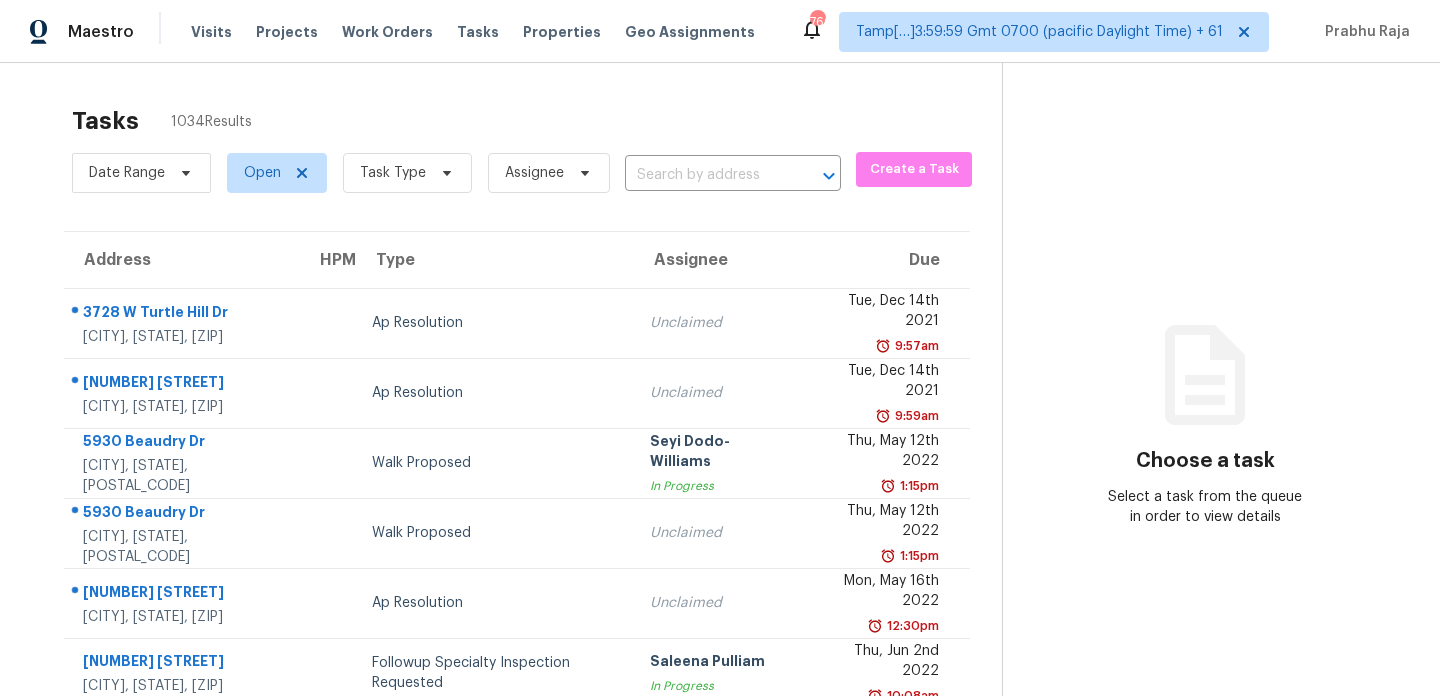 scroll, scrollTop: 0, scrollLeft: 0, axis: both 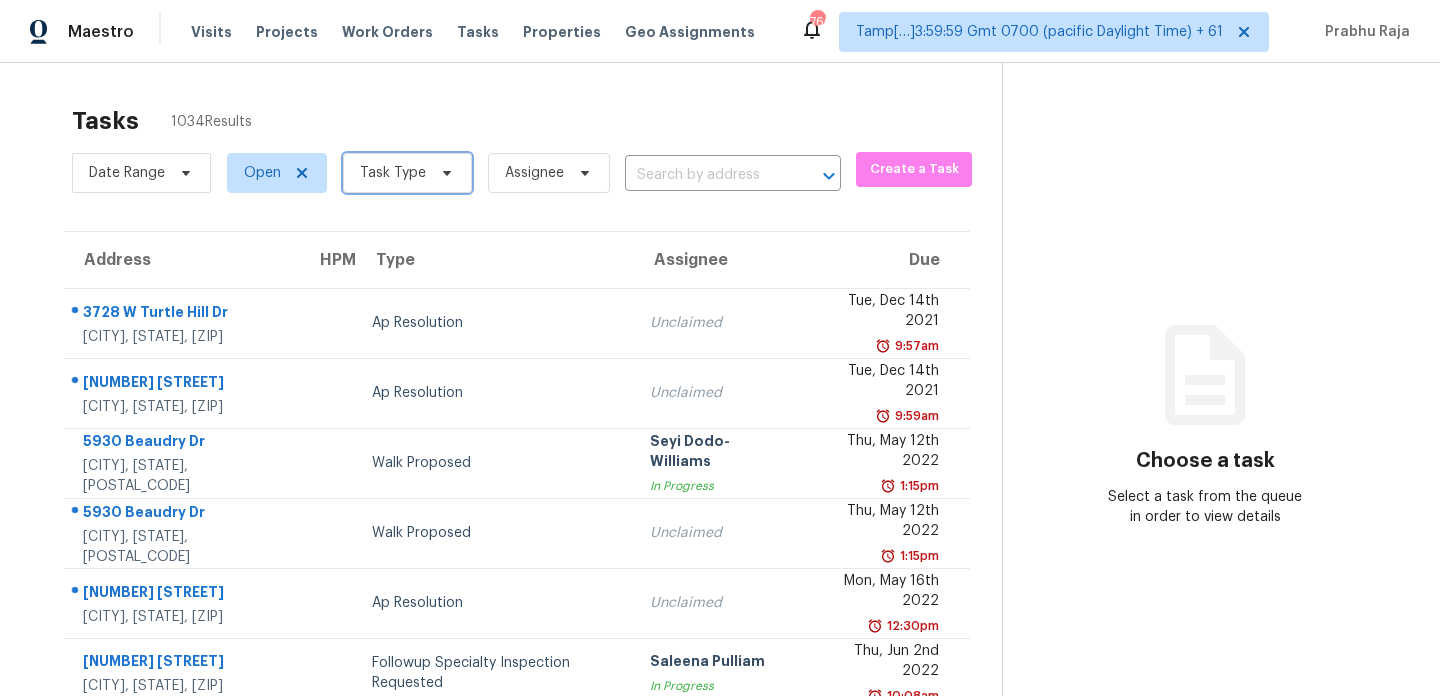 click on "Task Type" at bounding box center [393, 173] 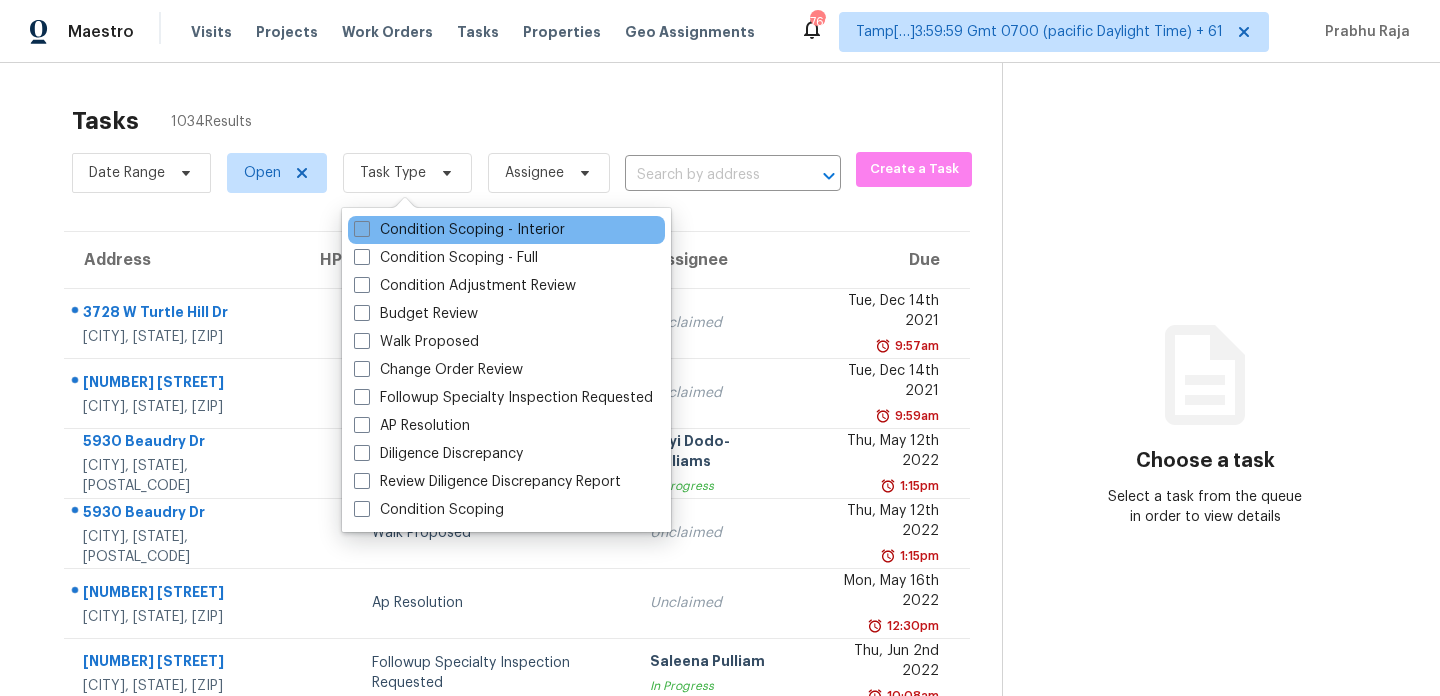 click on "Condition Scoping - Interior" at bounding box center [459, 230] 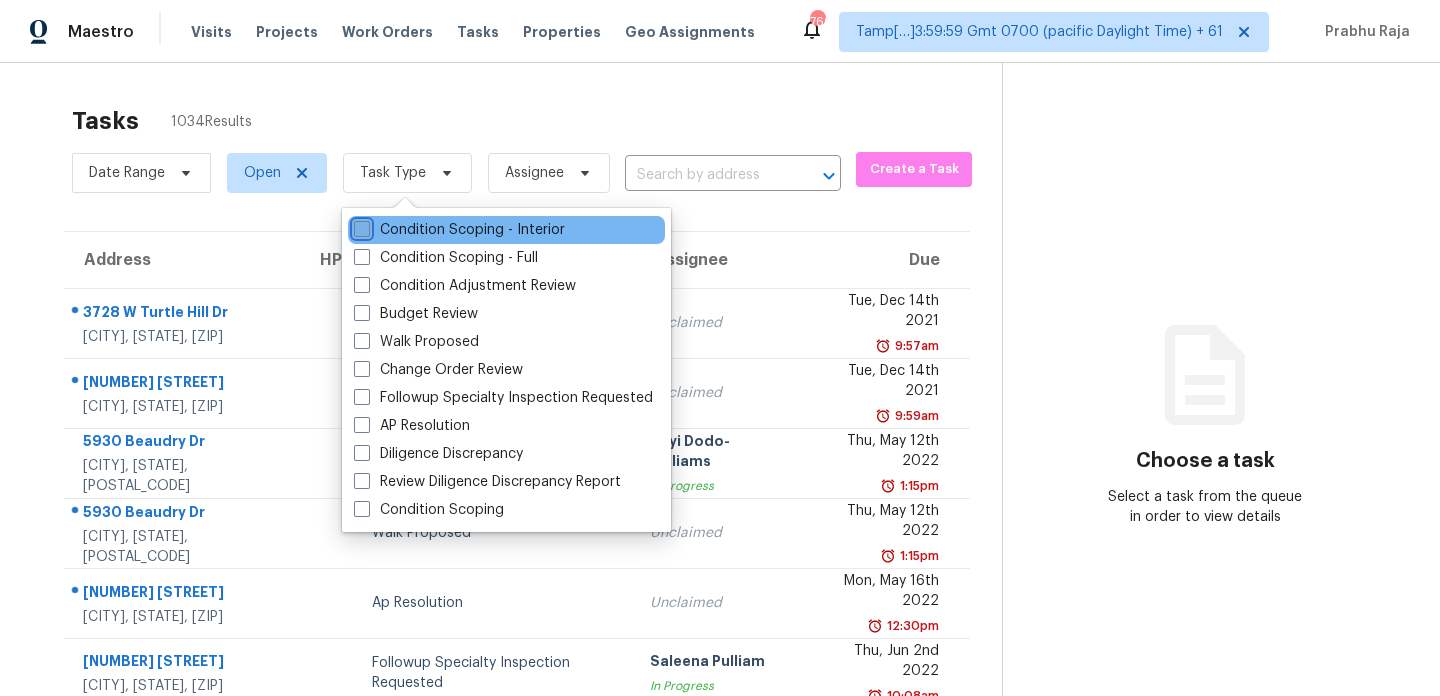 click on "Condition Scoping - Interior" at bounding box center [360, 226] 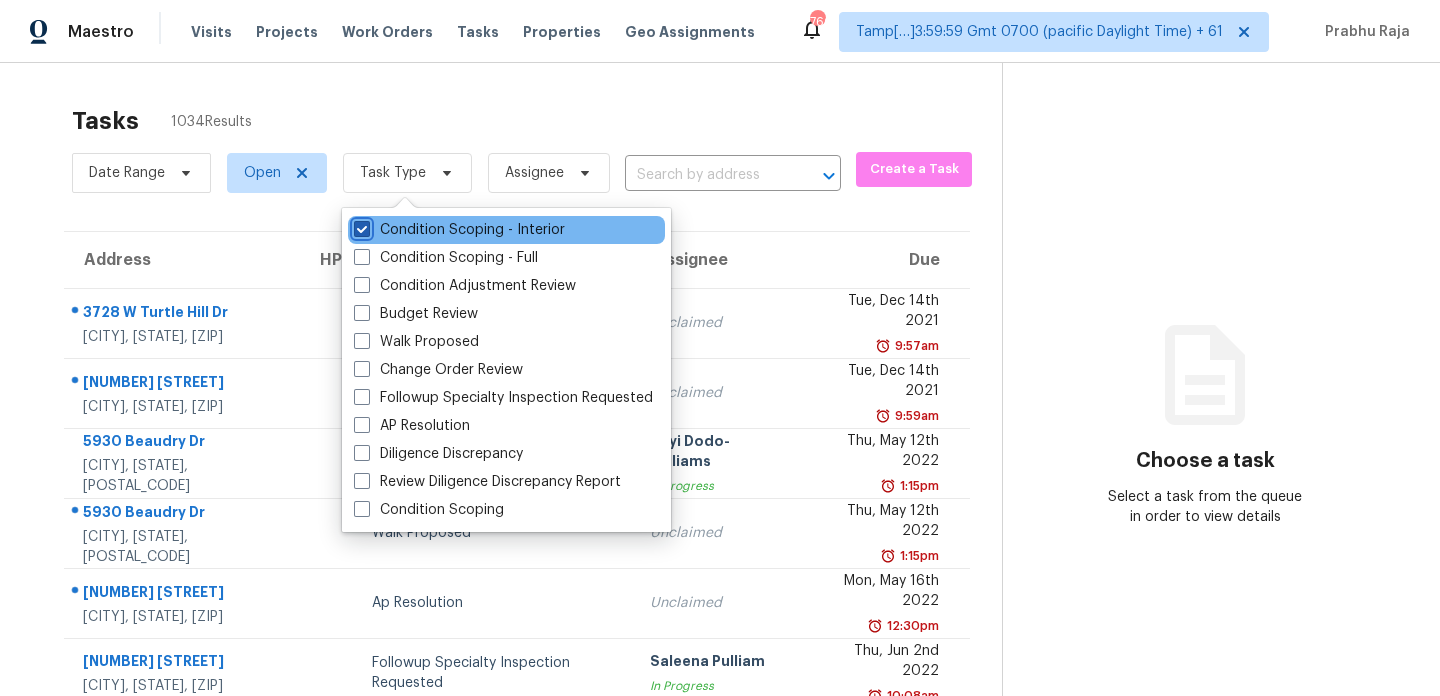 checkbox on "true" 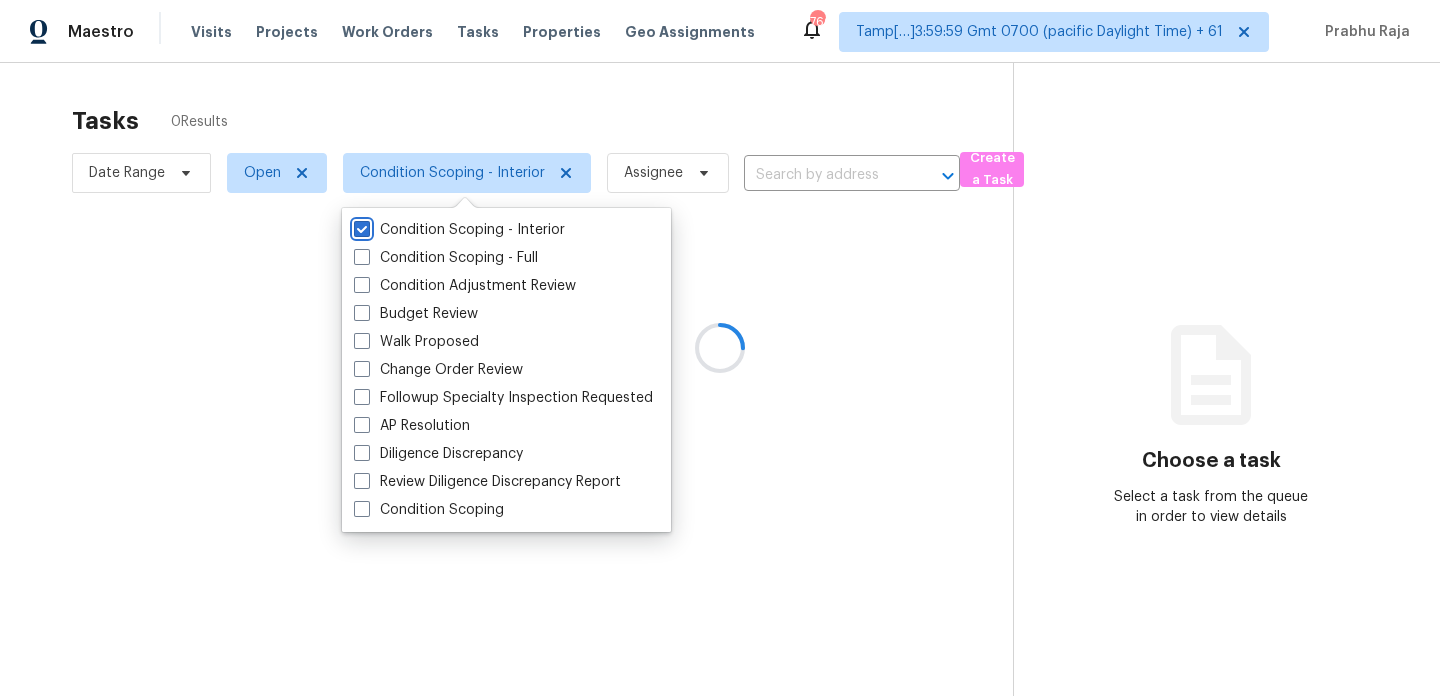 click at bounding box center [720, 348] 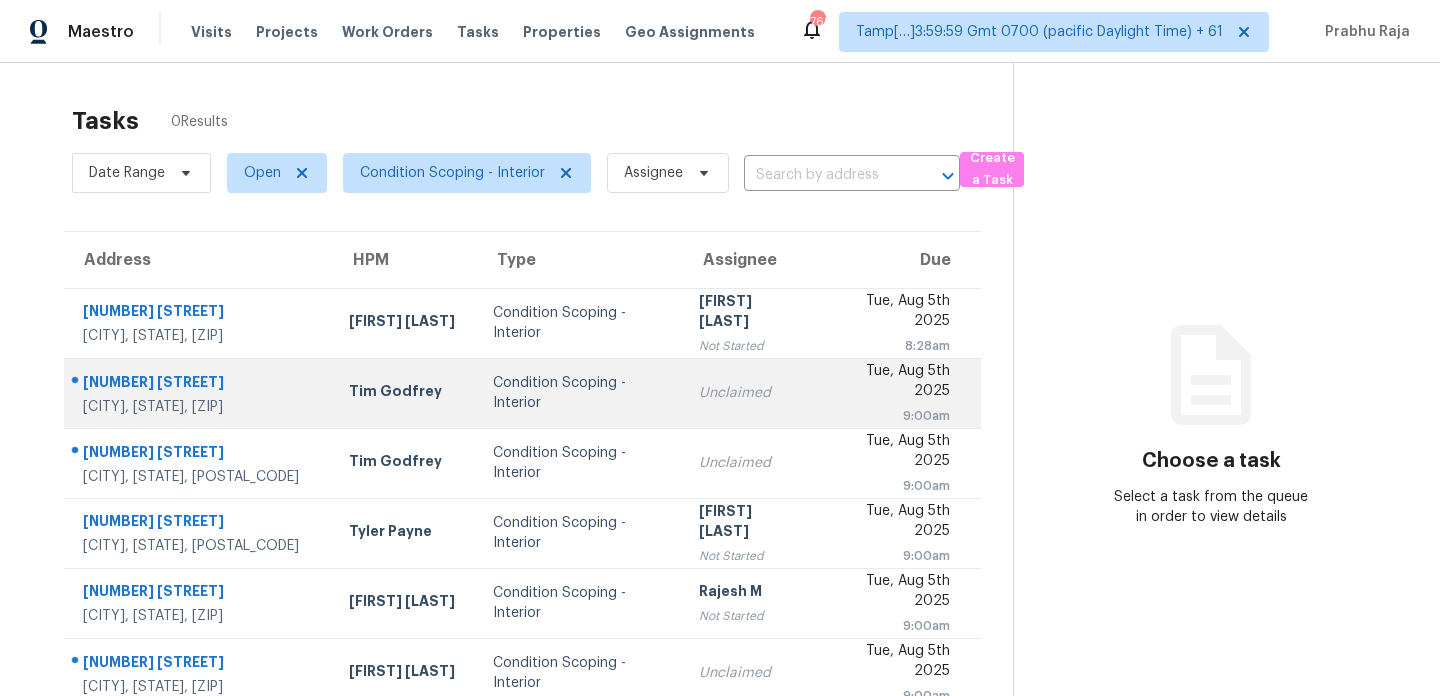 scroll, scrollTop: 138, scrollLeft: 0, axis: vertical 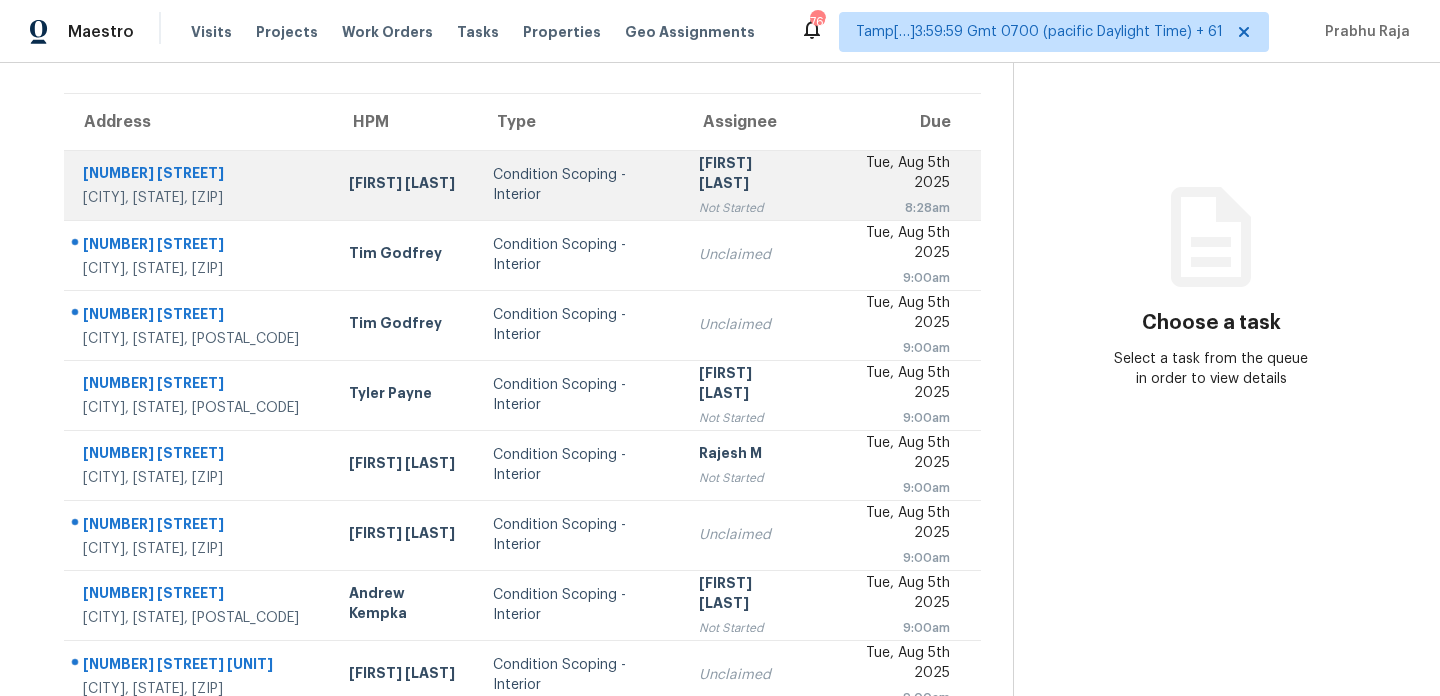 click on "Not Started" at bounding box center (750, 208) 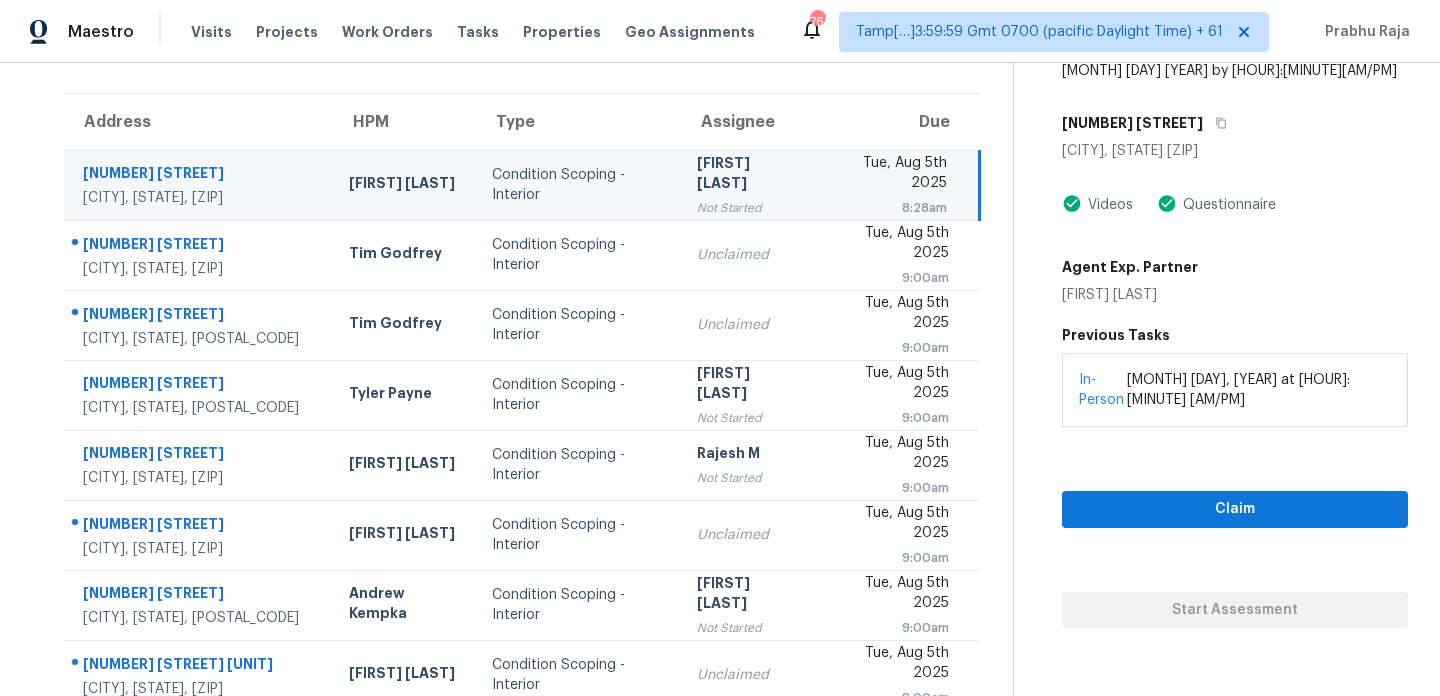 click on "[FIRST] [LAST] Not Started" at bounding box center [748, 185] 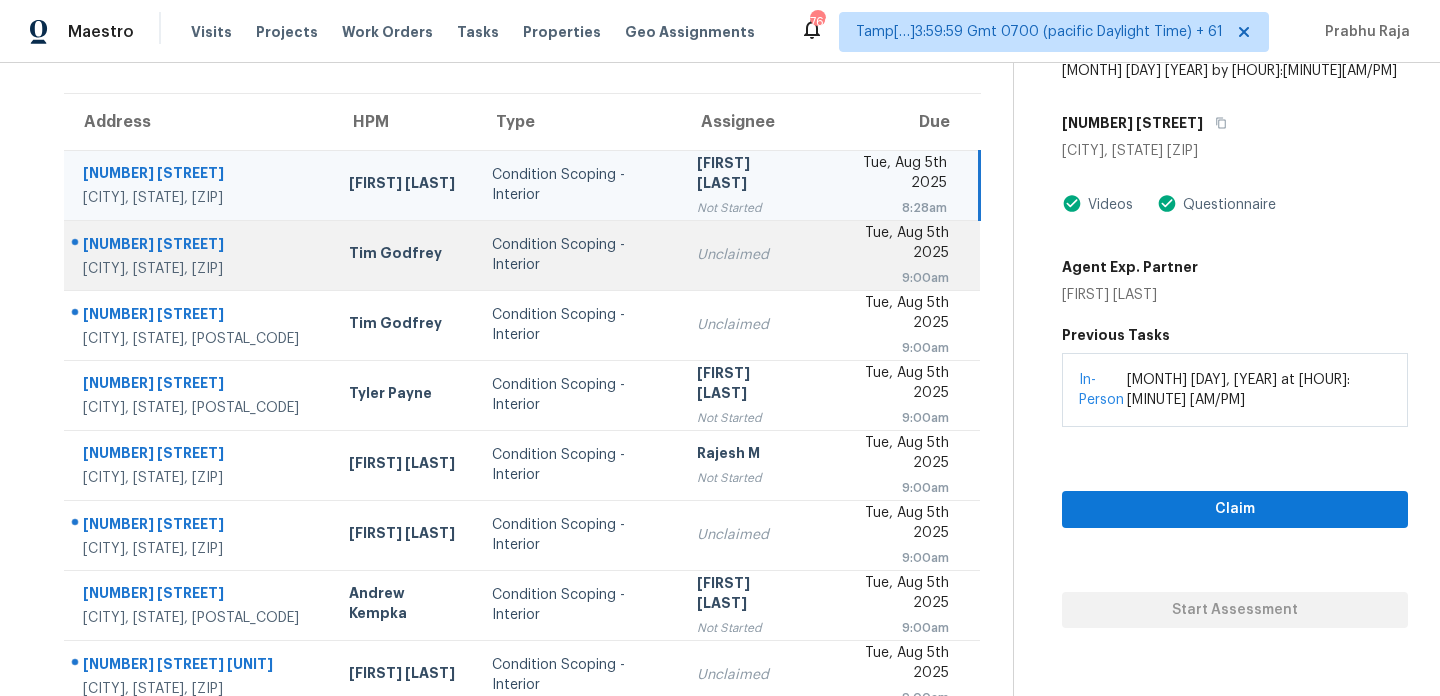 click on "Tue, Aug 5th 2025 9:00am" at bounding box center [897, 255] 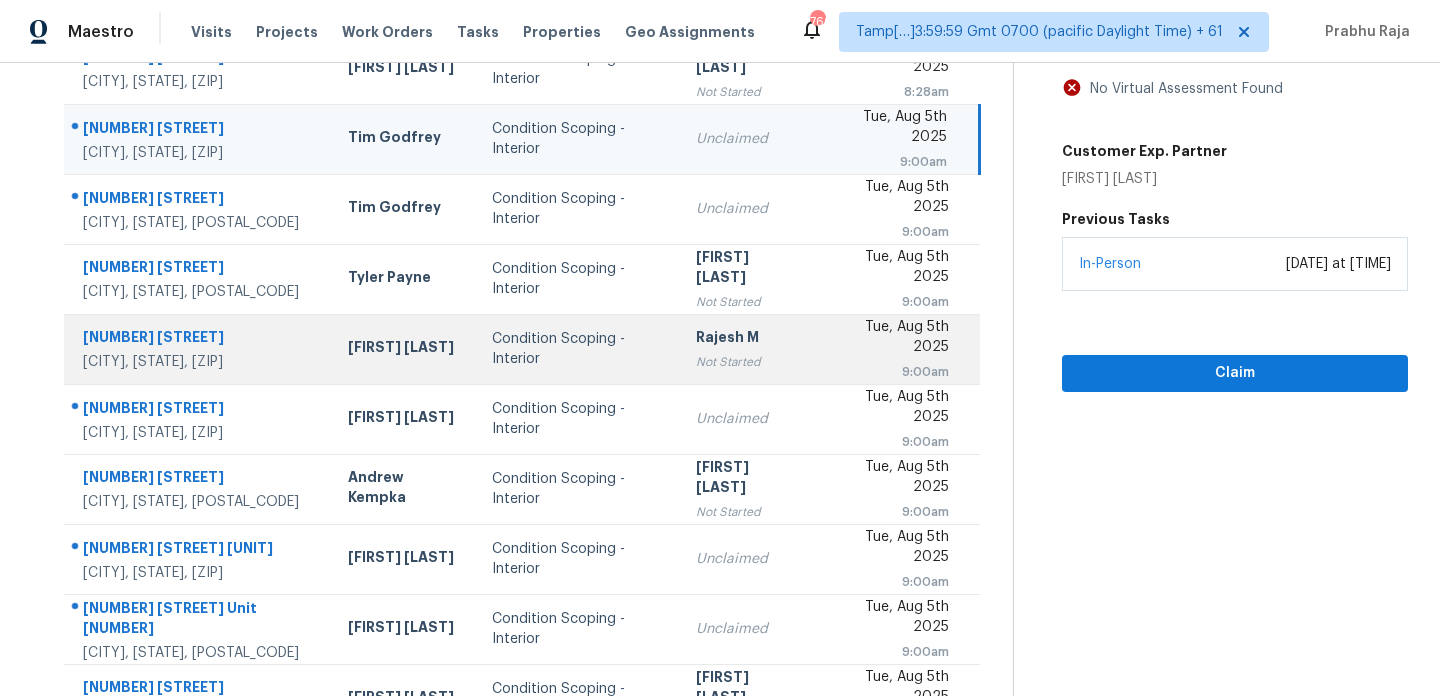 scroll, scrollTop: 264, scrollLeft: 0, axis: vertical 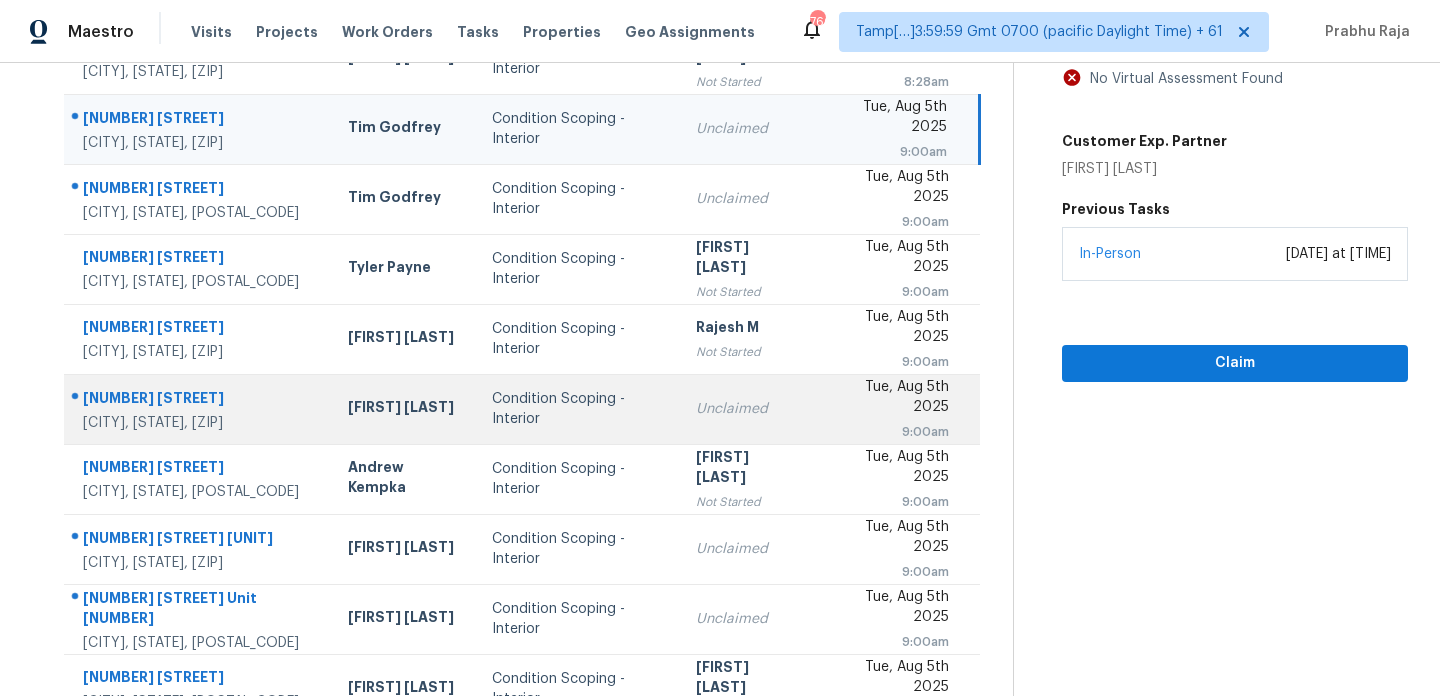 click on "Unclaimed" at bounding box center [747, 409] 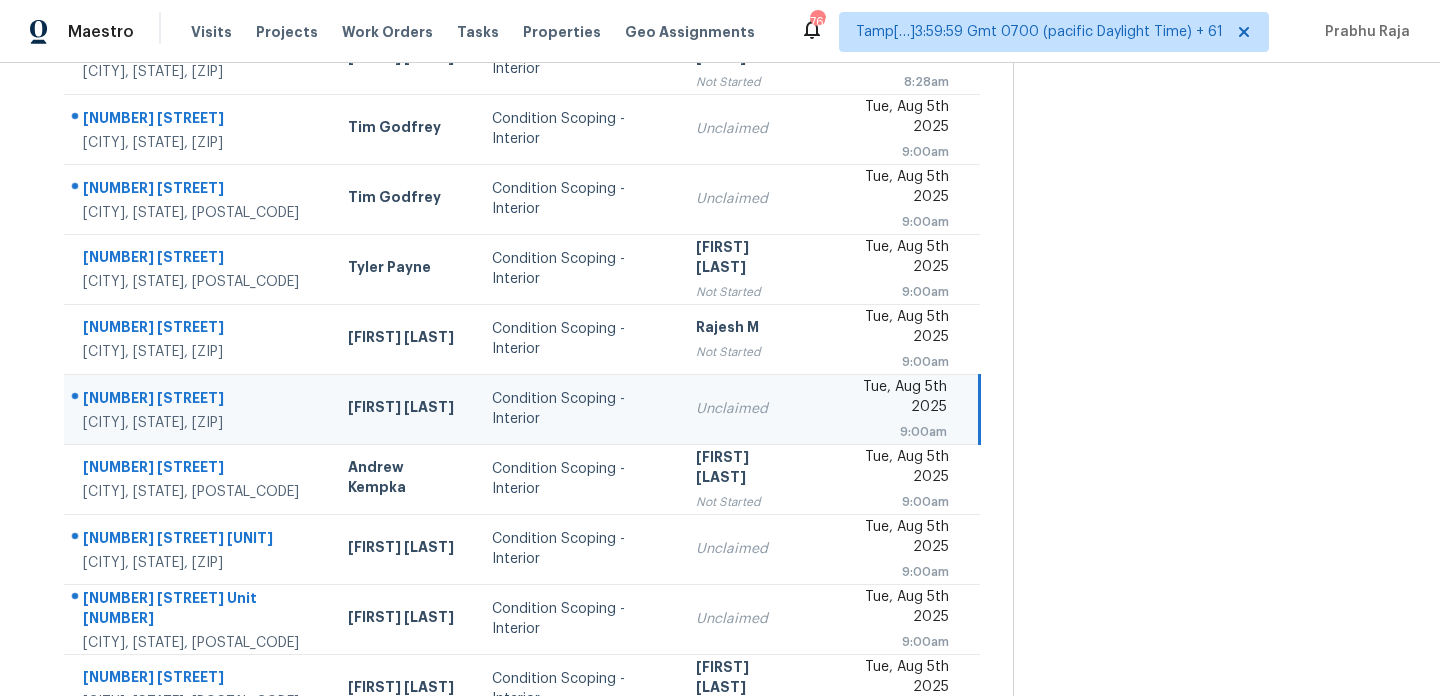 click on "Tue, Aug 5th 2025" at bounding box center (889, 399) 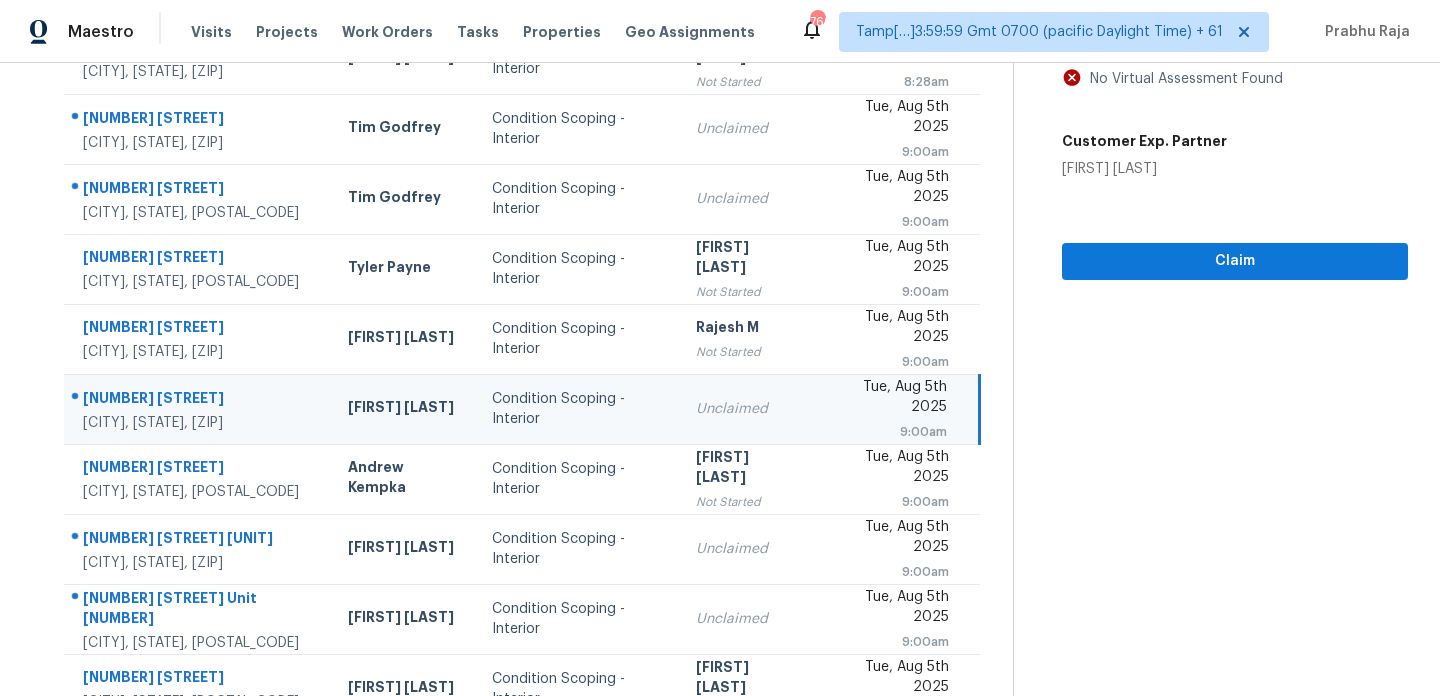 click on "Tue, Aug 5th 2025" at bounding box center [889, 399] 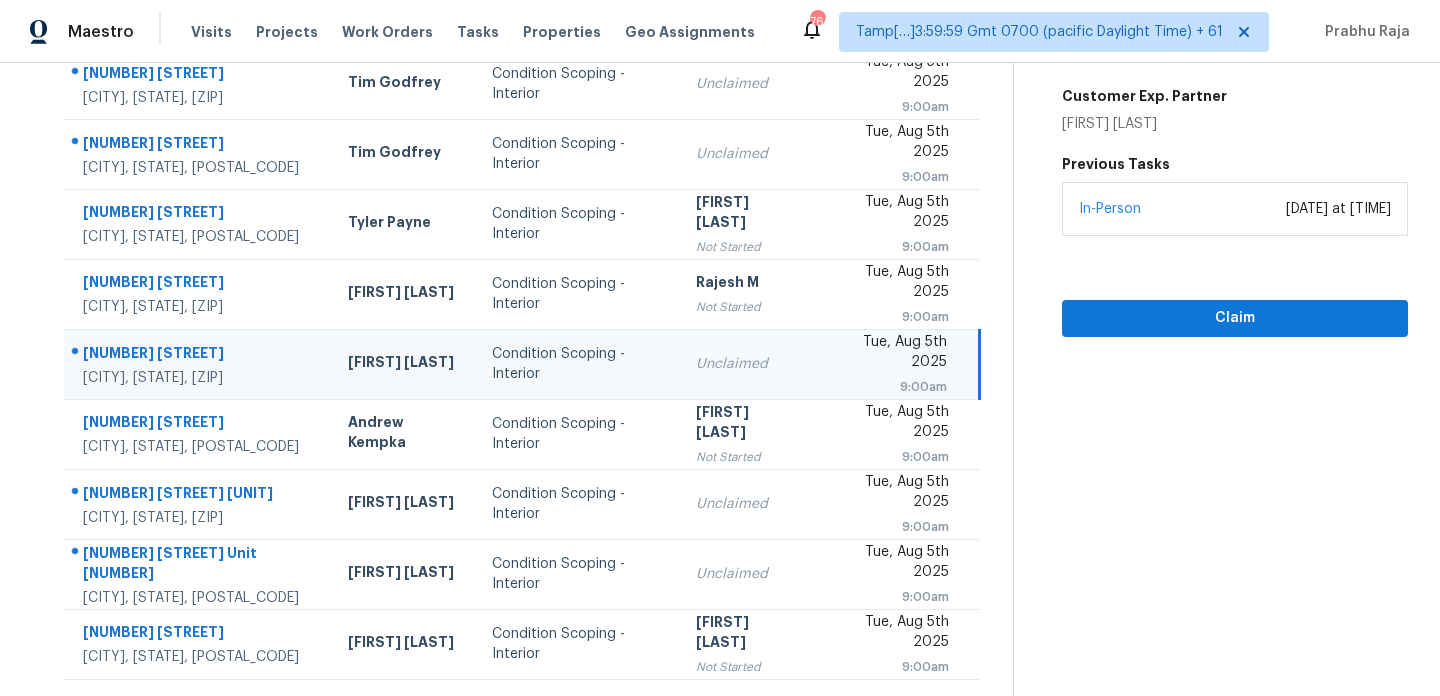 scroll, scrollTop: 311, scrollLeft: 0, axis: vertical 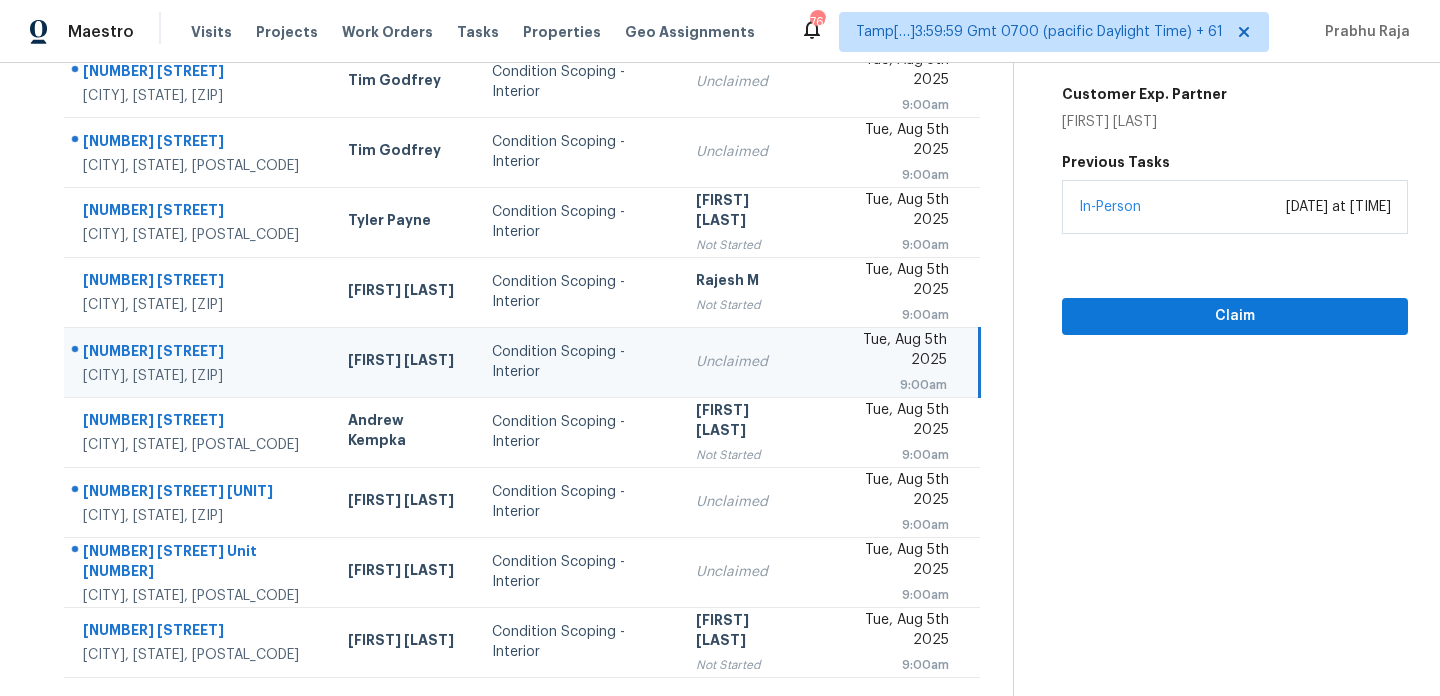 click on "9:00am" at bounding box center [889, 385] 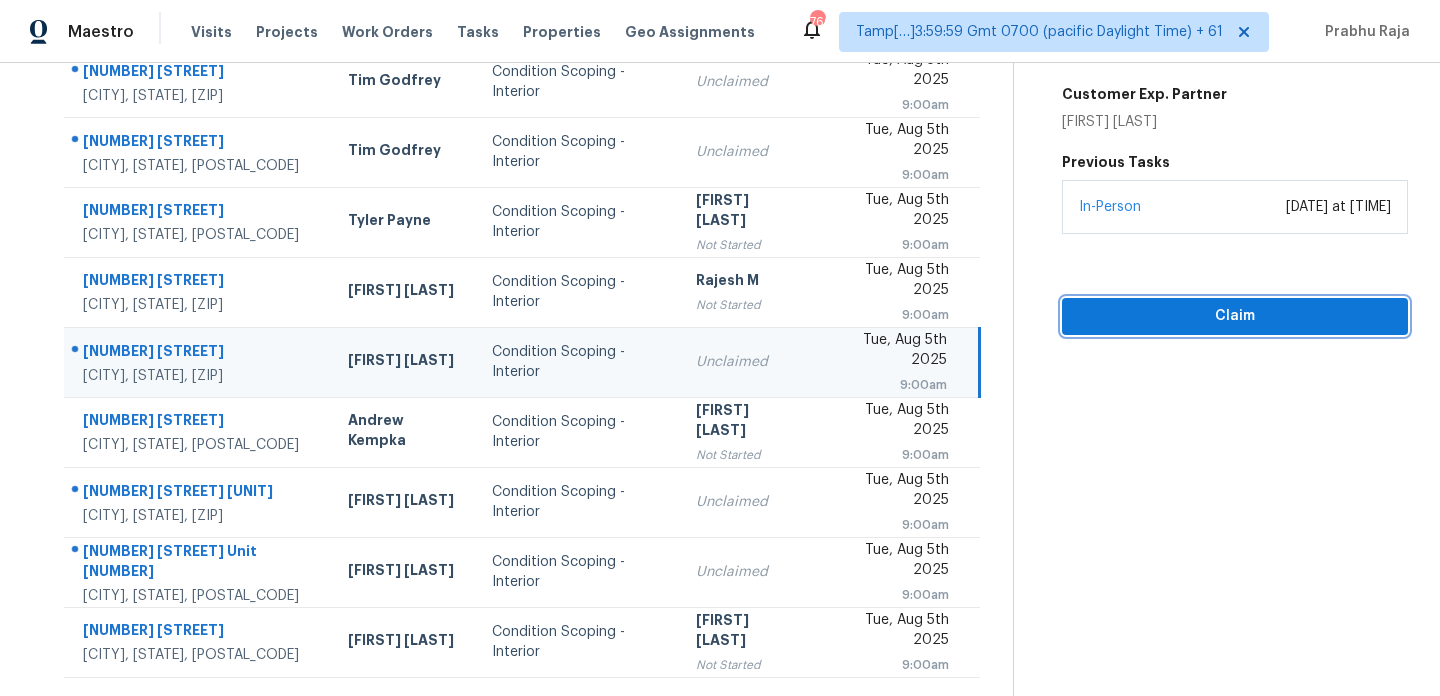 click on "Claim" at bounding box center (1235, 316) 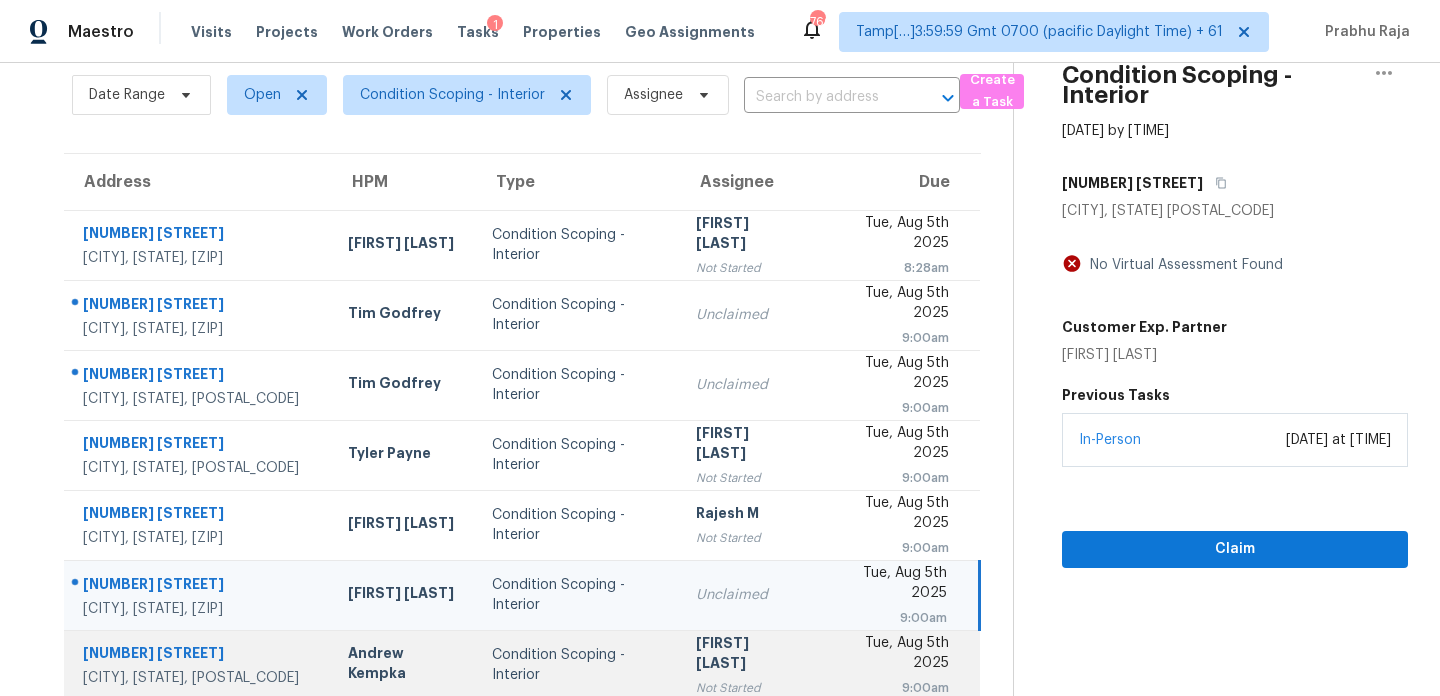 scroll, scrollTop: 345, scrollLeft: 0, axis: vertical 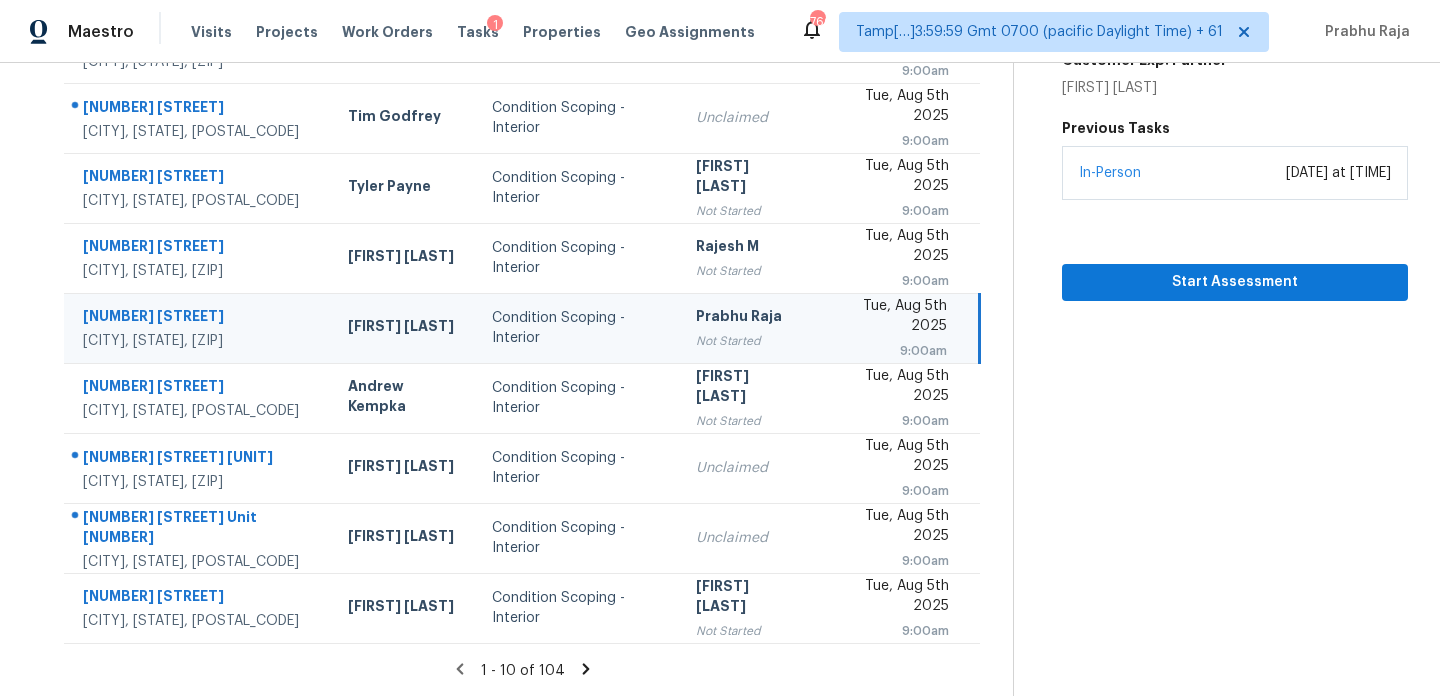 click 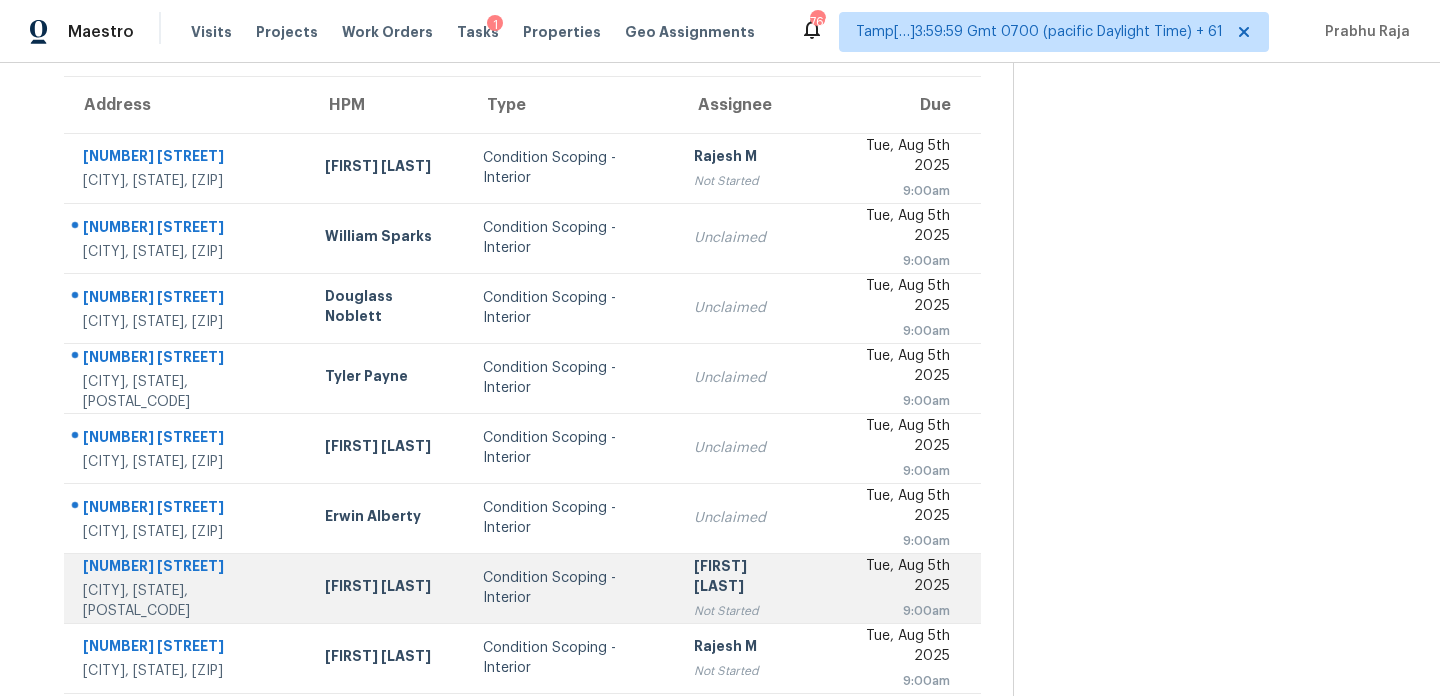 scroll, scrollTop: 154, scrollLeft: 0, axis: vertical 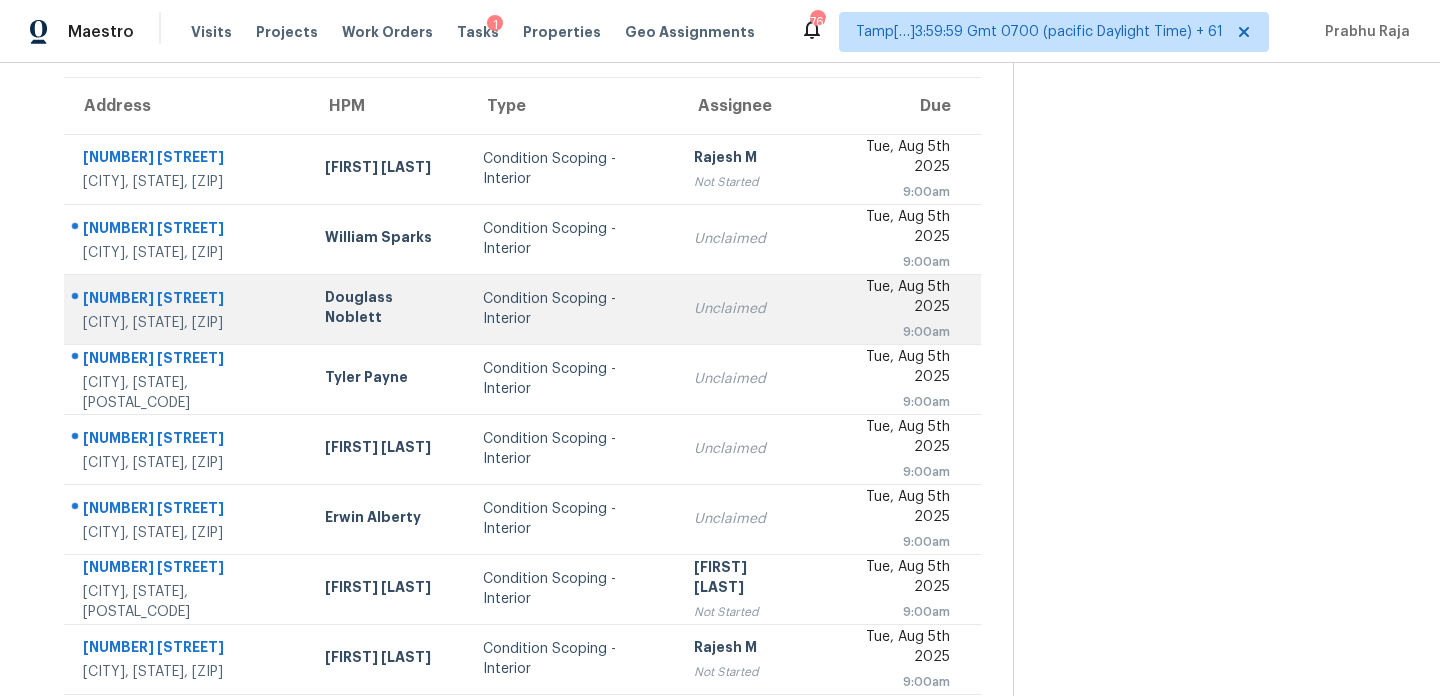 click on "Condition Scoping - Interior" at bounding box center [572, 309] 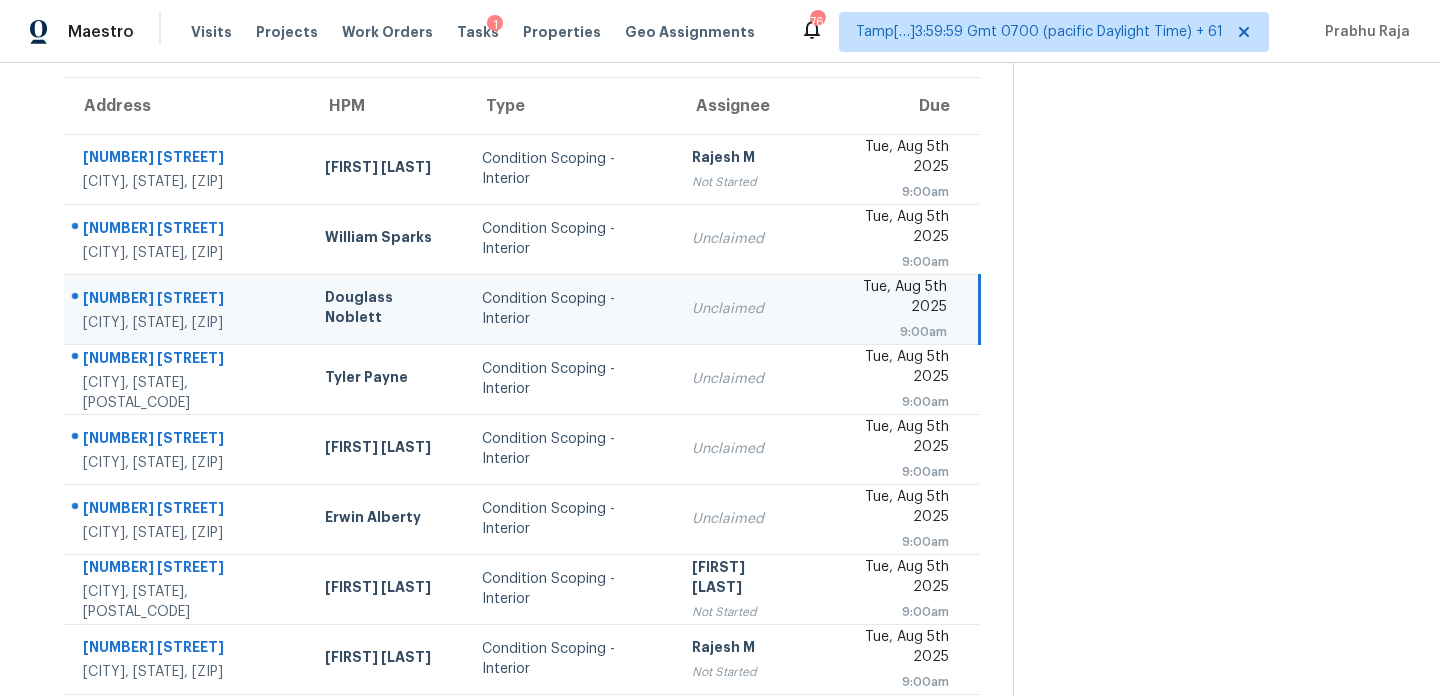 click on "Unclaimed" at bounding box center (744, 309) 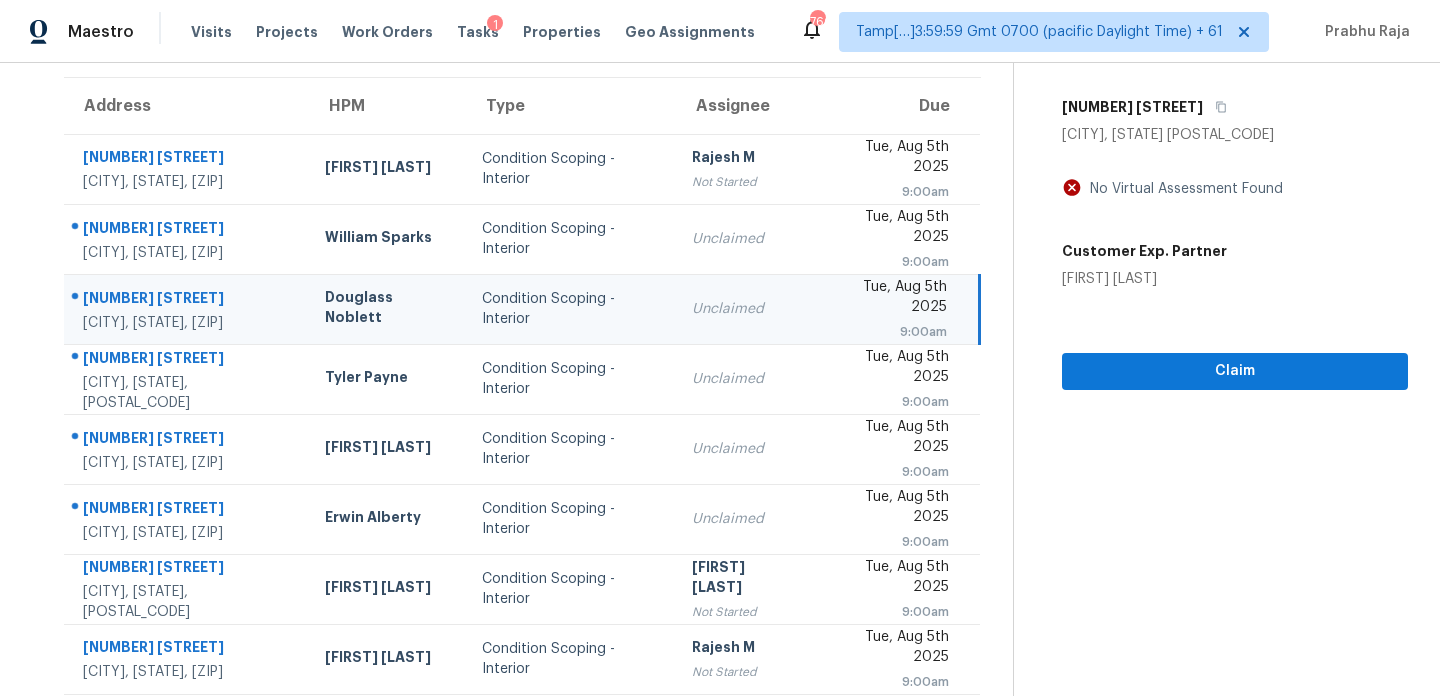 click on "Tue, Aug 5th 2025" at bounding box center (887, 299) 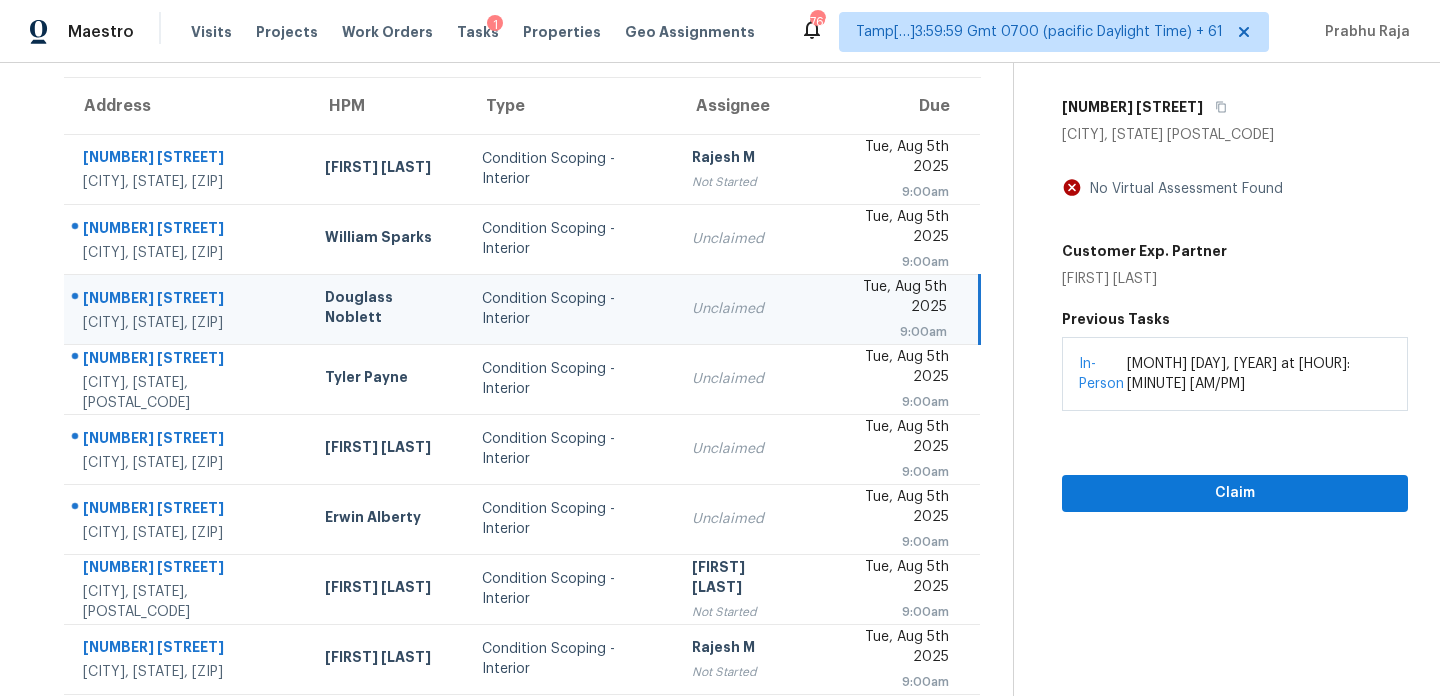 click on "Tue, Aug 5th 2025" at bounding box center (887, 299) 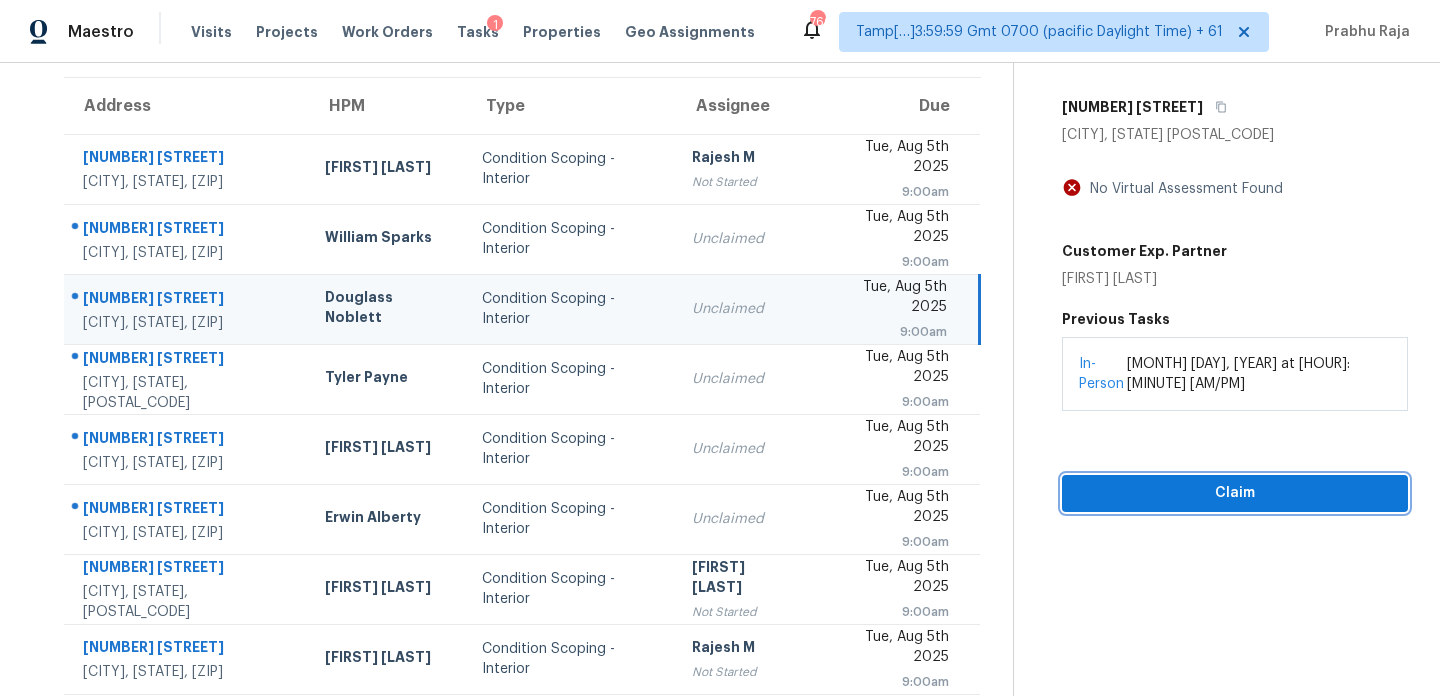 click on "Claim" at bounding box center (1235, 493) 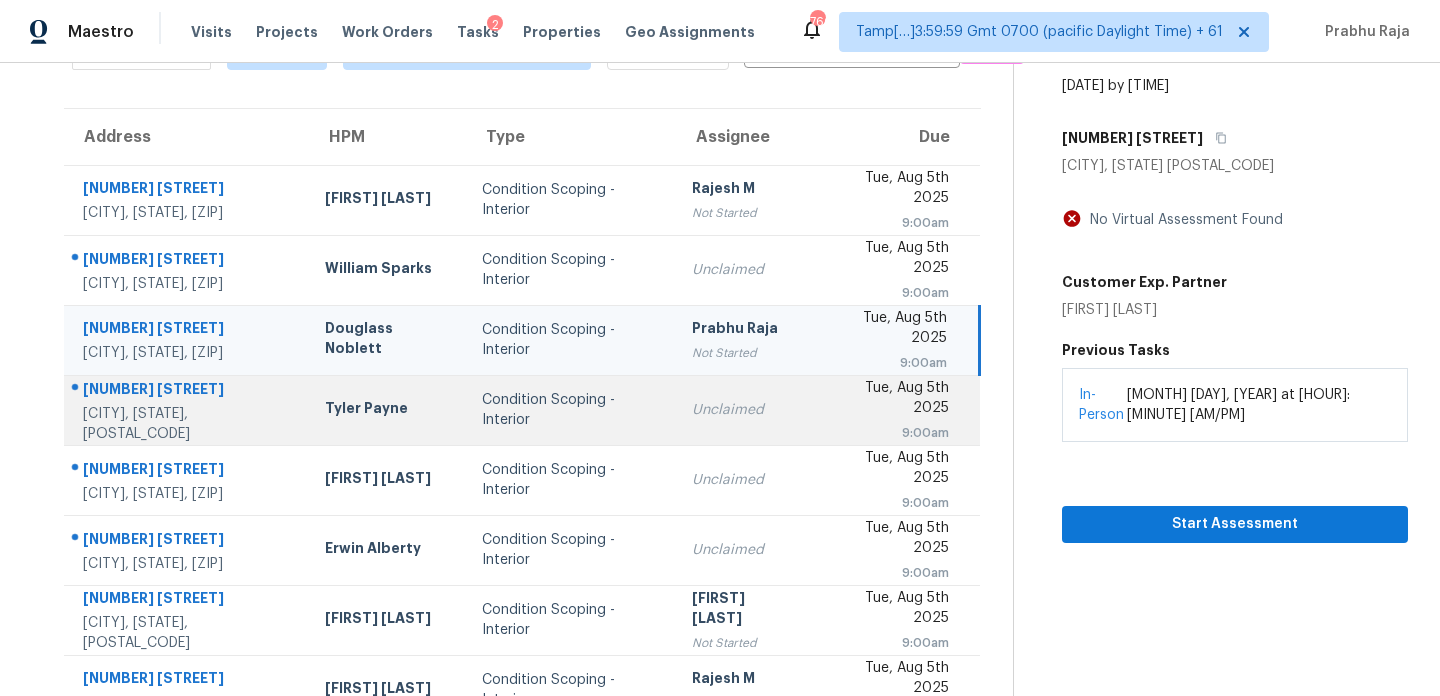scroll, scrollTop: 345, scrollLeft: 0, axis: vertical 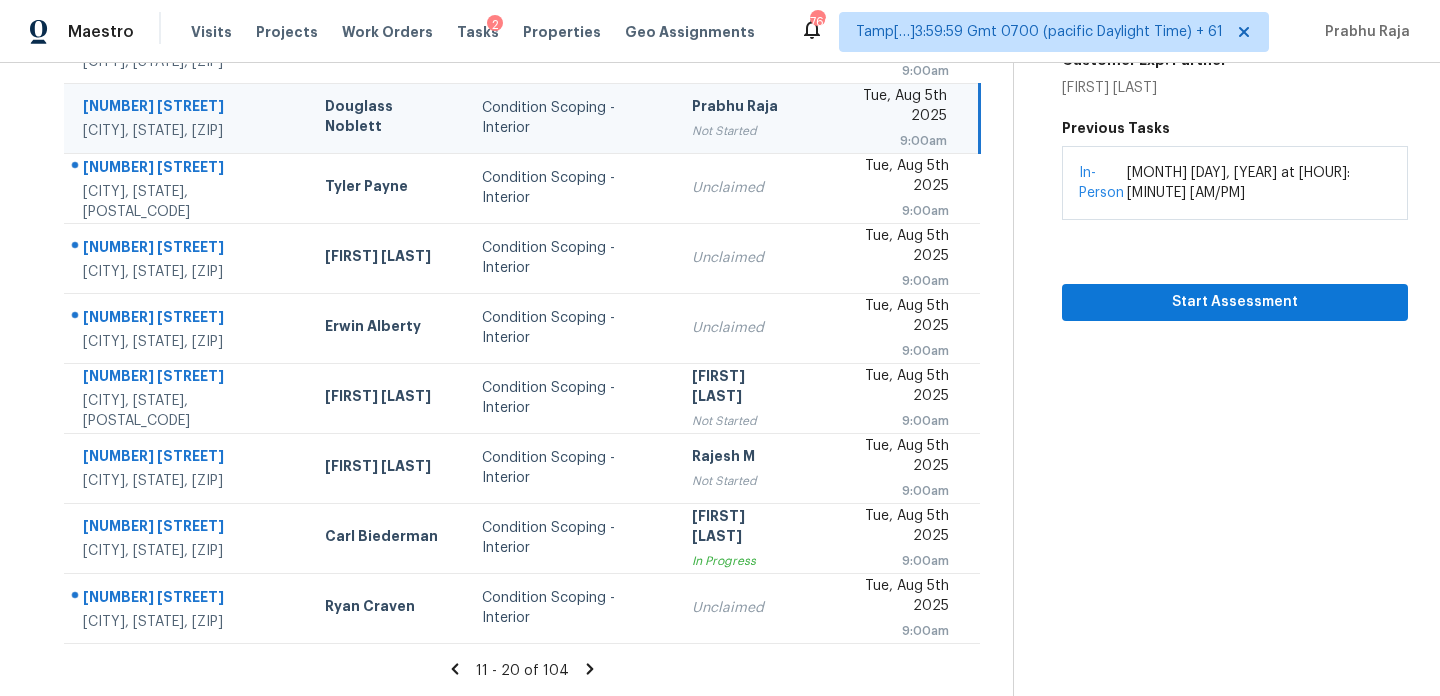 click 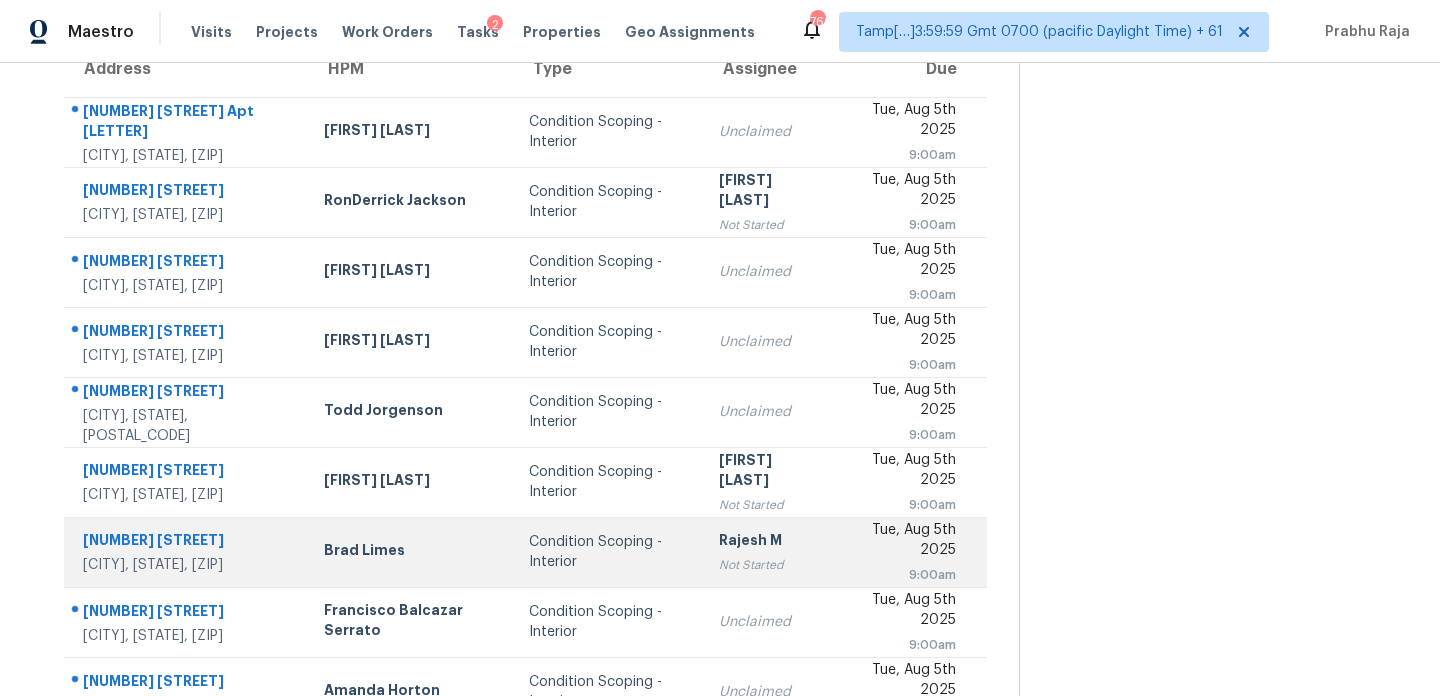 scroll, scrollTop: 182, scrollLeft: 0, axis: vertical 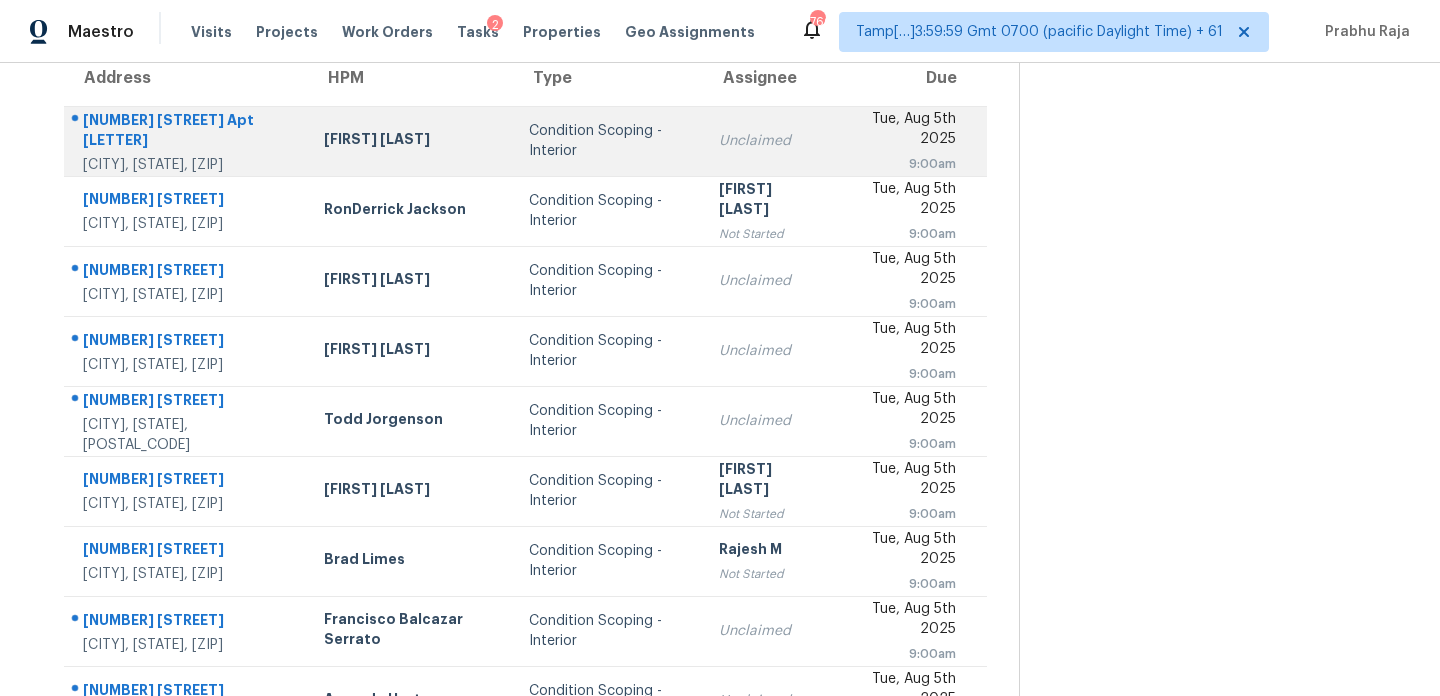 click on "Condition Scoping - Interior" at bounding box center (608, 141) 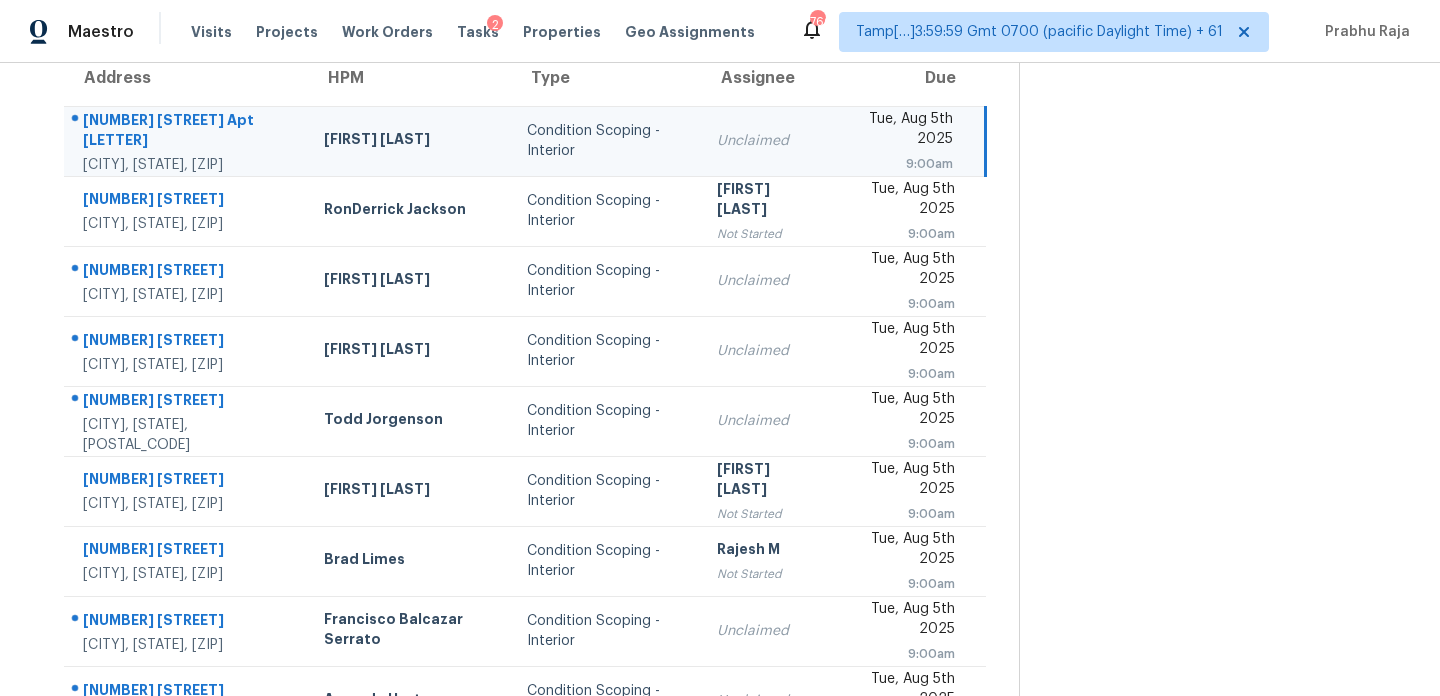click on "Unclaimed" at bounding box center [766, 141] 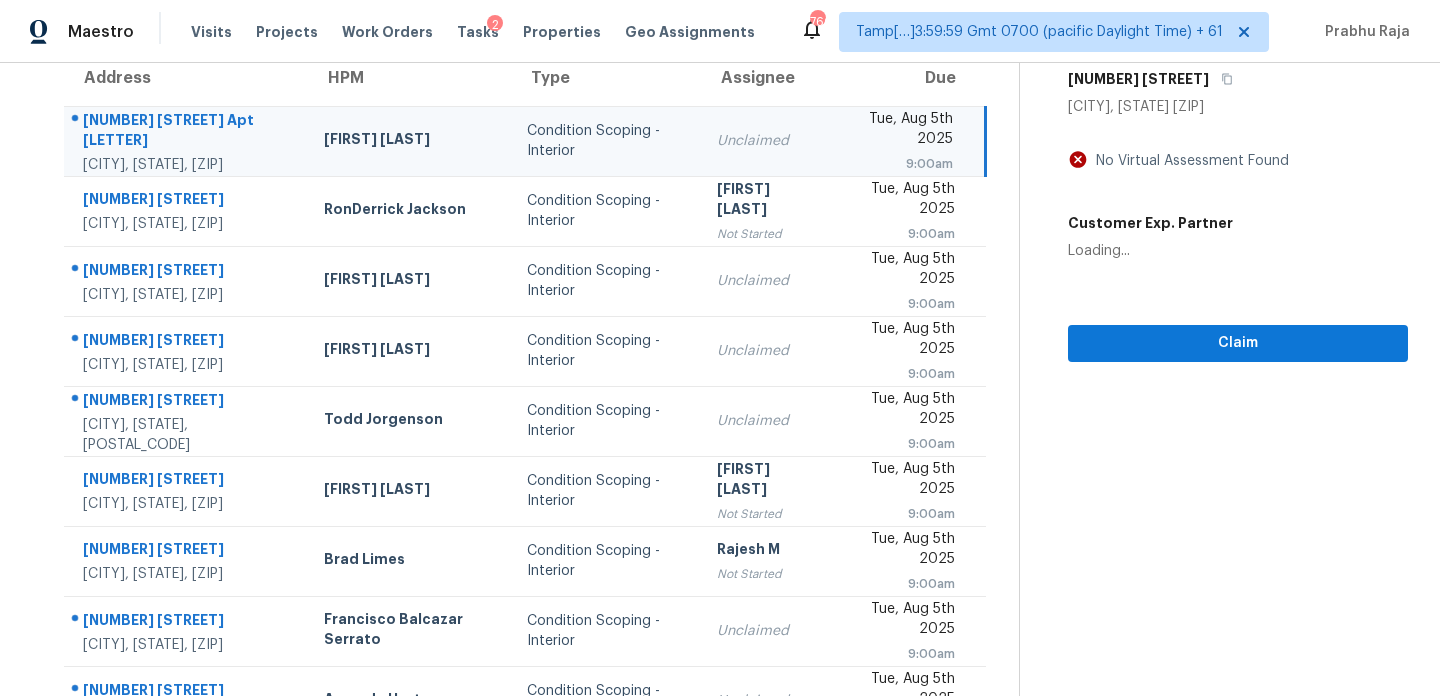 click on "Tue, Aug 5th 2025" at bounding box center (900, 131) 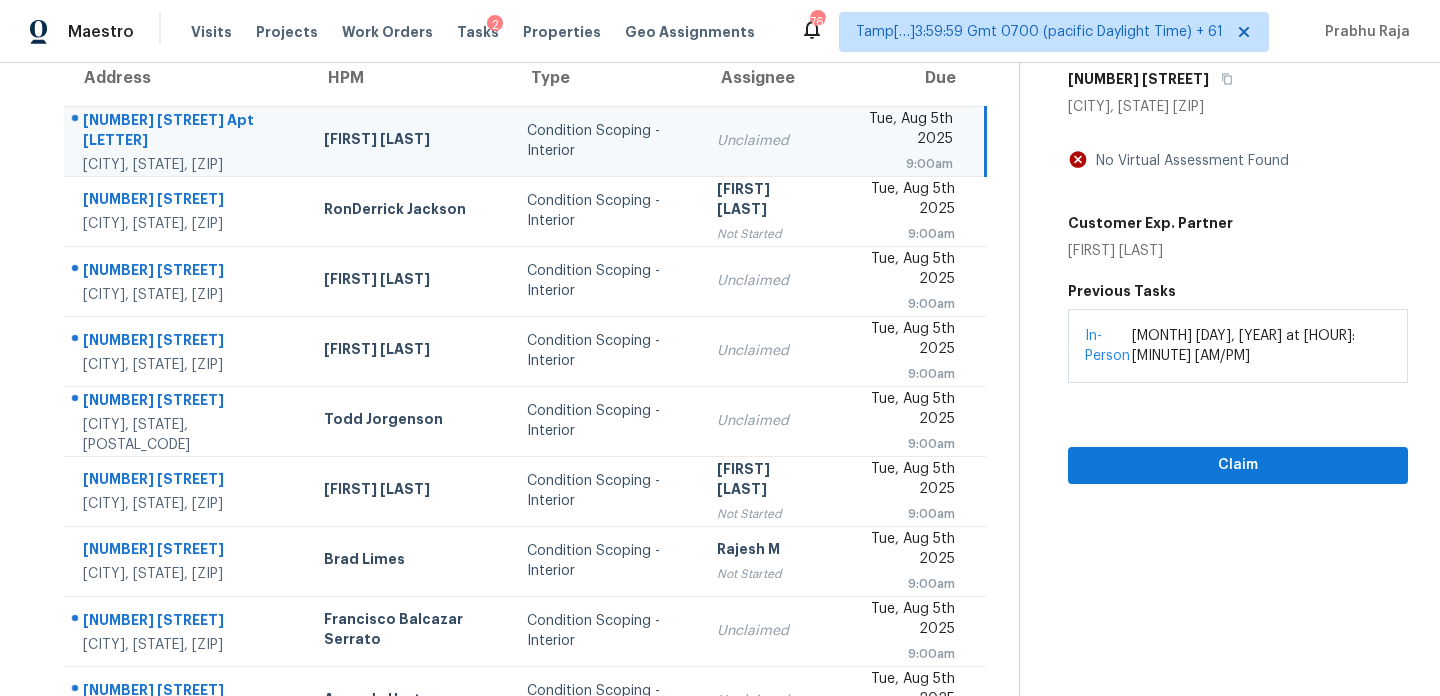 click on "9:00am" at bounding box center (900, 164) 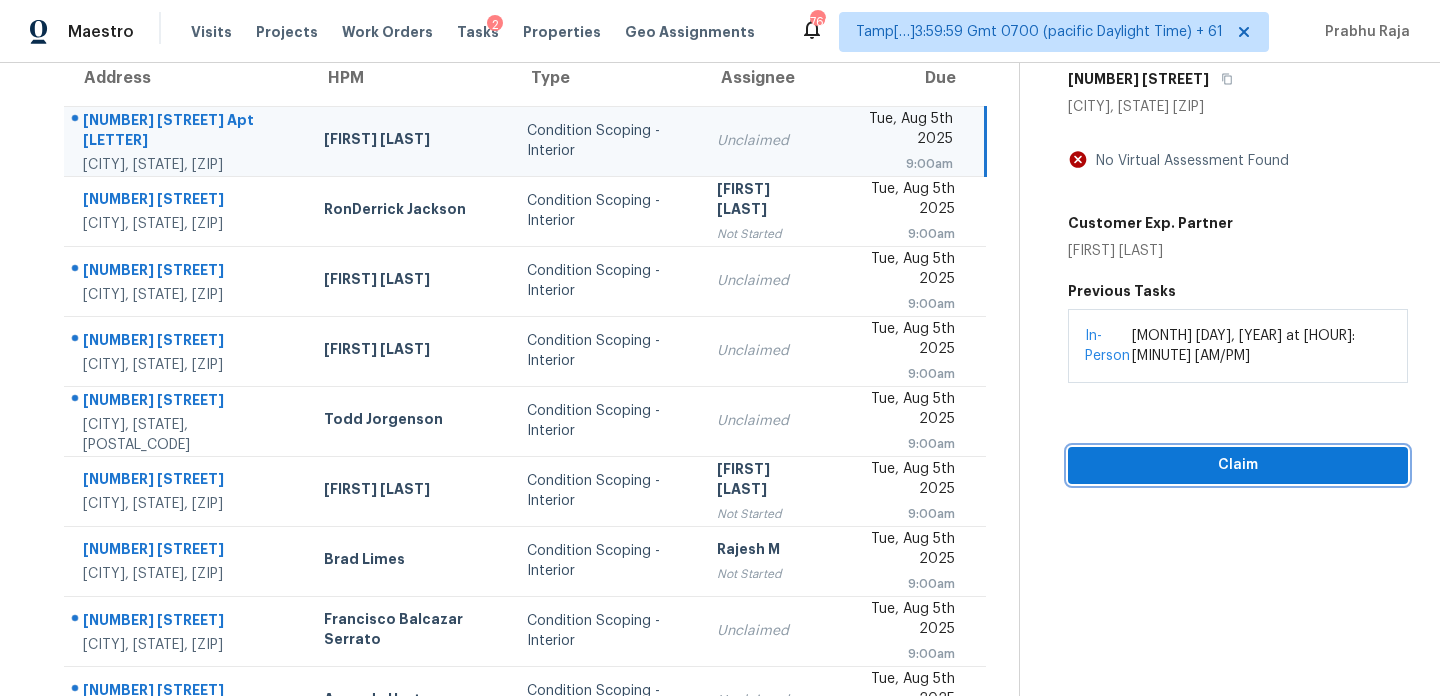 click on "Claim" at bounding box center (1238, 465) 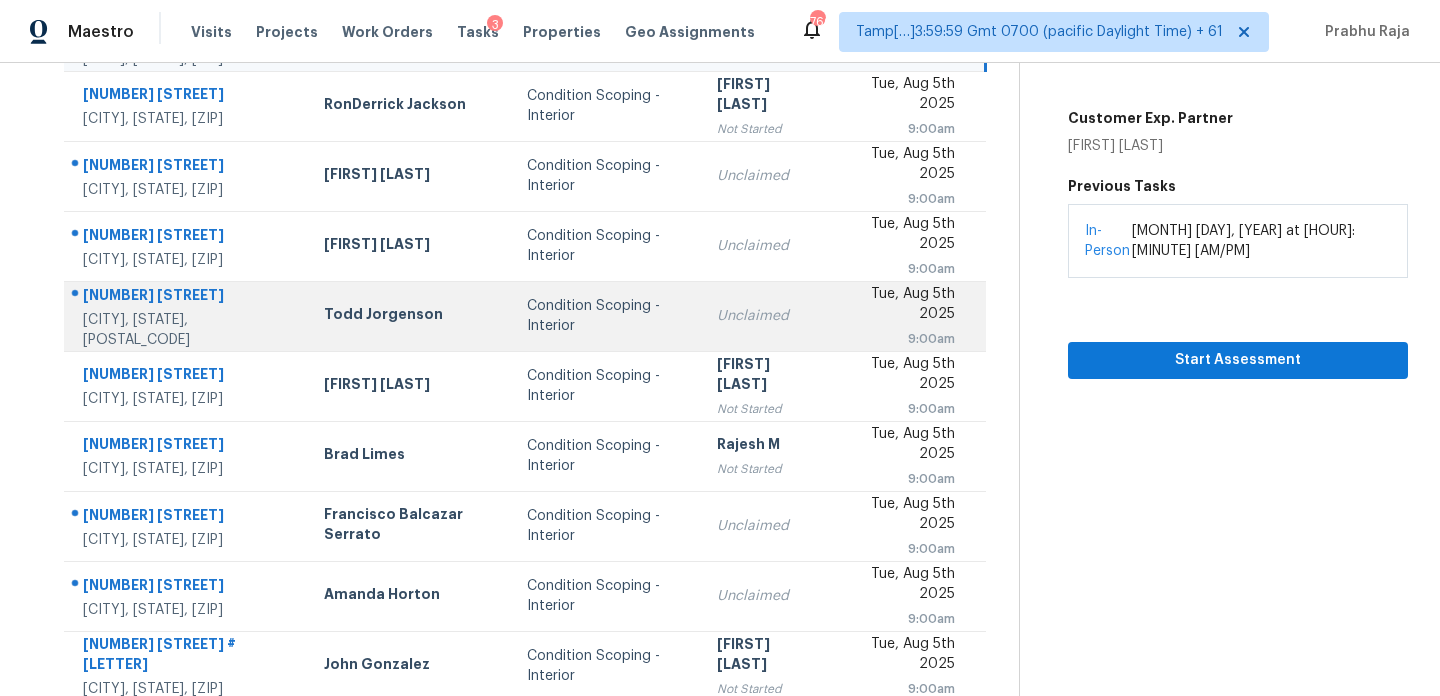 scroll, scrollTop: 345, scrollLeft: 0, axis: vertical 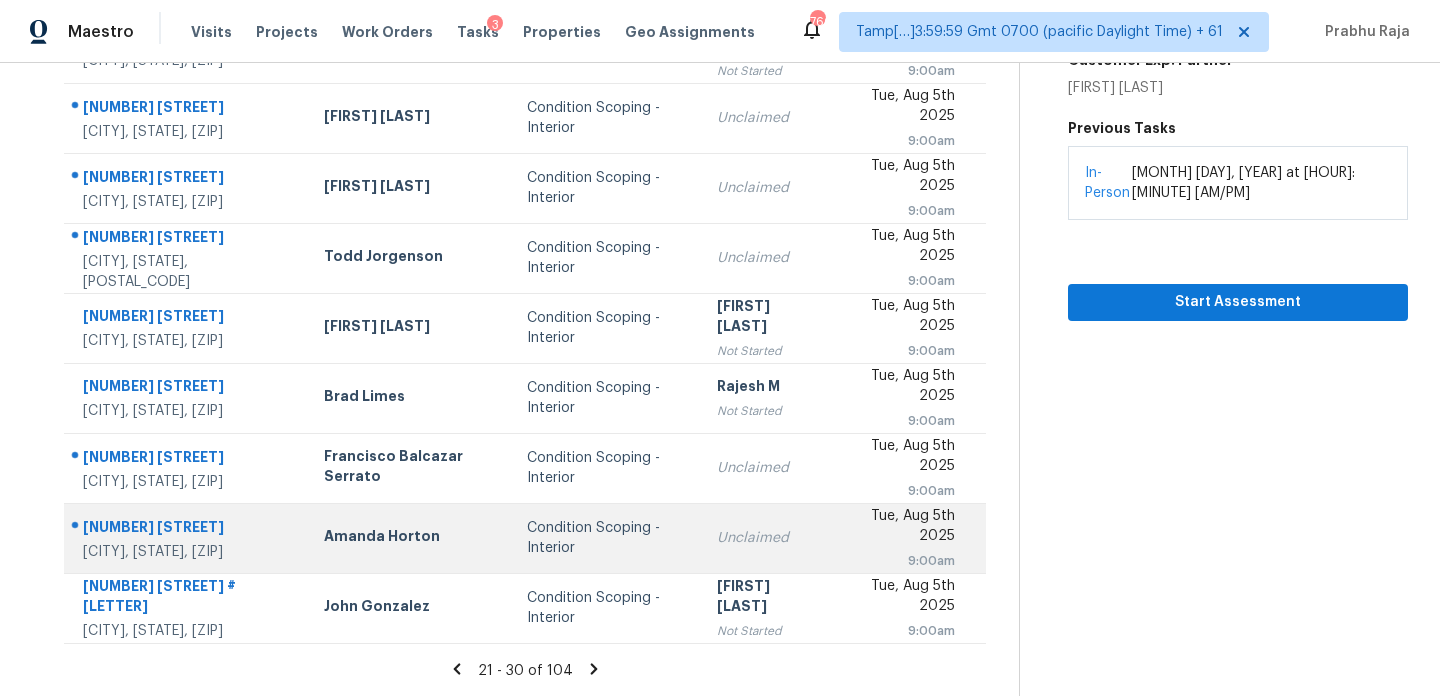 click on "Condition Scoping - Interior" at bounding box center [605, 538] 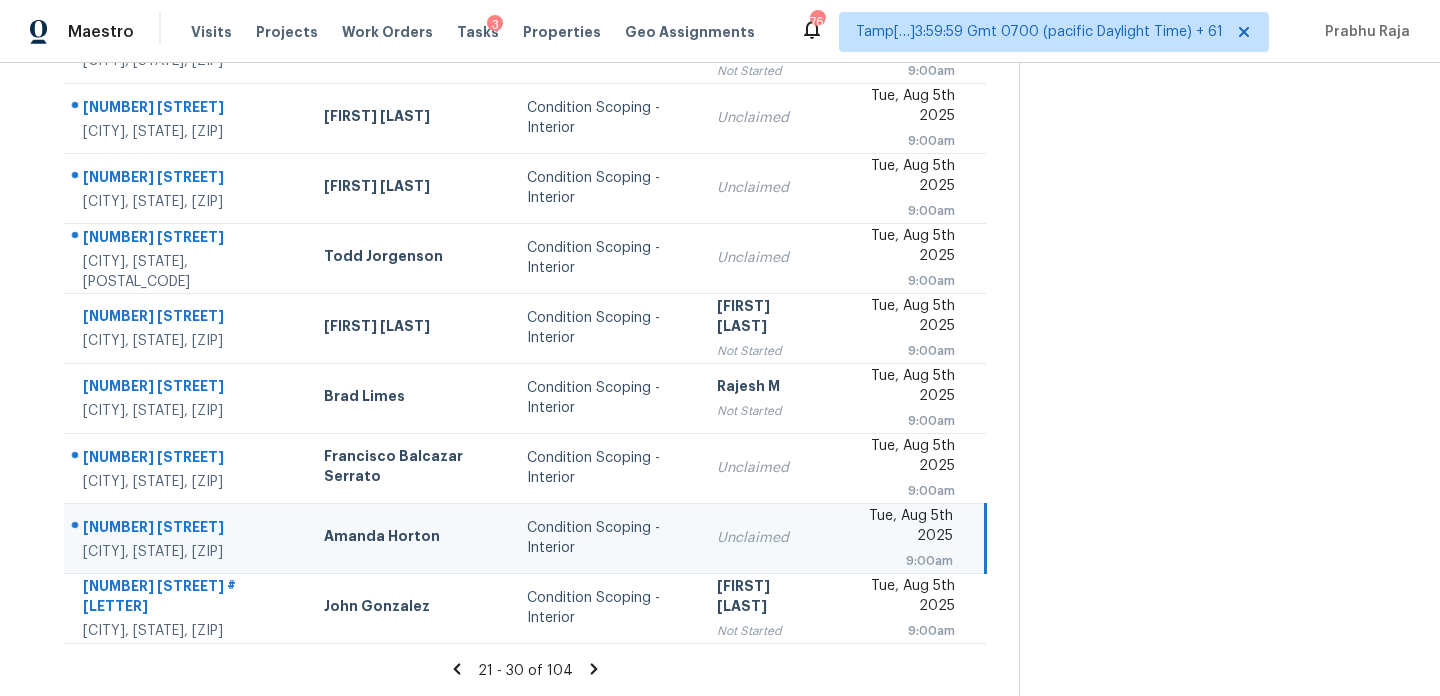 click on "Unclaimed" at bounding box center [766, 538] 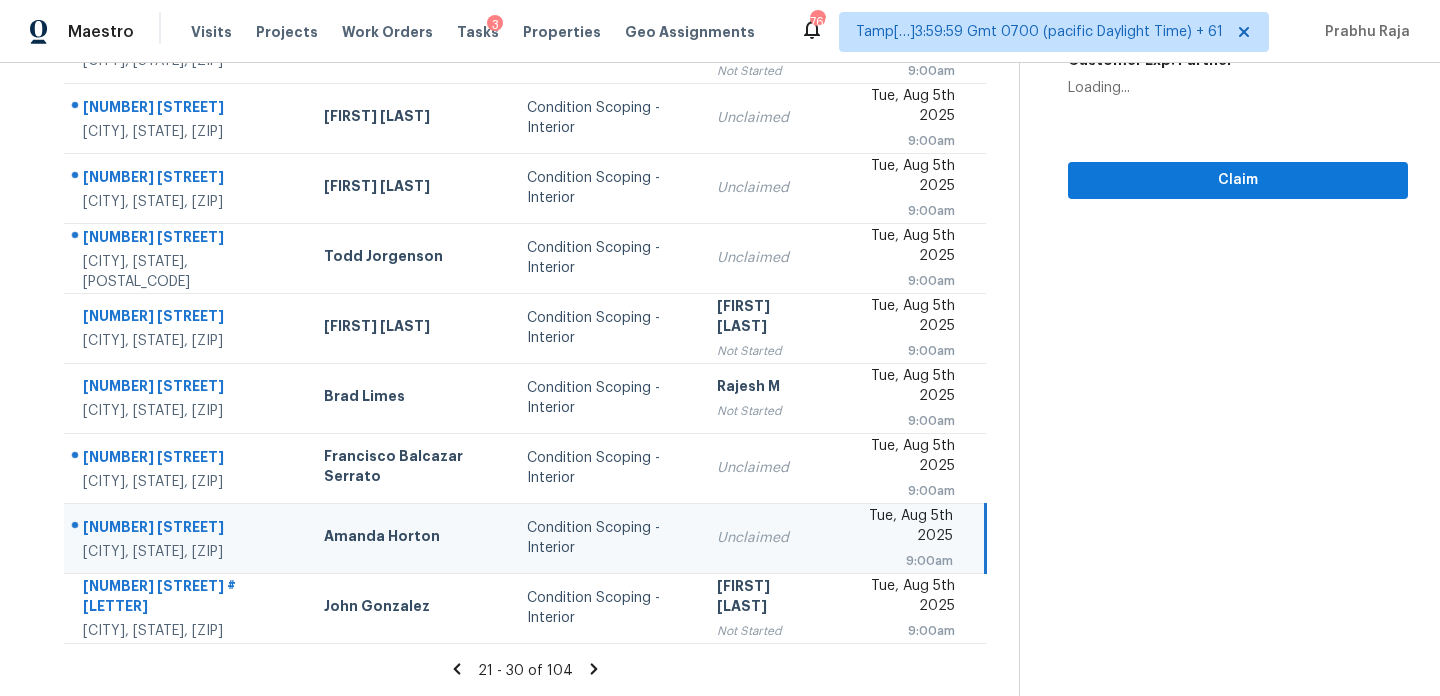 click on "Tue, Aug 5th 2025" at bounding box center [900, 528] 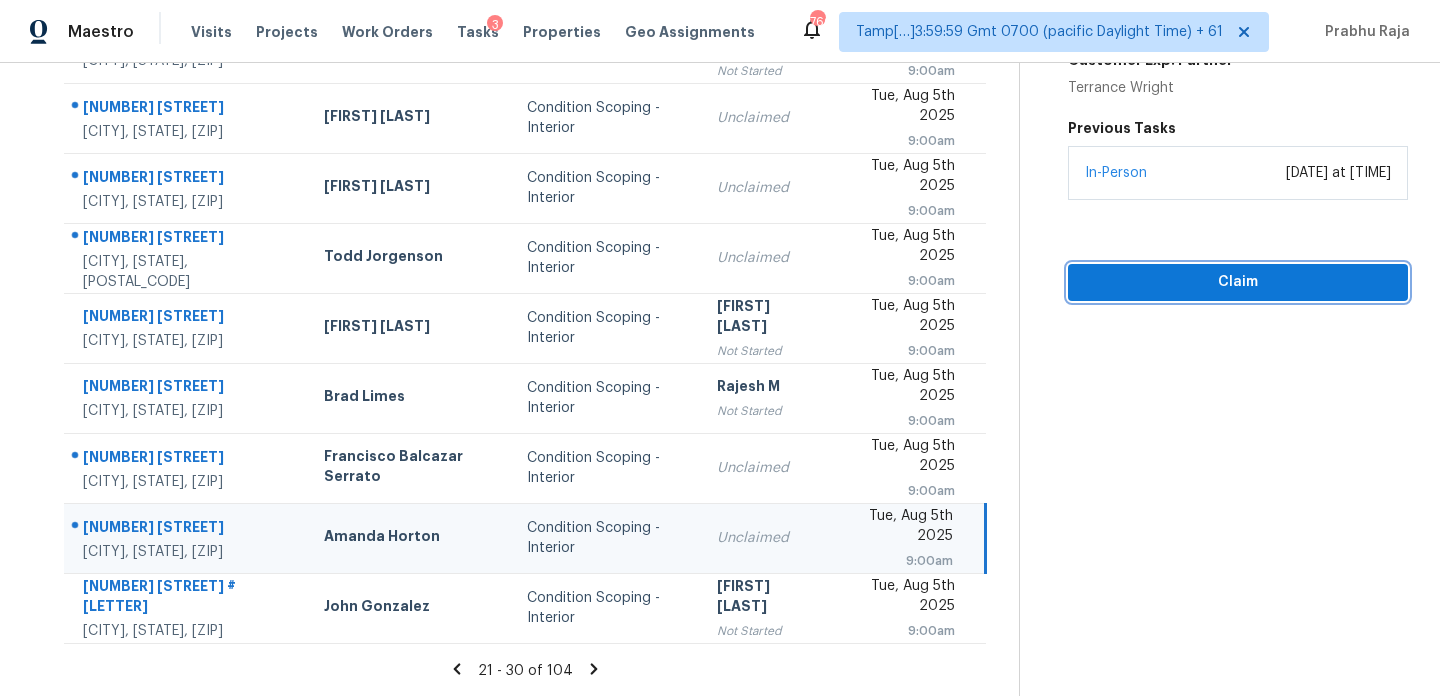 click on "Claim" at bounding box center (1238, 282) 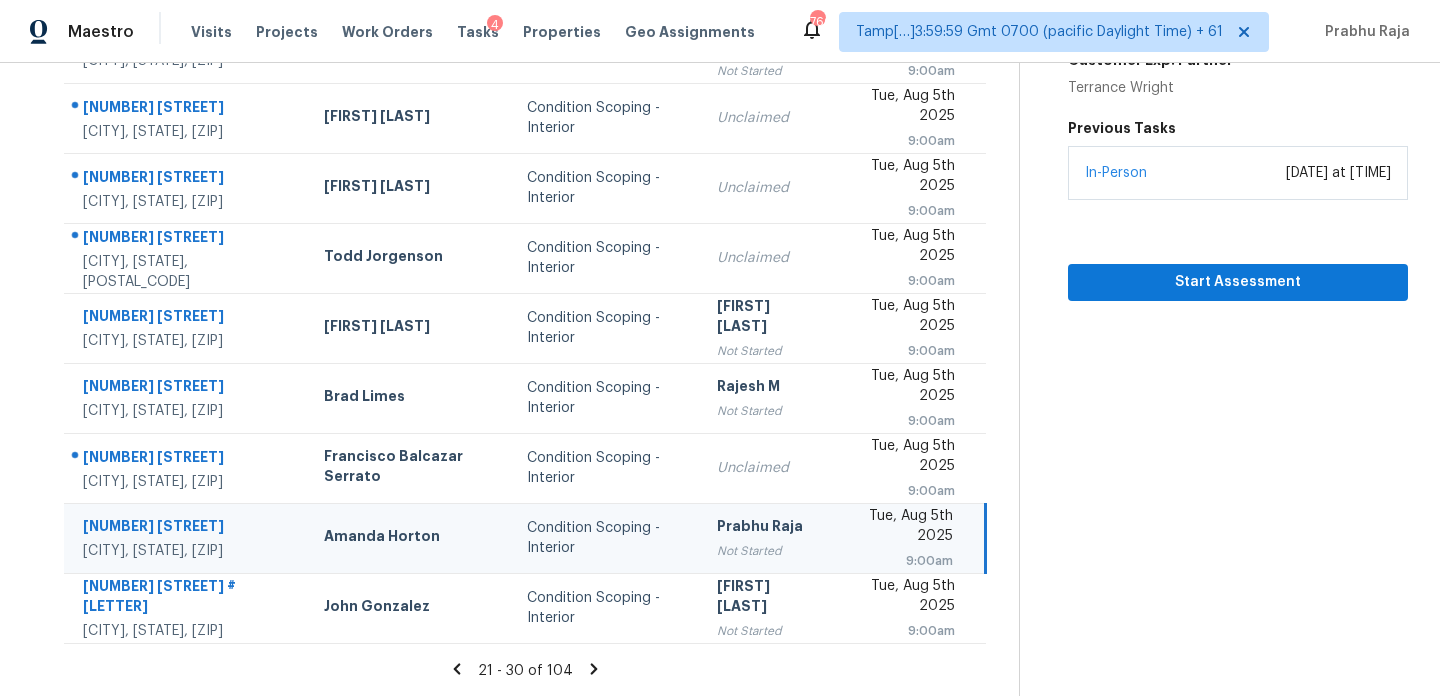 click 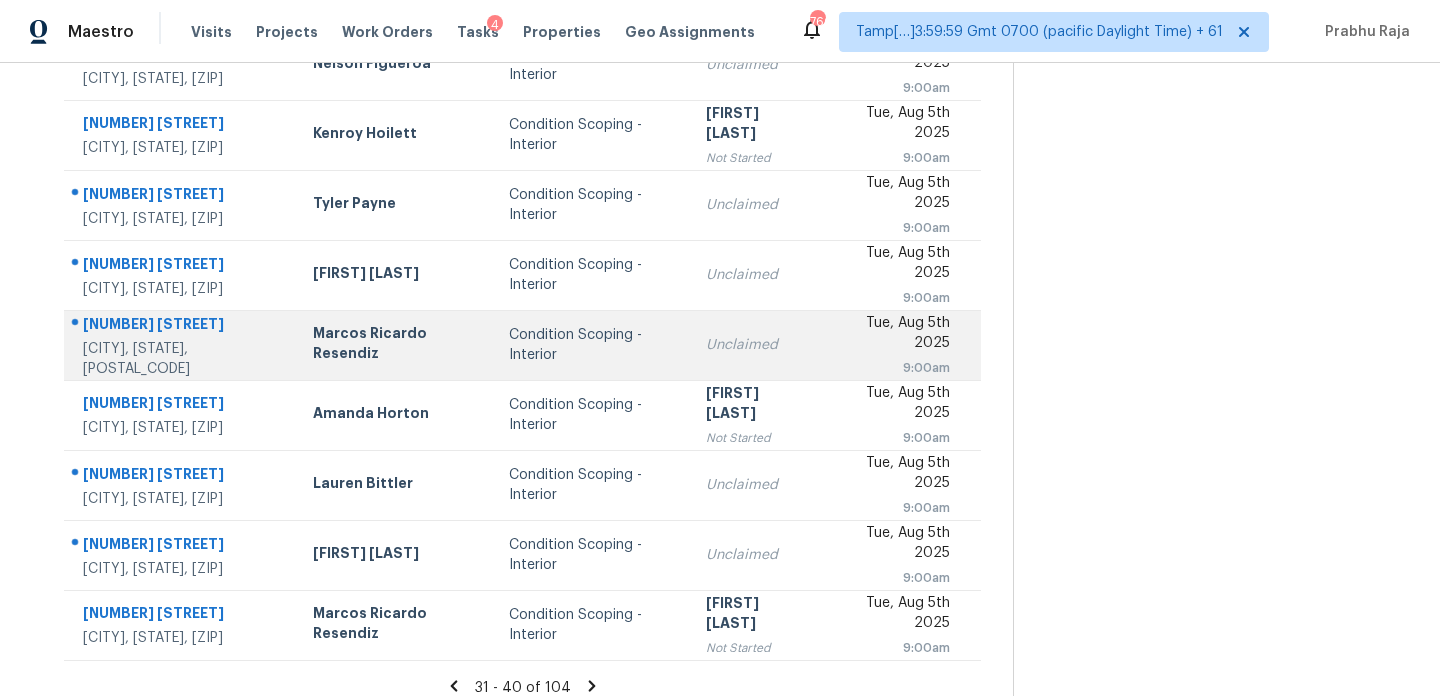 scroll, scrollTop: 330, scrollLeft: 0, axis: vertical 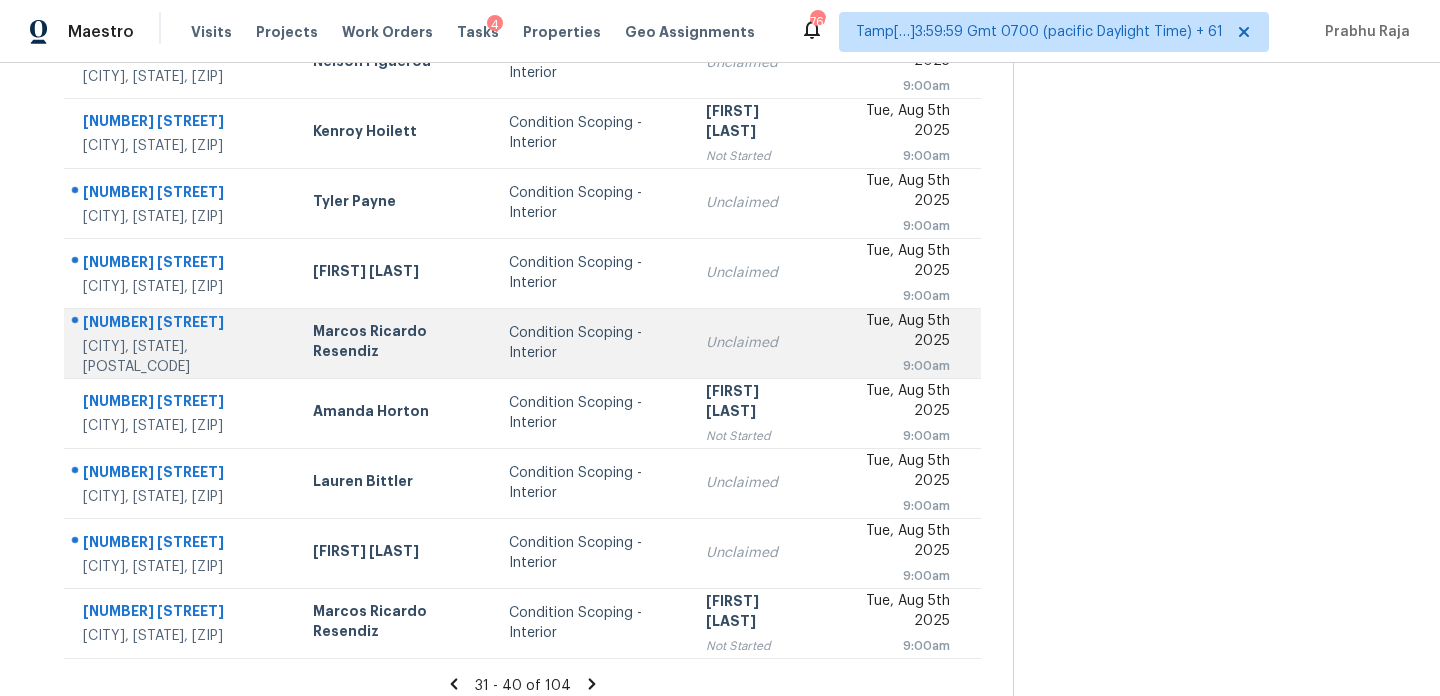 click on "Unclaimed" at bounding box center (756, 343) 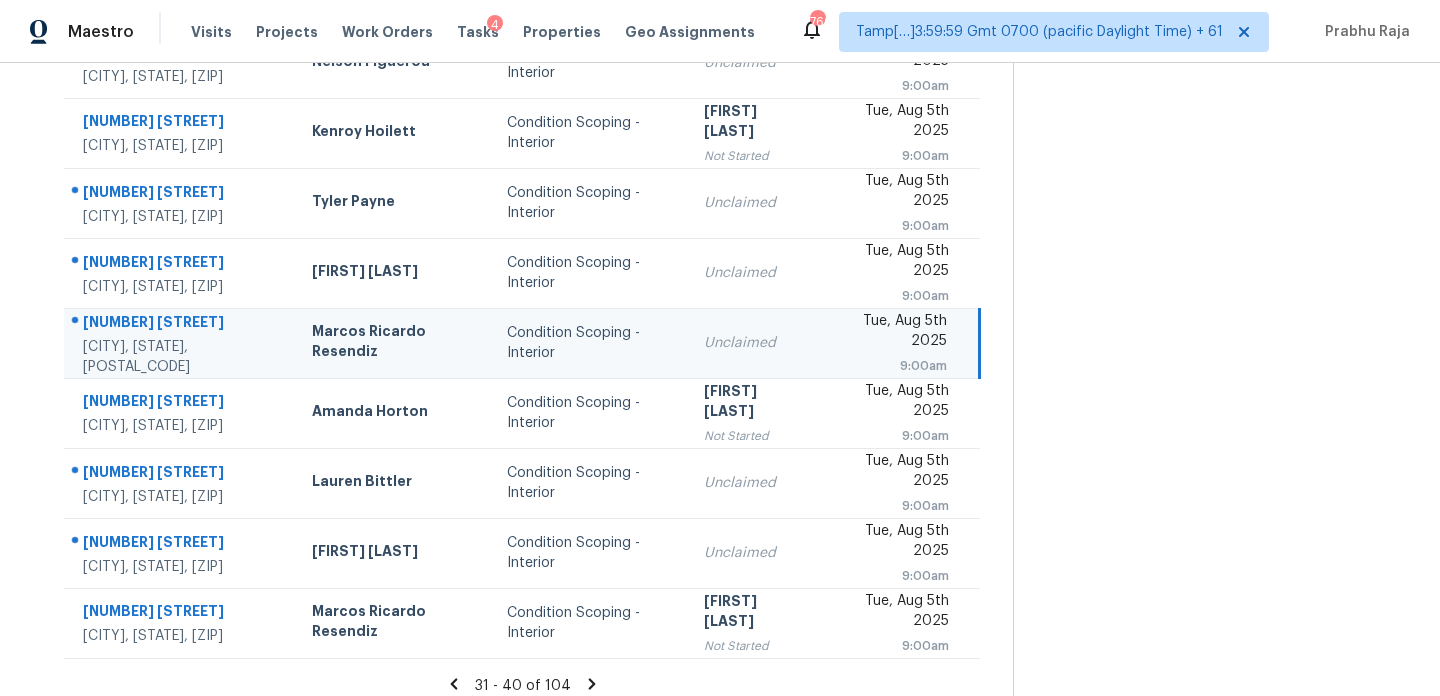 click on "Unclaimed" at bounding box center [754, 343] 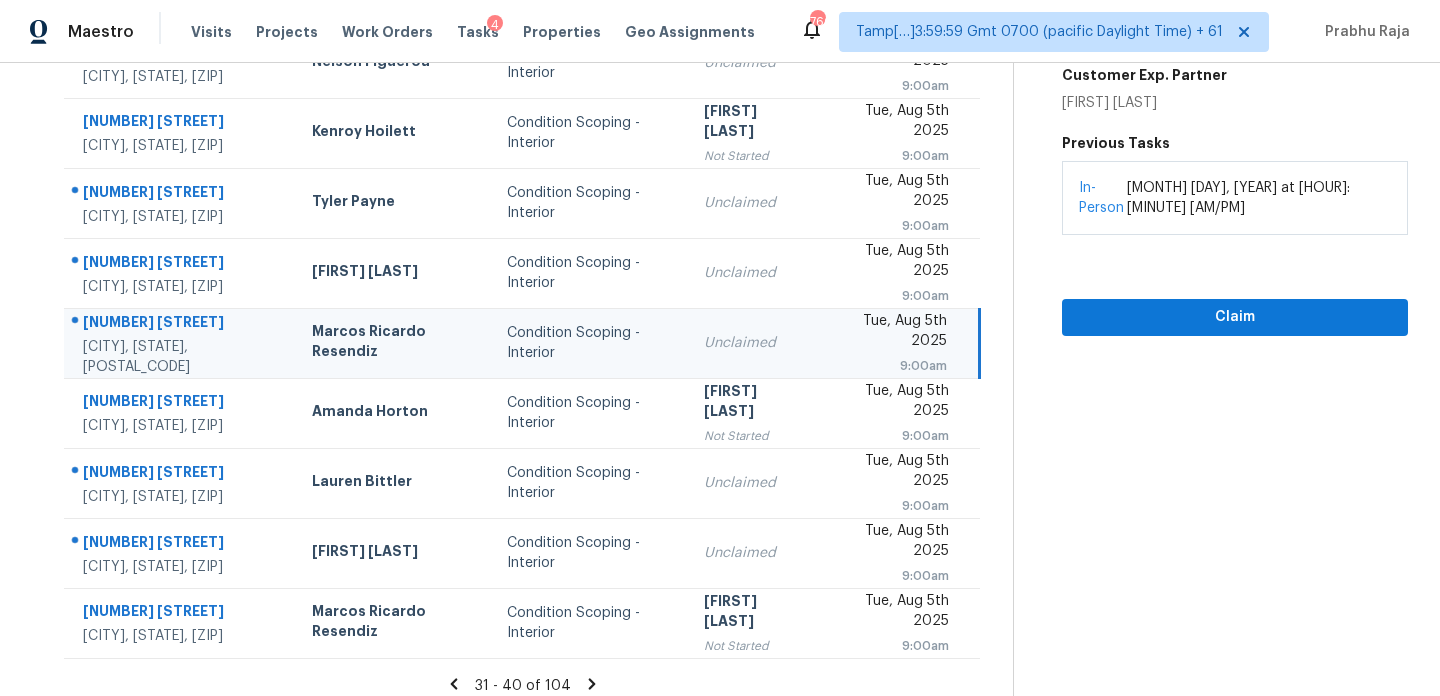 click on "Tue, Aug 5th 2025" at bounding box center (891, 333) 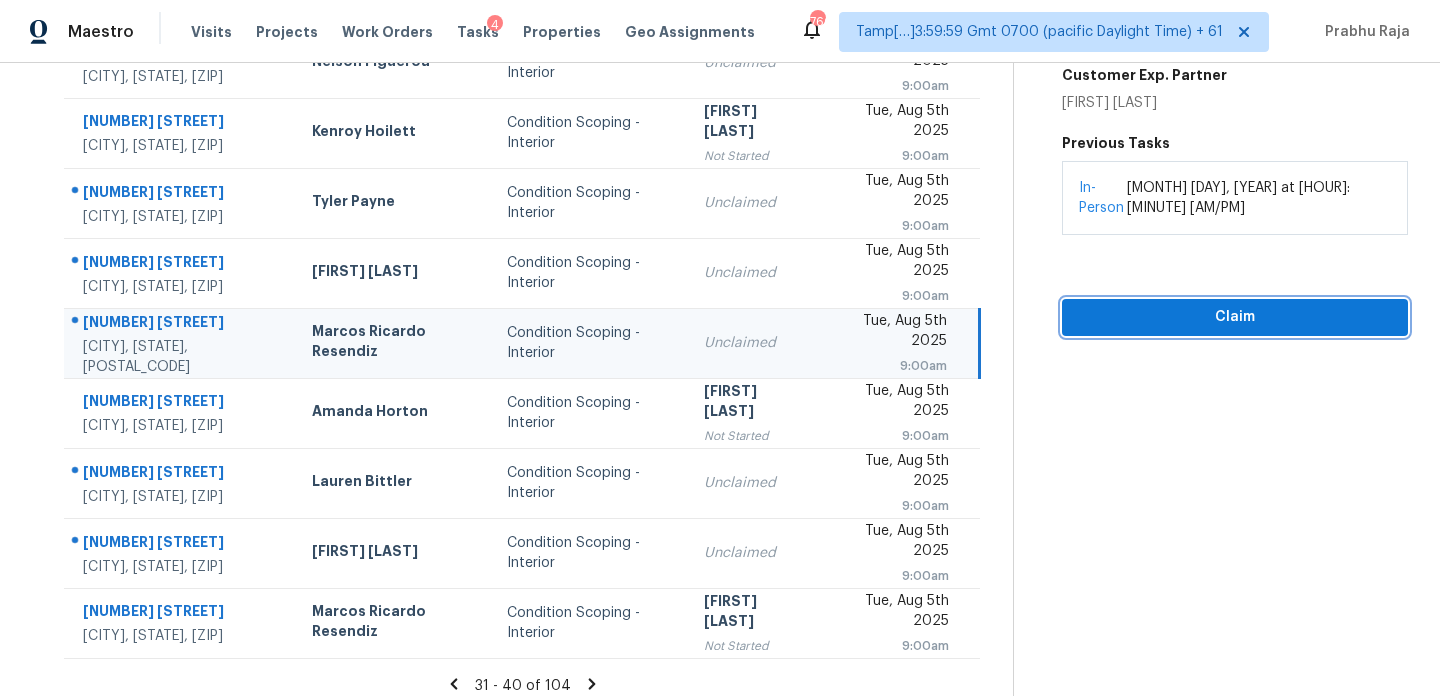 click on "Claim" at bounding box center [1235, 317] 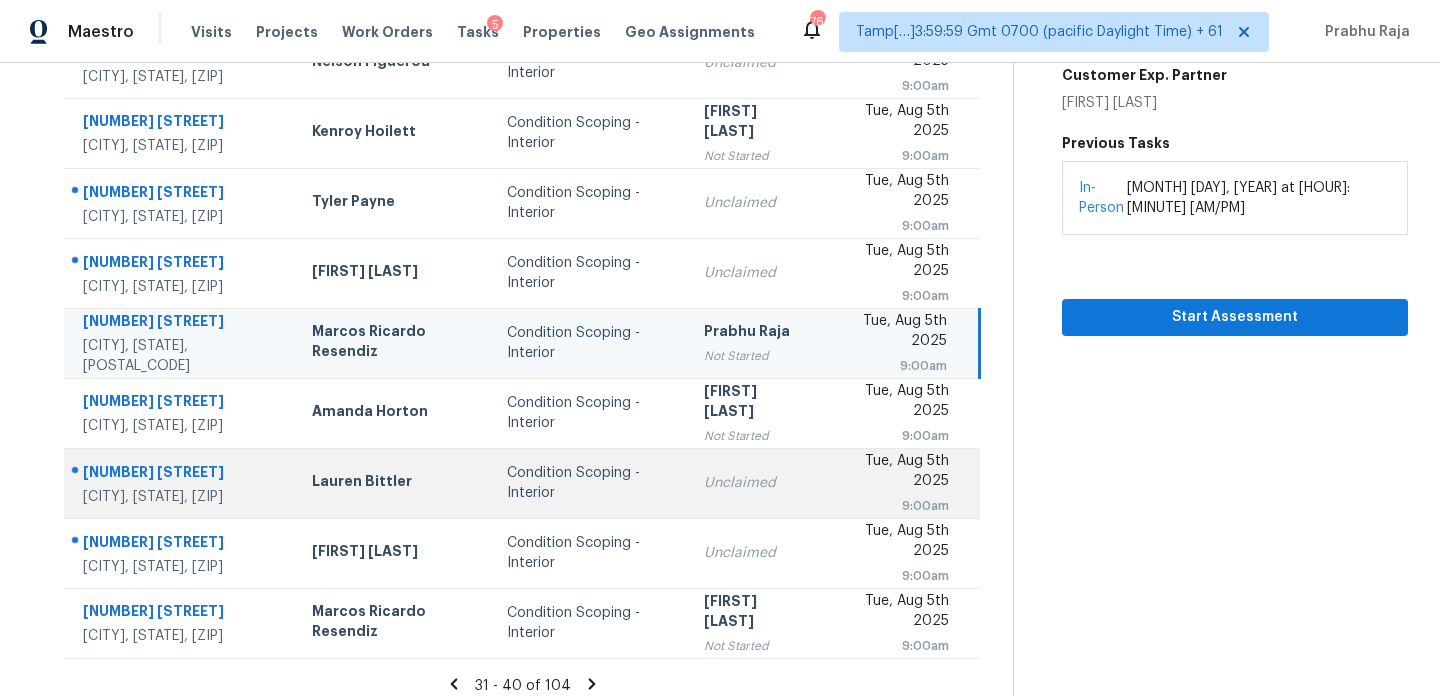 scroll, scrollTop: 345, scrollLeft: 0, axis: vertical 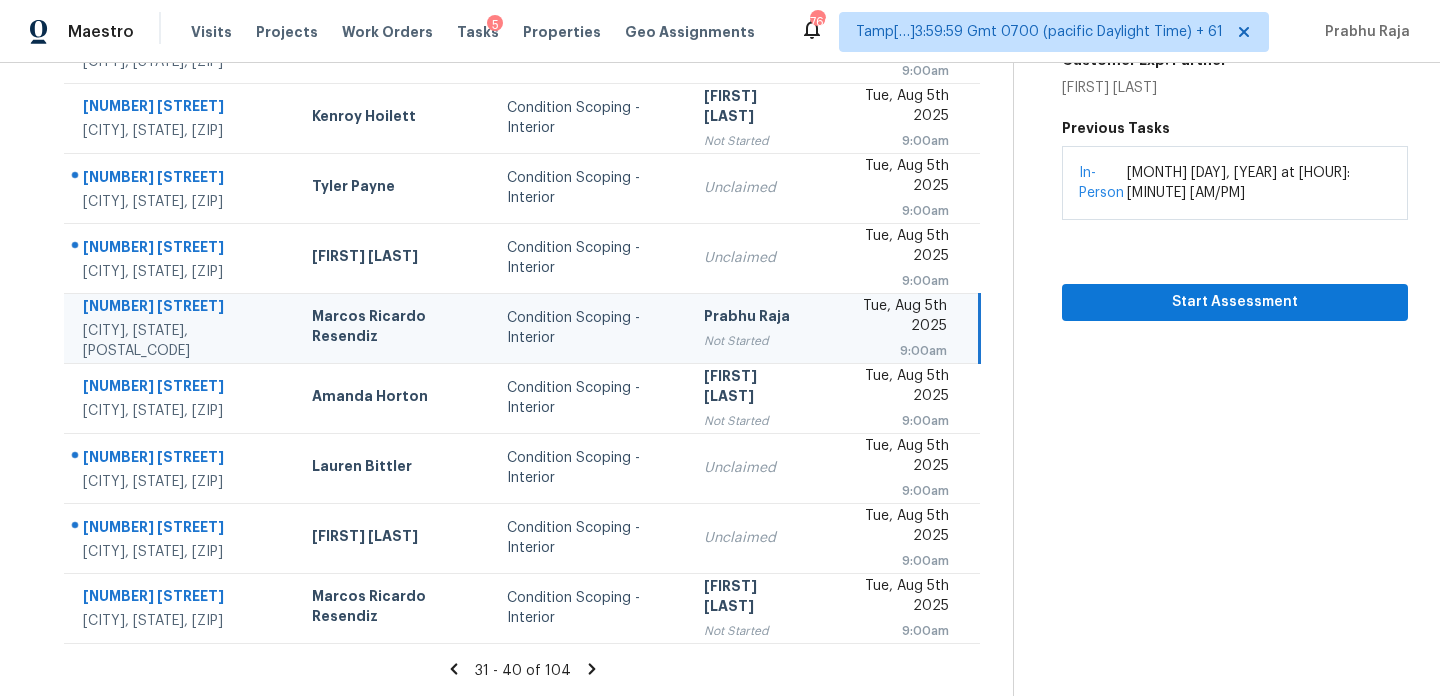 click 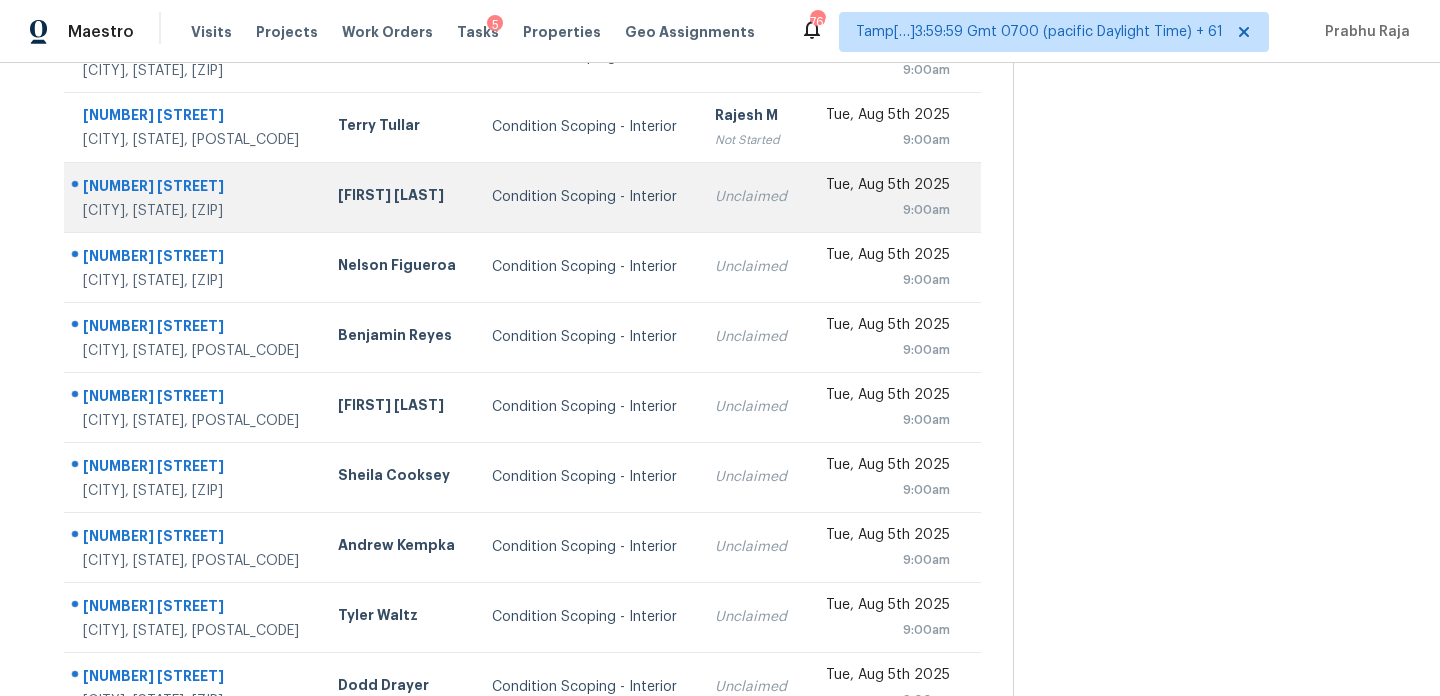 scroll, scrollTop: 274, scrollLeft: 0, axis: vertical 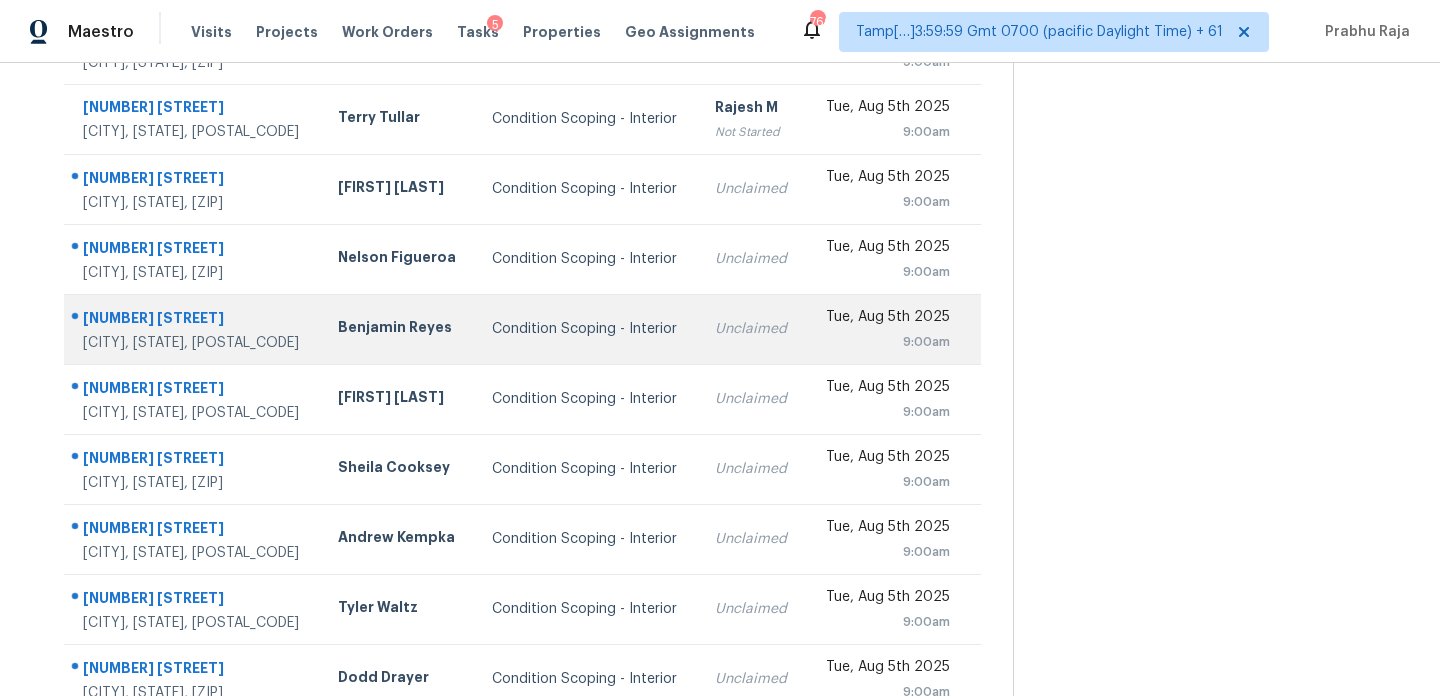 click on "Unclaimed" at bounding box center [752, 329] 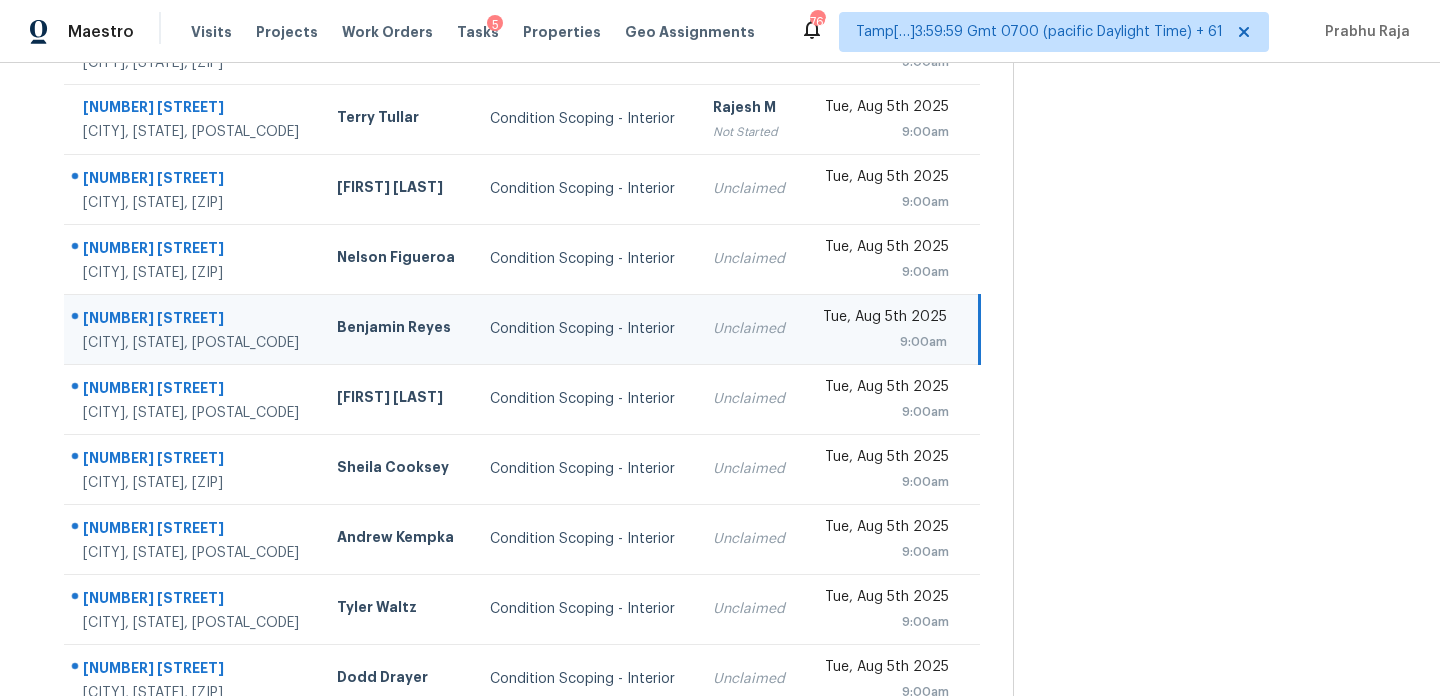 click on "Unclaimed" at bounding box center (750, 329) 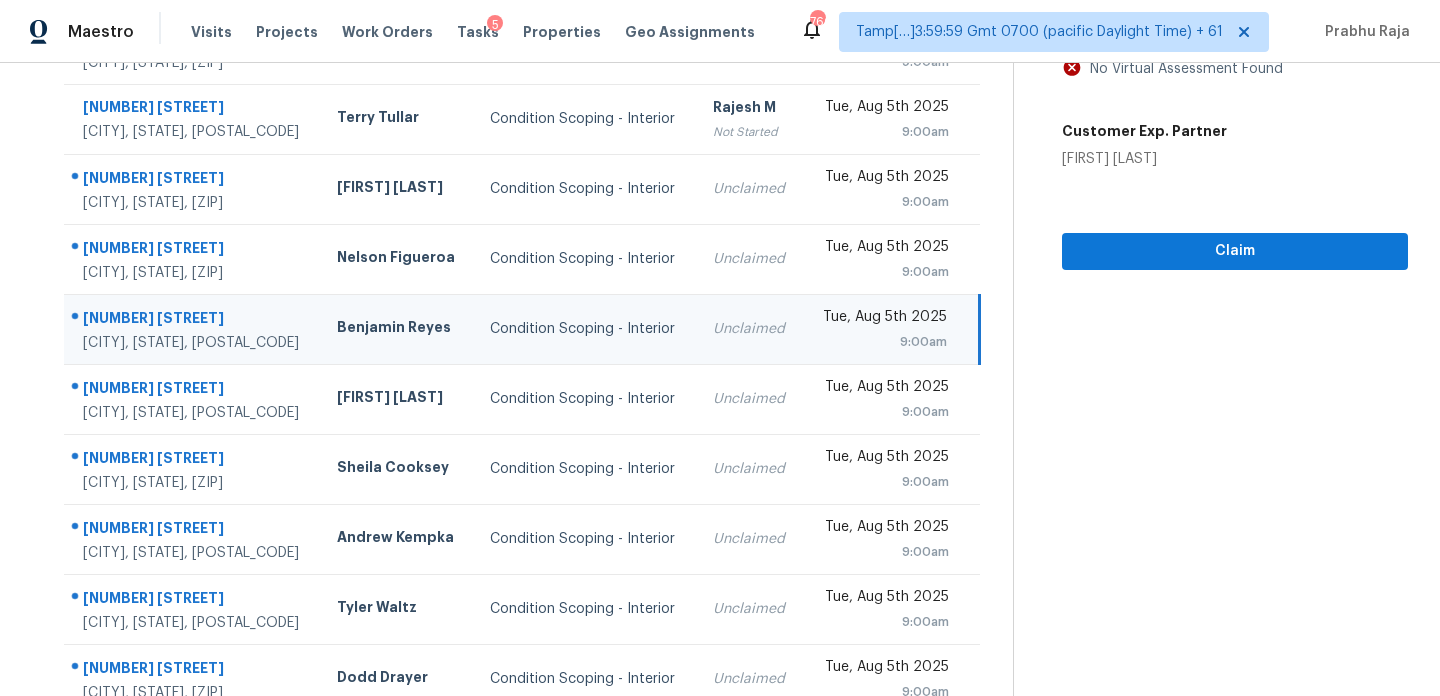 click on "Tue, Aug 5th 2025" at bounding box center (883, 319) 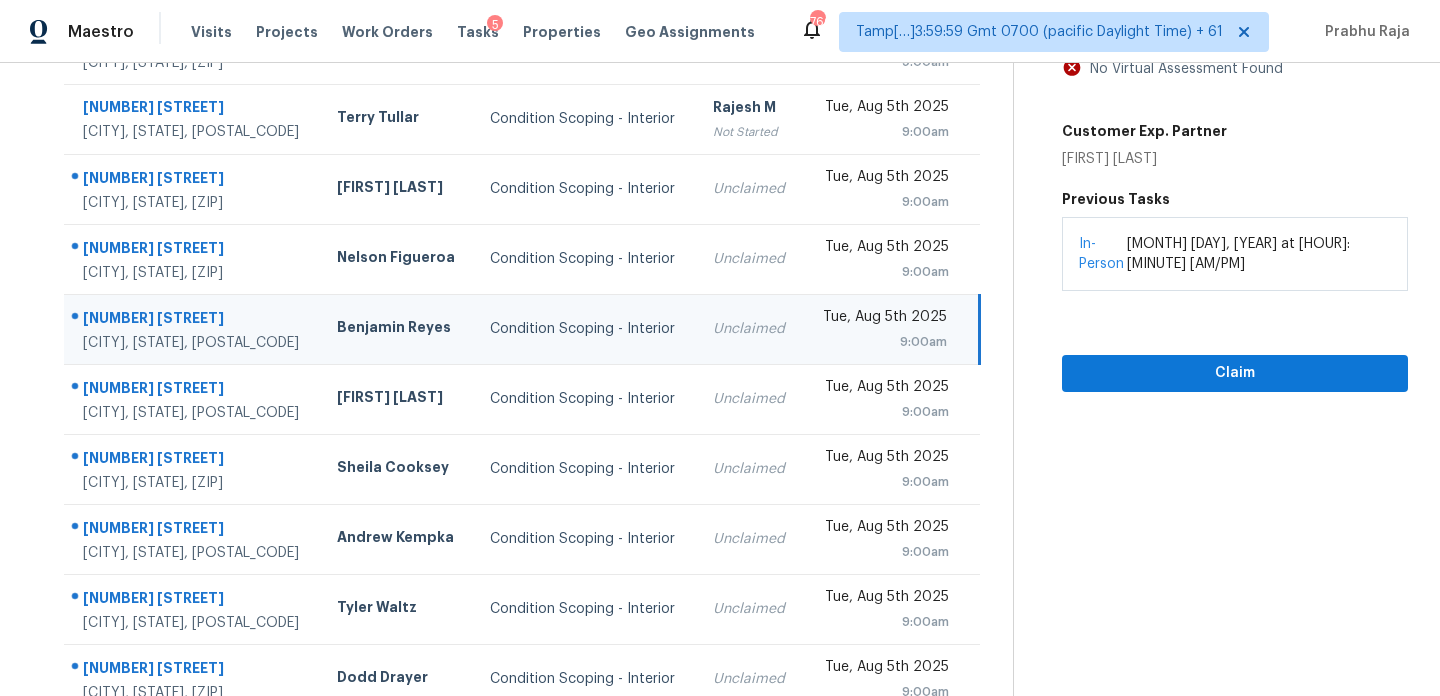 click on "Tue, Aug 5th 2025" at bounding box center [883, 319] 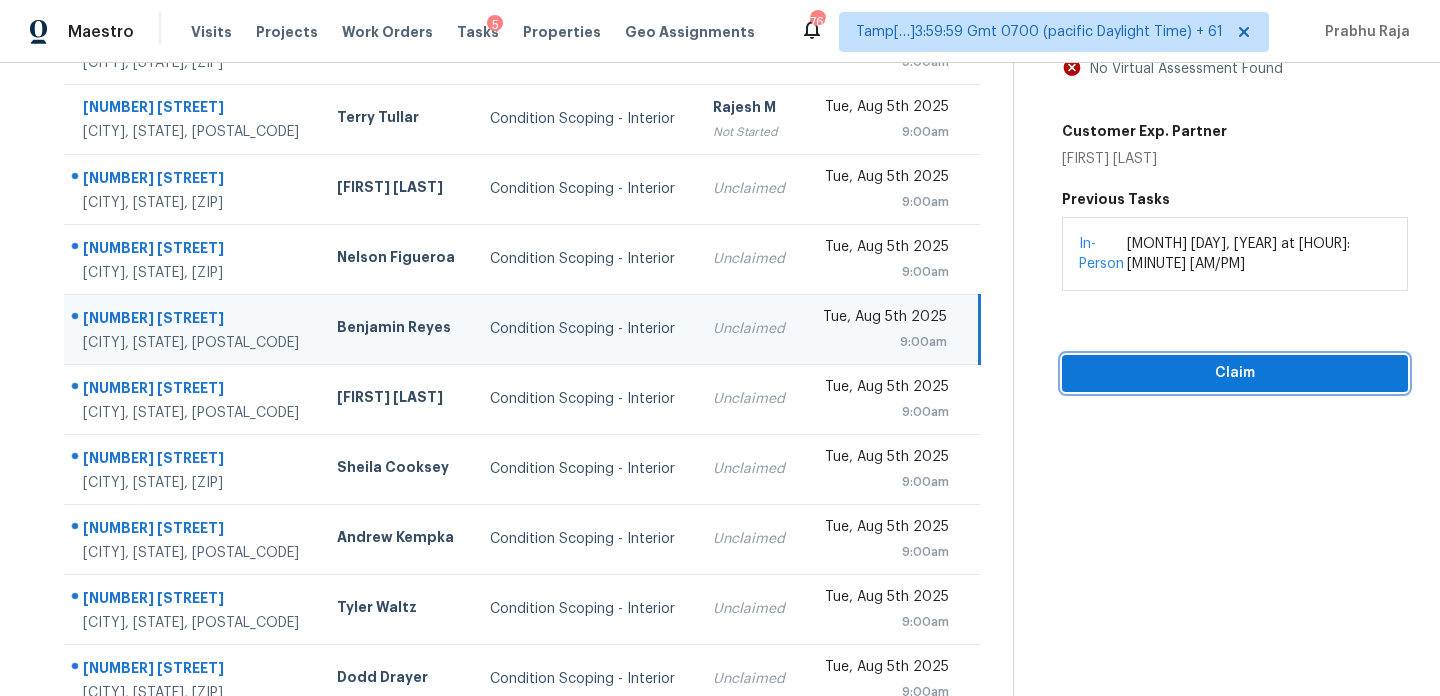 click on "Claim" at bounding box center [1235, 373] 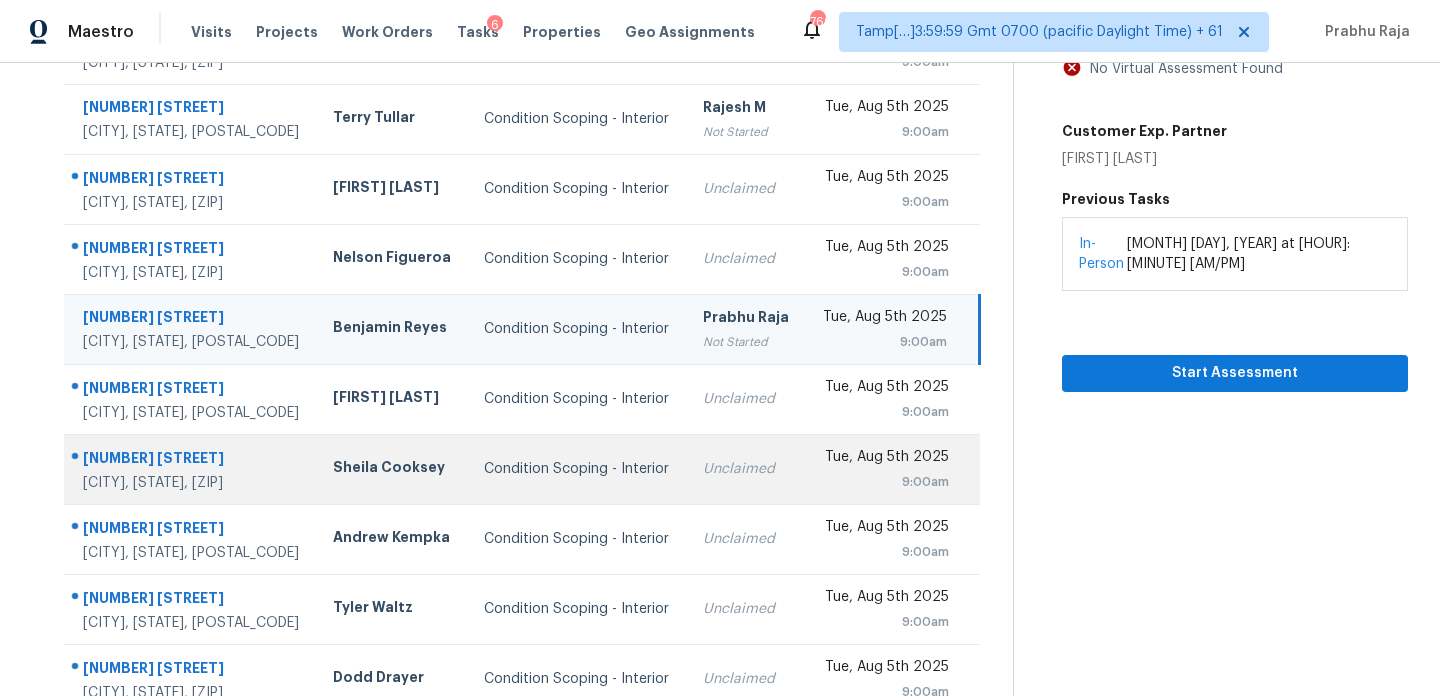 scroll, scrollTop: 345, scrollLeft: 0, axis: vertical 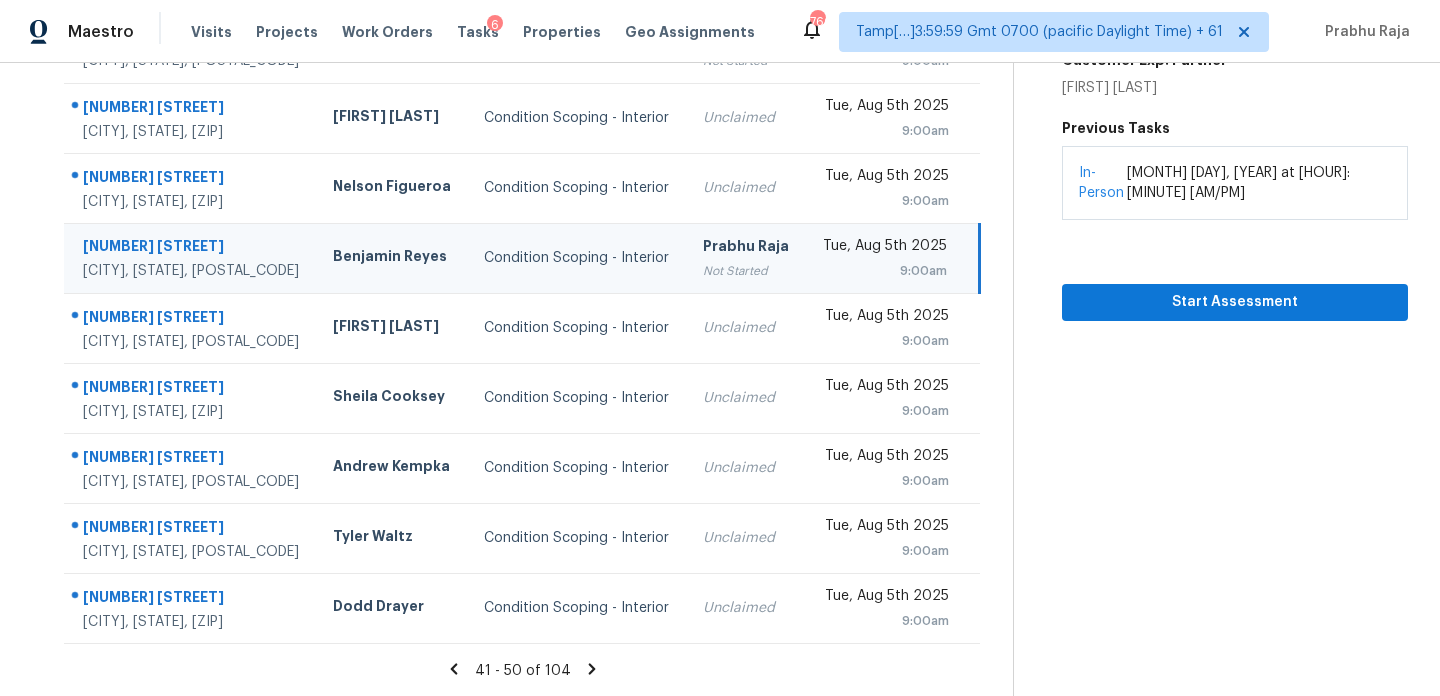 click 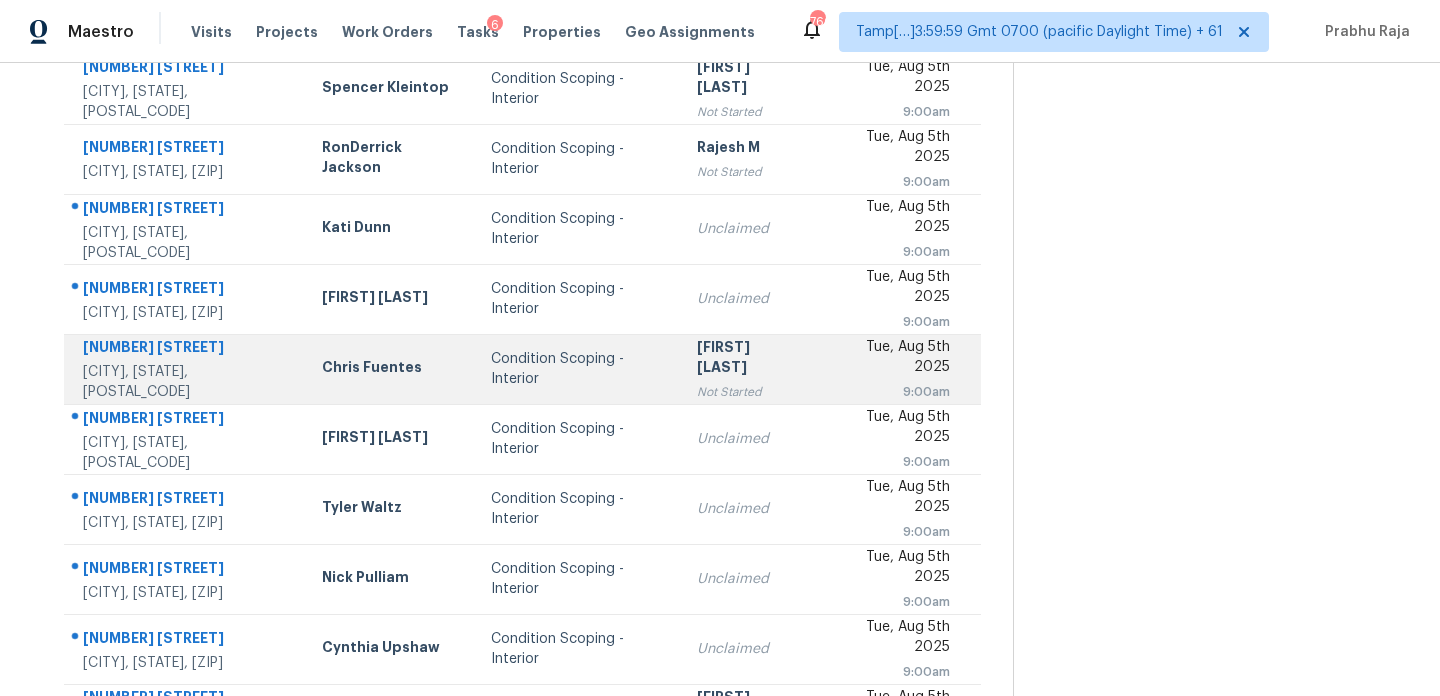 scroll, scrollTop: 235, scrollLeft: 0, axis: vertical 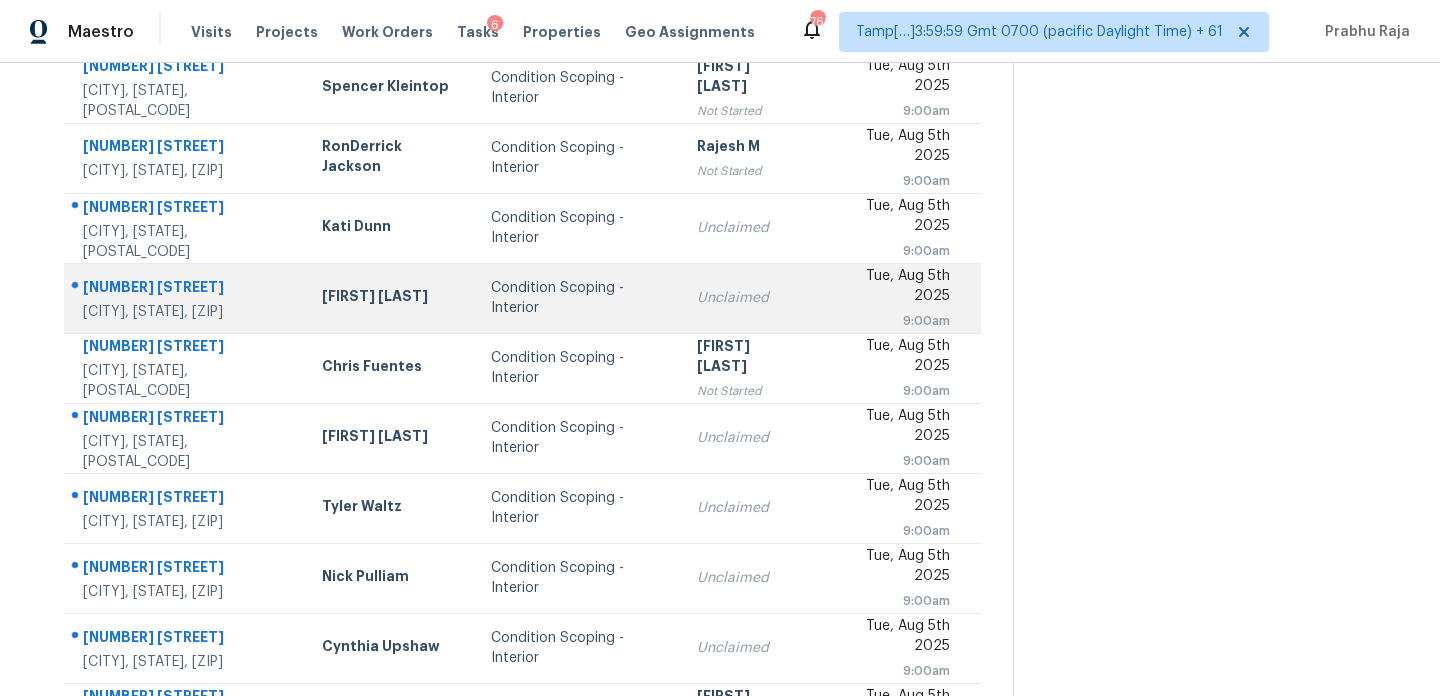 click on "Unclaimed" at bounding box center (748, 298) 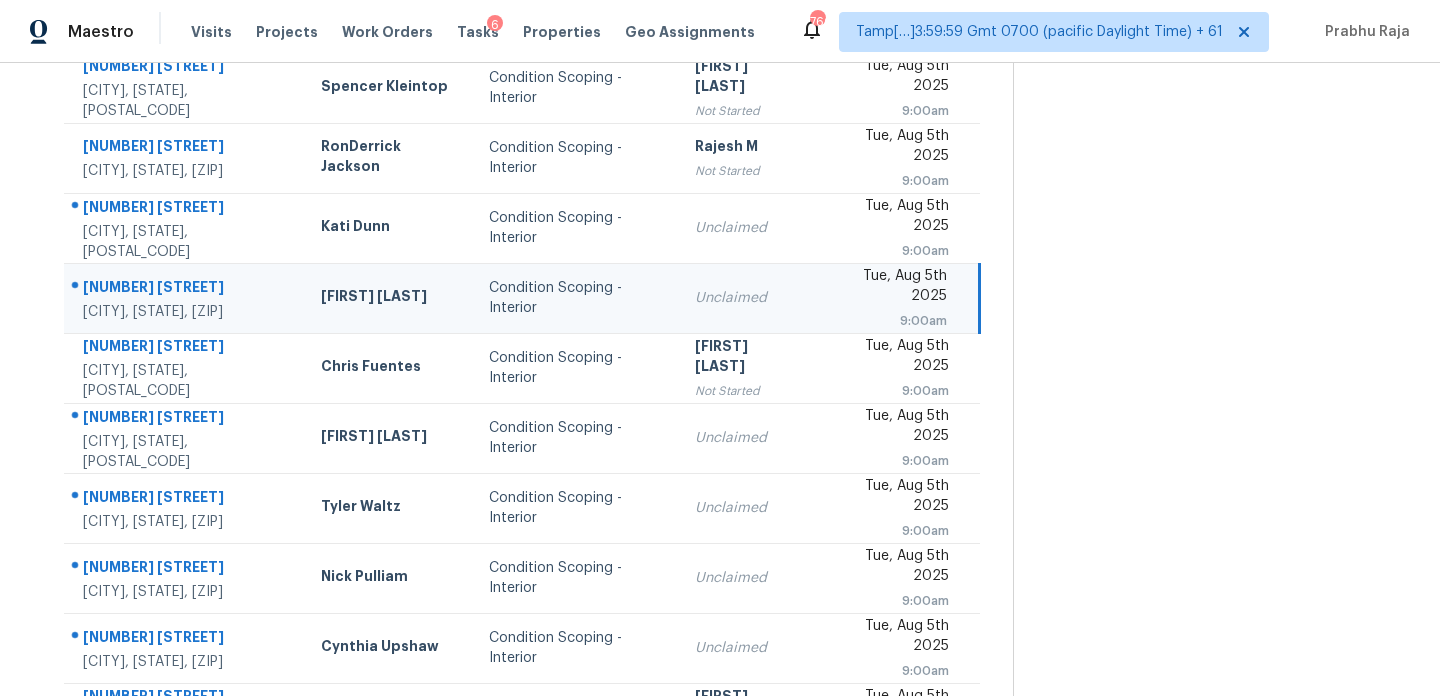click on "Unclaimed" at bounding box center (746, 298) 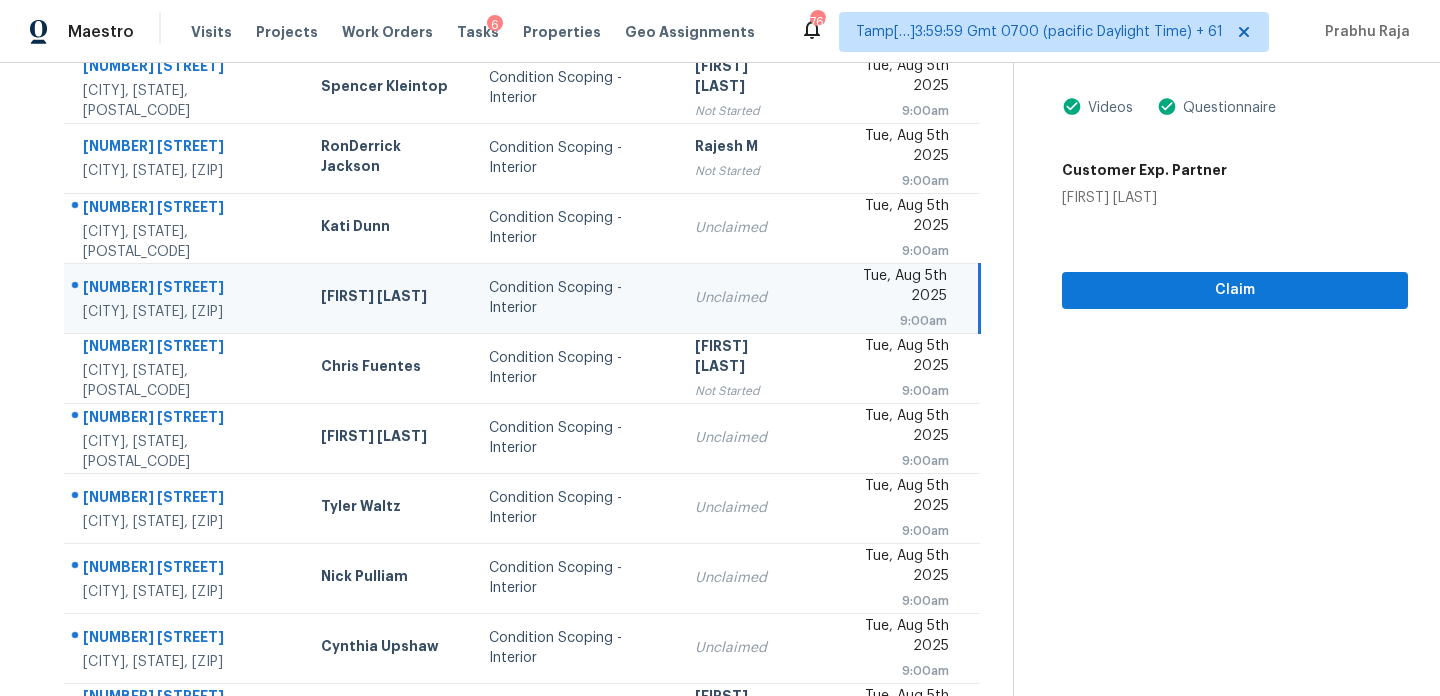 click on "Tue, Aug 5th 2025 9:00am" at bounding box center (896, 298) 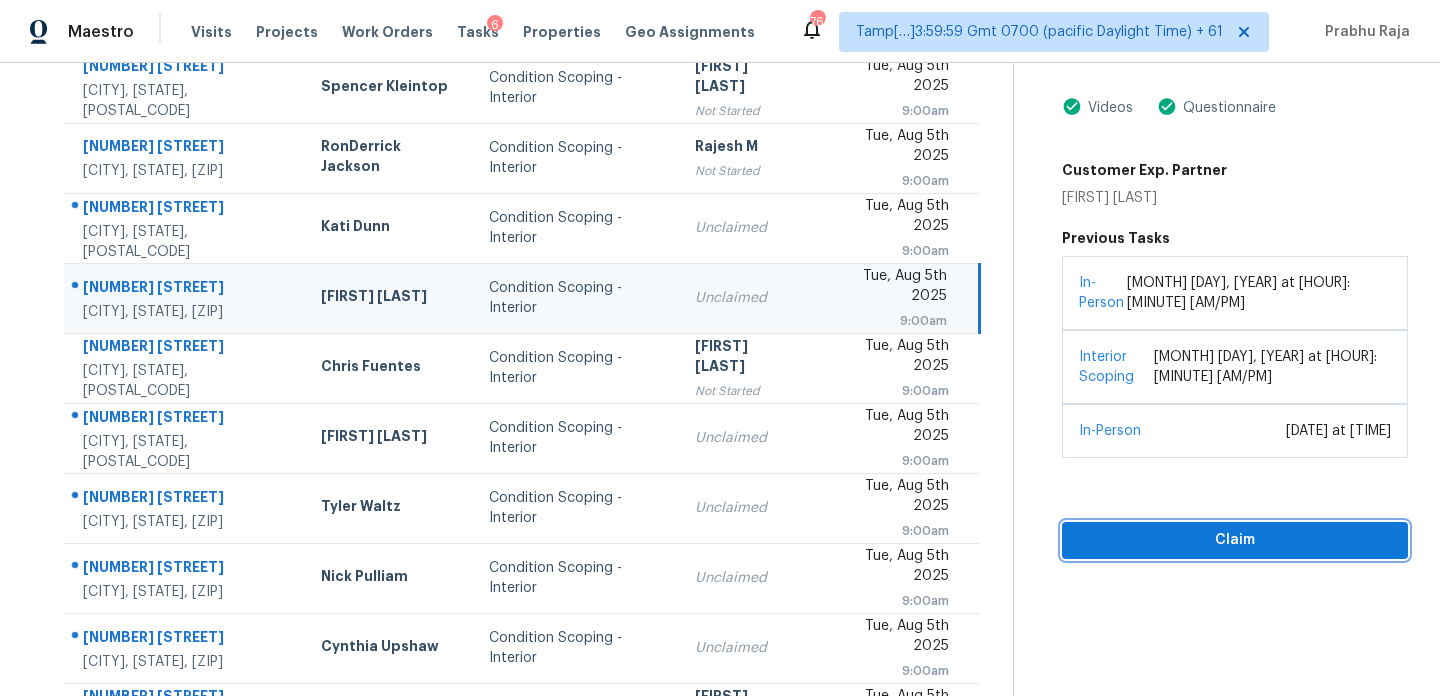 click on "Claim" at bounding box center [1235, 540] 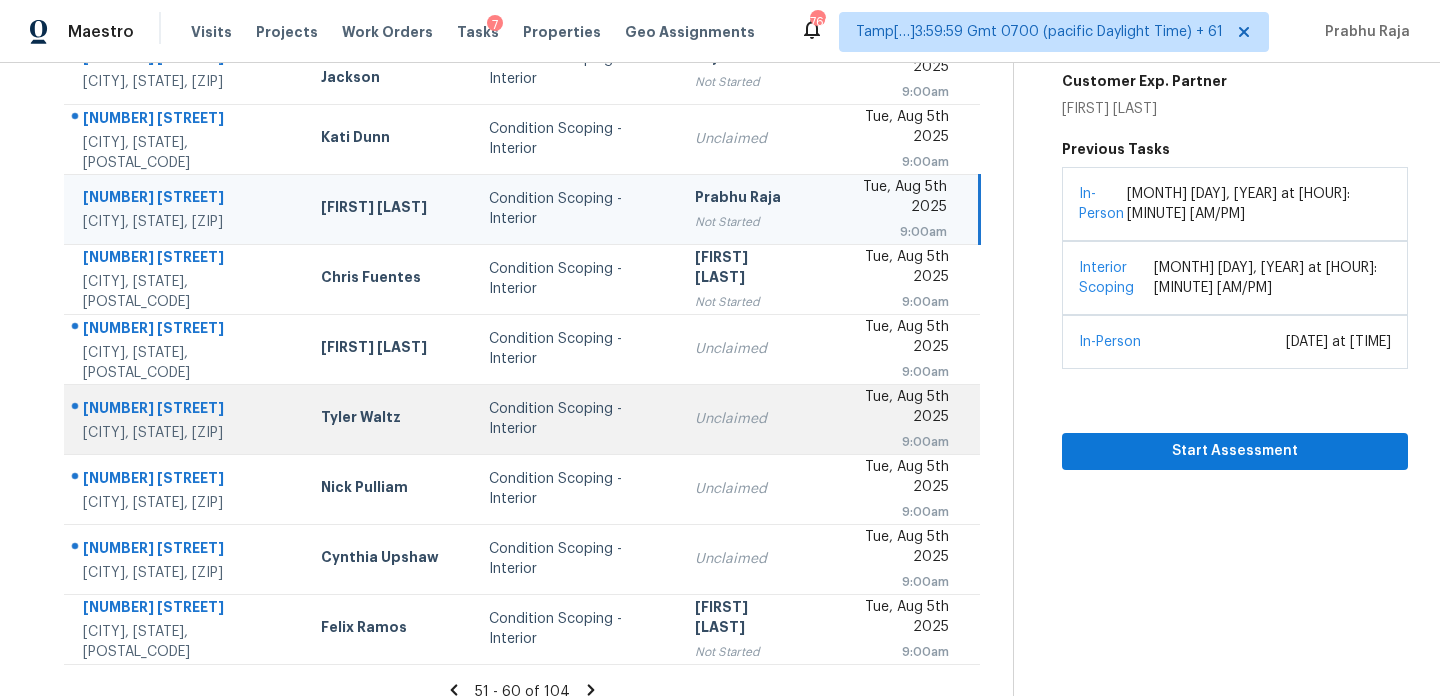 scroll, scrollTop: 345, scrollLeft: 0, axis: vertical 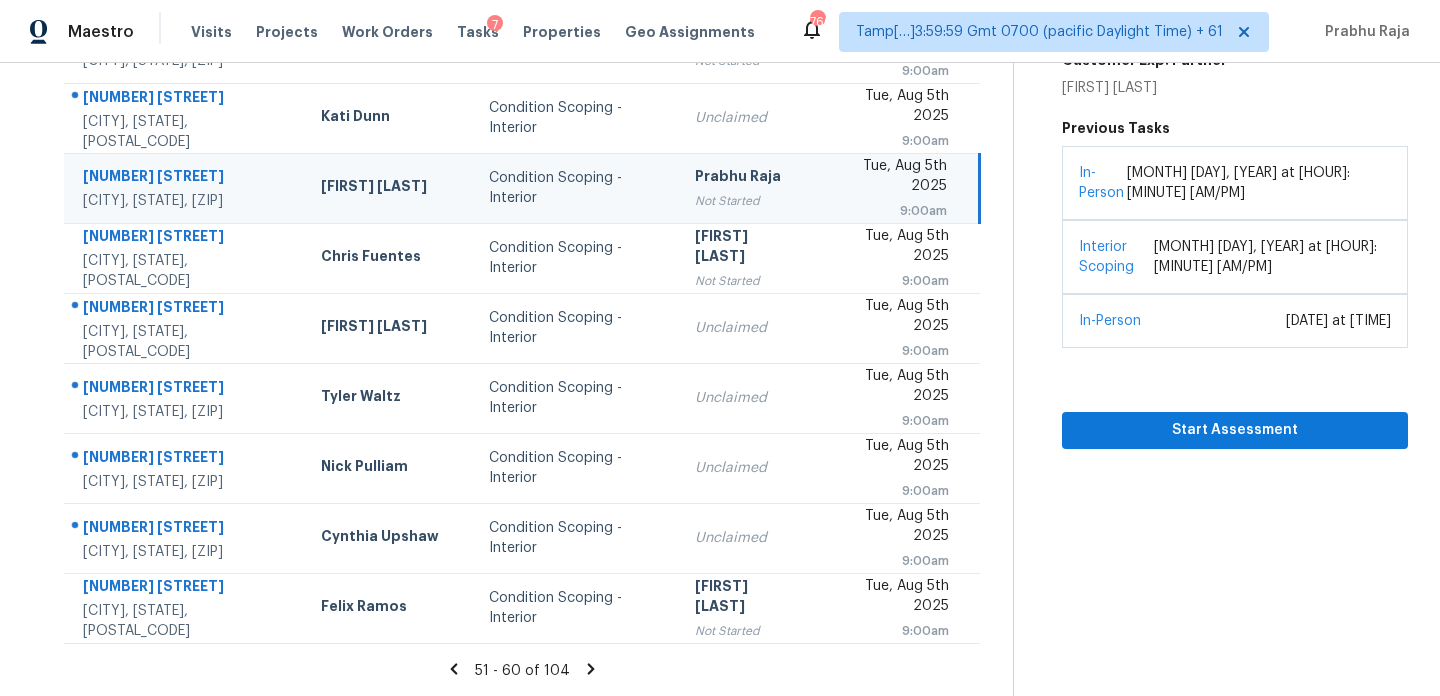 click 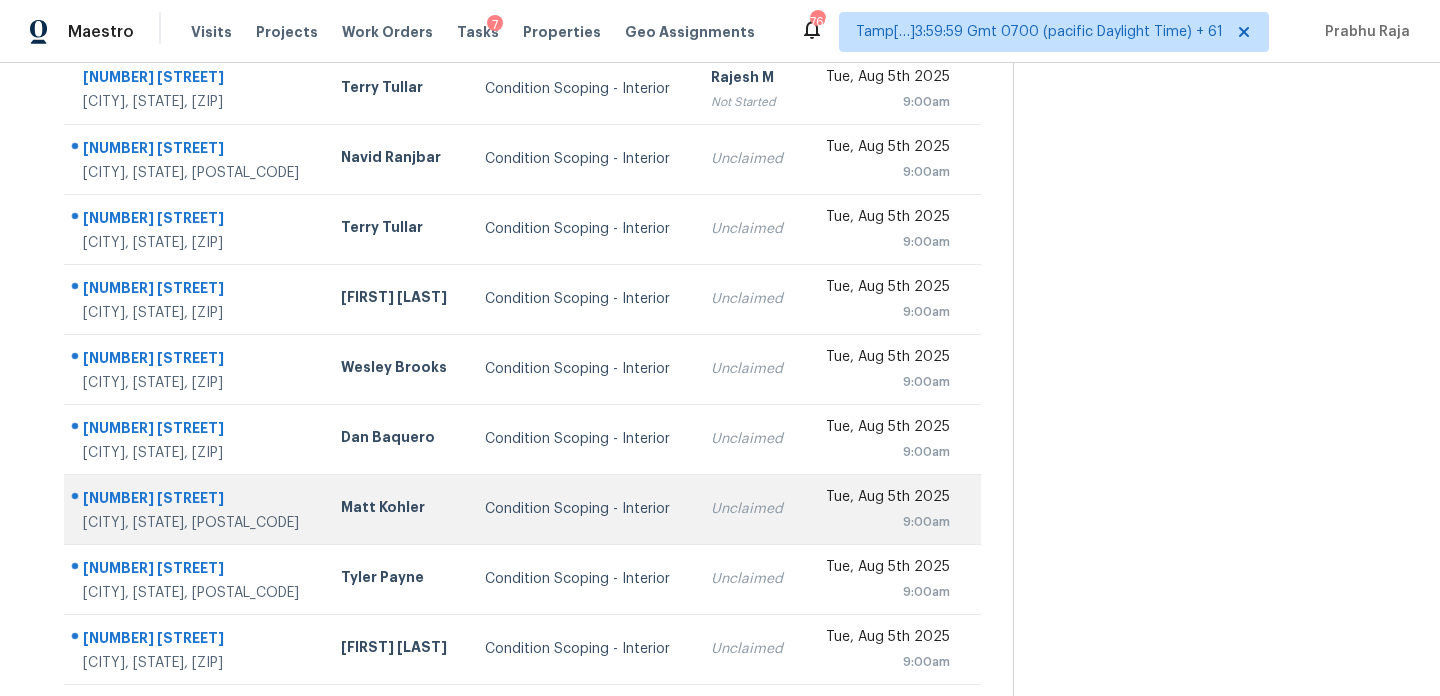 scroll, scrollTop: 236, scrollLeft: 0, axis: vertical 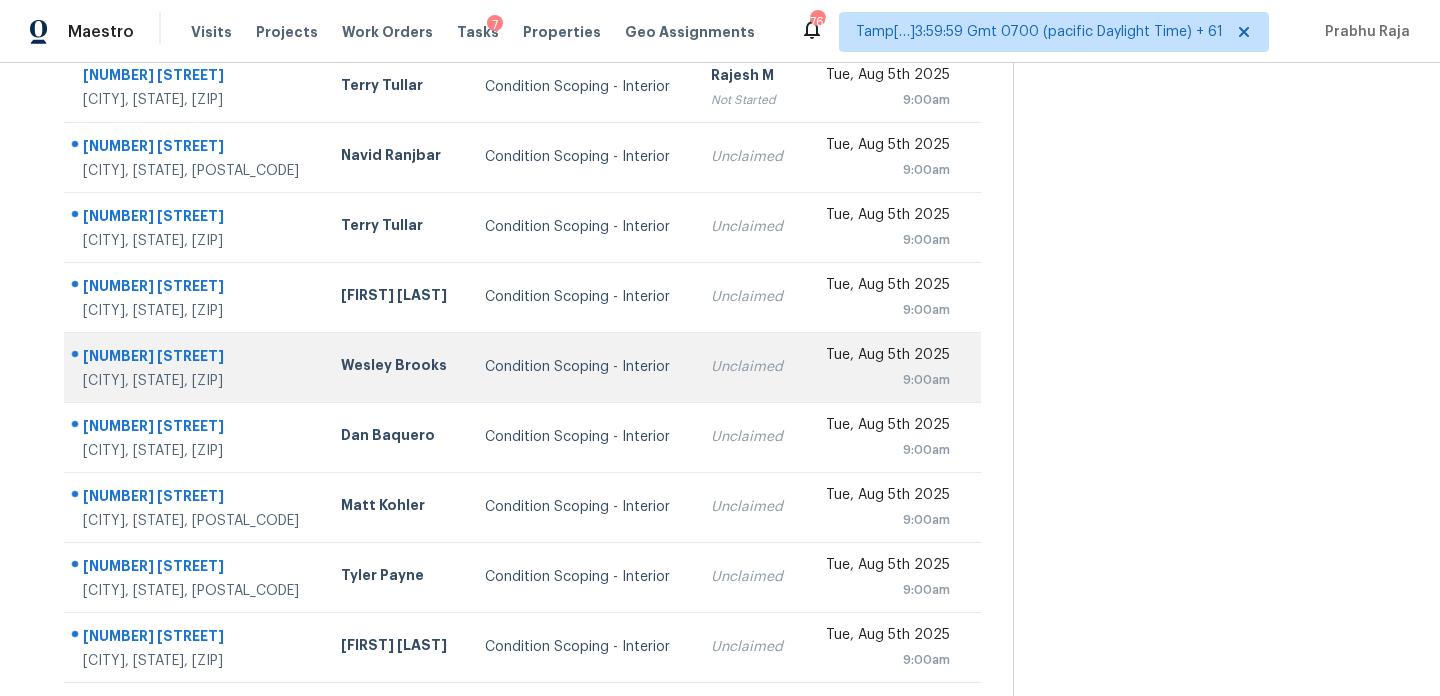 click on "Unclaimed" at bounding box center [749, 367] 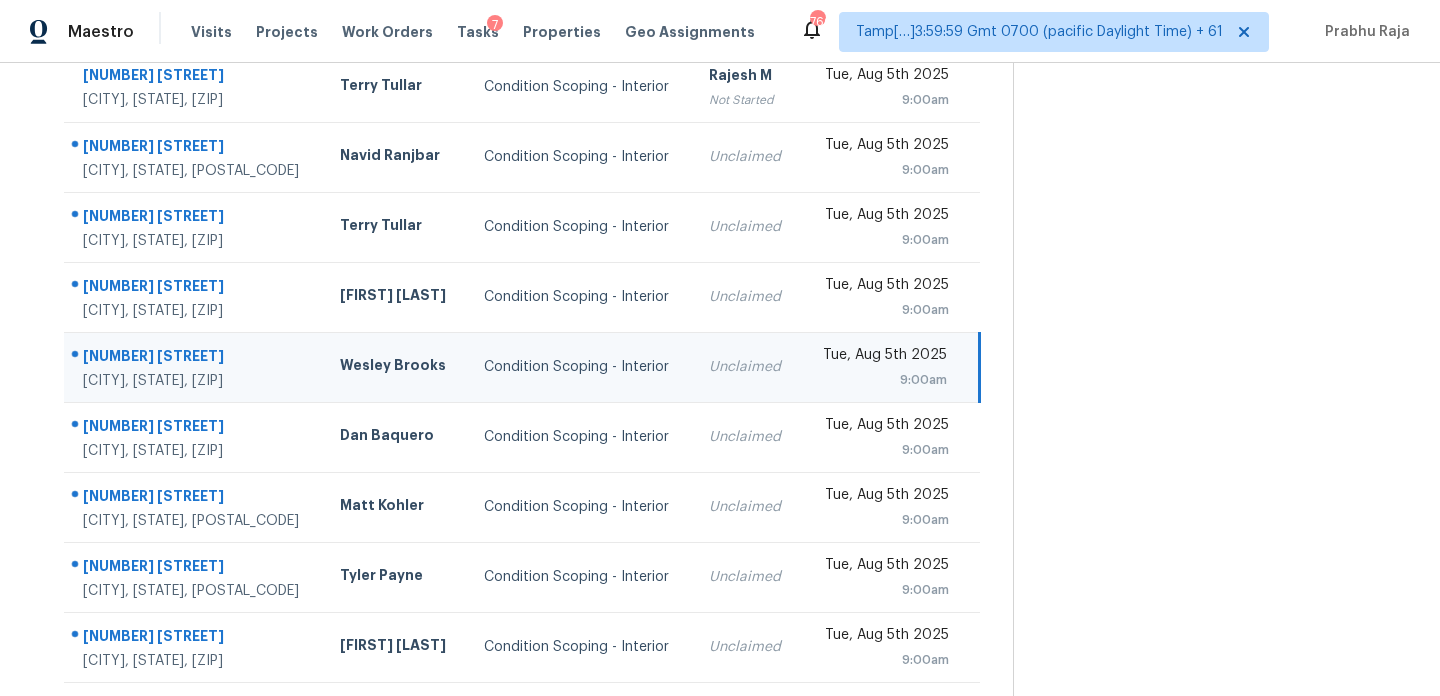 click on "9:00am" at bounding box center [882, 380] 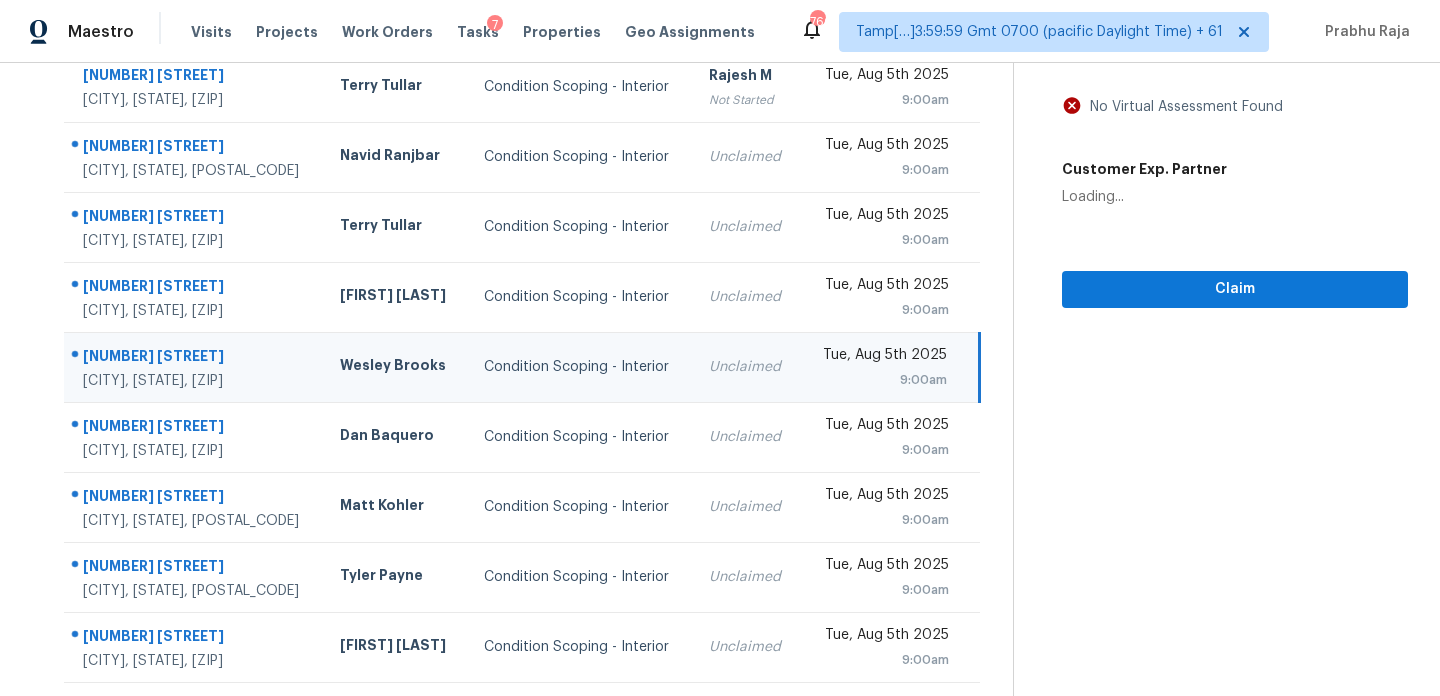 click on "9:00am" at bounding box center (882, 380) 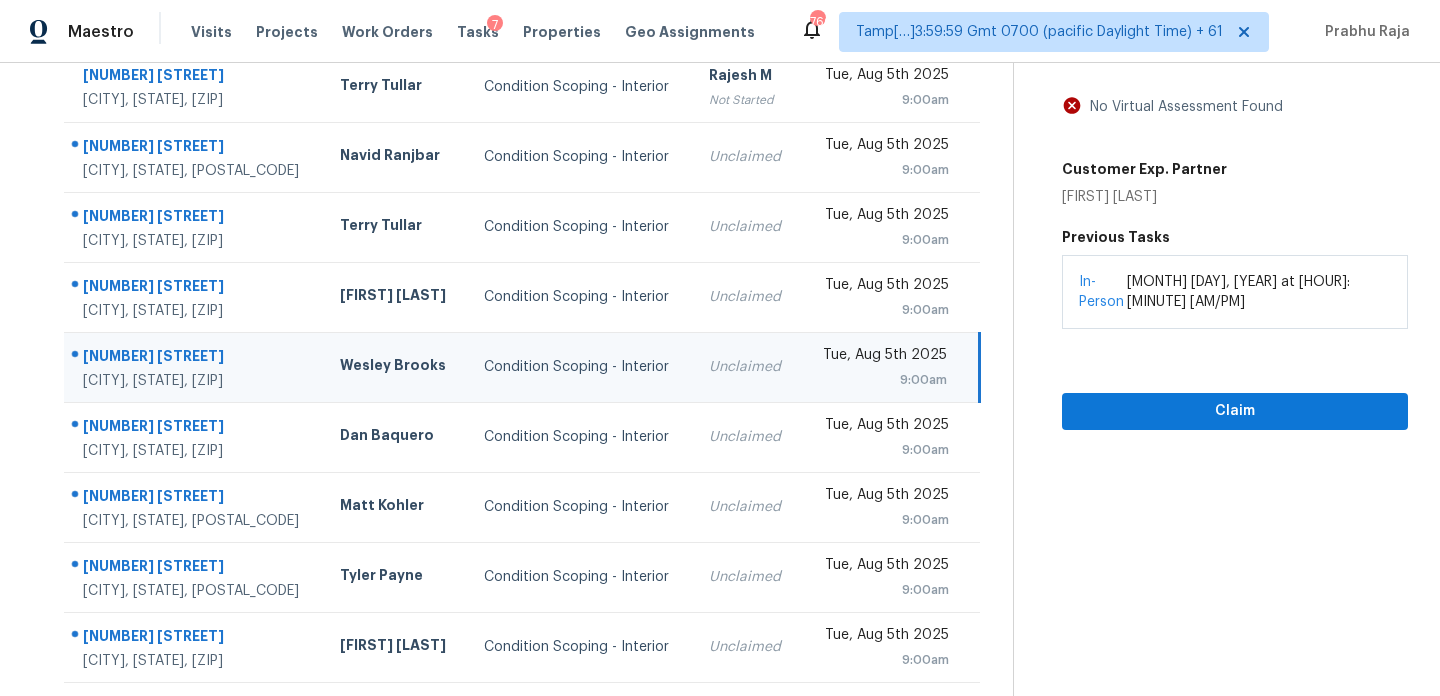 click on "9:00am" at bounding box center (882, 380) 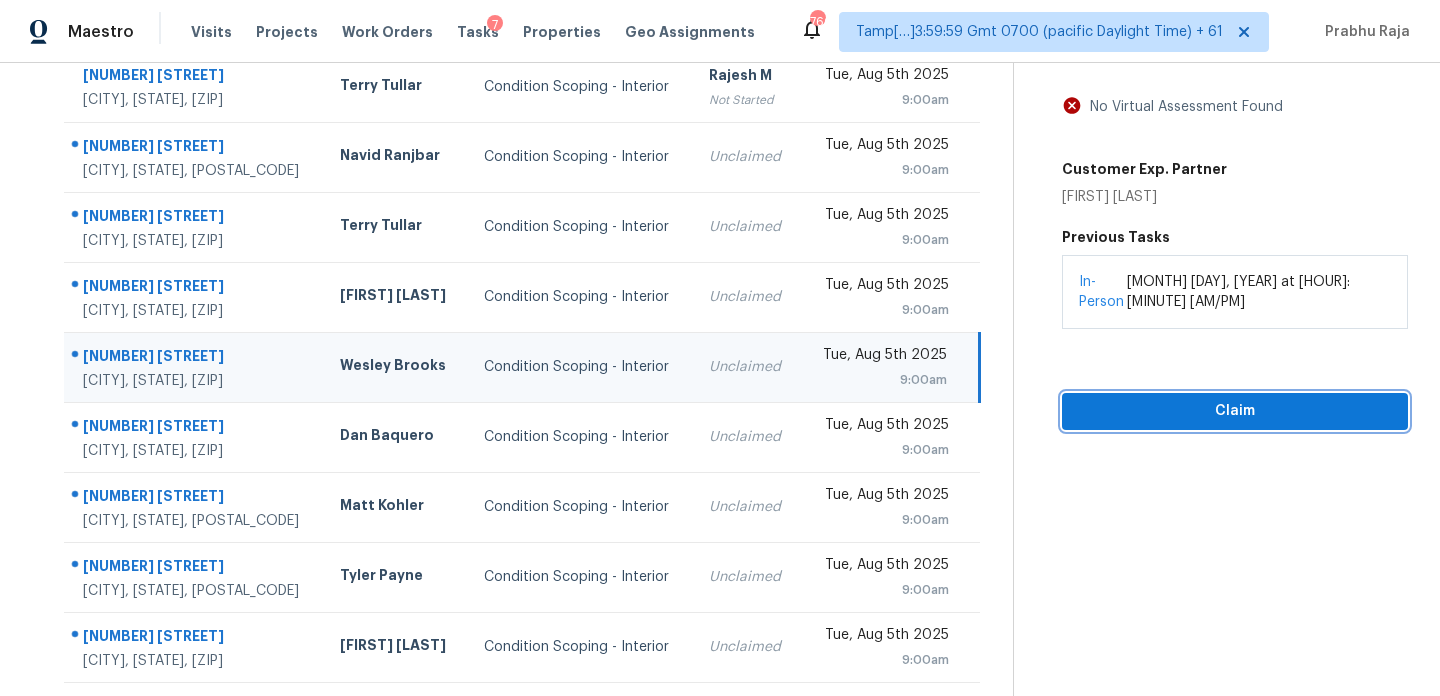 click on "Claim" at bounding box center (1235, 411) 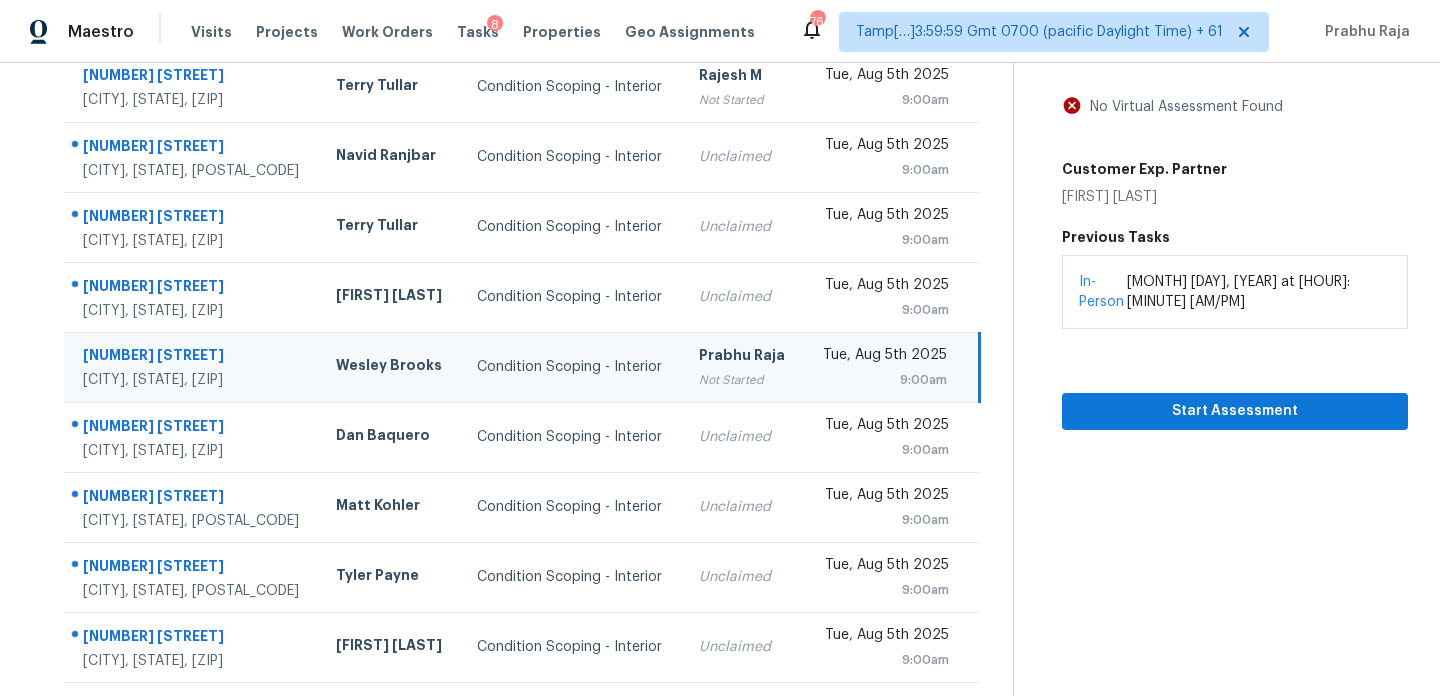 click on "Tue, Aug 5th 2025" at bounding box center (883, 357) 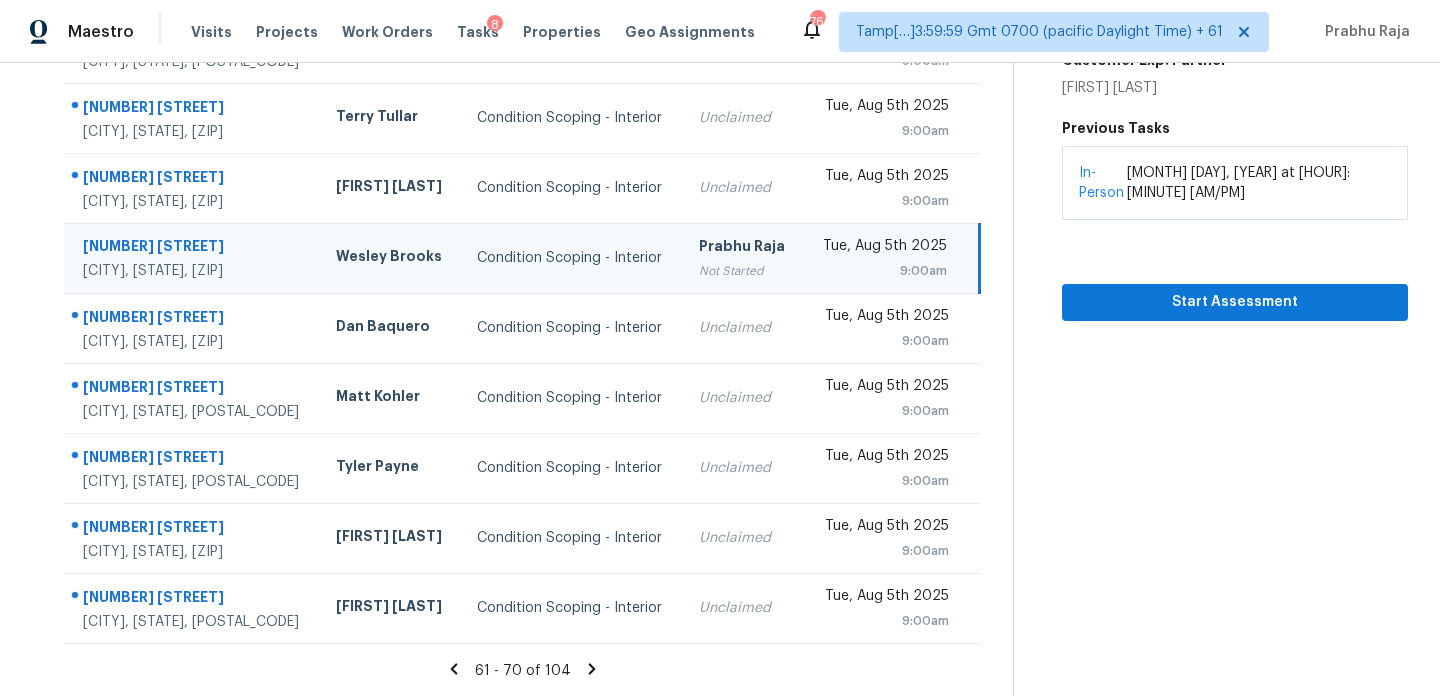 click 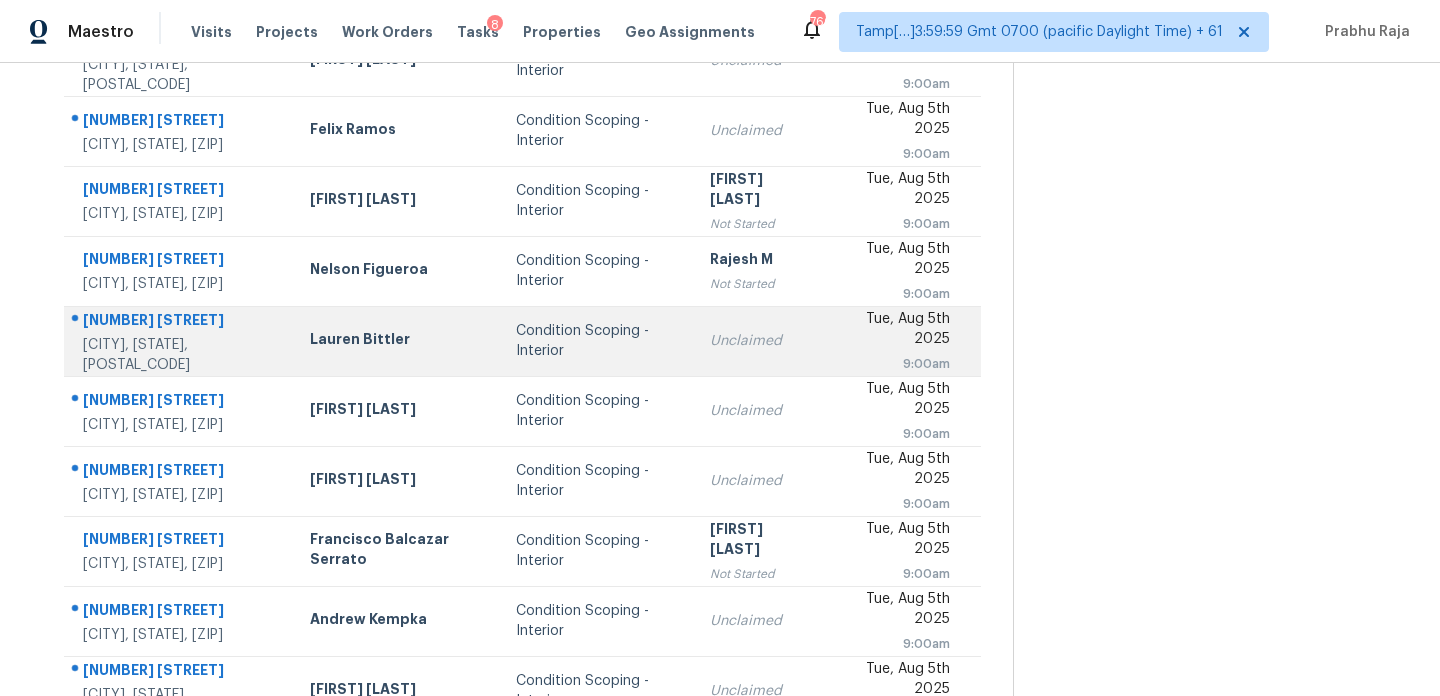 scroll, scrollTop: 267, scrollLeft: 0, axis: vertical 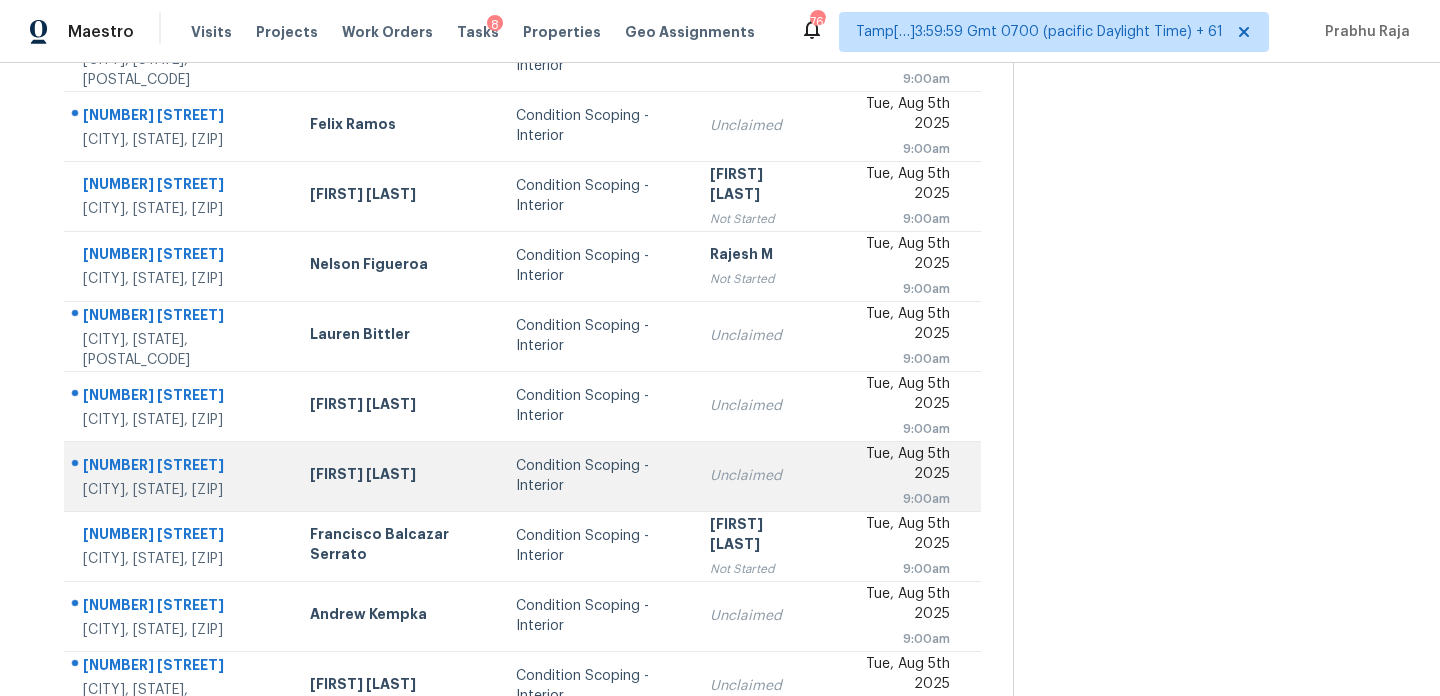 click on "Unclaimed" at bounding box center (759, 476) 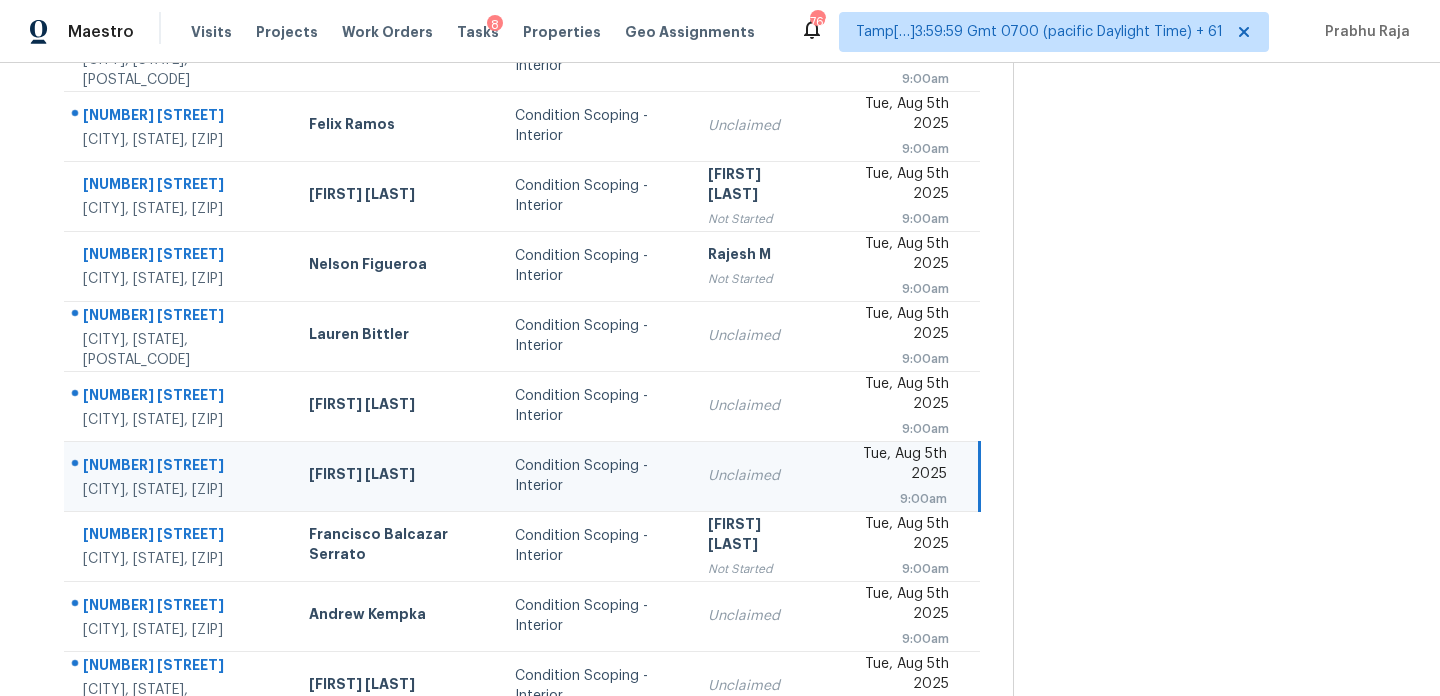 click on "Unclaimed" at bounding box center (757, 476) 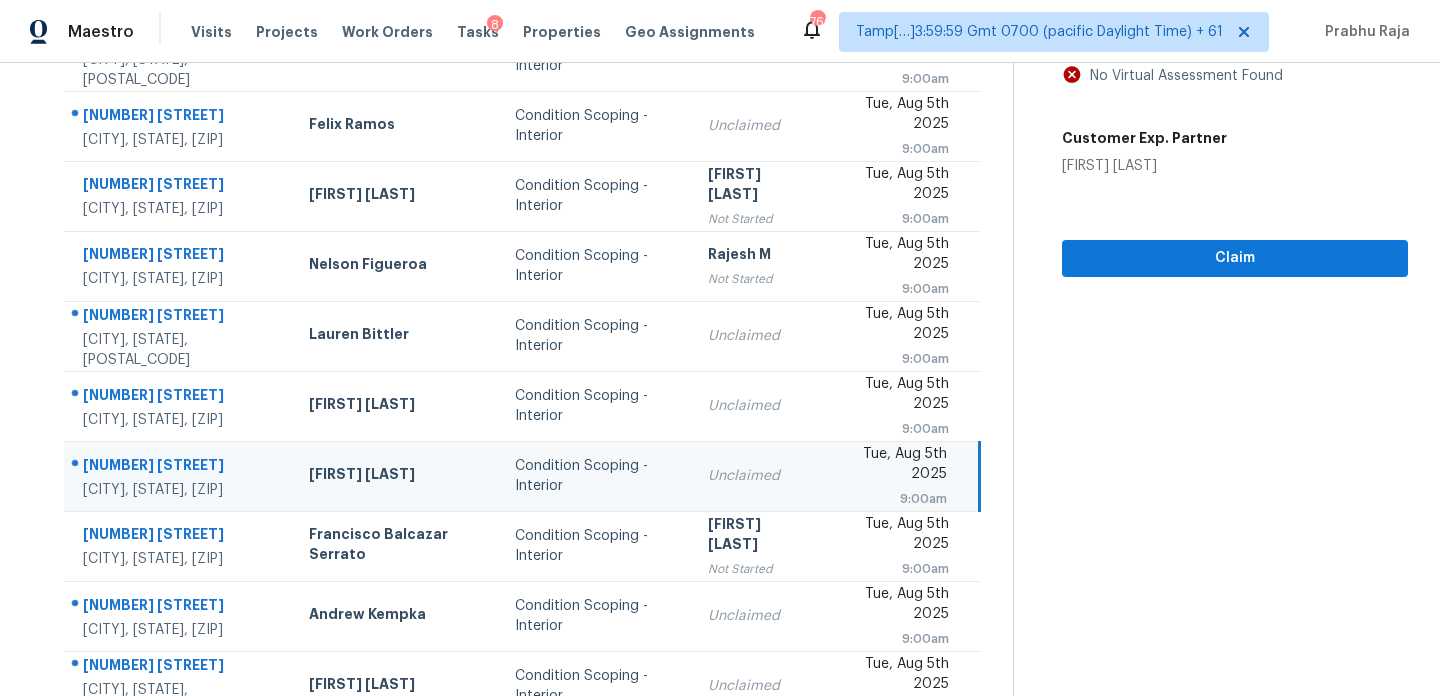 click on "Tue, Aug 5th 2025" at bounding box center [893, 466] 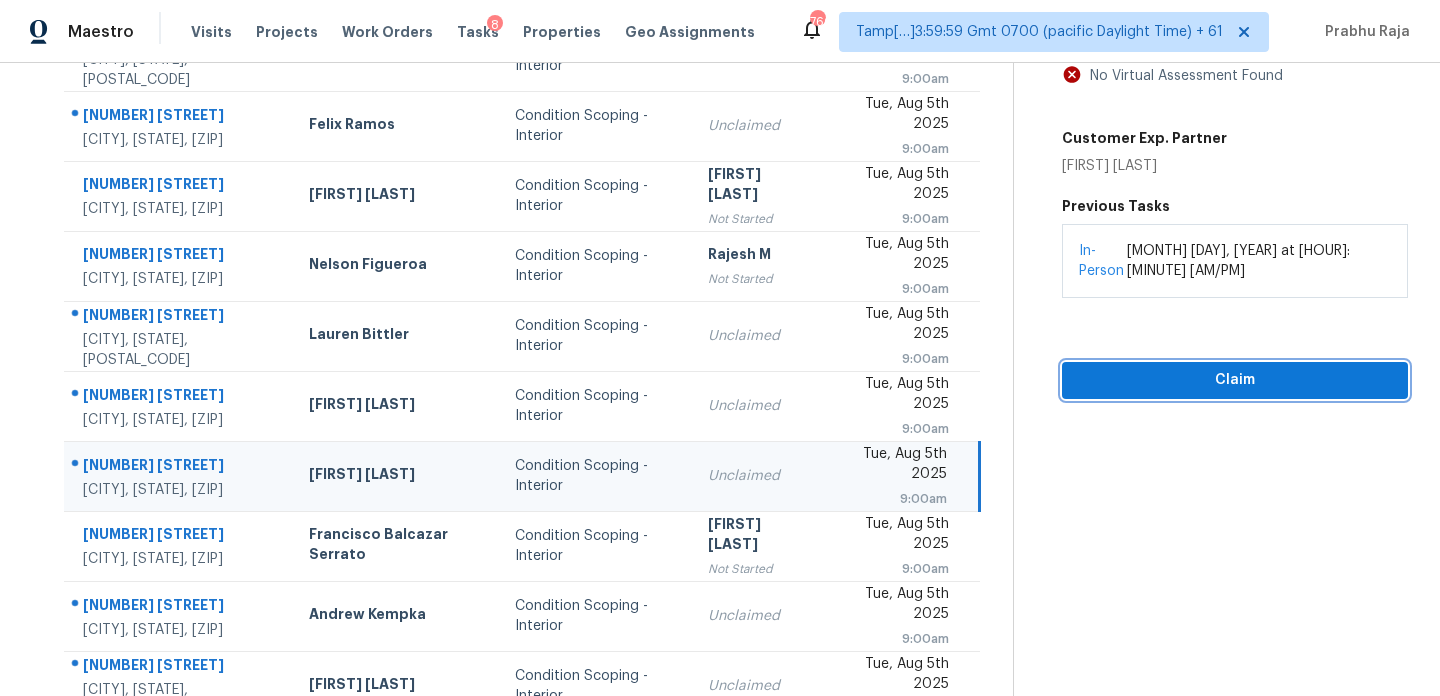 click on "Claim" at bounding box center (1235, 380) 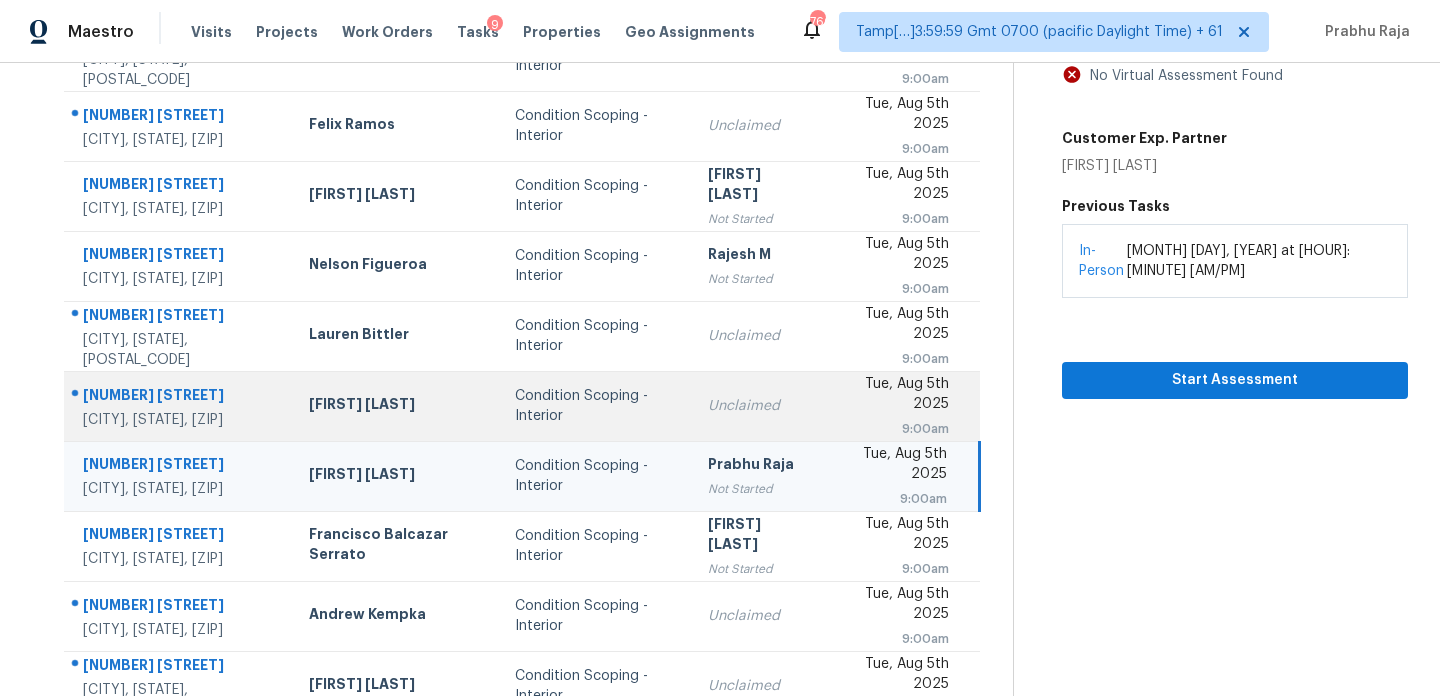 scroll, scrollTop: 345, scrollLeft: 0, axis: vertical 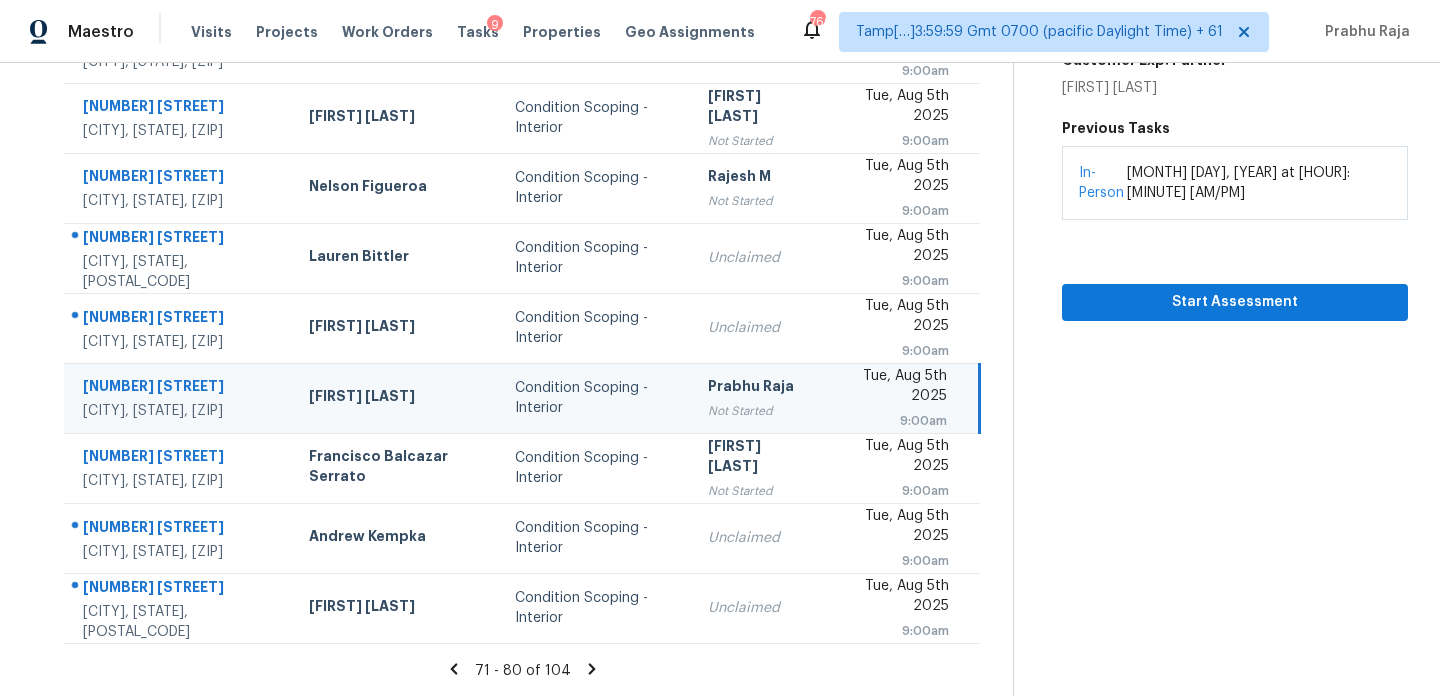 click 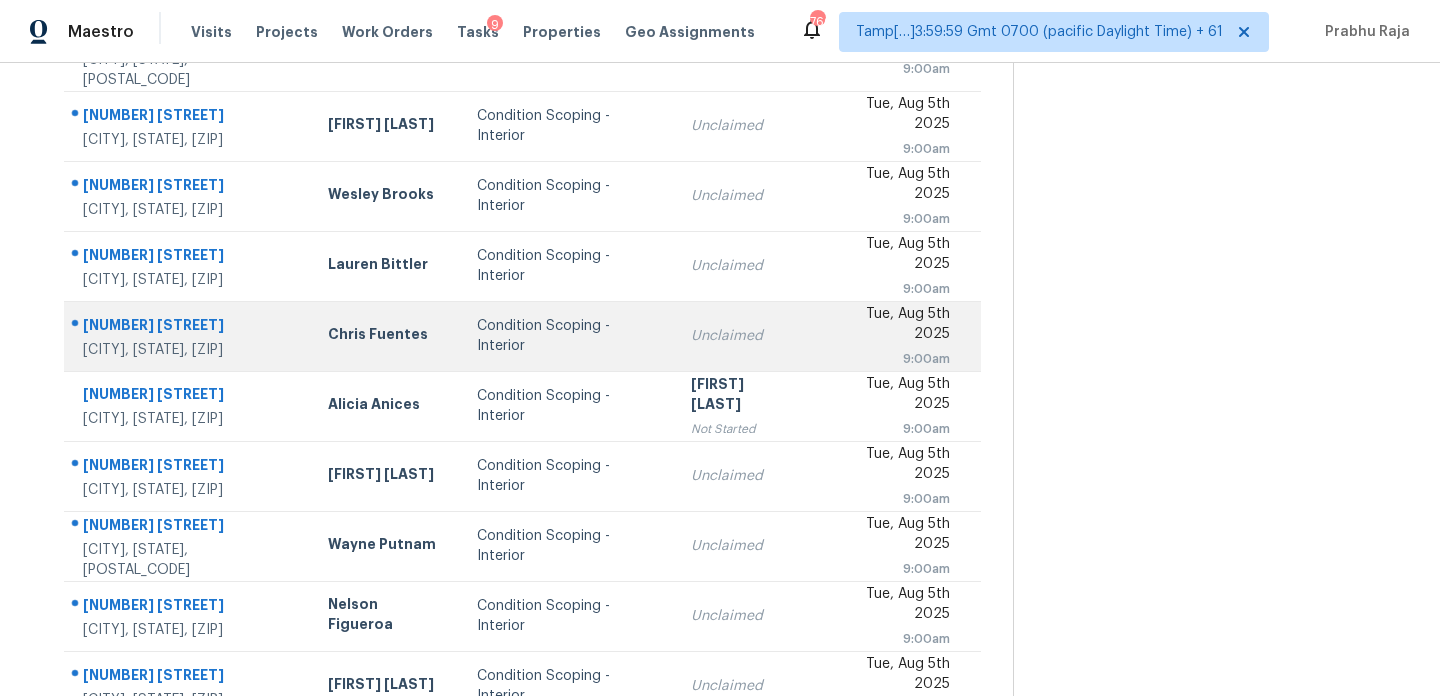 scroll, scrollTop: 0, scrollLeft: 0, axis: both 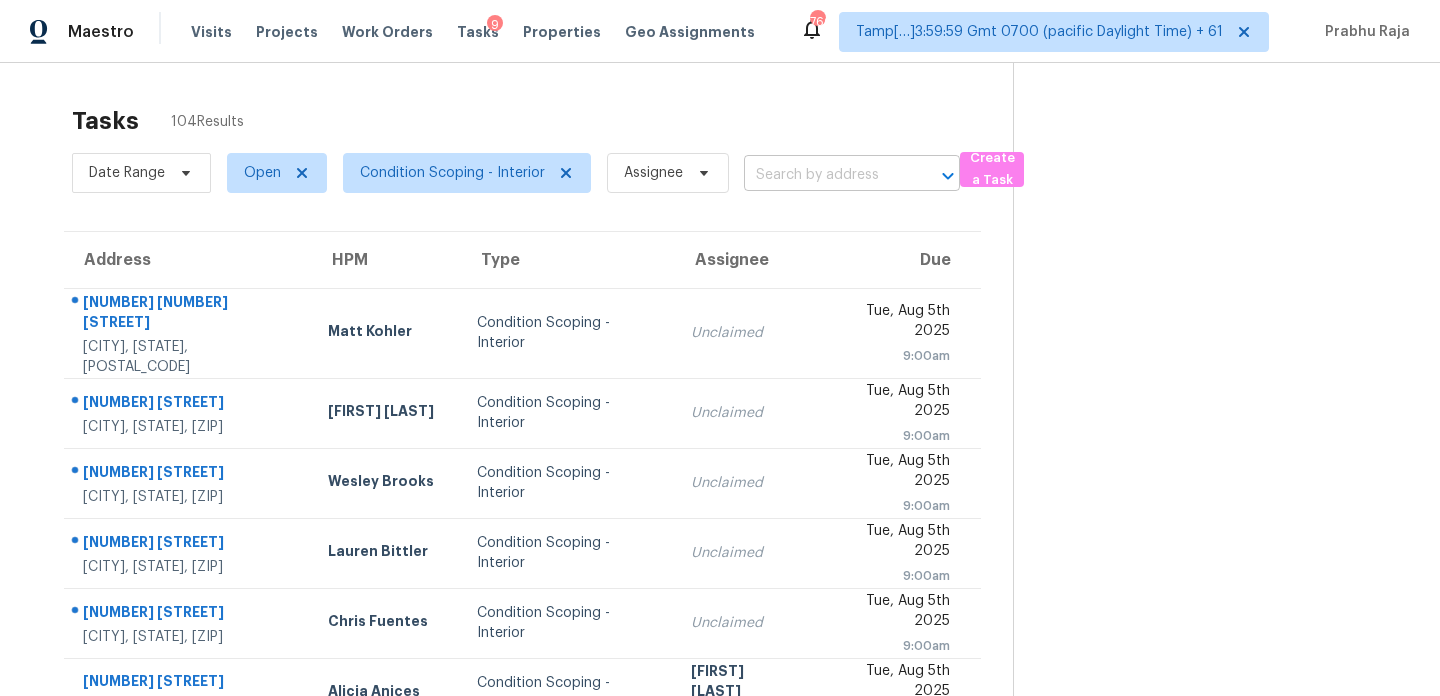 click at bounding box center (824, 175) 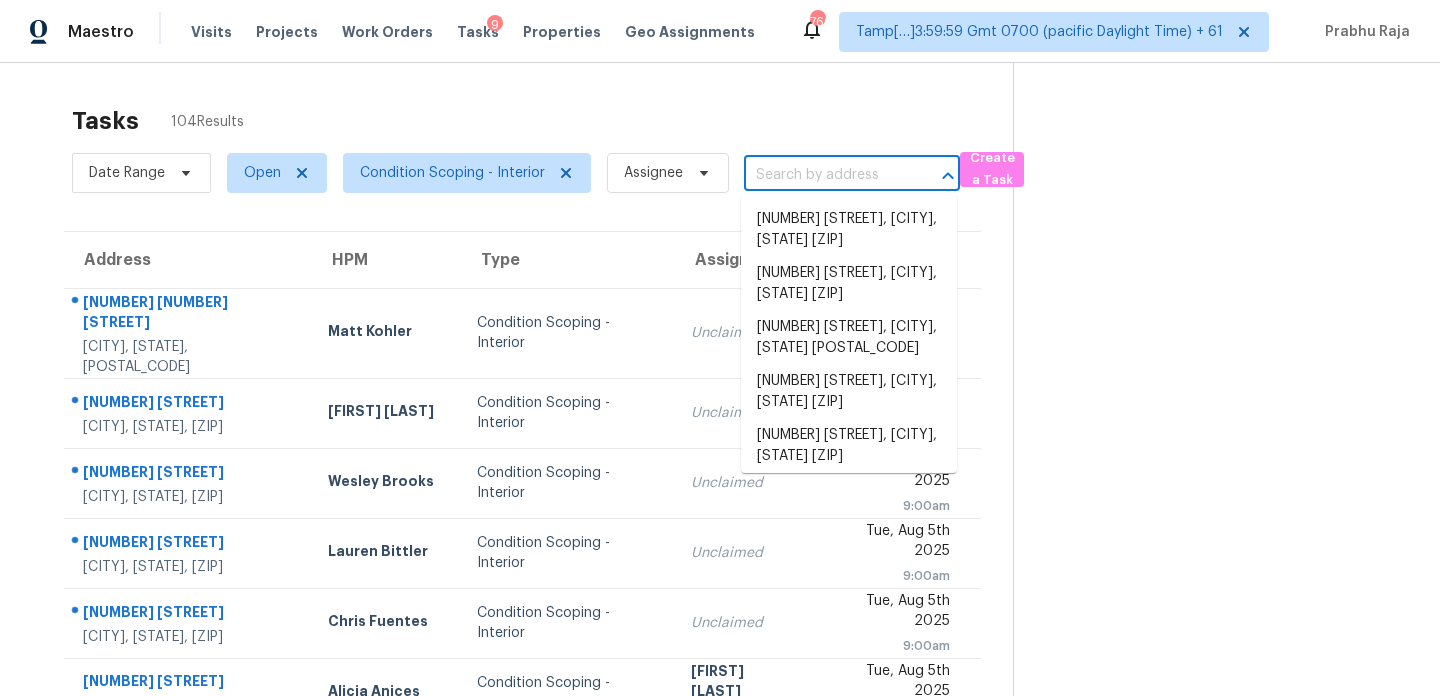 paste on "280 Hoglen Dr, Covington, GA, 30016" 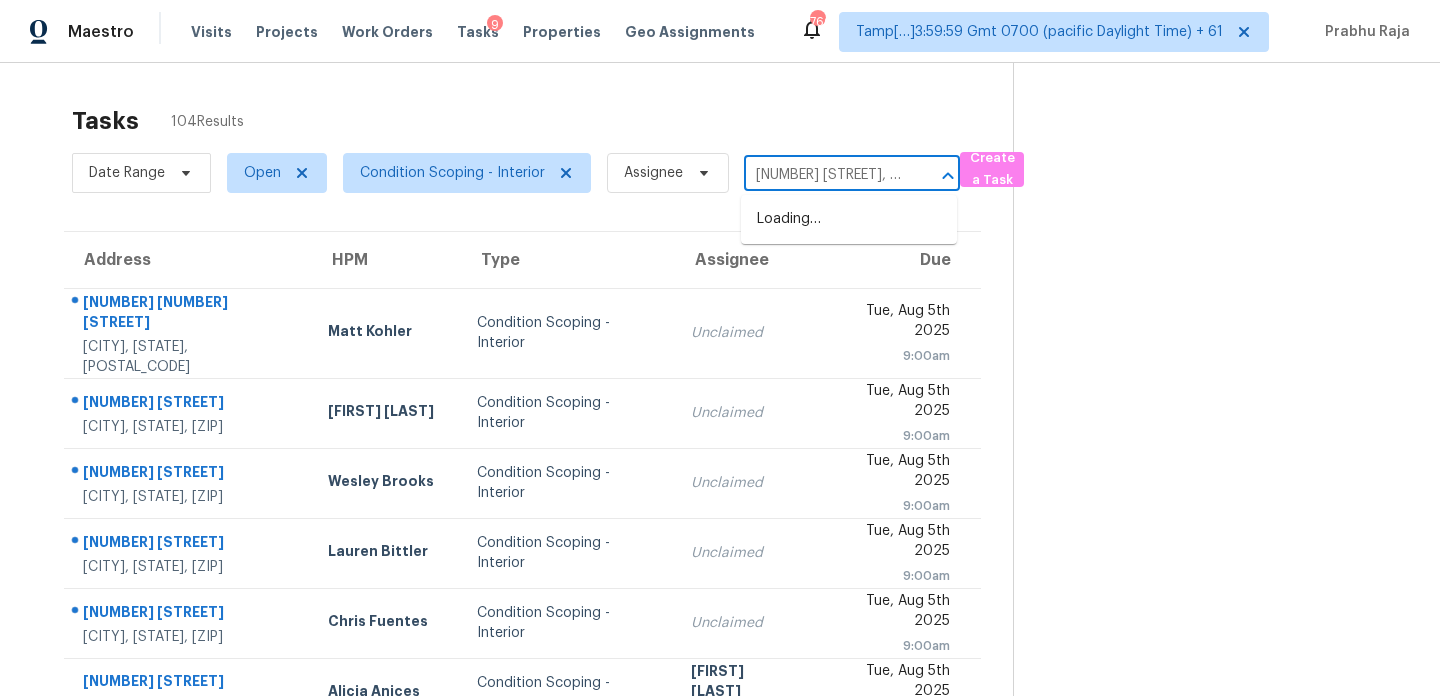 scroll, scrollTop: 0, scrollLeft: 99, axis: horizontal 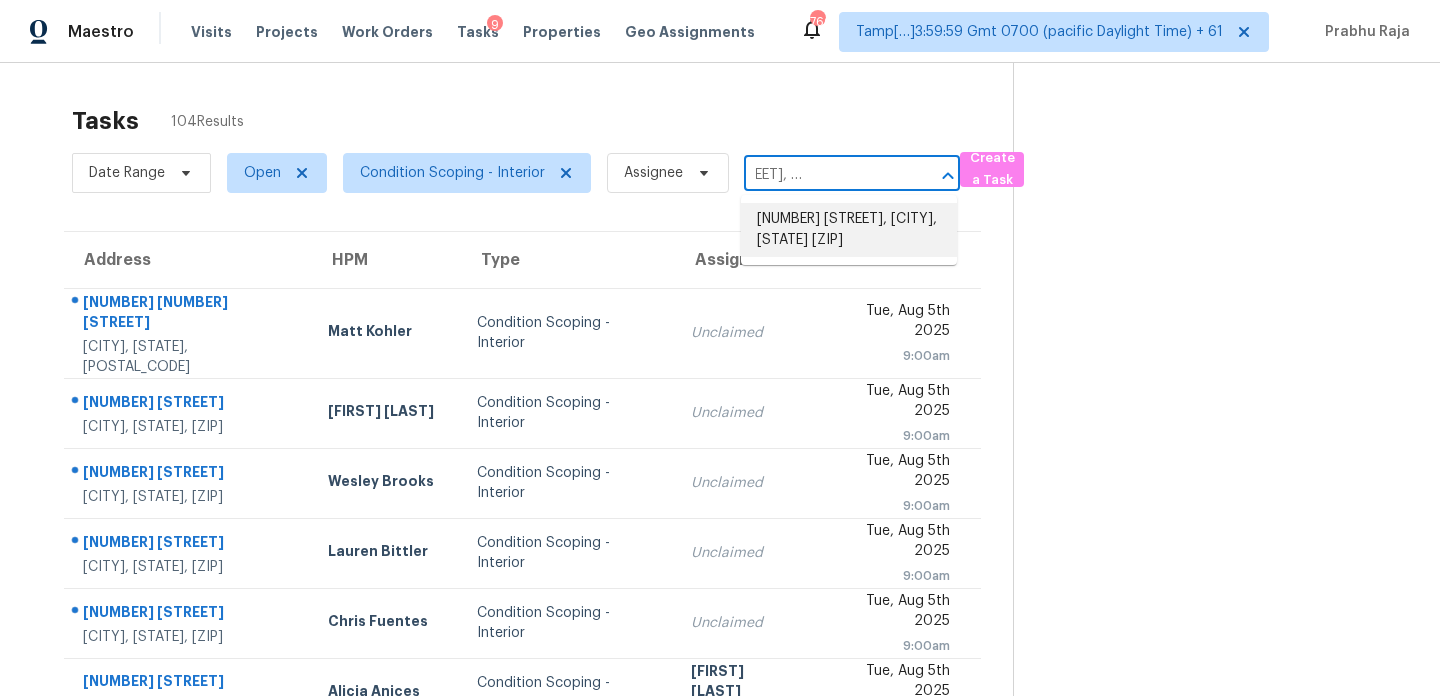 click on "280 Hoglen Dr, Covington, GA 30016" at bounding box center (849, 230) 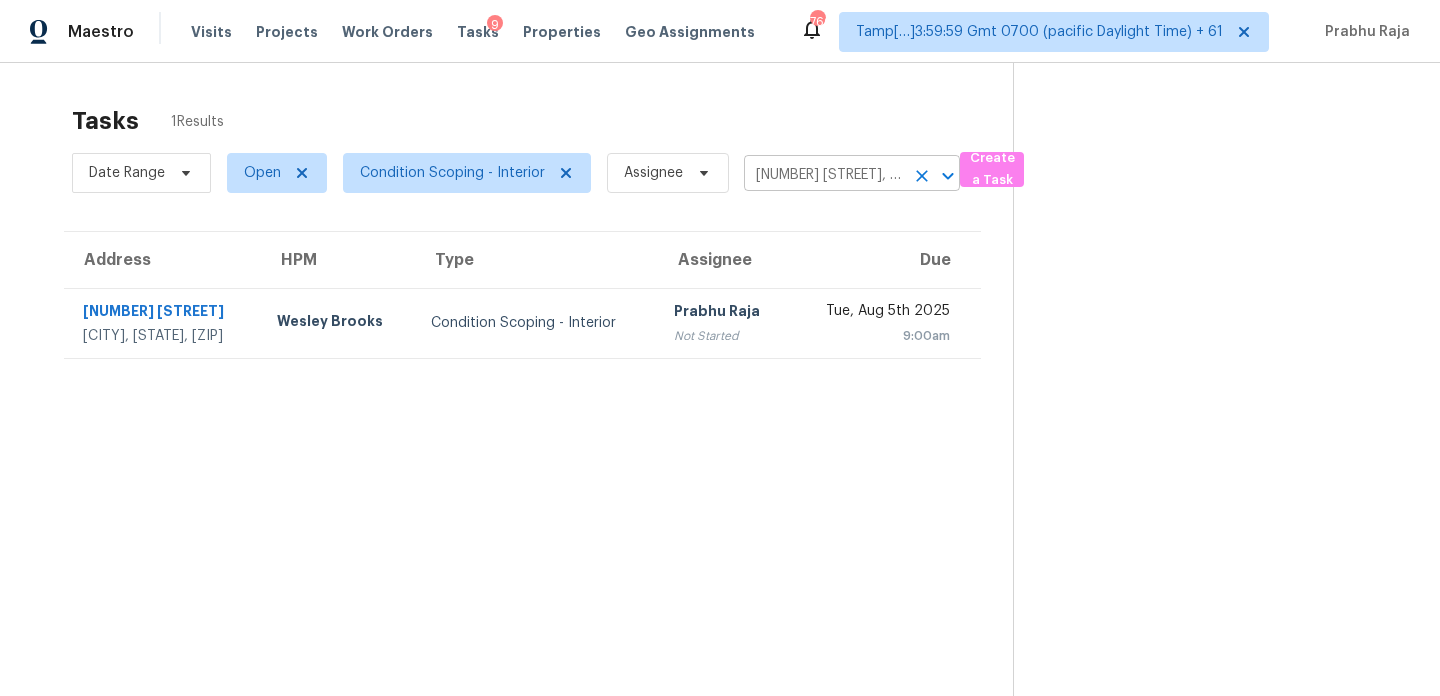 click on "280 Hoglen Dr, Covington, GA 30016" at bounding box center [824, 175] 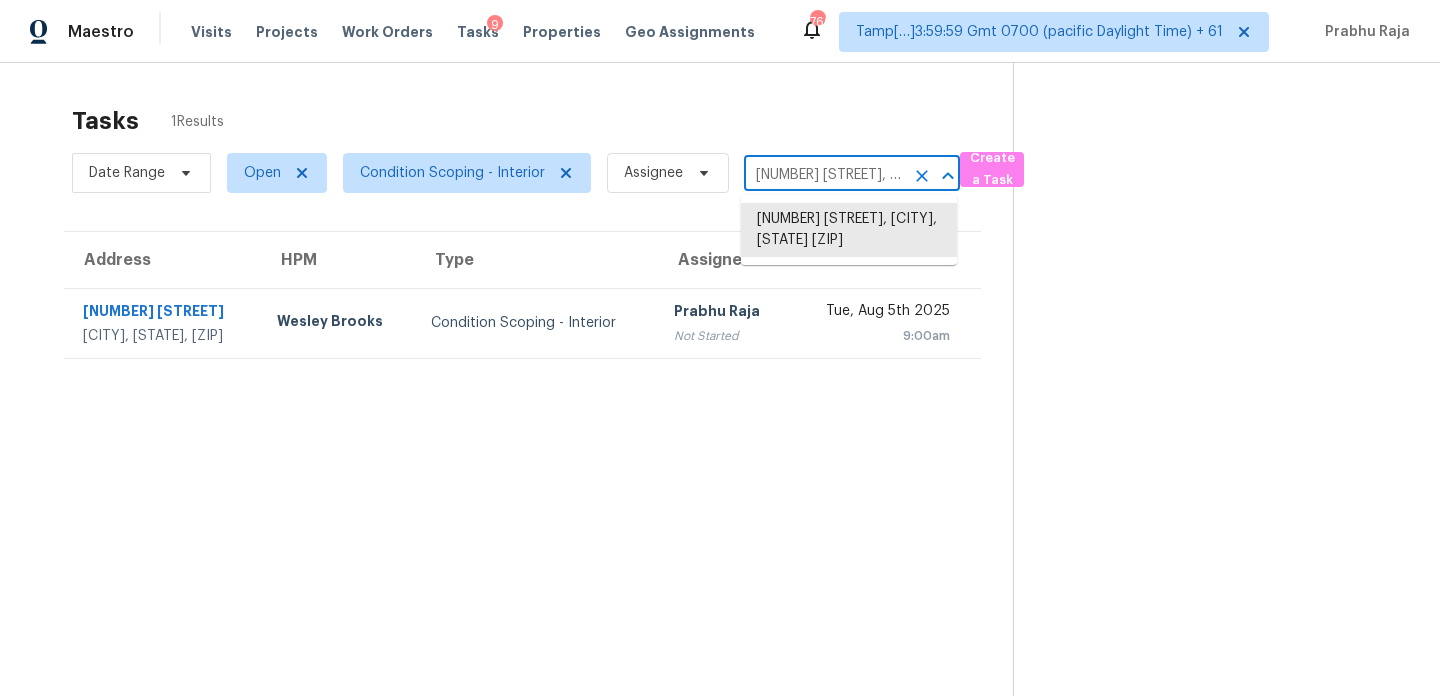 paste on "1062 Moss Grove Dr, Moncks Corner, SC, 29461" 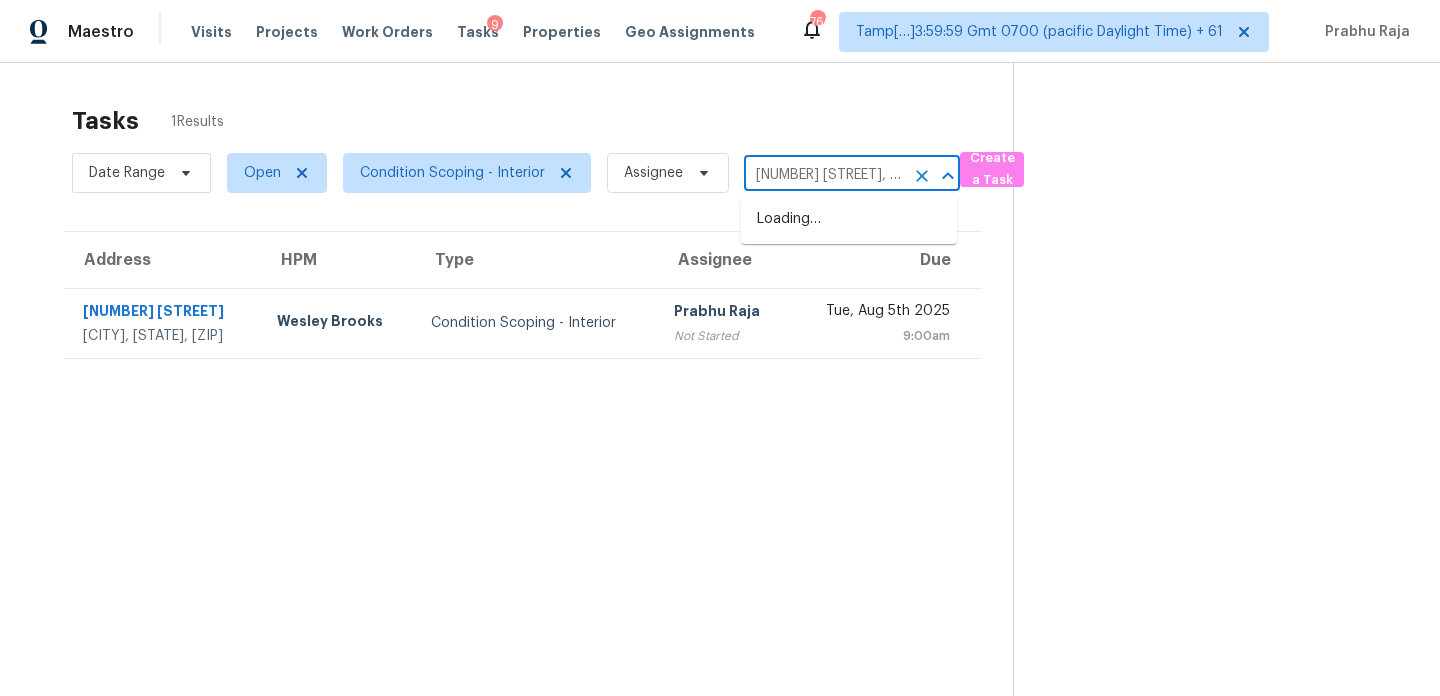 scroll, scrollTop: 0, scrollLeft: 161, axis: horizontal 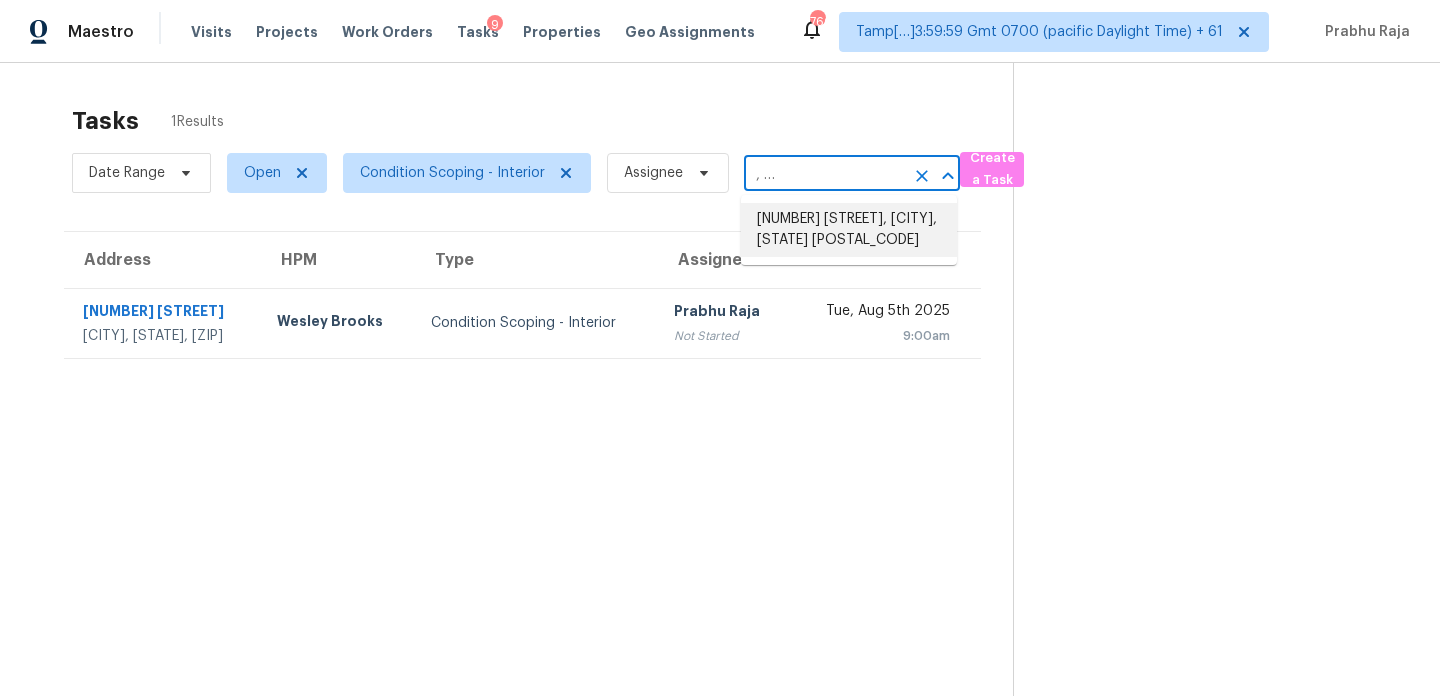 click on "1062 Moss Grove Dr, Moncks Corner, SC 29461" at bounding box center (849, 230) 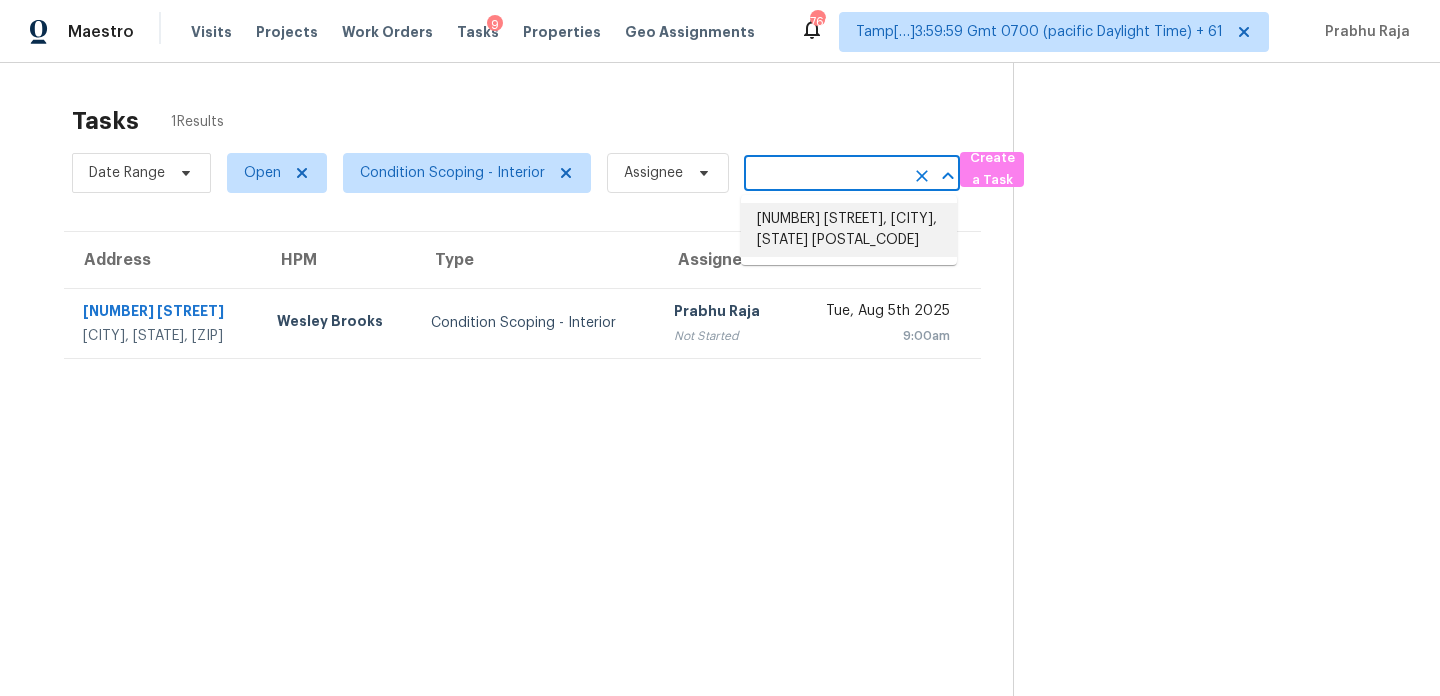 scroll, scrollTop: 0, scrollLeft: 0, axis: both 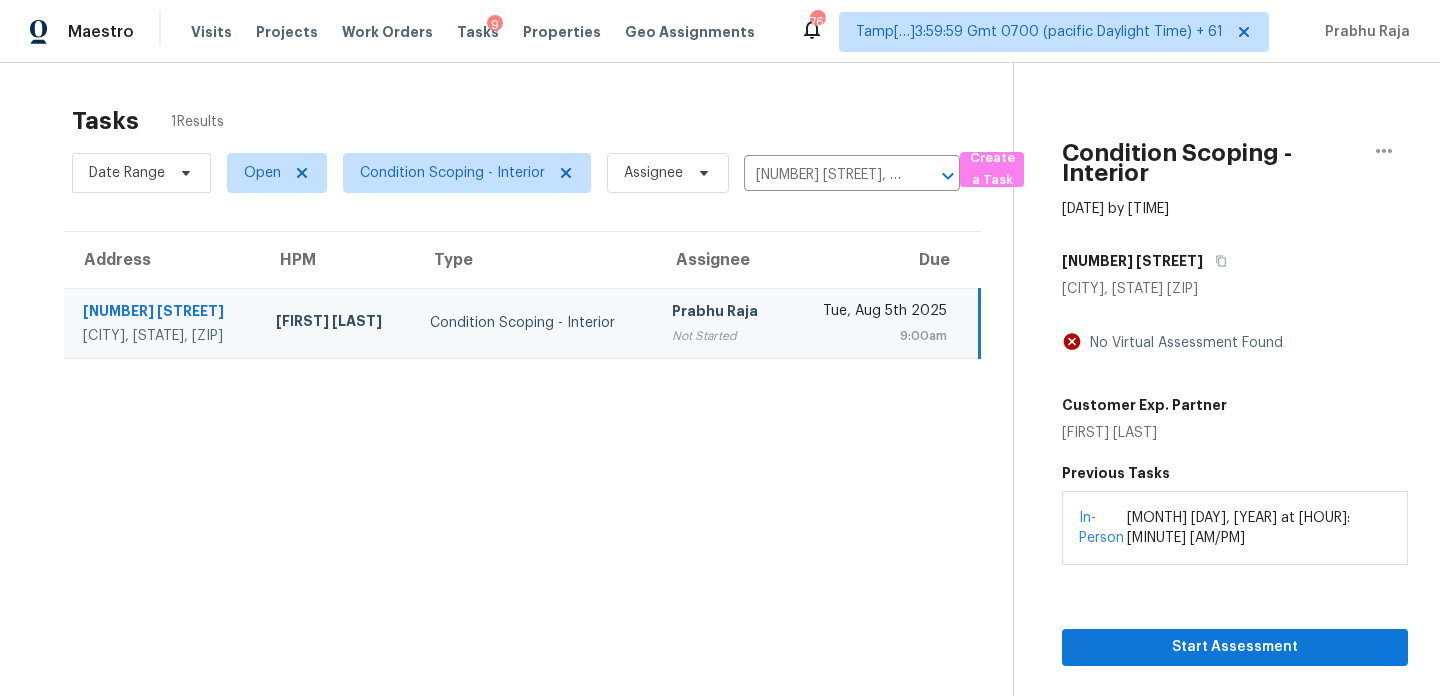 click on "Tue, Aug 5th 2025 9:00am" at bounding box center (883, 323) 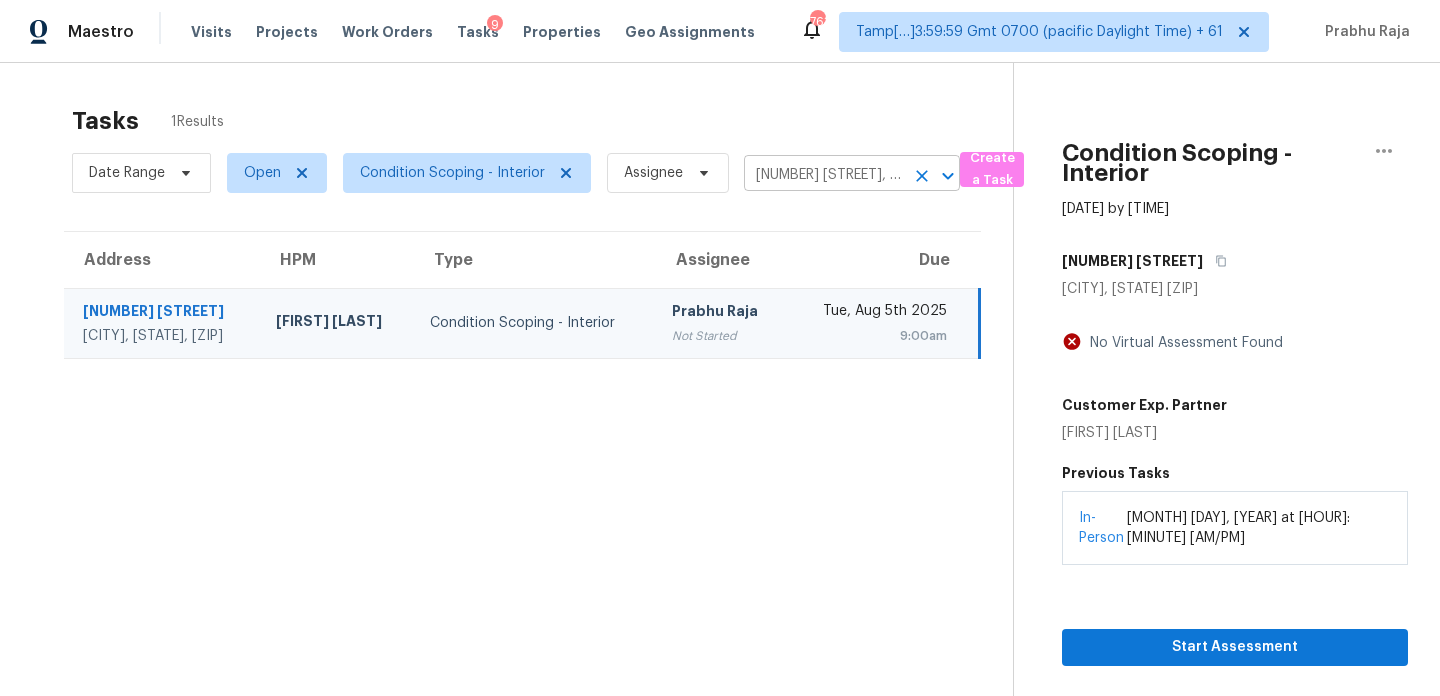 click on "1062 Moss Grove Dr, Moncks Corner, SC 29461" at bounding box center (824, 175) 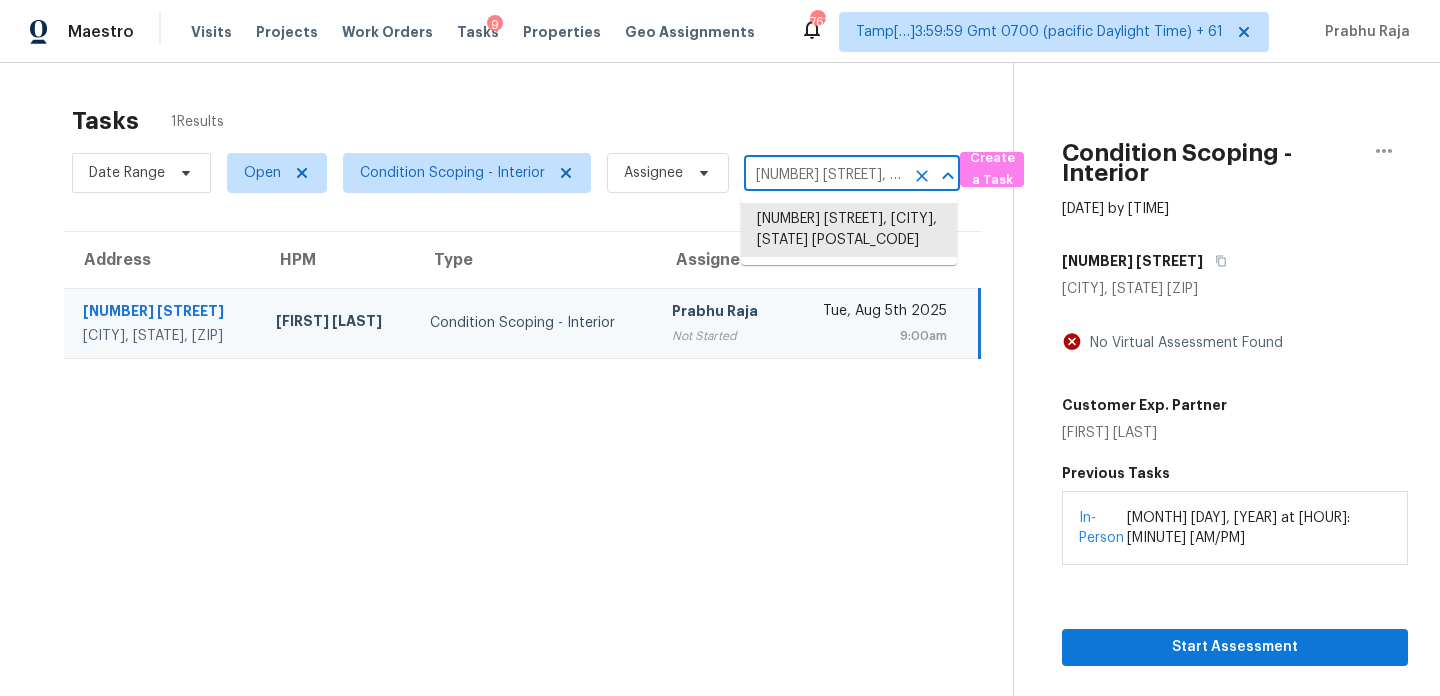 paste on "5659 Midcrown Dr, San Antonio, TX, 78218" 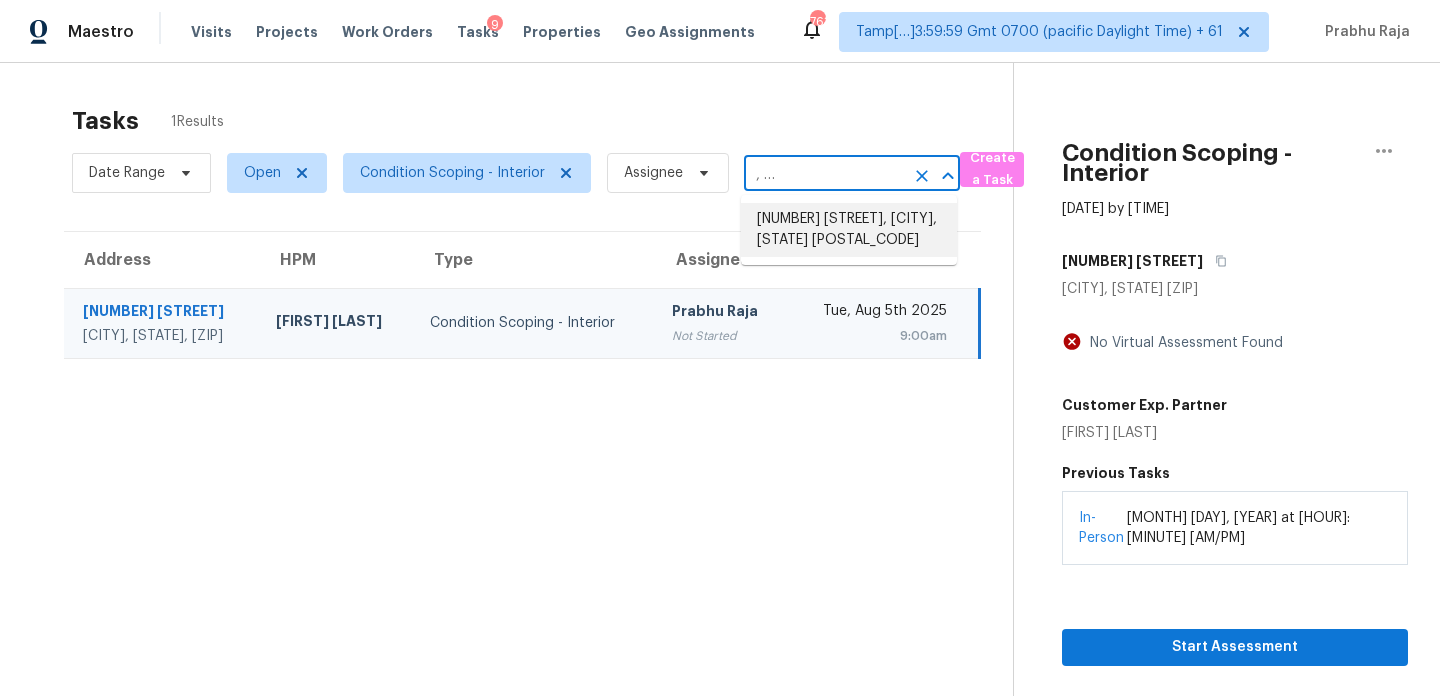 click on "5659 Midcrown Dr, San Antonio, TX 78218" at bounding box center (849, 230) 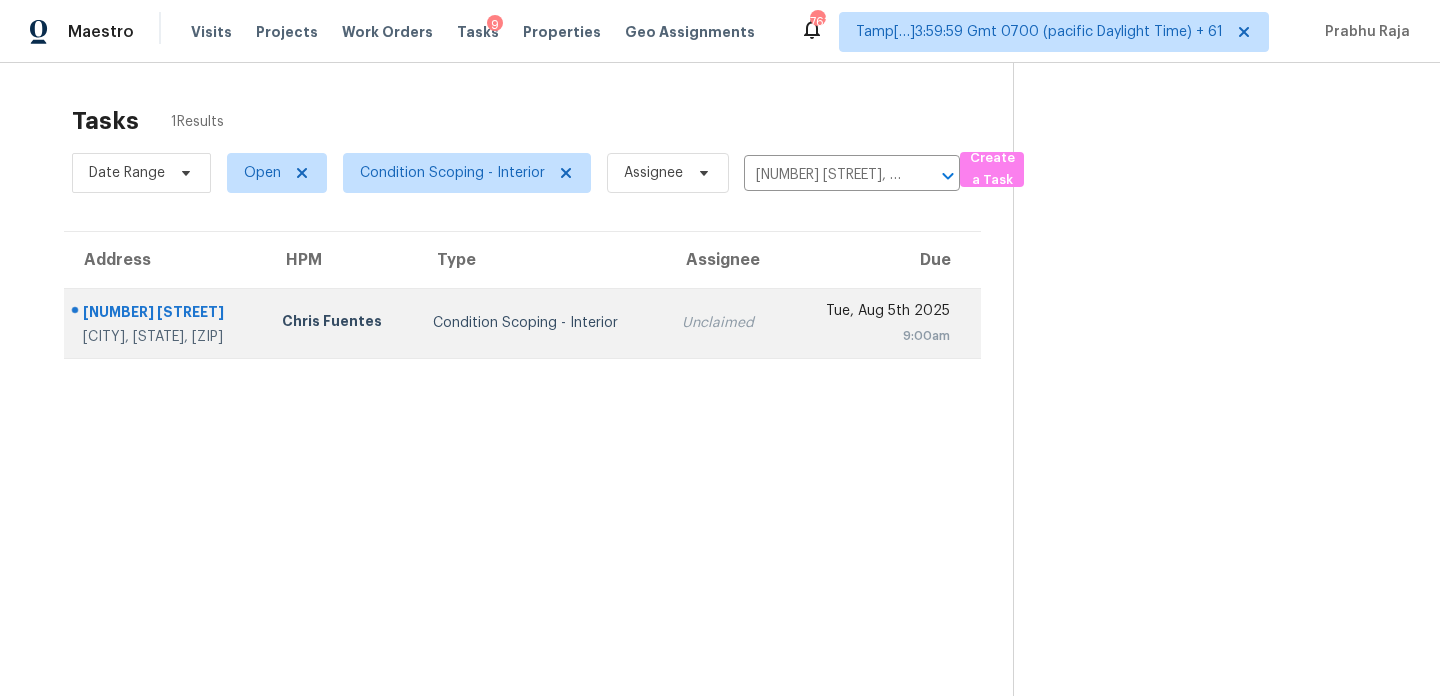 click on "Tue, Aug 5th 2025 9:00am" at bounding box center [883, 323] 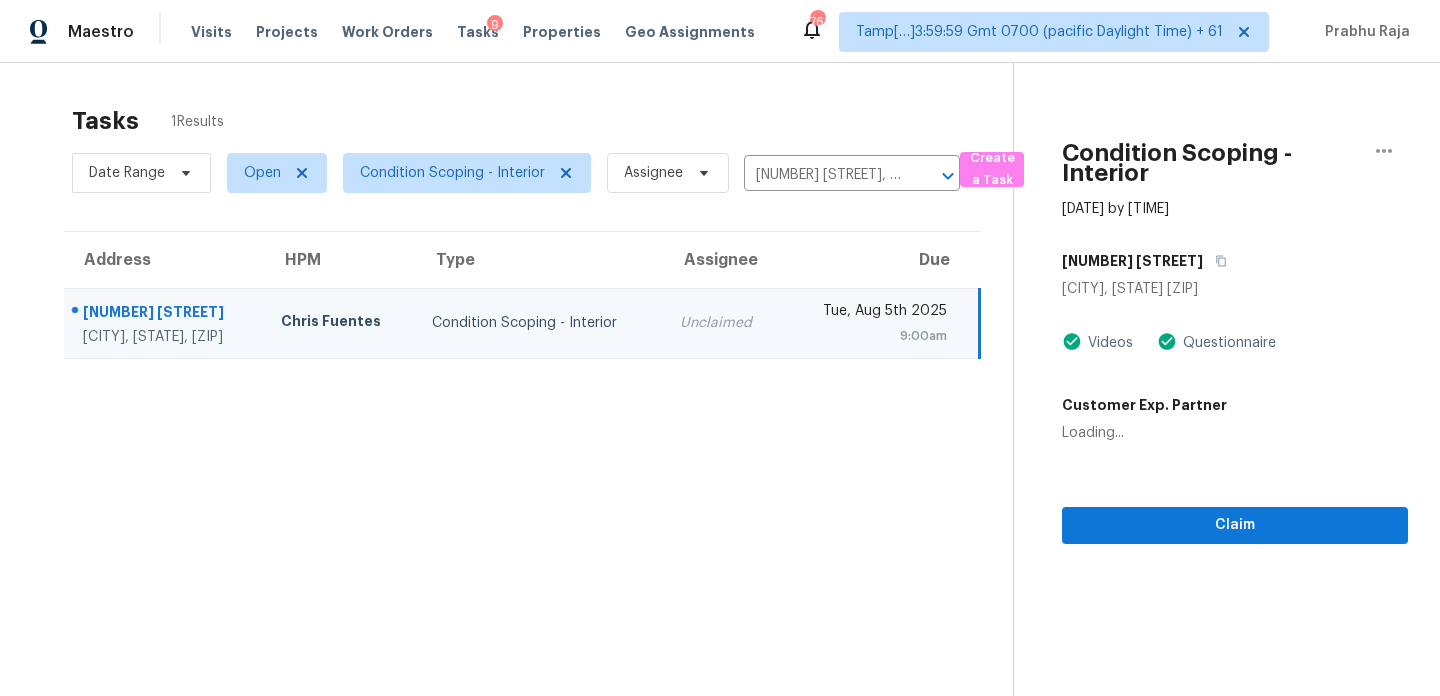 scroll, scrollTop: 63, scrollLeft: 0, axis: vertical 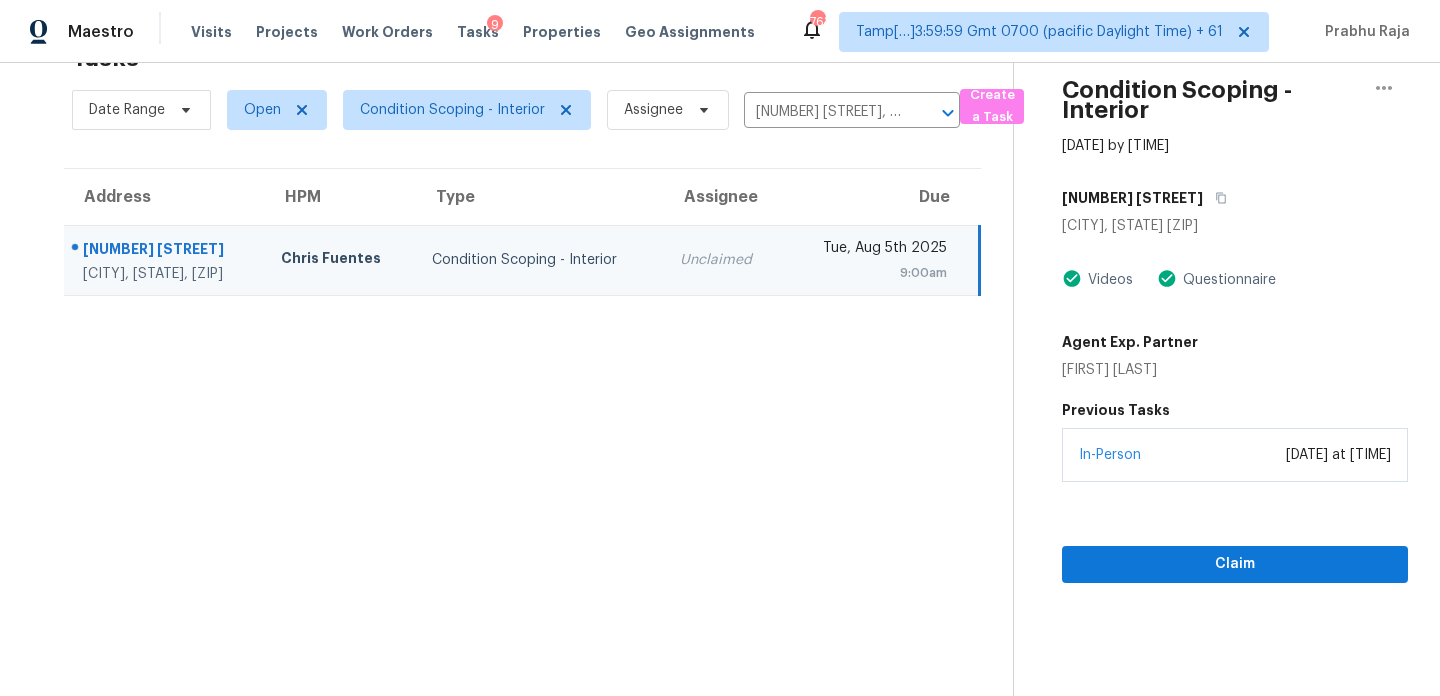 click on "Claim" at bounding box center (1235, 532) 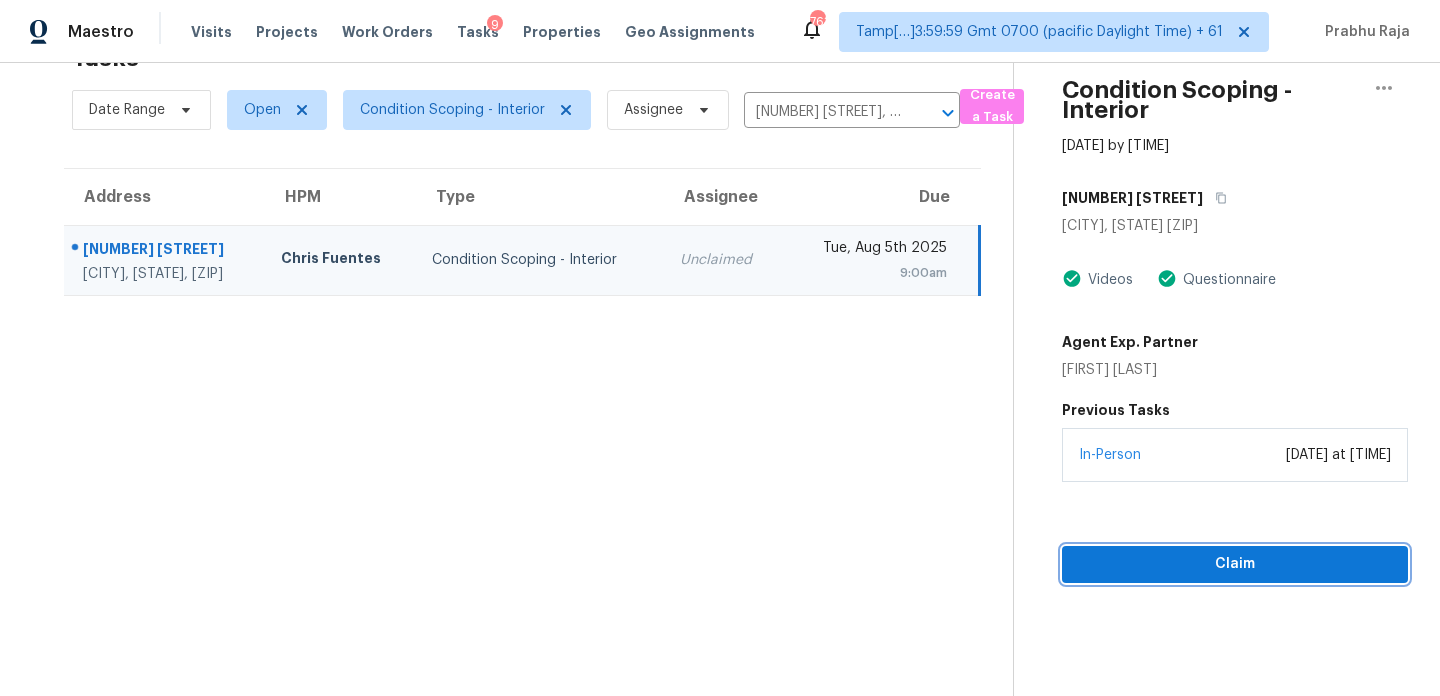click on "Claim" at bounding box center [1235, 564] 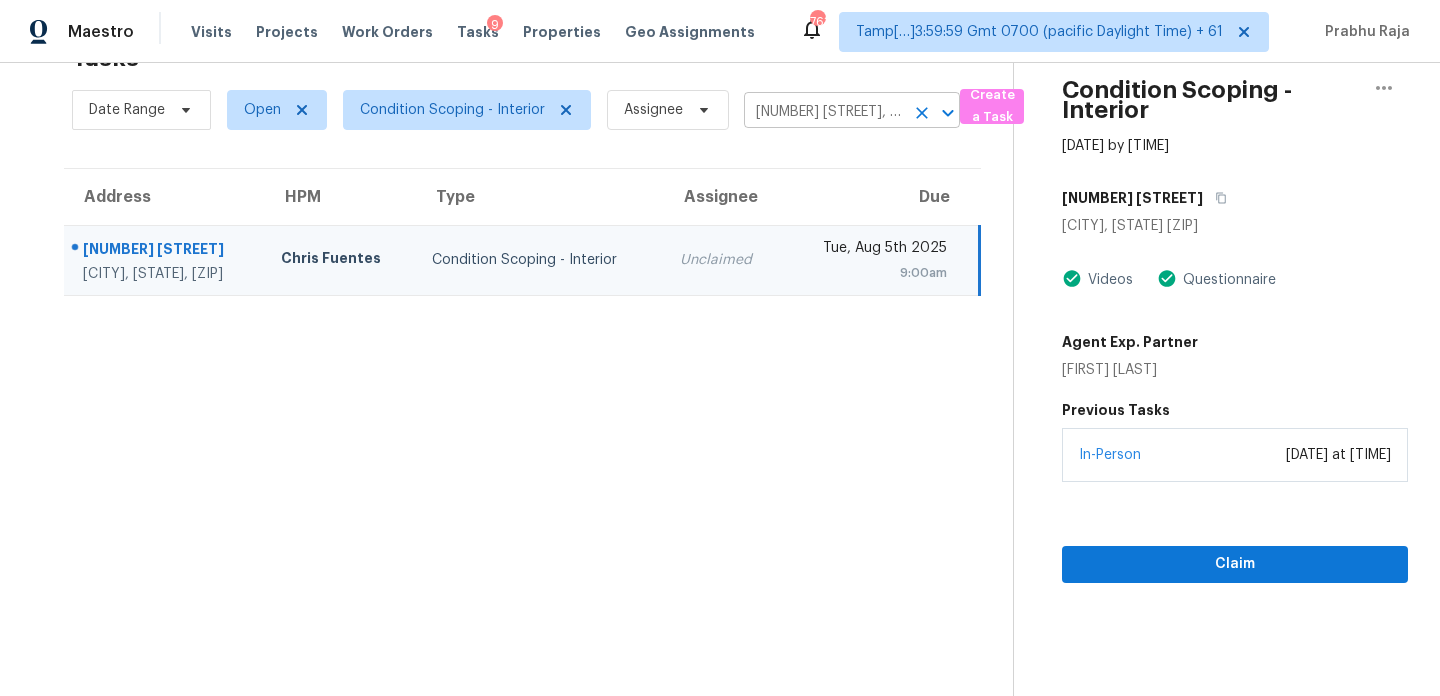 click on "5659 Midcrown Dr, San Antonio, TX 78218" at bounding box center [824, 112] 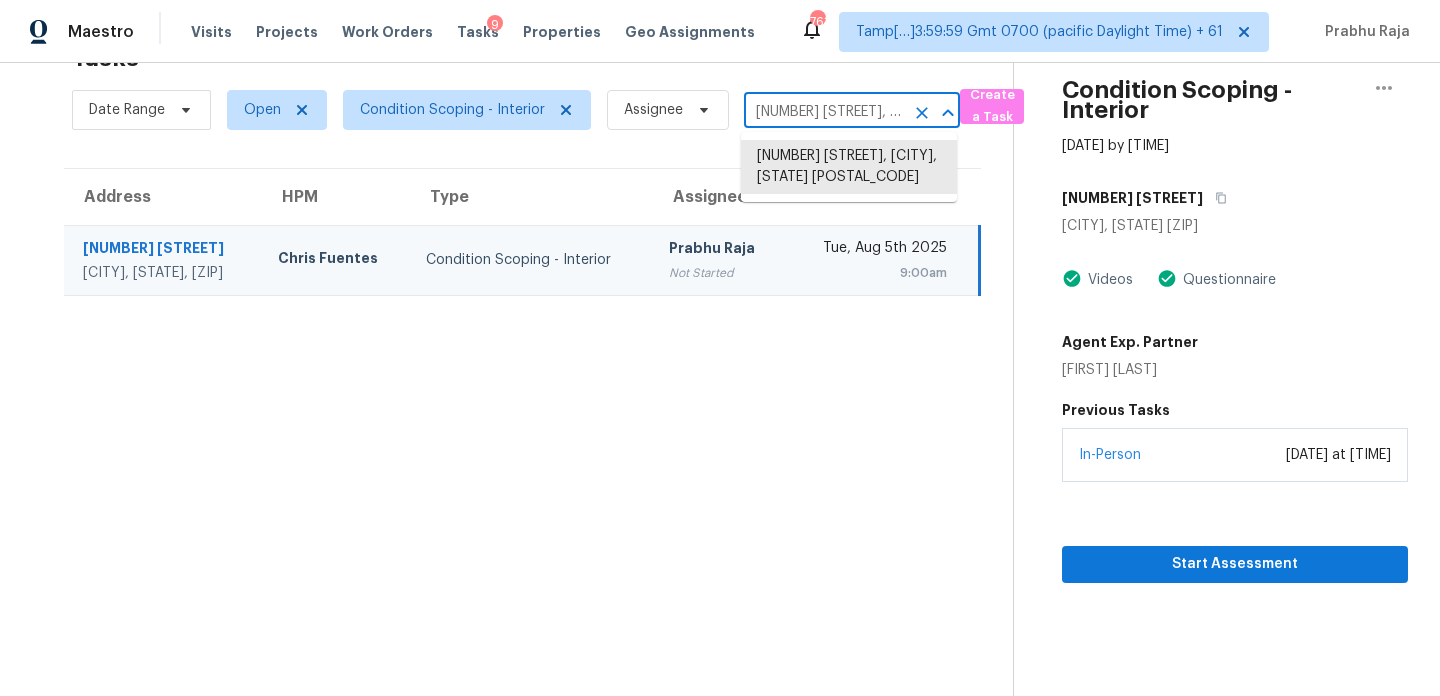 paste on "202 Hickory Nut Ln, Canton, GA, 30115" 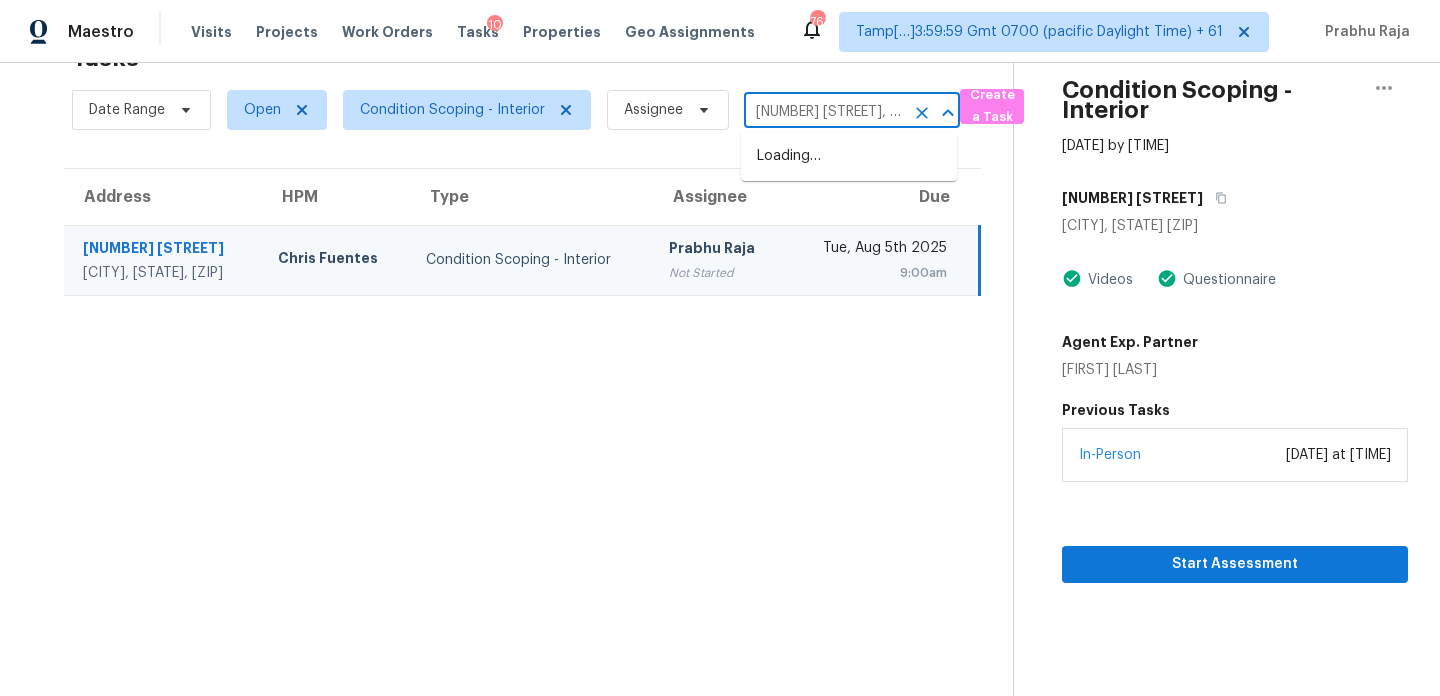 scroll, scrollTop: 0, scrollLeft: 105, axis: horizontal 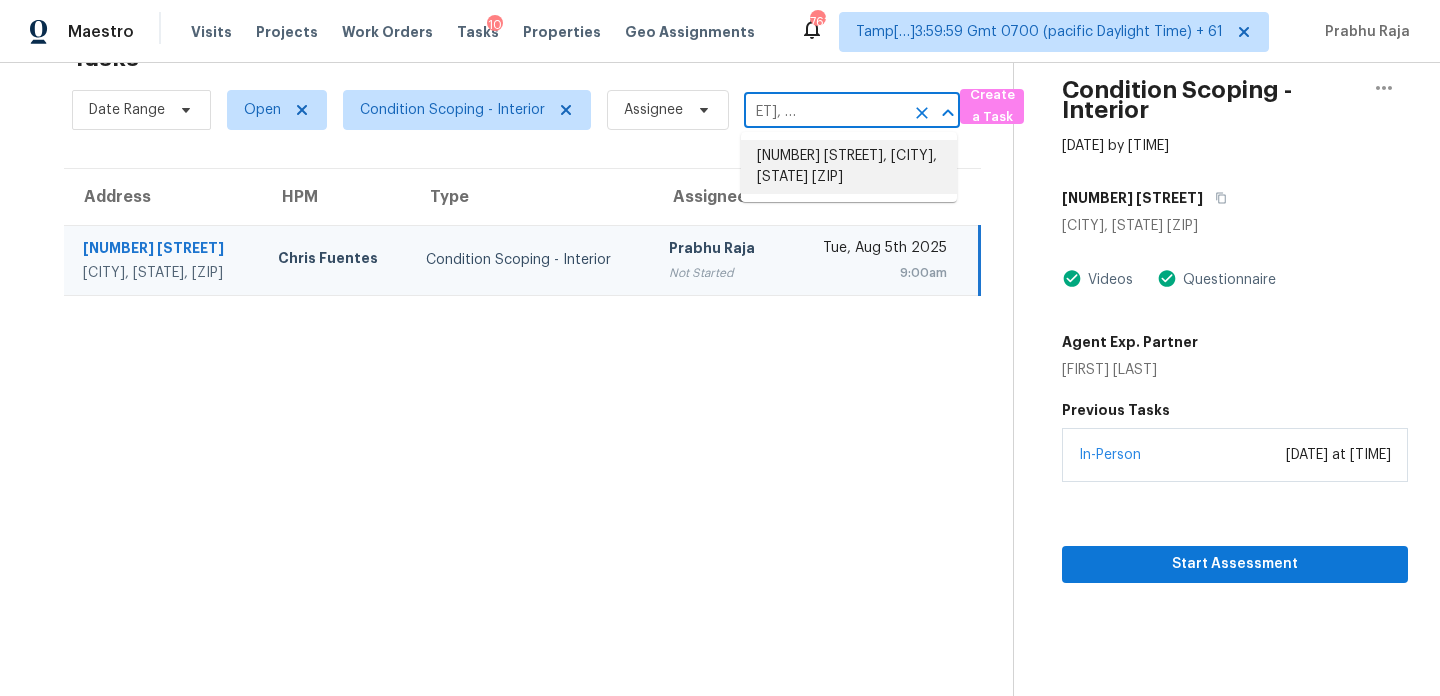click on "202 Hickory Nut Ln, Canton, GA 30115" at bounding box center [849, 167] 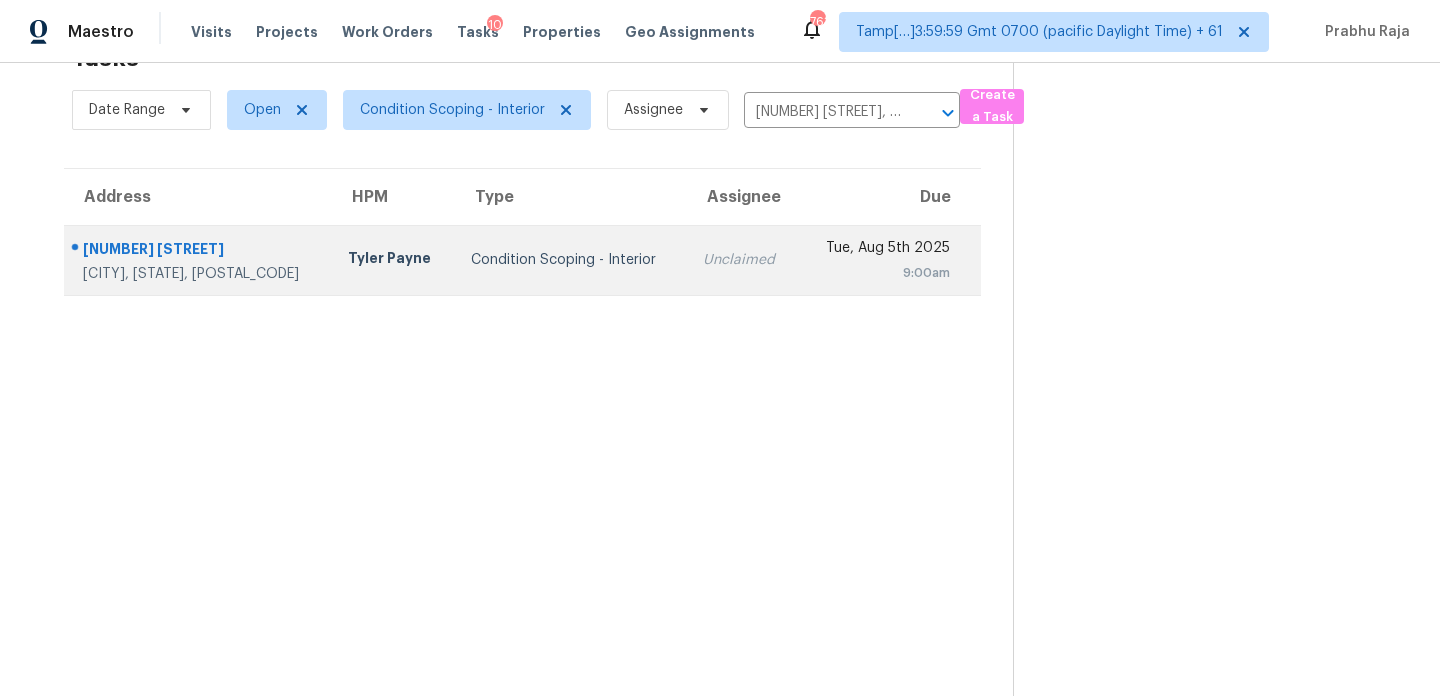 click on "9:00am" at bounding box center (882, 273) 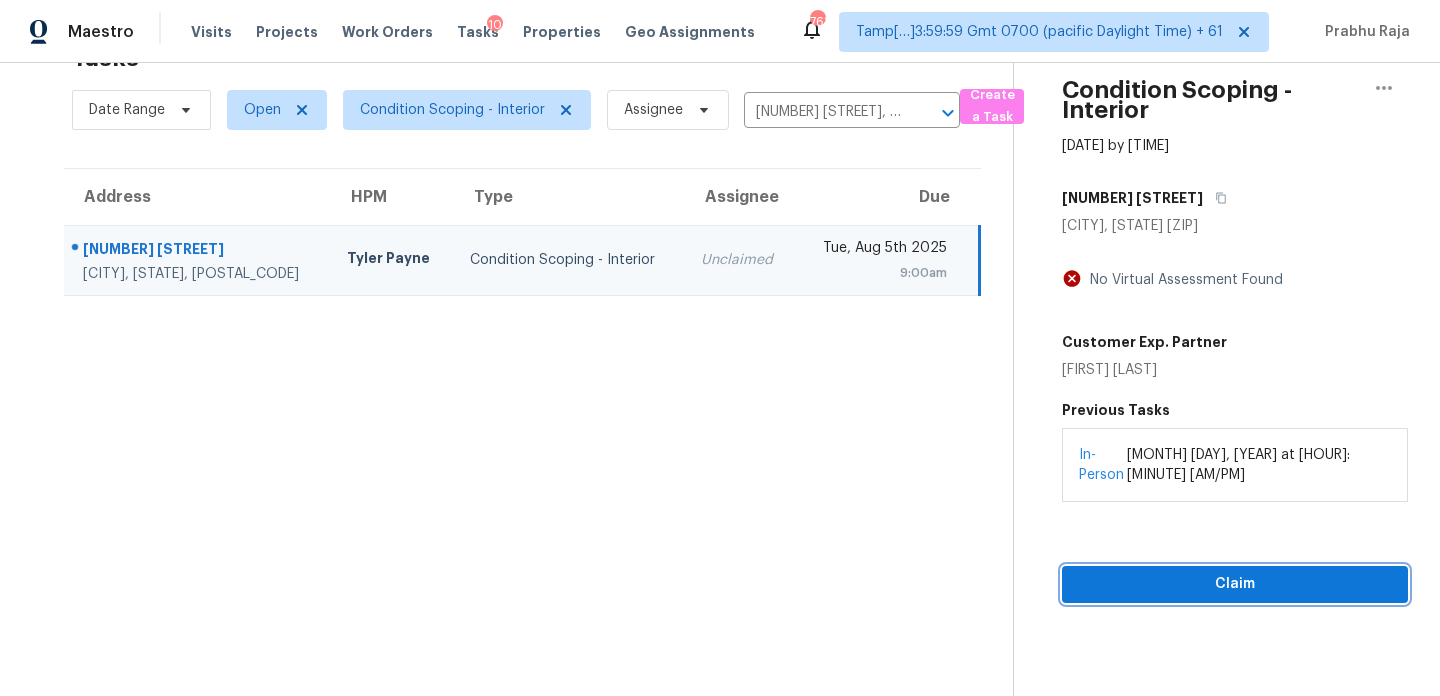 click on "Claim" at bounding box center (1235, 584) 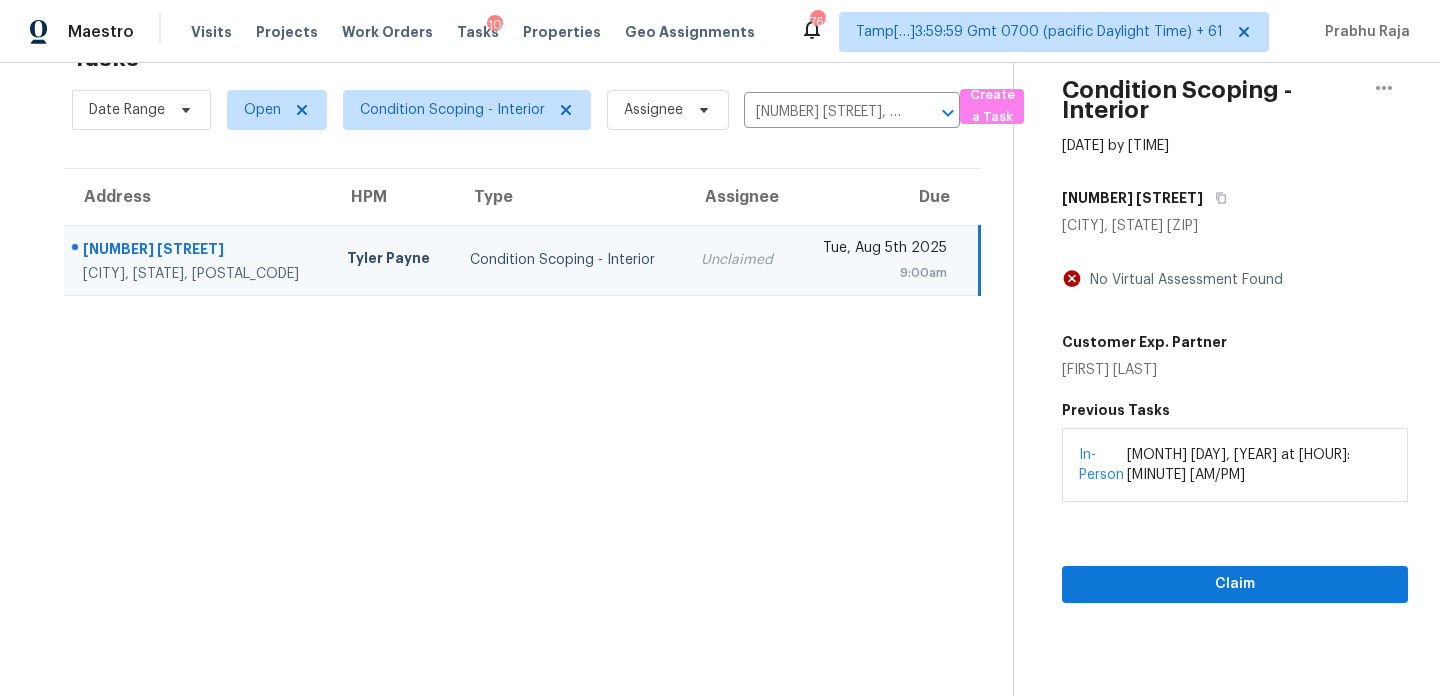 scroll, scrollTop: 0, scrollLeft: 0, axis: both 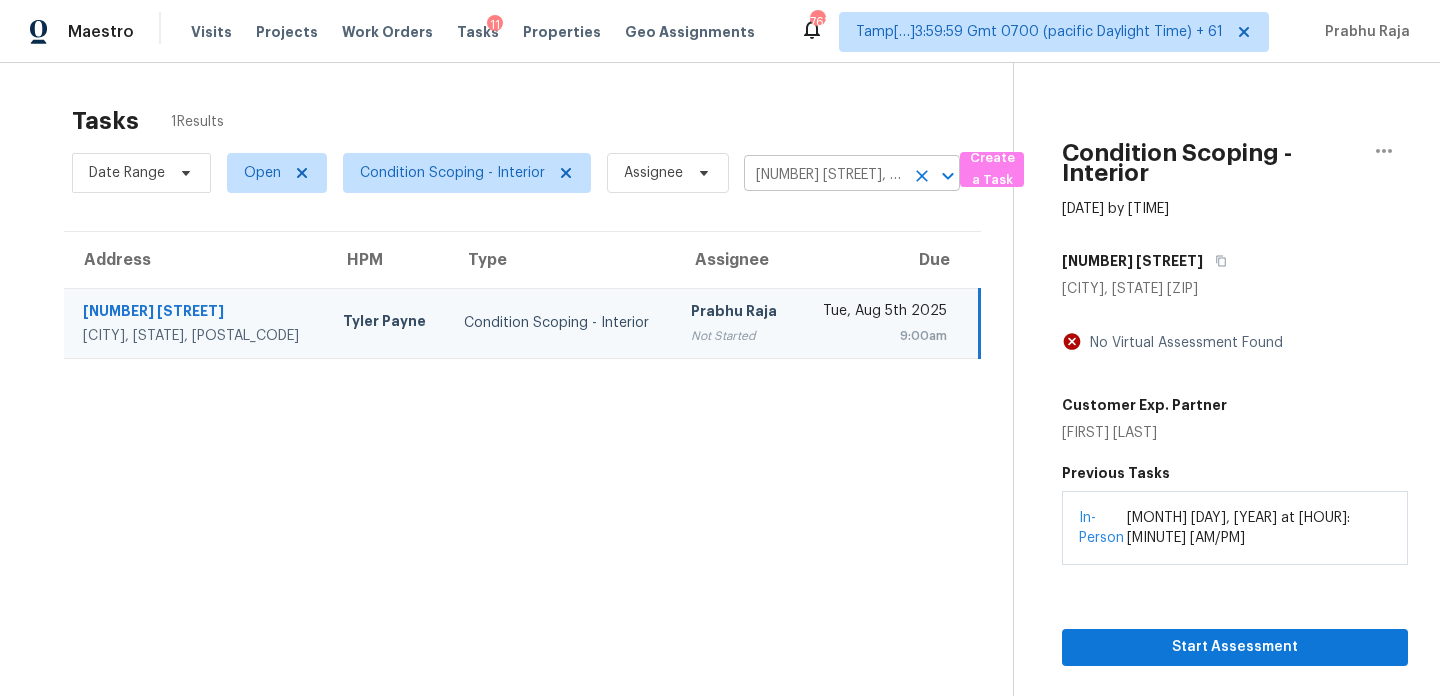 click 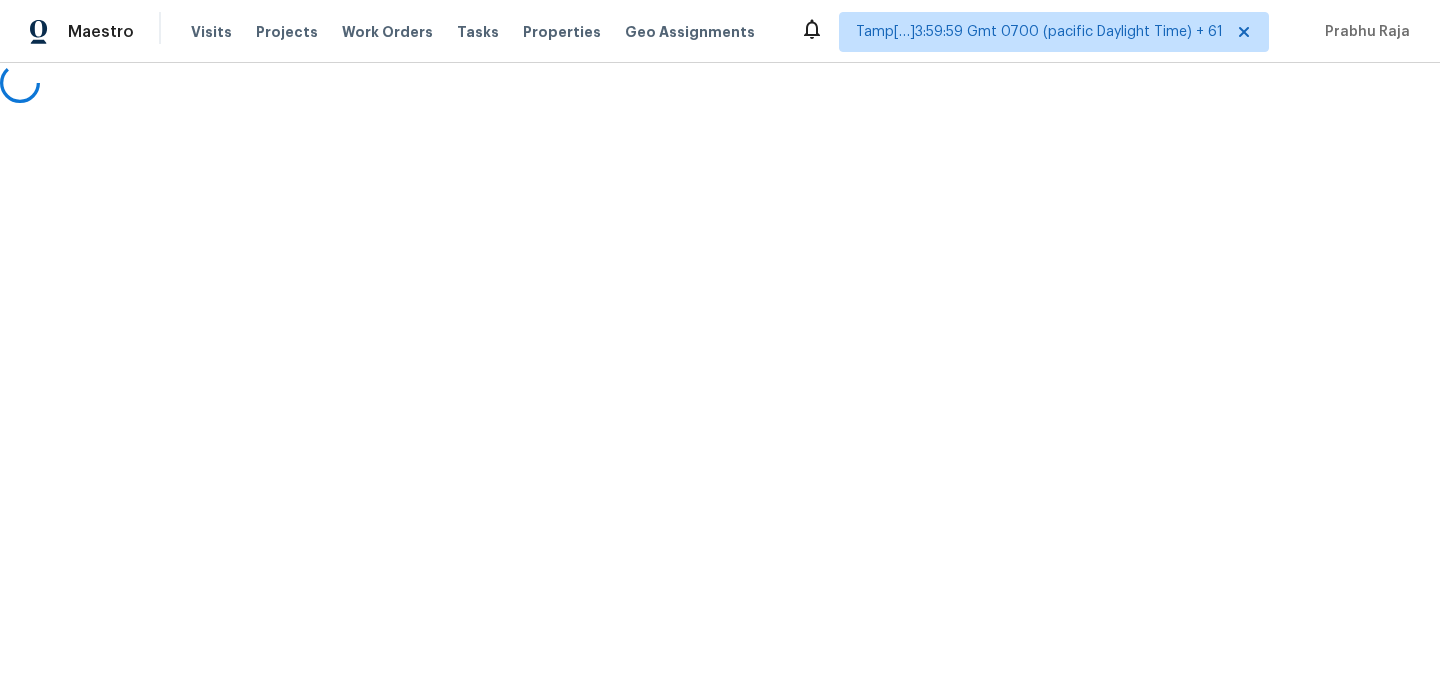 scroll, scrollTop: 0, scrollLeft: 0, axis: both 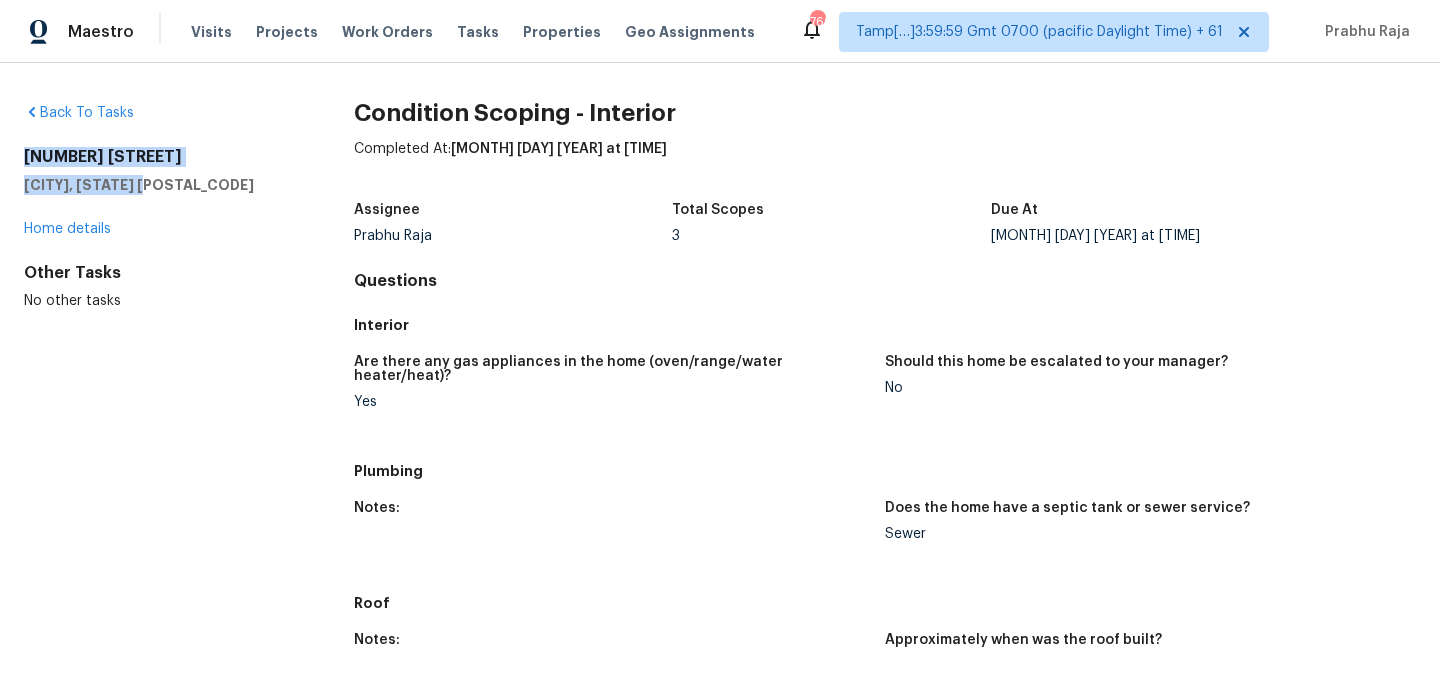 drag, startPoint x: 25, startPoint y: 151, endPoint x: 195, endPoint y: 183, distance: 172.98555 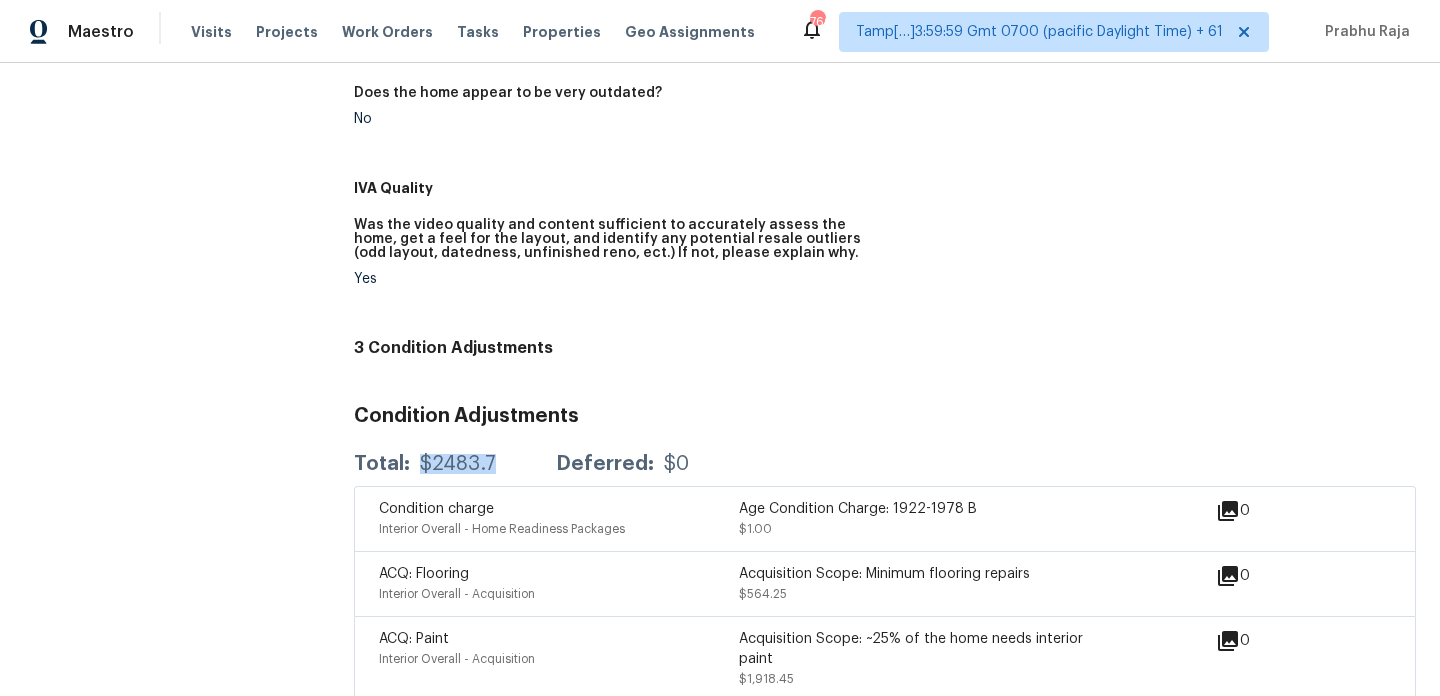 drag, startPoint x: 414, startPoint y: 434, endPoint x: 492, endPoint y: 434, distance: 78 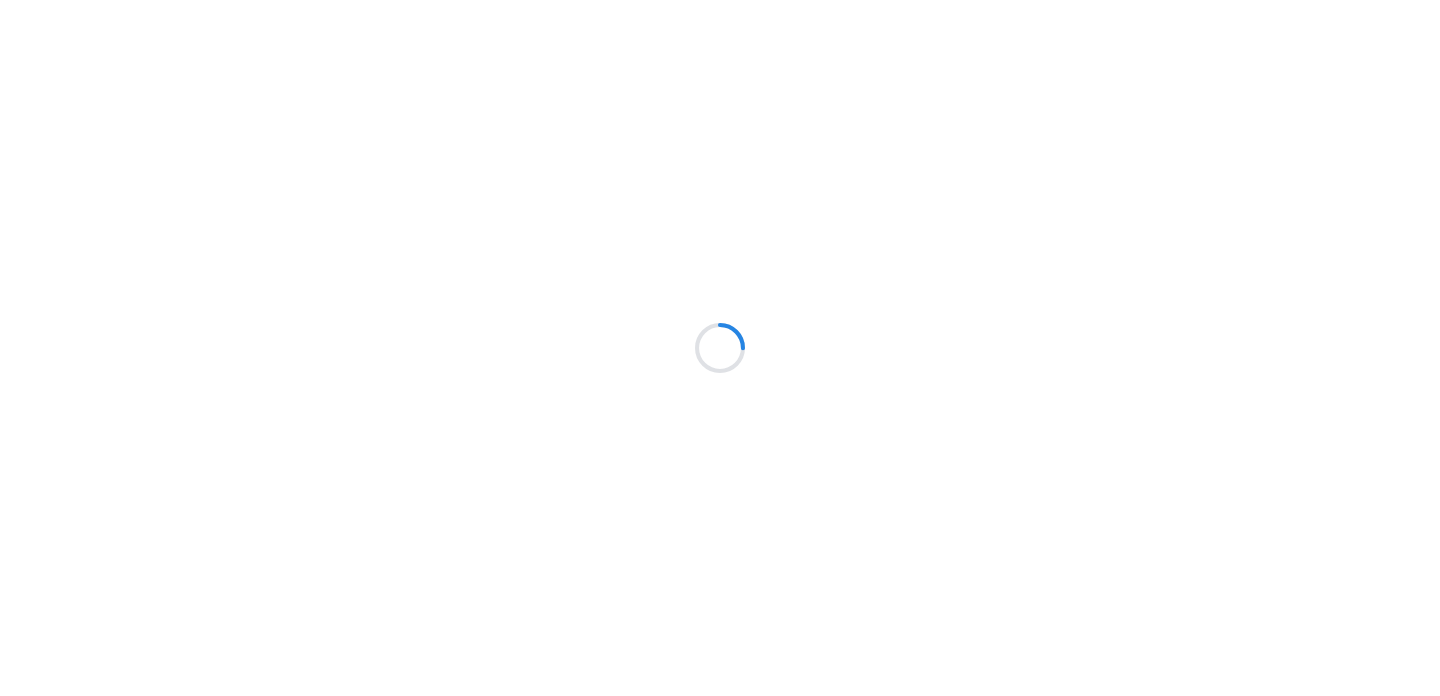 scroll, scrollTop: 0, scrollLeft: 0, axis: both 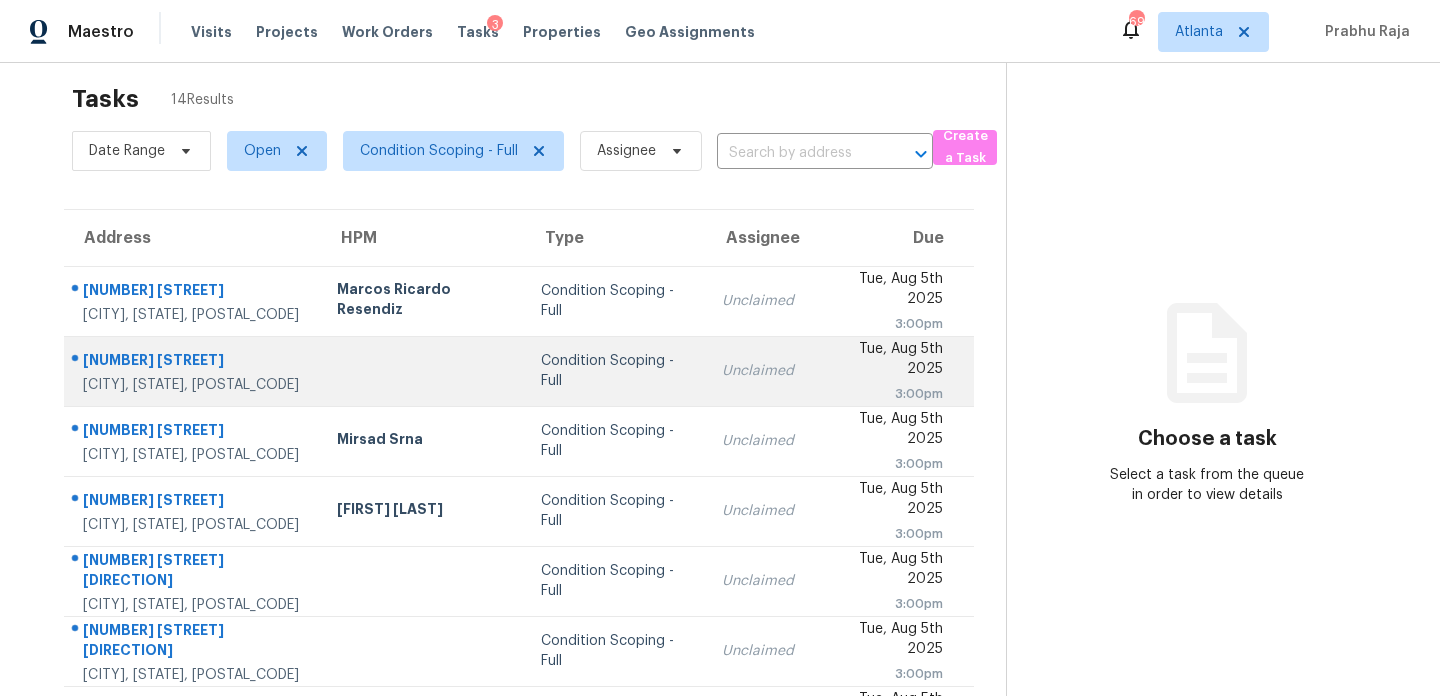 click on "[DAY_OF_WEEK], [MONTH] [DAY] [YEAR] [TIME]" at bounding box center (892, 371) 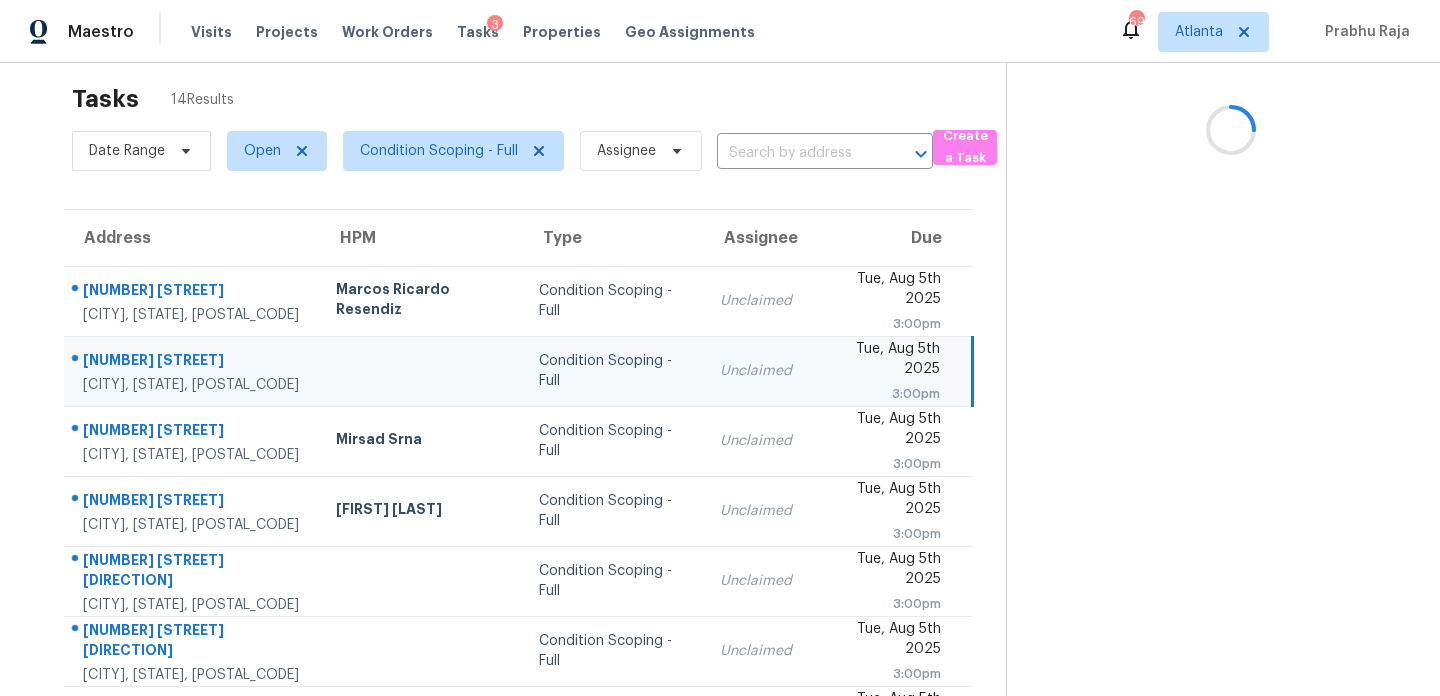 click on "Tue, Aug 5th 2025" at bounding box center (882, 361) 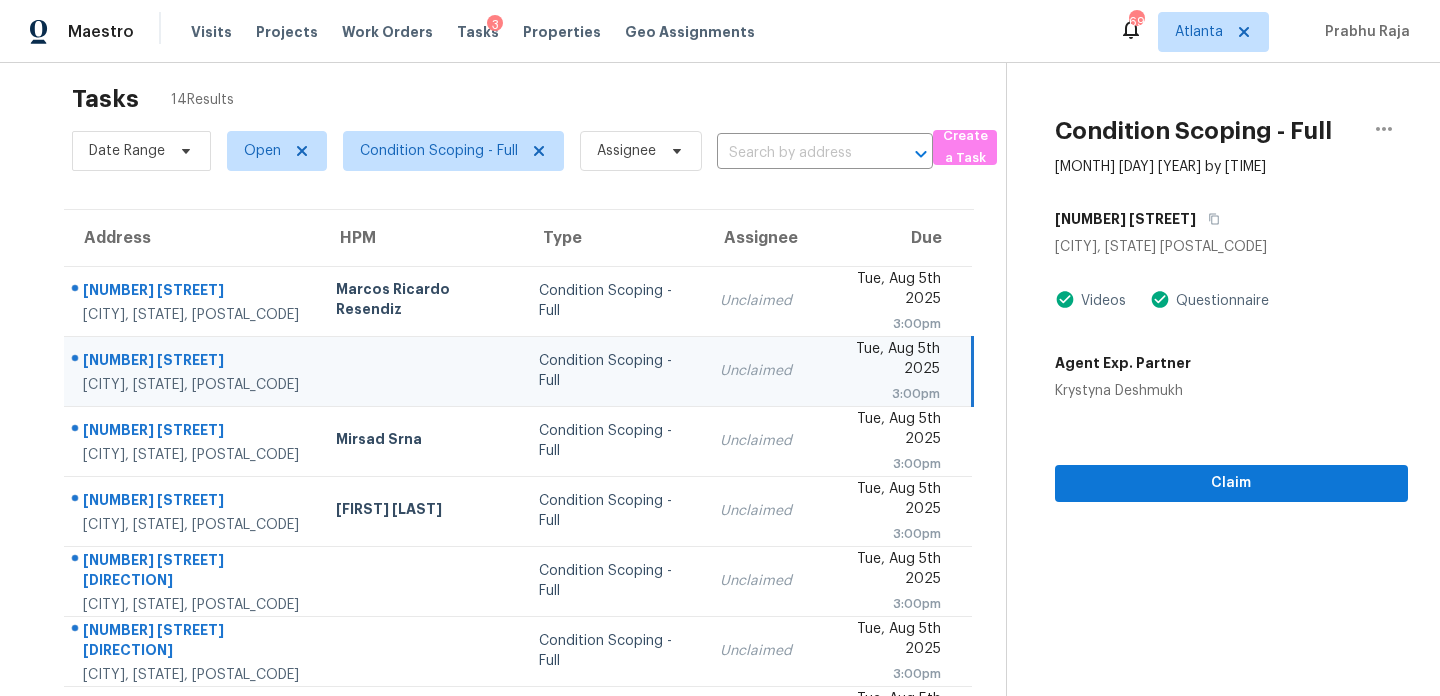 click on "3:00pm" at bounding box center (882, 394) 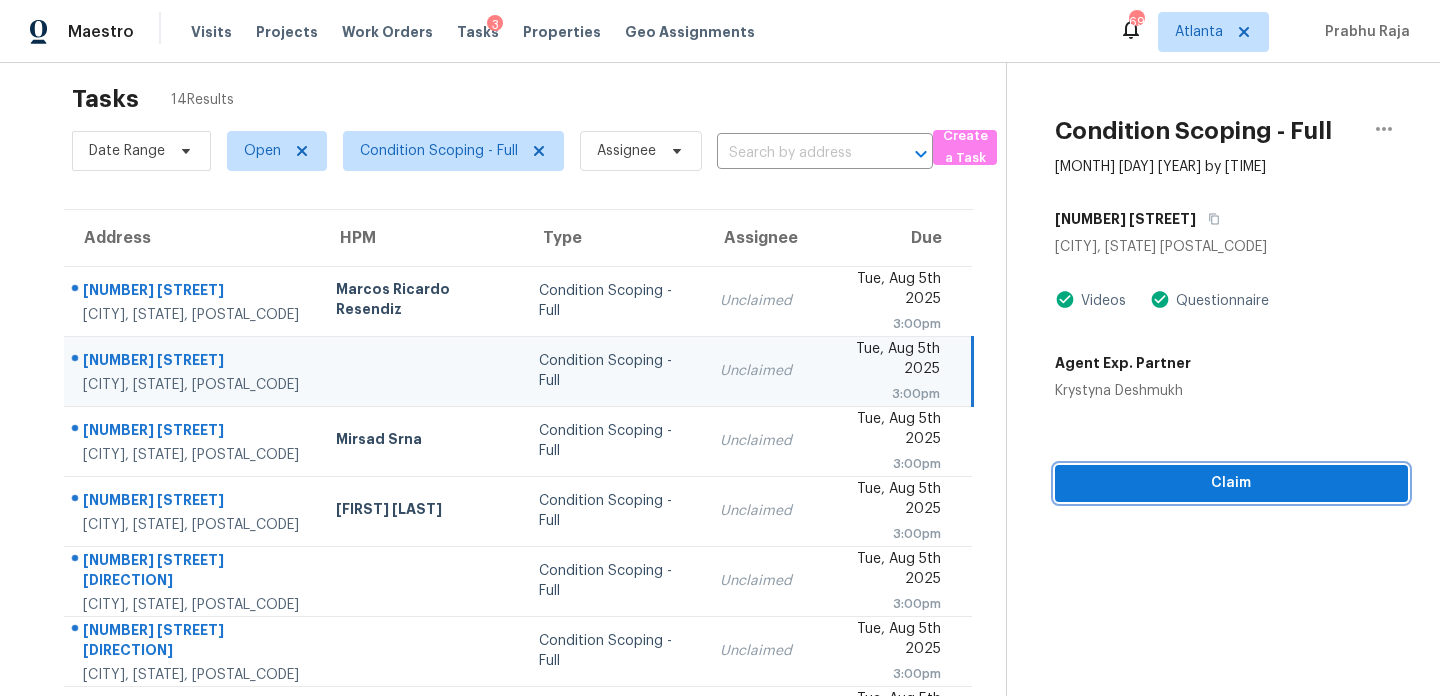 click on "Claim" at bounding box center (1231, 483) 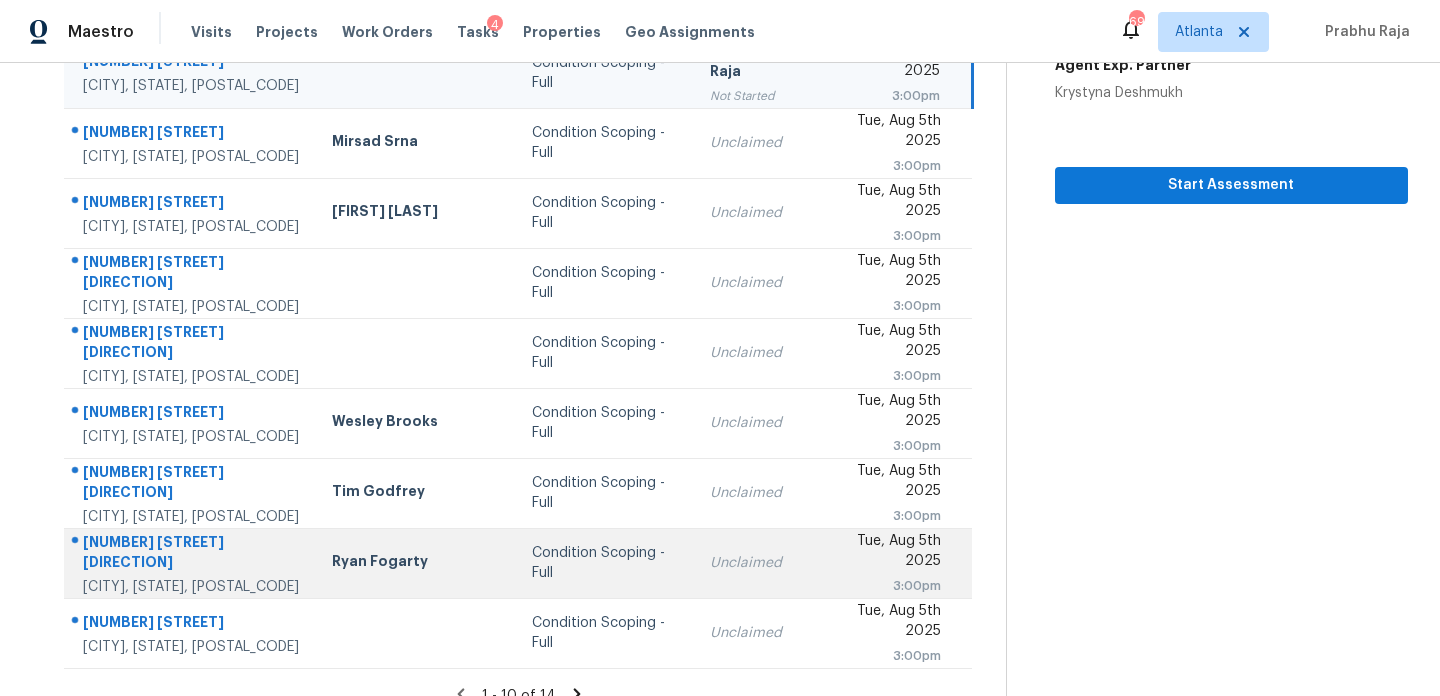 scroll, scrollTop: 345, scrollLeft: 0, axis: vertical 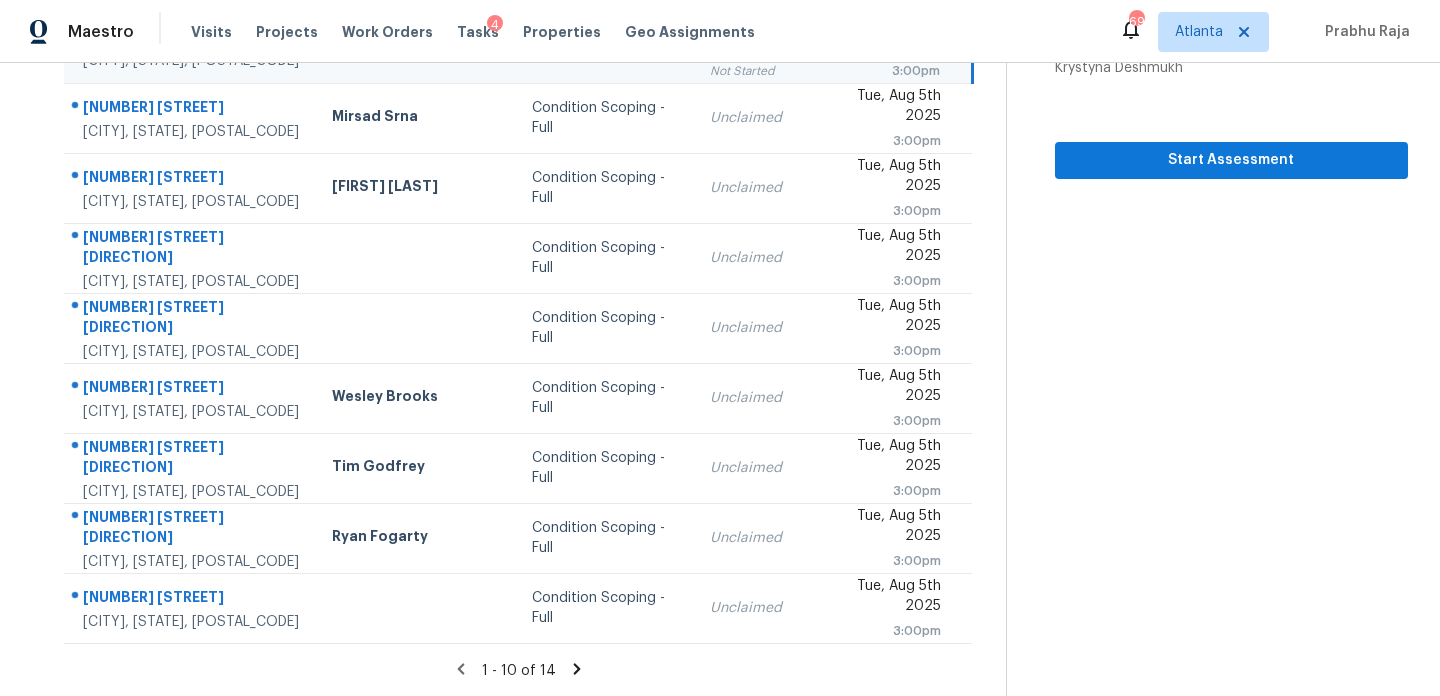 click 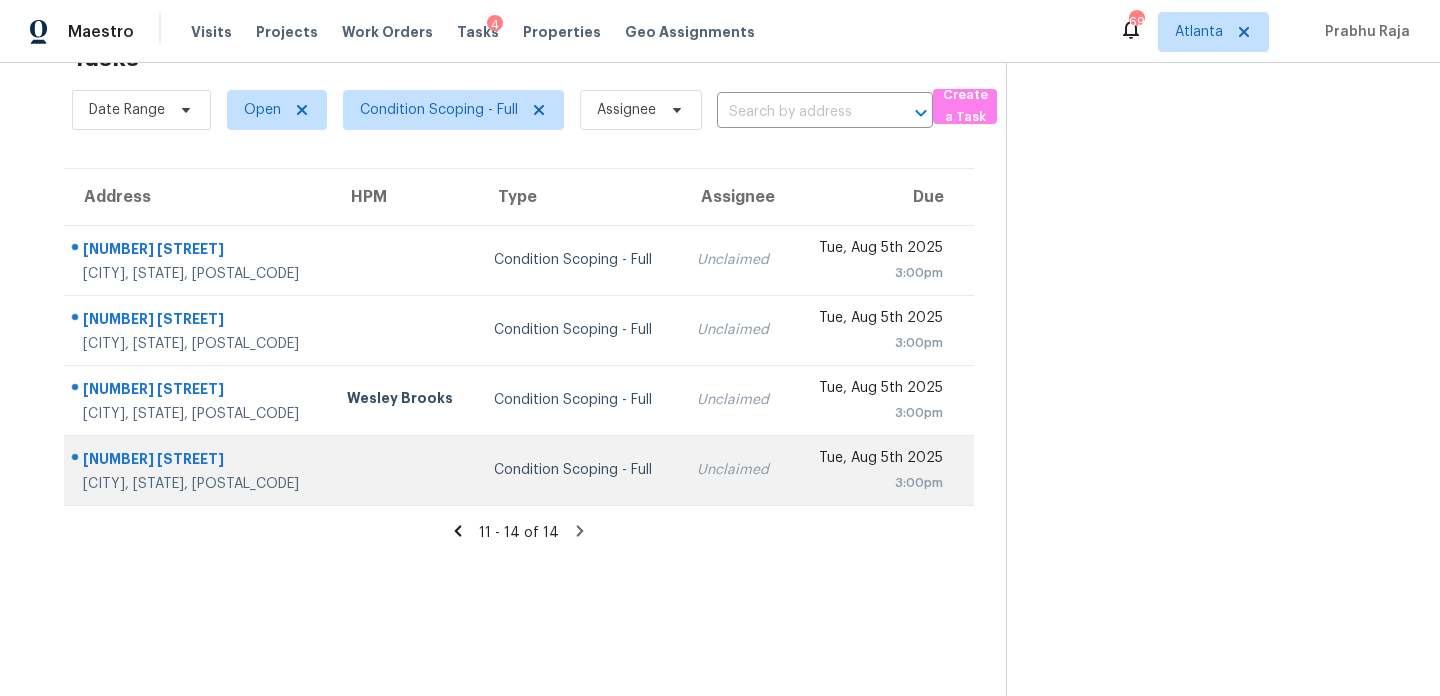 scroll, scrollTop: 0, scrollLeft: 0, axis: both 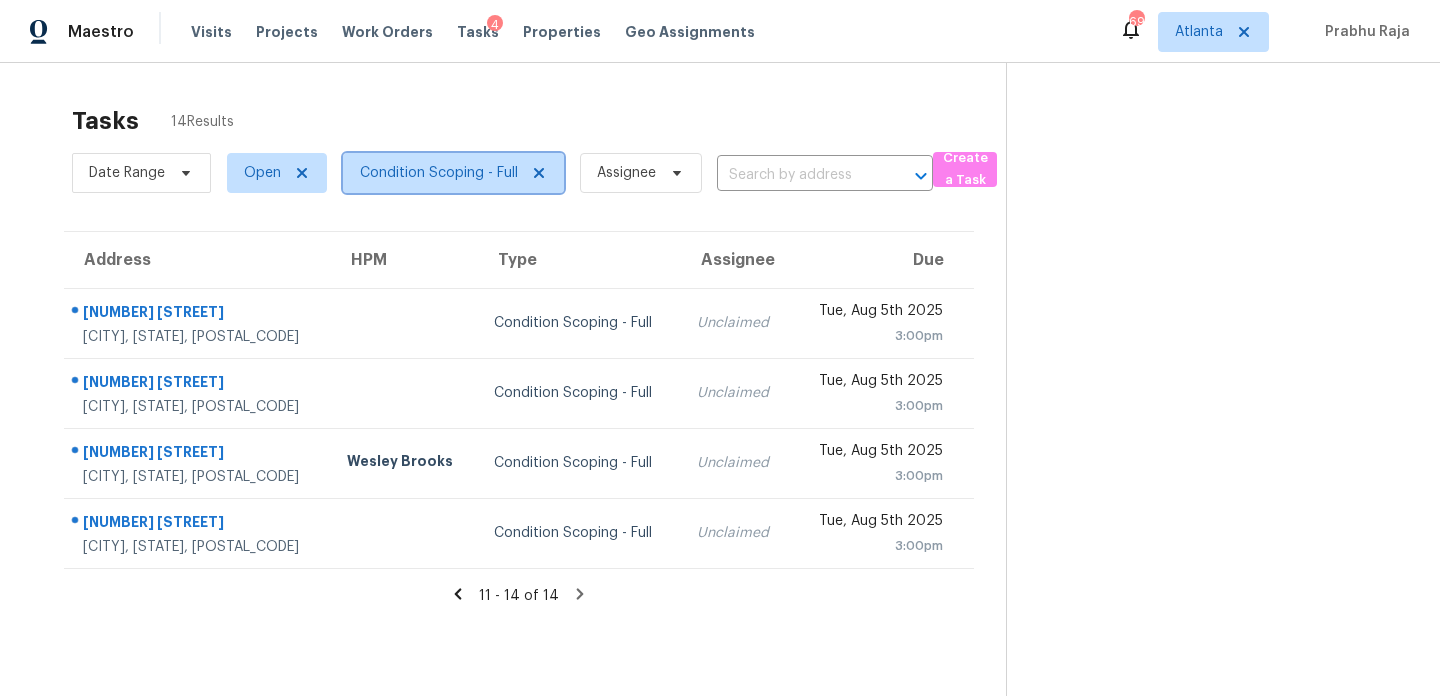click on "Condition Scoping - Full" at bounding box center [439, 173] 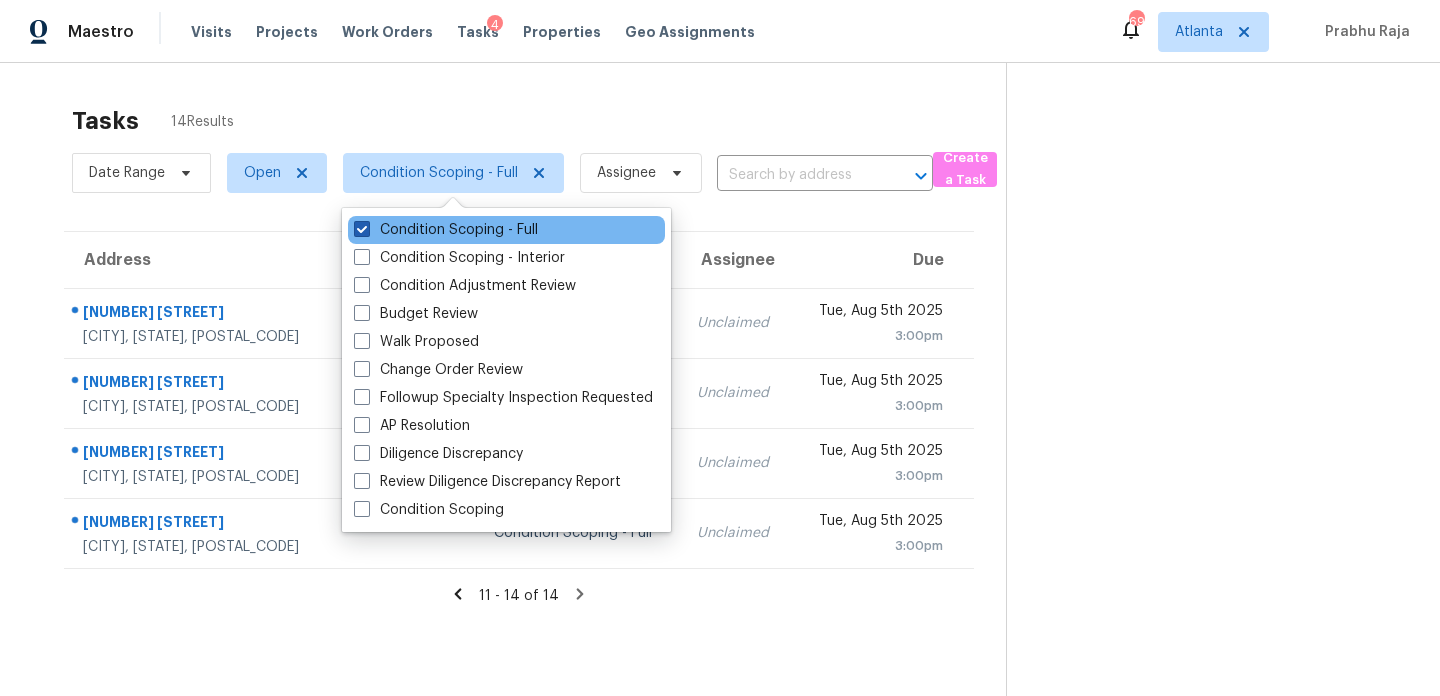 click on "Condition Scoping - Full" at bounding box center [446, 230] 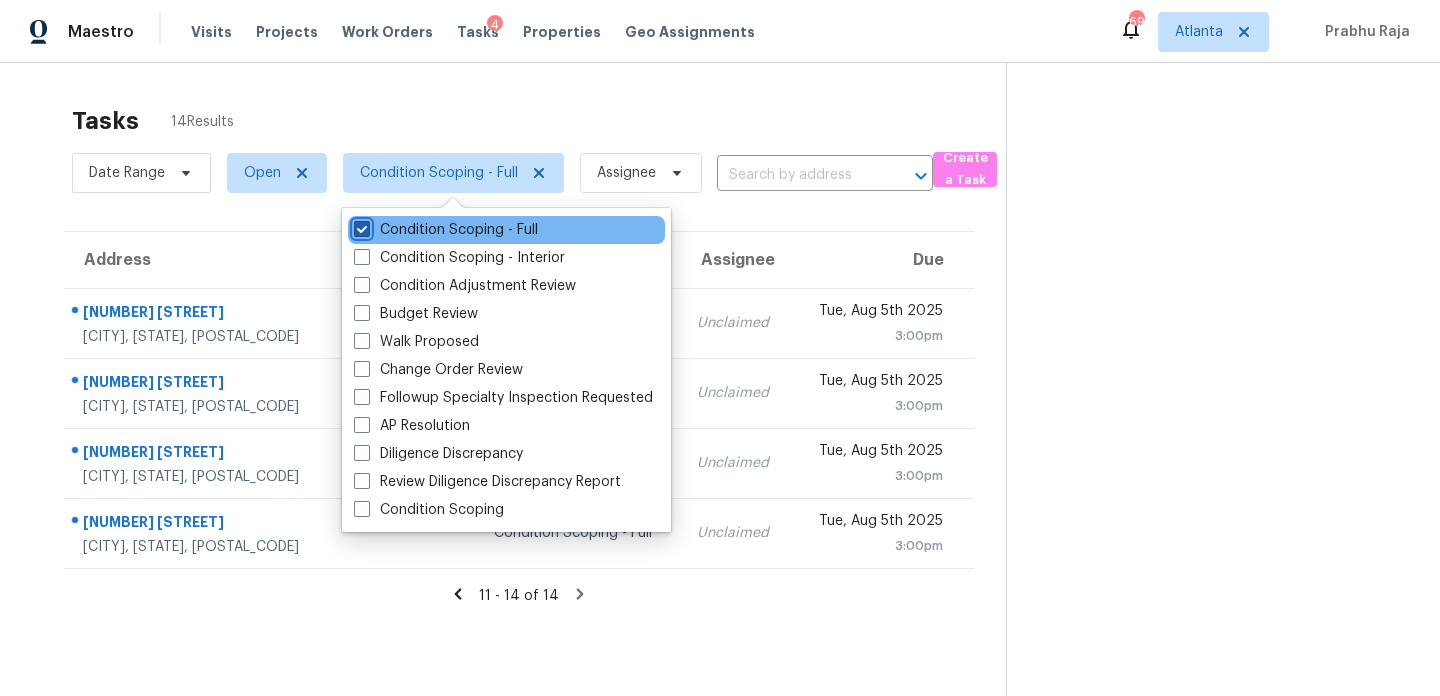click on "Condition Scoping - Full" at bounding box center (360, 226) 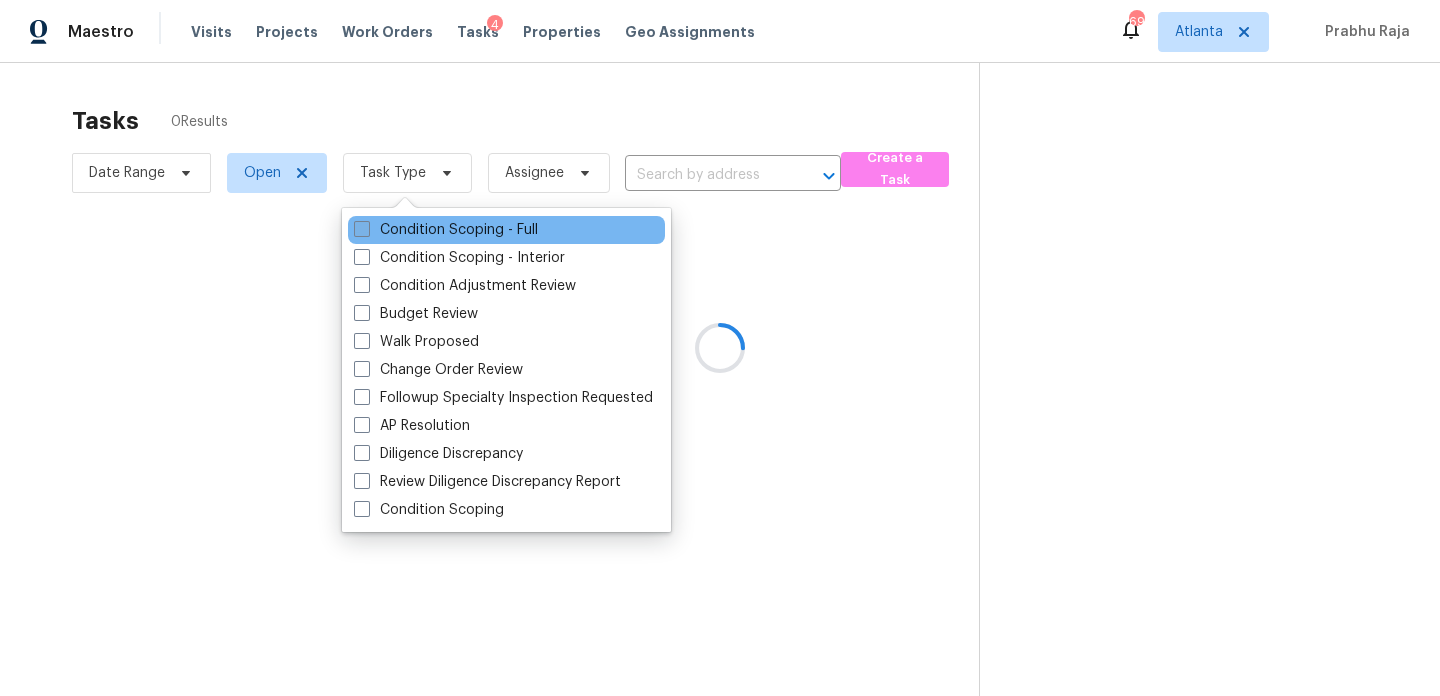 click on "Condition Scoping - Full" at bounding box center [446, 230] 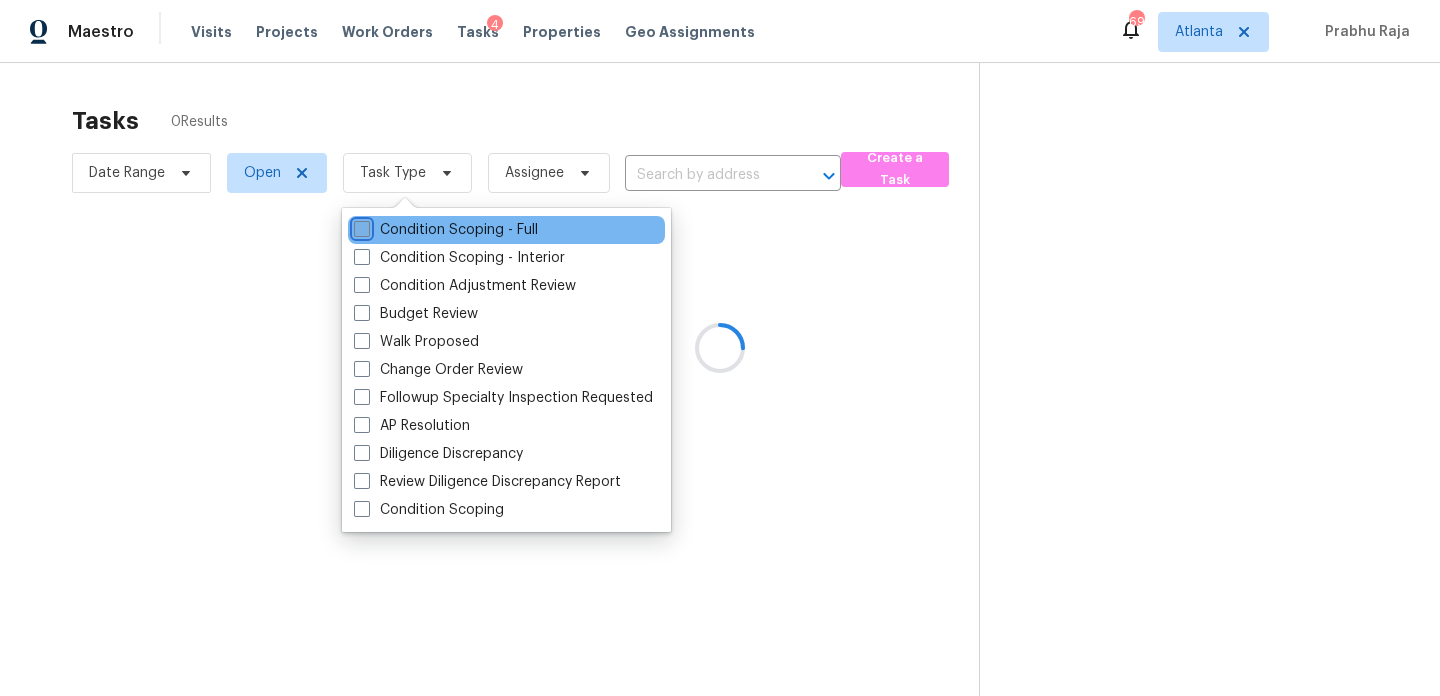 click on "Condition Scoping - Full" at bounding box center [360, 226] 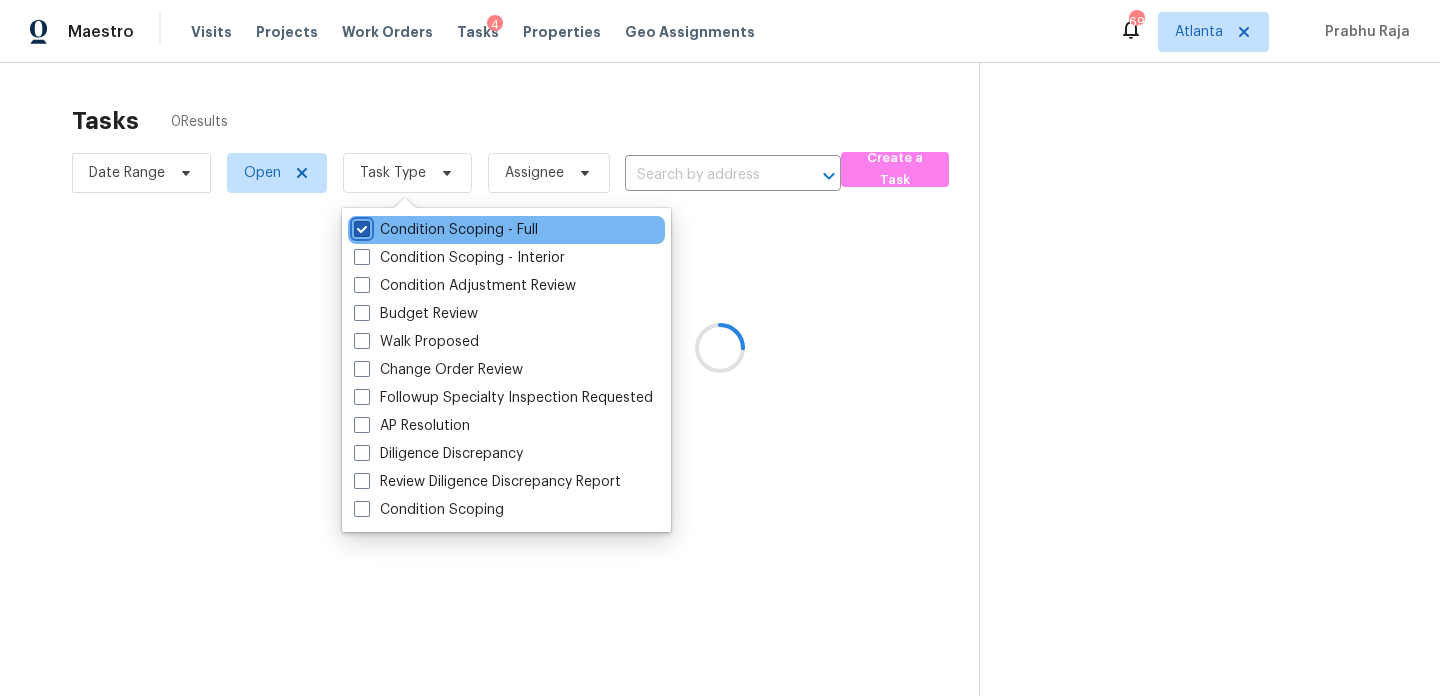checkbox on "true" 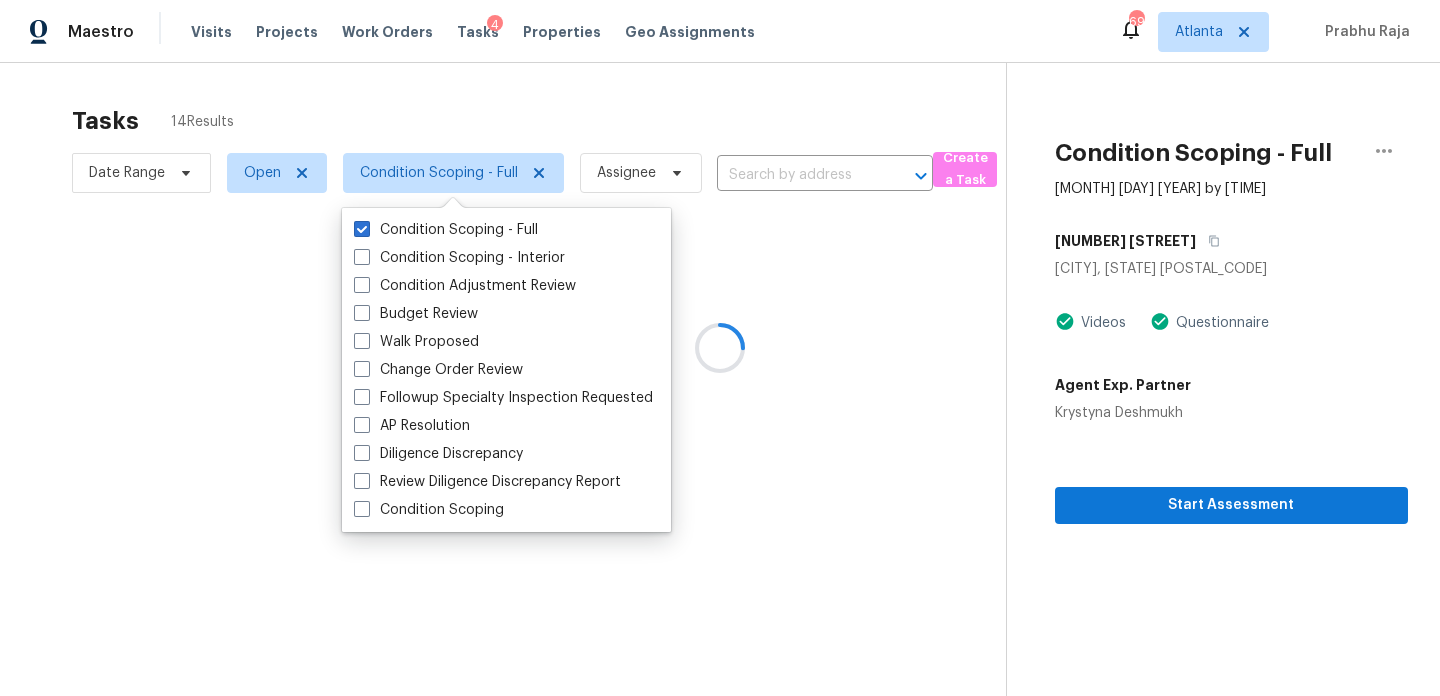 click at bounding box center (720, 348) 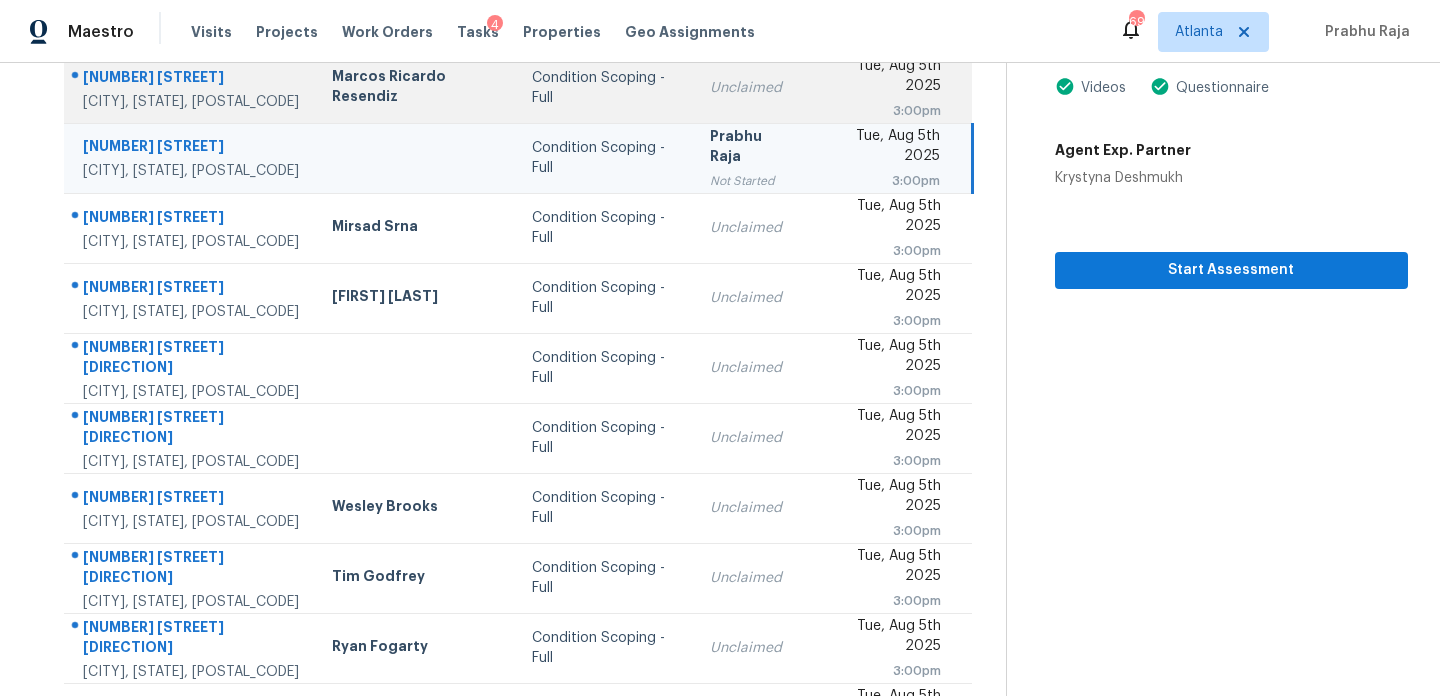 scroll, scrollTop: 345, scrollLeft: 0, axis: vertical 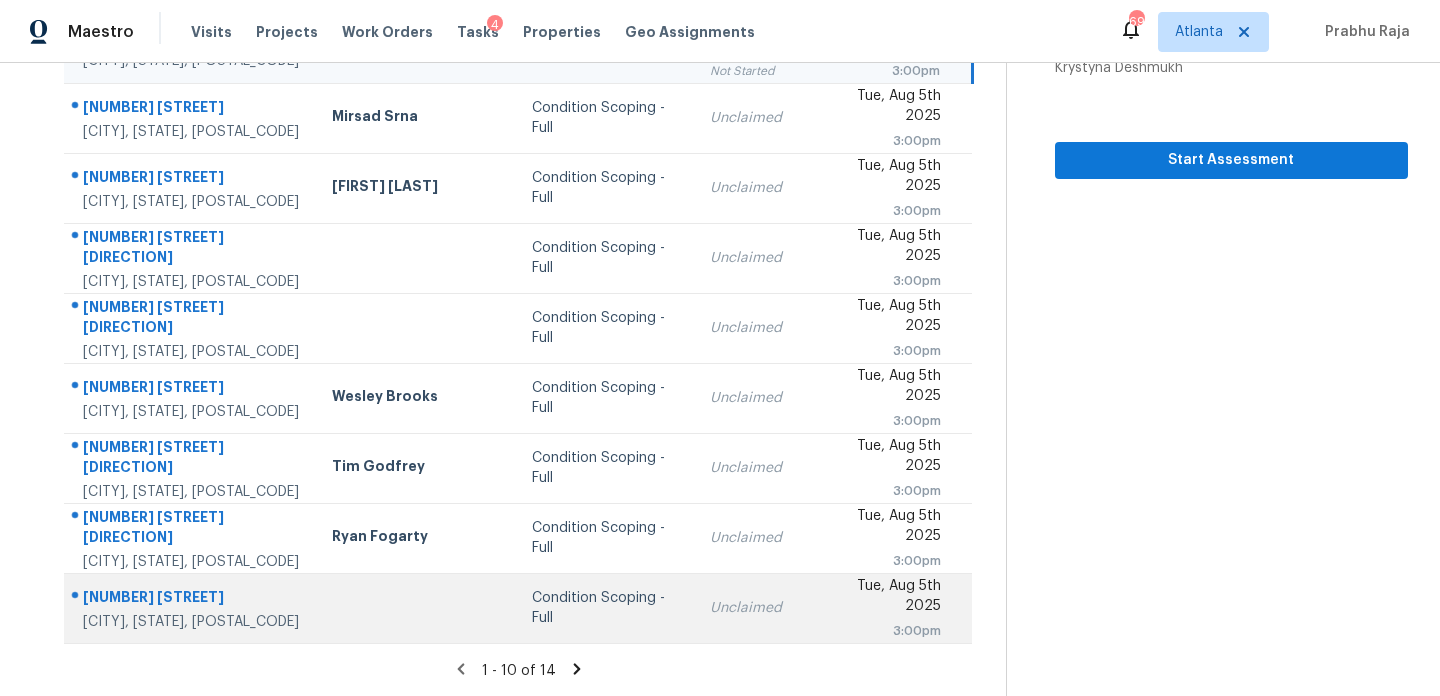 click on "Unclaimed" at bounding box center (752, 608) 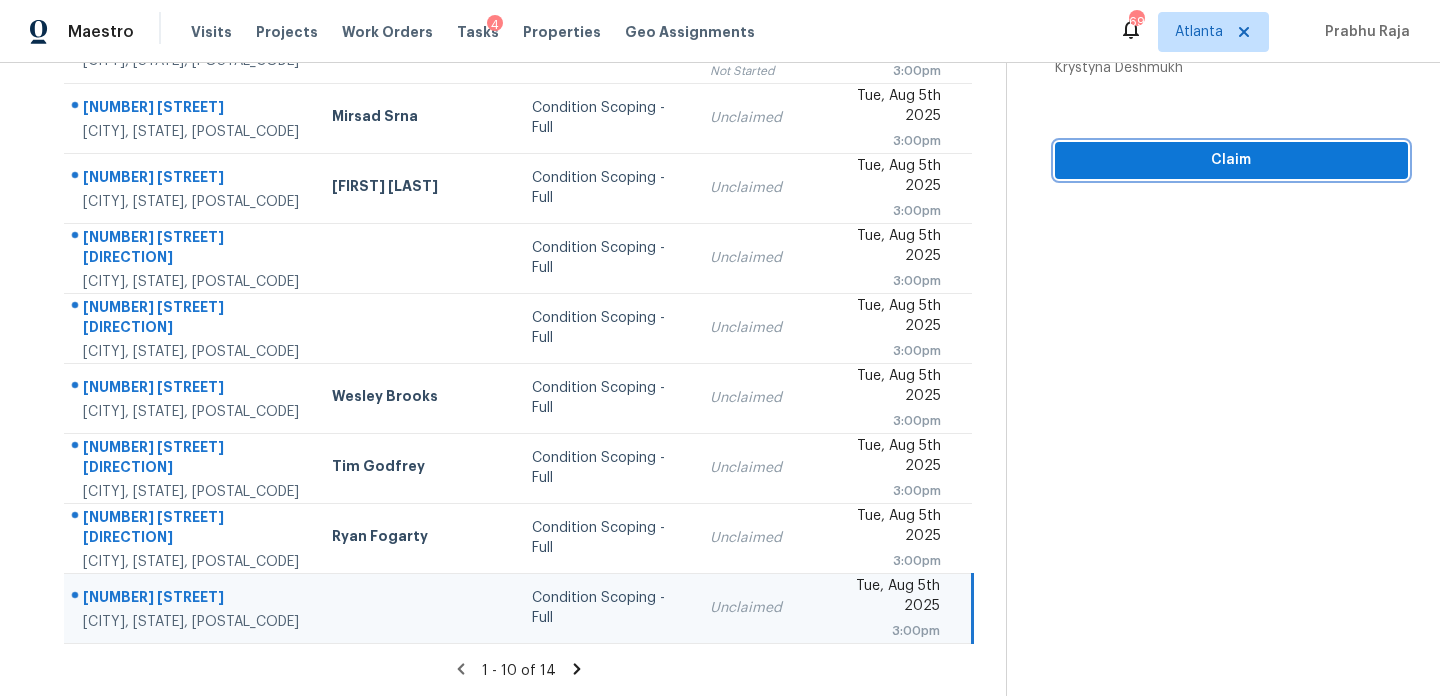 click on "Claim" at bounding box center (1231, 160) 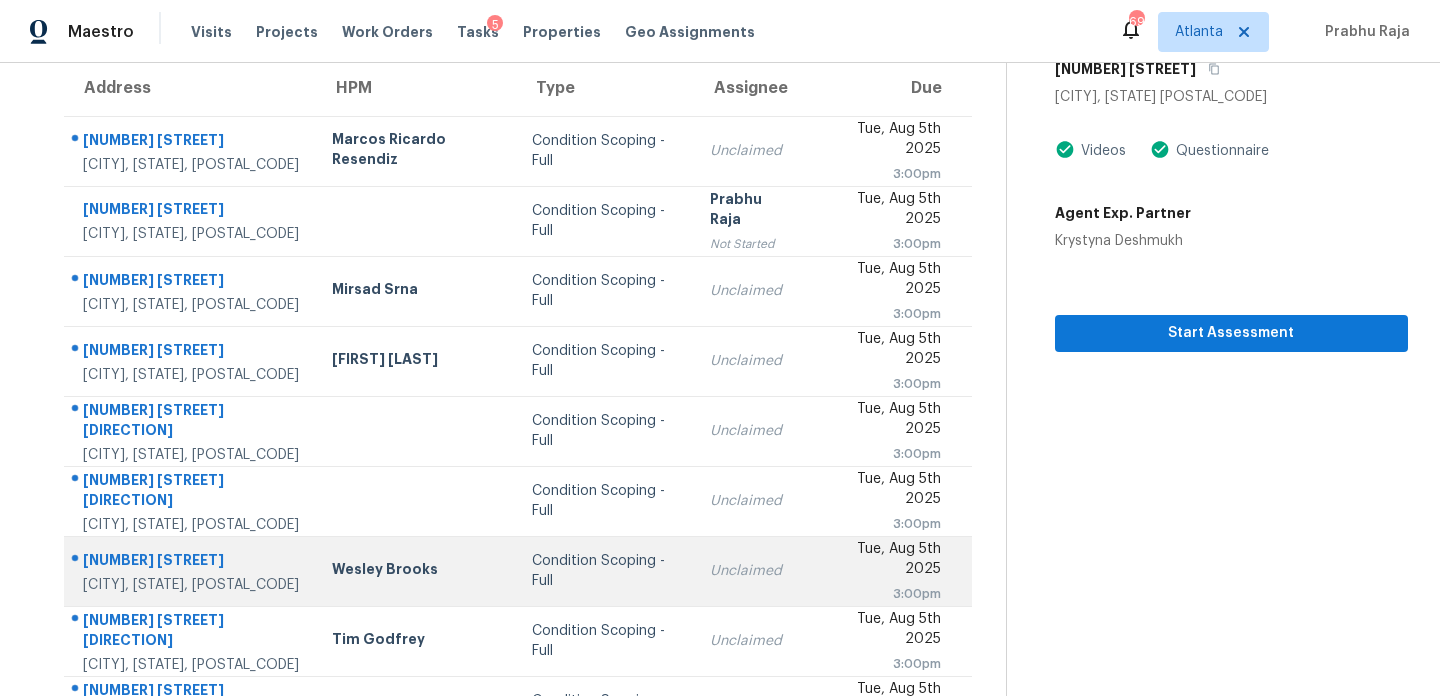 scroll, scrollTop: 345, scrollLeft: 0, axis: vertical 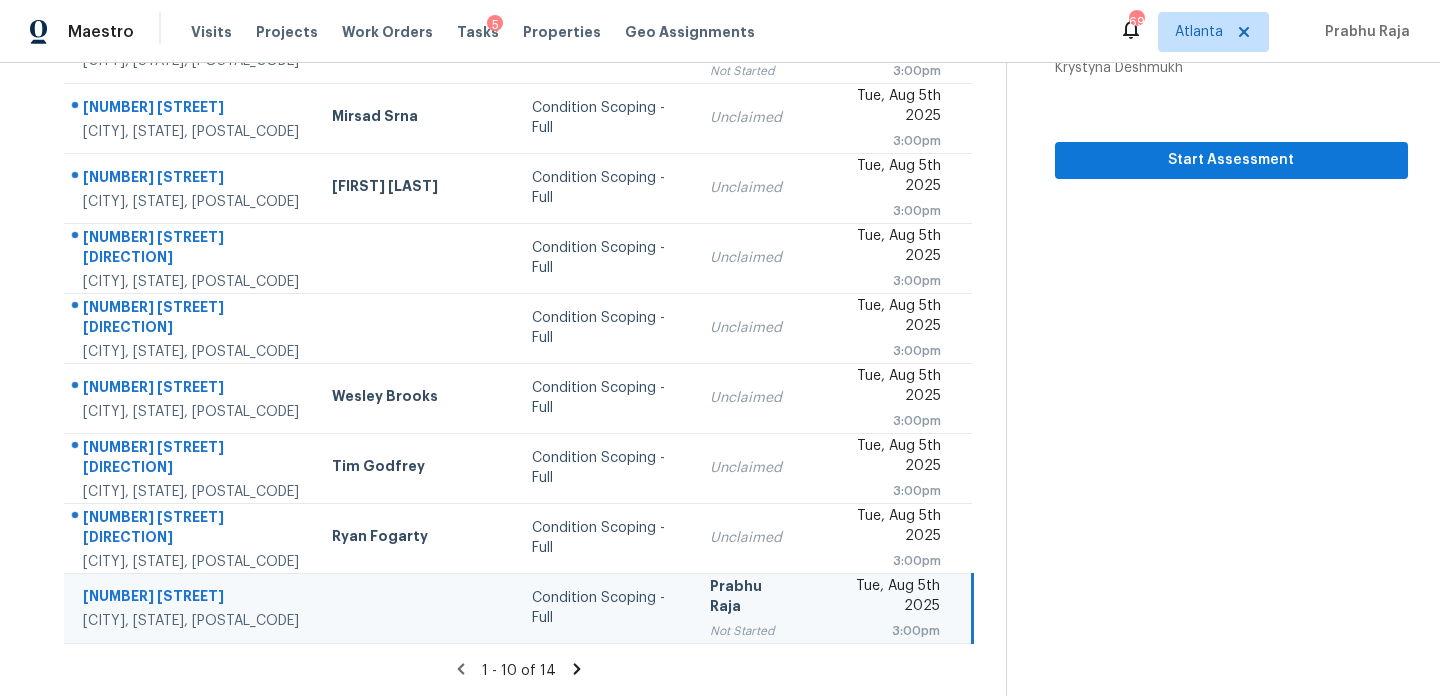 click 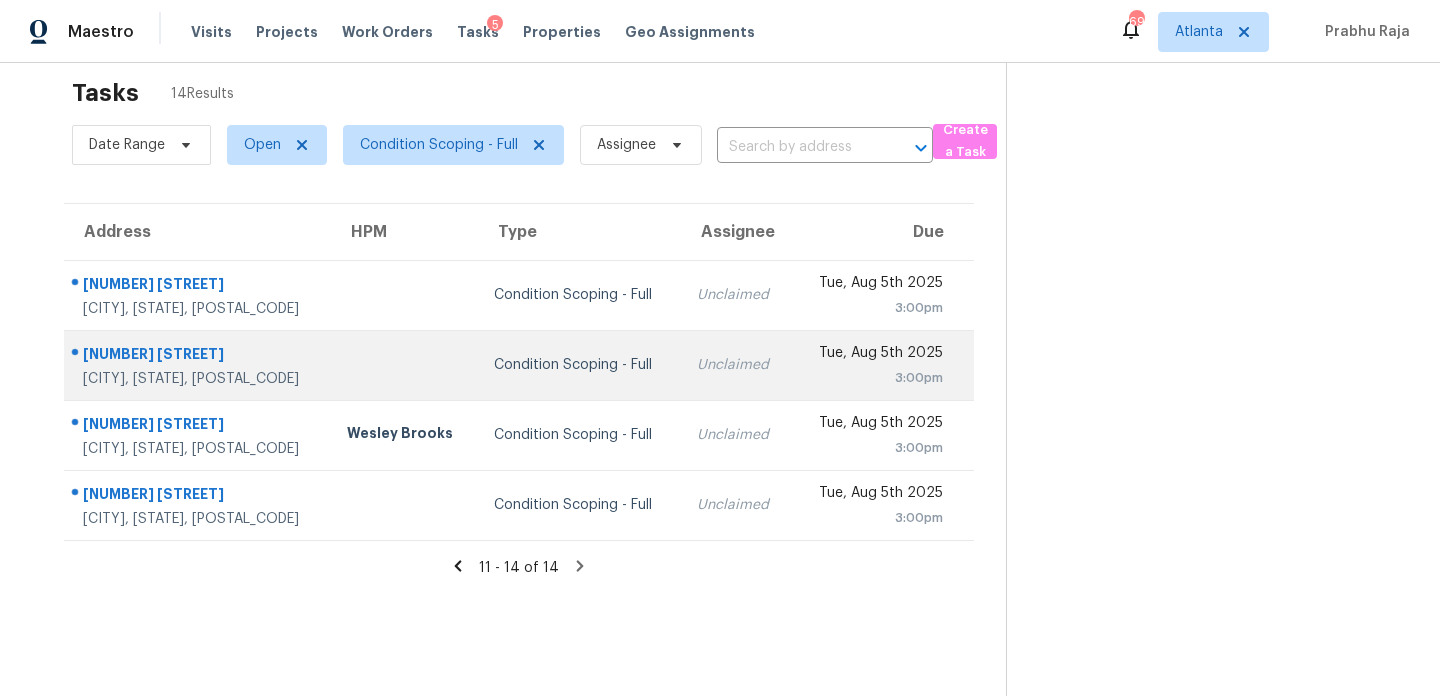 scroll, scrollTop: 26, scrollLeft: 0, axis: vertical 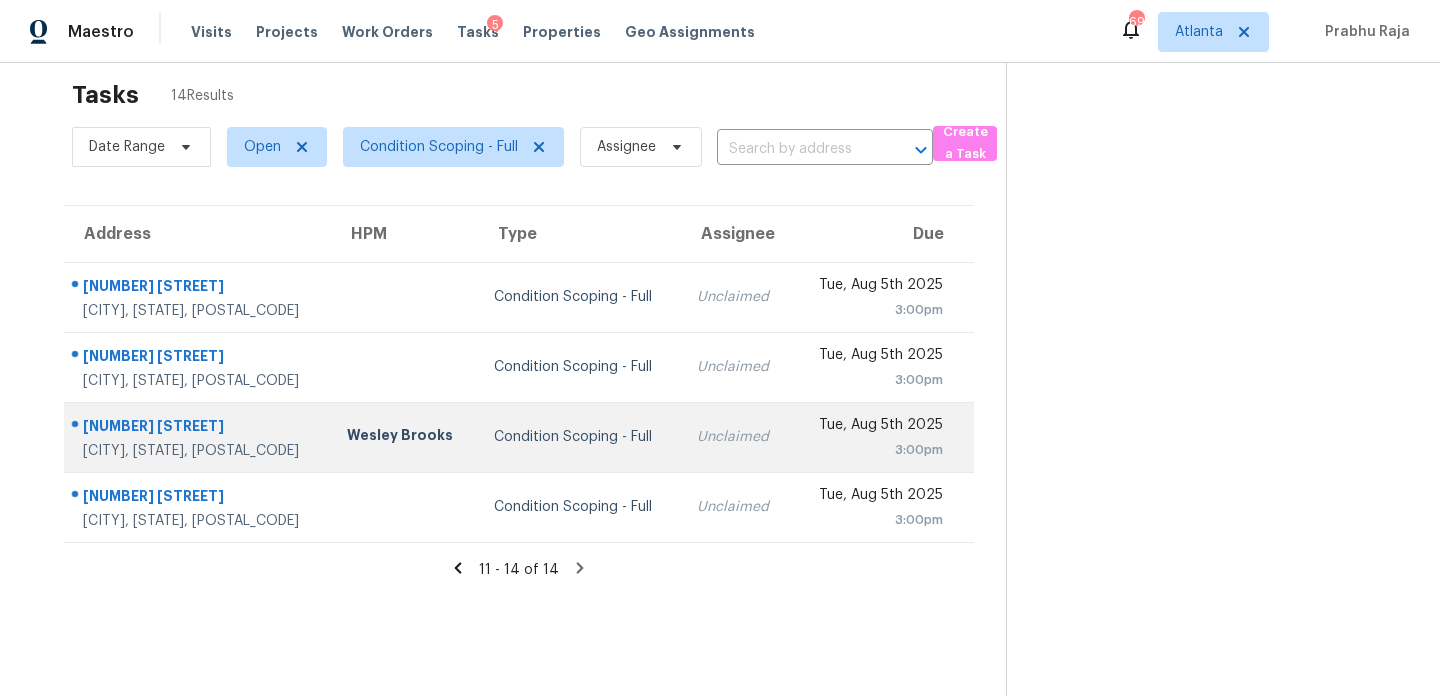 click on "Unclaimed" at bounding box center (736, 437) 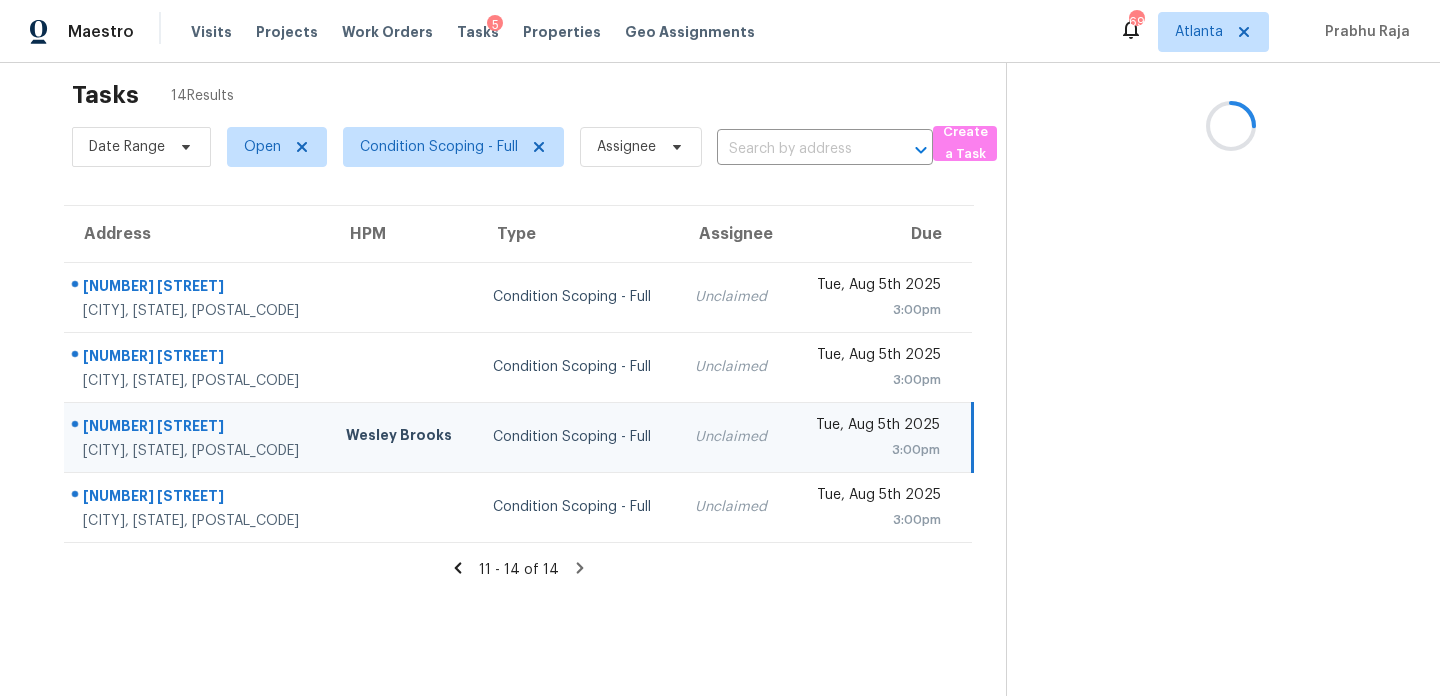 click on "Tue, Aug 5th 2025 3:00pm" at bounding box center [880, 437] 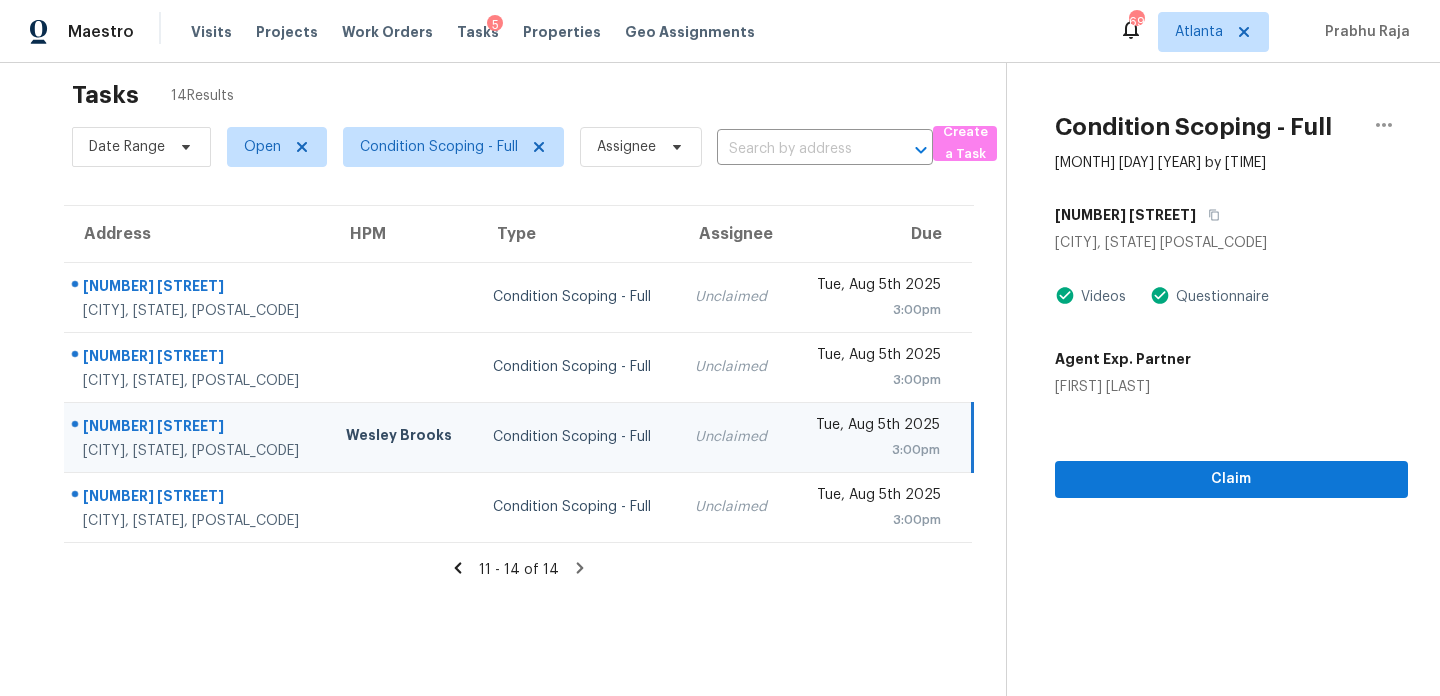 click on "3:00pm" at bounding box center (872, 450) 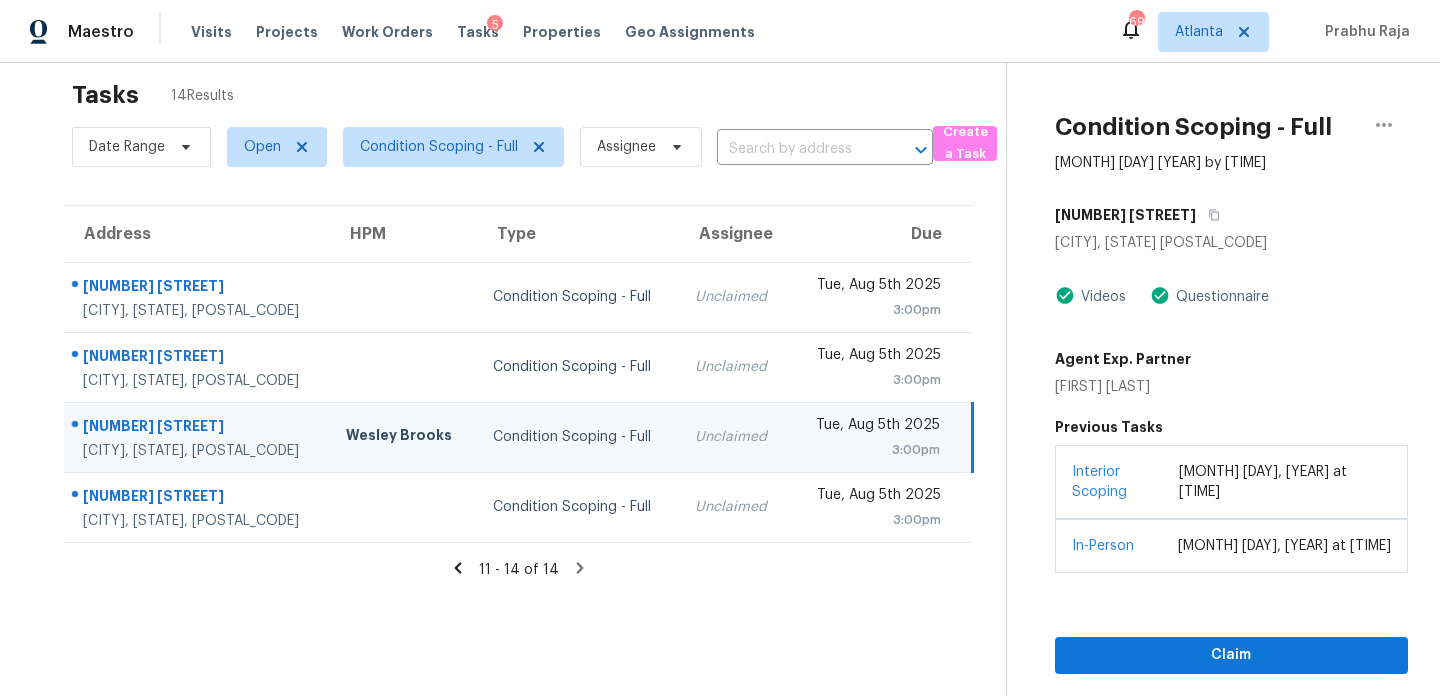 click on "Tue, Aug 5th 2025" at bounding box center [872, 427] 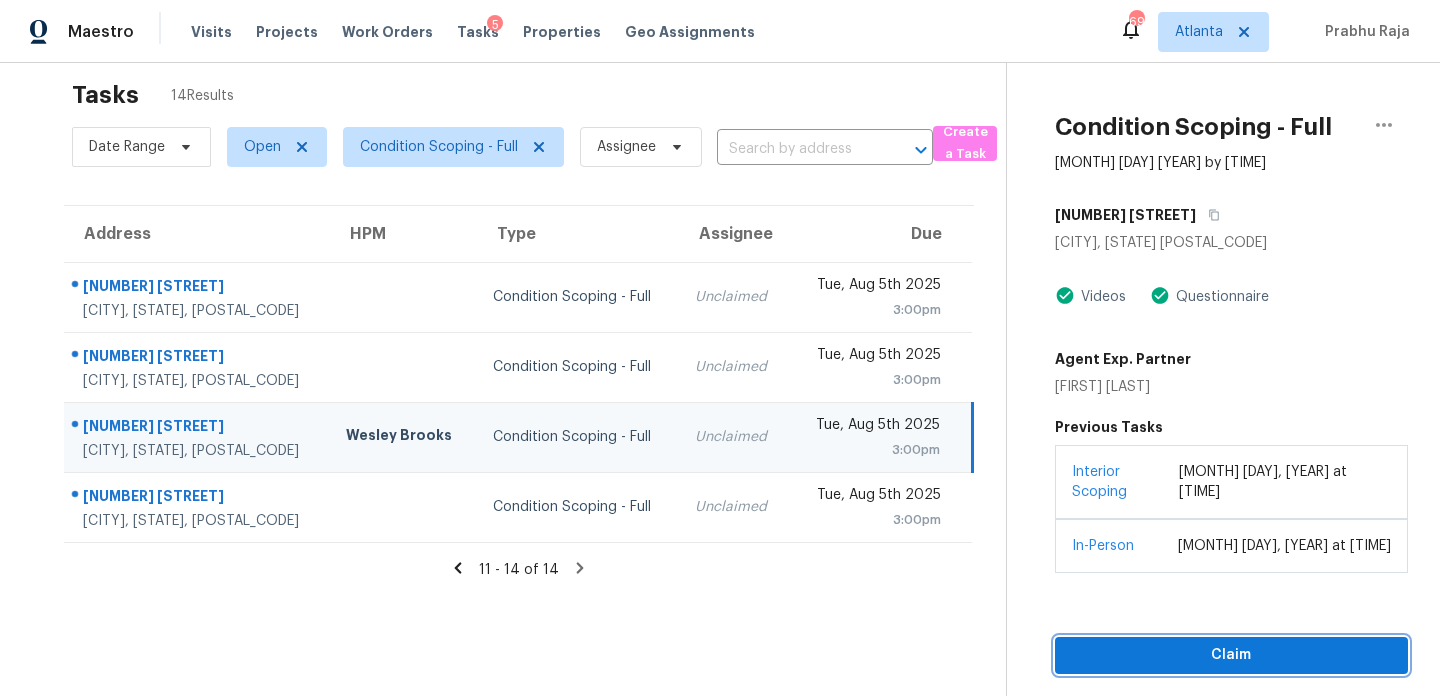 click on "Claim" at bounding box center [1231, 655] 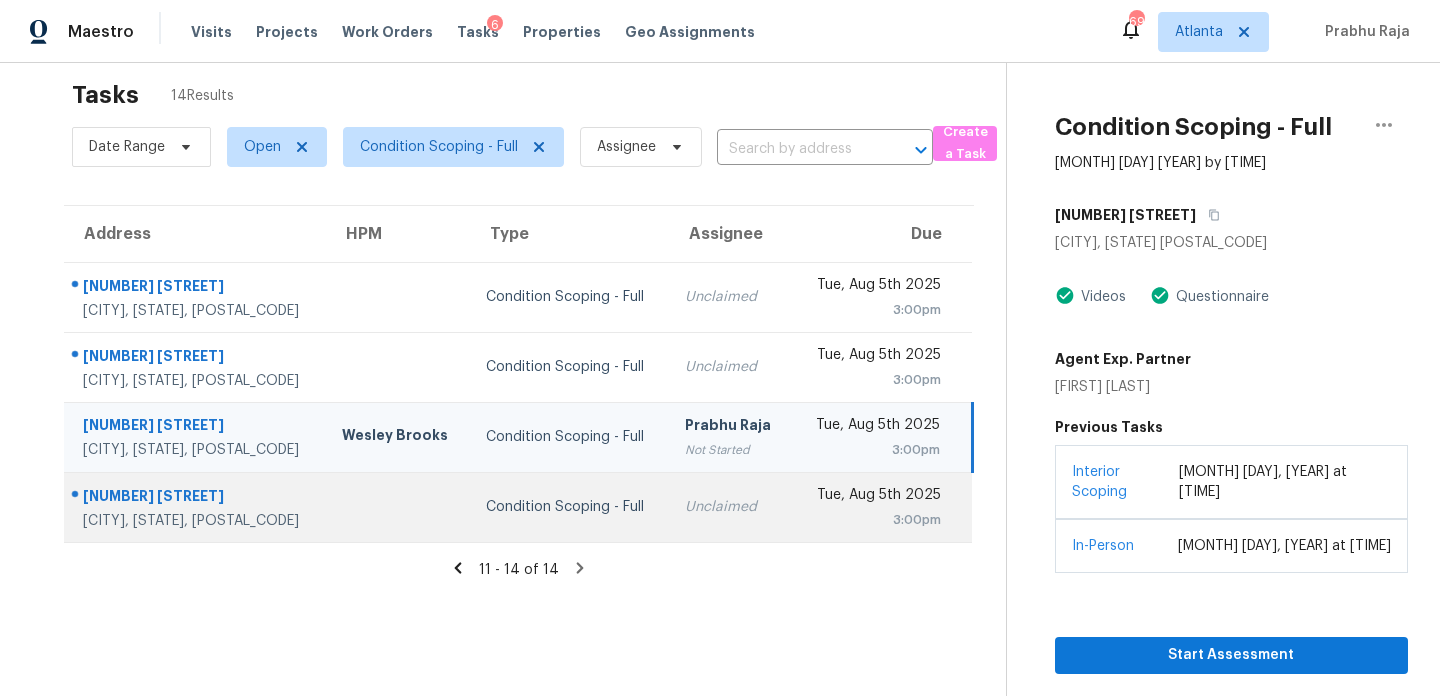 scroll, scrollTop: 63, scrollLeft: 0, axis: vertical 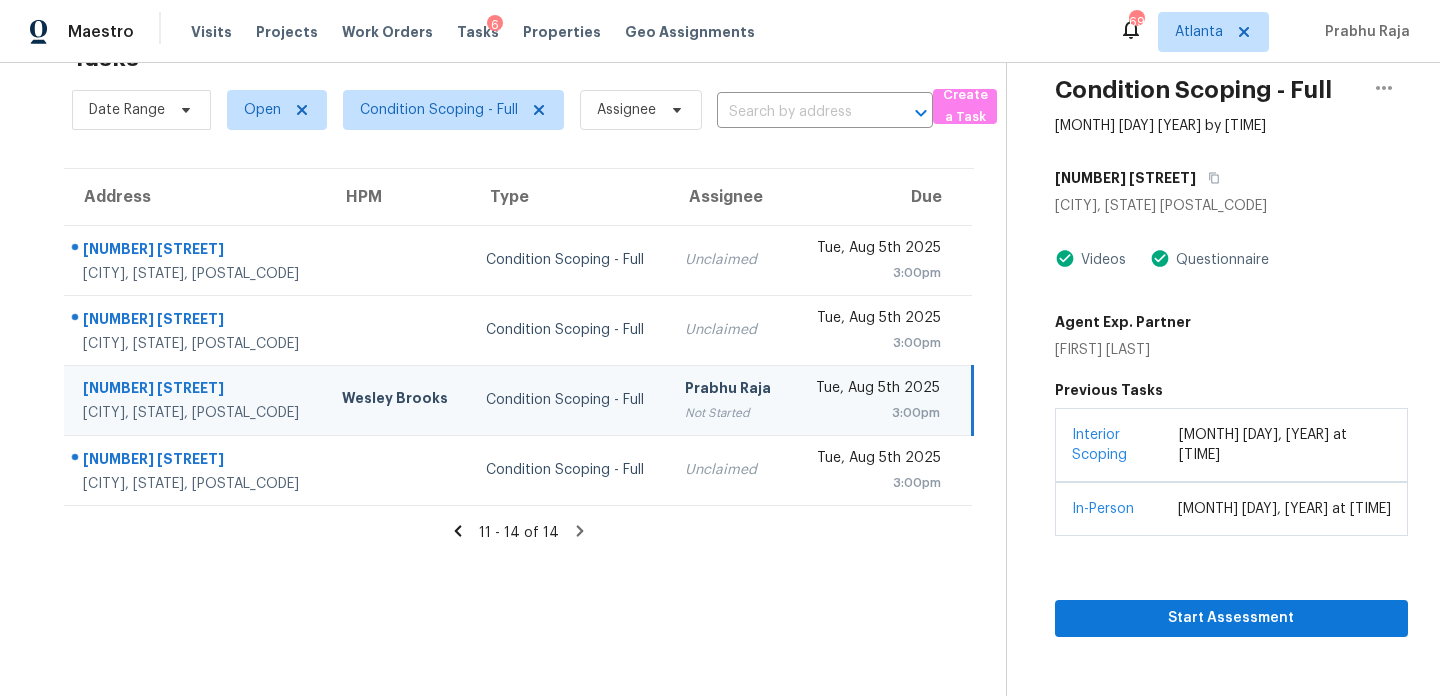 click 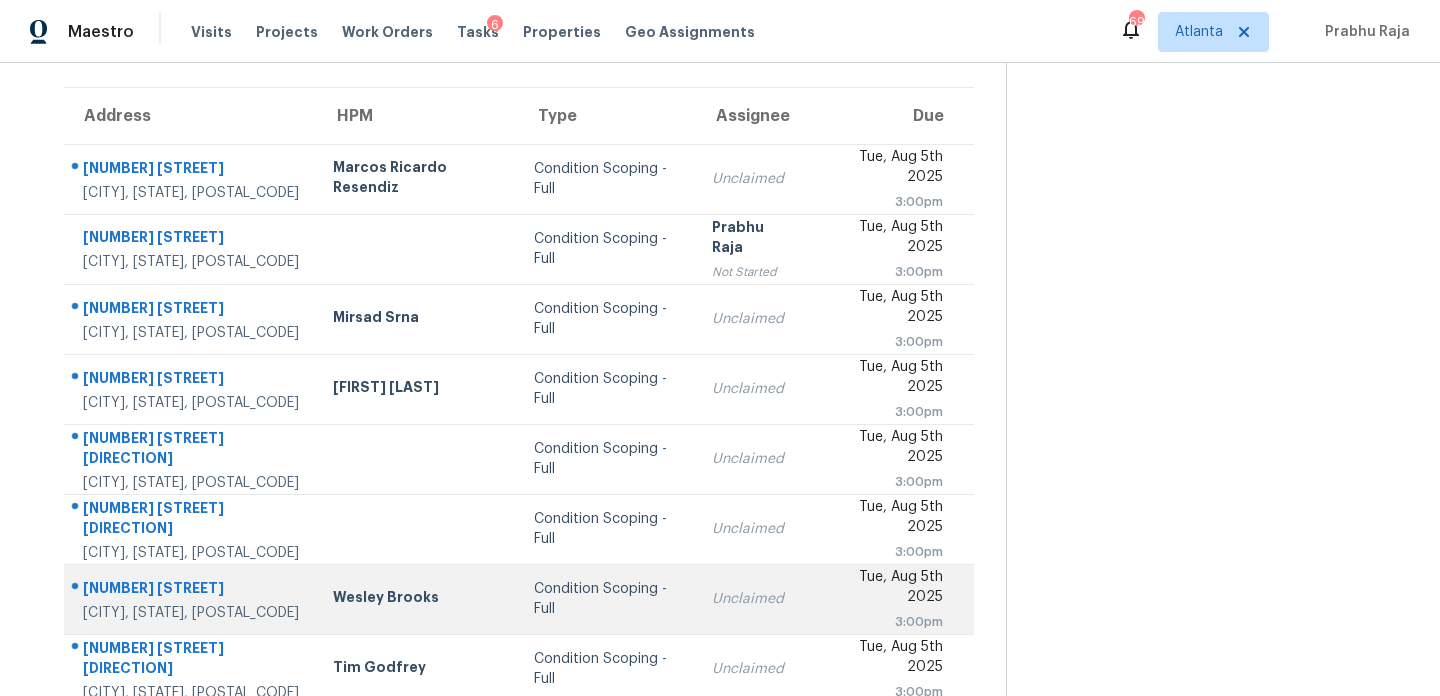scroll, scrollTop: 345, scrollLeft: 0, axis: vertical 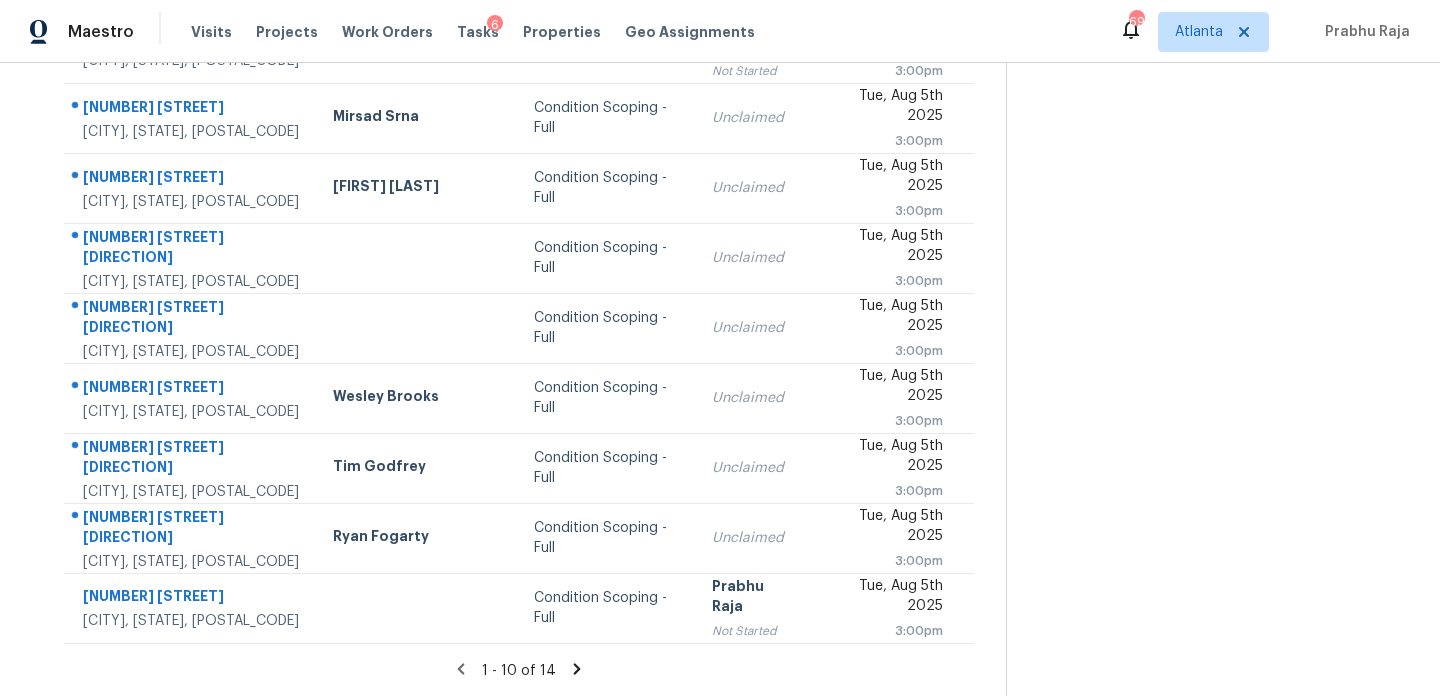 click 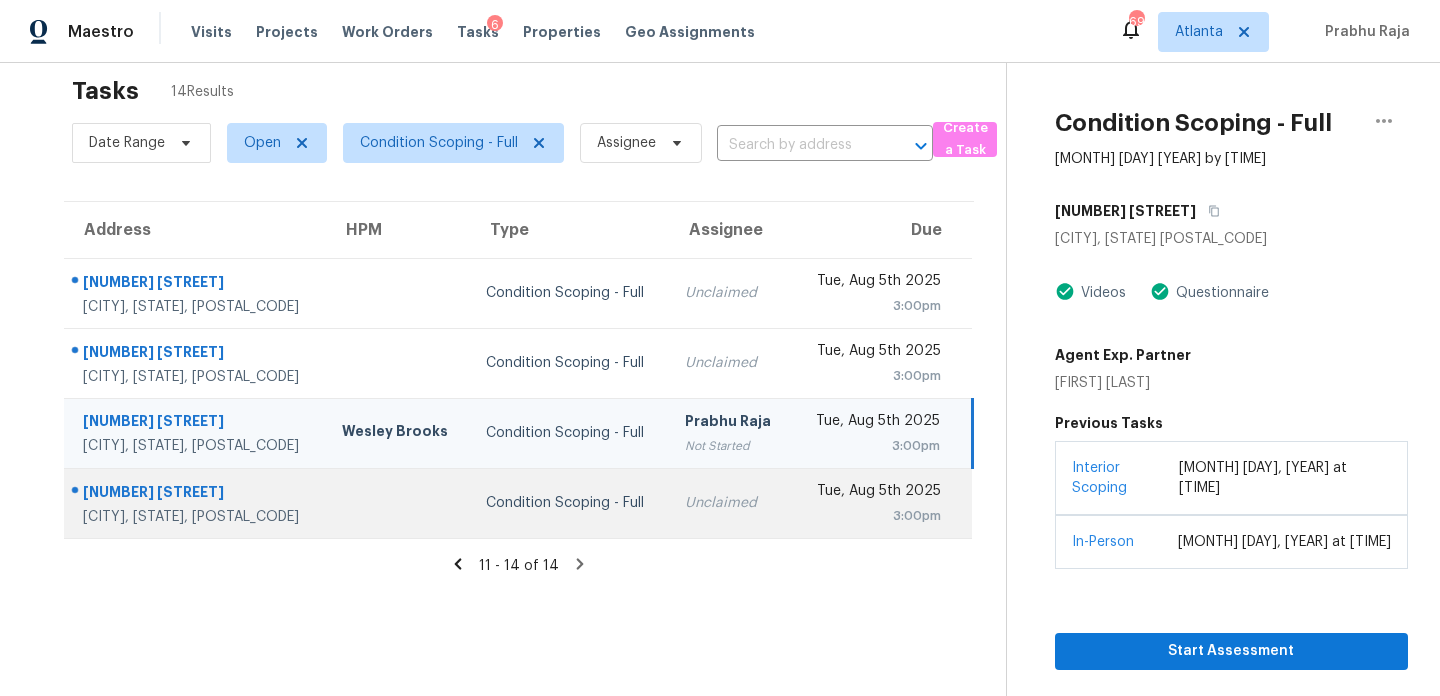 scroll, scrollTop: 28, scrollLeft: 0, axis: vertical 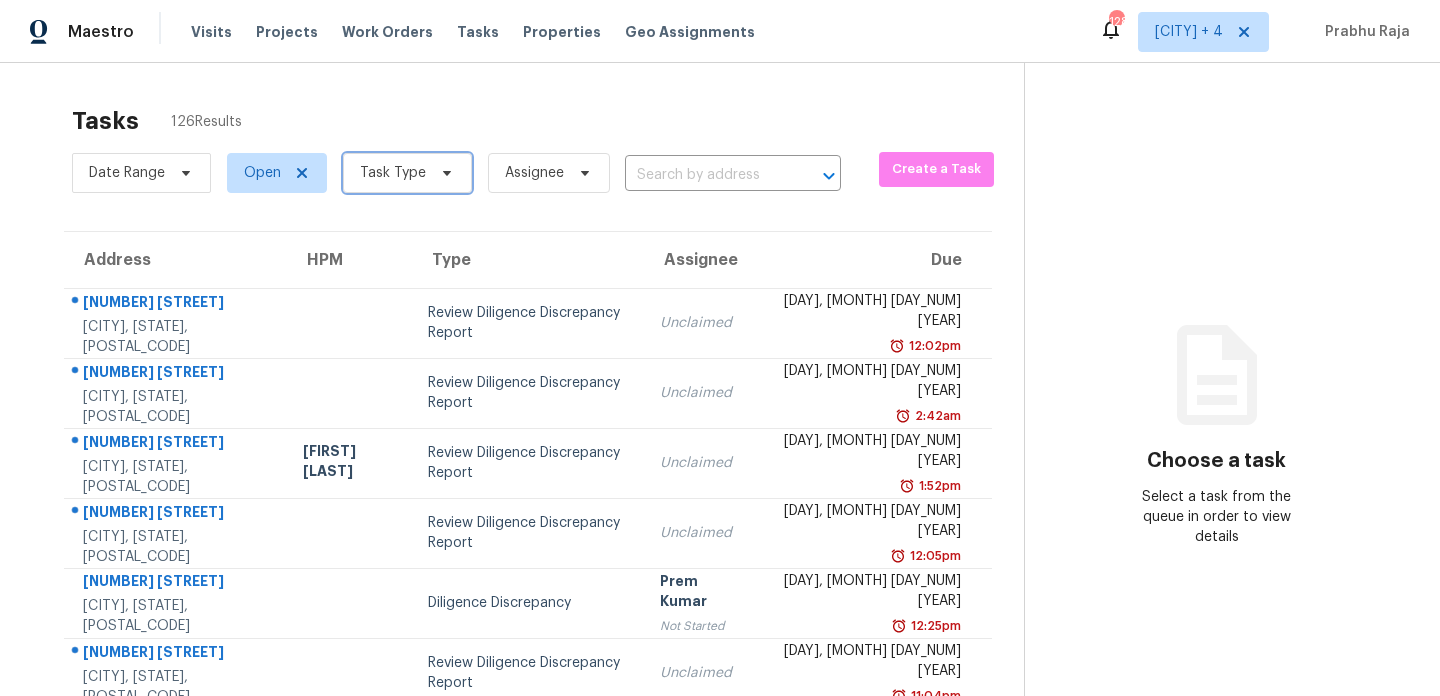 click on "Task Type" at bounding box center (407, 173) 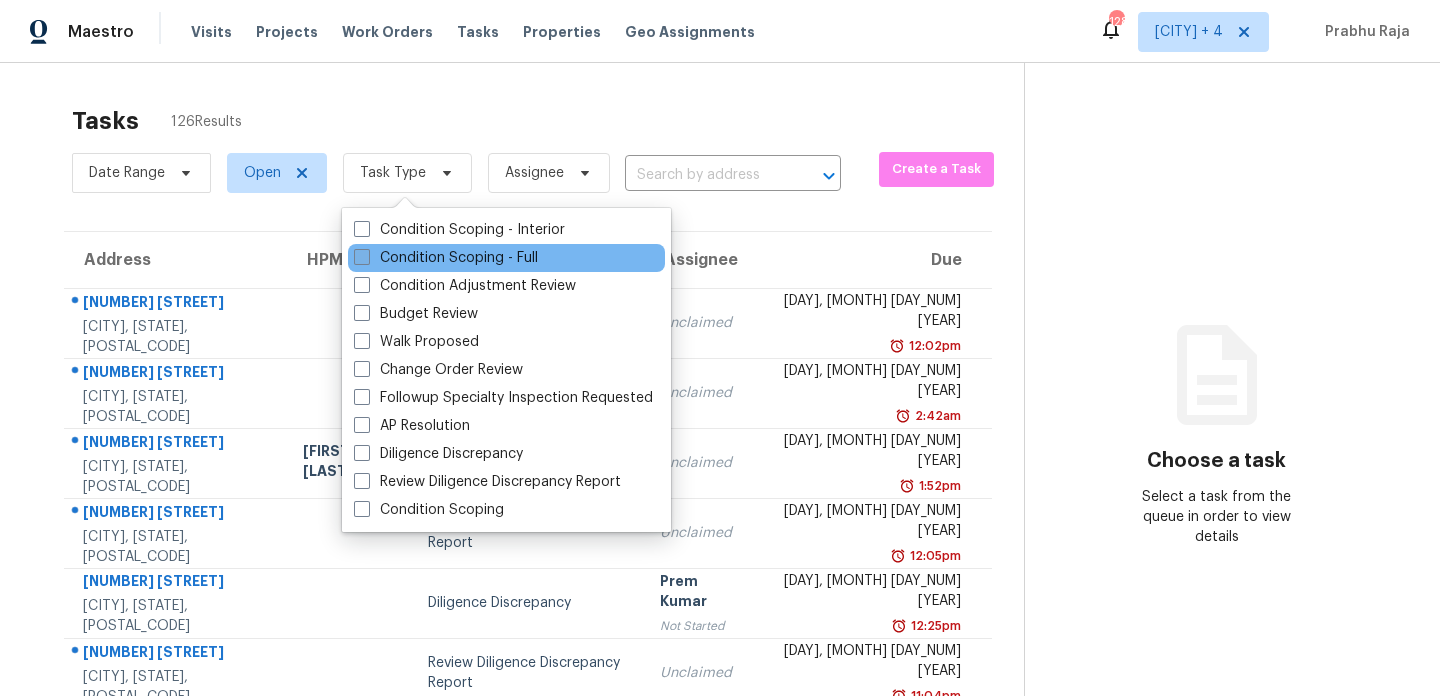 click on "Condition Scoping - Full" at bounding box center (446, 258) 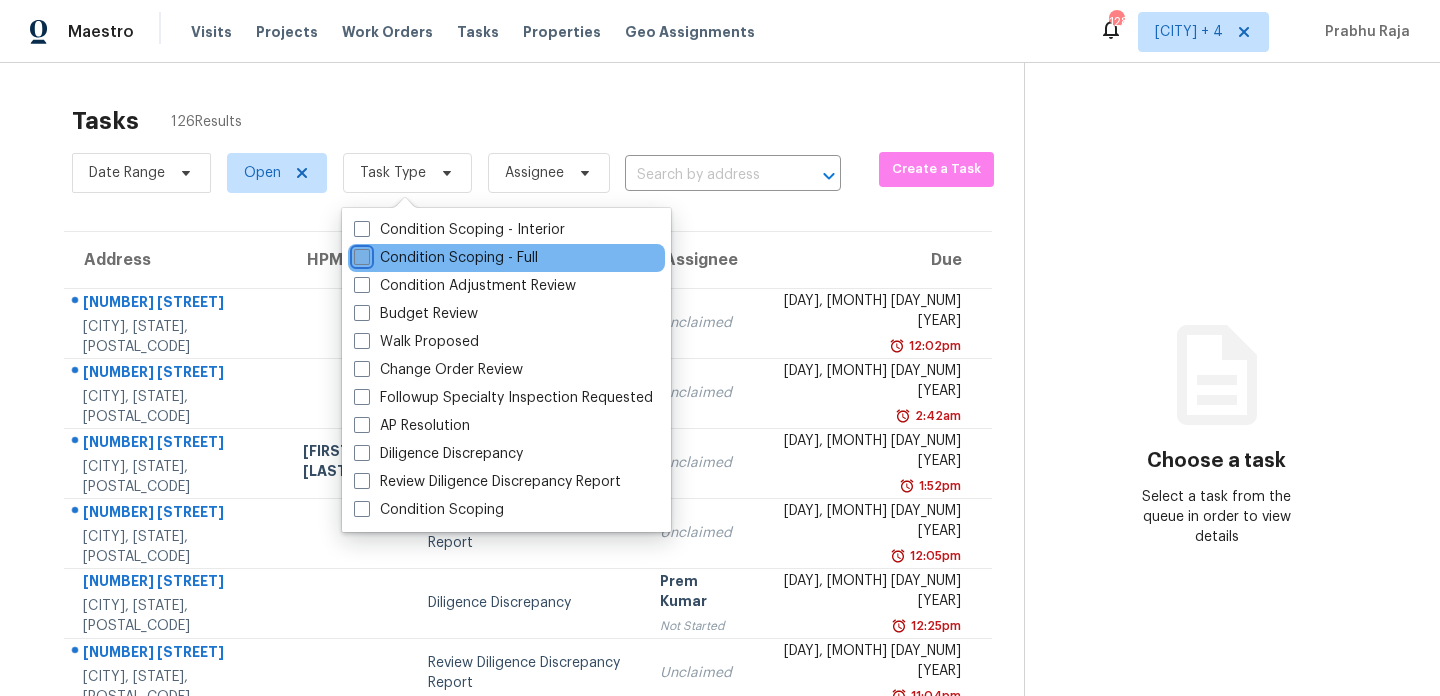 click on "Condition Scoping - Full" at bounding box center [360, 254] 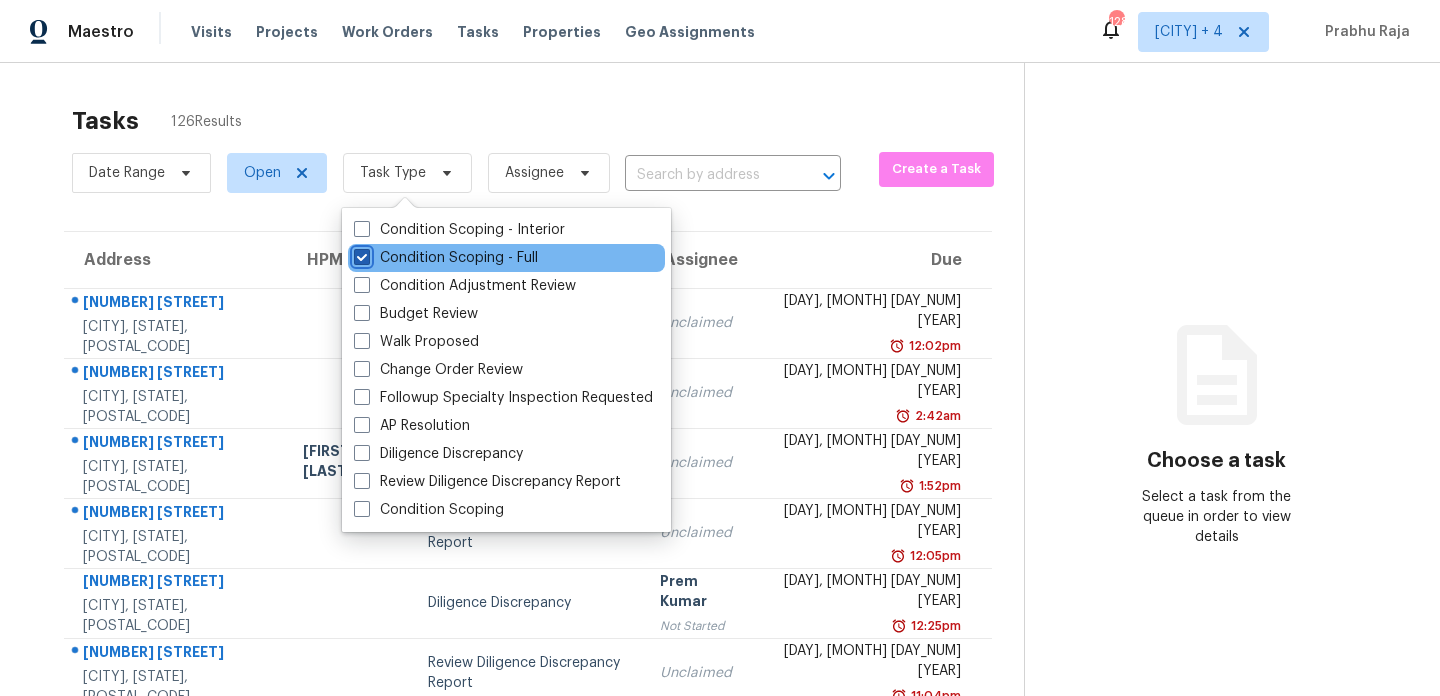 checkbox on "true" 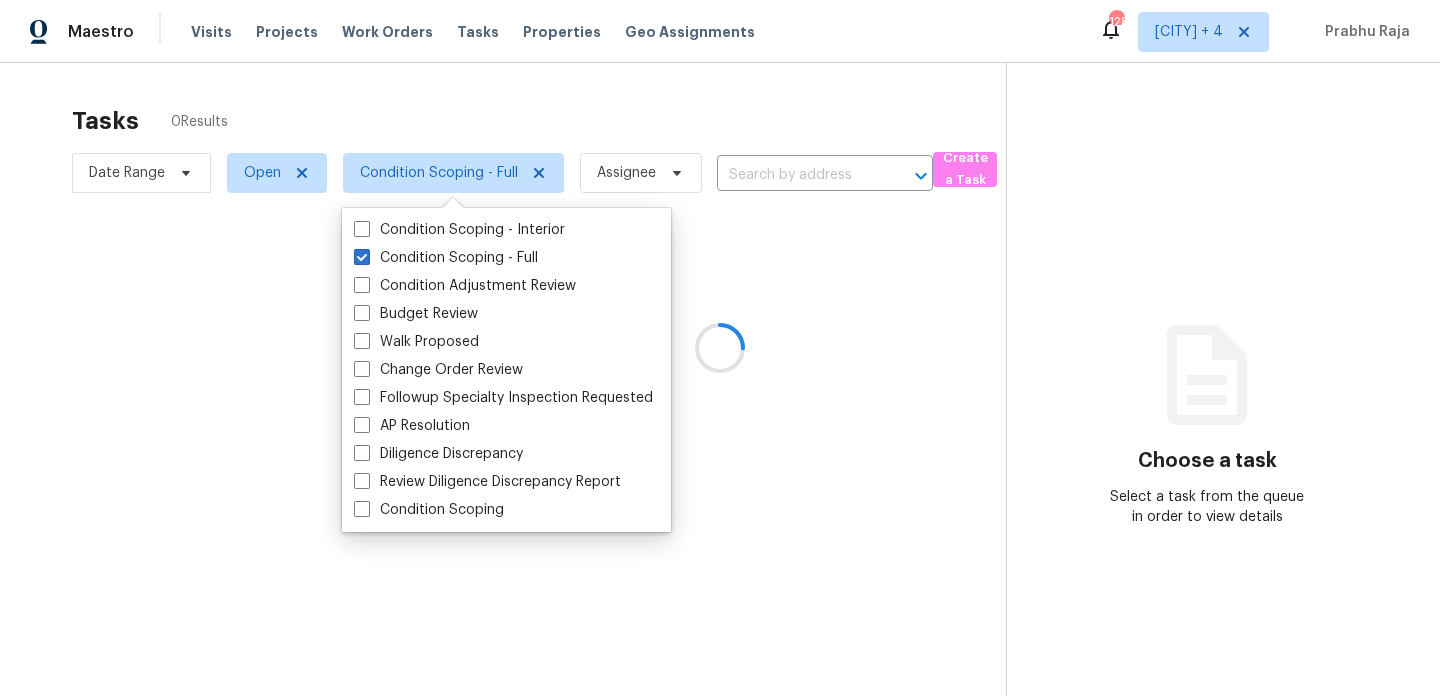 click at bounding box center [720, 348] 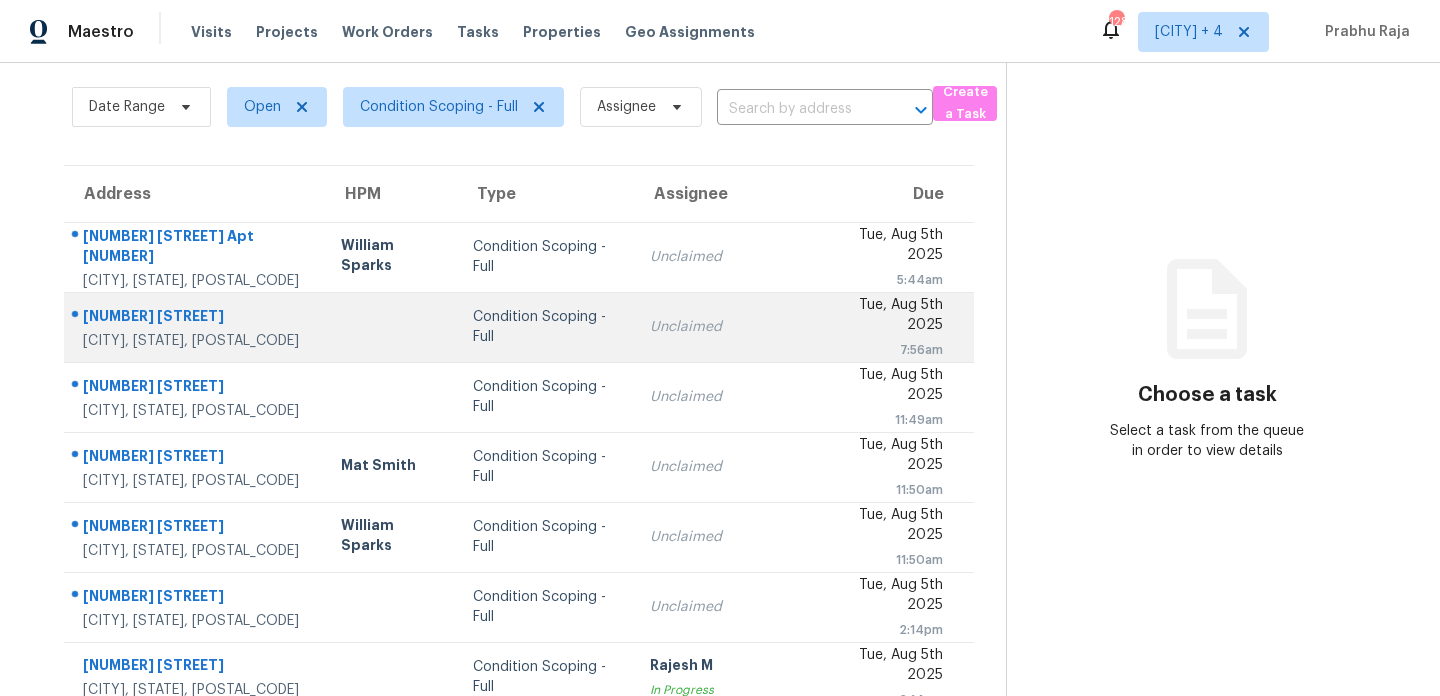 scroll, scrollTop: 67, scrollLeft: 0, axis: vertical 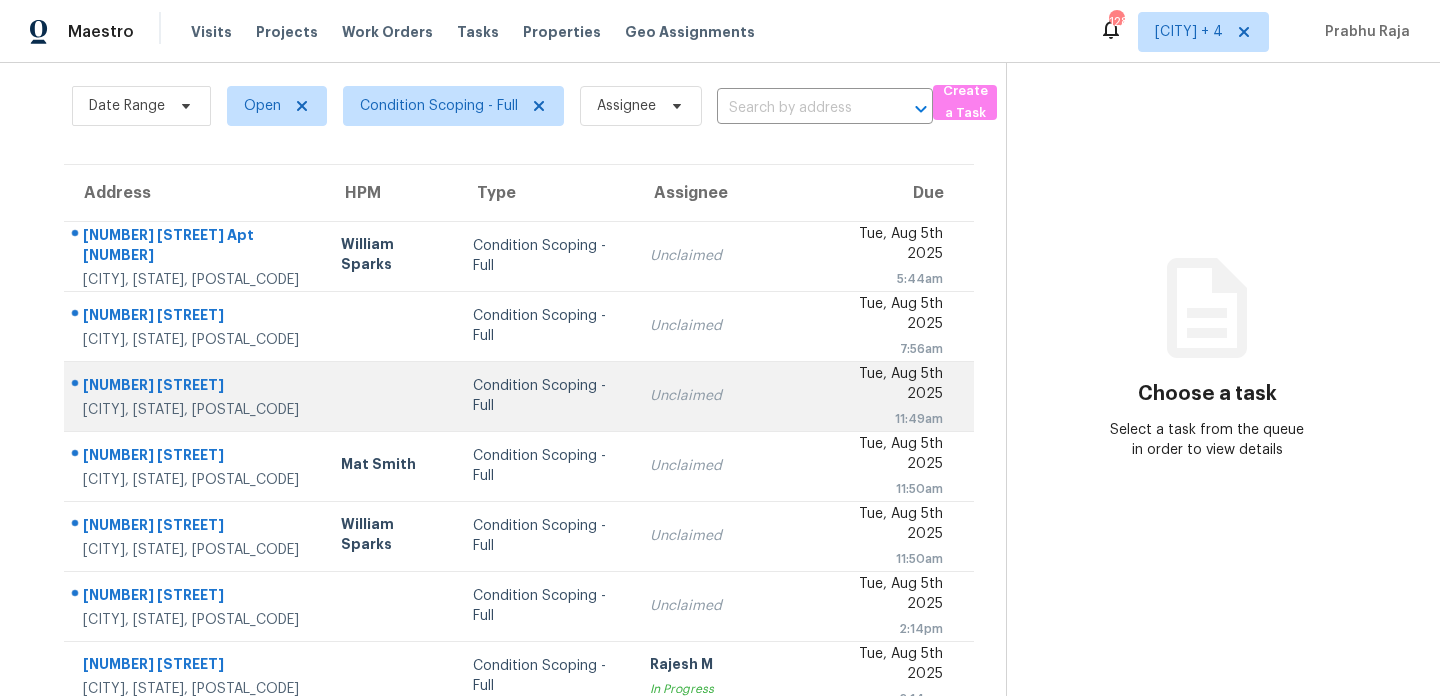 click on "Unclaimed" at bounding box center (723, 396) 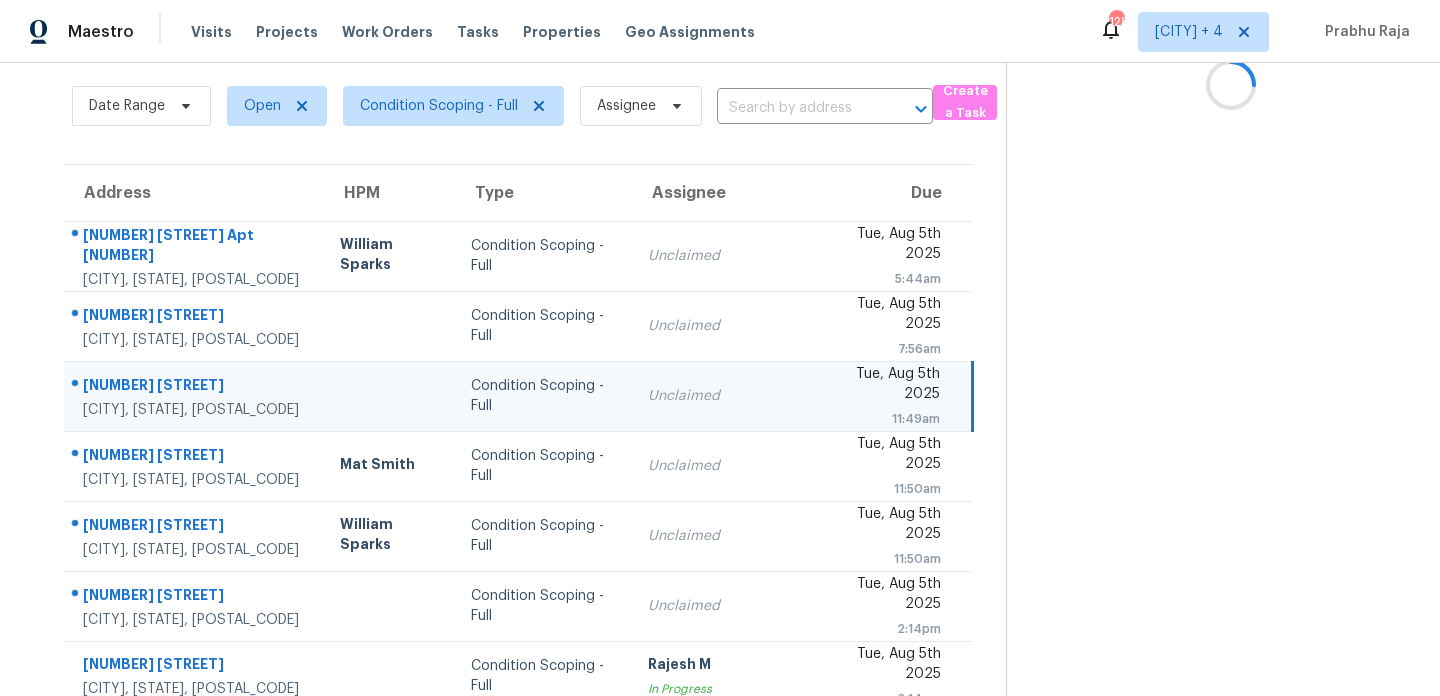 click on "Tue, Aug 5th 2025" at bounding box center (883, 386) 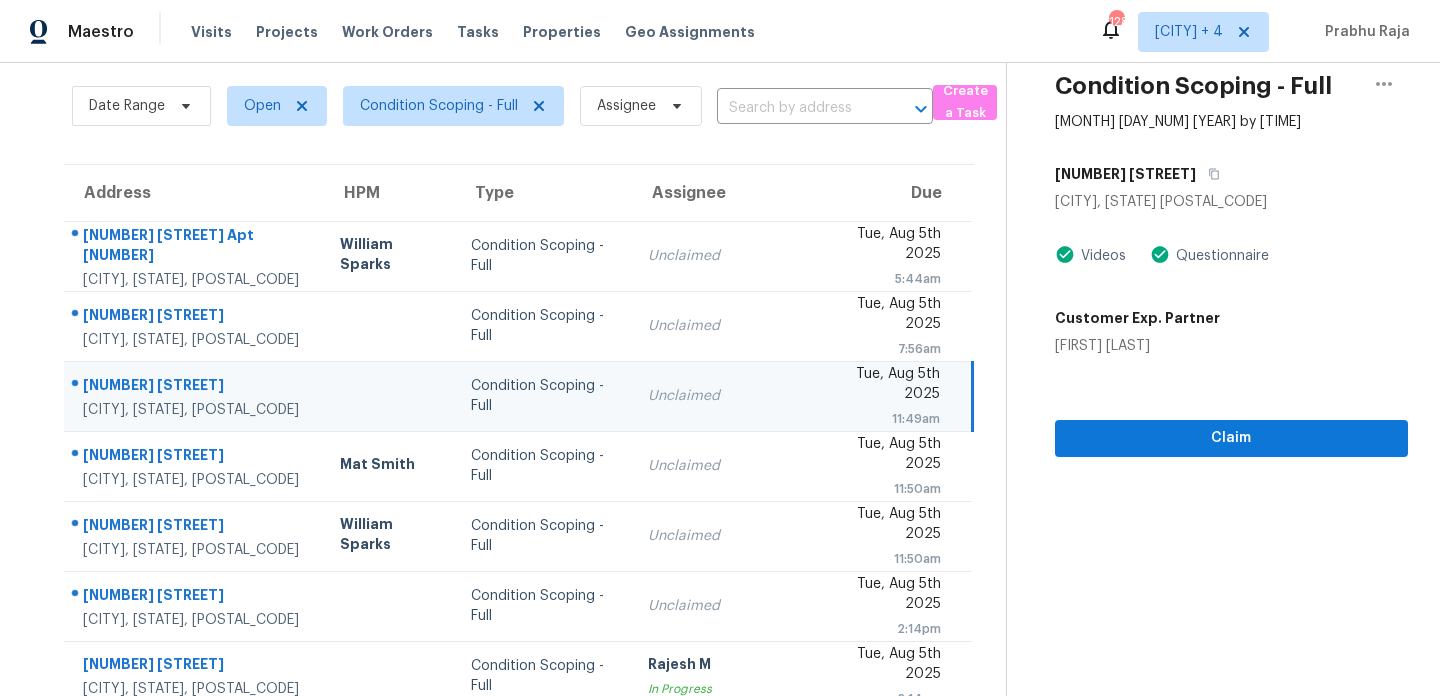 click on "Tue, Aug 5th 2025 11:49am" at bounding box center [898, 396] 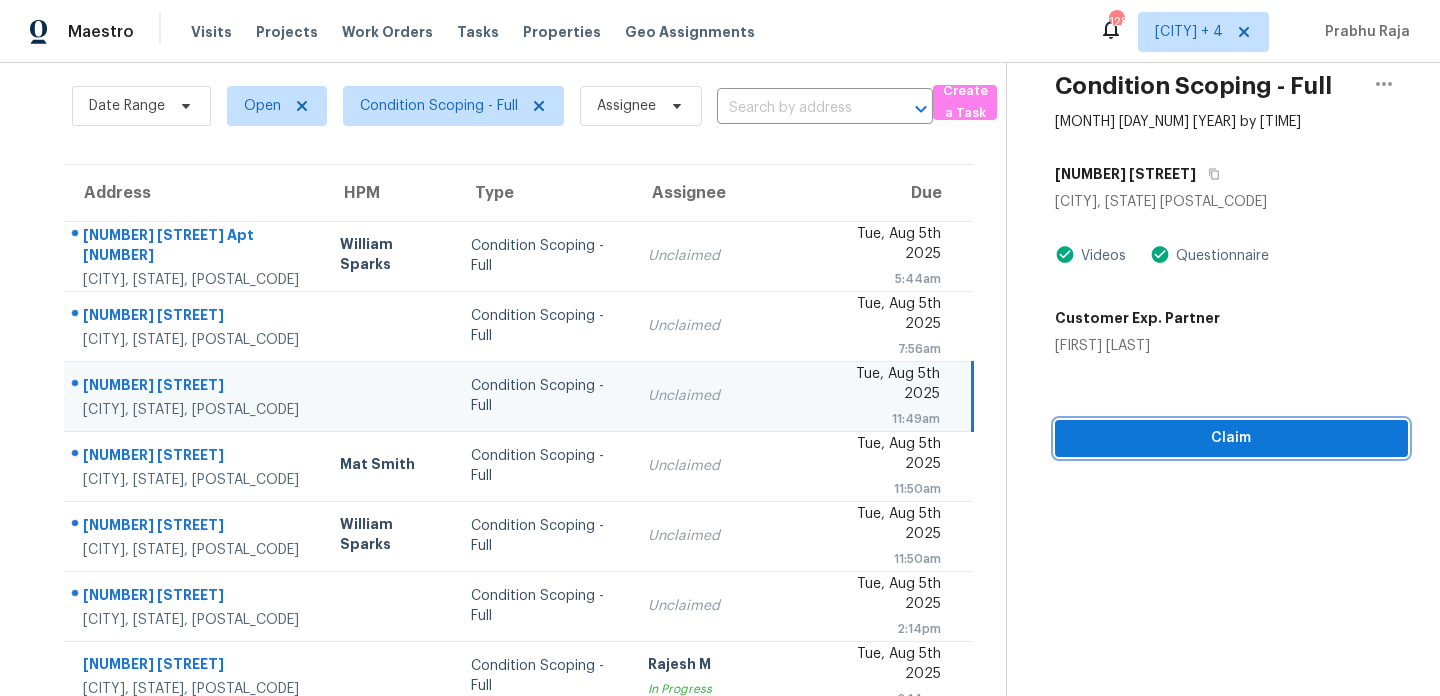 click on "Claim" at bounding box center [1231, 438] 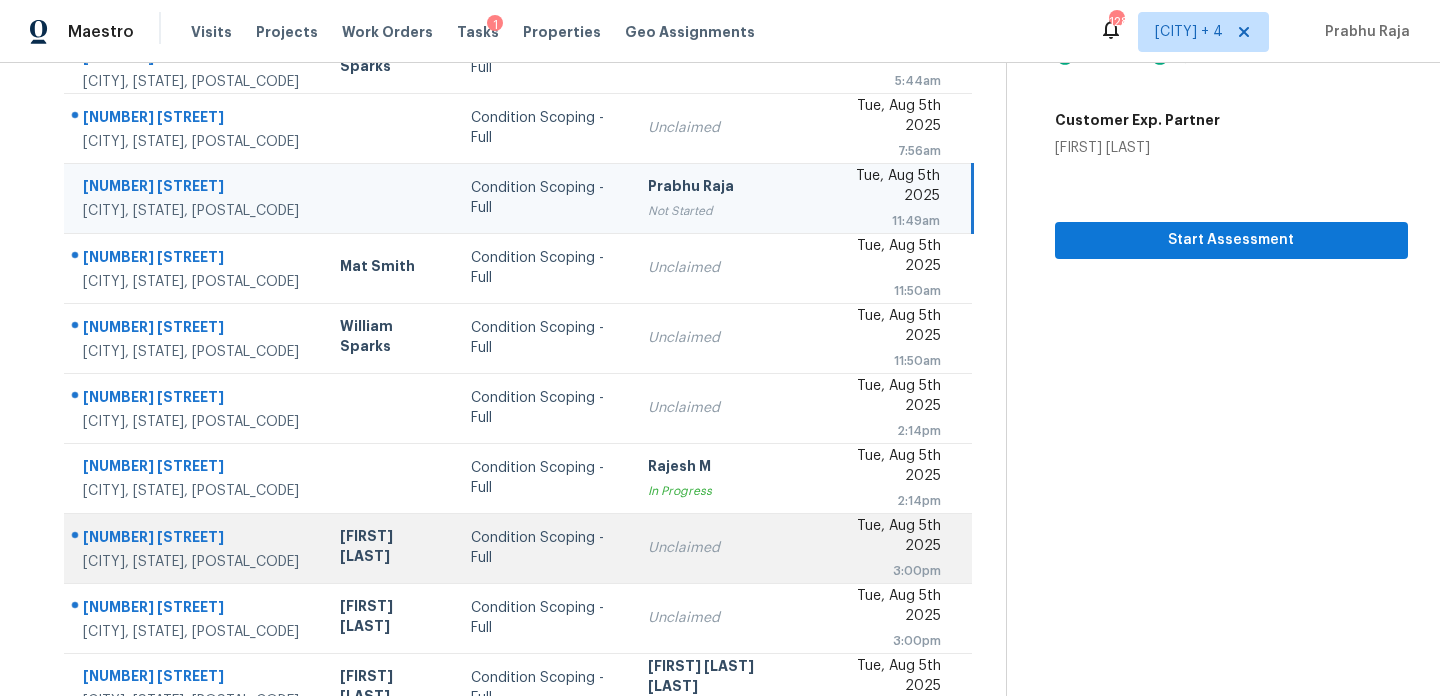 scroll, scrollTop: 345, scrollLeft: 0, axis: vertical 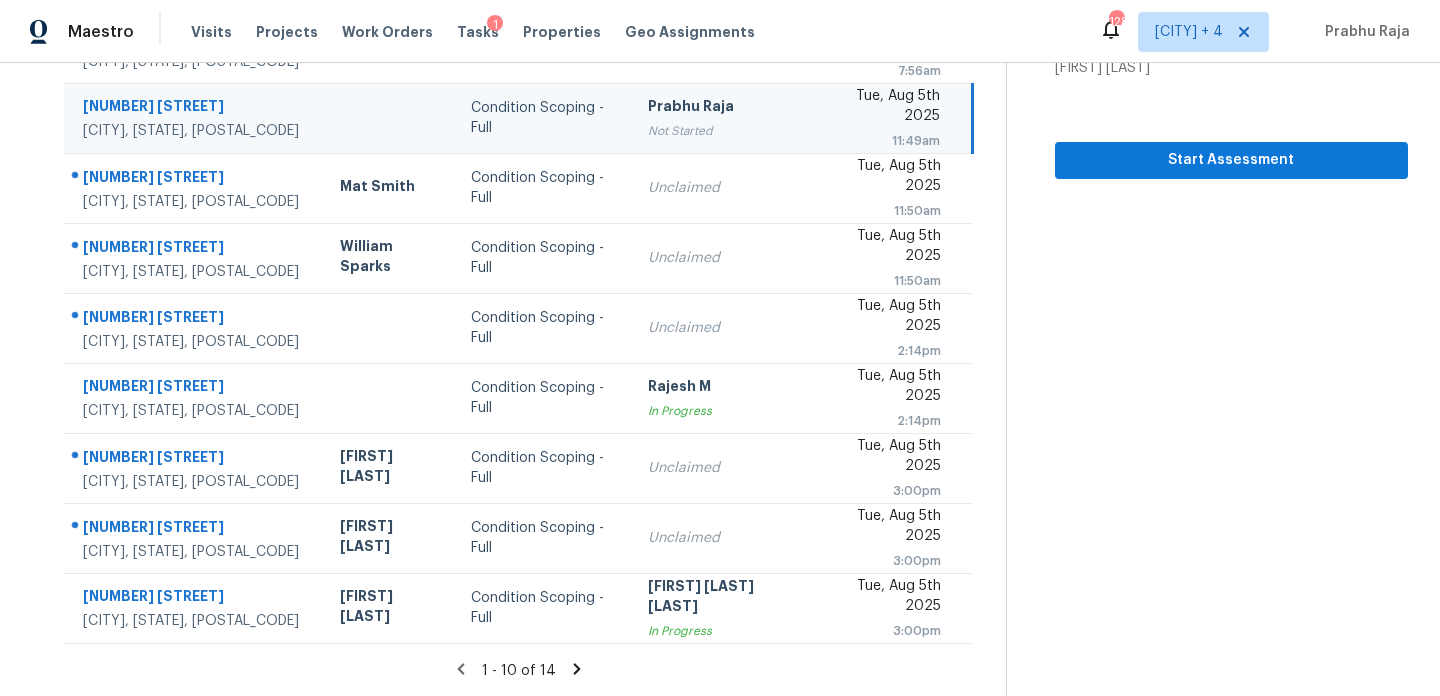 click on "1 - 10 of 14" at bounding box center (519, 670) 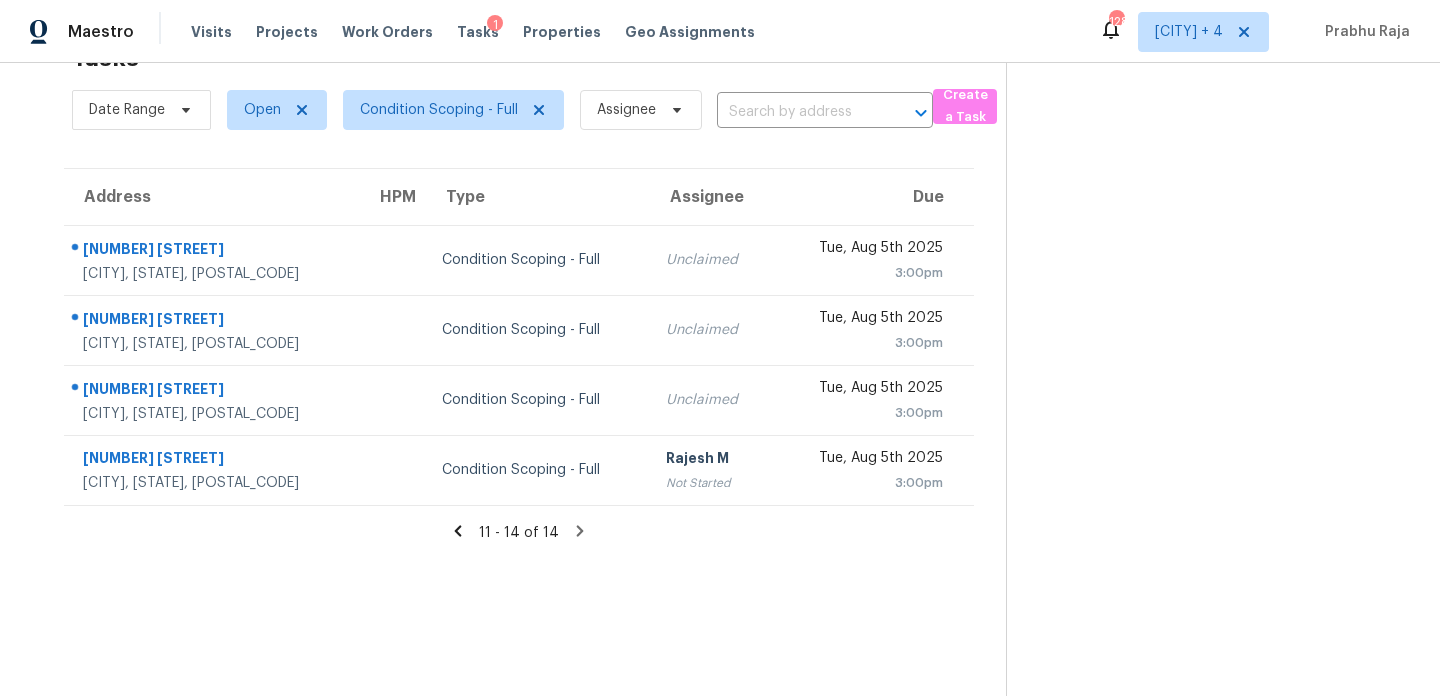click 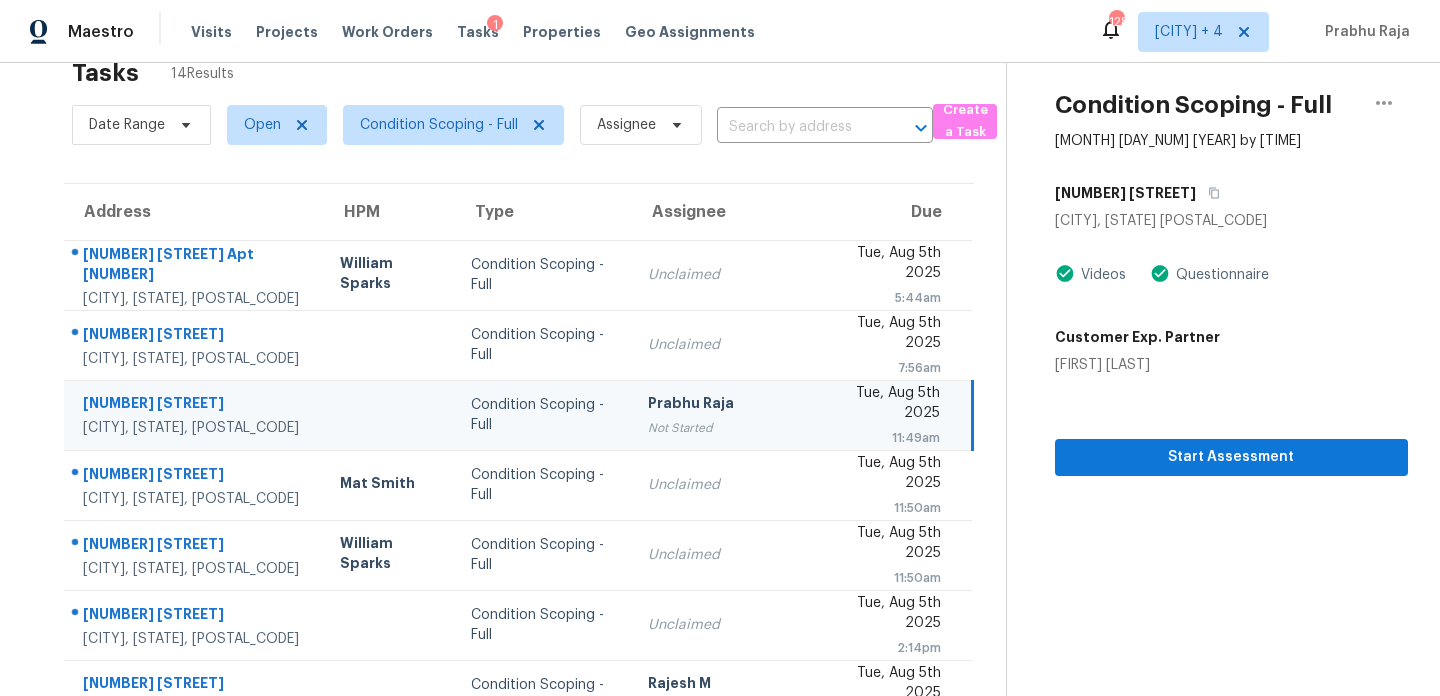 scroll, scrollTop: 39, scrollLeft: 0, axis: vertical 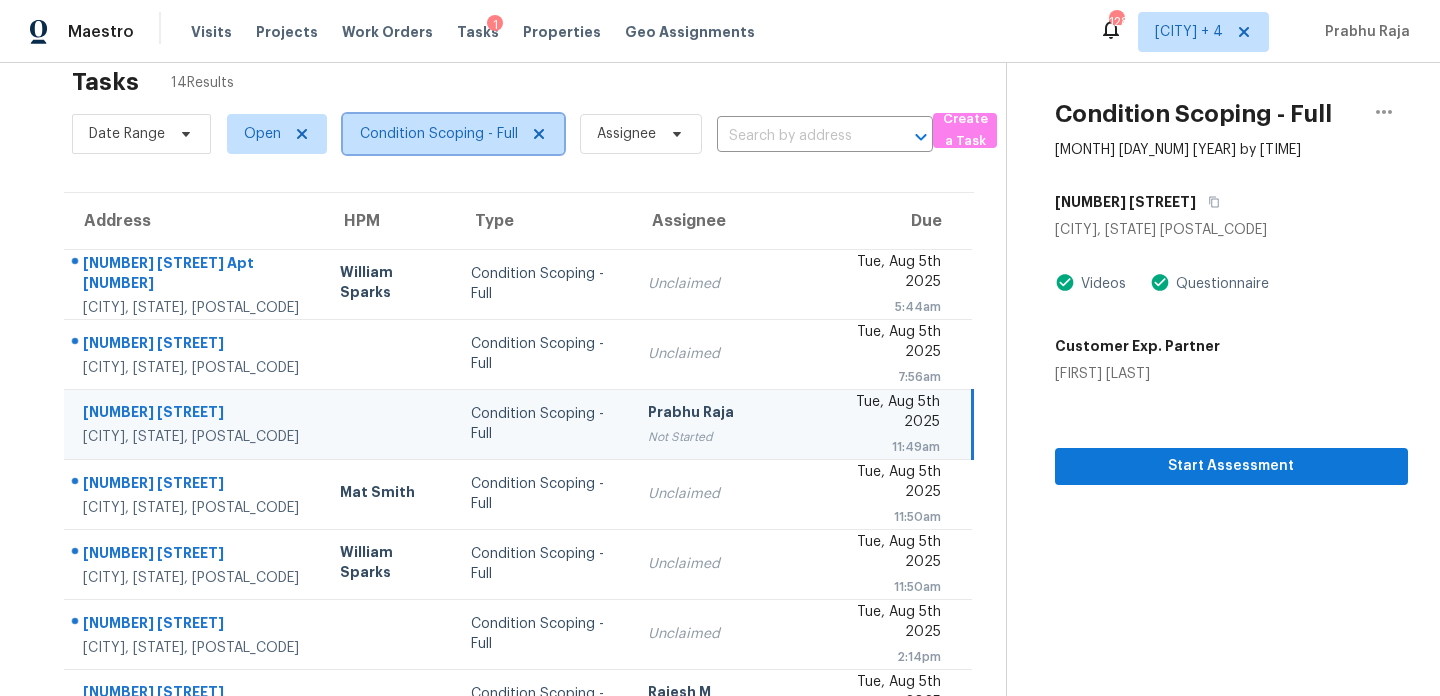 click on "Condition Scoping - Full" at bounding box center (439, 134) 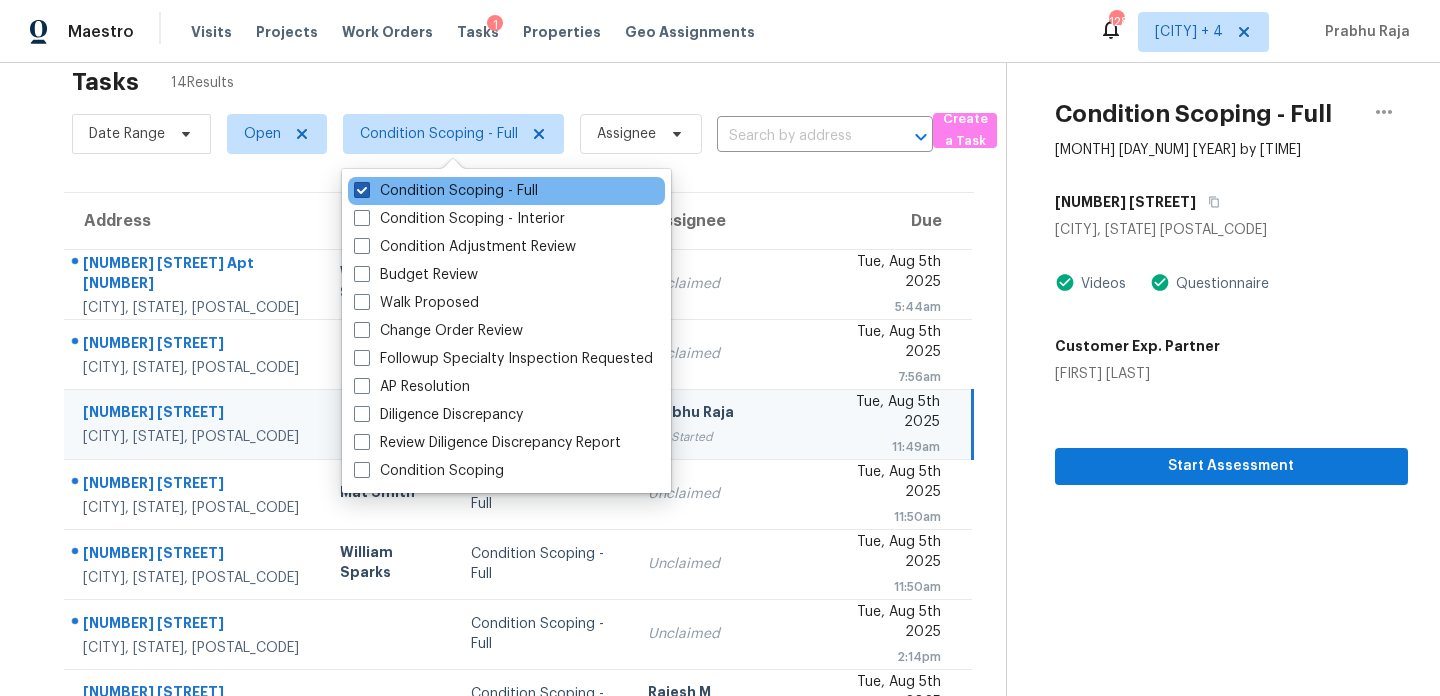 click on "Condition Scoping - Full" at bounding box center (446, 191) 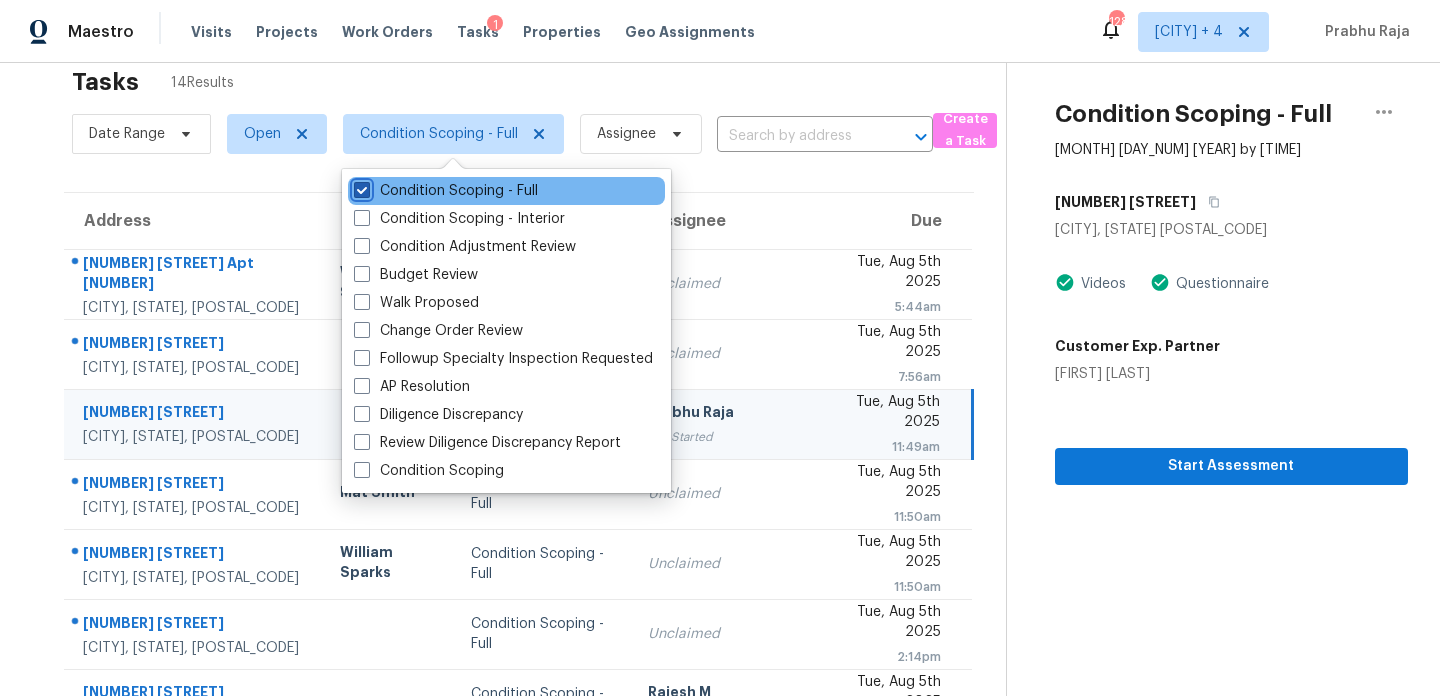 click on "Condition Scoping - Full" at bounding box center [360, 187] 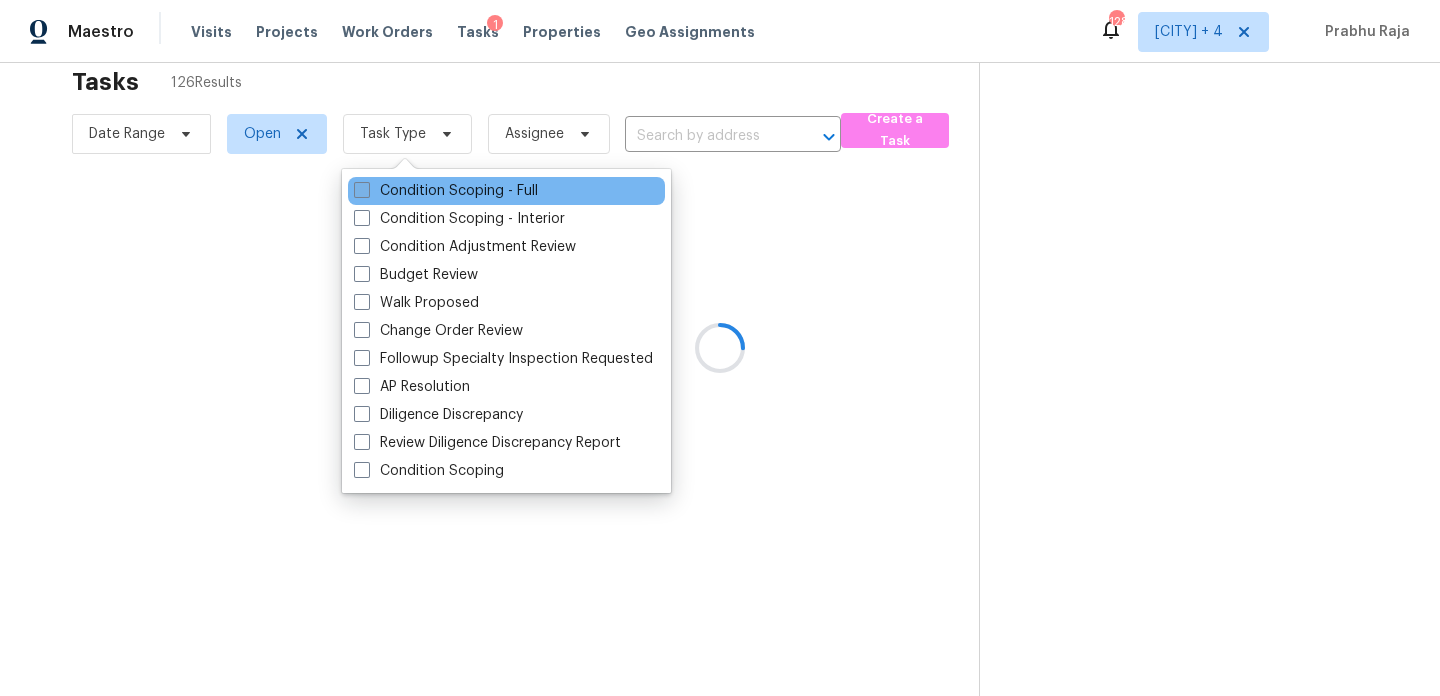 click on "Condition Scoping - Full" at bounding box center [446, 191] 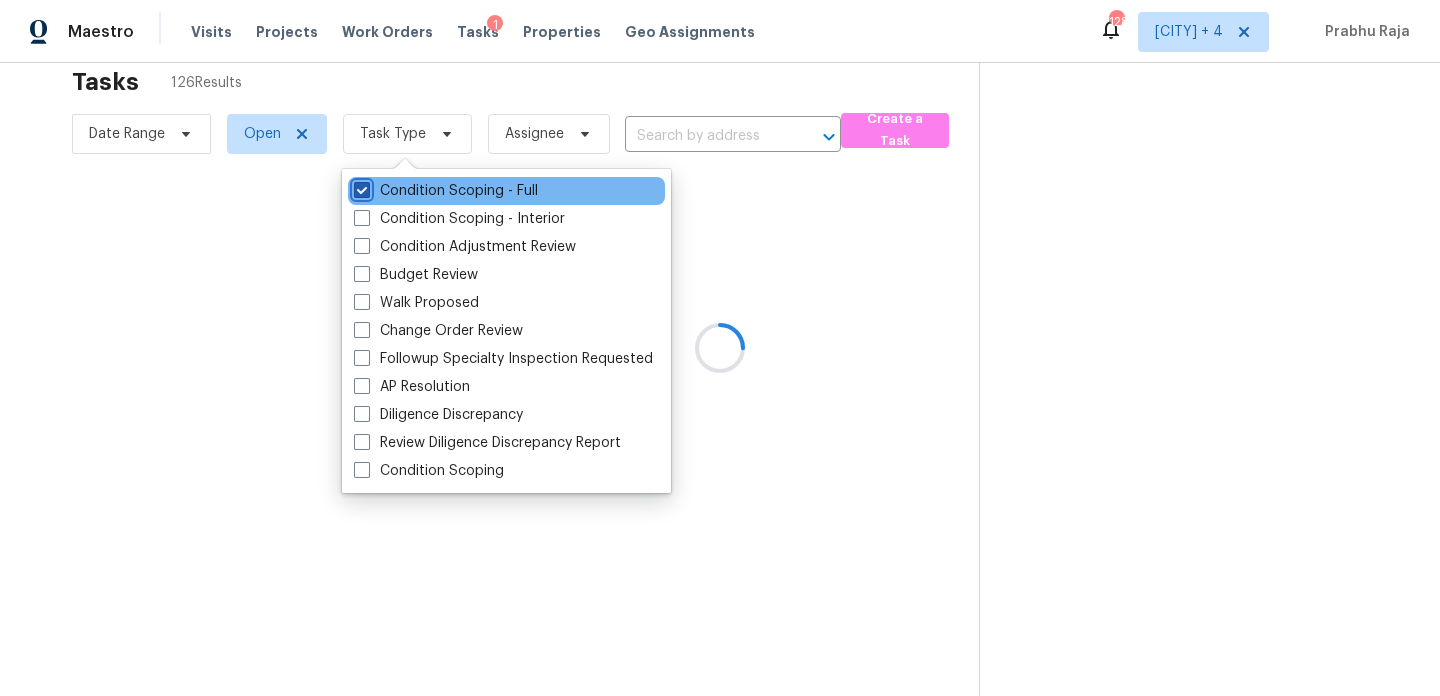 checkbox on "true" 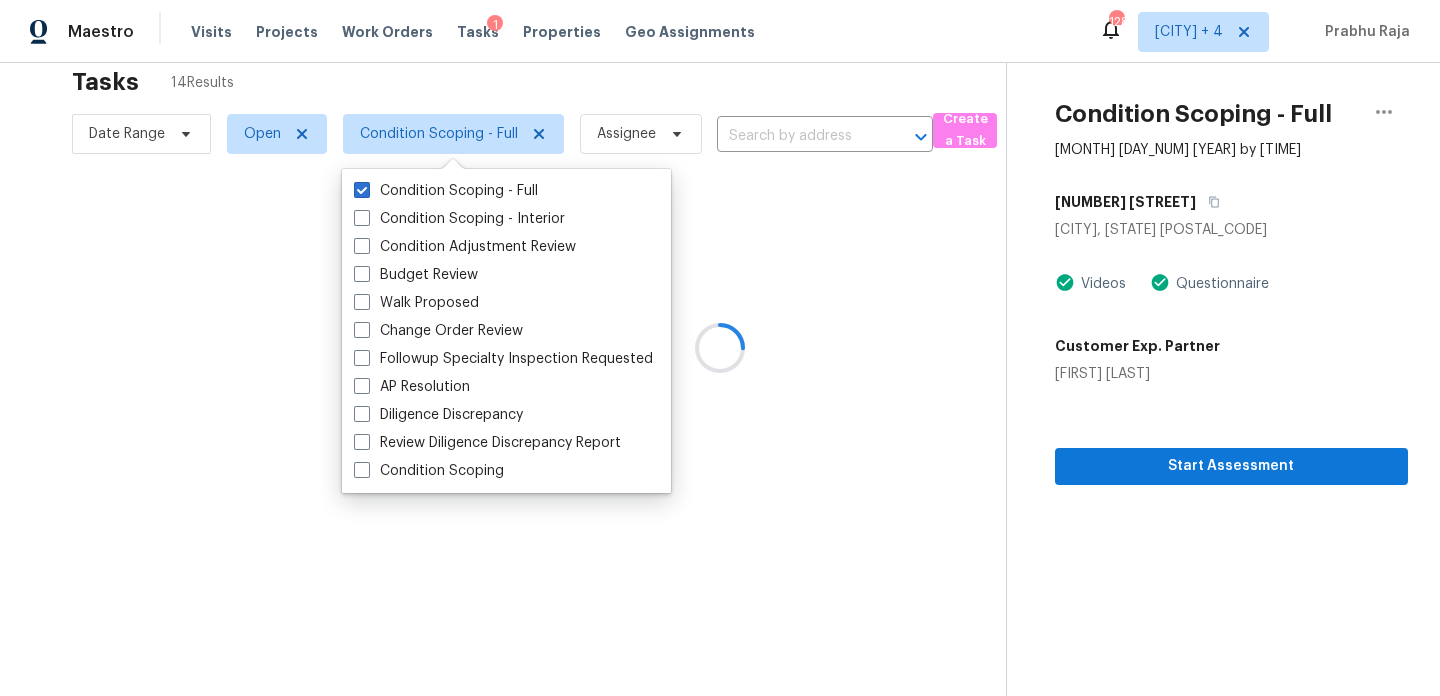 click at bounding box center (720, 348) 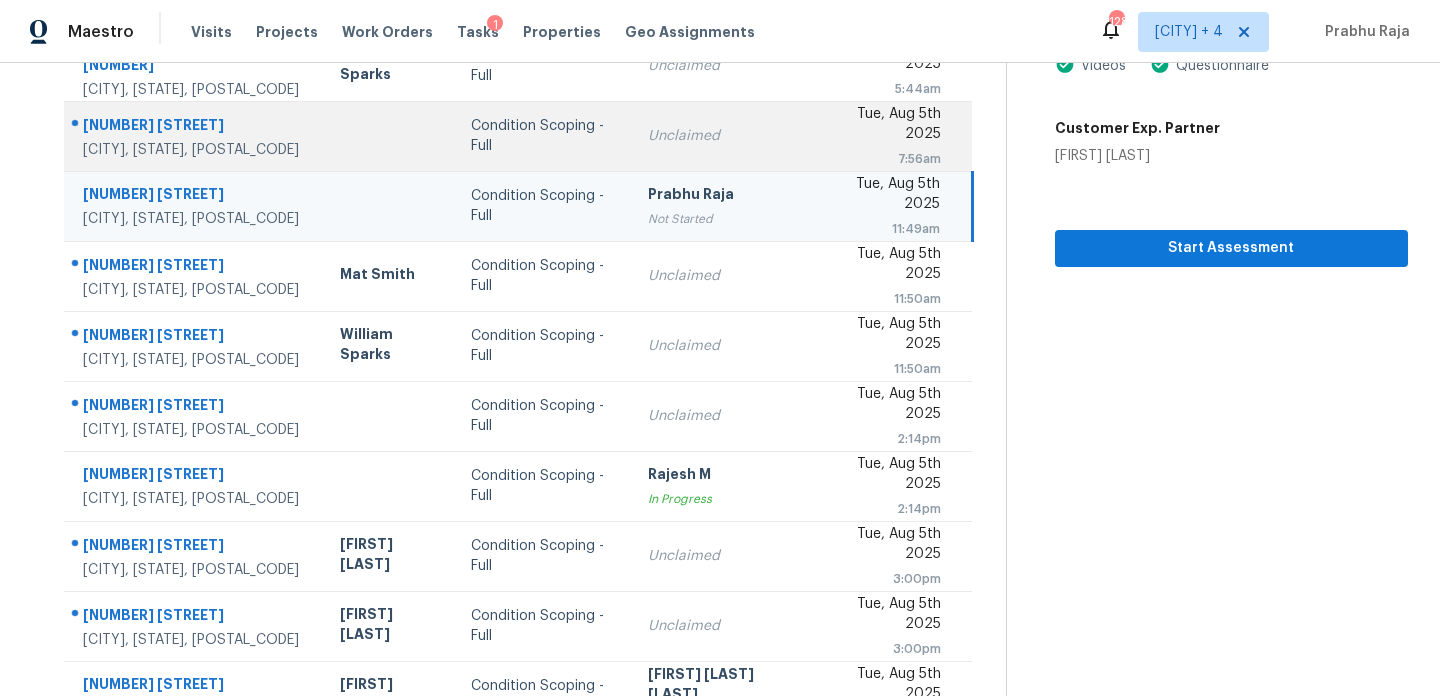 scroll, scrollTop: 345, scrollLeft: 0, axis: vertical 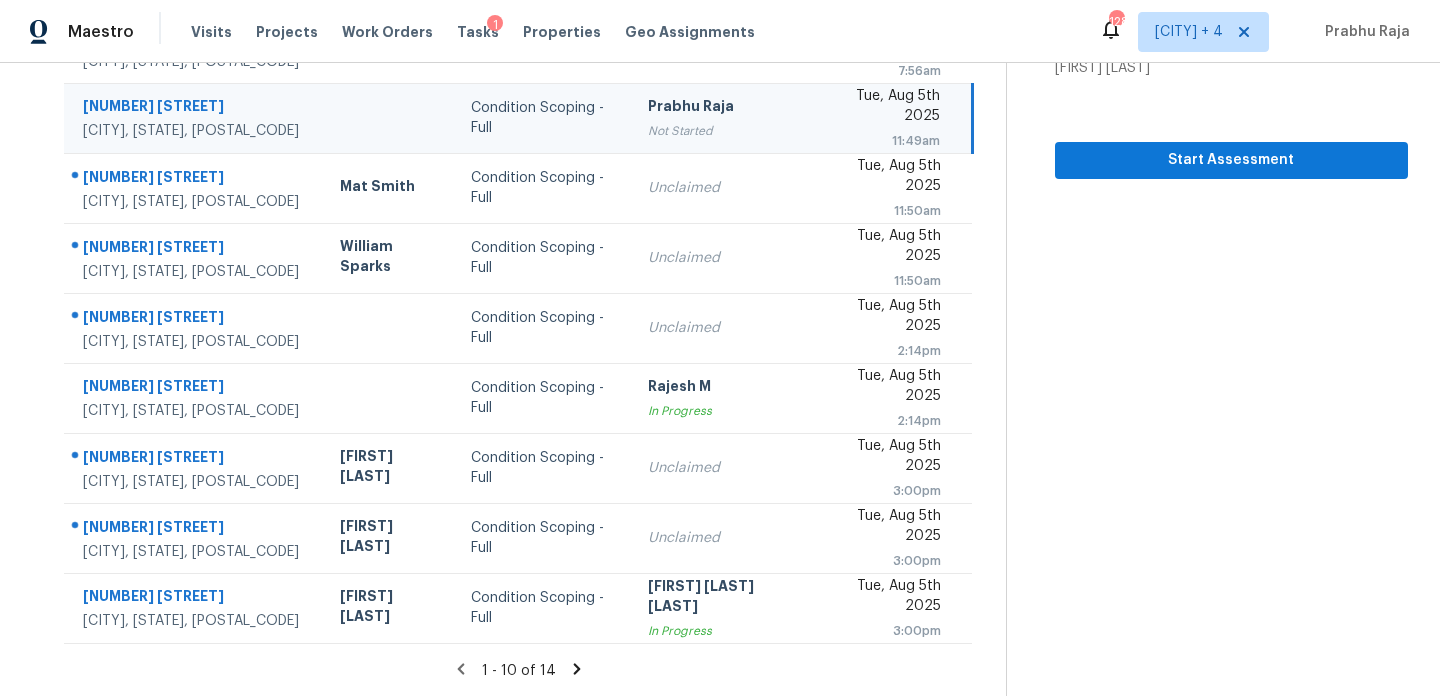 click 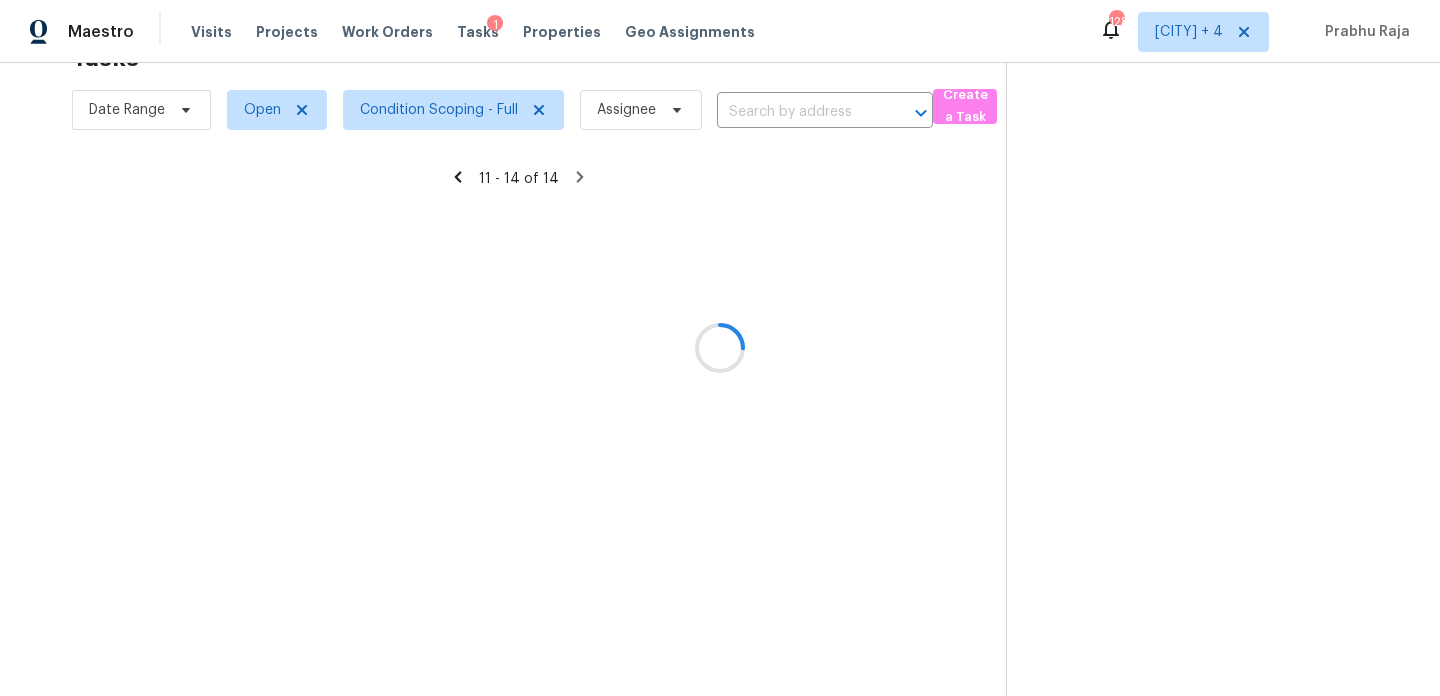 scroll, scrollTop: 63, scrollLeft: 0, axis: vertical 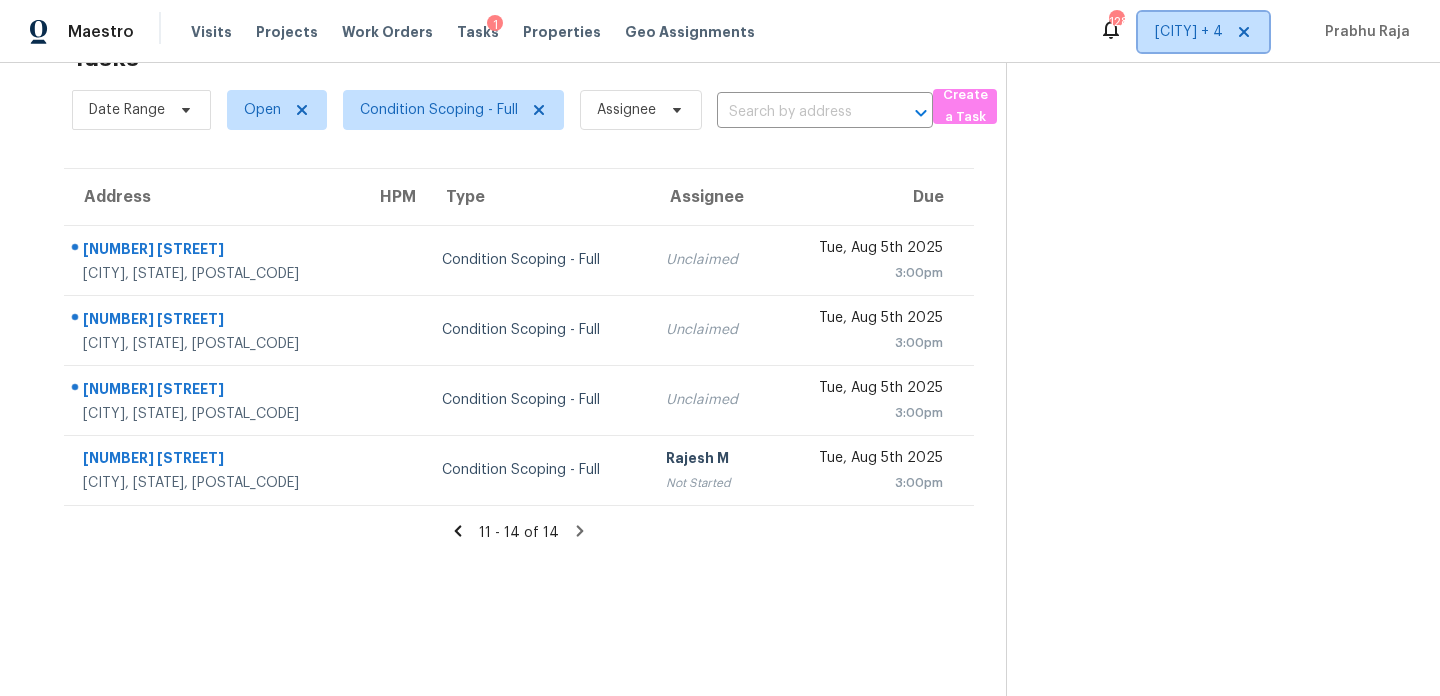 click at bounding box center (1241, 32) 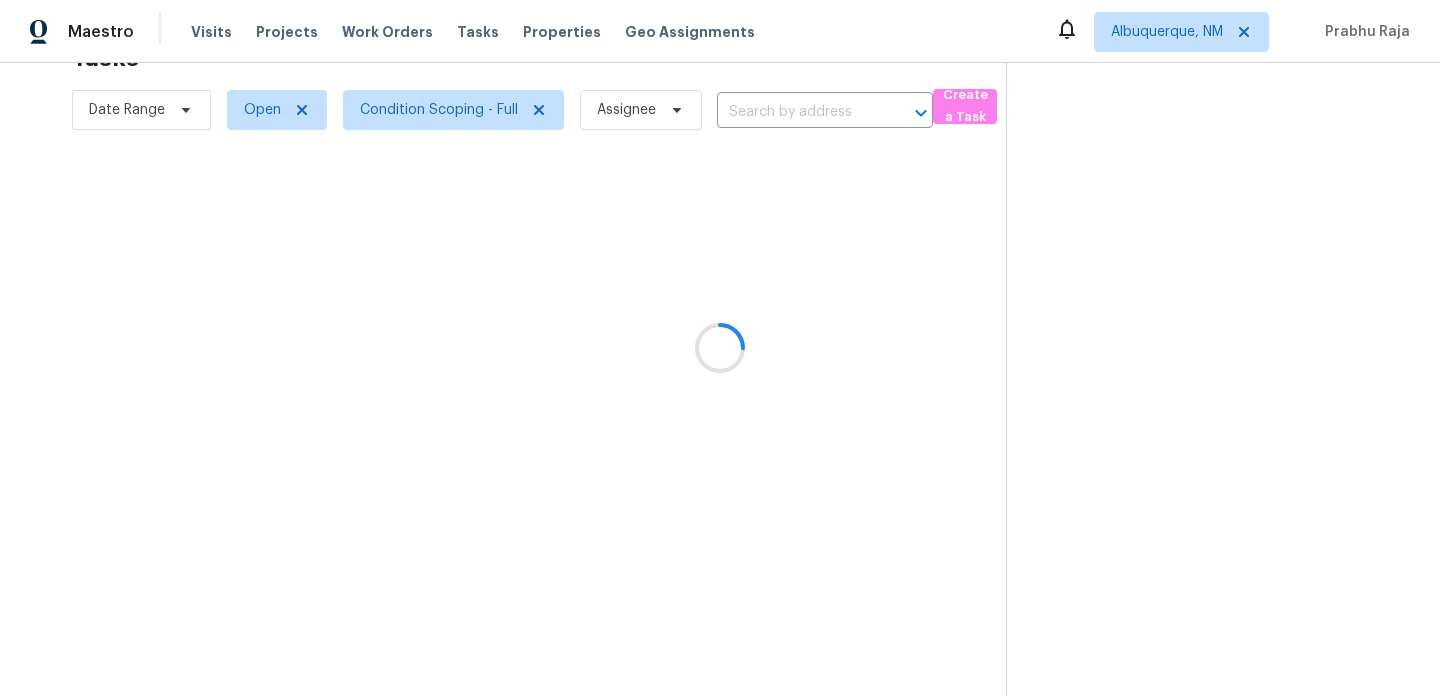 click at bounding box center [720, 348] 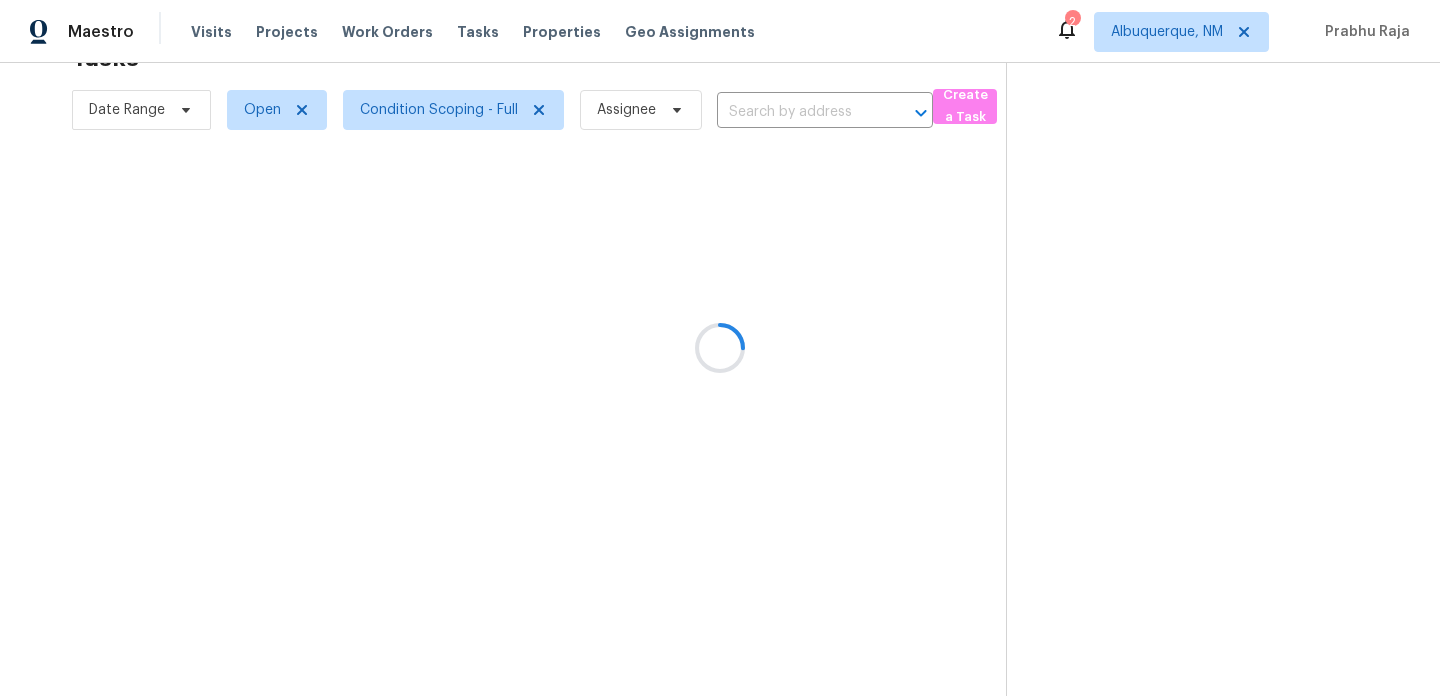click at bounding box center [720, 348] 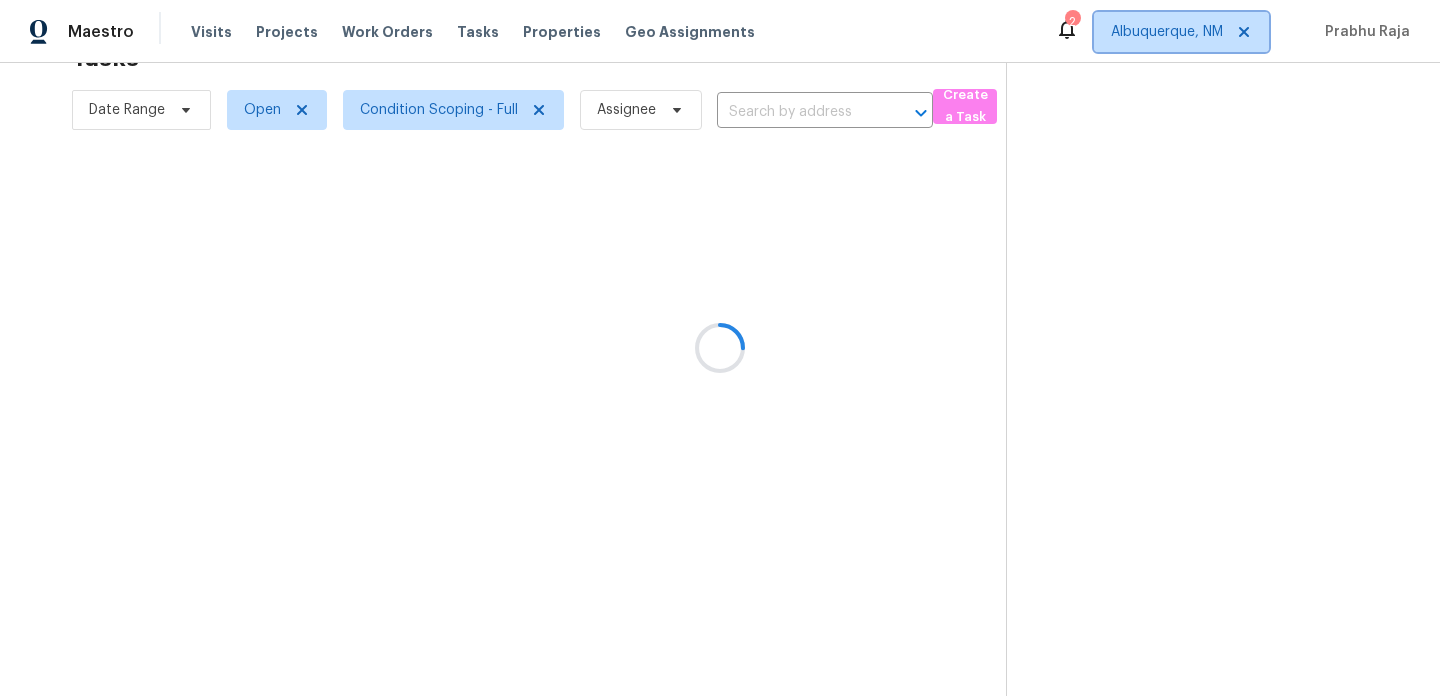 click on "Albuquerque, NM" at bounding box center [1167, 32] 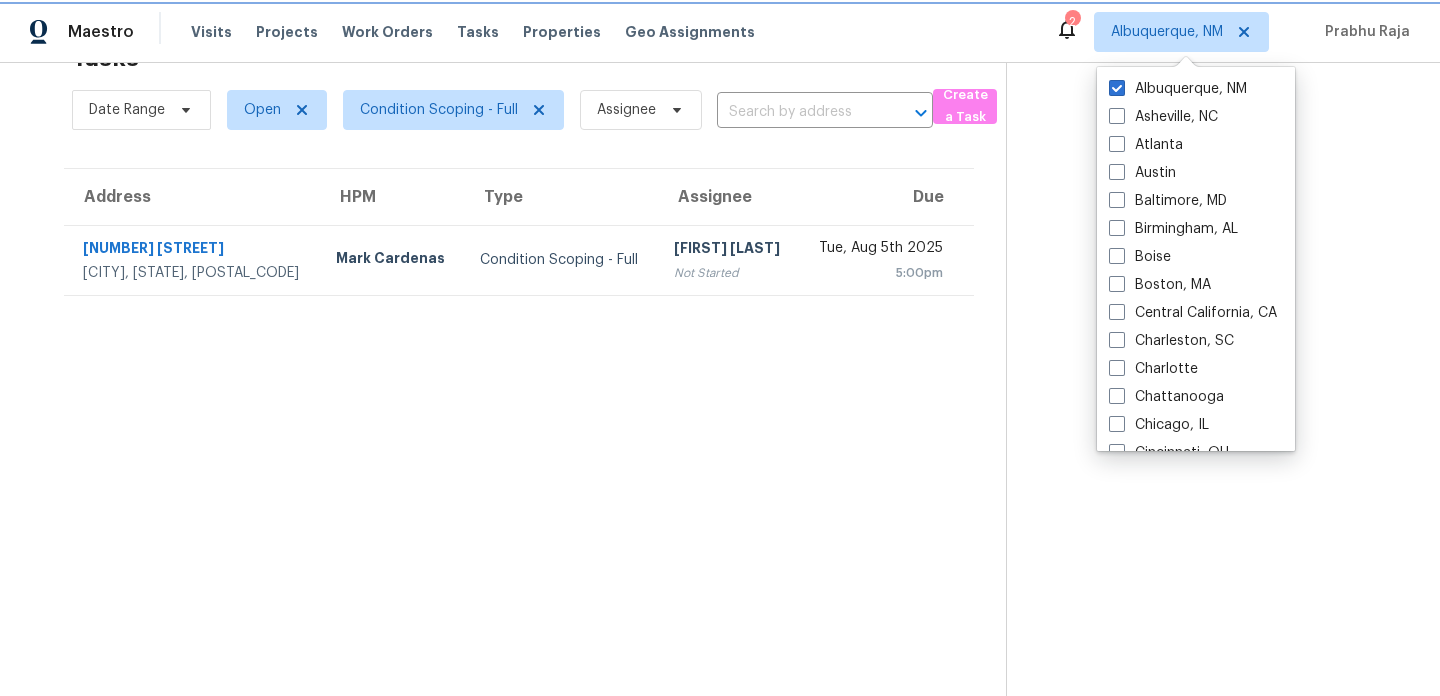 click on "Albuquerque, NM" at bounding box center (1167, 32) 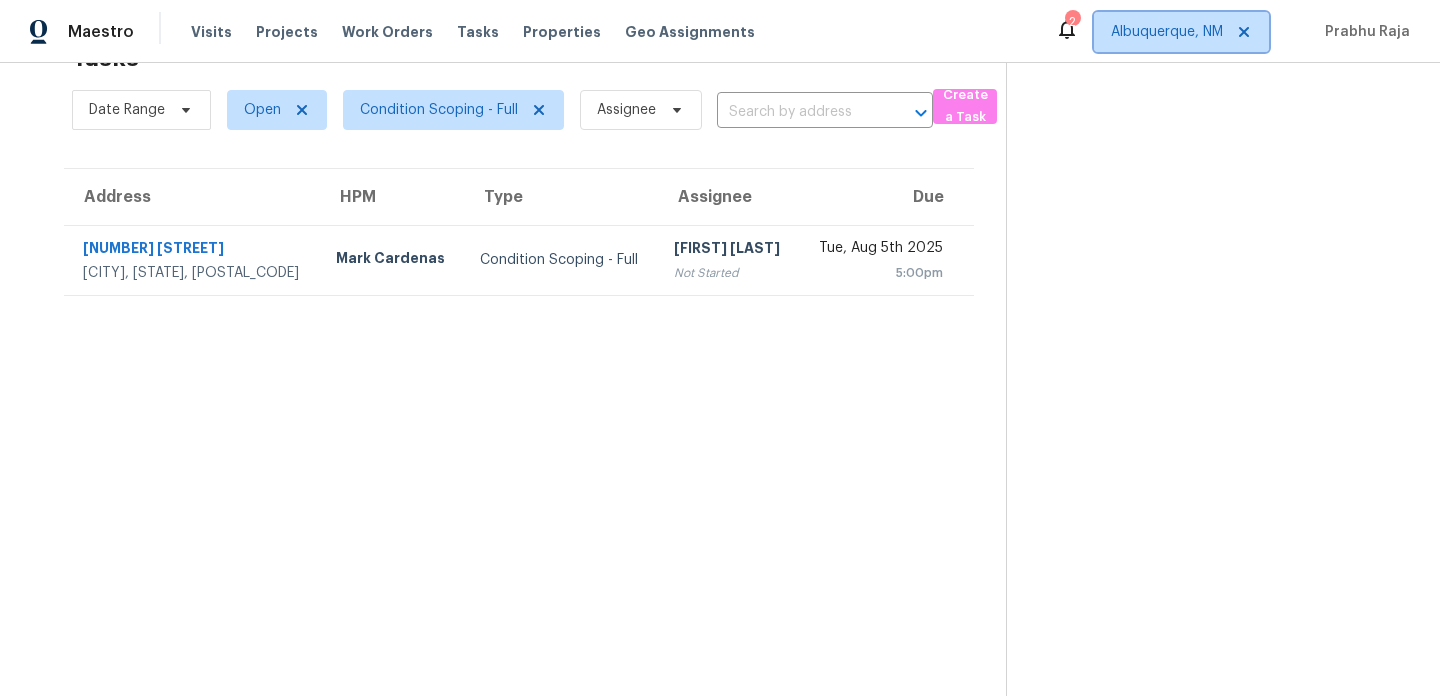 click on "Albuquerque, NM" at bounding box center (1167, 32) 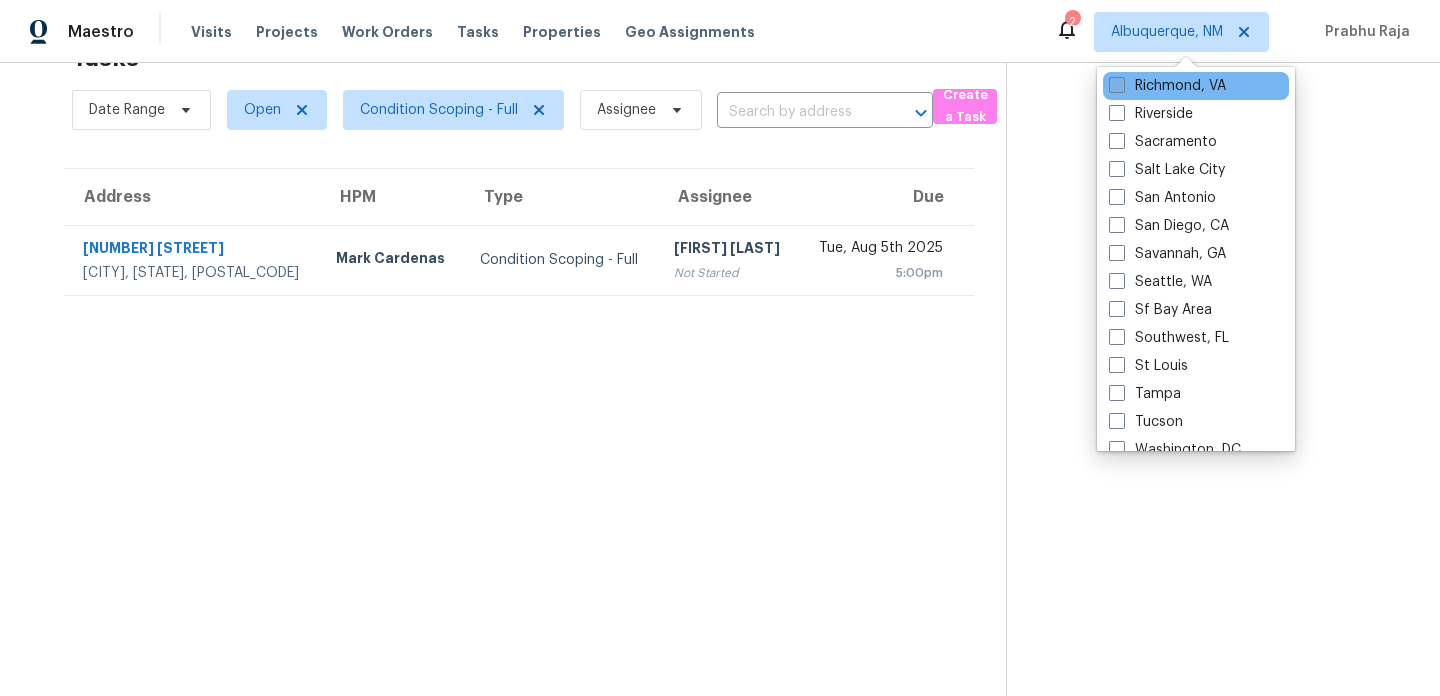 scroll, scrollTop: 1326, scrollLeft: 0, axis: vertical 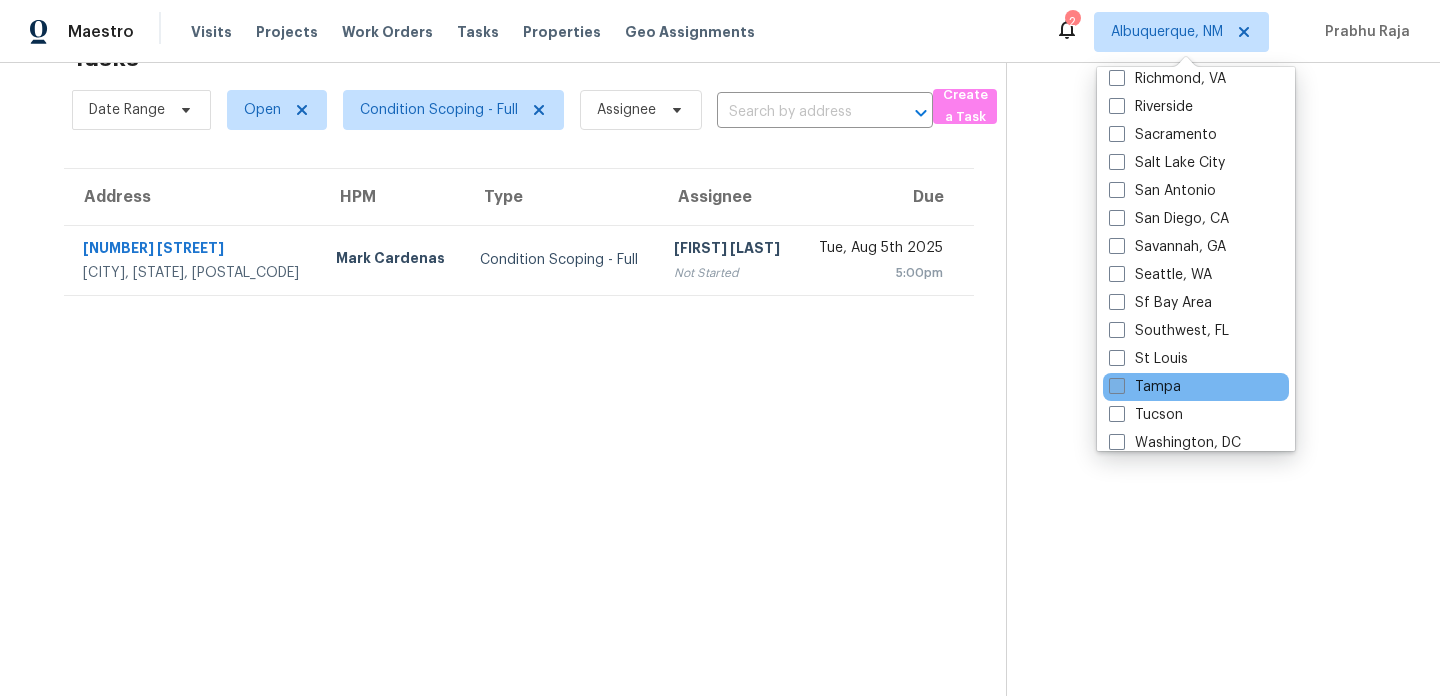 click on "Tampa" at bounding box center (1145, 387) 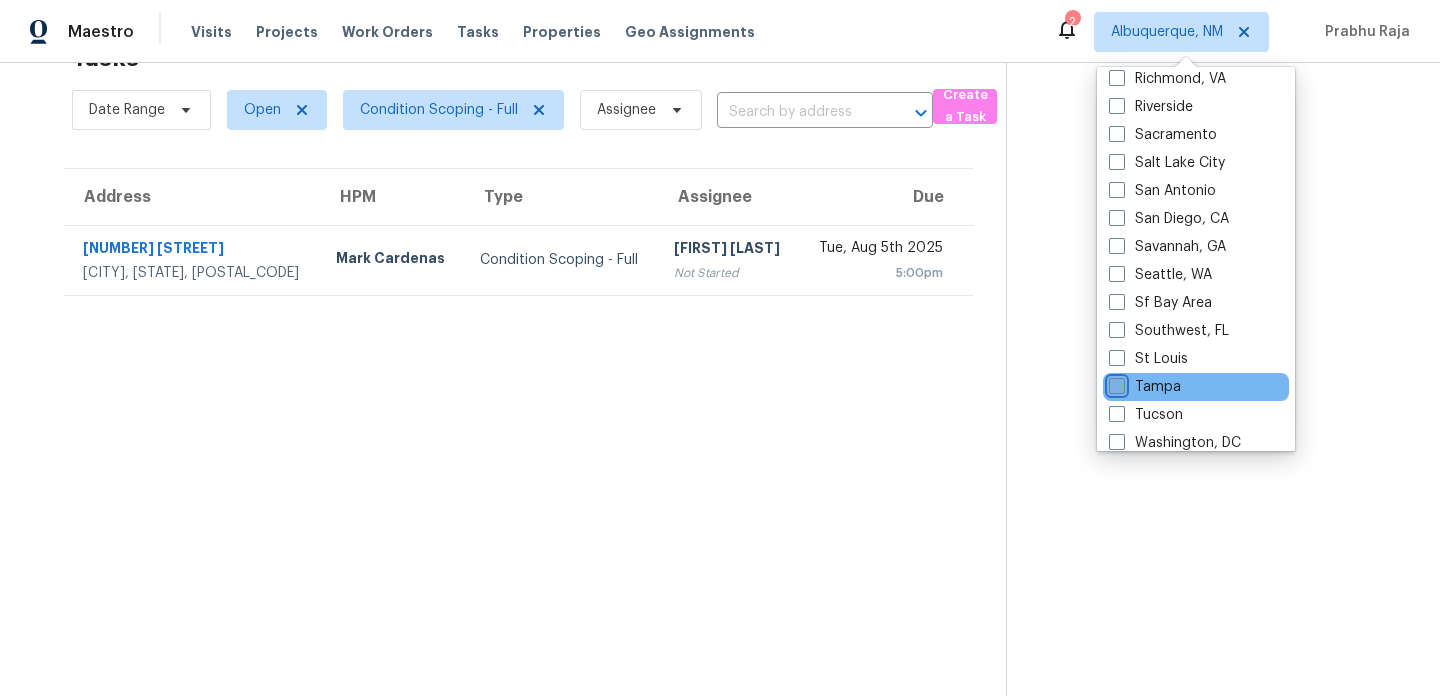 click on "Tampa" at bounding box center [1115, 383] 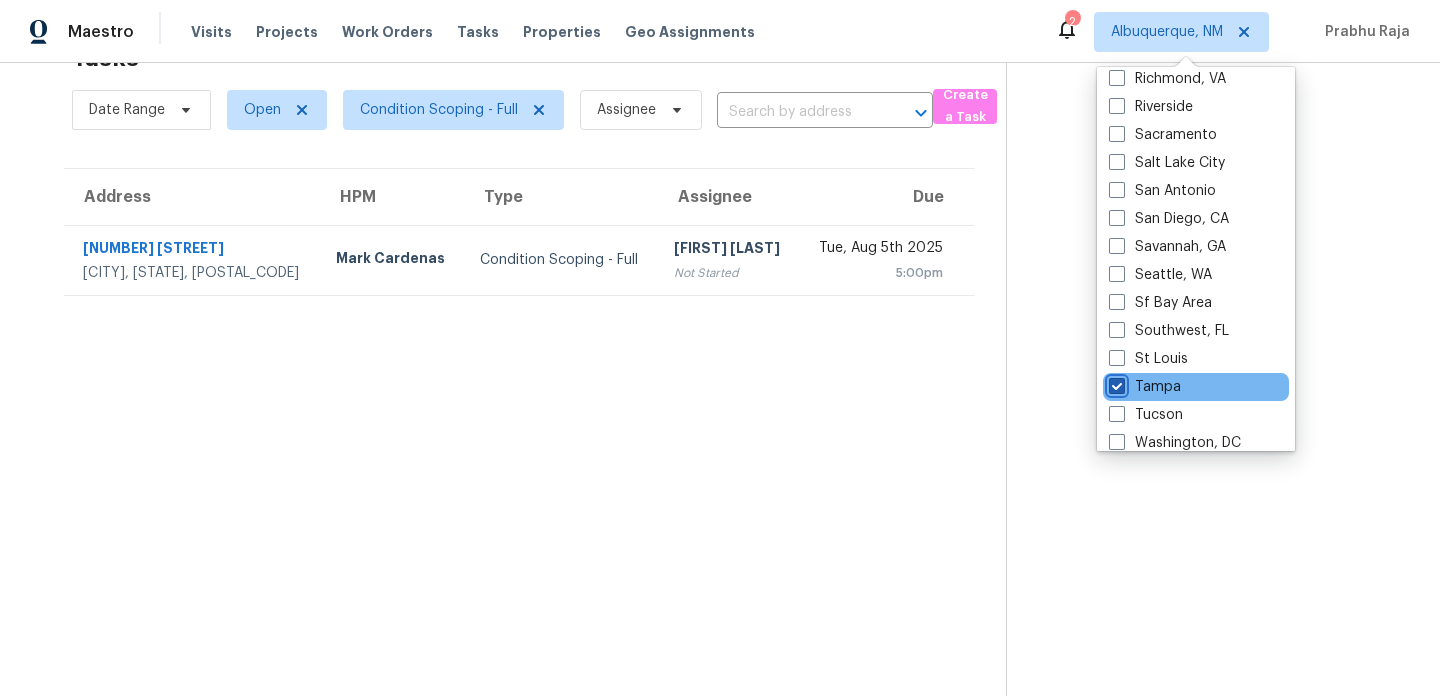 checkbox on "true" 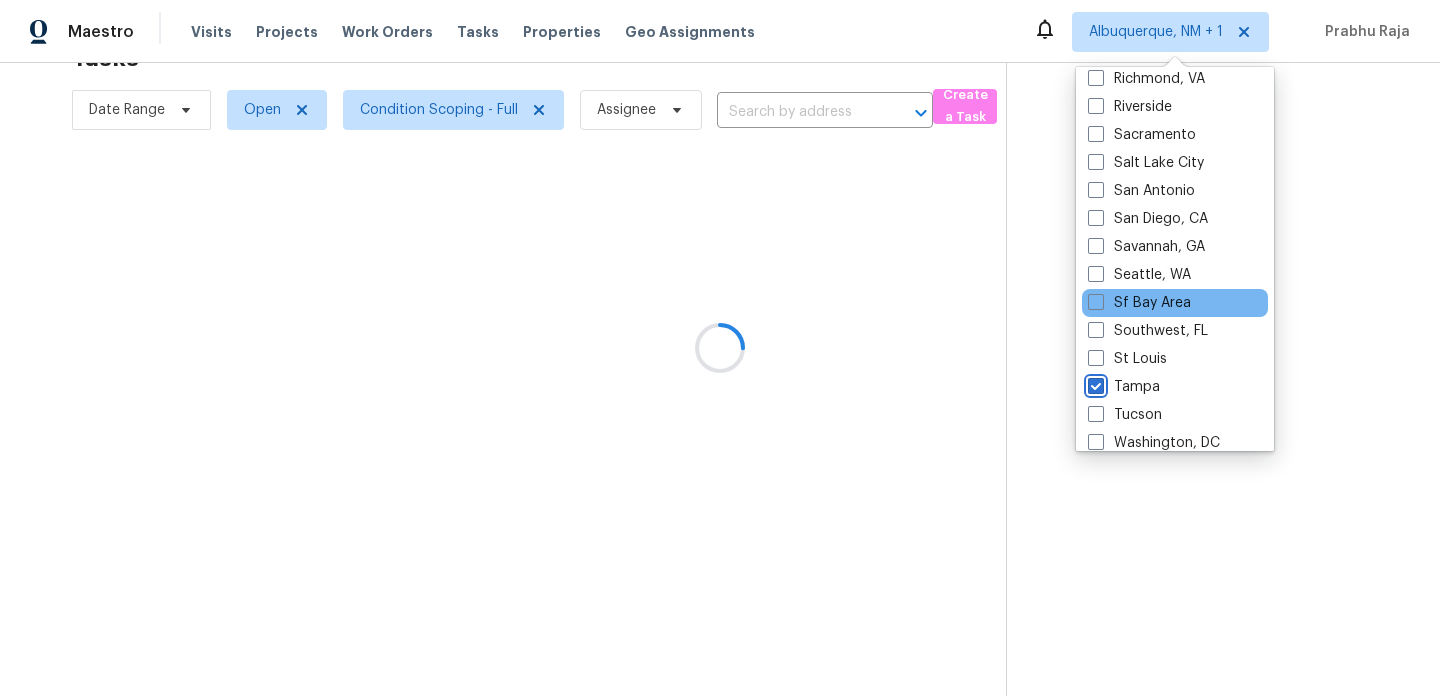 scroll, scrollTop: 0, scrollLeft: 0, axis: both 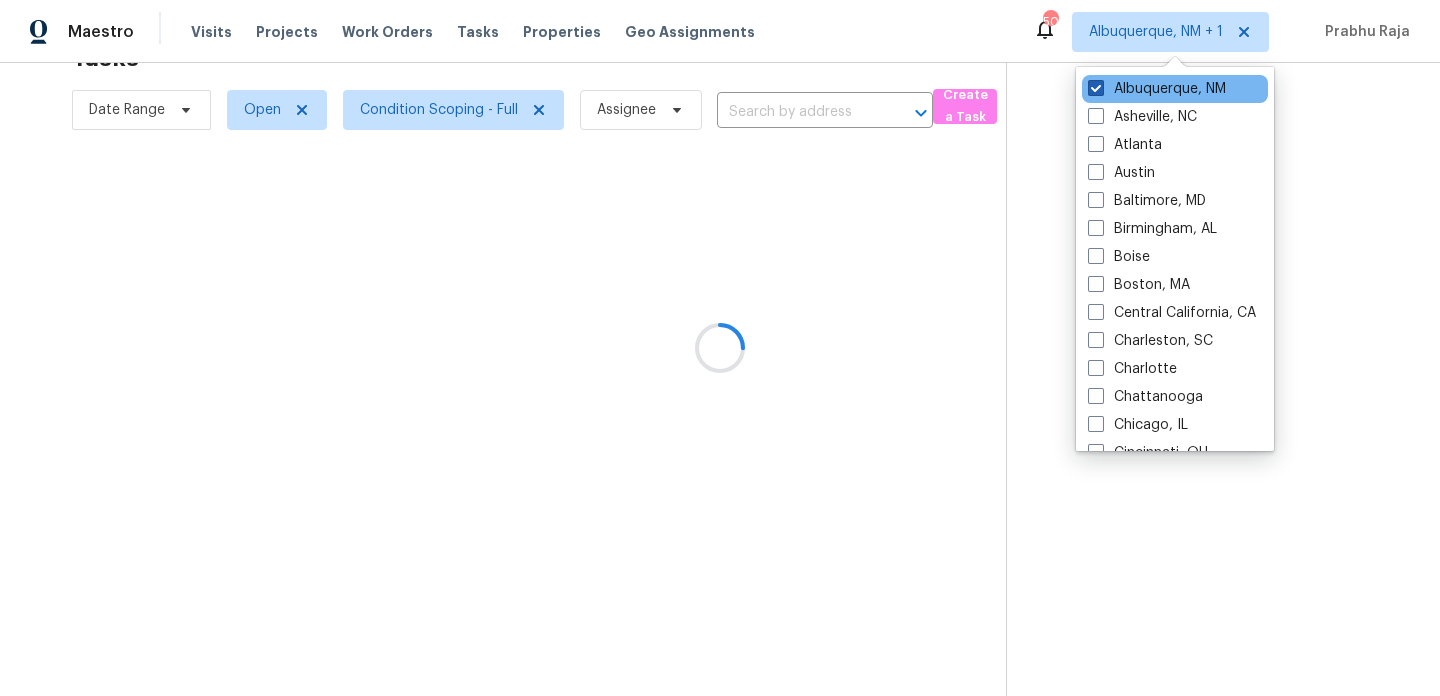 click on "Albuquerque, NM" at bounding box center [1157, 89] 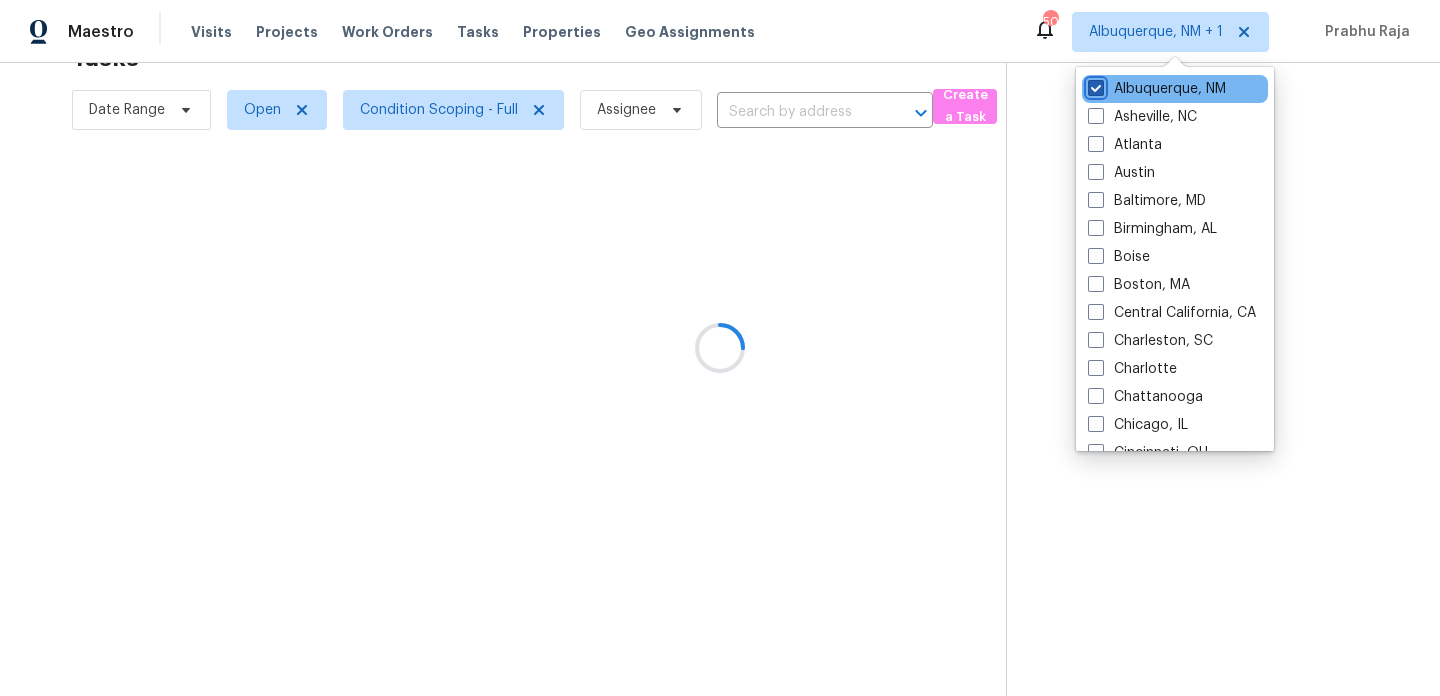 click on "Albuquerque, NM" at bounding box center [1094, 85] 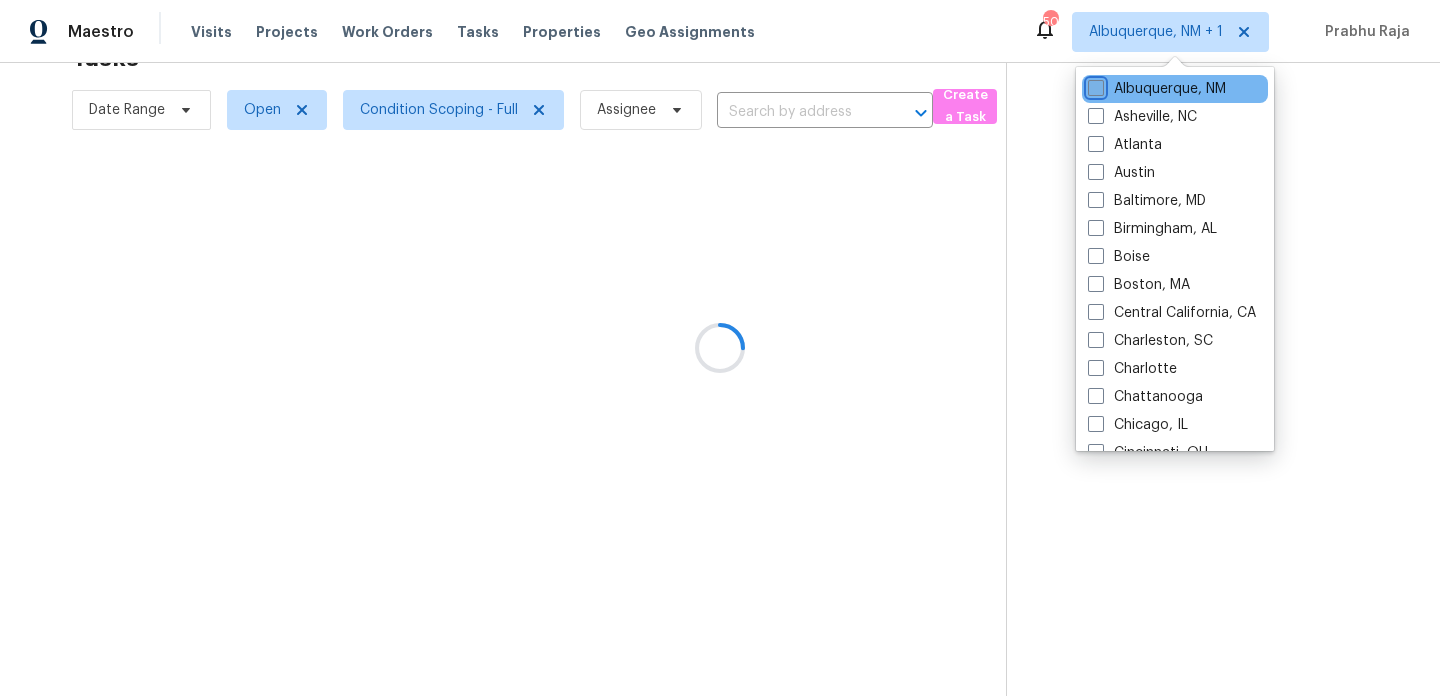 checkbox on "false" 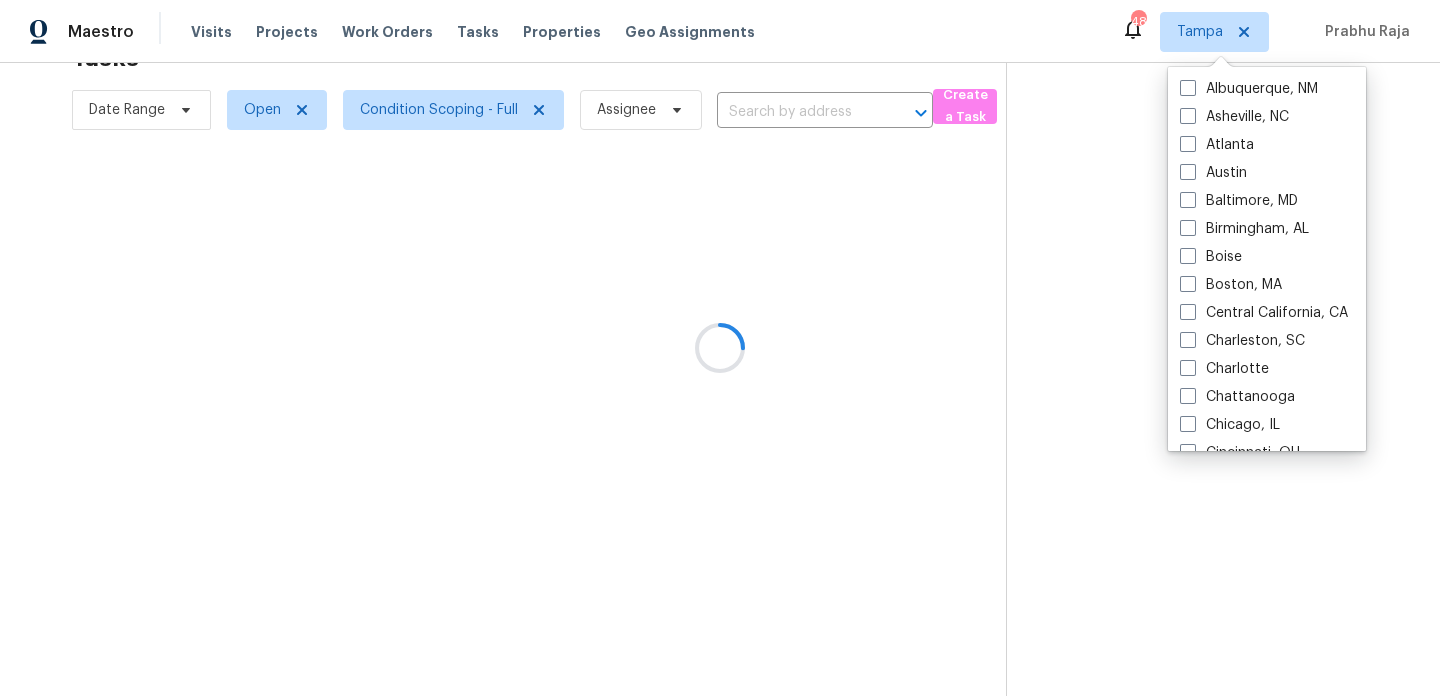 click at bounding box center [720, 348] 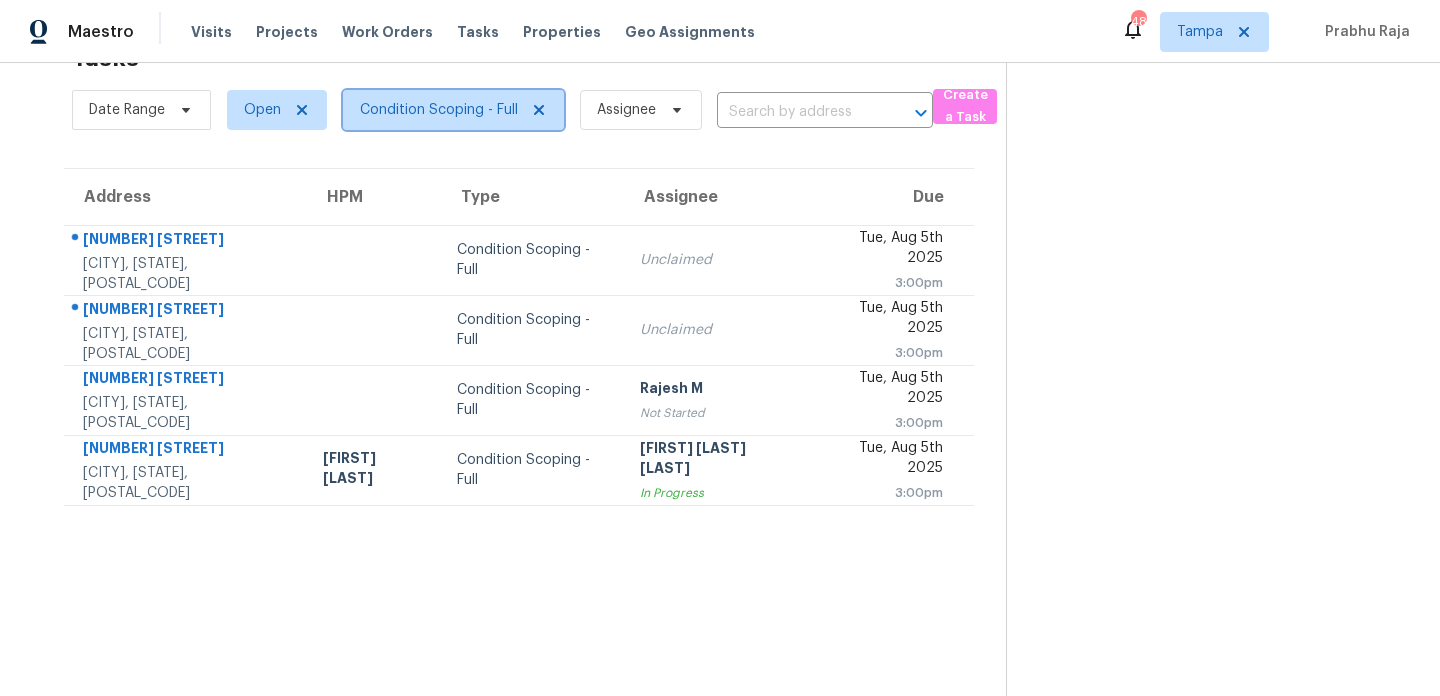 click on "Condition Scoping - Full" at bounding box center (439, 110) 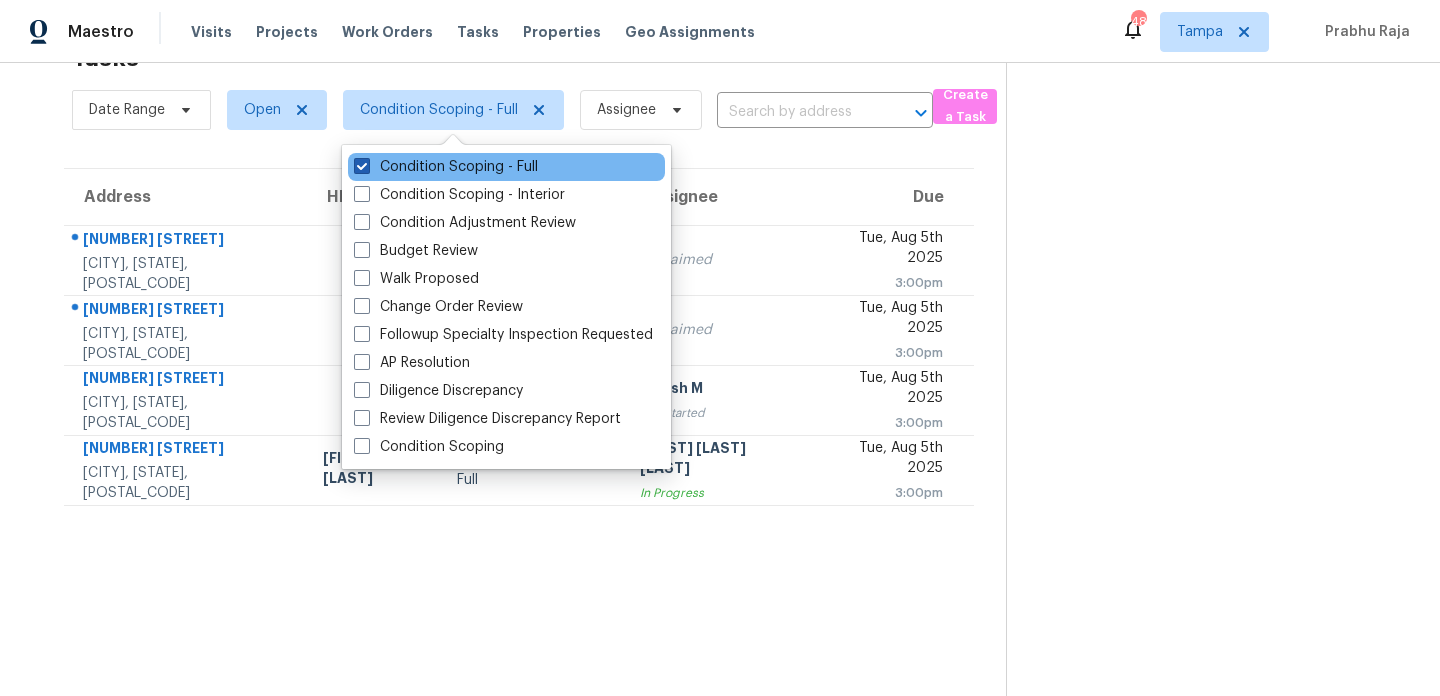 click on "Condition Scoping - Full" at bounding box center [446, 167] 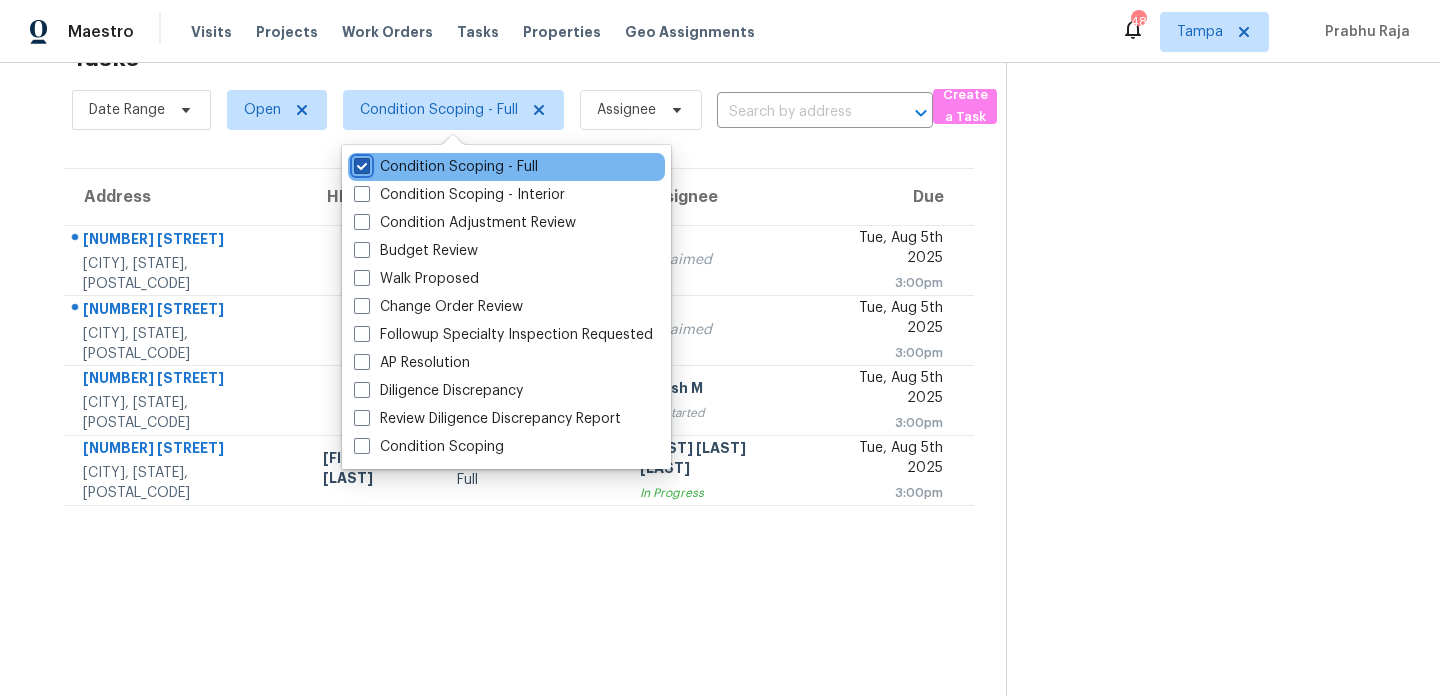 click on "Condition Scoping - Full" at bounding box center [360, 163] 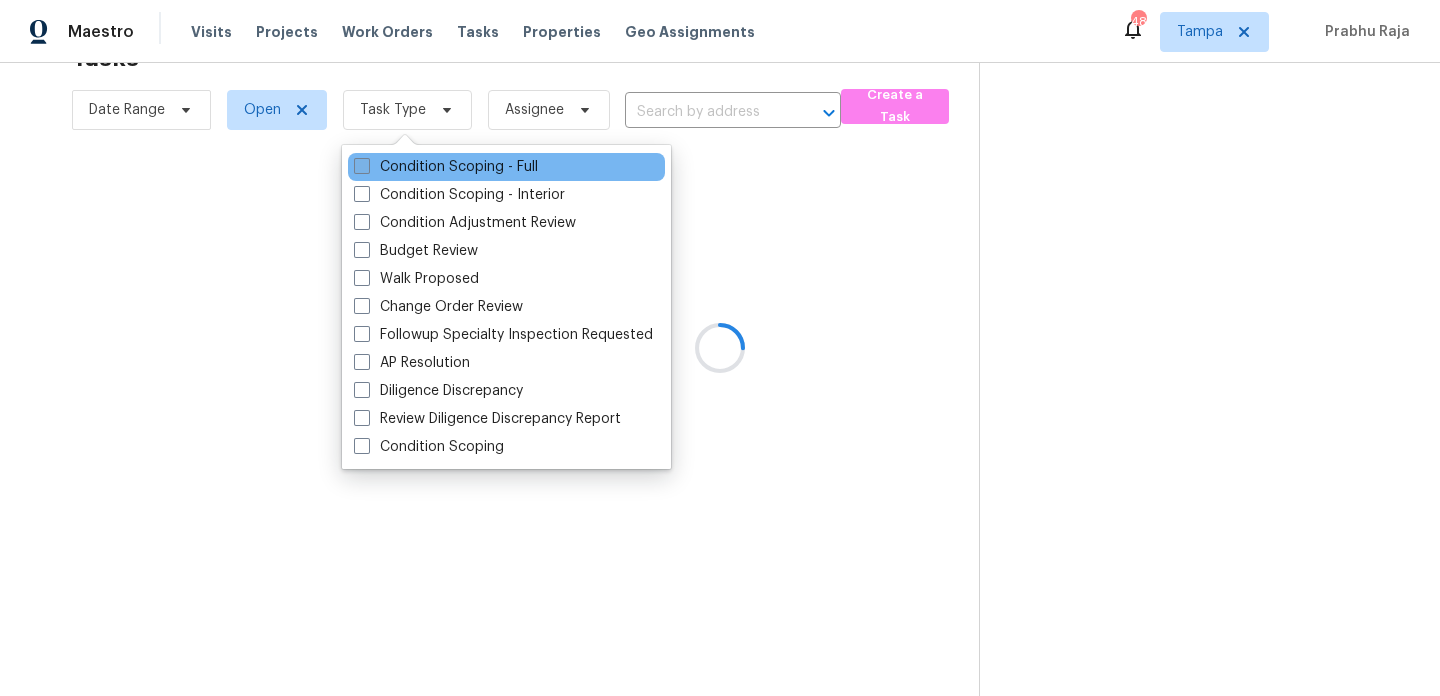 click on "Condition Scoping - Full" at bounding box center [446, 167] 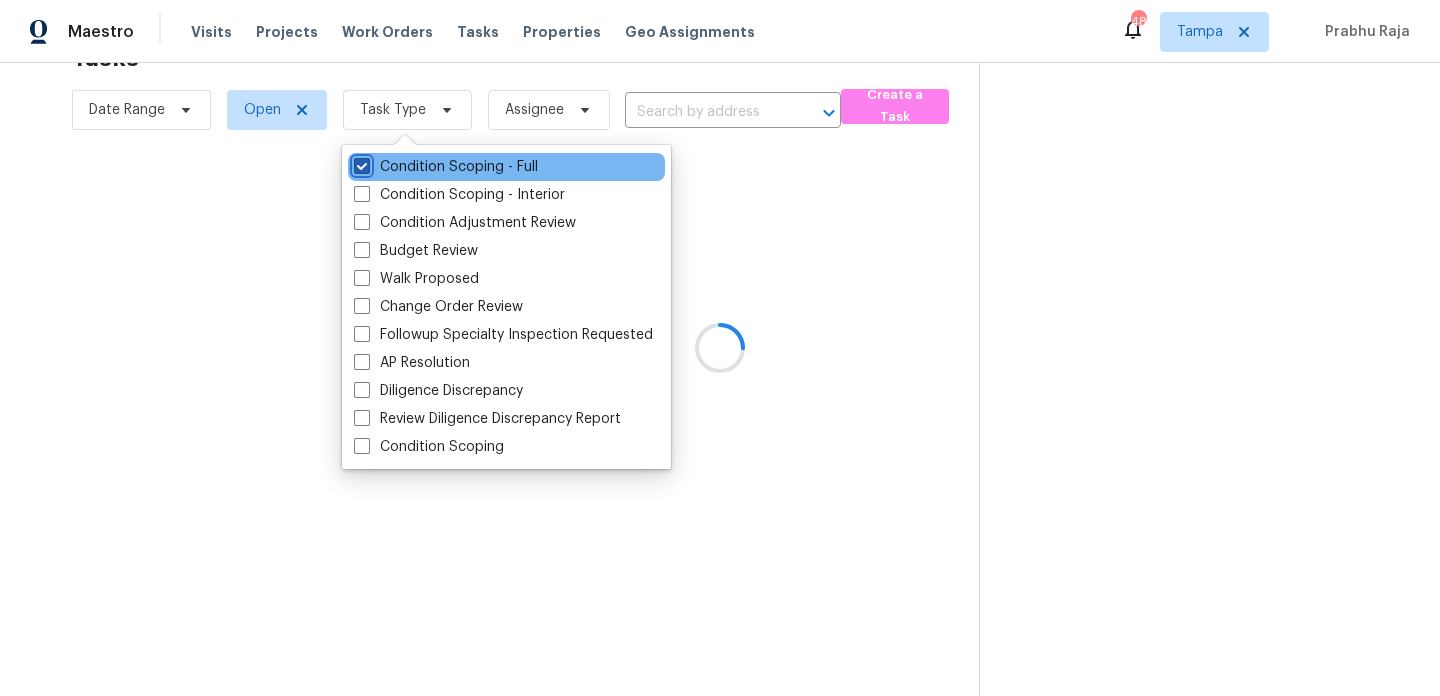 checkbox on "true" 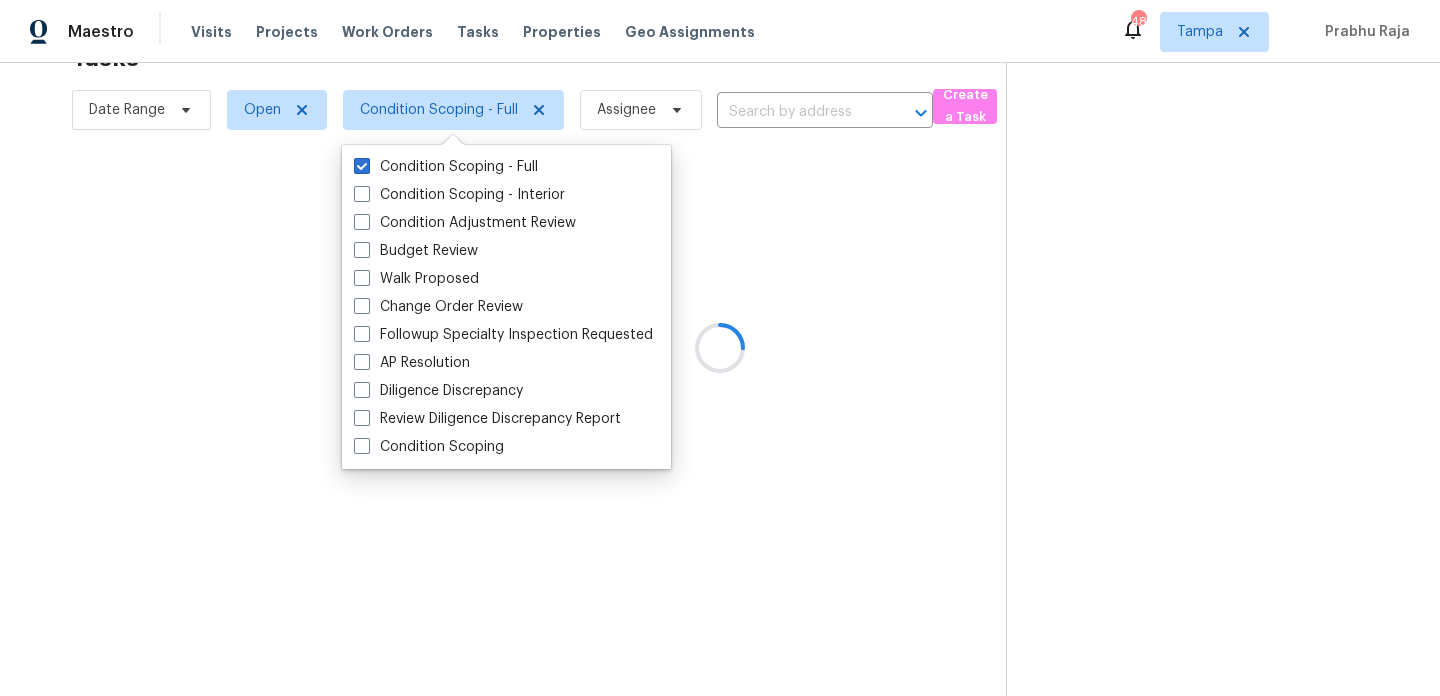 click at bounding box center (720, 348) 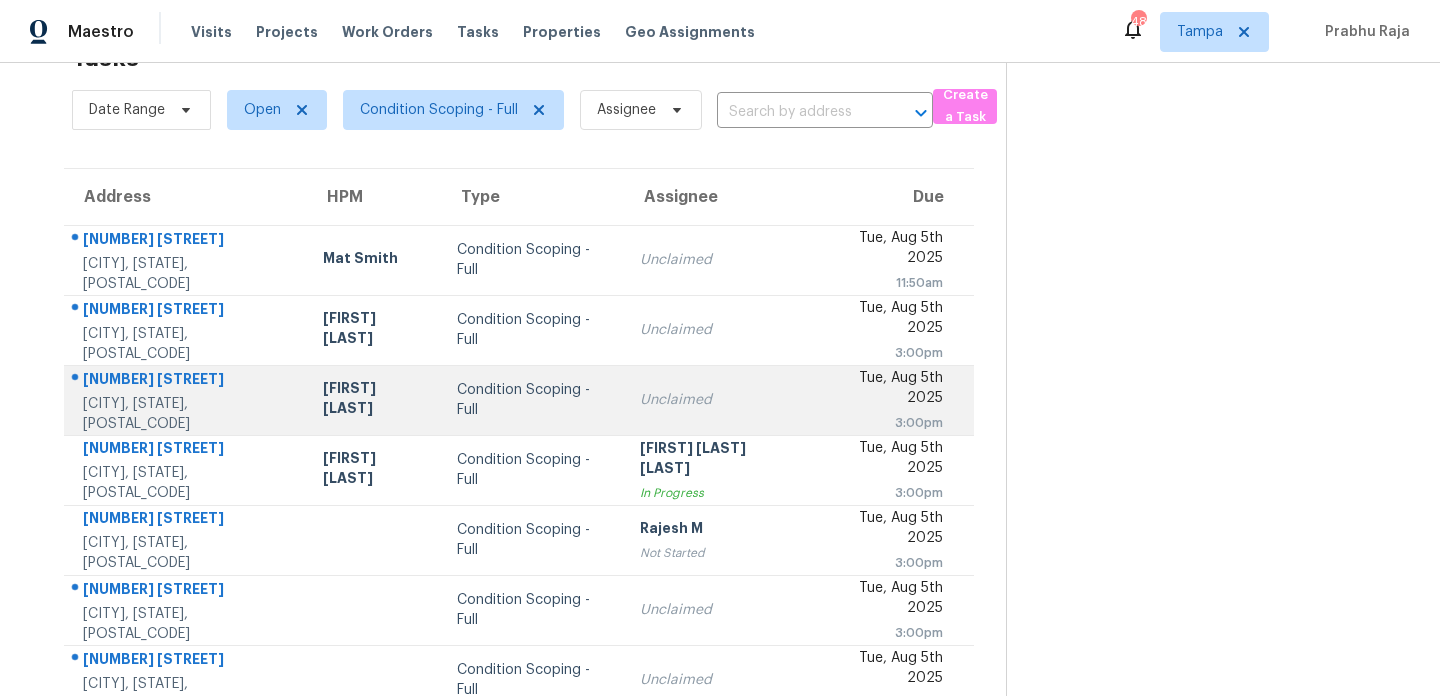 scroll, scrollTop: 98, scrollLeft: 0, axis: vertical 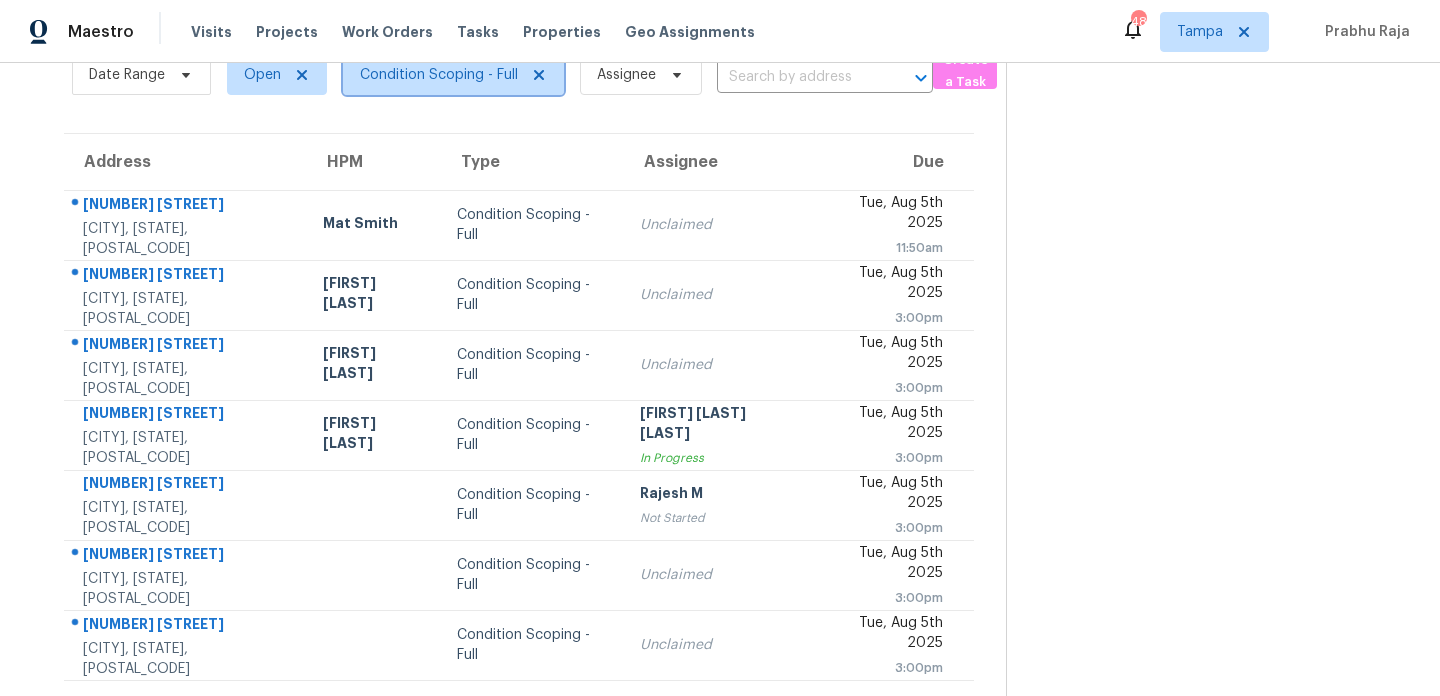 click on "Condition Scoping - Full" at bounding box center (439, 75) 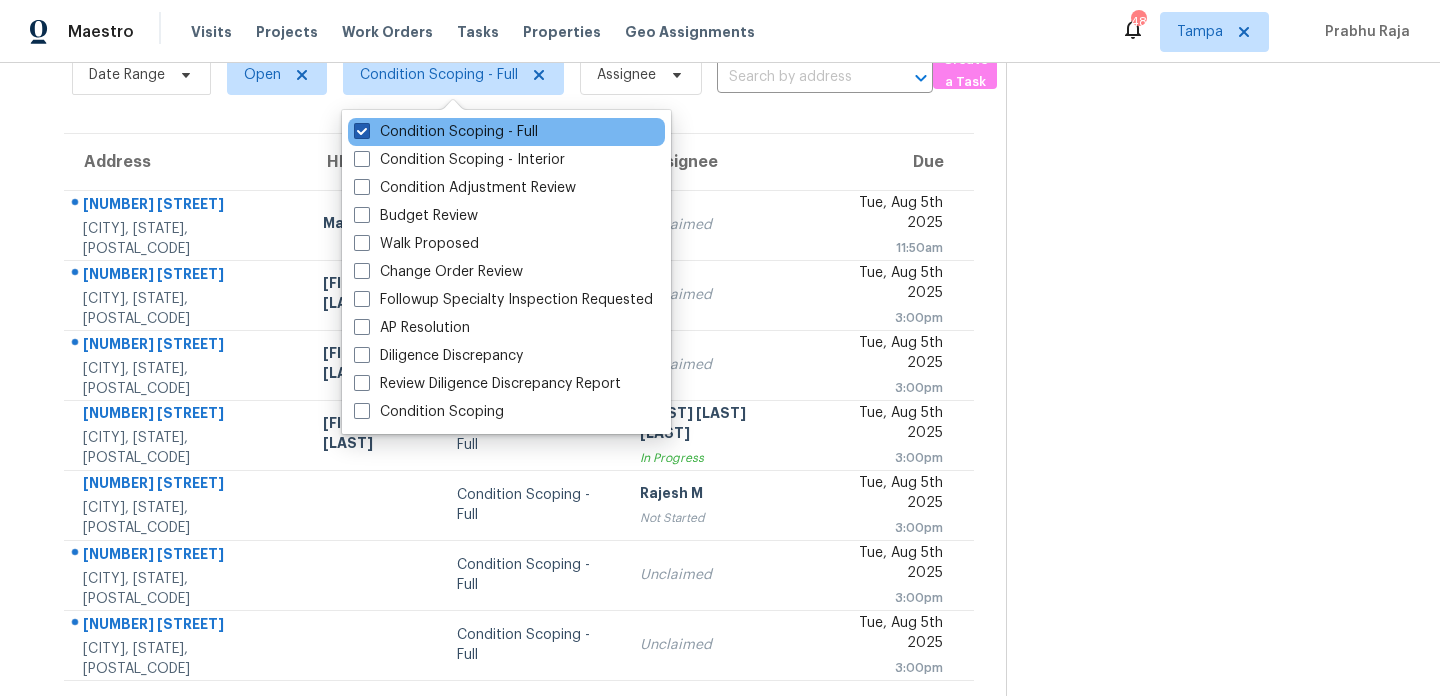 click on "Condition Scoping - Full" at bounding box center (446, 132) 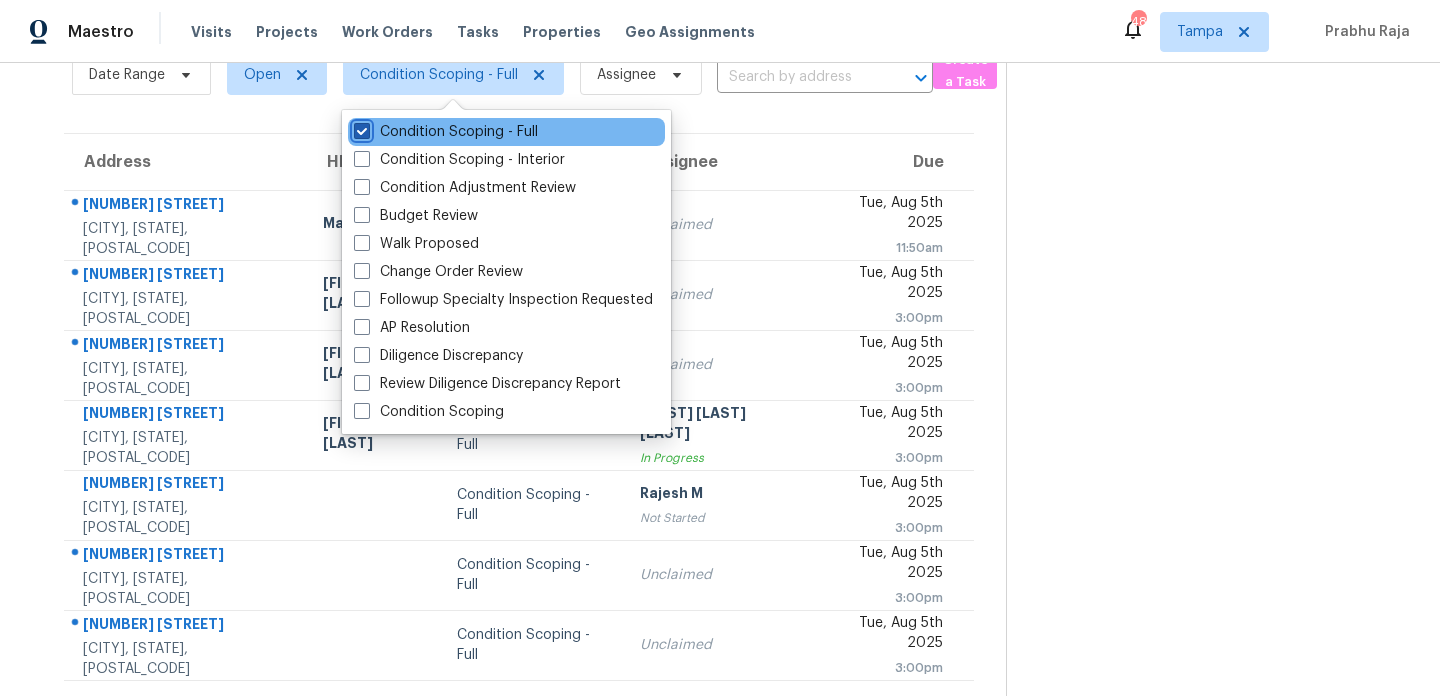 click on "Condition Scoping - Full" at bounding box center [360, 128] 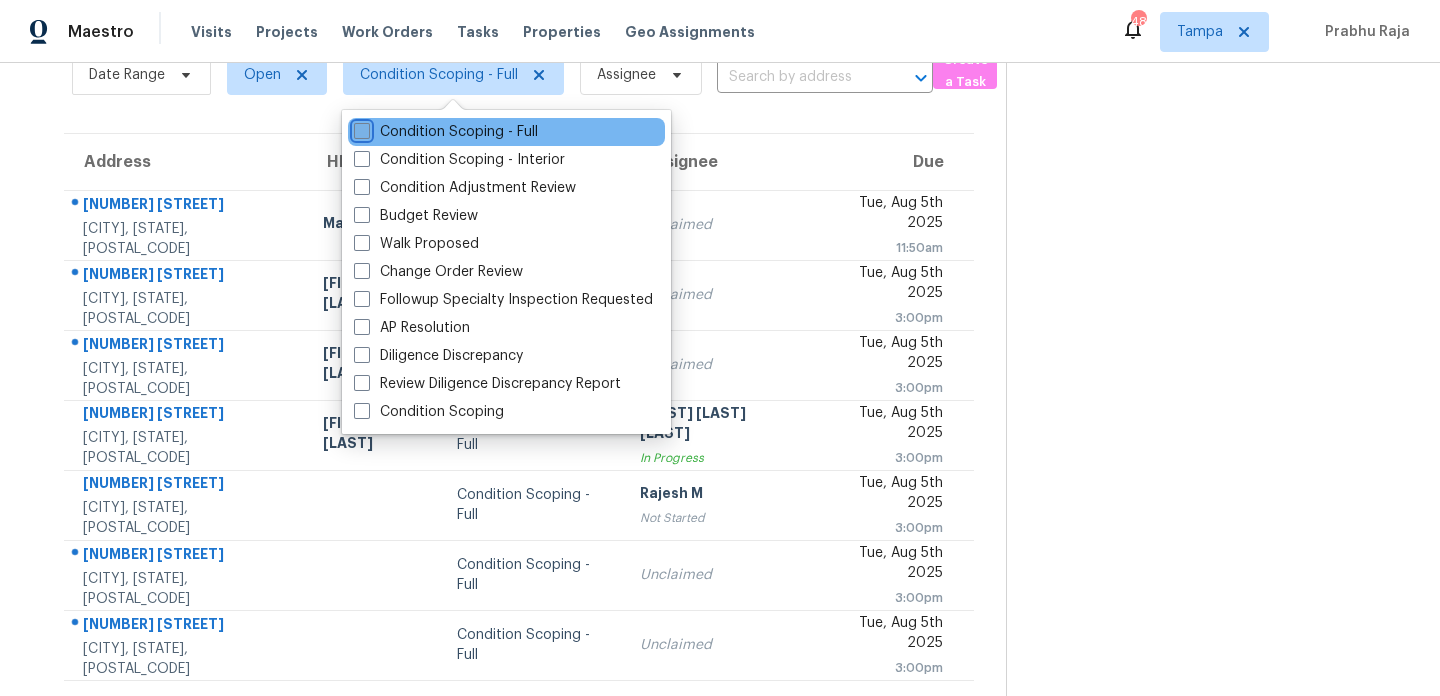 checkbox on "false" 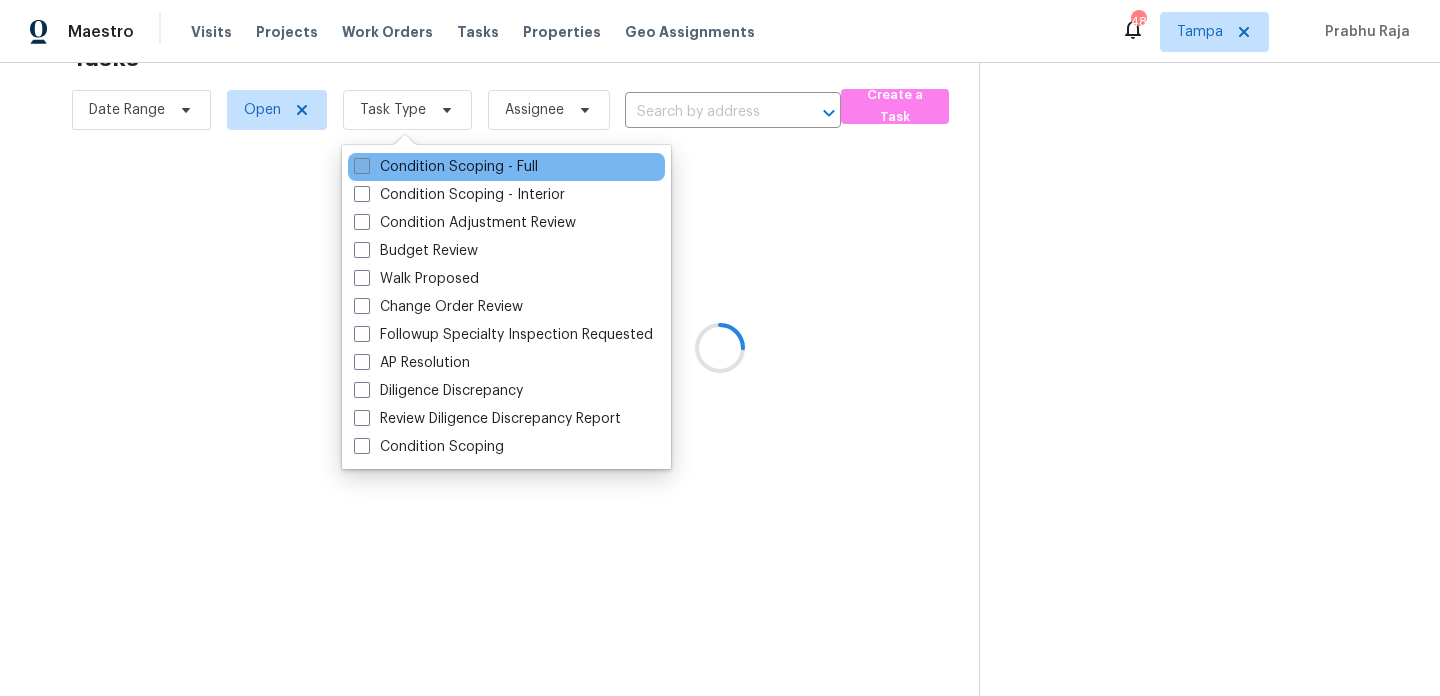 click at bounding box center [720, 348] 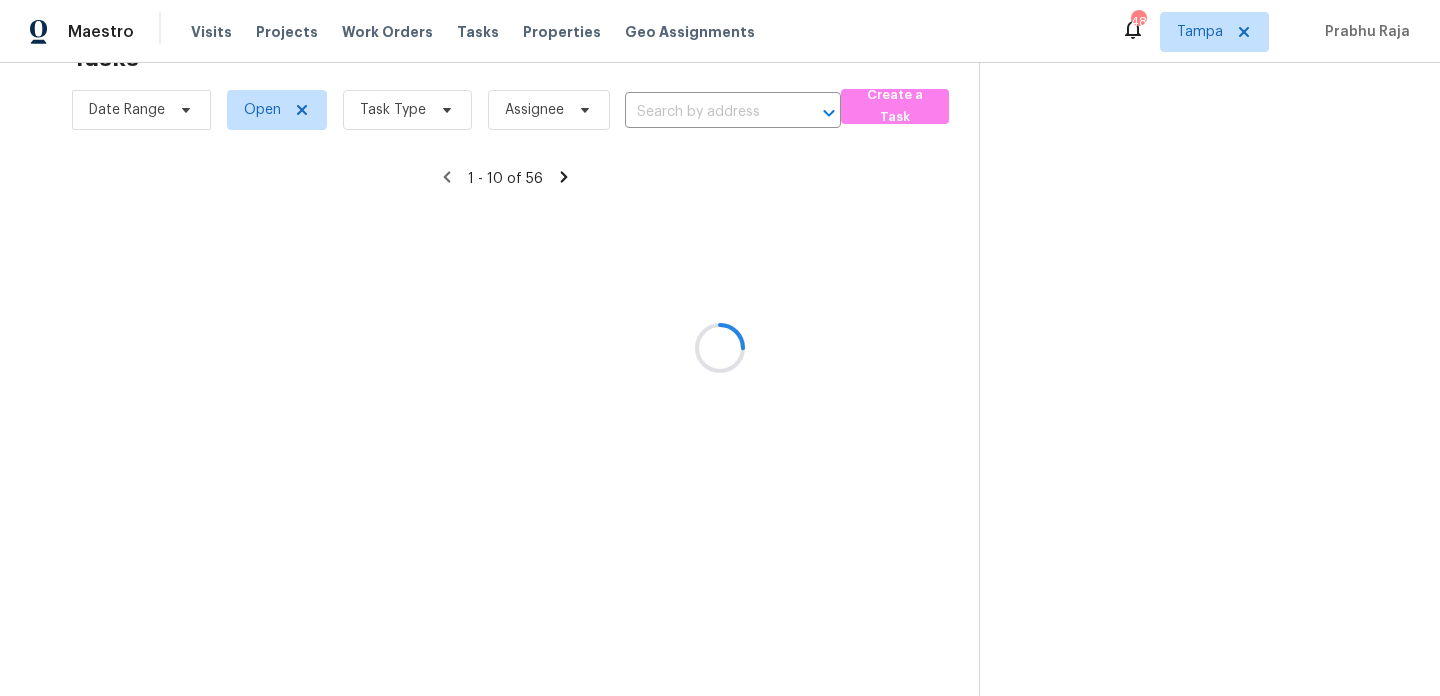 click at bounding box center [720, 348] 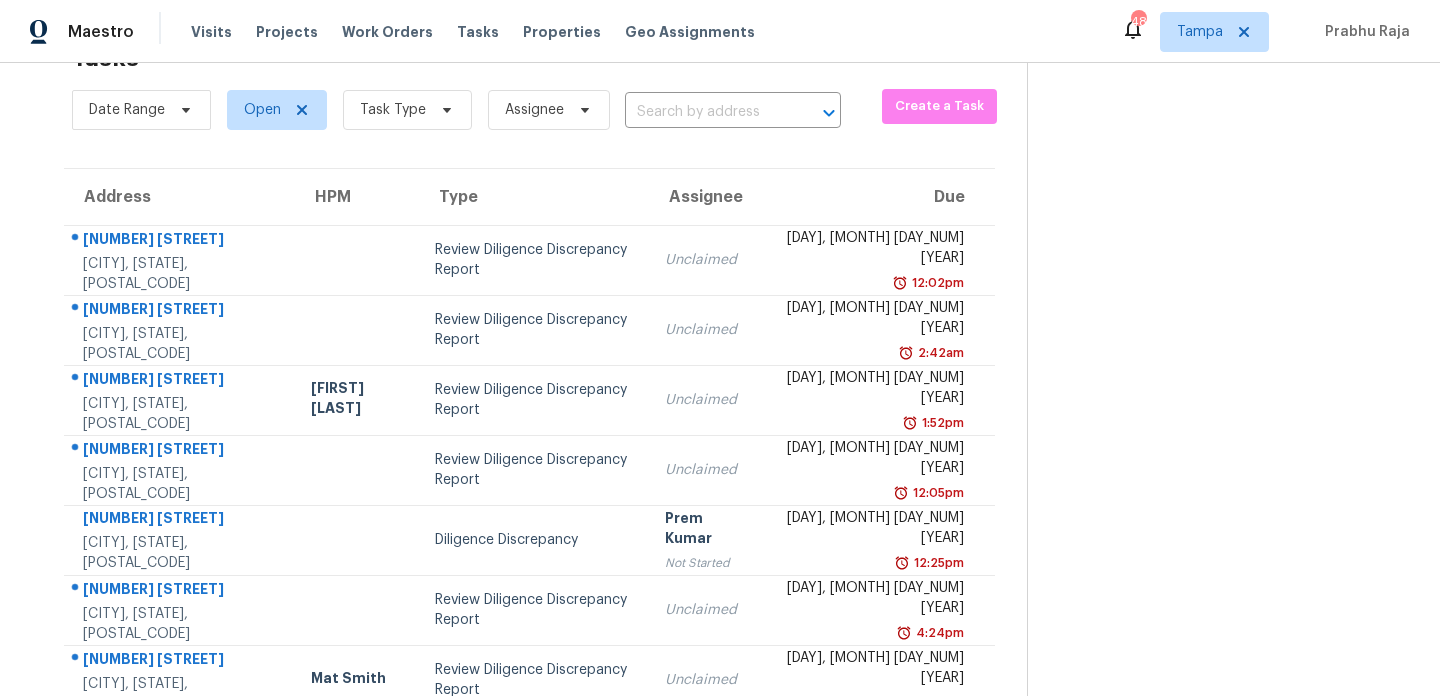 scroll, scrollTop: 98, scrollLeft: 0, axis: vertical 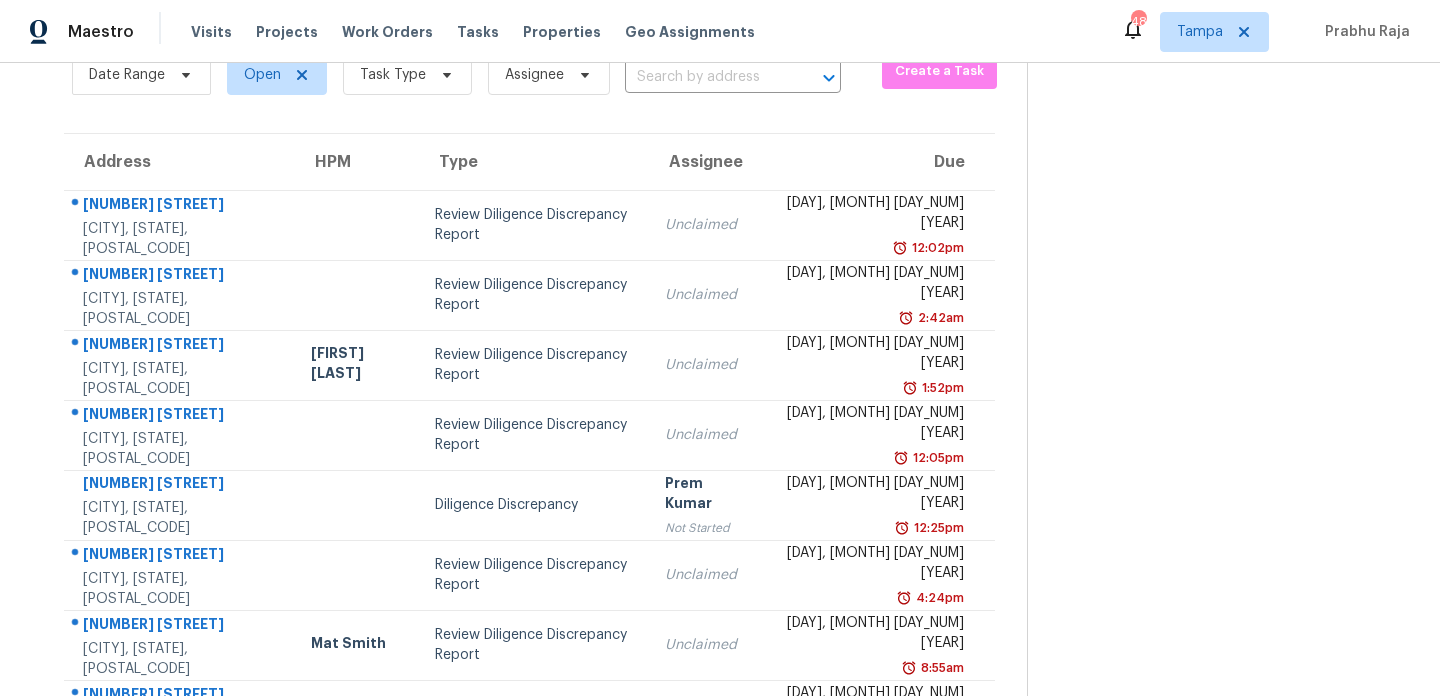 click on "Tasks 56  Results Date Range Open Task Type Assignee ​ Create a Task Address HPM Type Assignee Due 4714 S 87th St   Tampa, FL, 33619 Review Diligence Discrepancy Report Unclaimed Fri, Nov 15th 2024 12:02pm 4907 29th Ave W   Bradenton, FL, 34209 Review Diligence Discrepancy Report Unclaimed Fri, Dec 13th 2024 2:42am 7815 Shadow Run Dr   Largo, FL, 33773 Bill Wesela Review Diligence Discrepancy Report Unclaimed Tue, Dec 17th 2024 1:52pm 149 Okaloosa Dr   Winter Haven, FL, 33884 Review Diligence Discrepancy Report Unclaimed Fri, Dec 27th 2024 12:05pm 7214 Oakwood Dr   New Port Richey, FL, 34652 Diligence Discrepancy Prem Kumar Not Started Sat, Feb 1st 2025 12:25pm 2707 N 67th St   Tampa, FL, 33619 Review Diligence Discrepancy Report Unclaimed Fri, Apr 4th 2025 4:24pm 11264 N Schult Ter   Citrus Springs, FL, 34434 Mat Smith Review Diligence Discrepancy Report Unclaimed Wed, Apr 16th 2025 8:55am 1215 Merlyn St   Lakeland, FL, 33813 Nick Christian Diligence Discrepancy Unclaimed Sat, Apr 19th 2025 11:54am 12:32pm" at bounding box center (529, 480) 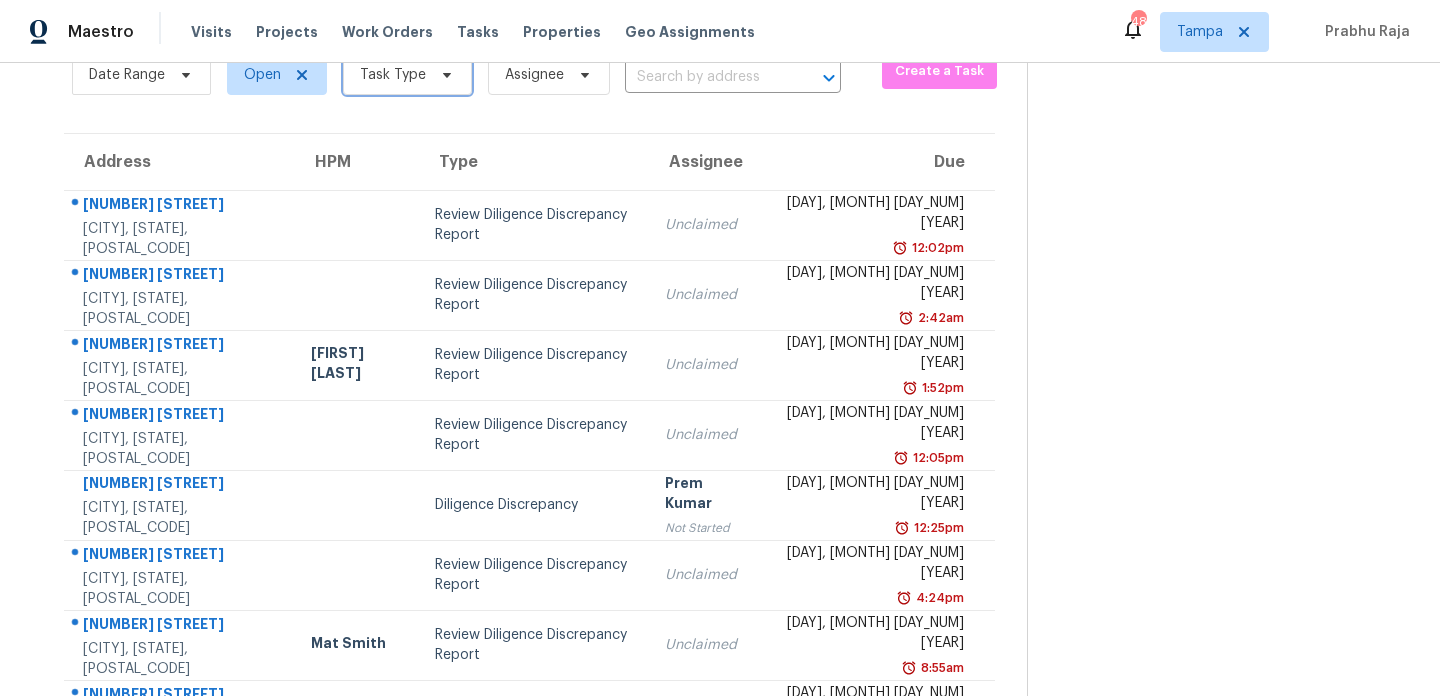 click on "Task Type" at bounding box center (407, 75) 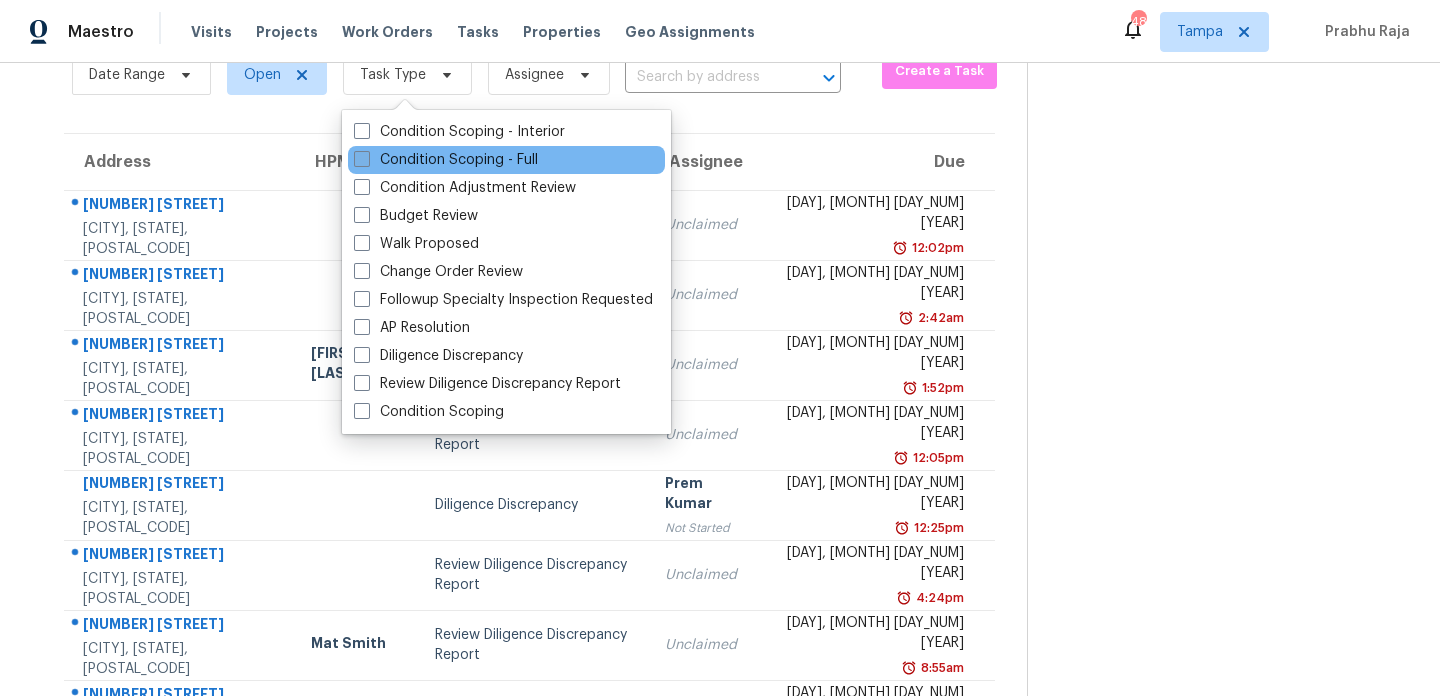 click on "Condition Scoping - Full" at bounding box center (446, 160) 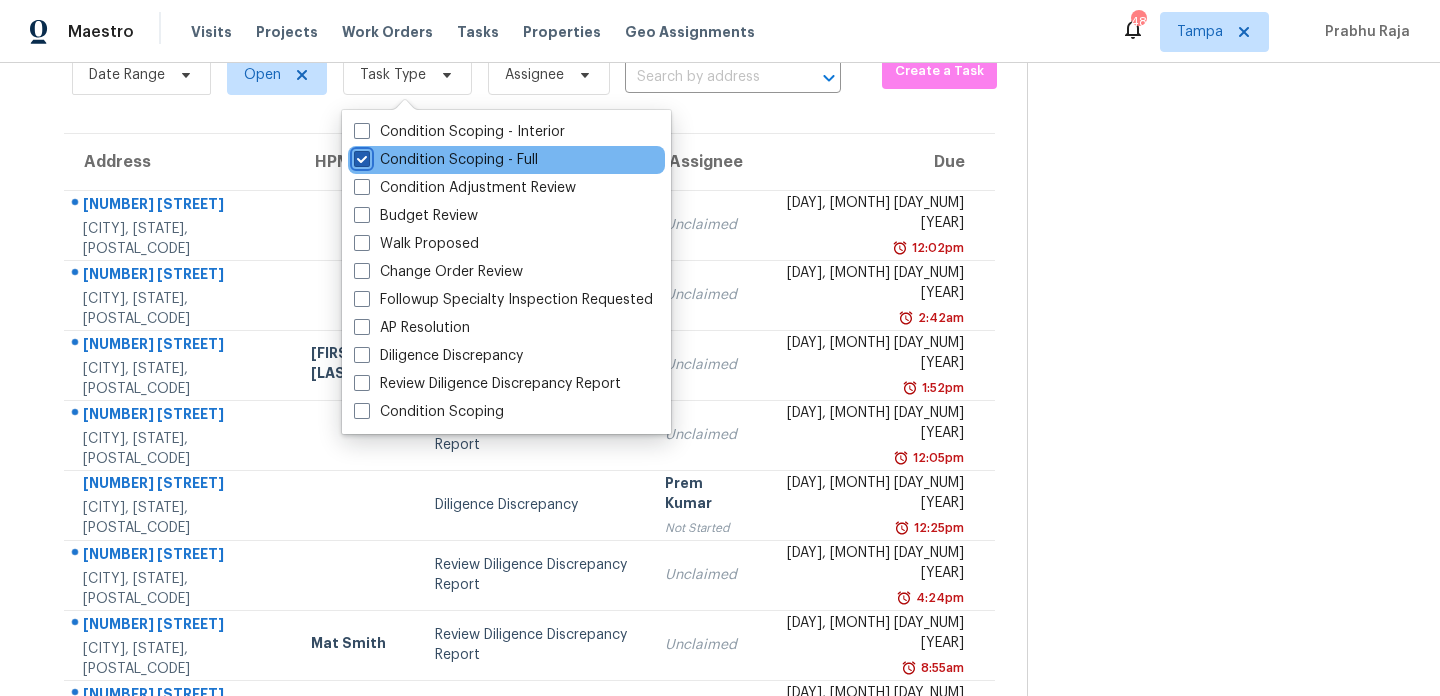 checkbox on "true" 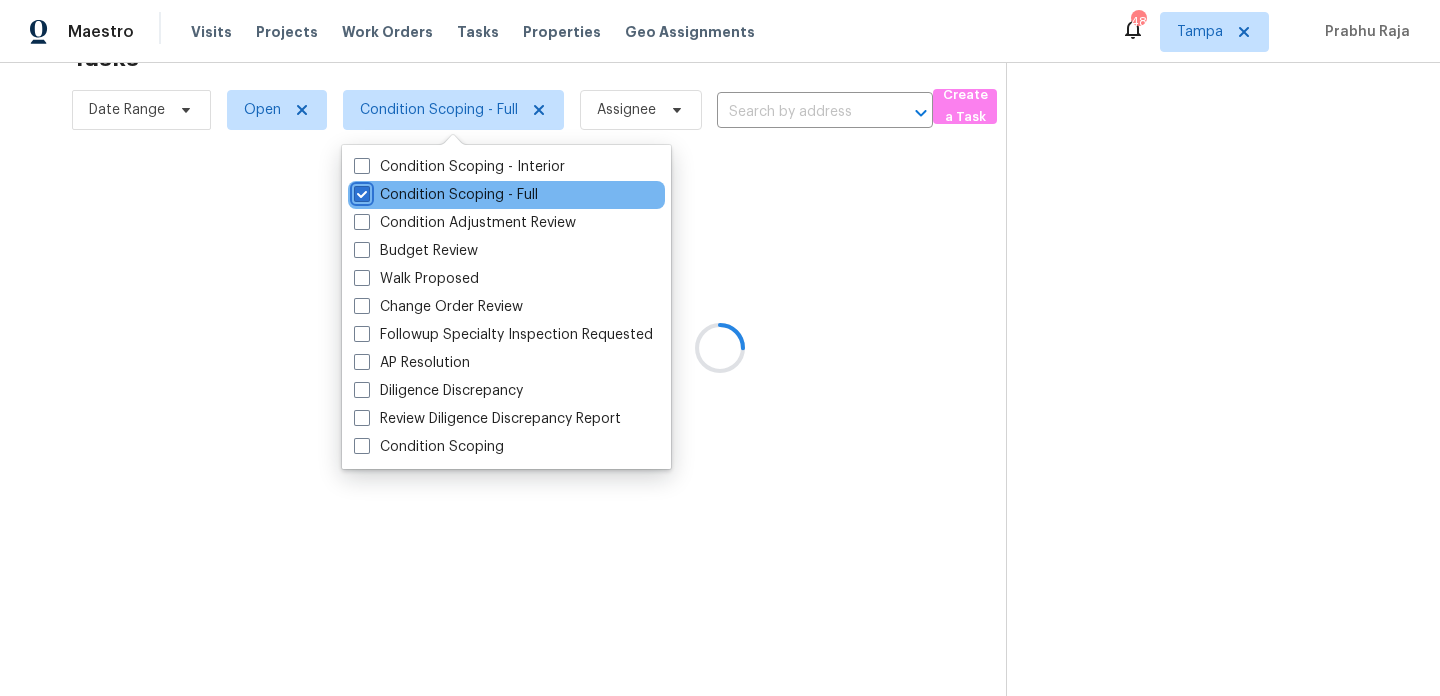 scroll, scrollTop: 98, scrollLeft: 0, axis: vertical 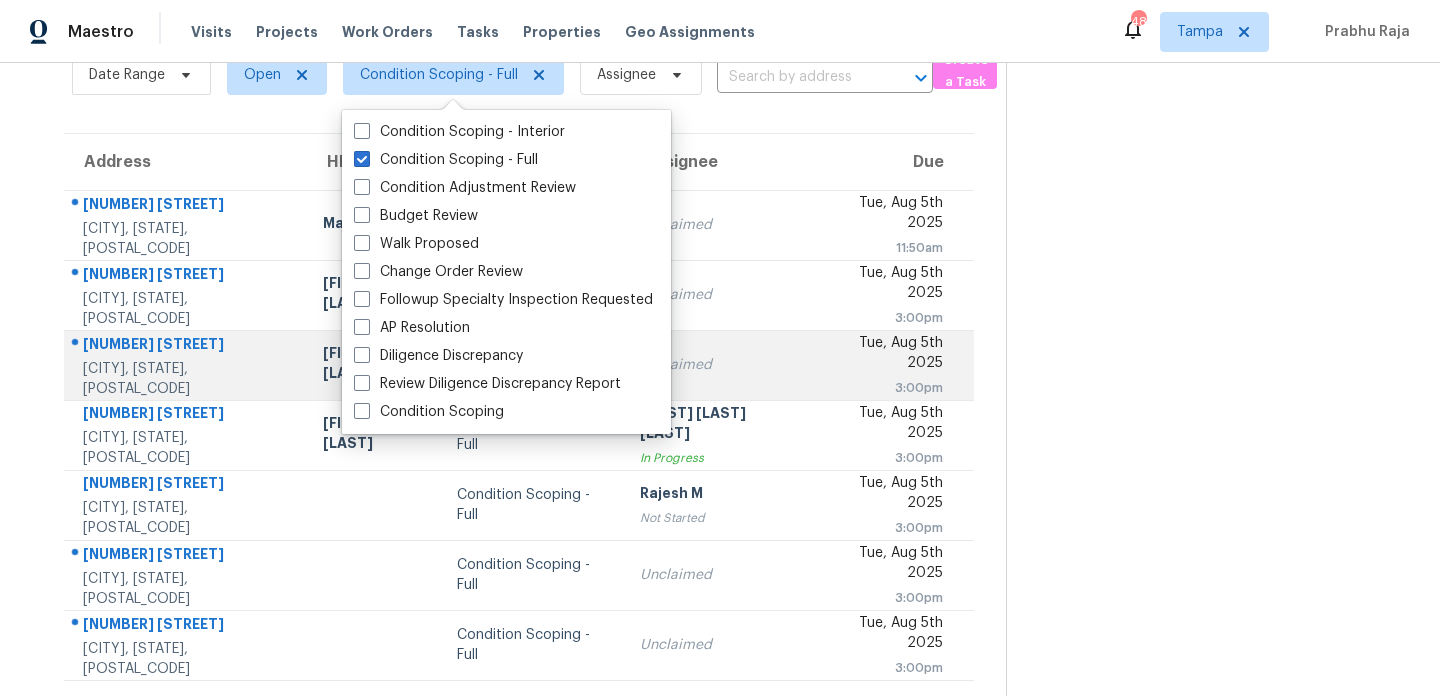 click on "Unclaimed" at bounding box center (716, 365) 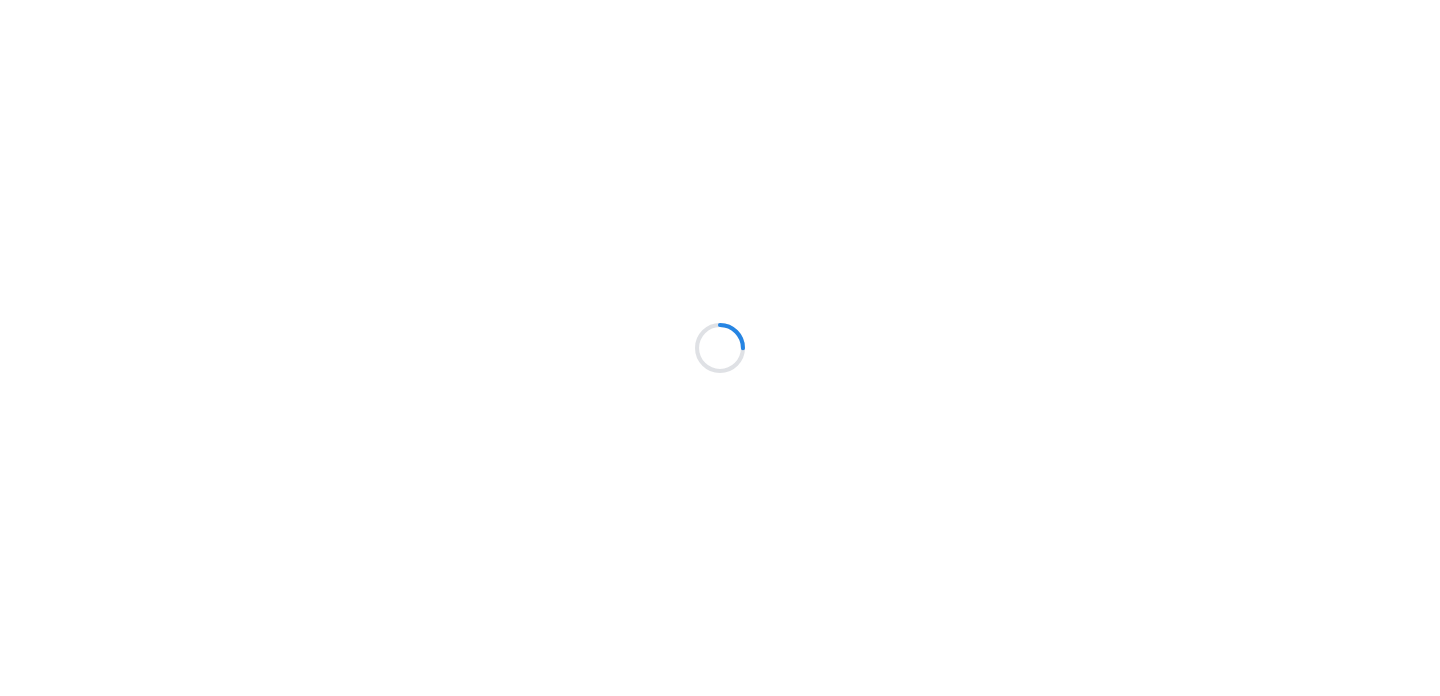 scroll, scrollTop: 0, scrollLeft: 0, axis: both 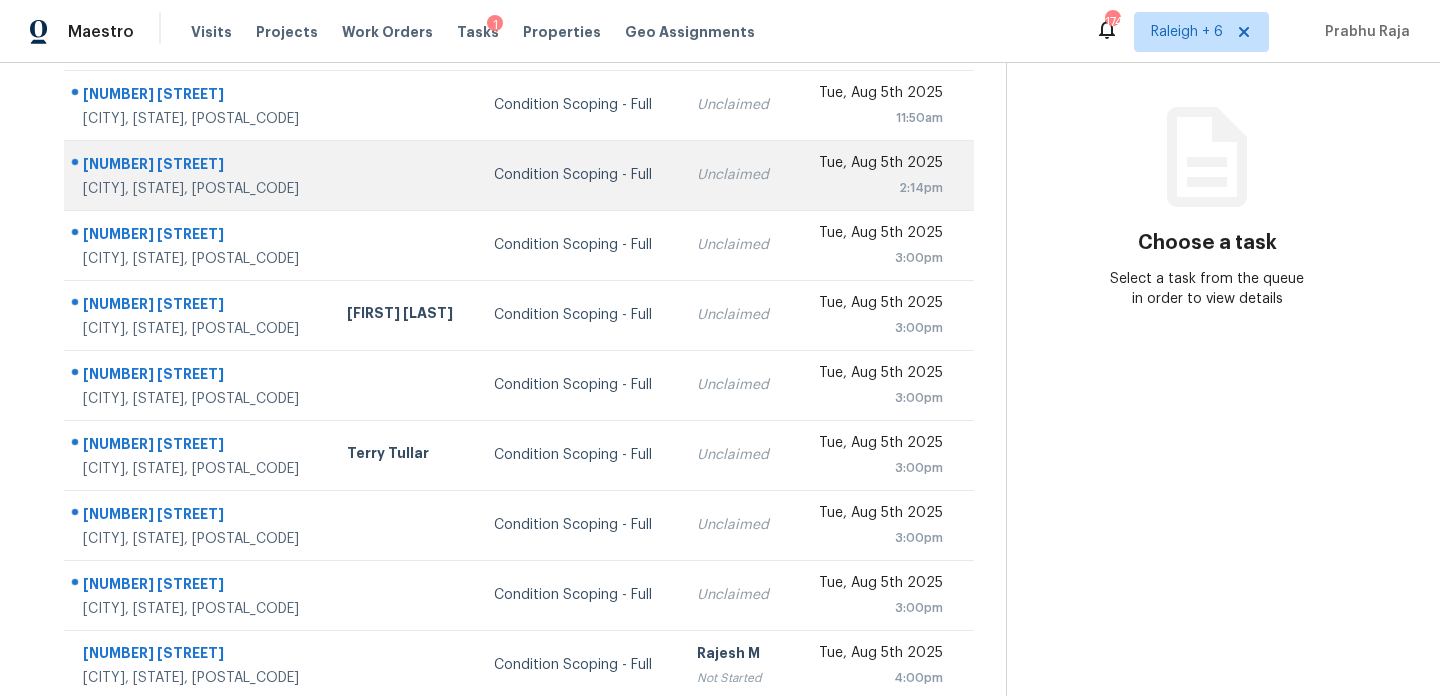 click on "Unclaimed" at bounding box center (736, 175) 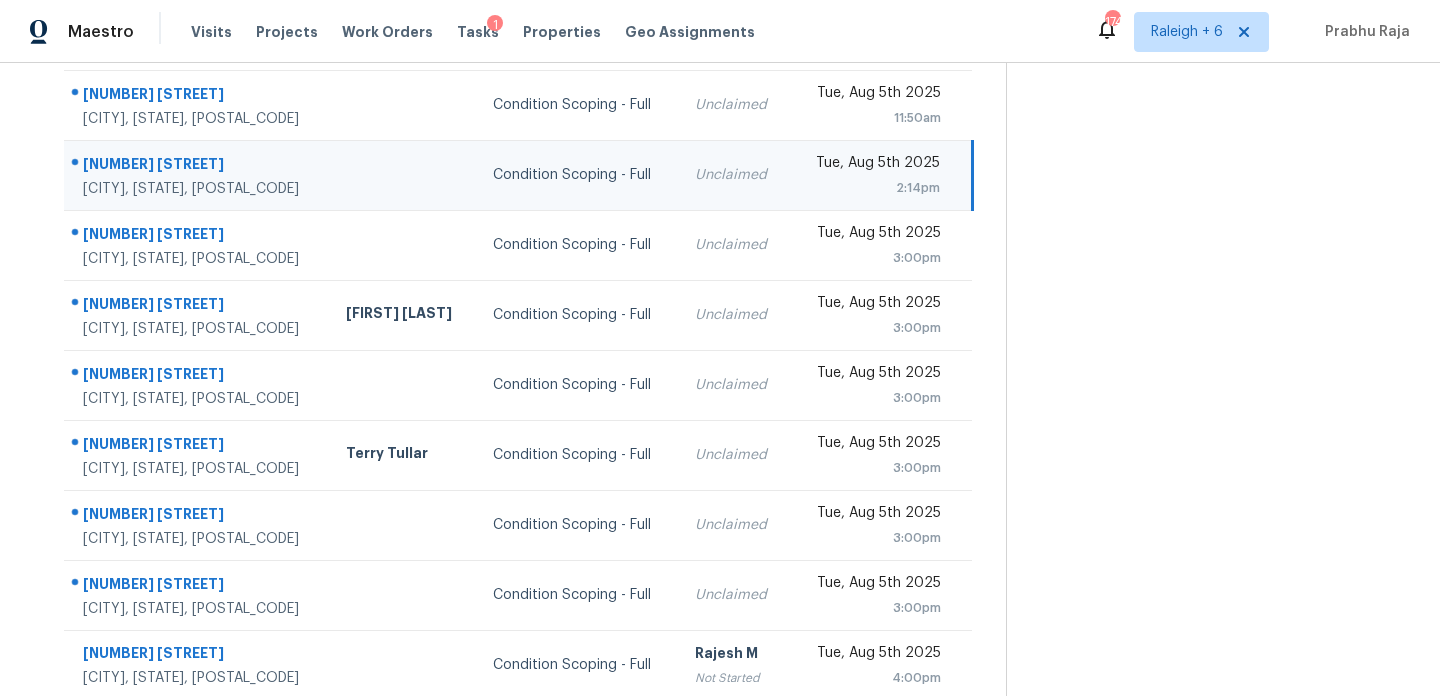 click on "Tue, Aug 5th 2025" at bounding box center [872, 165] 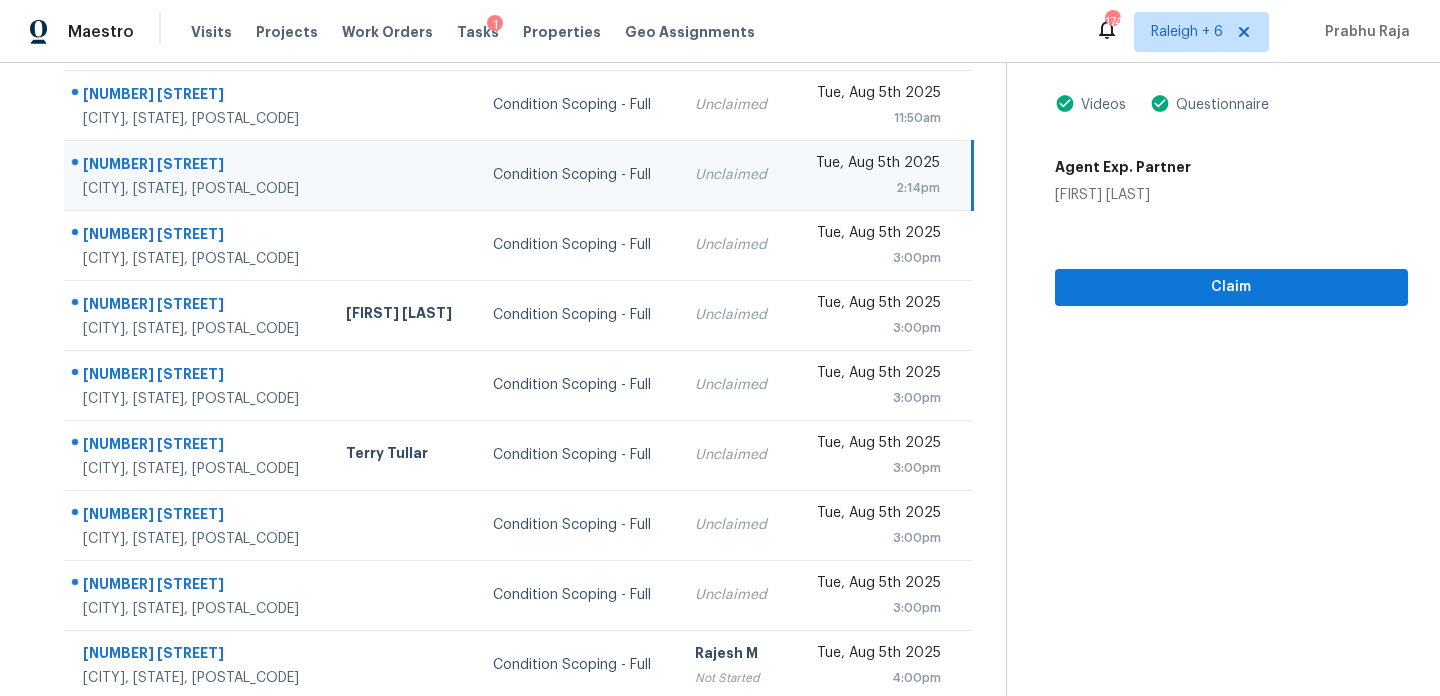 click on "Tue, Aug 5th 2025" at bounding box center [872, 165] 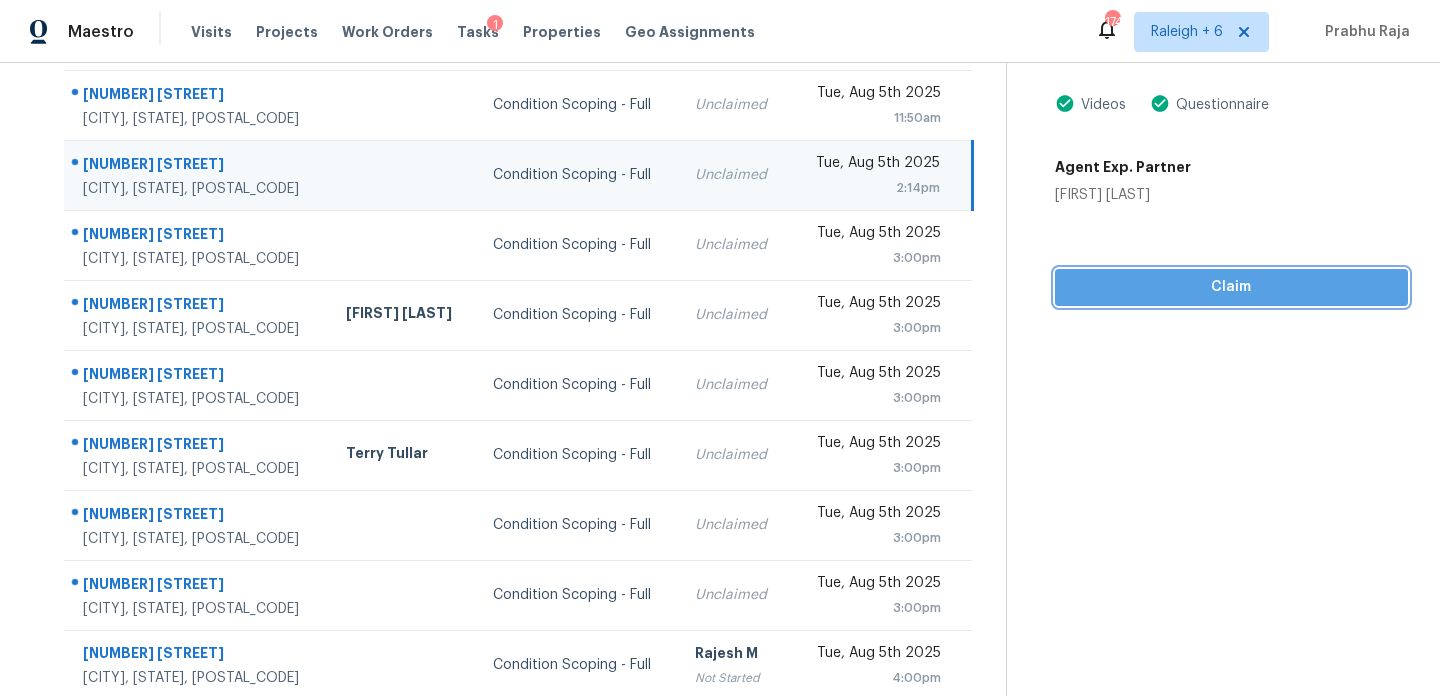 click on "Claim" at bounding box center [1231, 287] 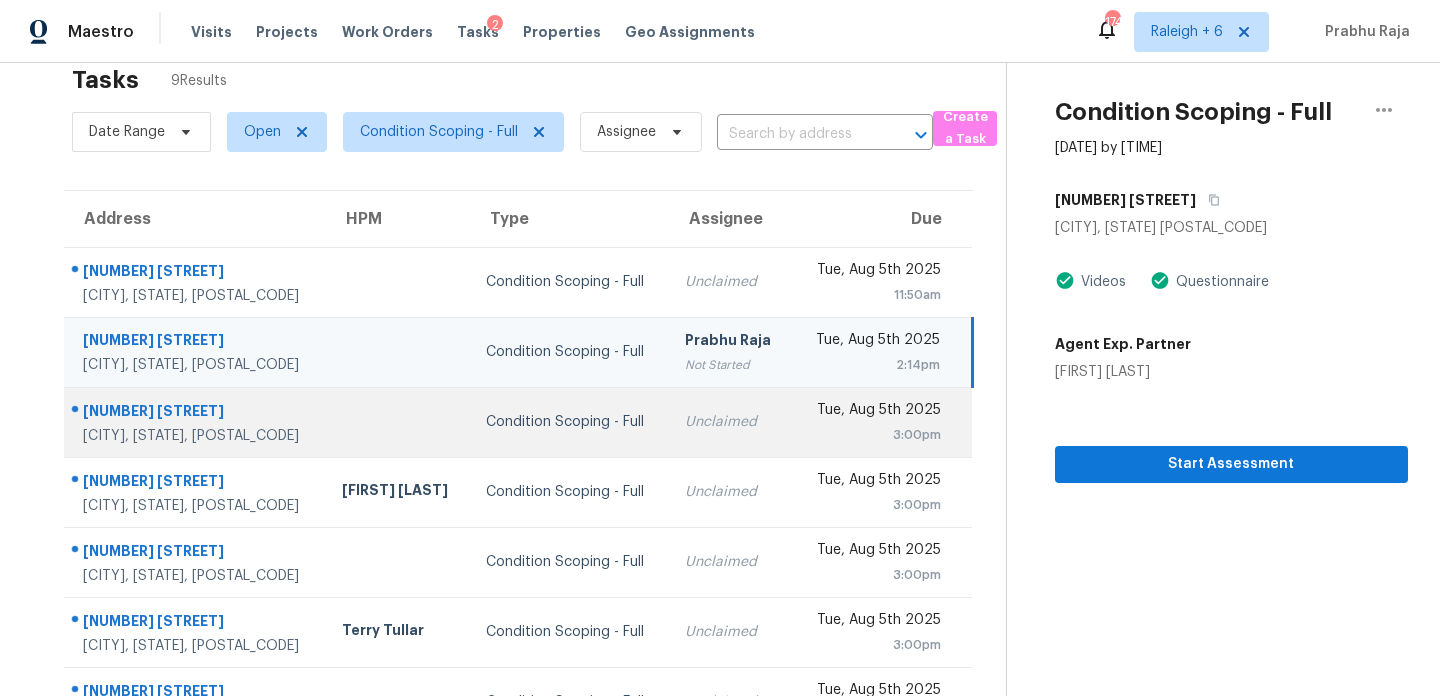 scroll, scrollTop: 0, scrollLeft: 0, axis: both 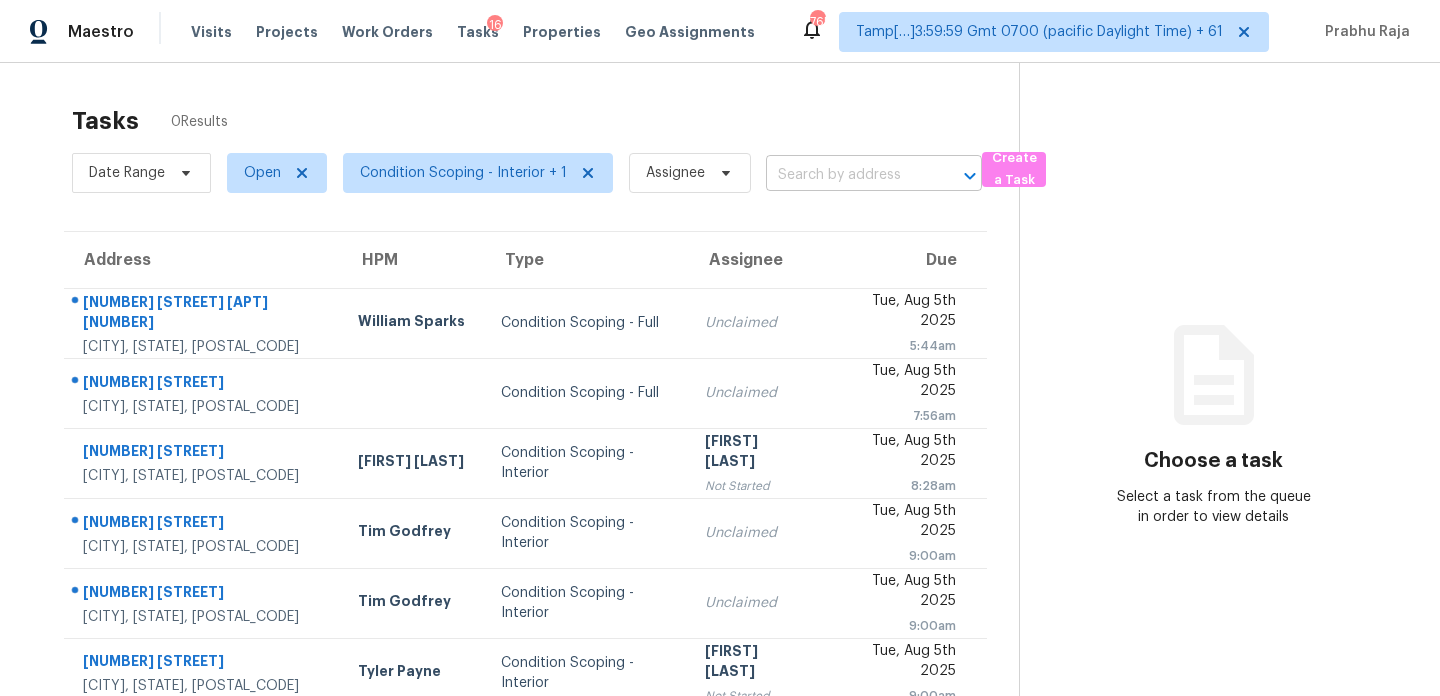 click at bounding box center (846, 175) 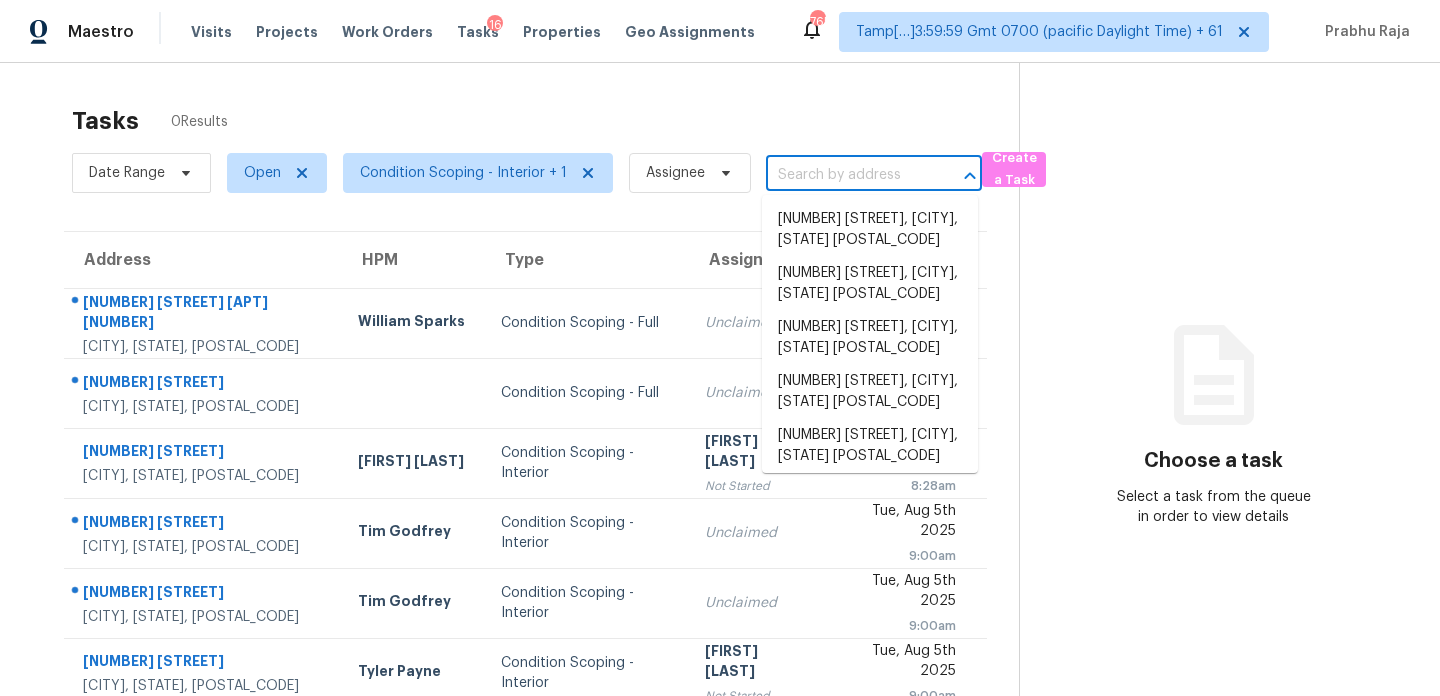 paste on "[NUMBER] [STREET], [CITY], [STATE], [POSTAL_CODE]" 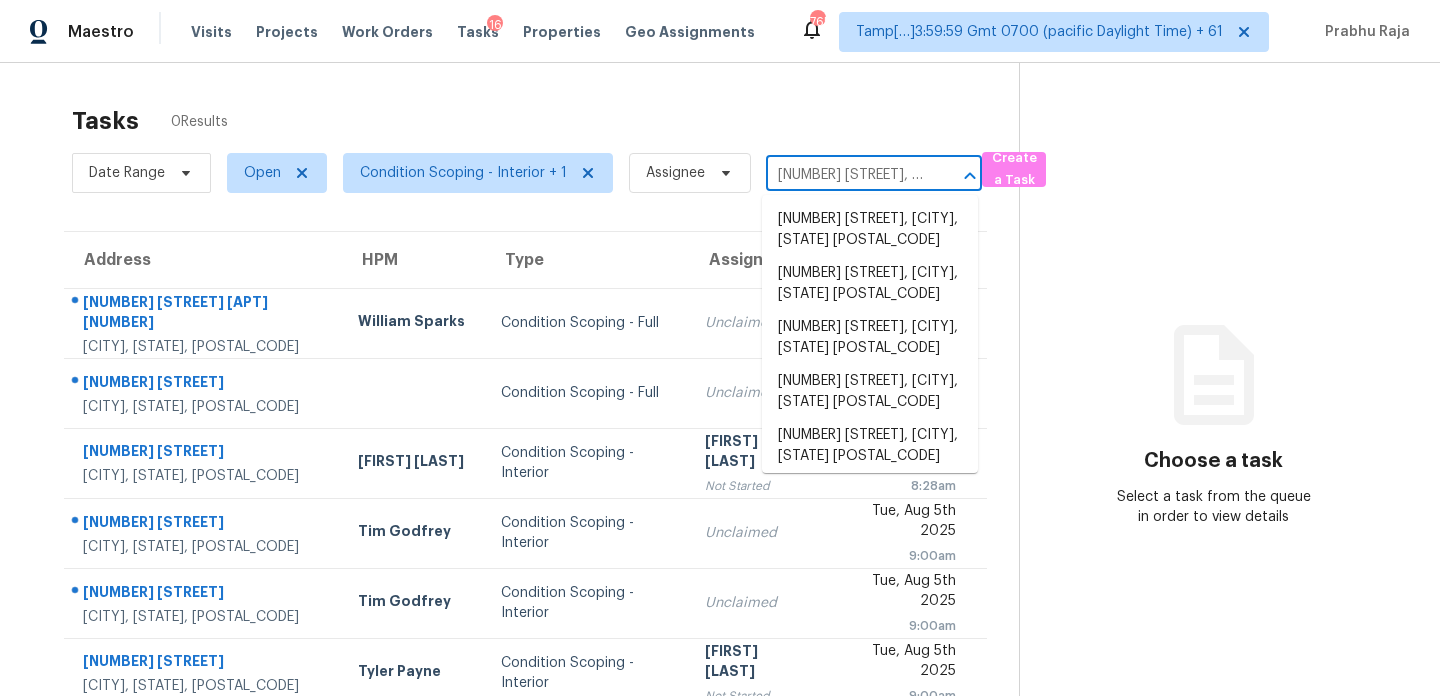 scroll, scrollTop: 0, scrollLeft: 98, axis: horizontal 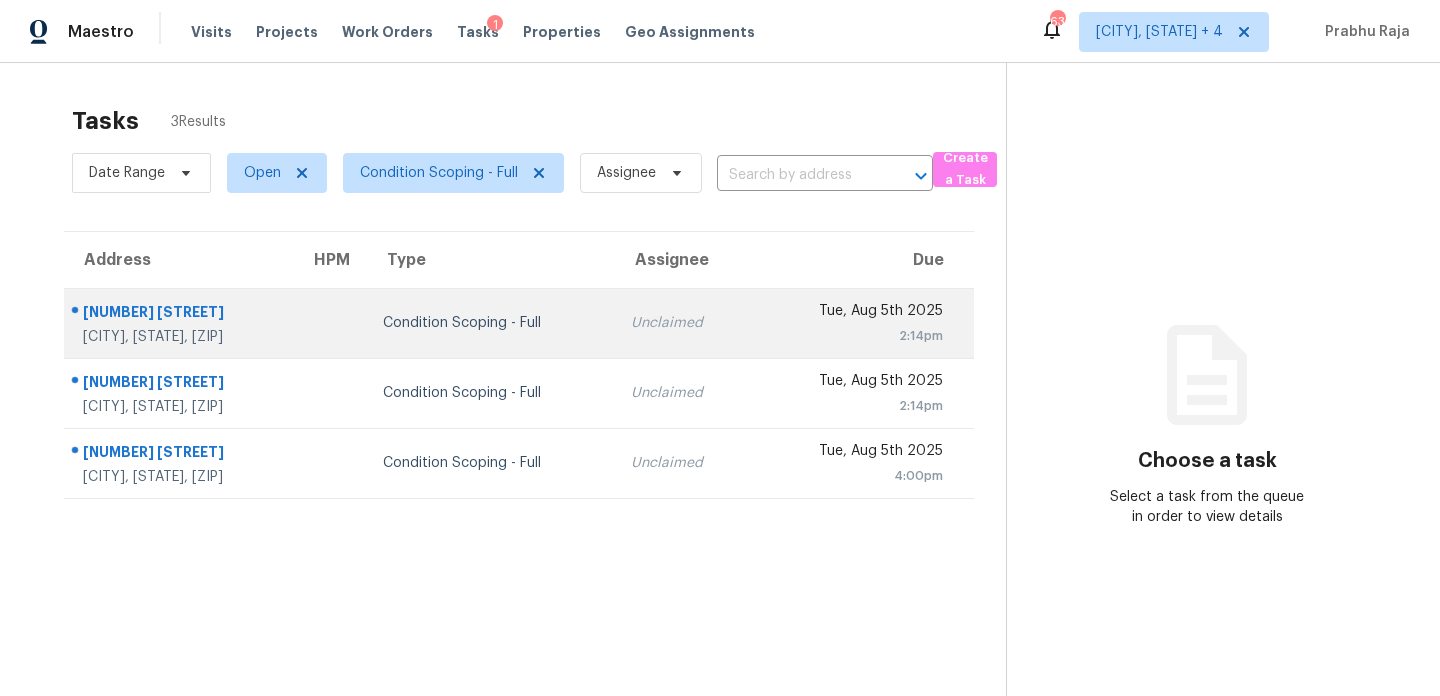 click on "Unclaimed" at bounding box center [683, 323] 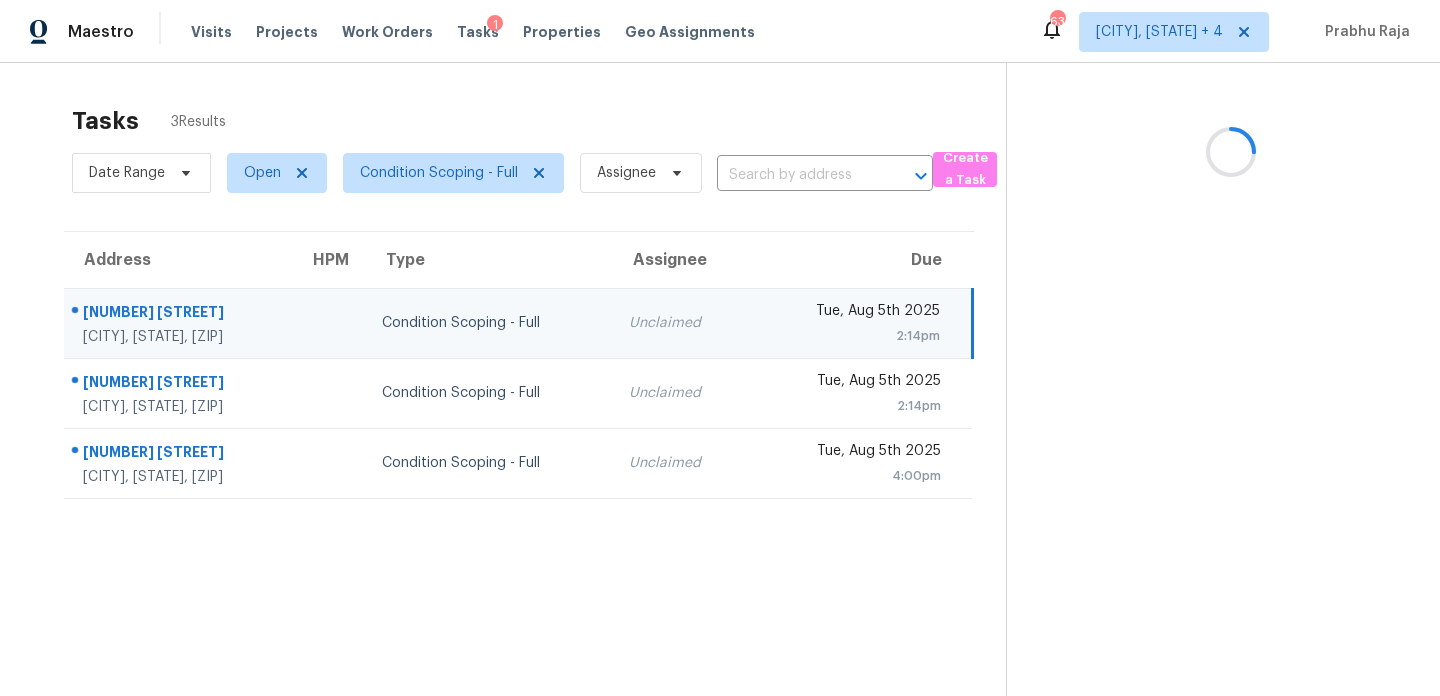click on "2:14pm" at bounding box center [852, 336] 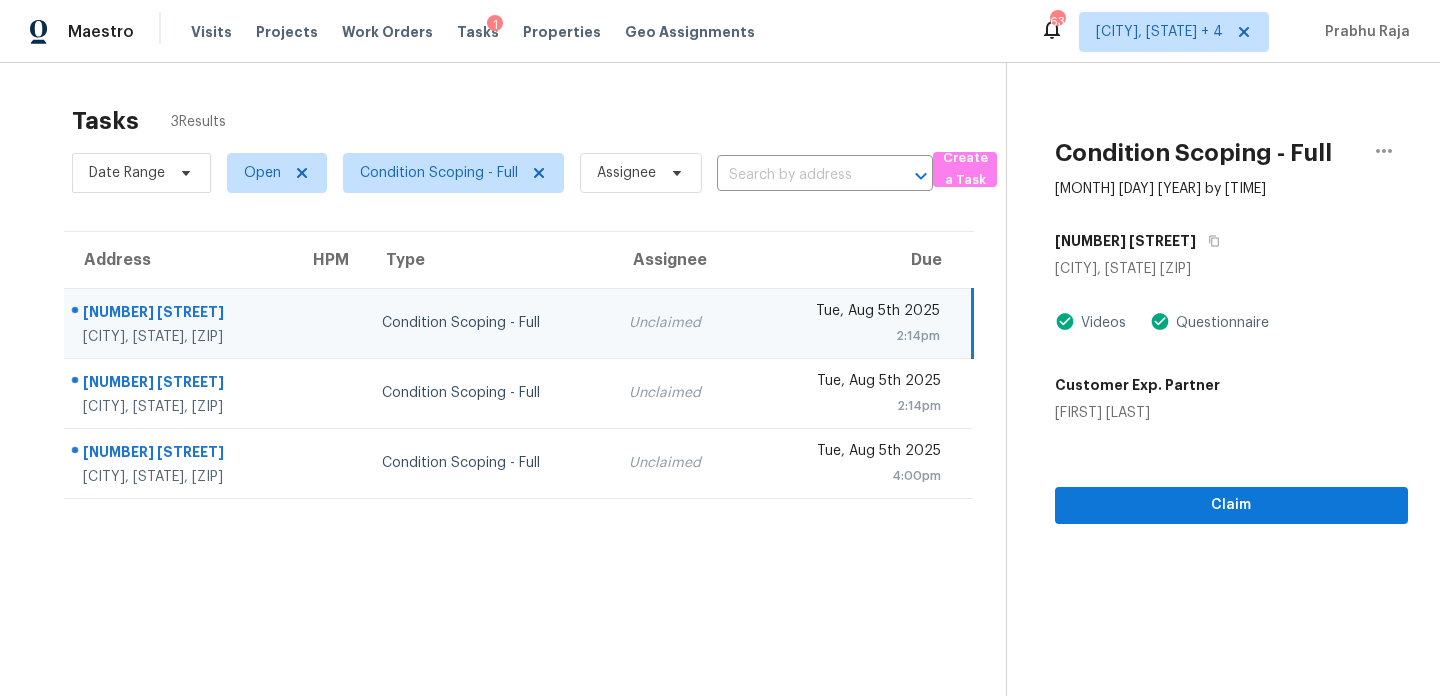 click on "2:14pm" at bounding box center (852, 336) 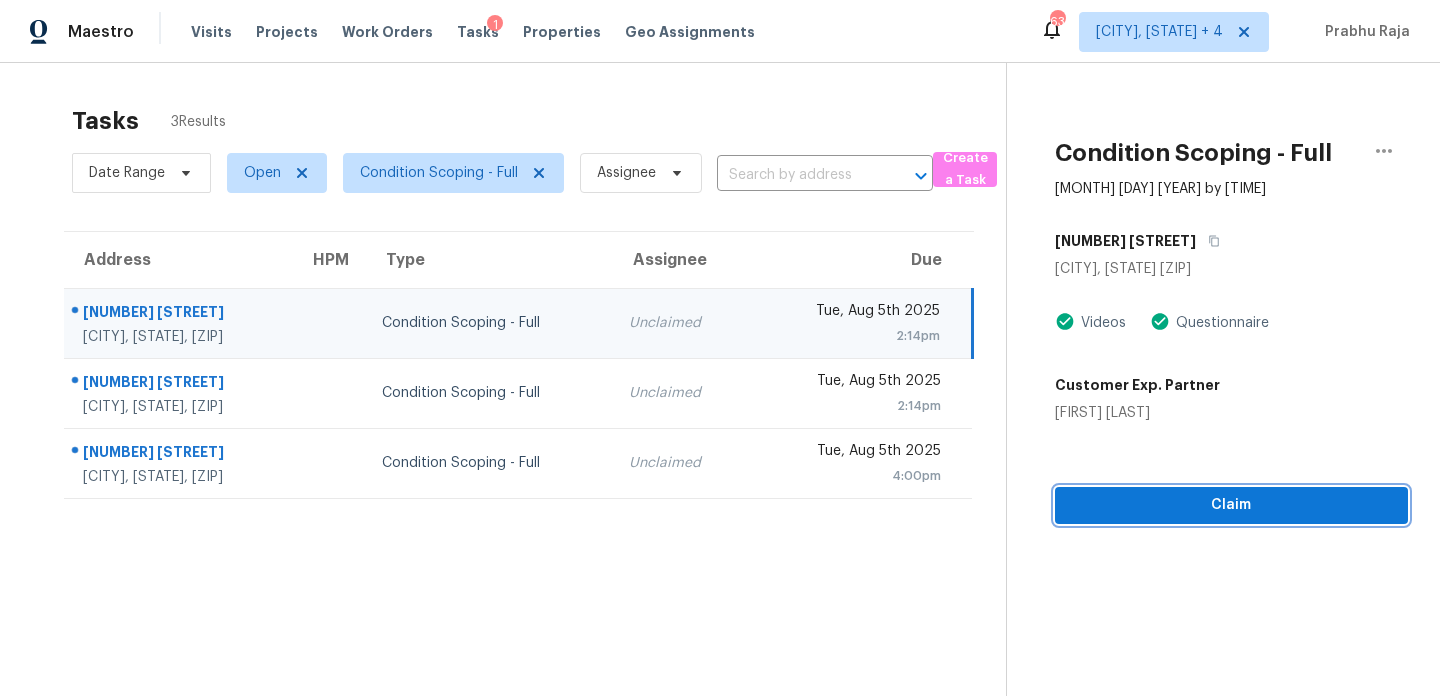 click on "Claim" at bounding box center (1231, 505) 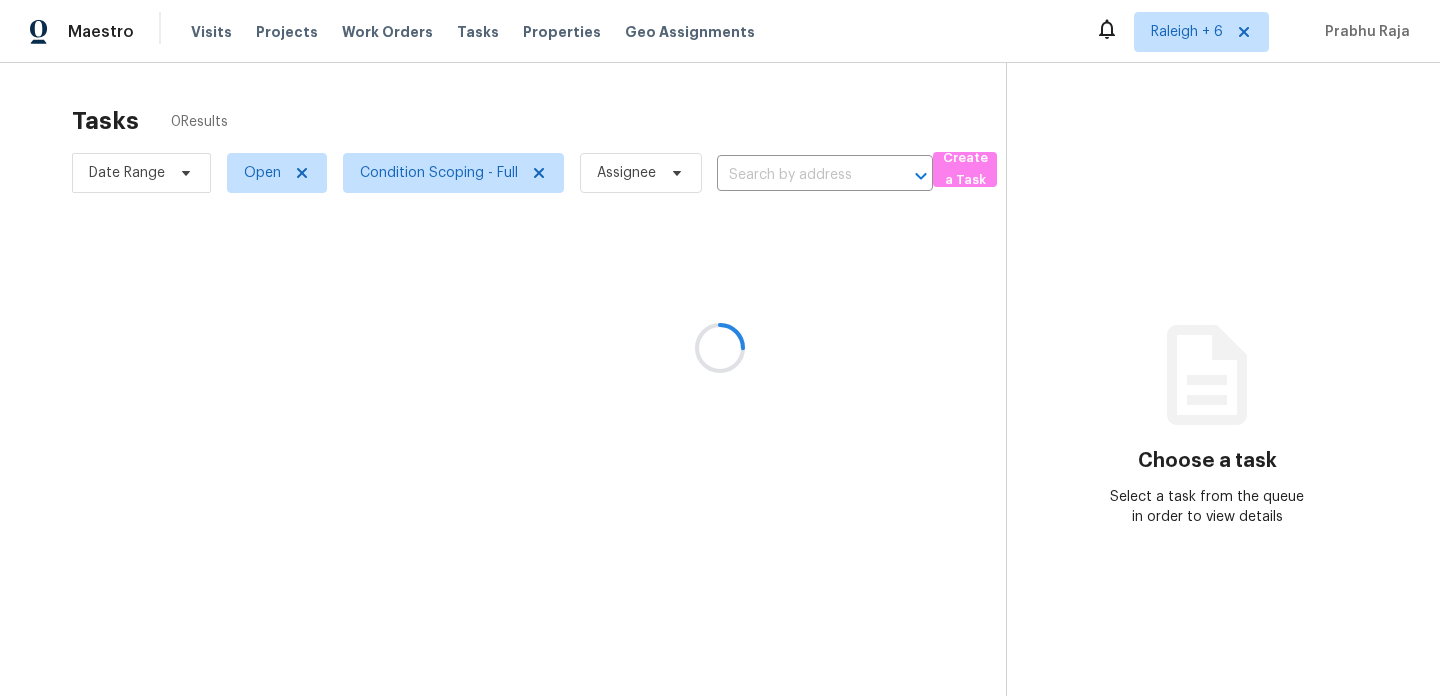 scroll, scrollTop: 0, scrollLeft: 0, axis: both 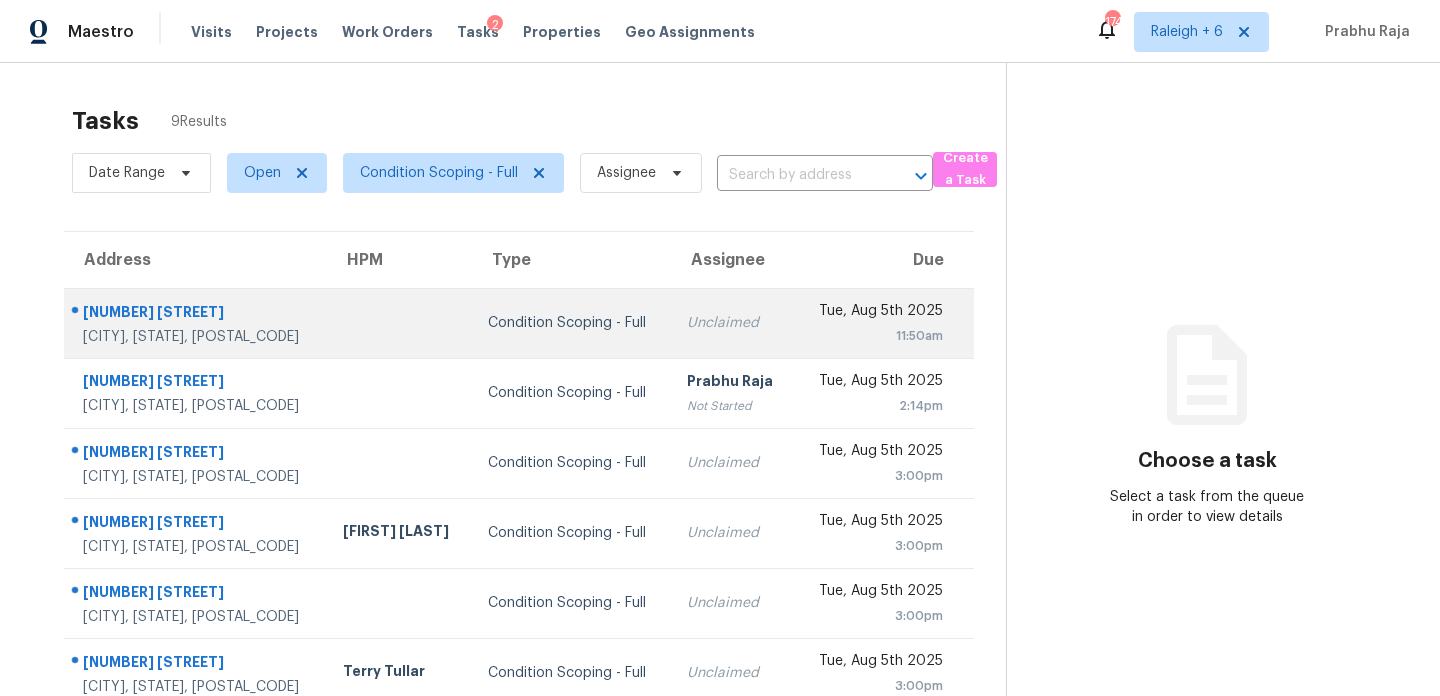 click on "Unclaimed" at bounding box center (733, 323) 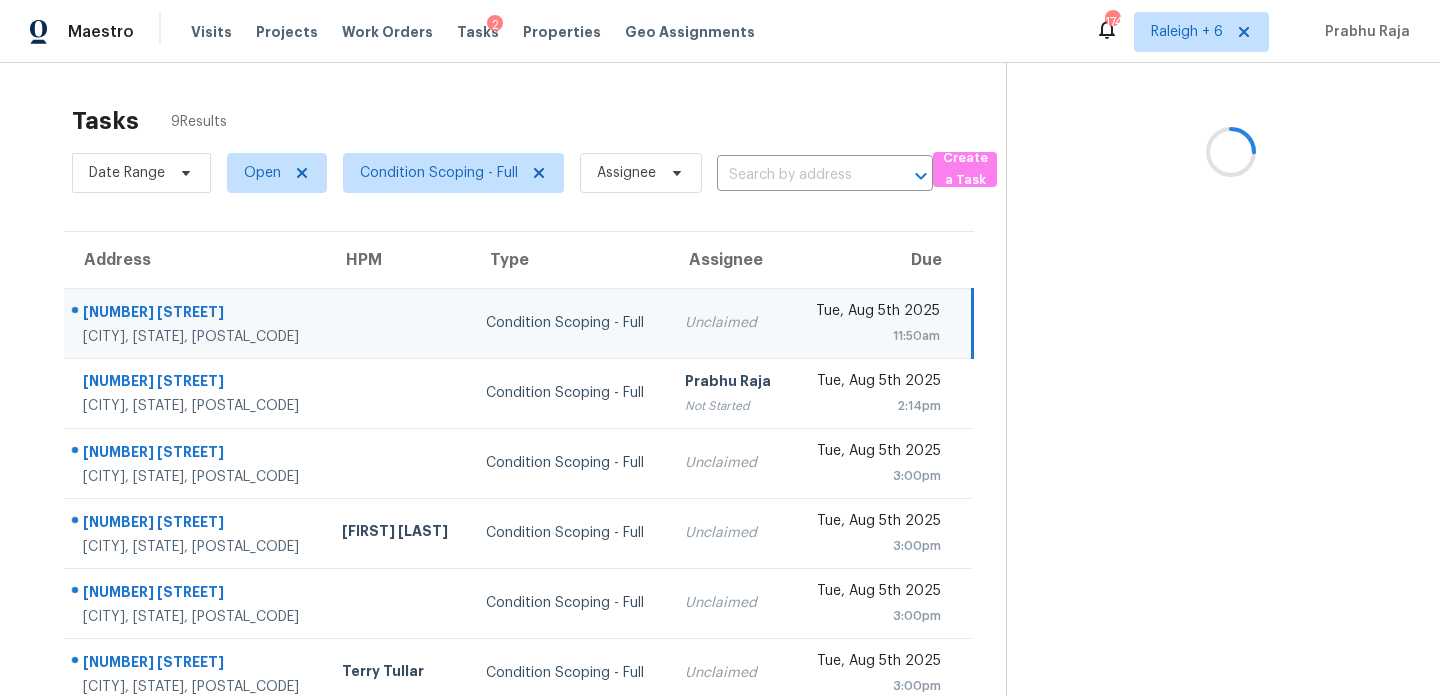 click on "11:50am" at bounding box center (874, 336) 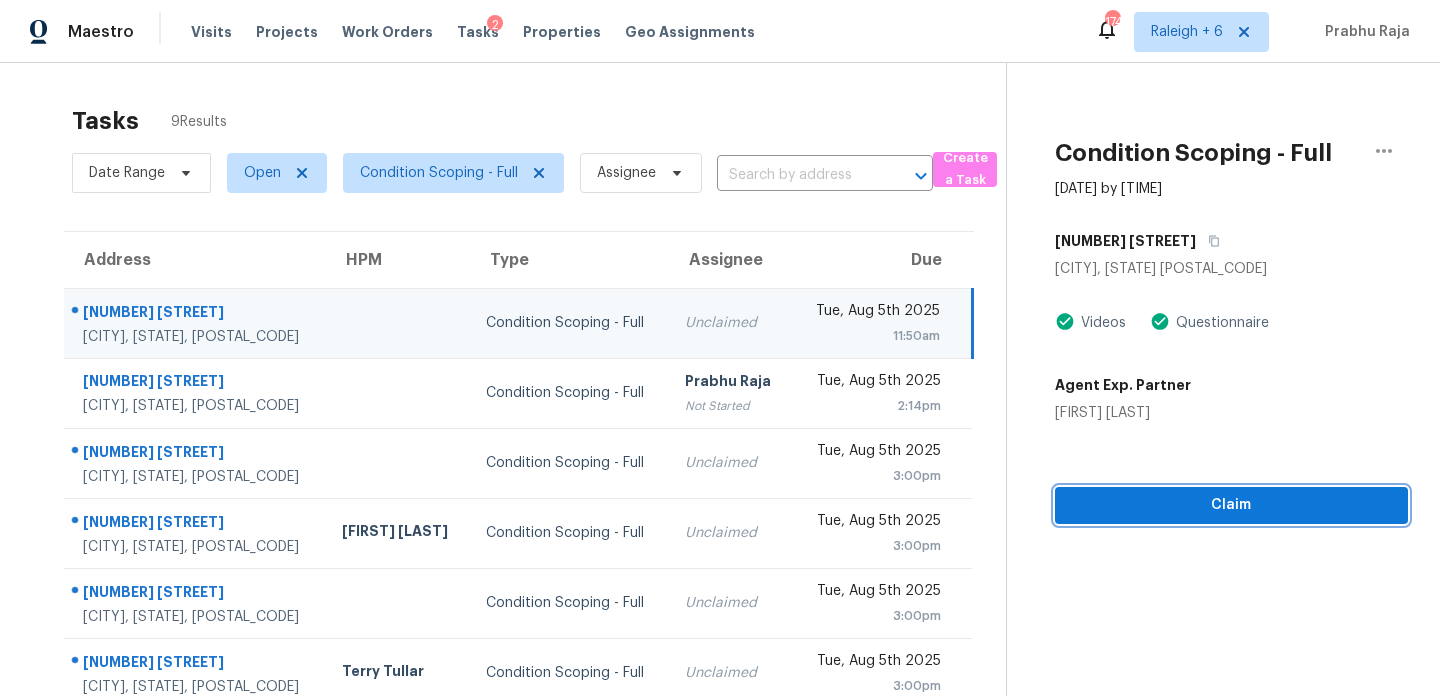 click on "Claim" at bounding box center [1231, 505] 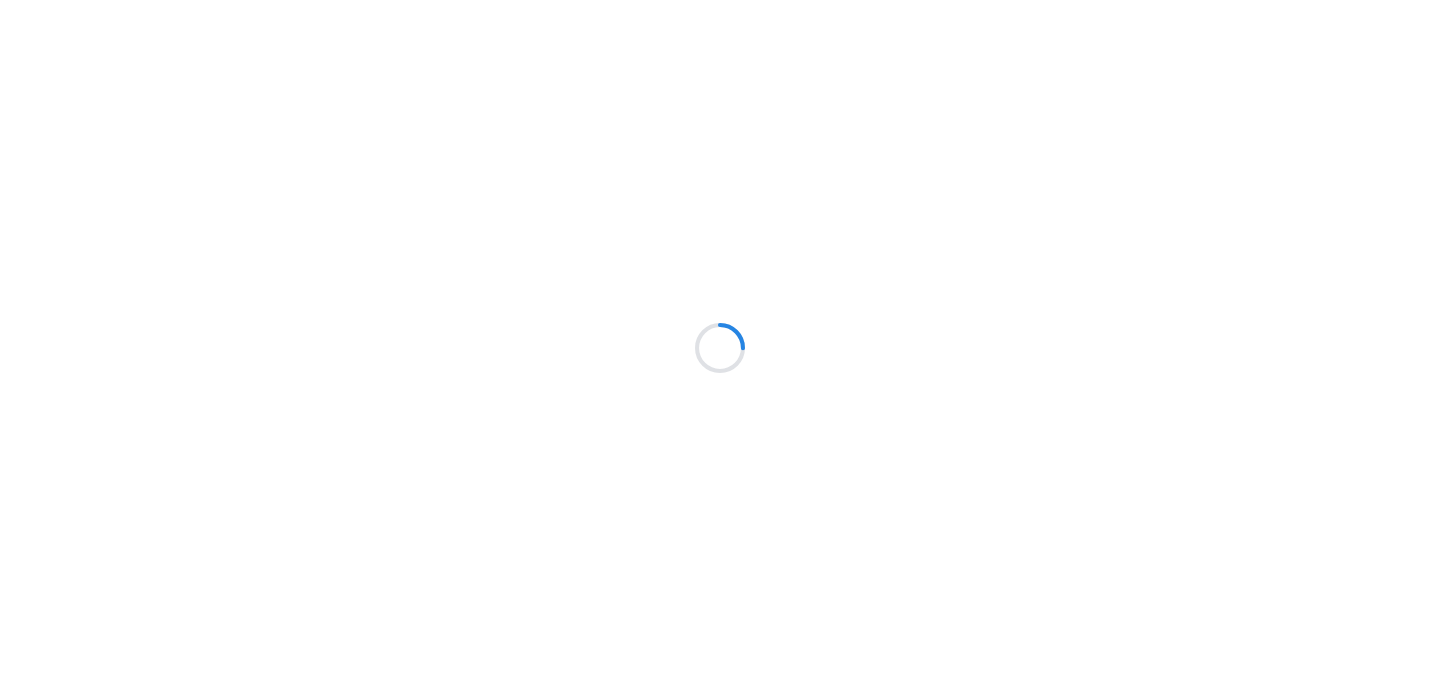 scroll, scrollTop: 0, scrollLeft: 0, axis: both 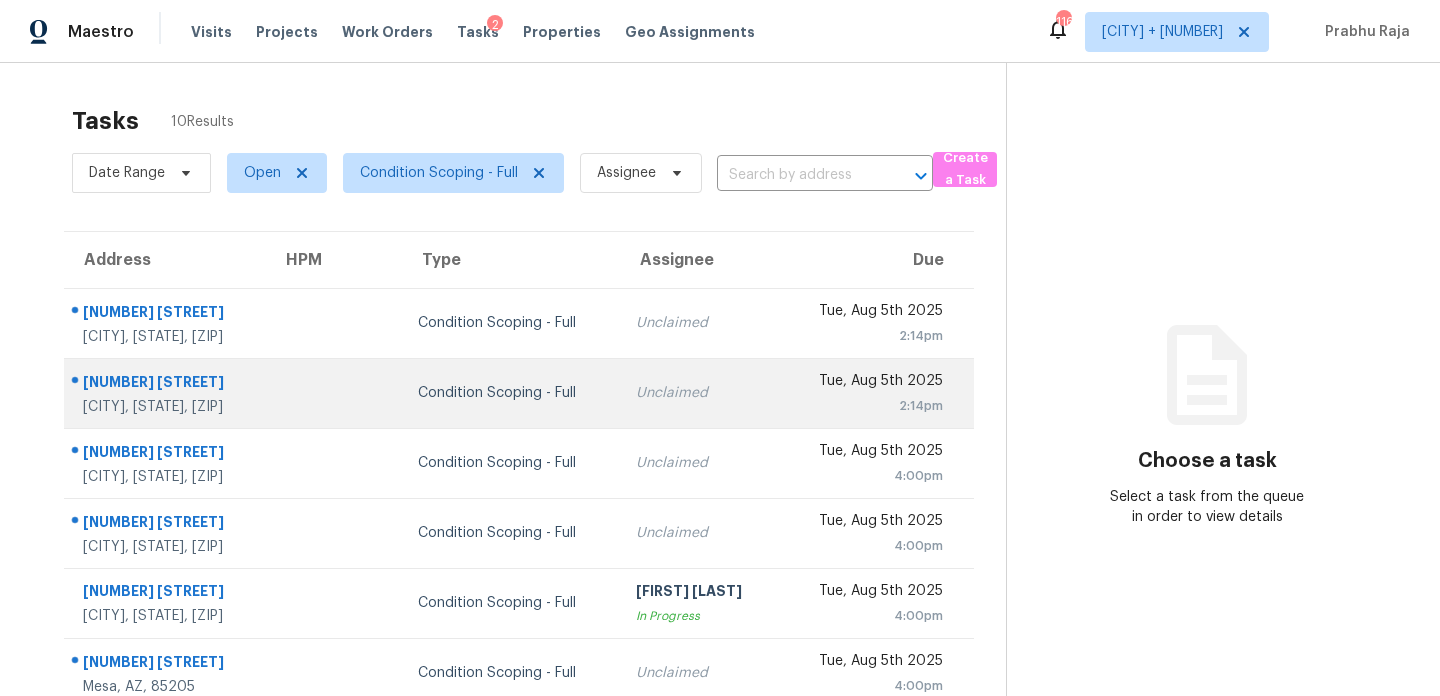 click on "Unclaimed" at bounding box center [699, 393] 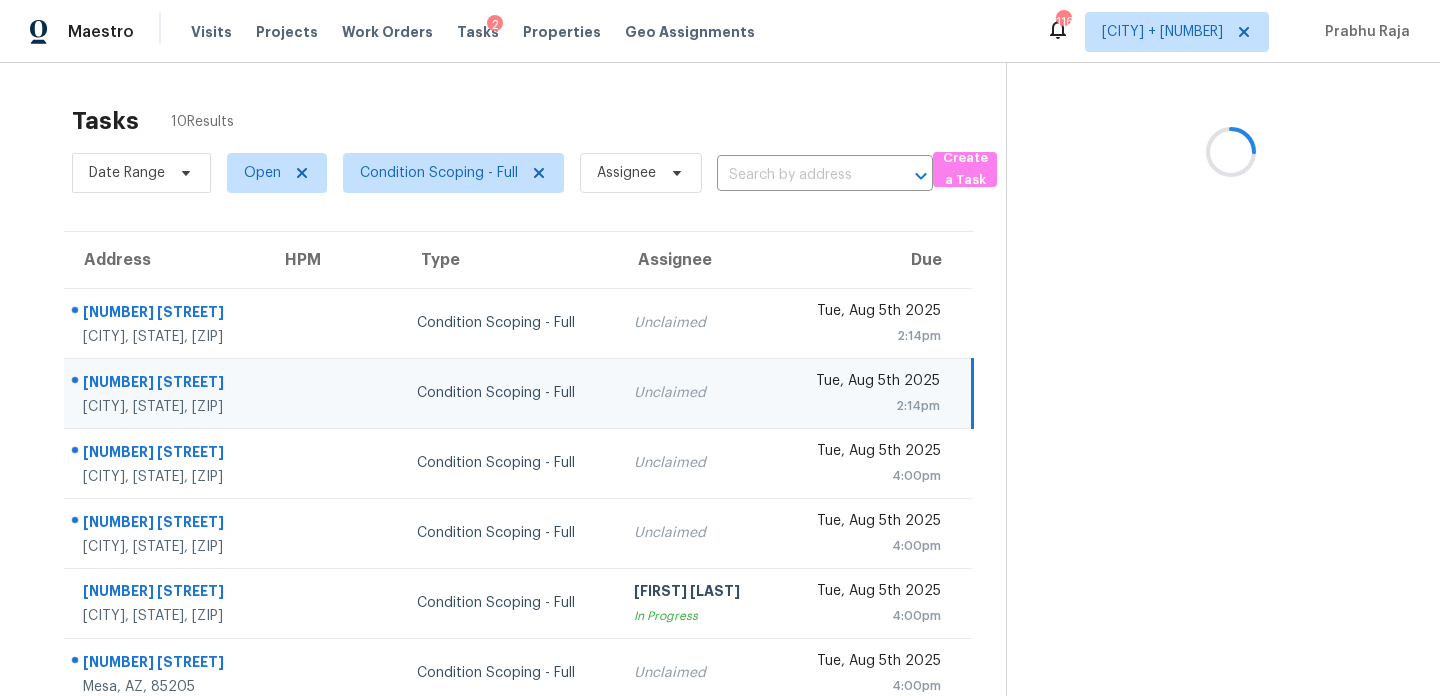 click on "2:14pm" at bounding box center (865, 406) 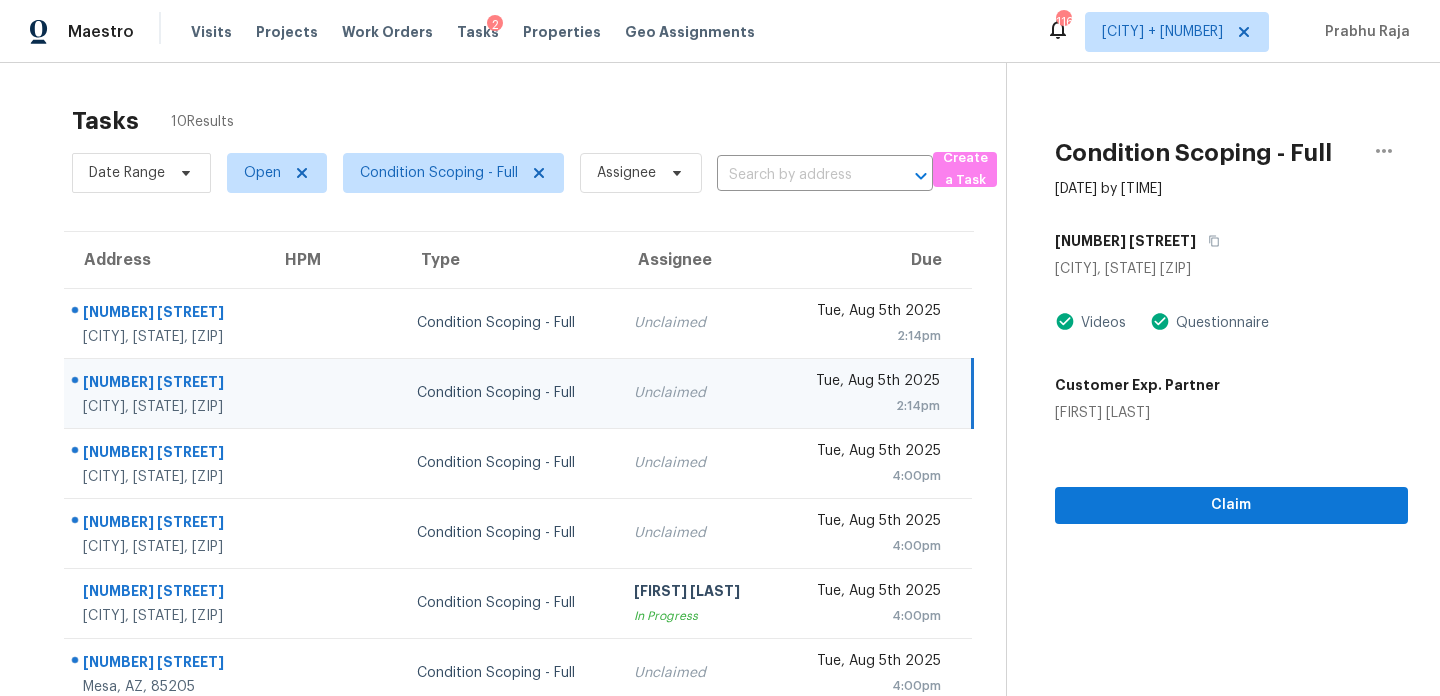click on "Tue, Aug 5th 2025 2:14pm" at bounding box center (880, 393) 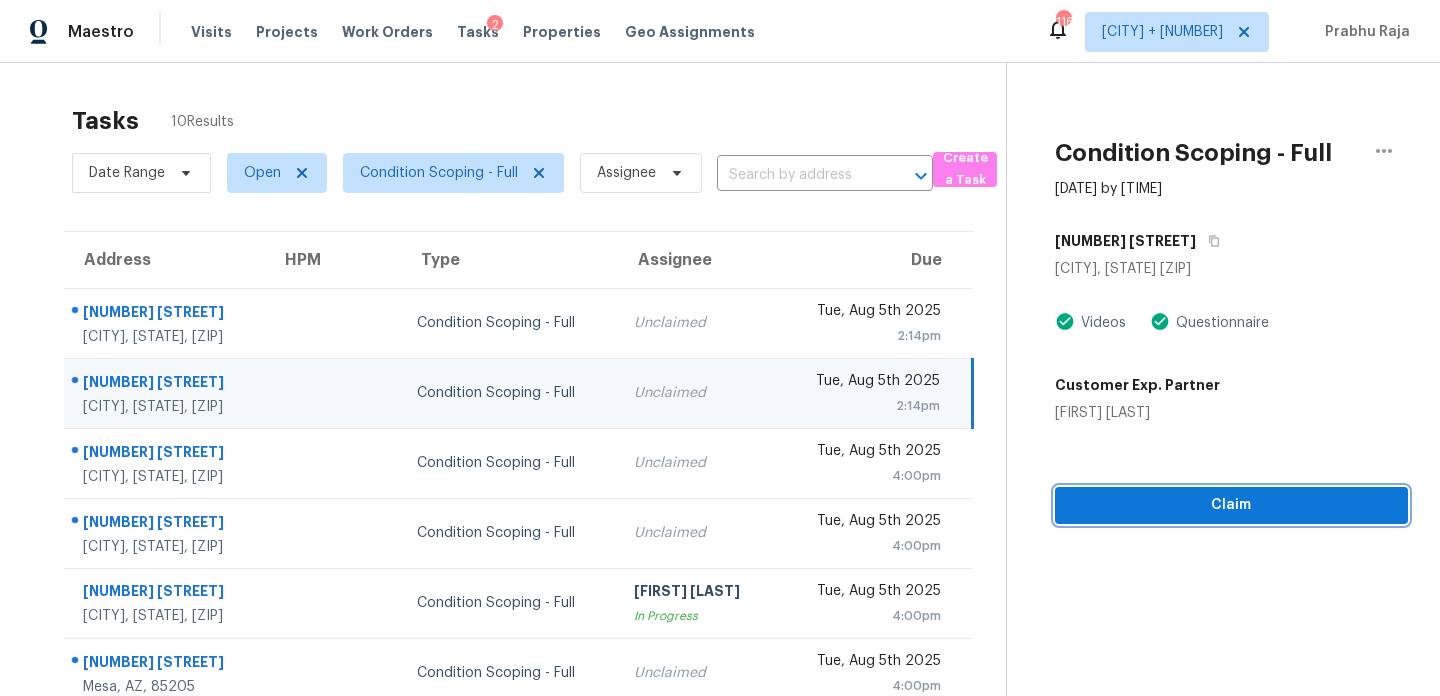 click on "Claim" at bounding box center (1231, 505) 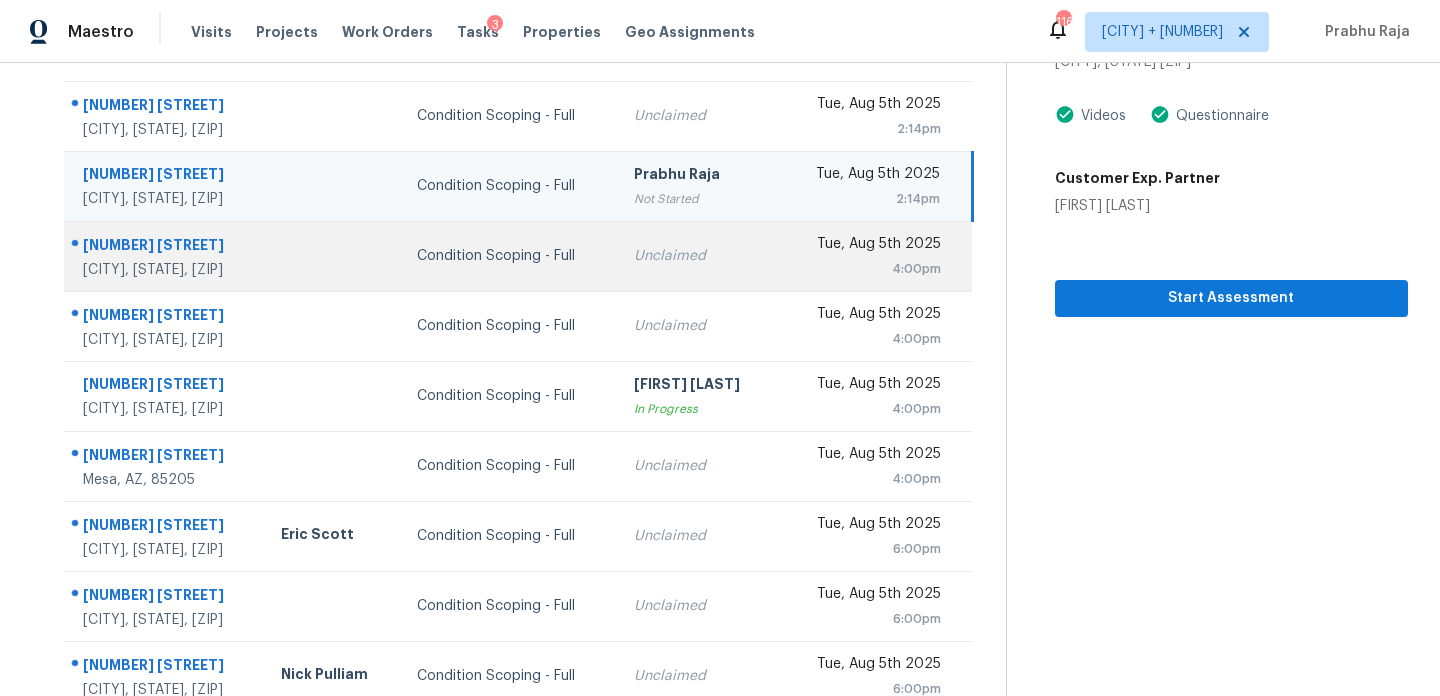 scroll, scrollTop: 308, scrollLeft: 0, axis: vertical 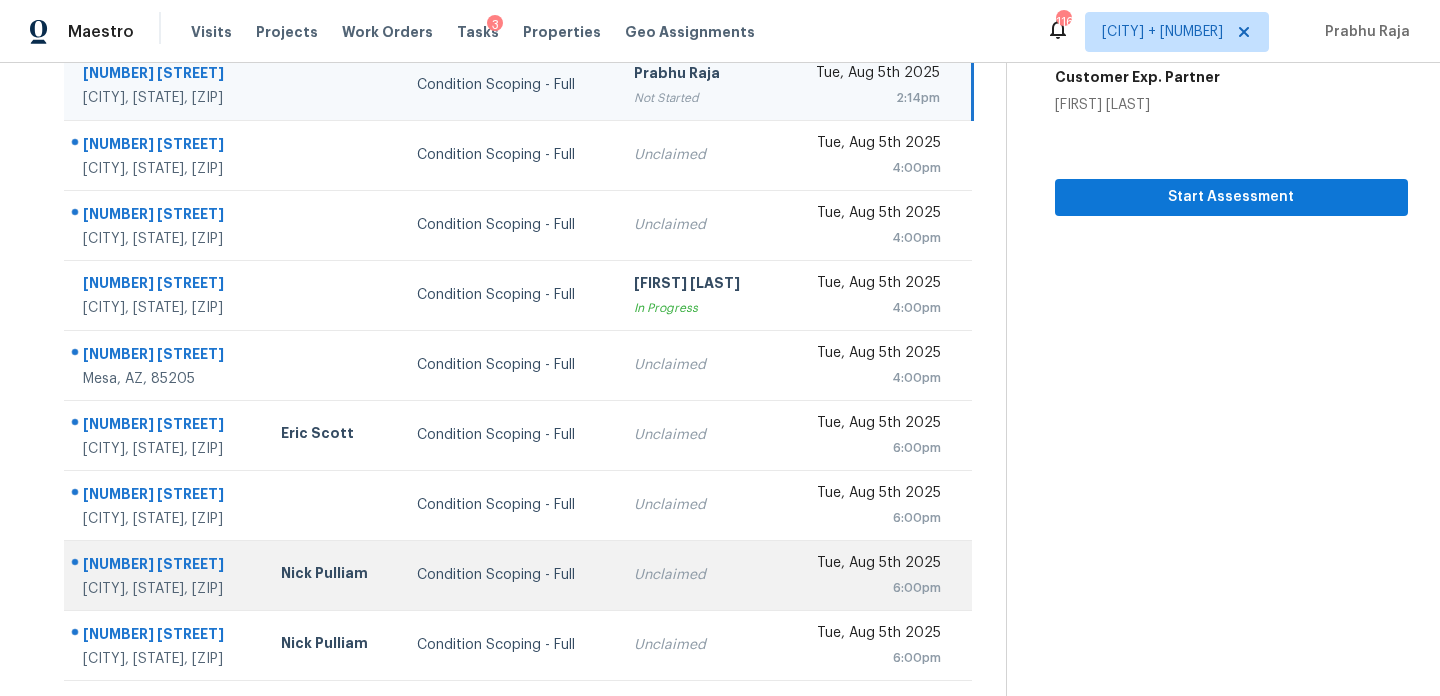 click on "Condition Scoping - Full" at bounding box center [509, 575] 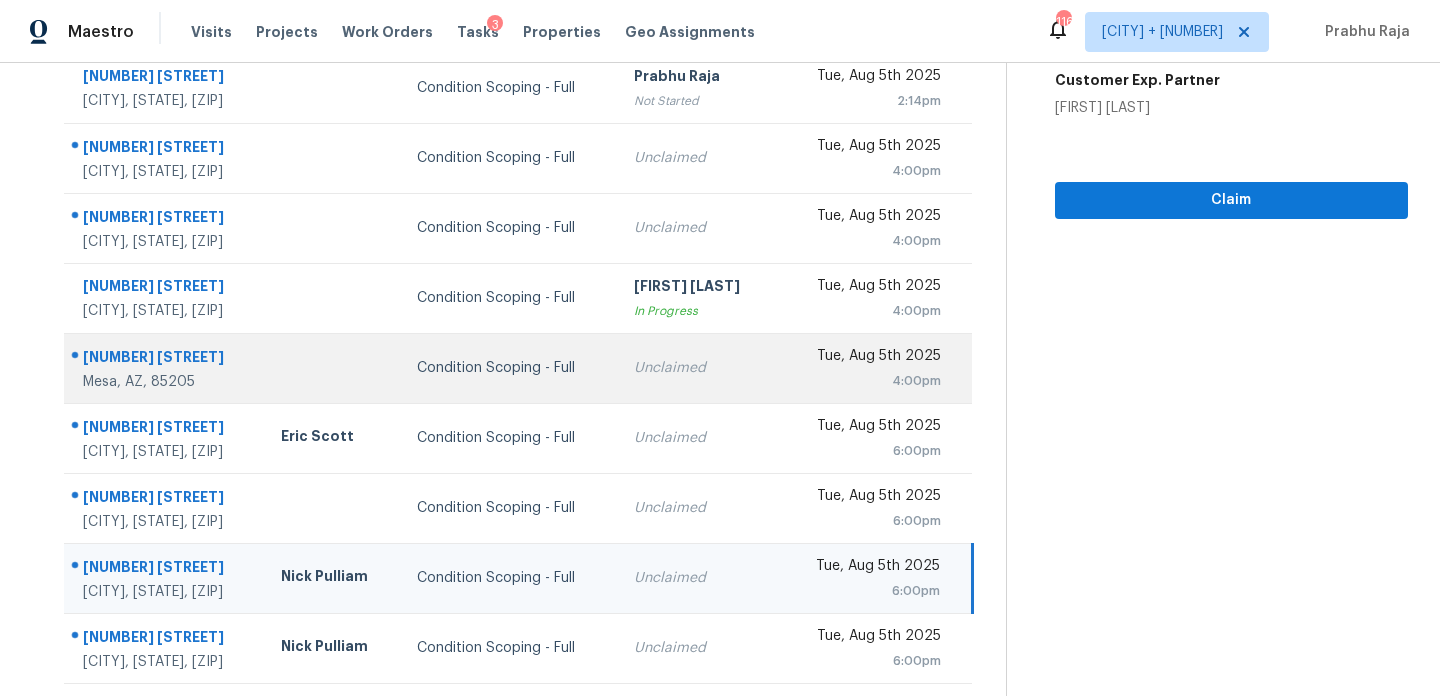 scroll, scrollTop: 308, scrollLeft: 0, axis: vertical 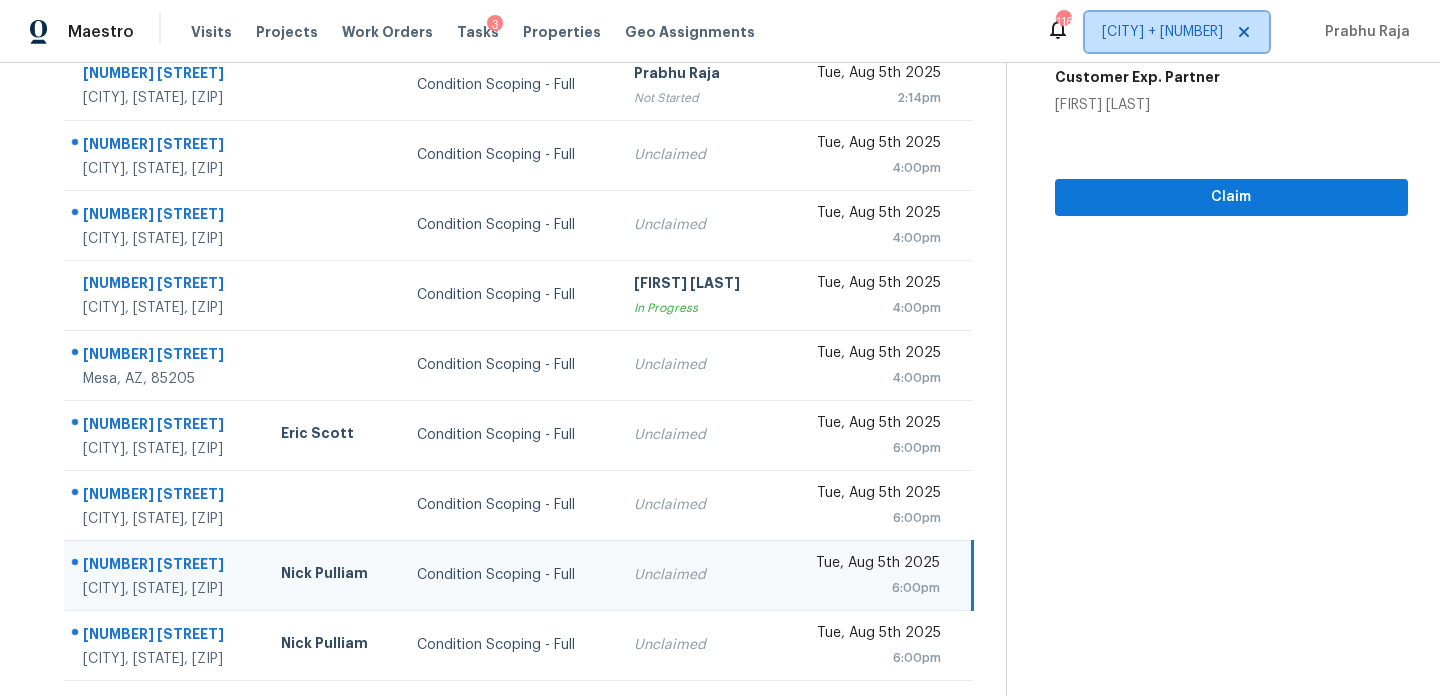 click on "[CITY] + 7" at bounding box center (1162, 32) 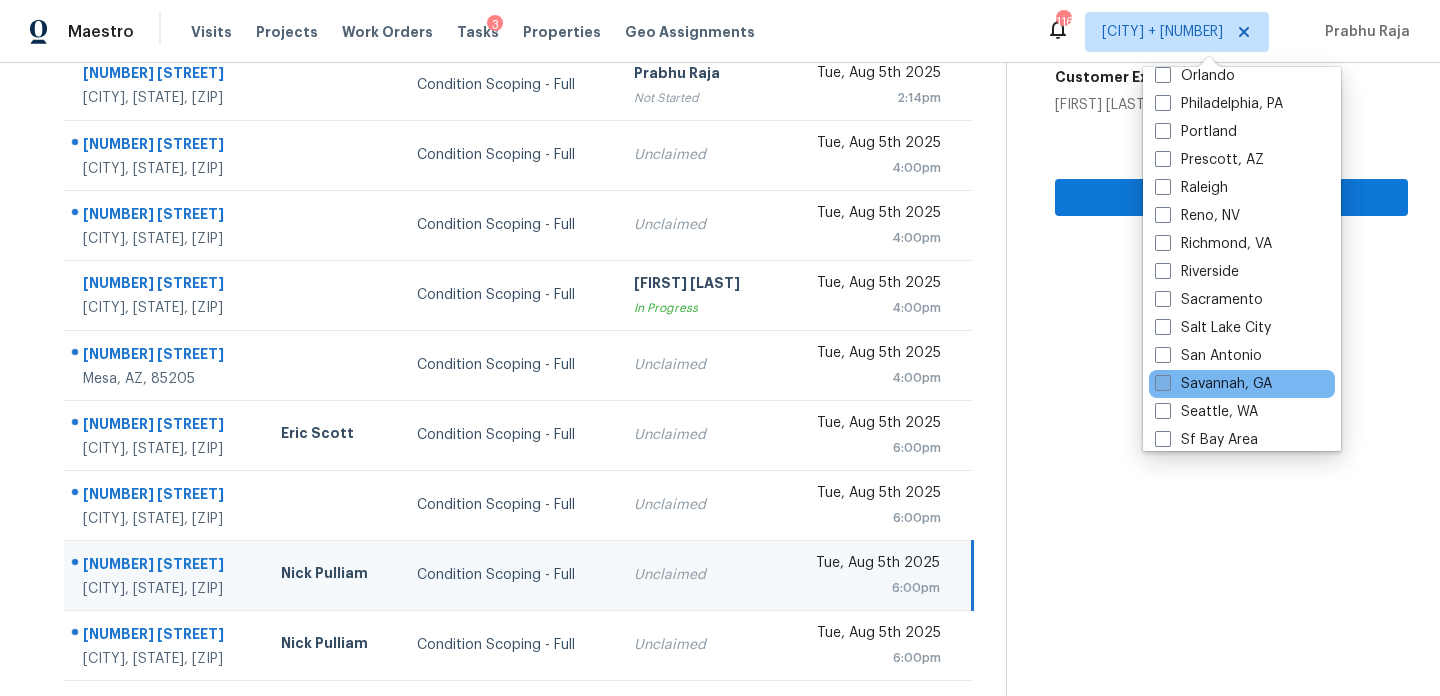 scroll, scrollTop: 1258, scrollLeft: 0, axis: vertical 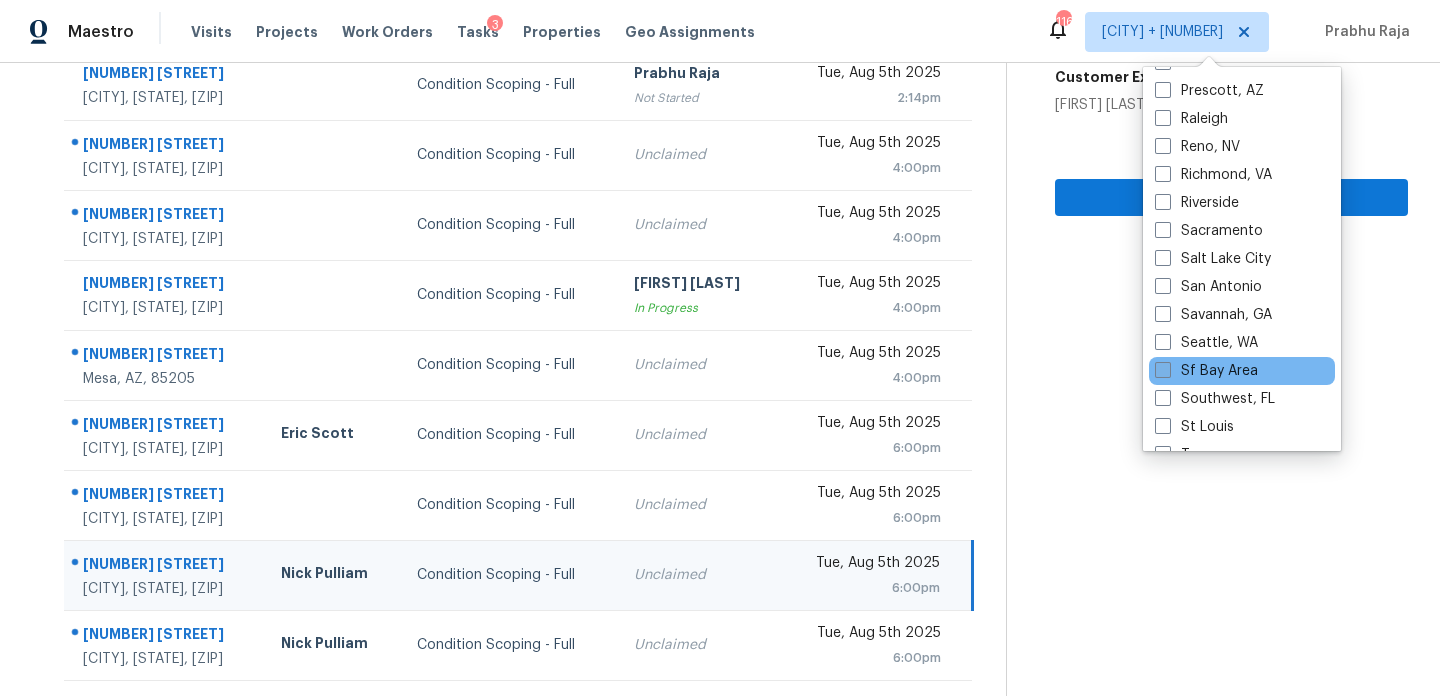 click on "Sf Bay Area" at bounding box center (1206, 371) 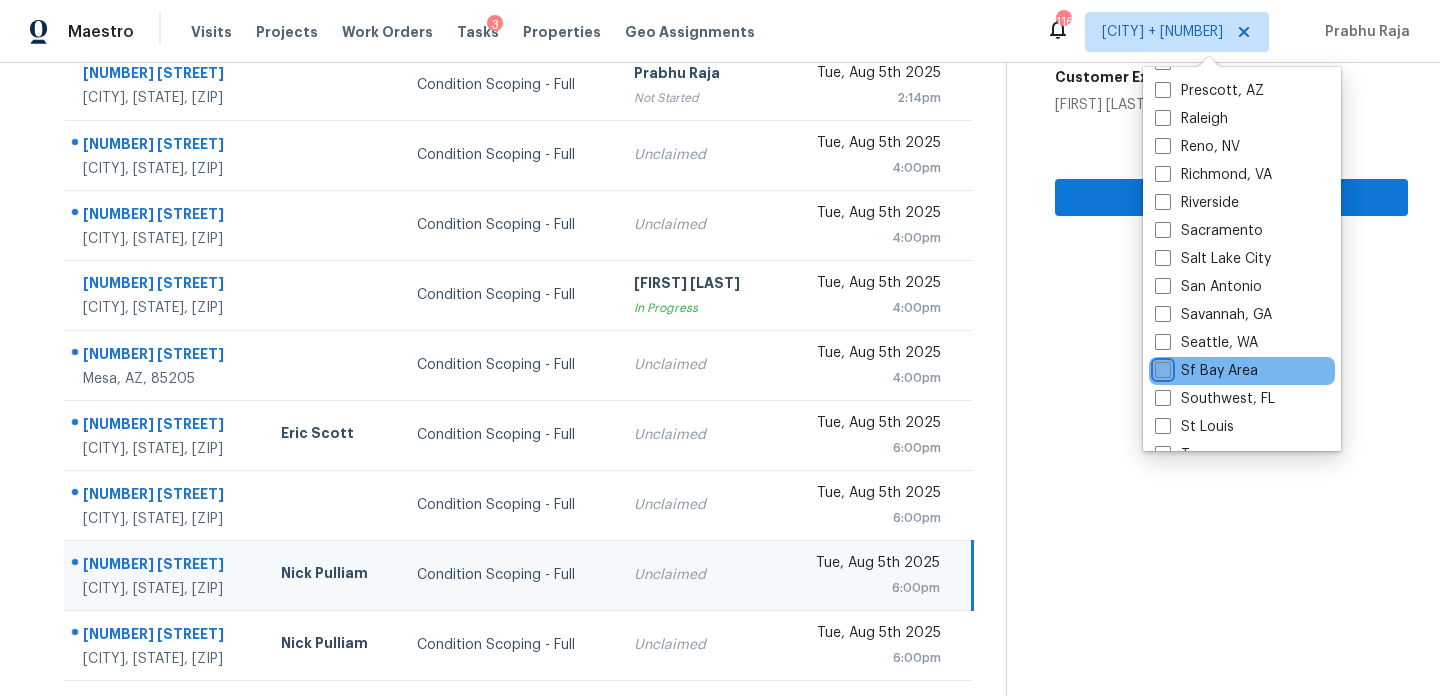 click on "Sf Bay Area" at bounding box center [1161, 367] 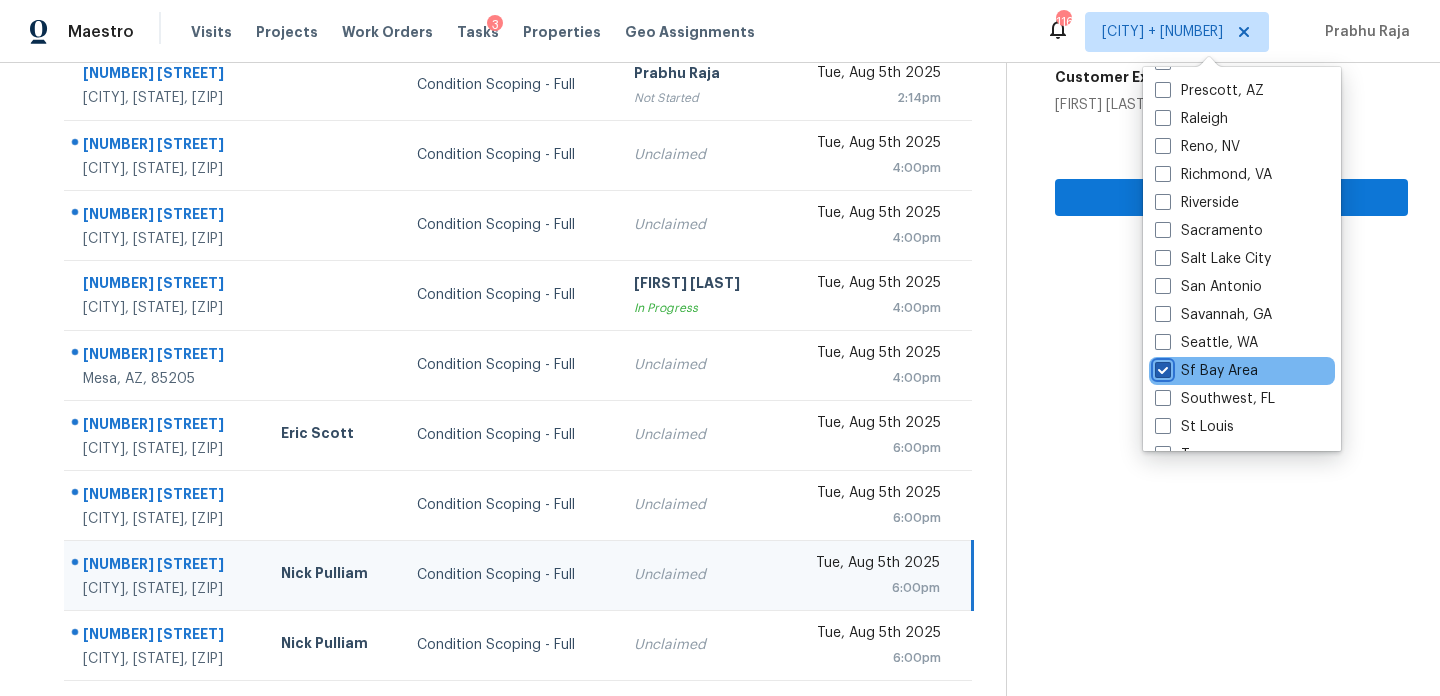 checkbox on "true" 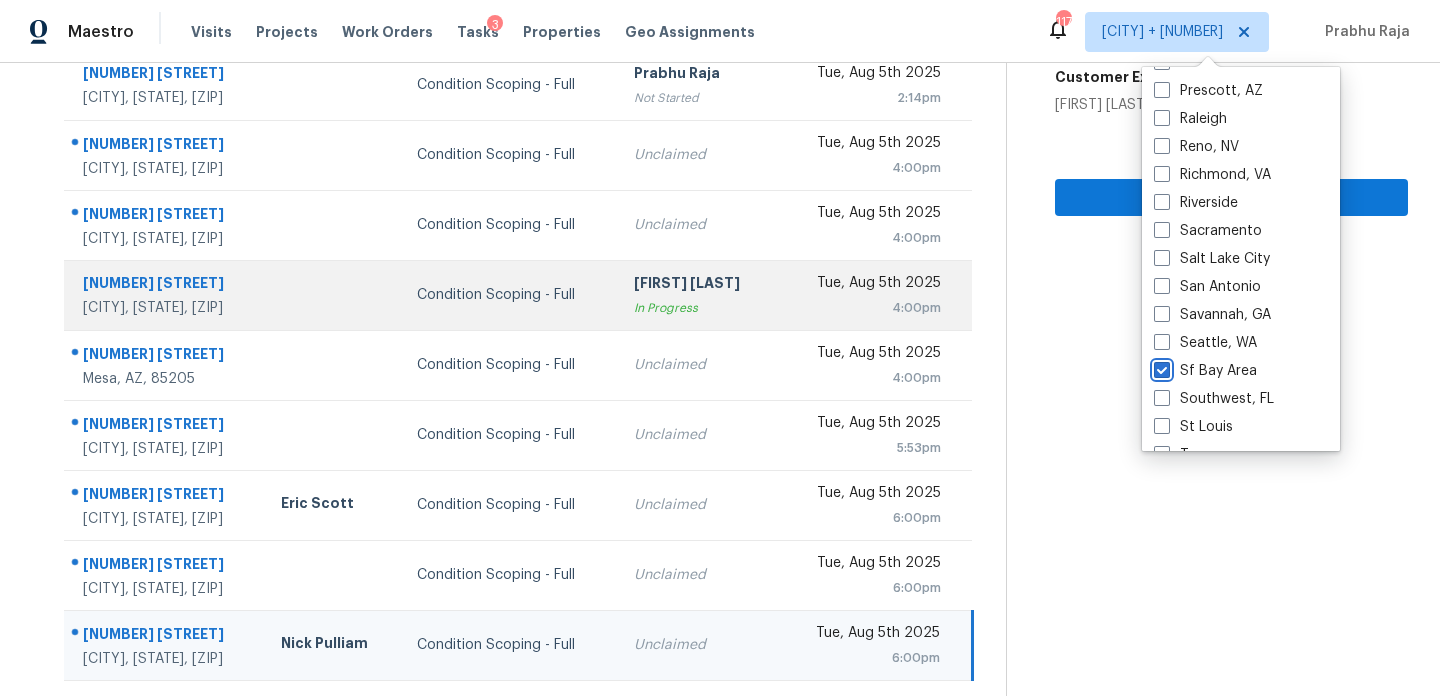 scroll, scrollTop: 161, scrollLeft: 0, axis: vertical 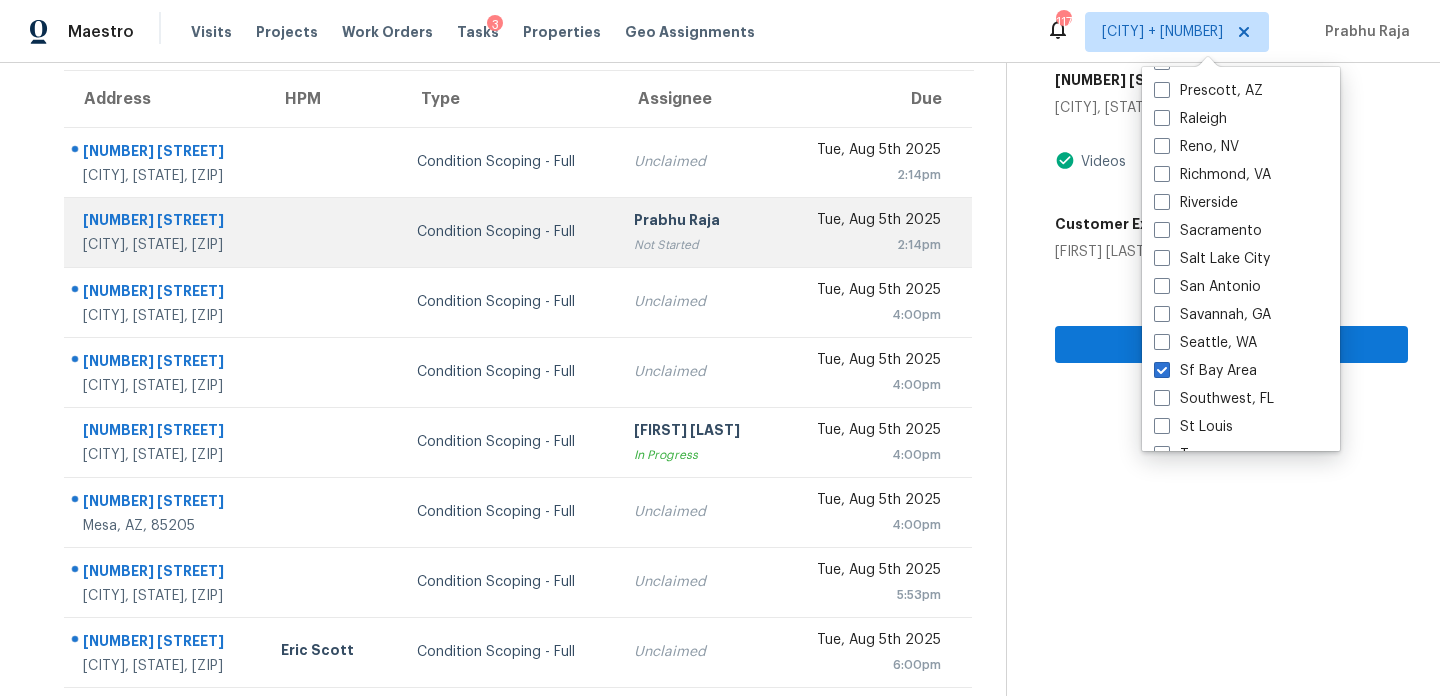 click on "Not Started" at bounding box center [697, 245] 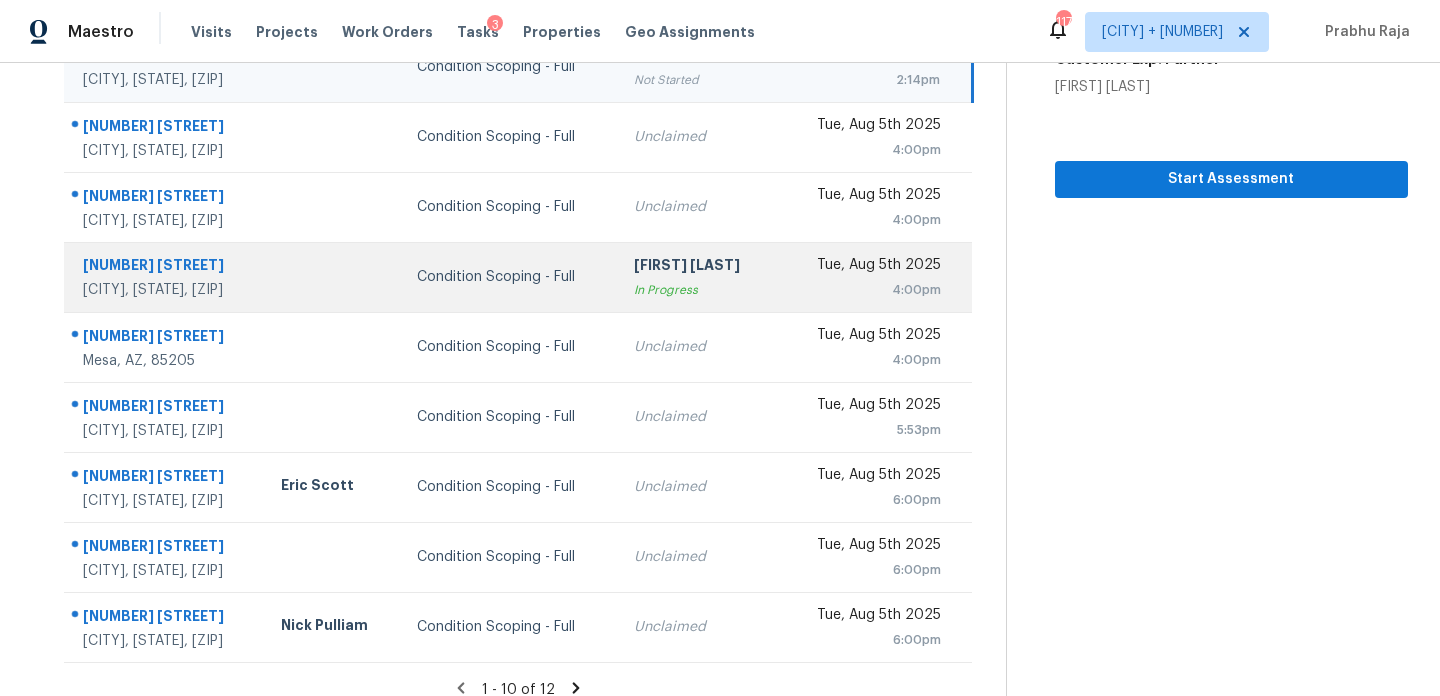 scroll, scrollTop: 345, scrollLeft: 0, axis: vertical 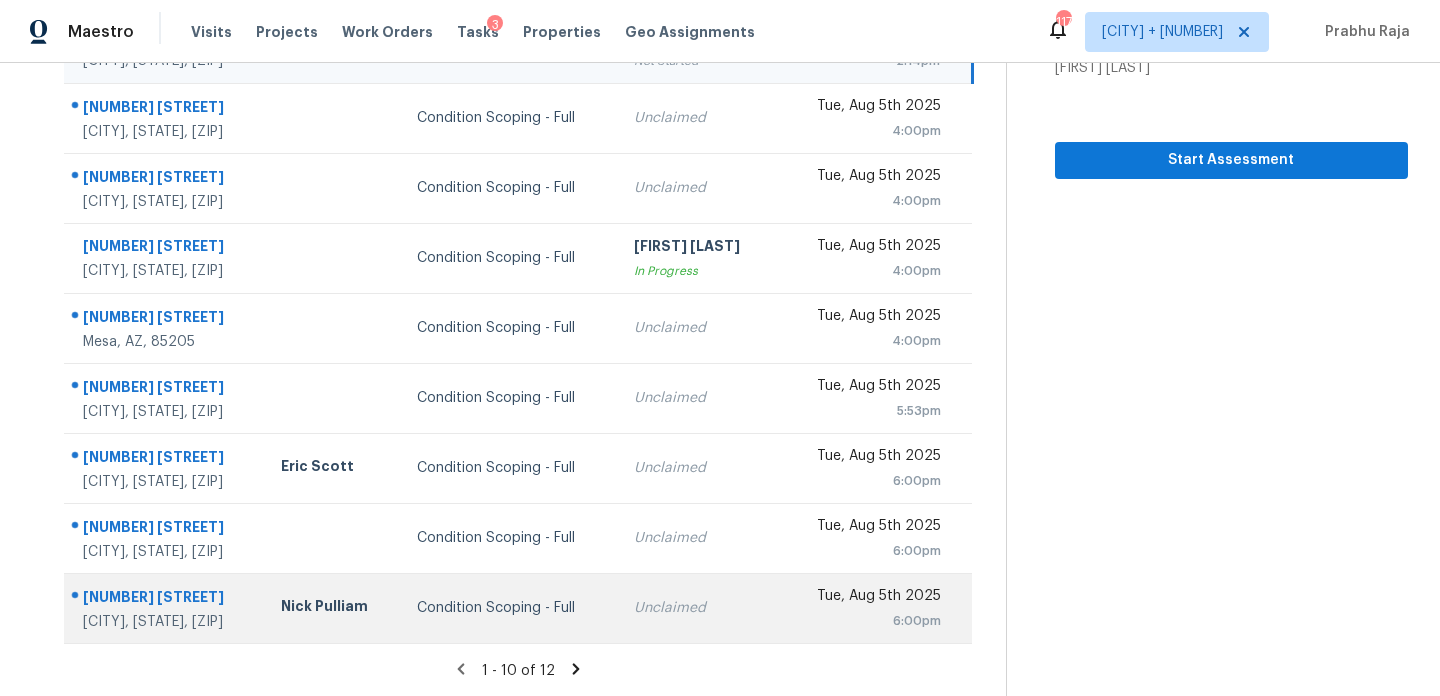 click on "Unclaimed" at bounding box center [697, 608] 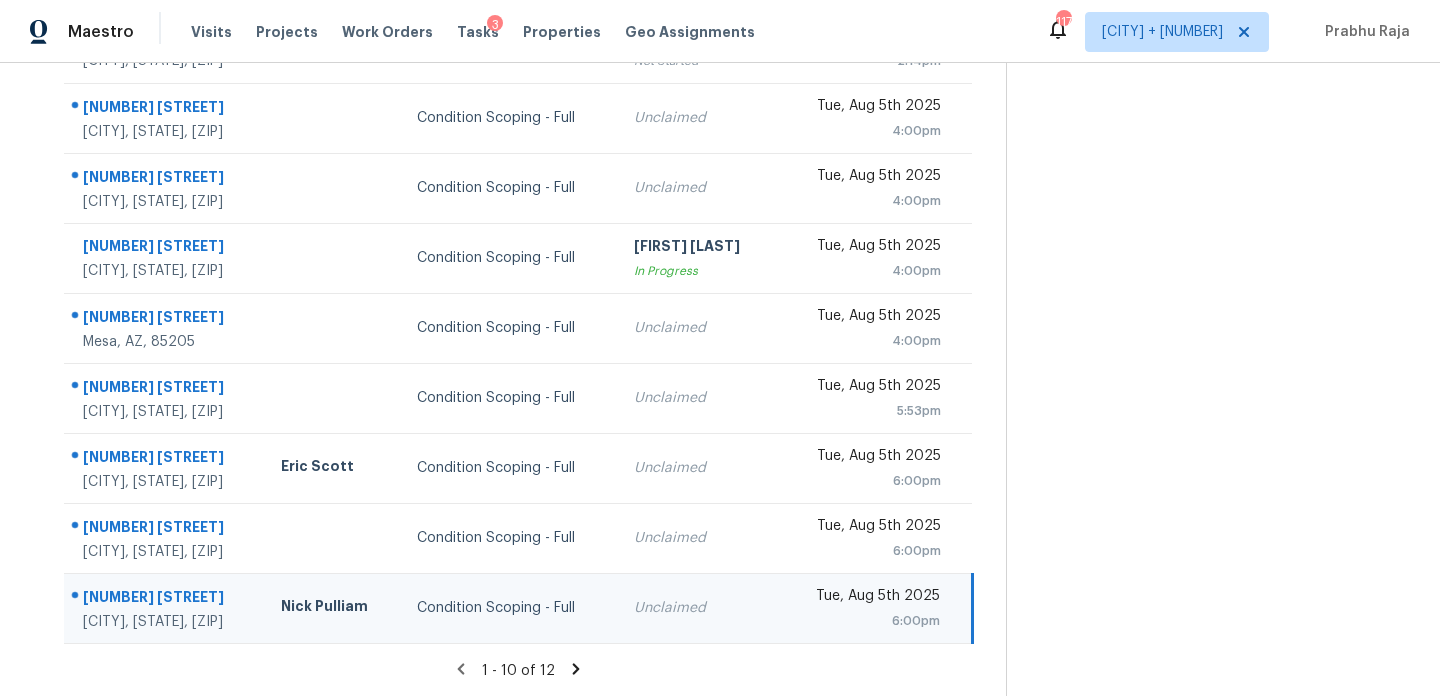 click on "Unclaimed" at bounding box center (697, 608) 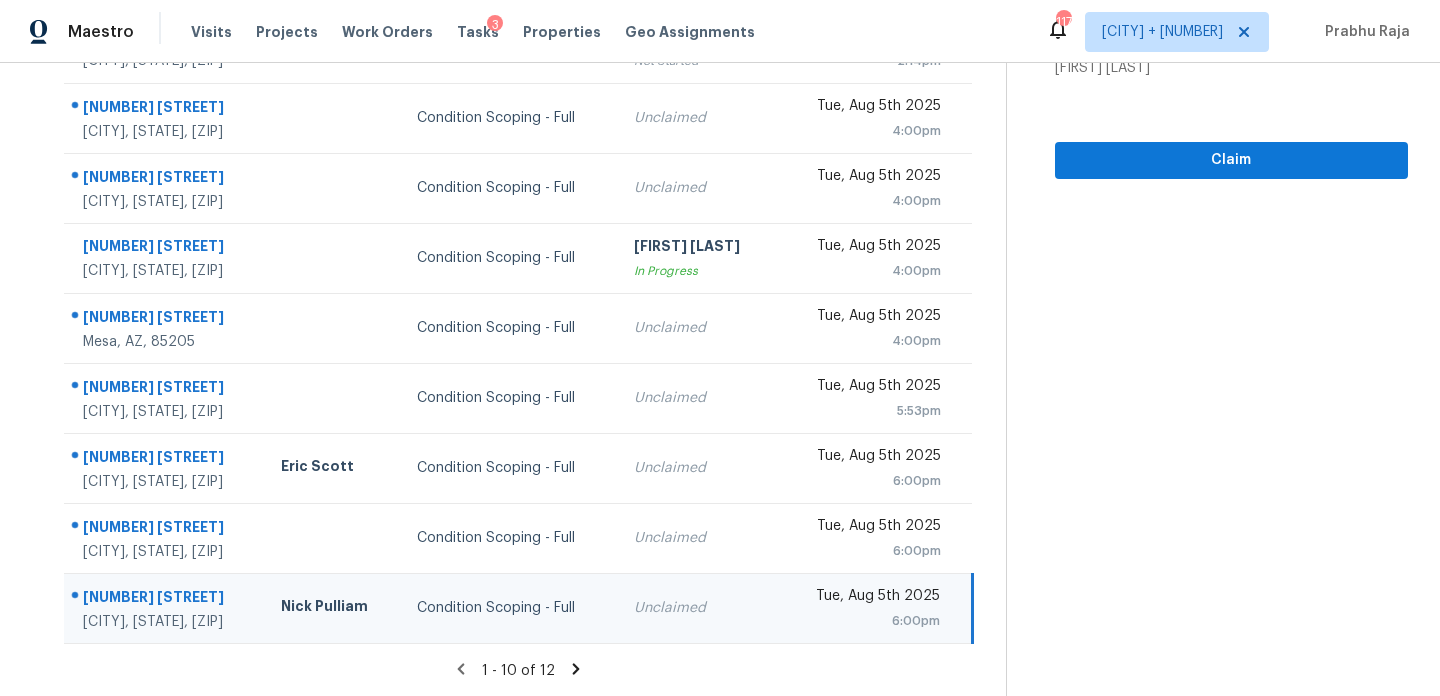 click on "Unclaimed" at bounding box center [697, 608] 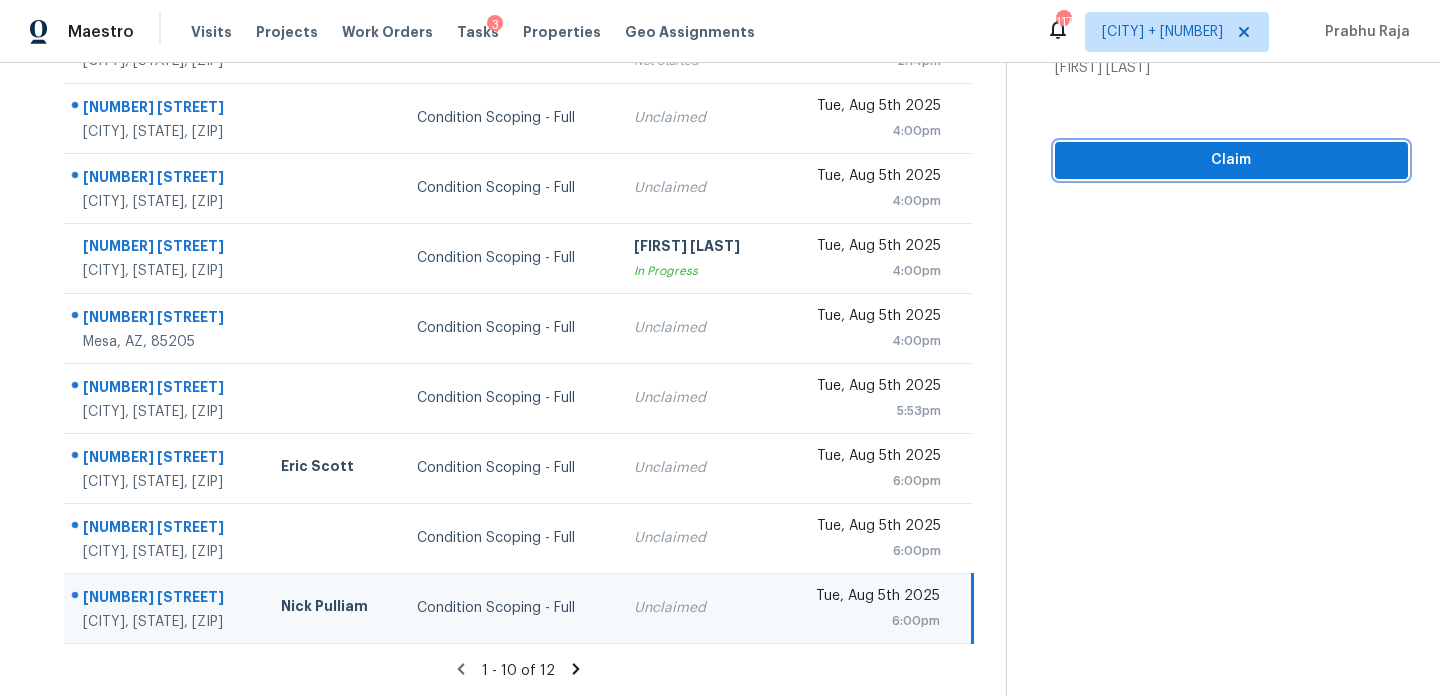 click on "Claim" at bounding box center (1231, 160) 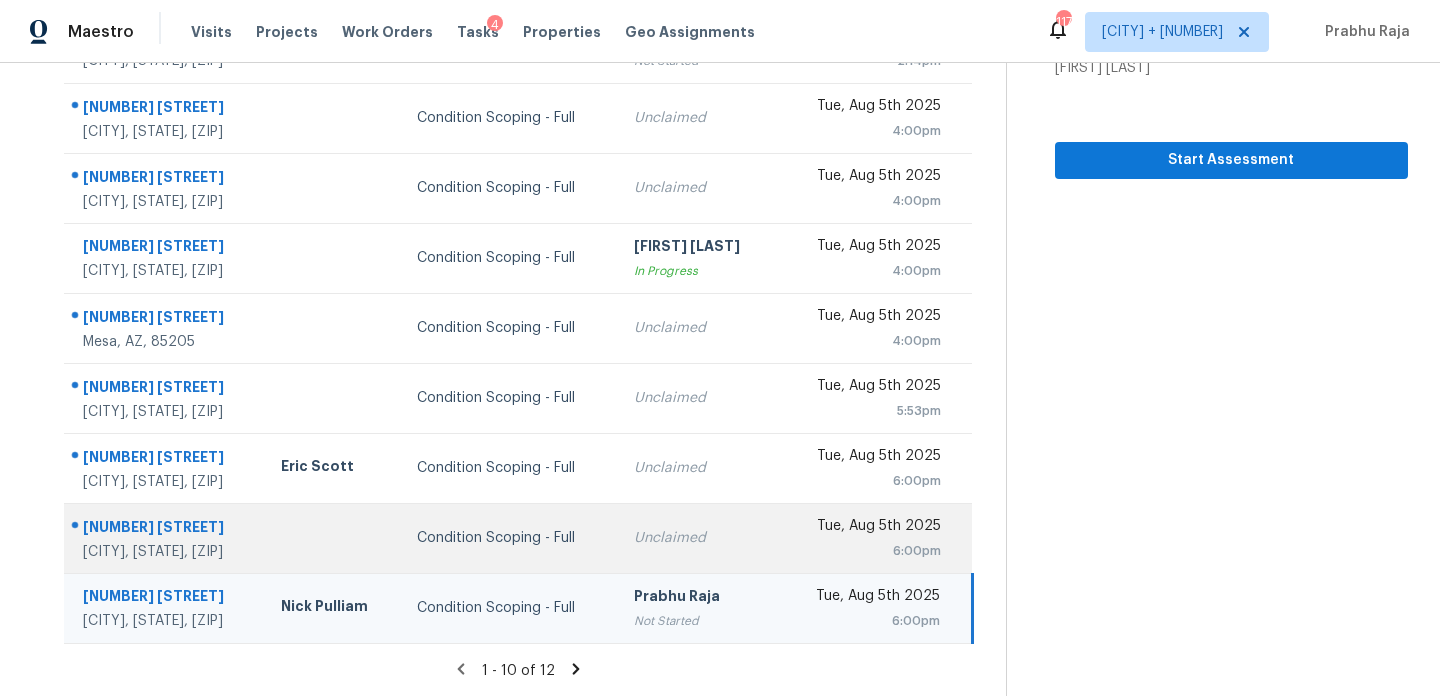 click on "Unclaimed" at bounding box center [697, 538] 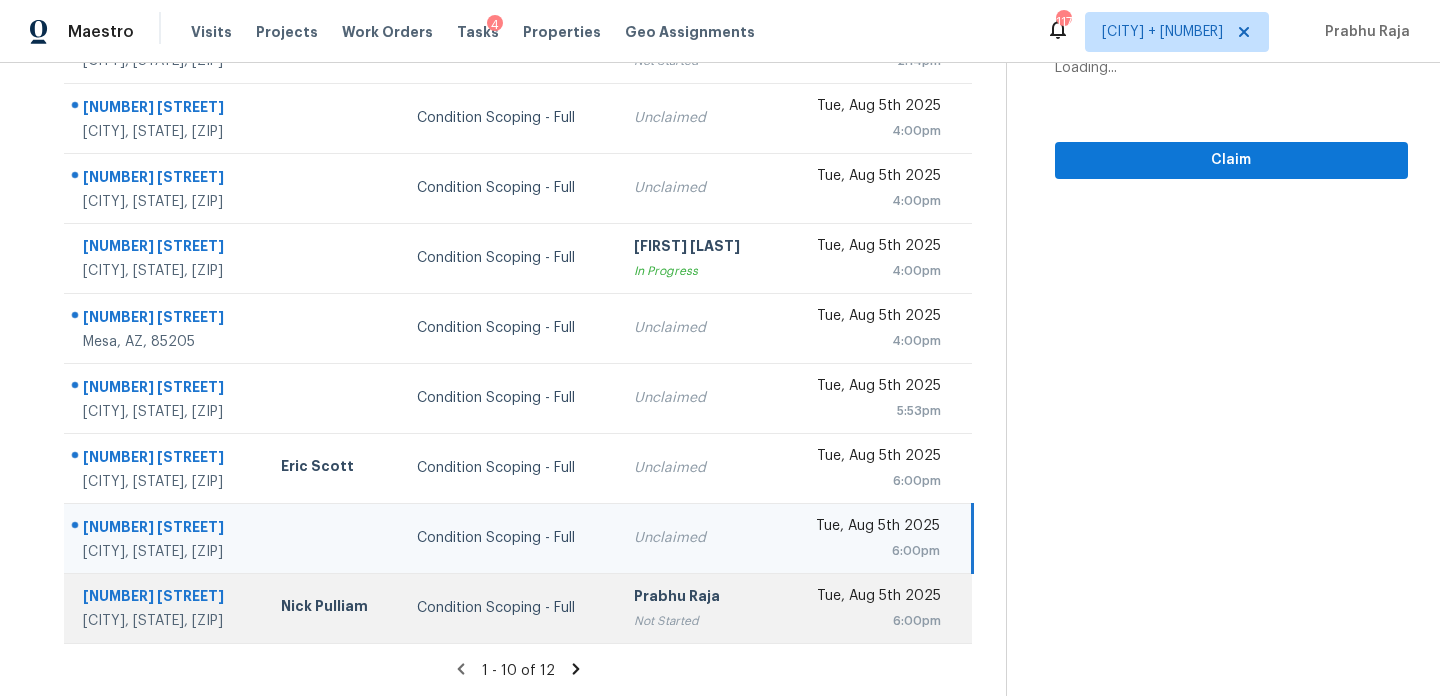 click on "Prabhu Raja" at bounding box center (697, 598) 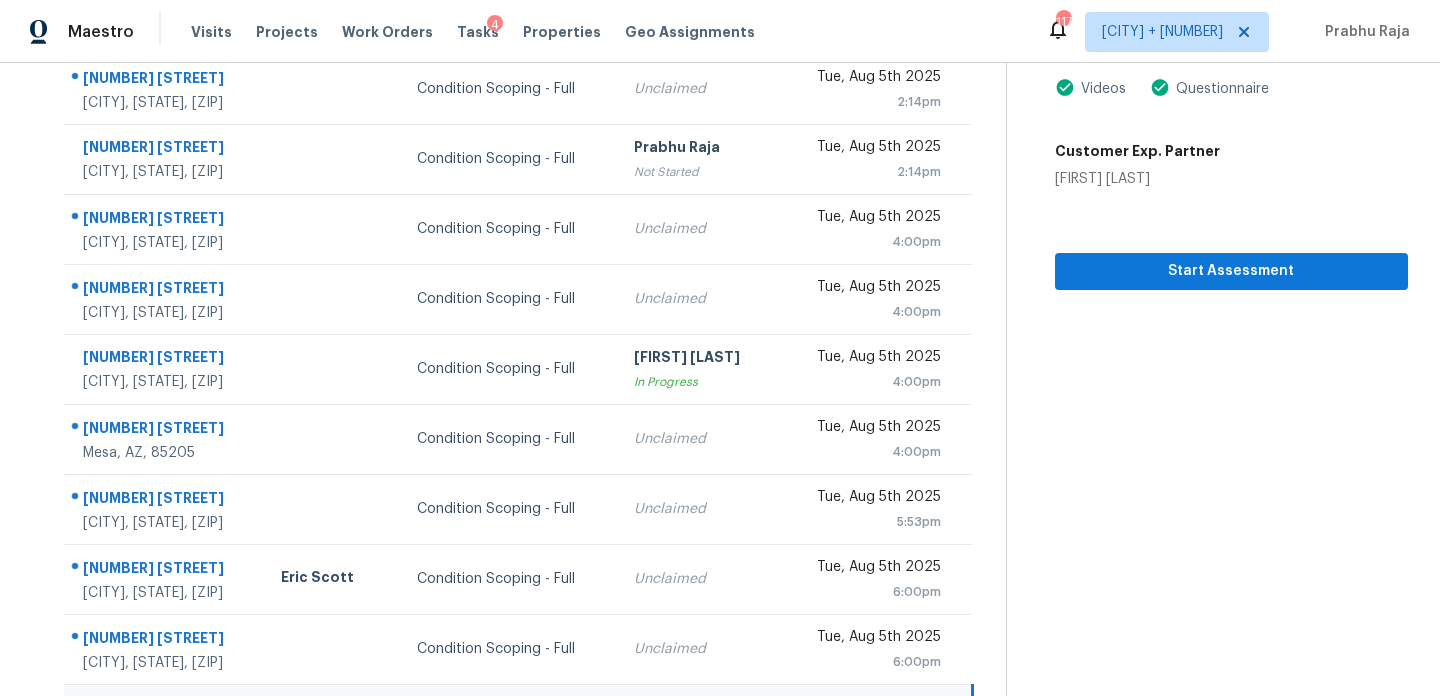 scroll, scrollTop: 268, scrollLeft: 0, axis: vertical 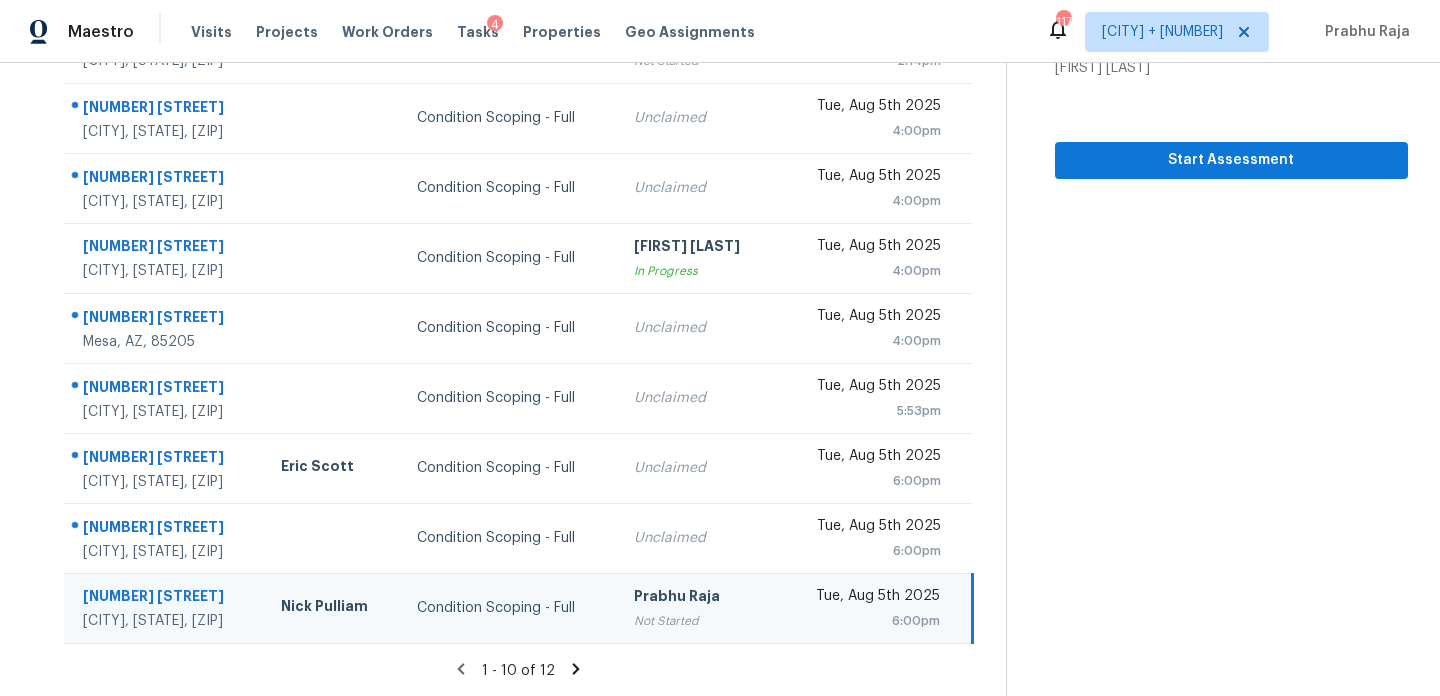 click 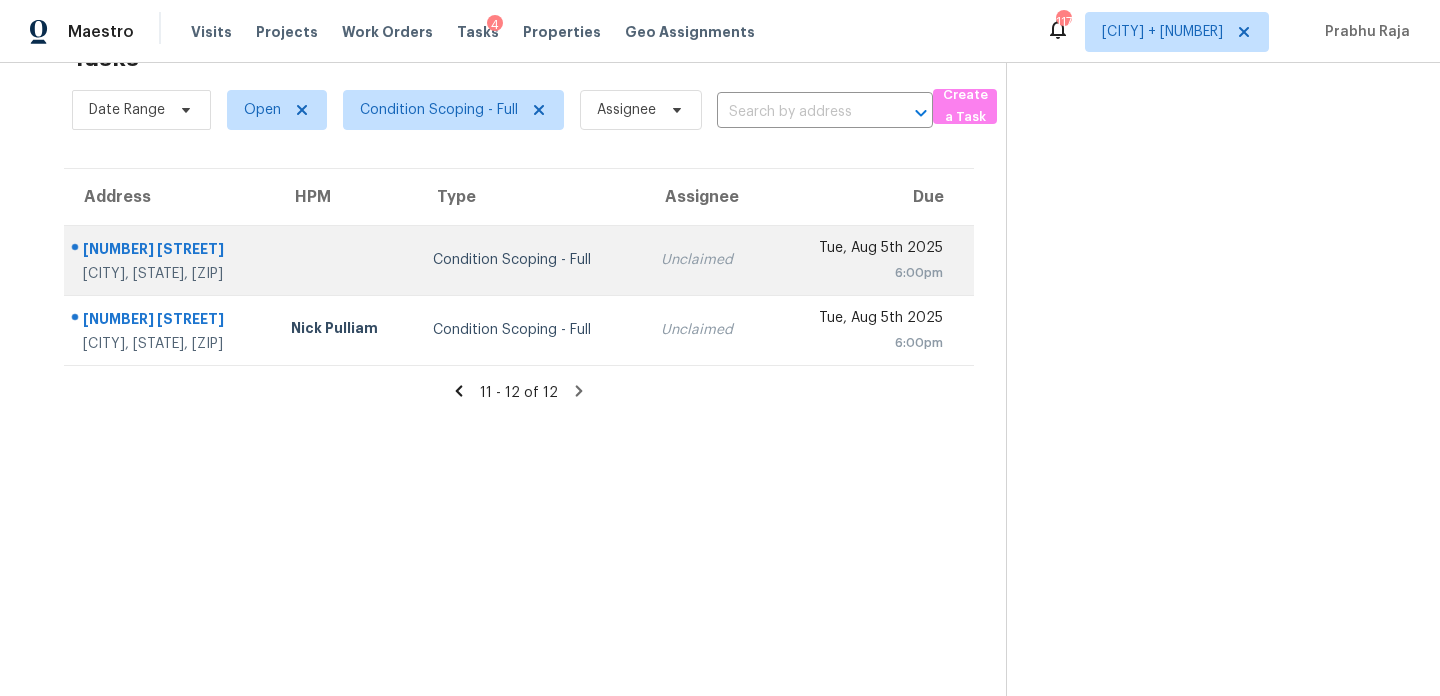 click on "Unclaimed" at bounding box center [707, 260] 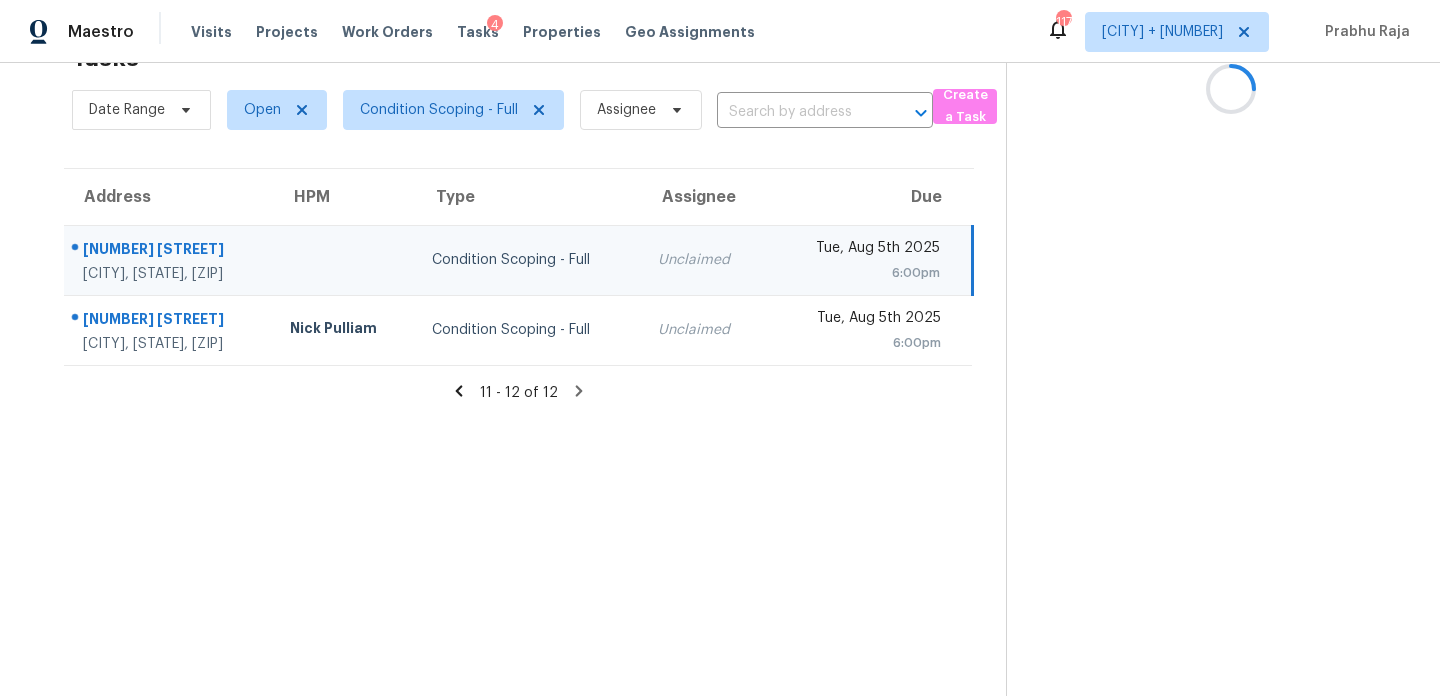 click on "Unclaimed" at bounding box center [704, 260] 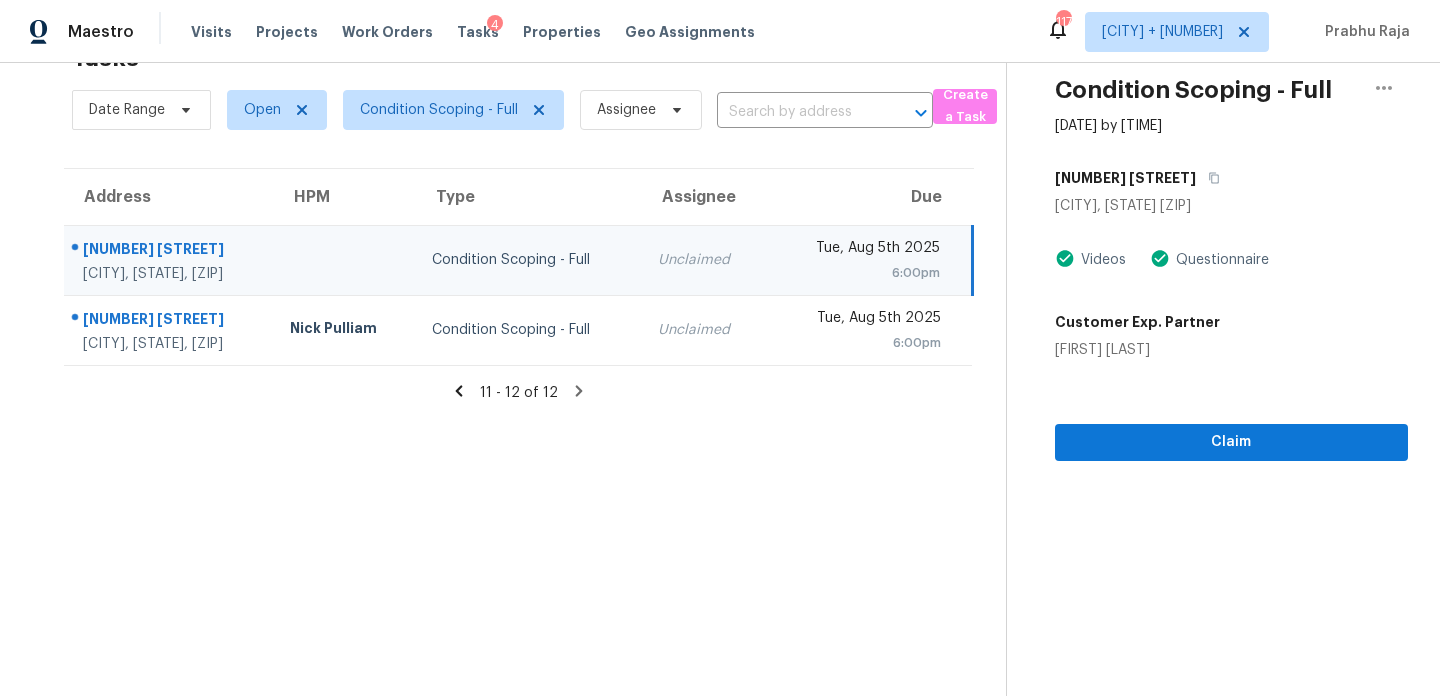 click on "Unclaimed" at bounding box center [704, 260] 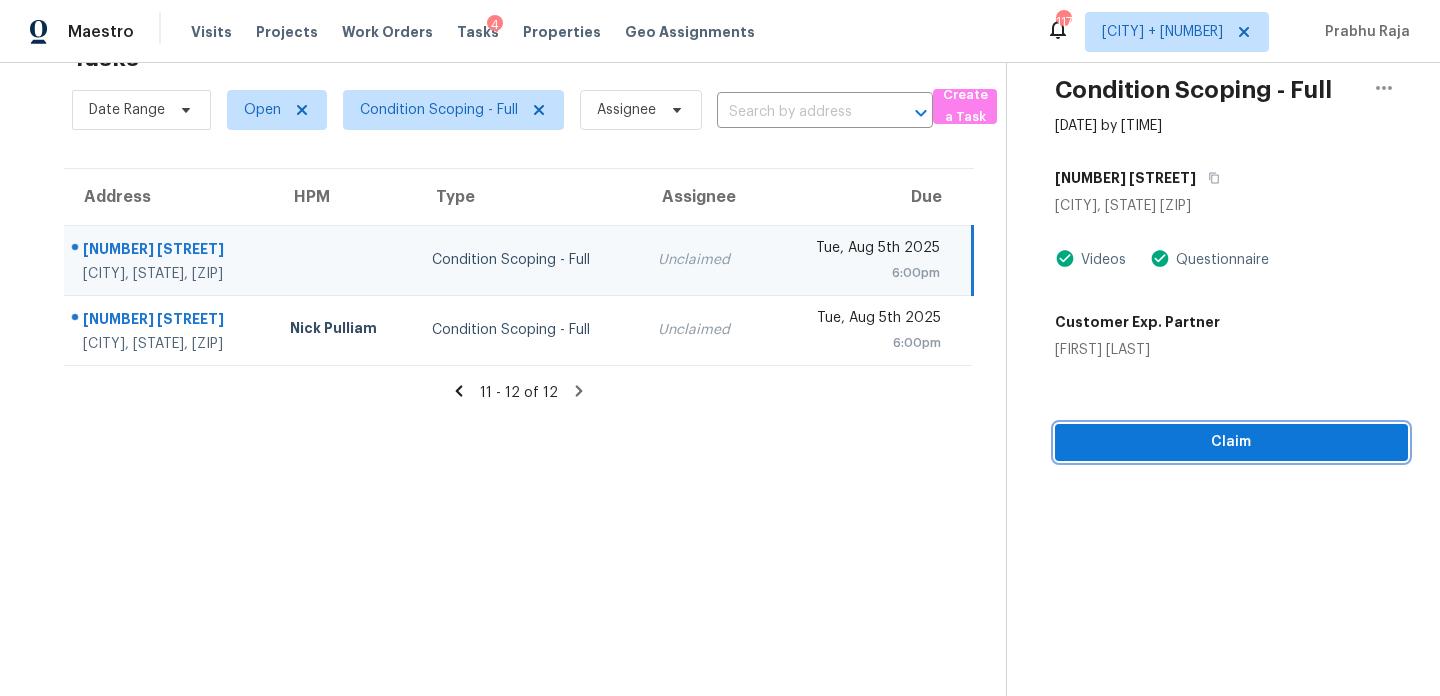 click on "Claim" at bounding box center (1231, 442) 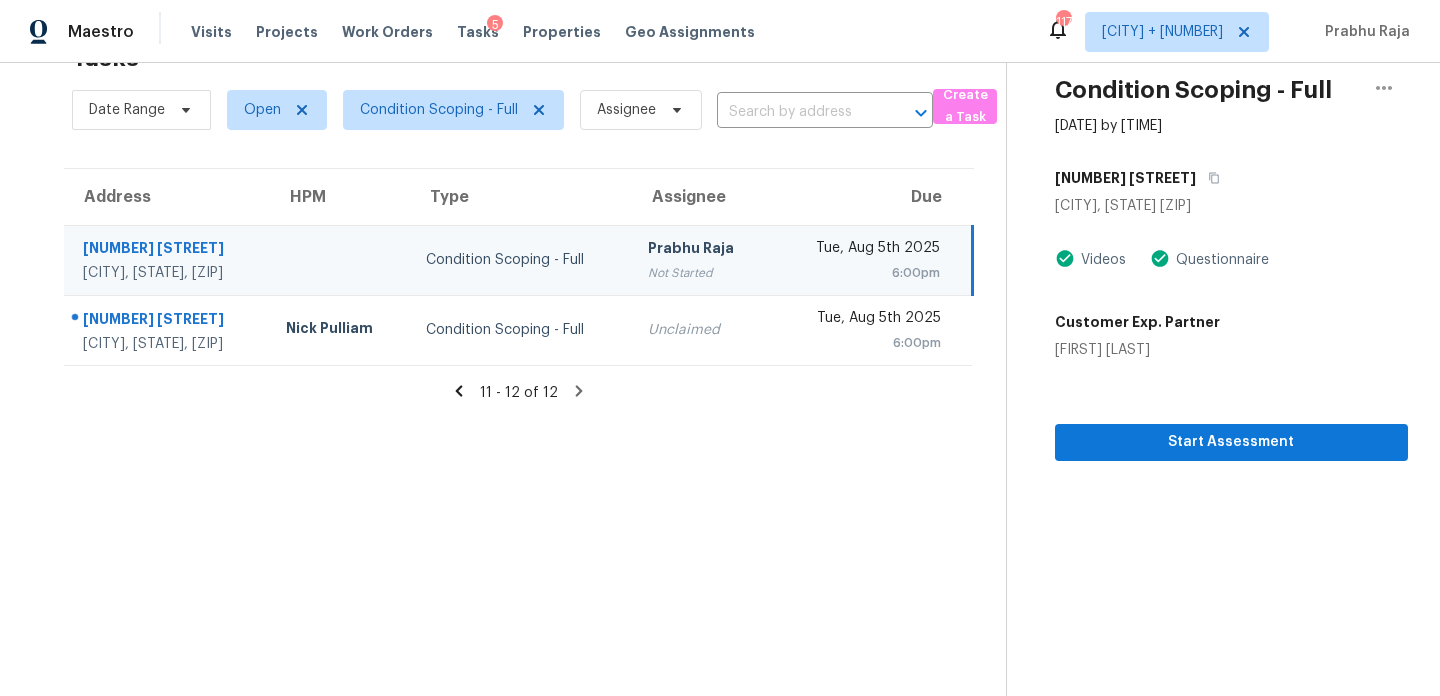 click 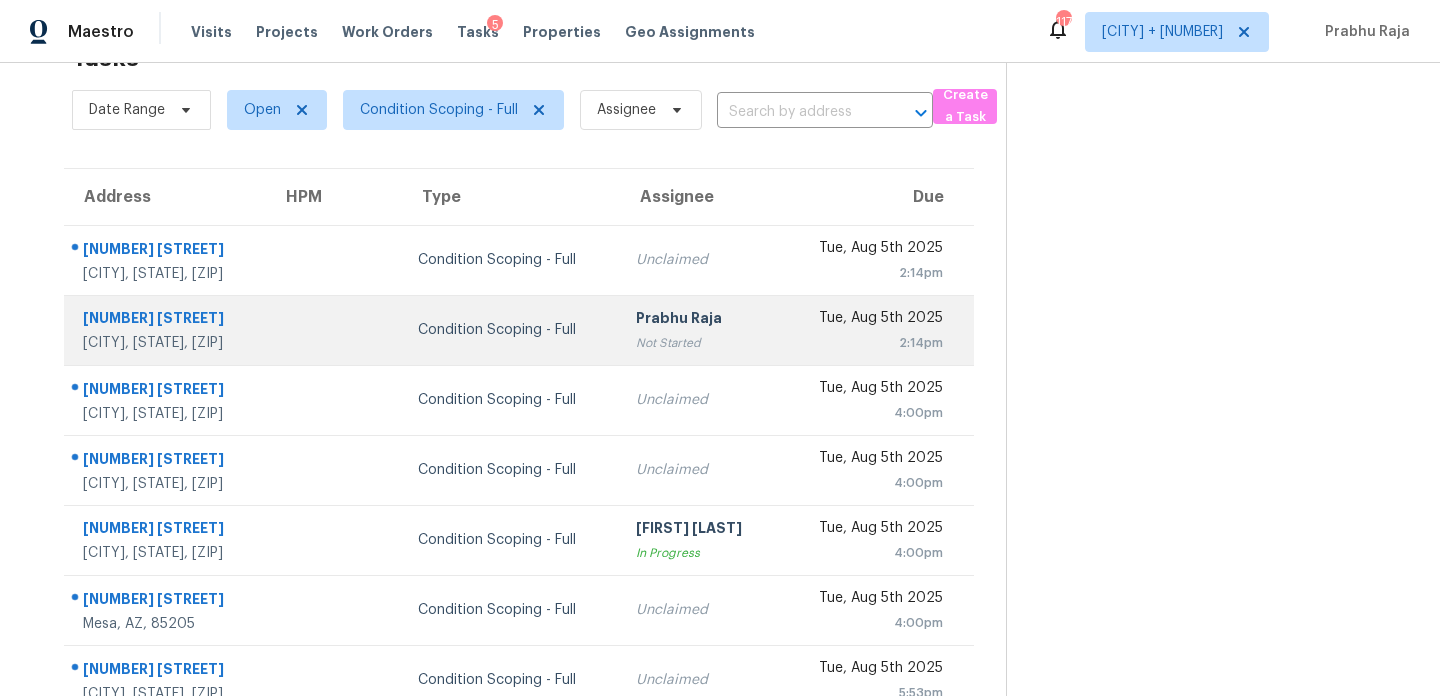 scroll, scrollTop: 345, scrollLeft: 0, axis: vertical 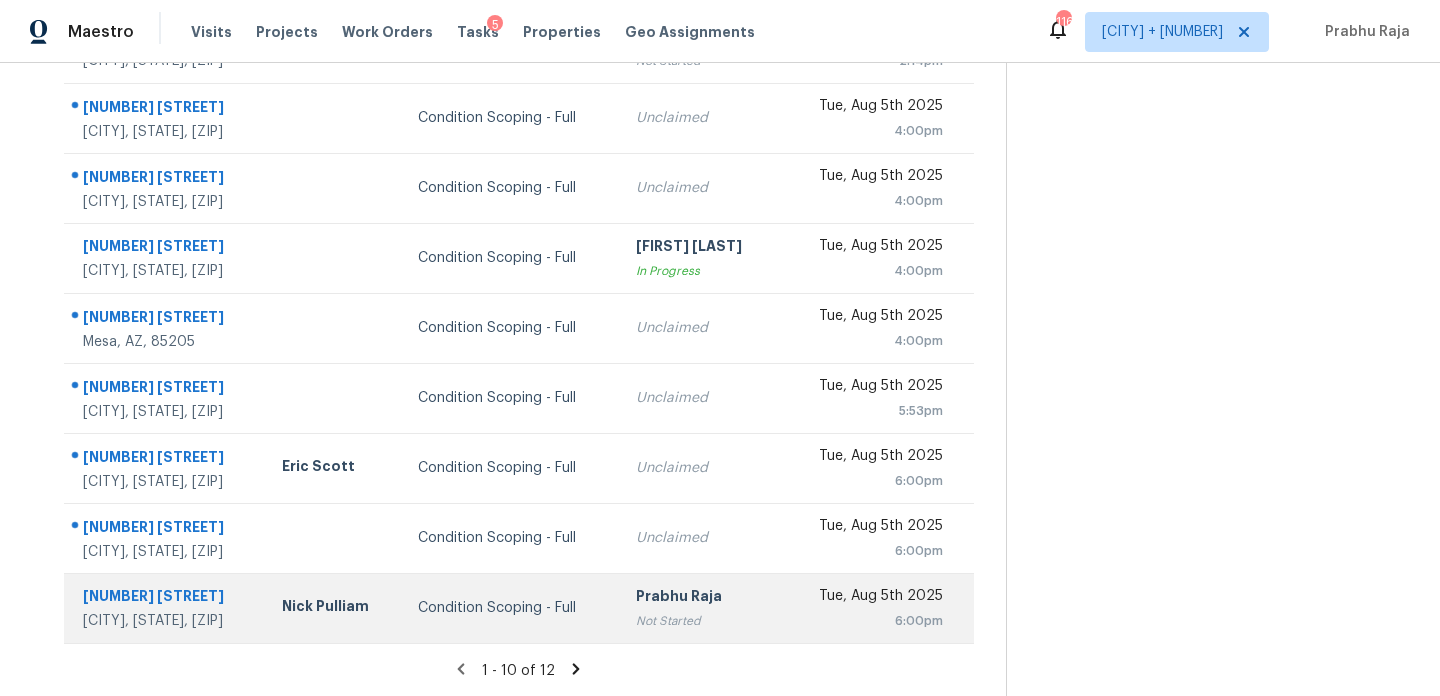 click on "Tue, Aug 5th 2025 6:00pm" at bounding box center (876, 608) 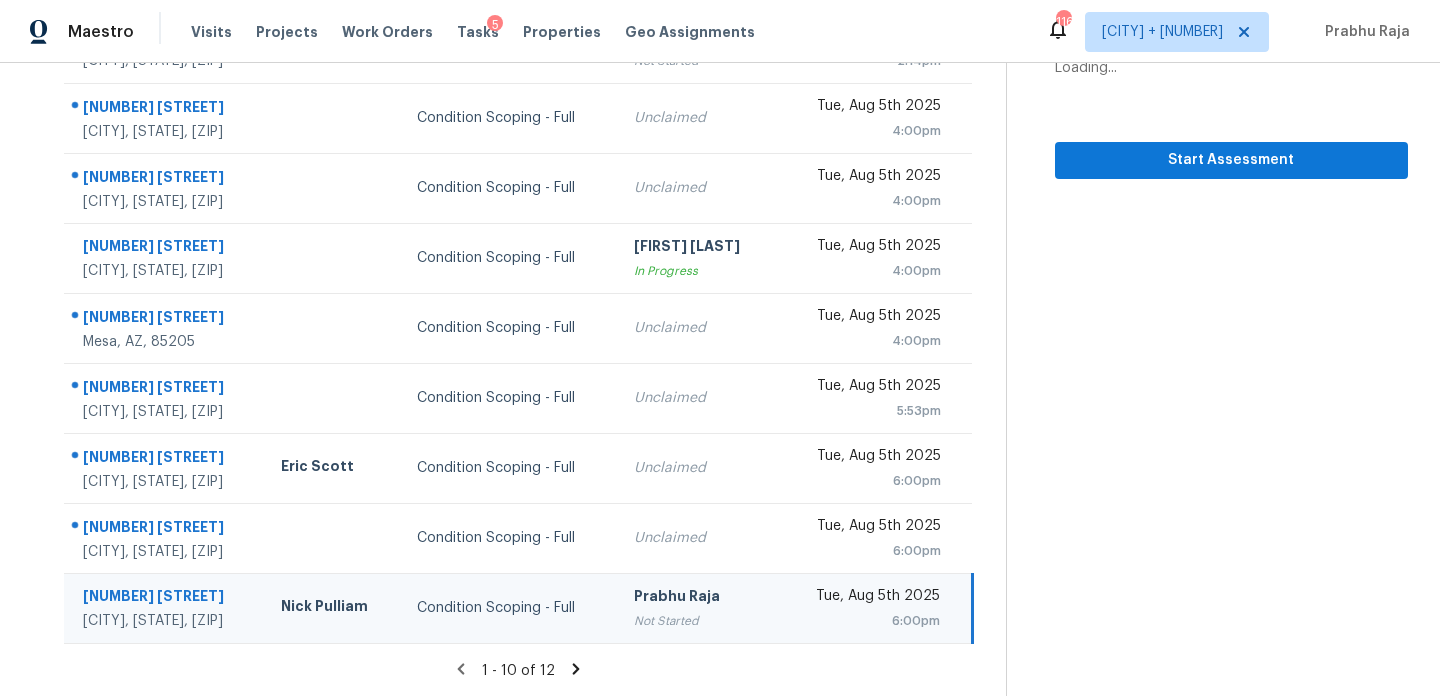click on "6:00pm" at bounding box center (865, 621) 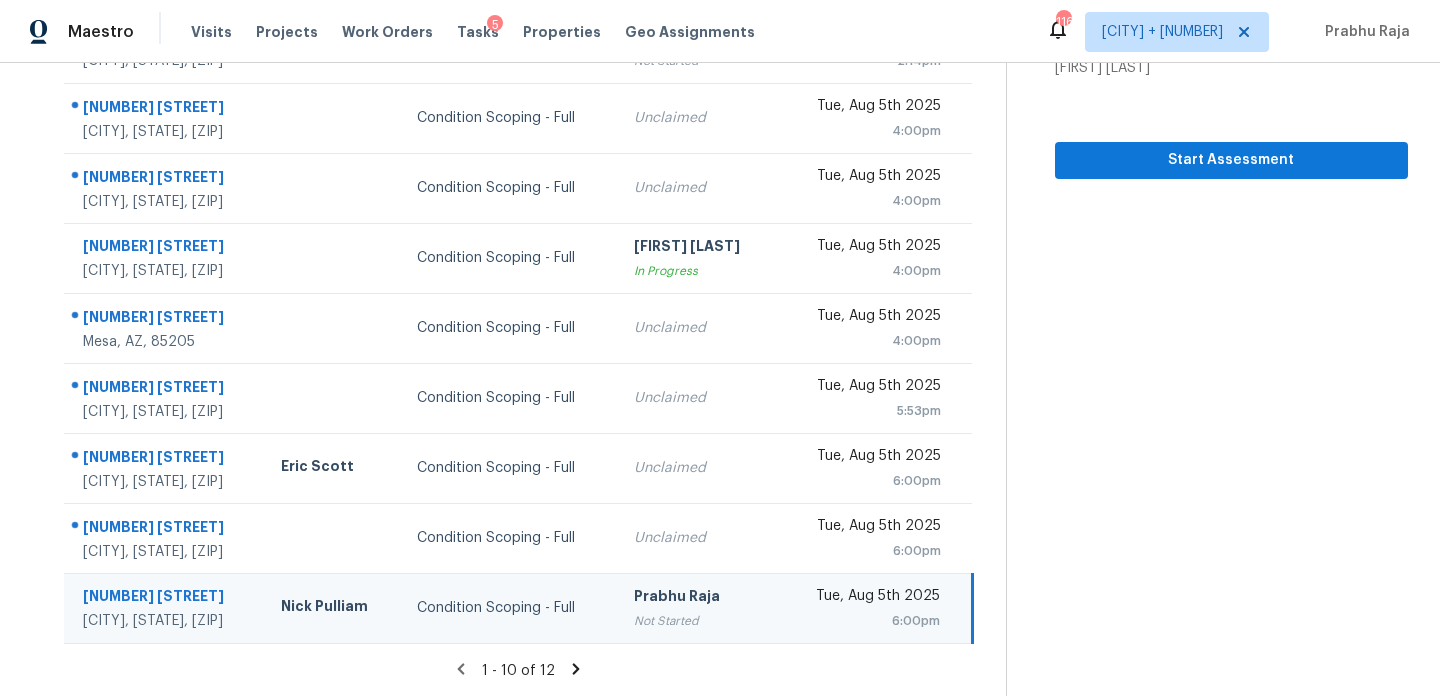 click on "6:00pm" at bounding box center [865, 621] 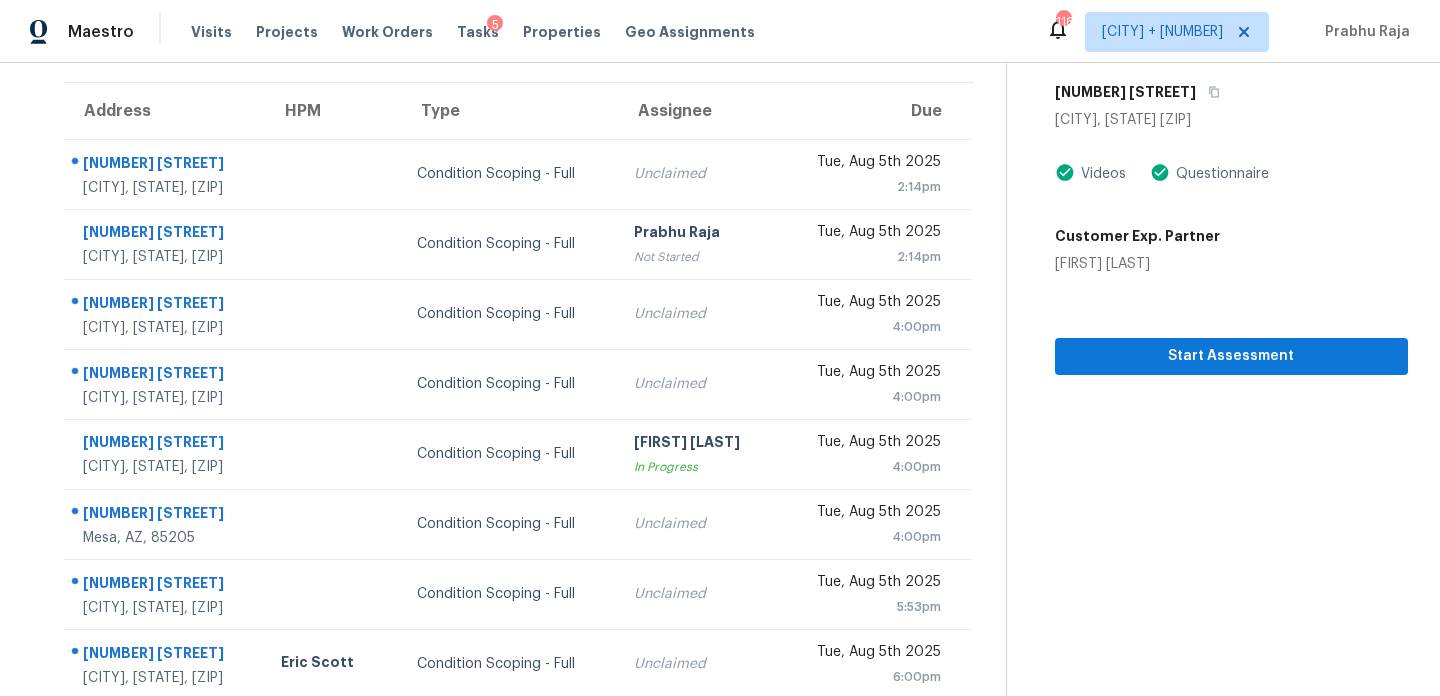 scroll, scrollTop: 71, scrollLeft: 0, axis: vertical 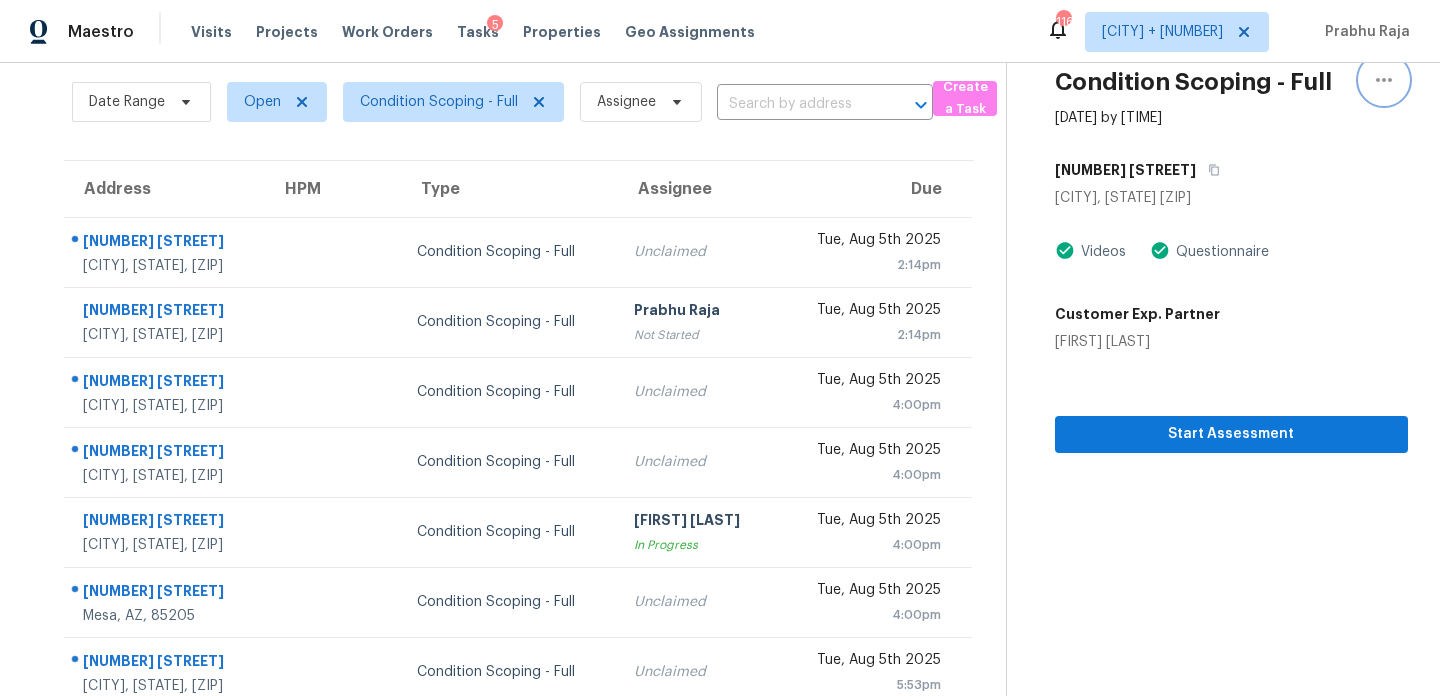 click 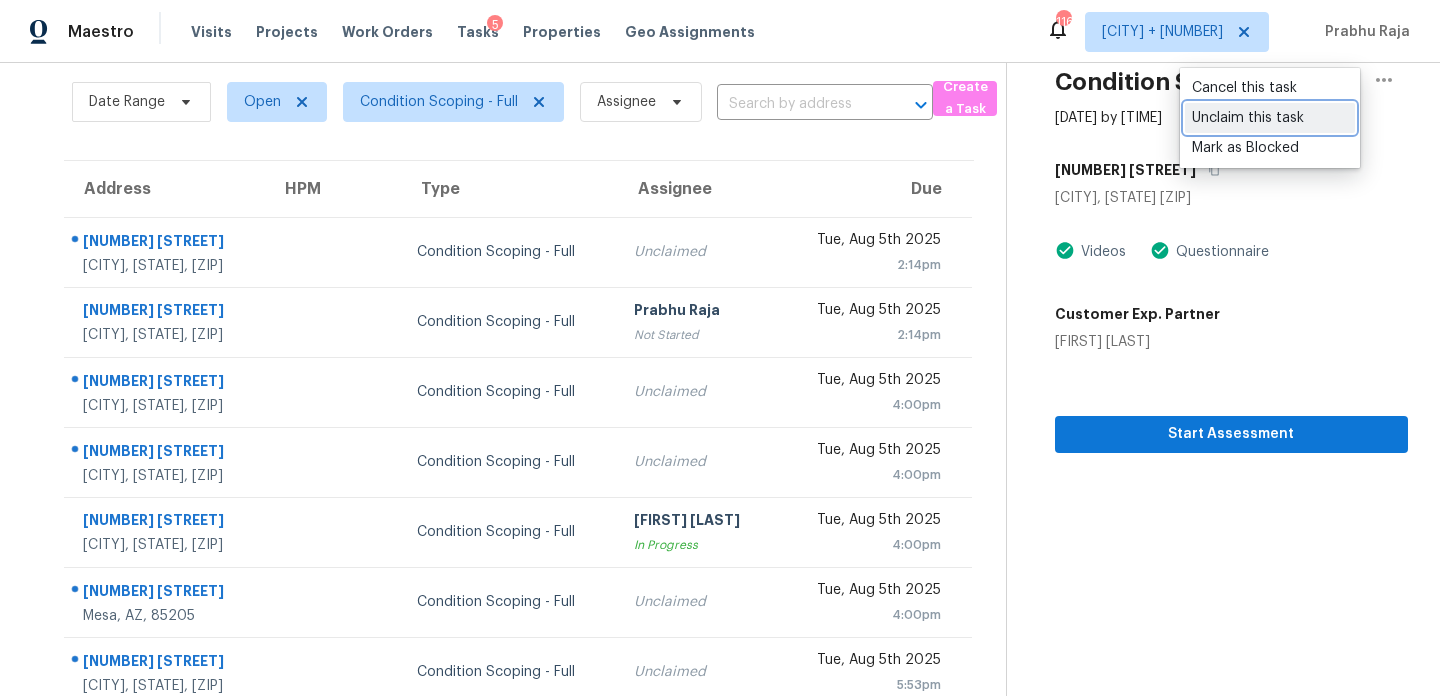 click on "Unclaim this task" at bounding box center (1270, 118) 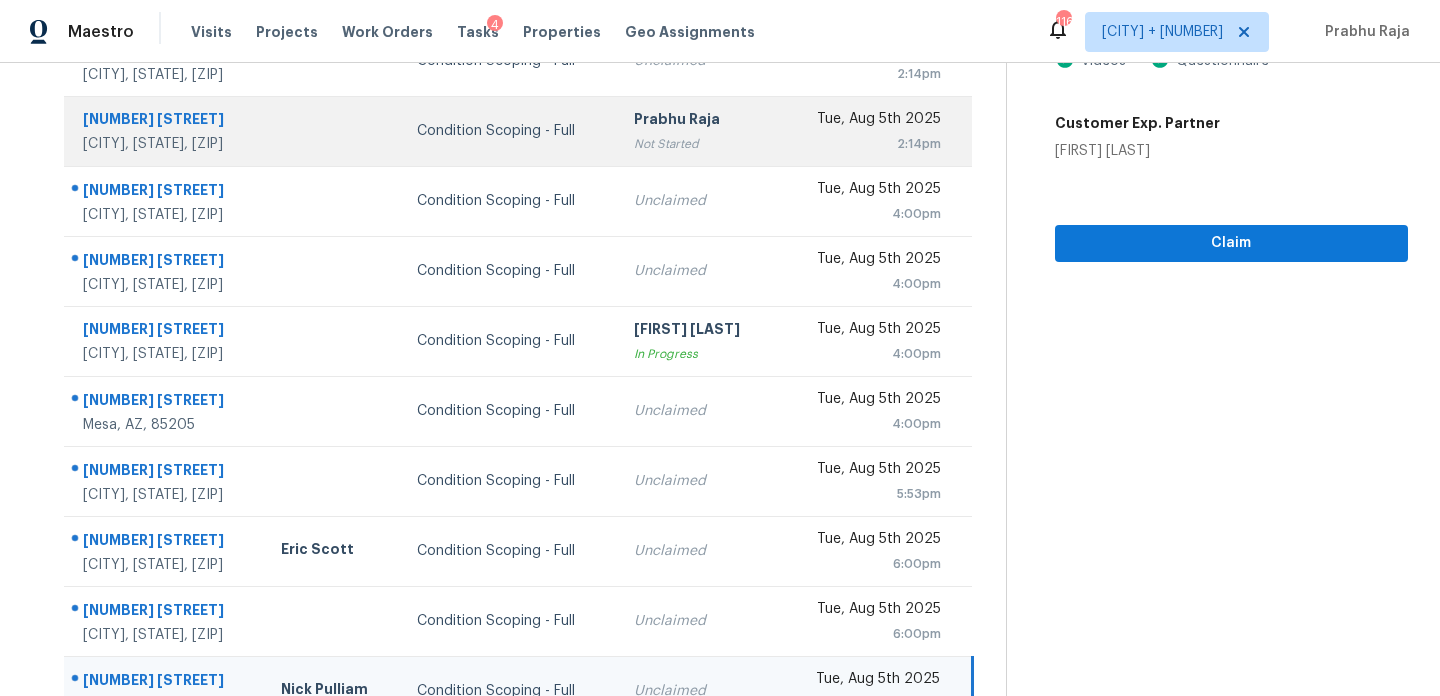 scroll, scrollTop: 345, scrollLeft: 0, axis: vertical 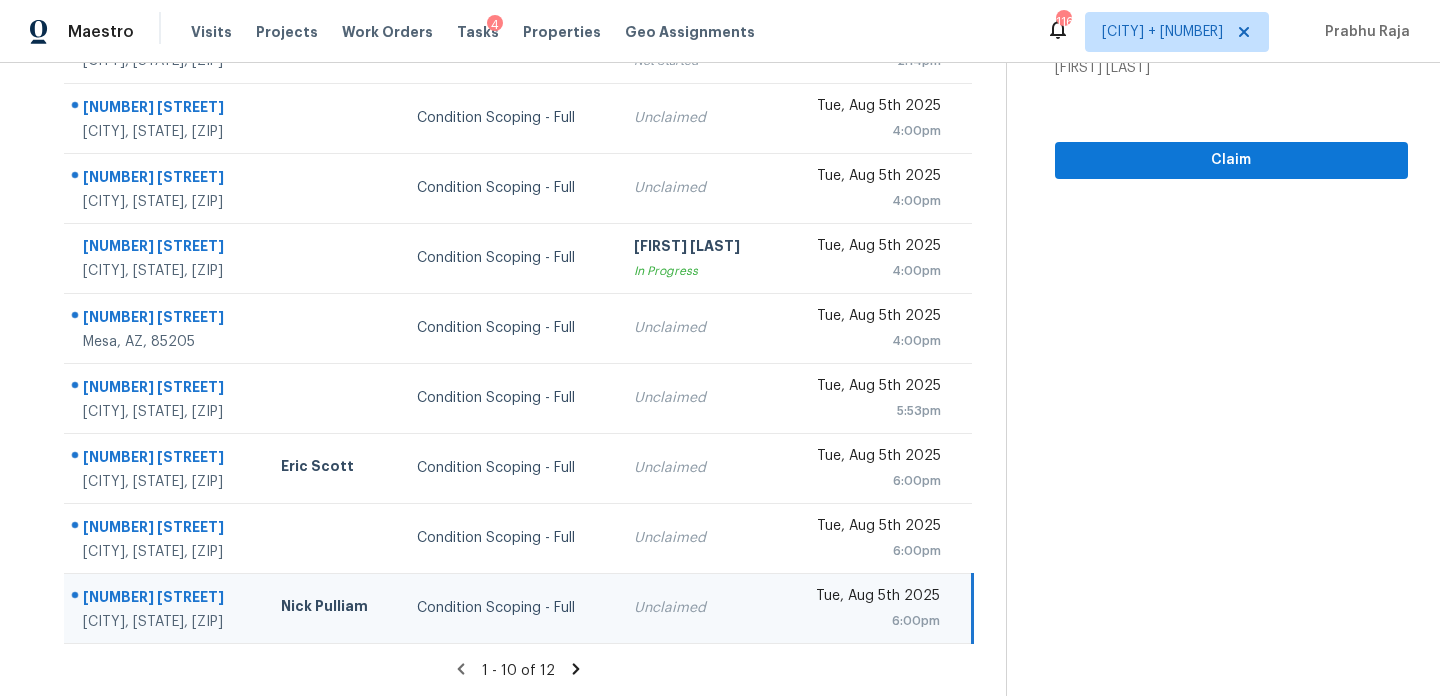 click 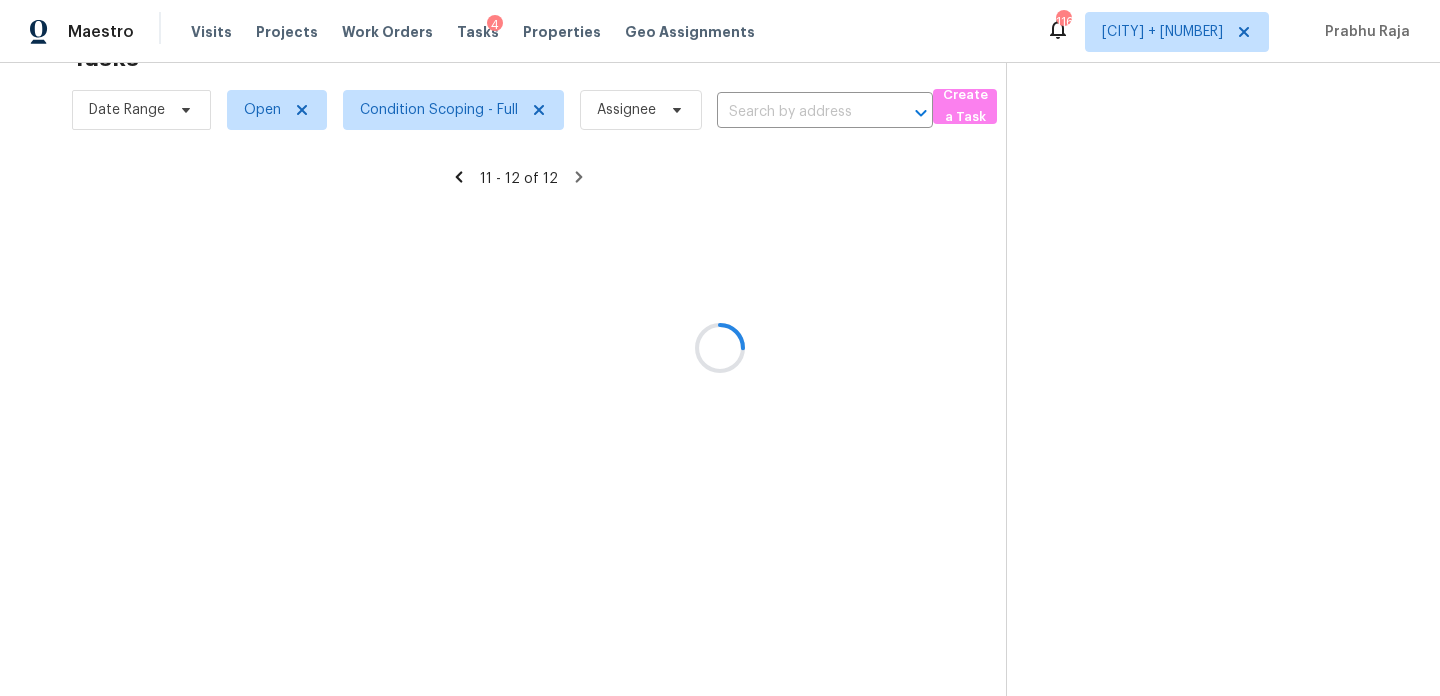 scroll, scrollTop: 63, scrollLeft: 0, axis: vertical 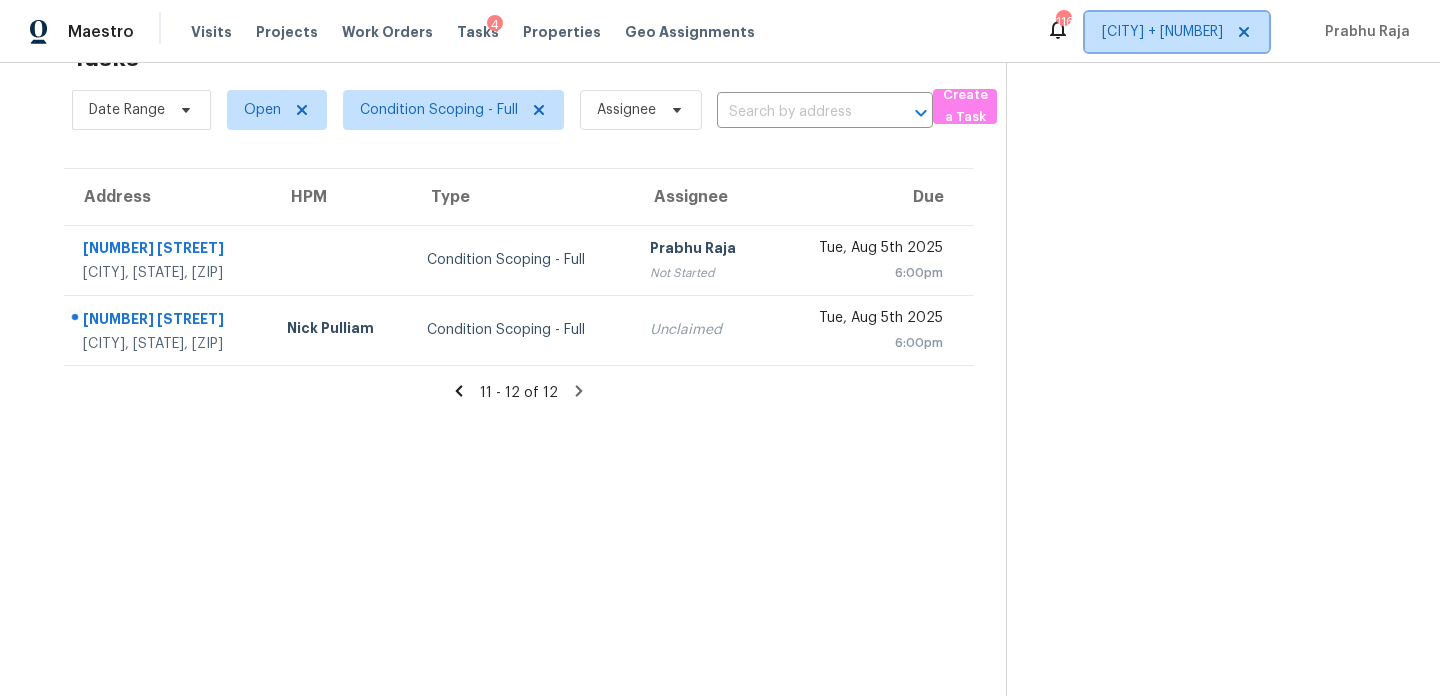 click on "Denver + 8" at bounding box center (1162, 32) 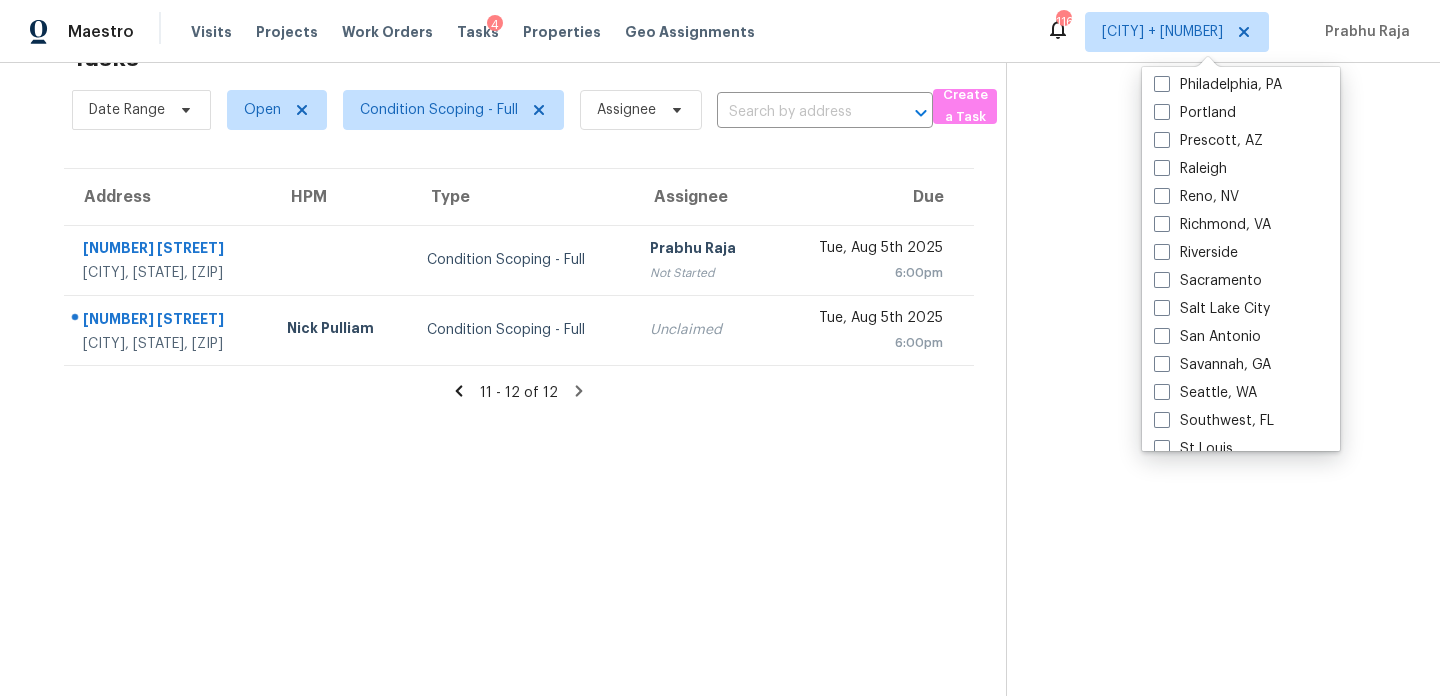 scroll, scrollTop: 1241, scrollLeft: 0, axis: vertical 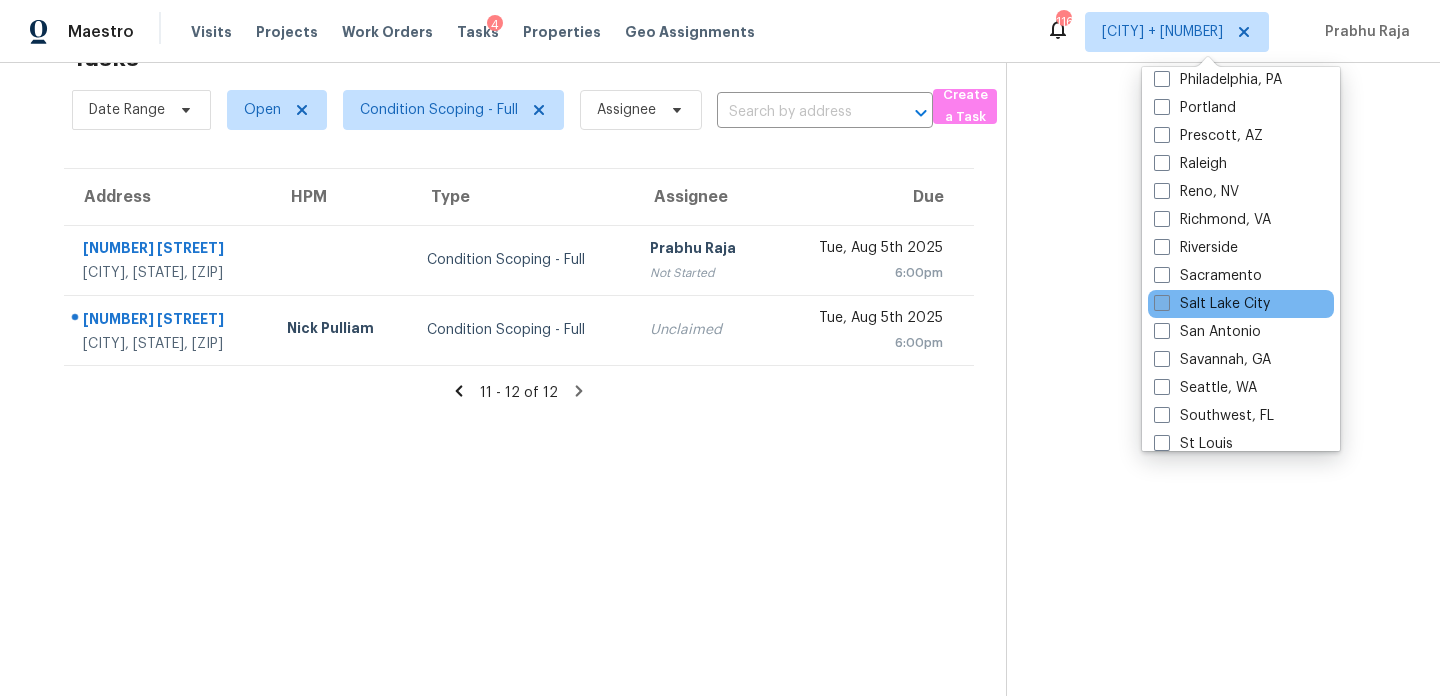 click on "Salt Lake City" at bounding box center [1212, 304] 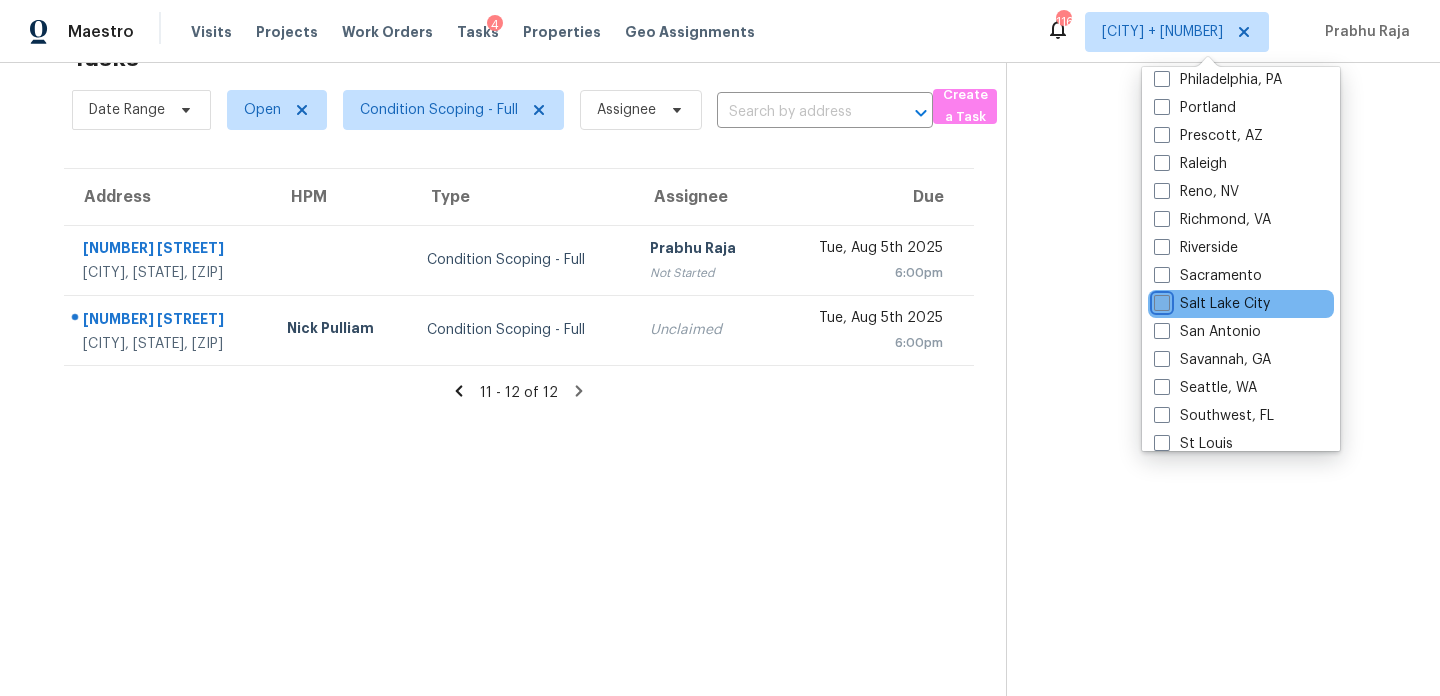 click on "Salt Lake City" at bounding box center [1160, 300] 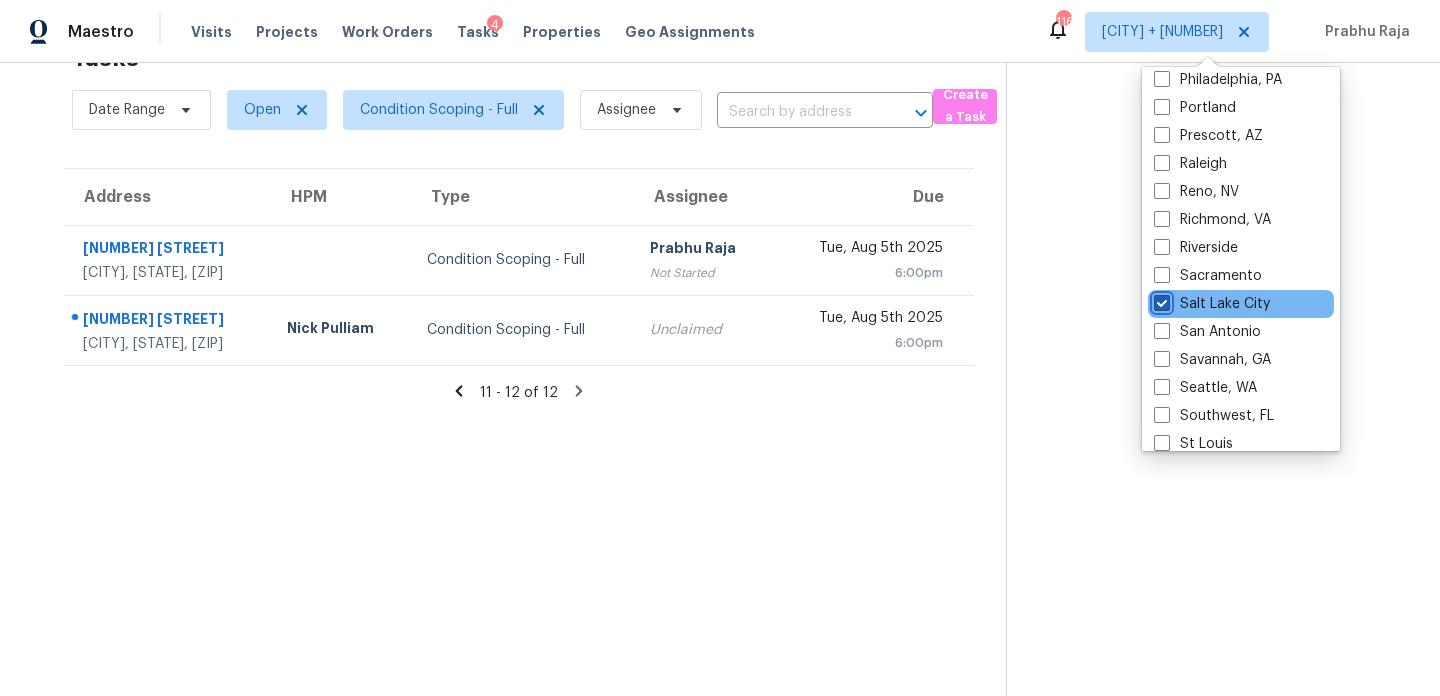 checkbox on "true" 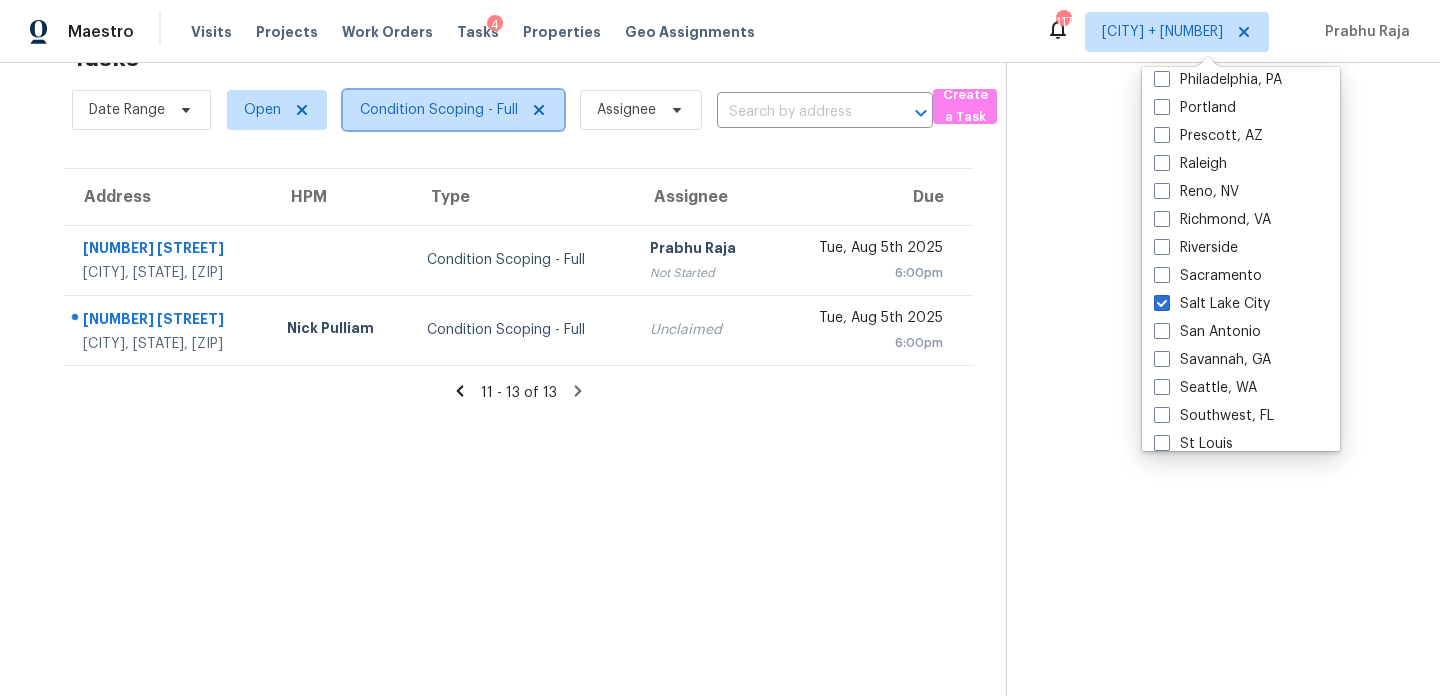 click on "Condition Scoping - Full" at bounding box center (439, 110) 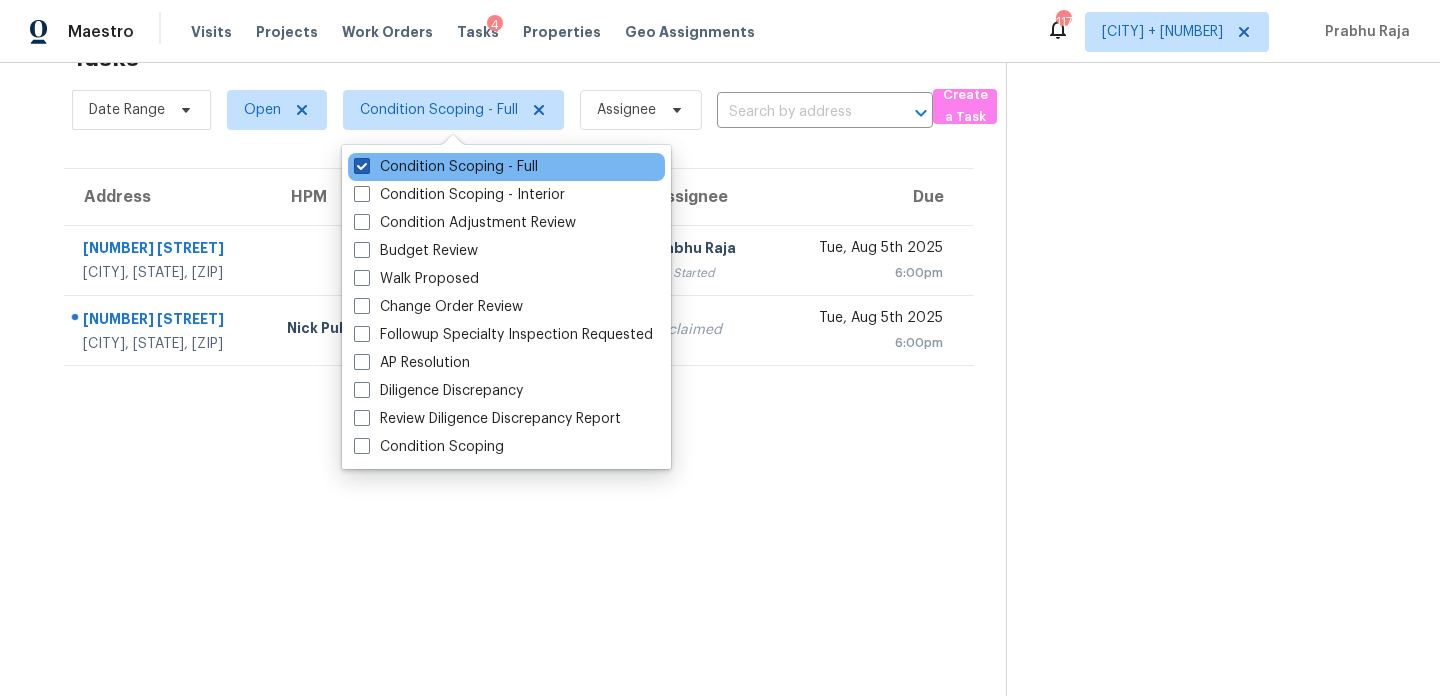 click on "Condition Scoping - Full" at bounding box center (446, 167) 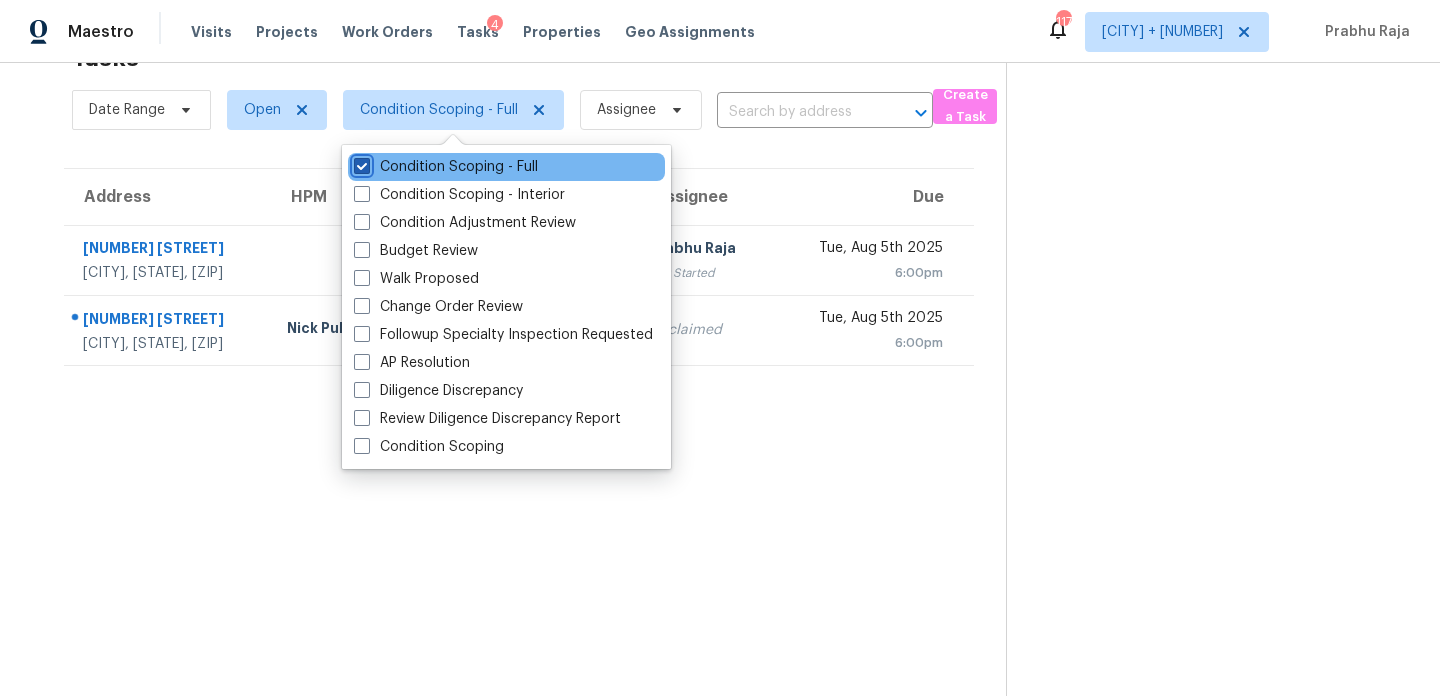 click on "Condition Scoping - Full" at bounding box center (360, 163) 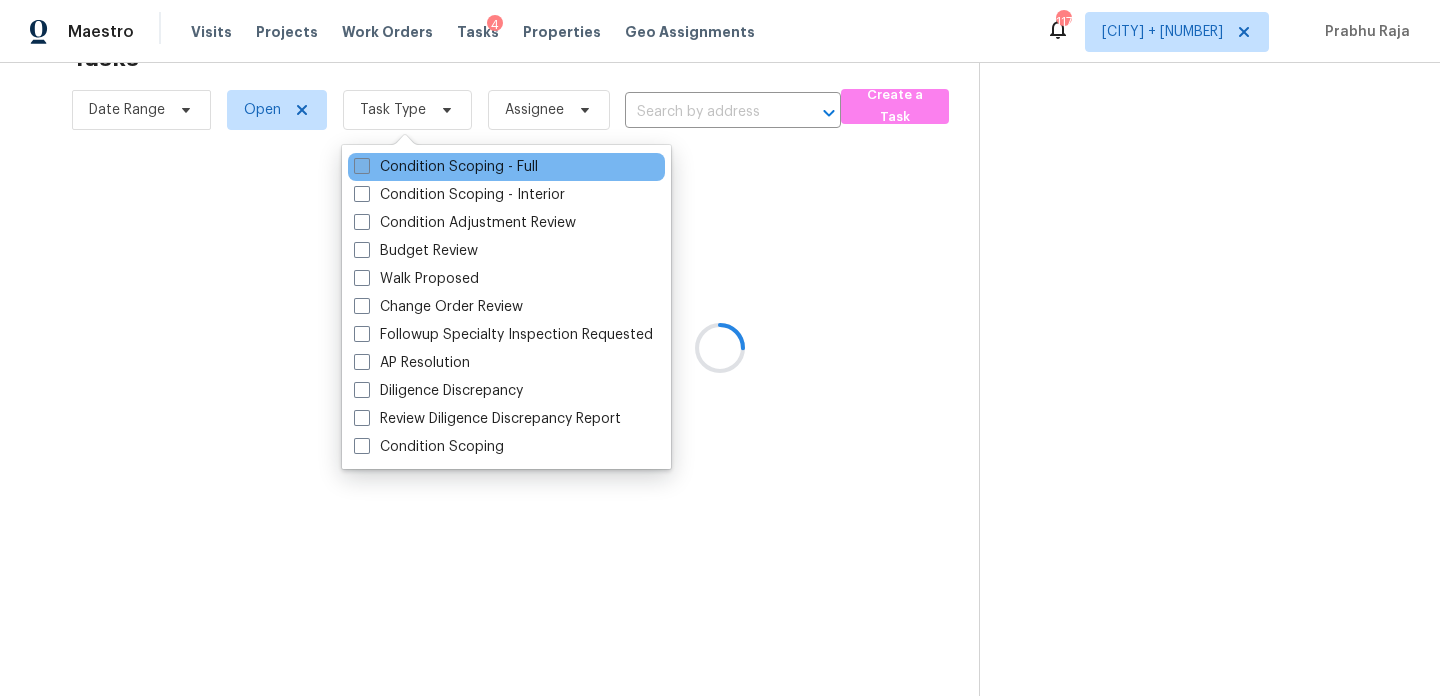click on "Condition Scoping - Full" at bounding box center (446, 167) 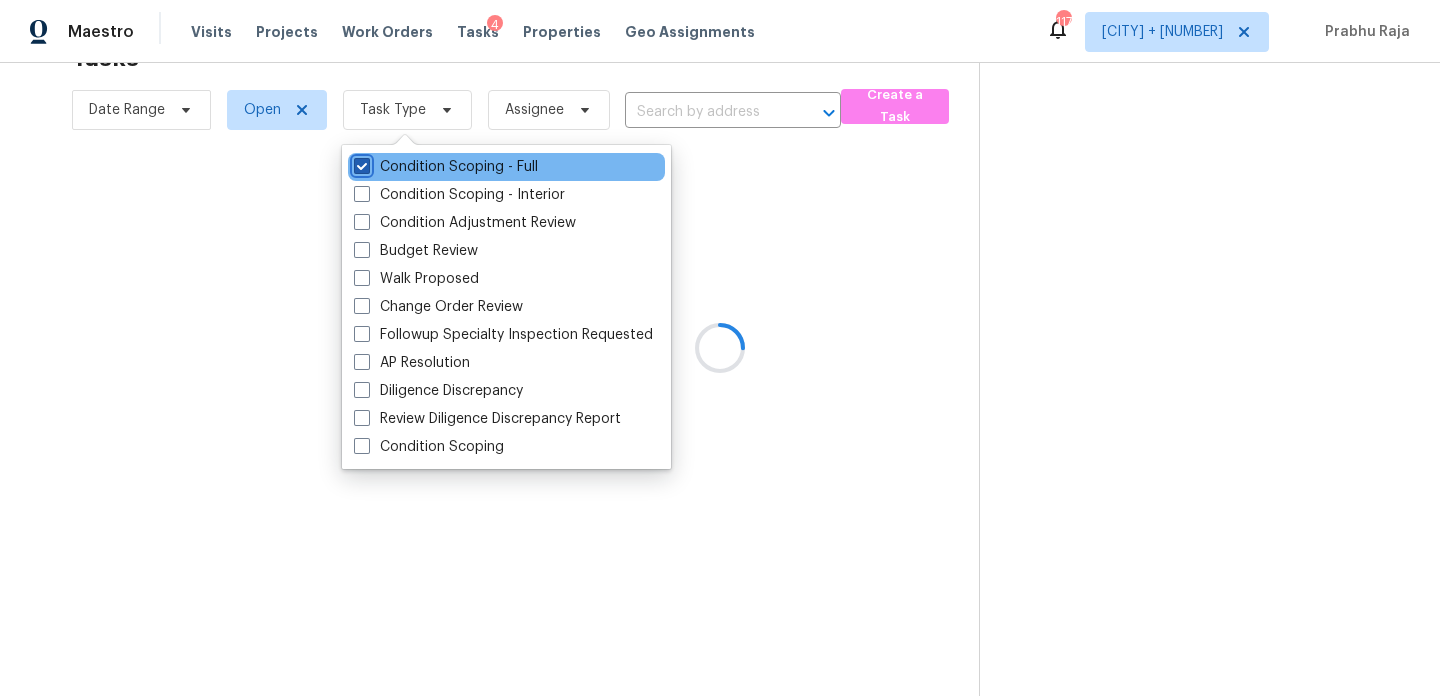 checkbox on "true" 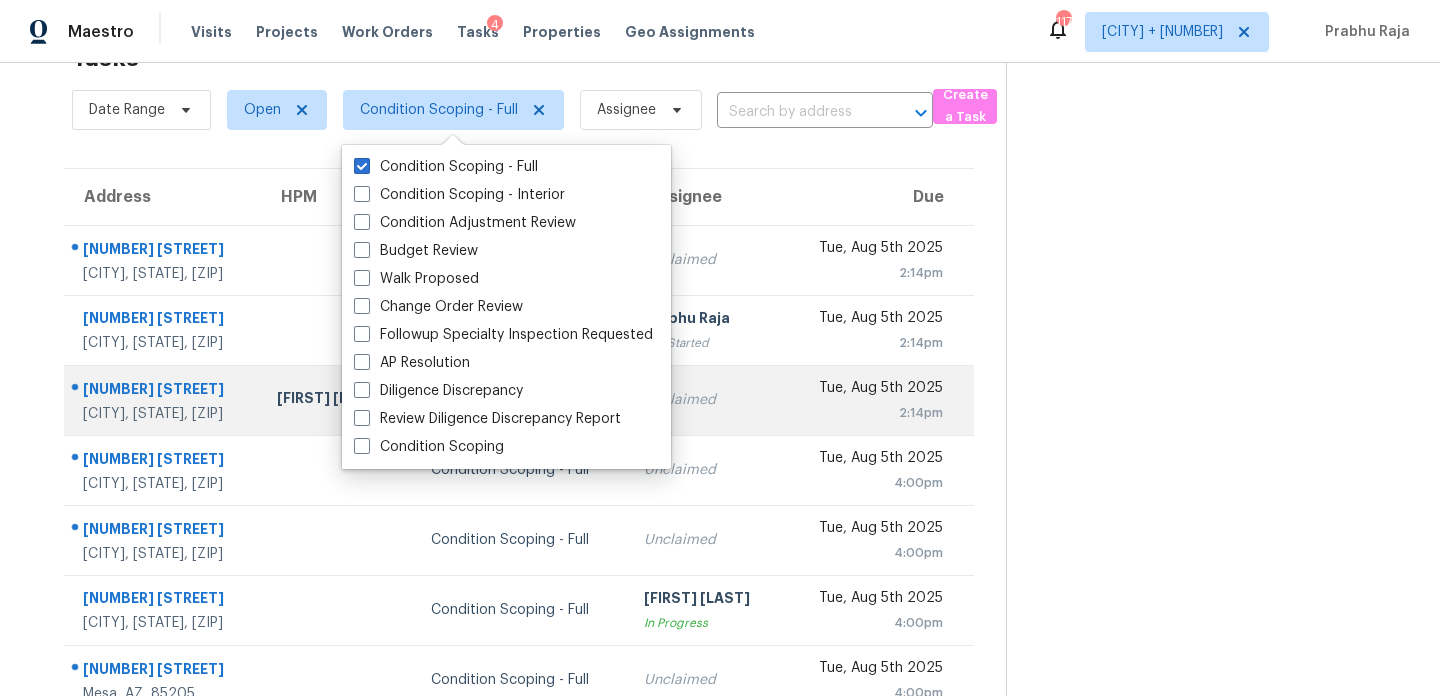 click on "Tue, Aug 5th 2025 2:14pm" at bounding box center [877, 400] 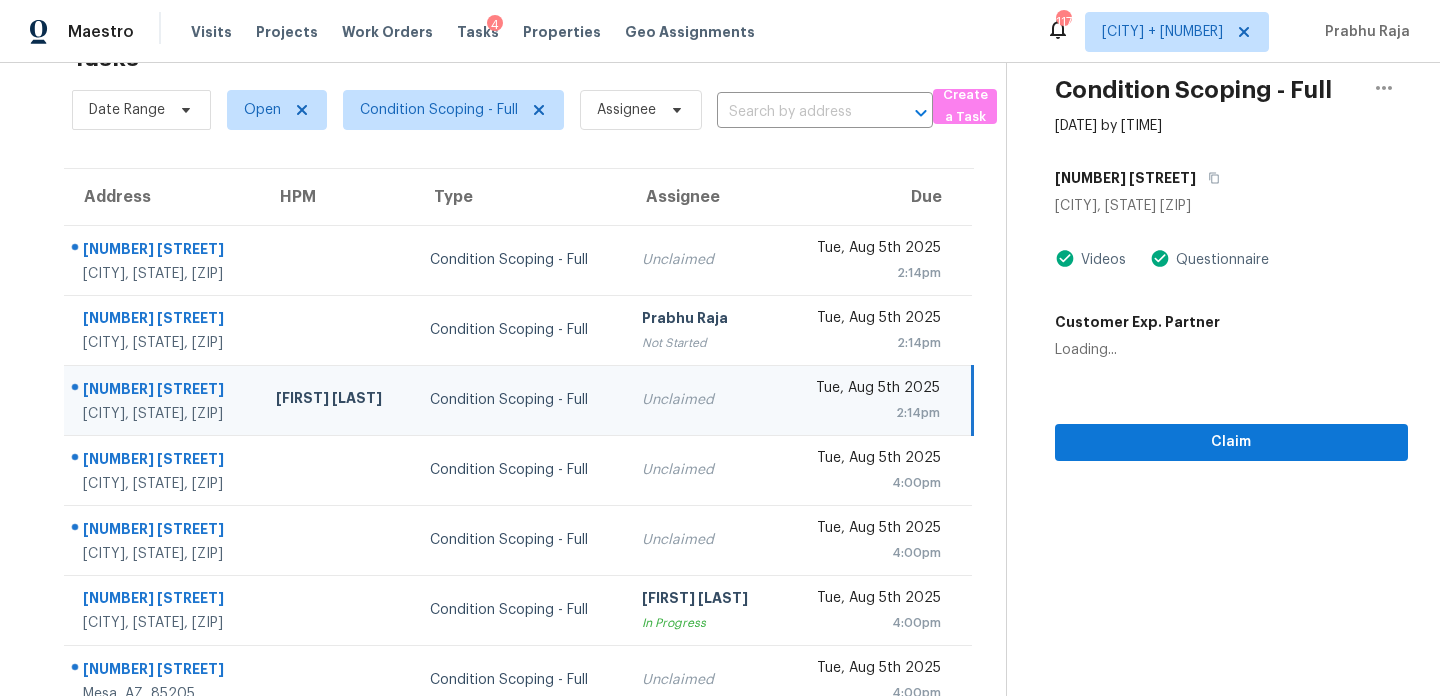 click on "Tue, Aug 5th 2025" at bounding box center (868, 390) 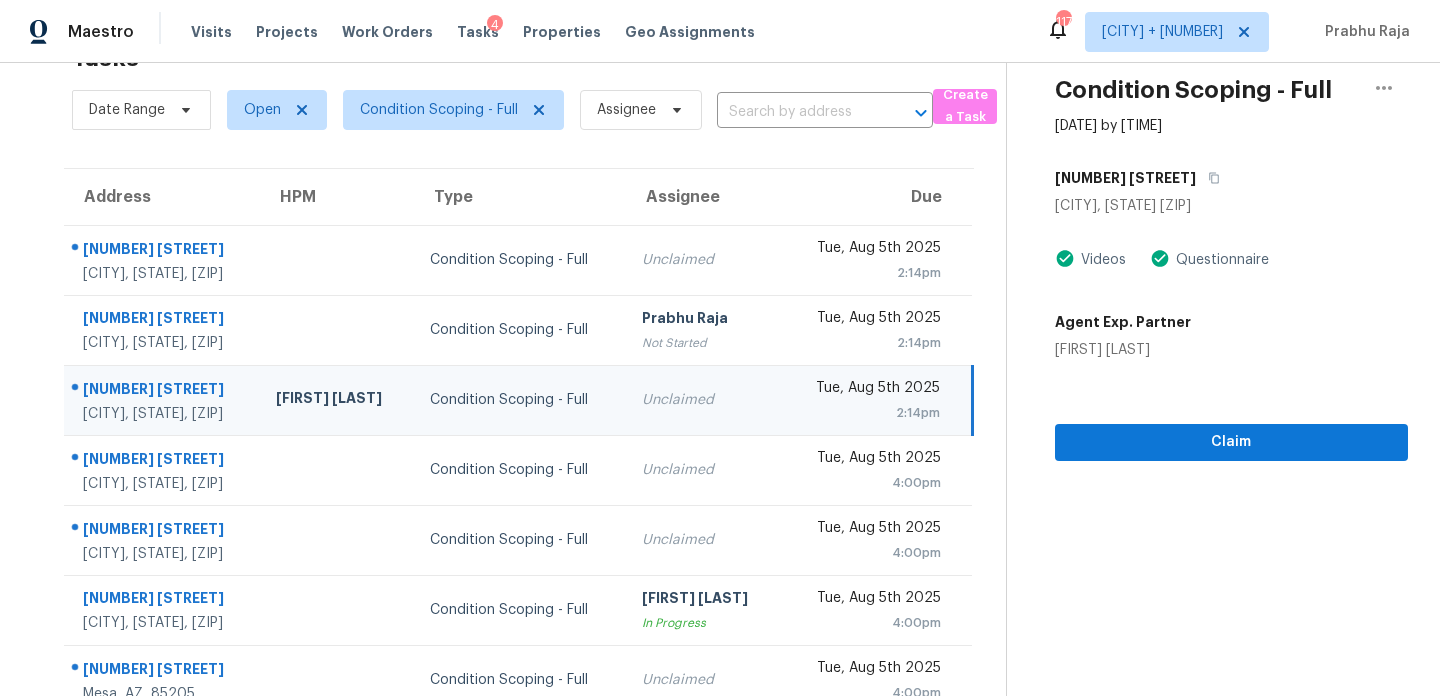 click on "Tue, Aug 5th 2025" at bounding box center (868, 390) 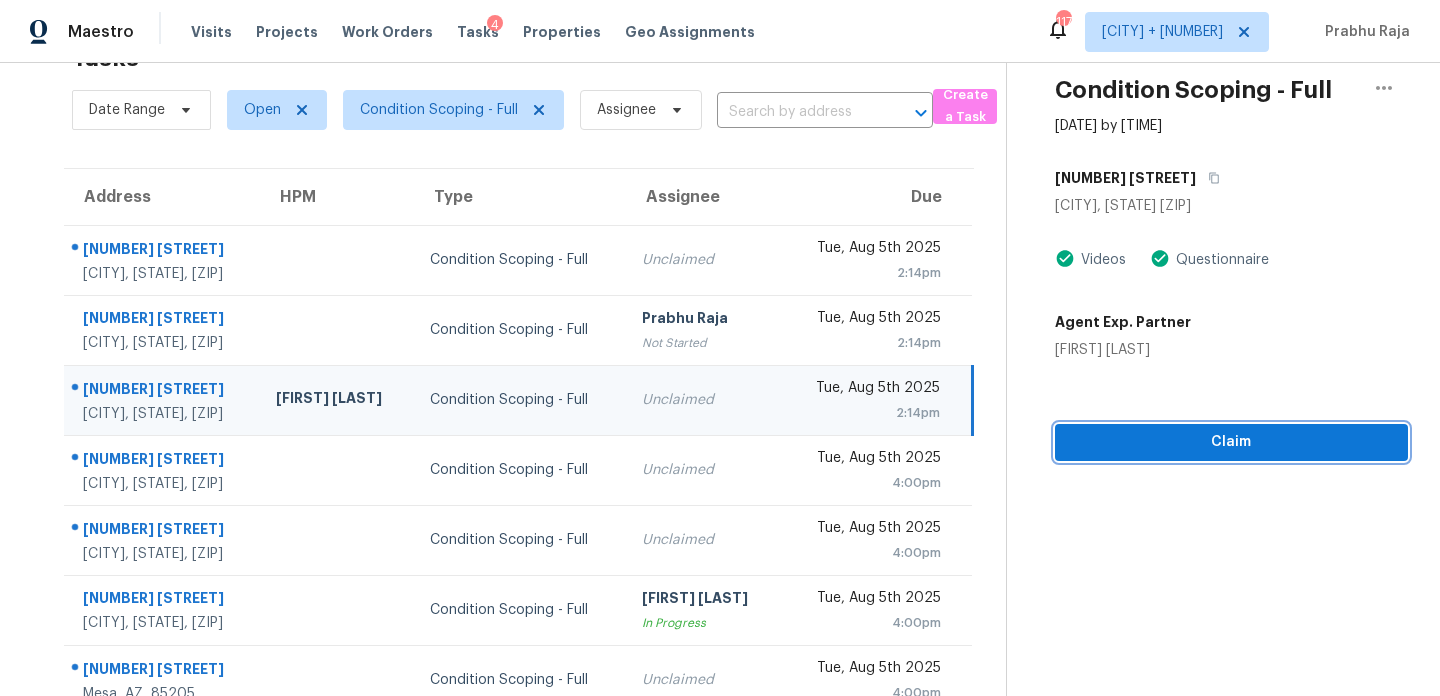 click on "Claim" at bounding box center (1231, 442) 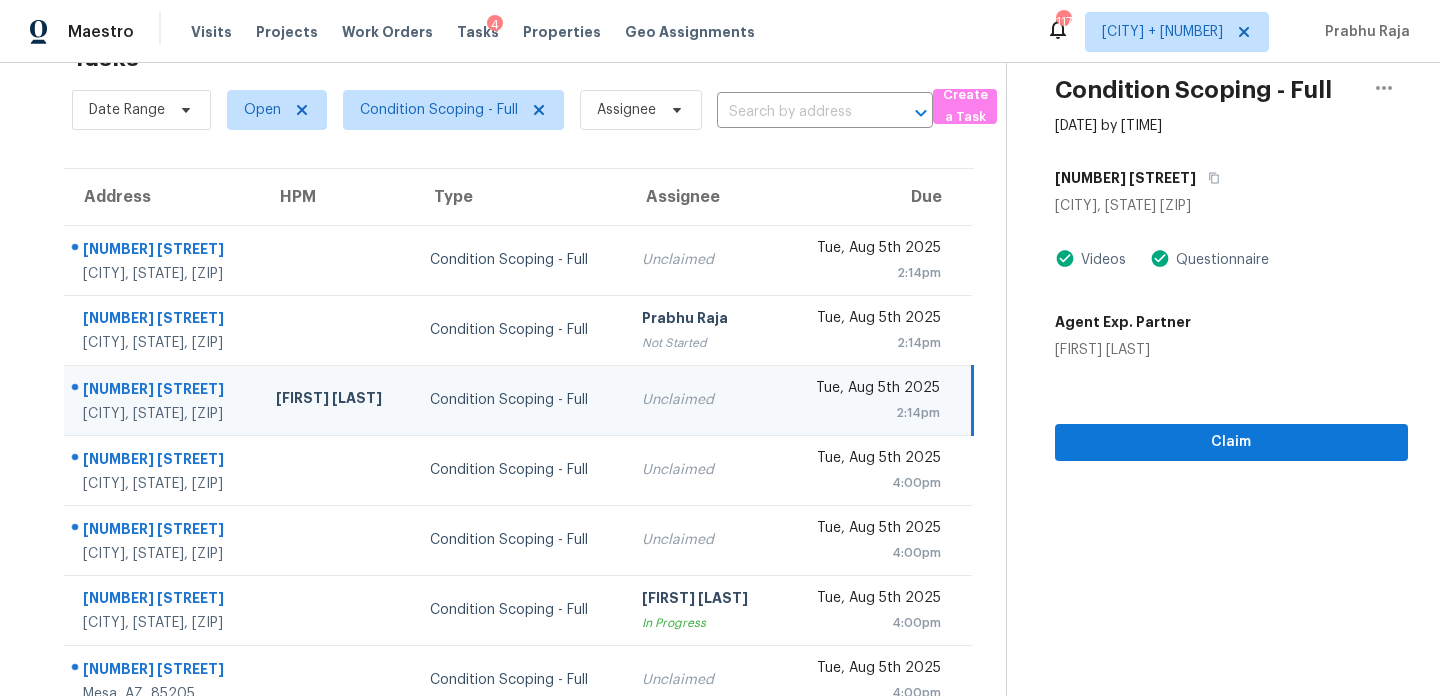 scroll, scrollTop: 0, scrollLeft: 0, axis: both 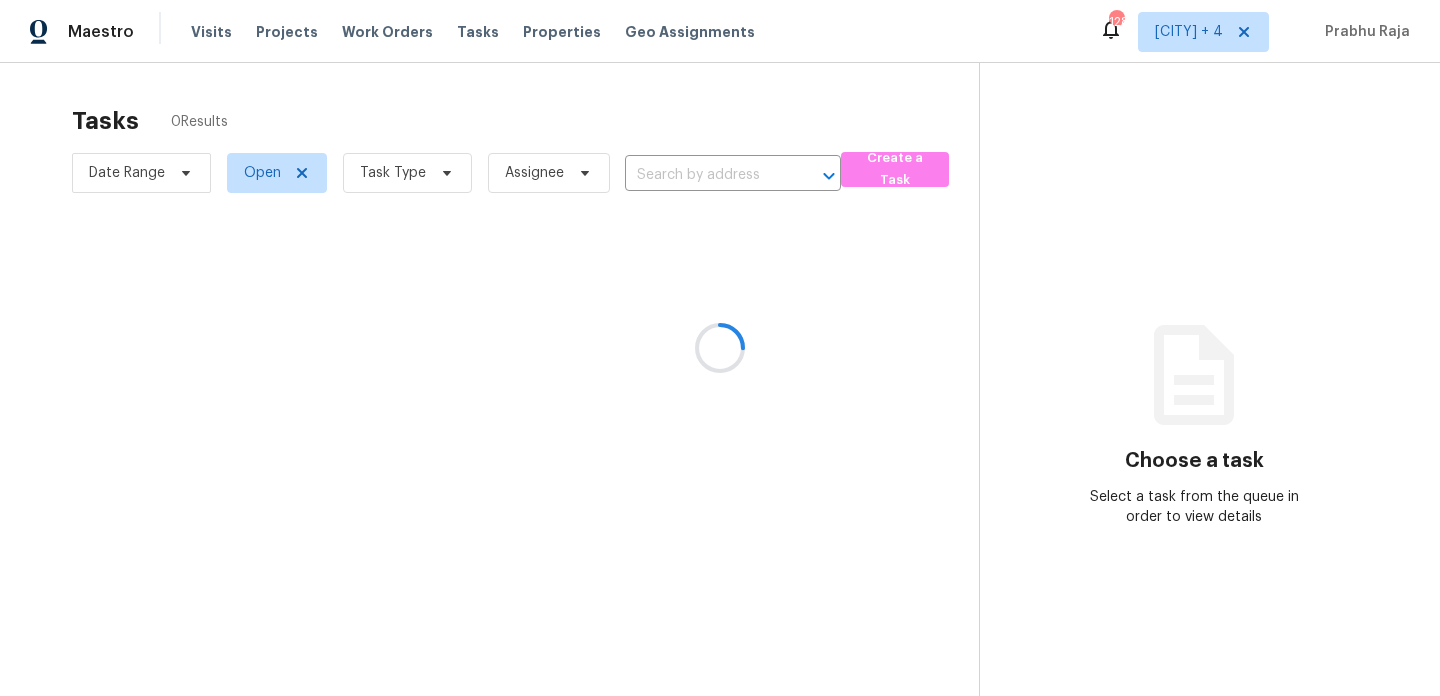 click at bounding box center [720, 348] 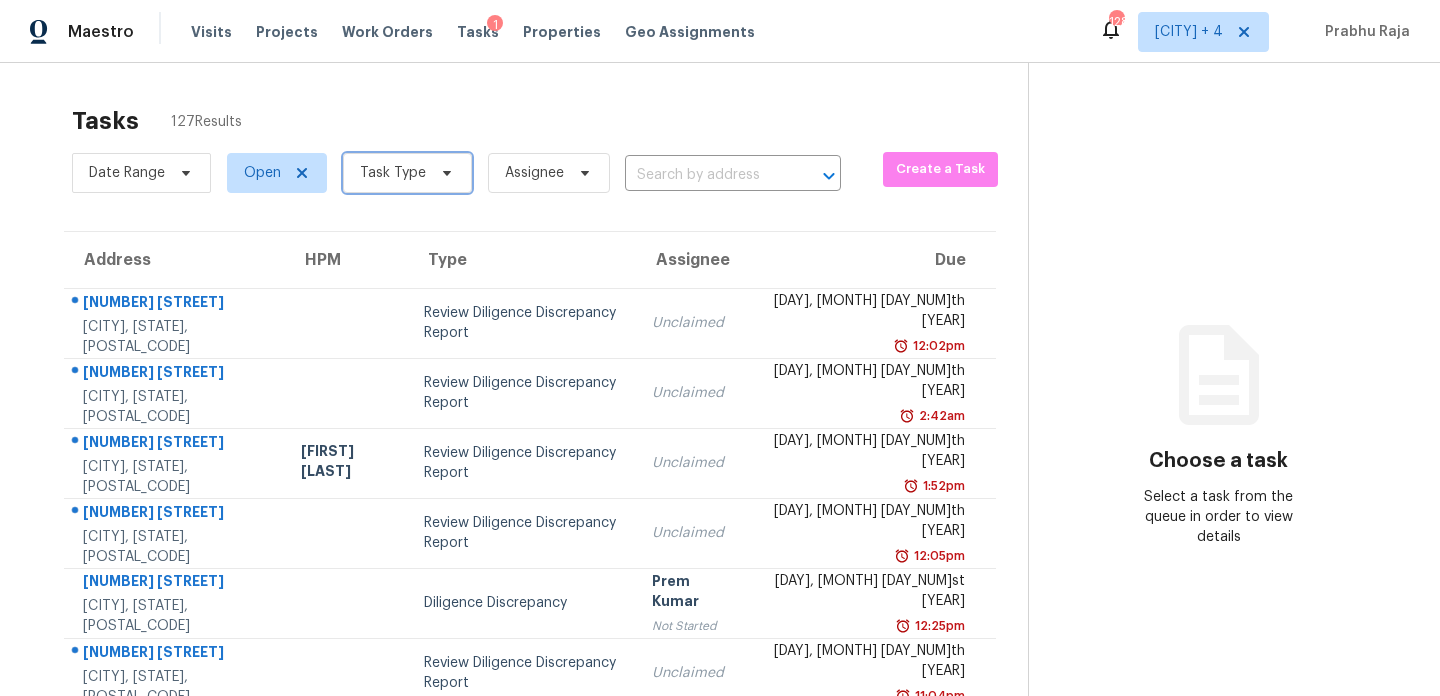 click on "Task Type" at bounding box center (393, 173) 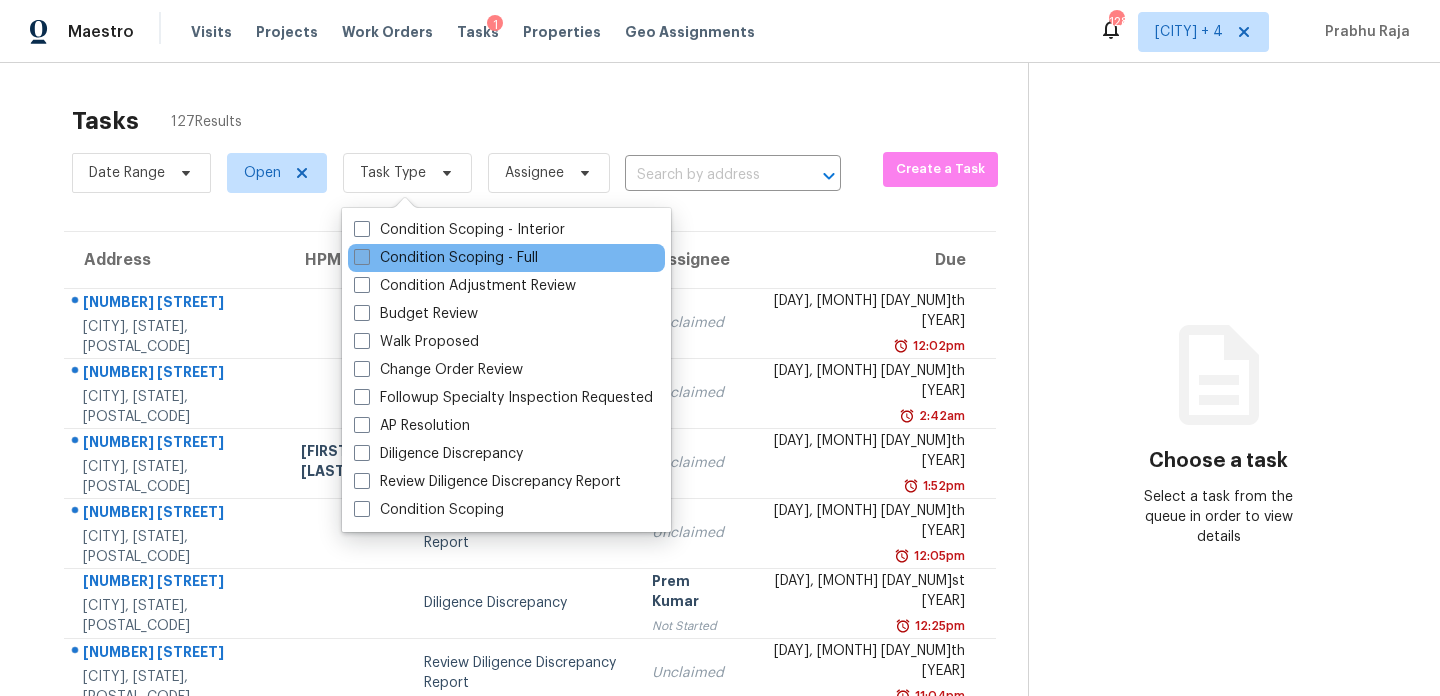 click on "Condition Scoping - Full" at bounding box center (446, 258) 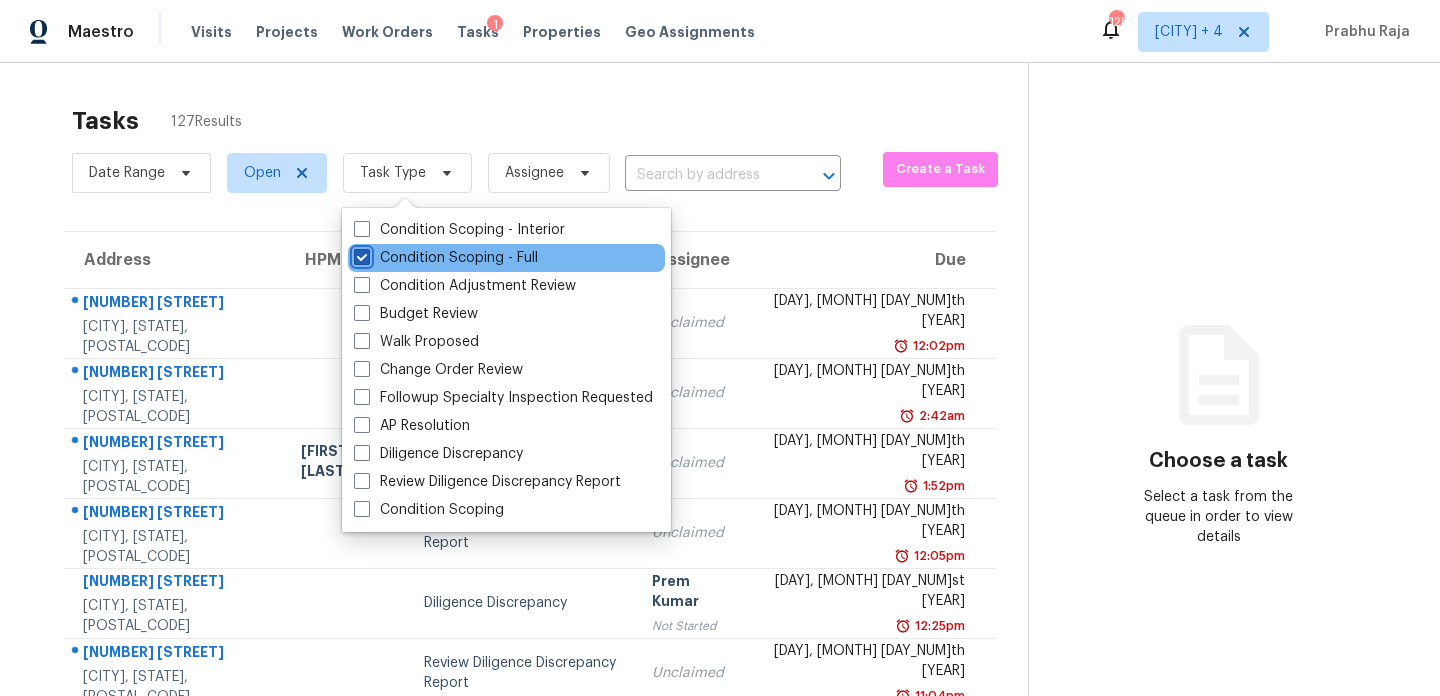 checkbox on "true" 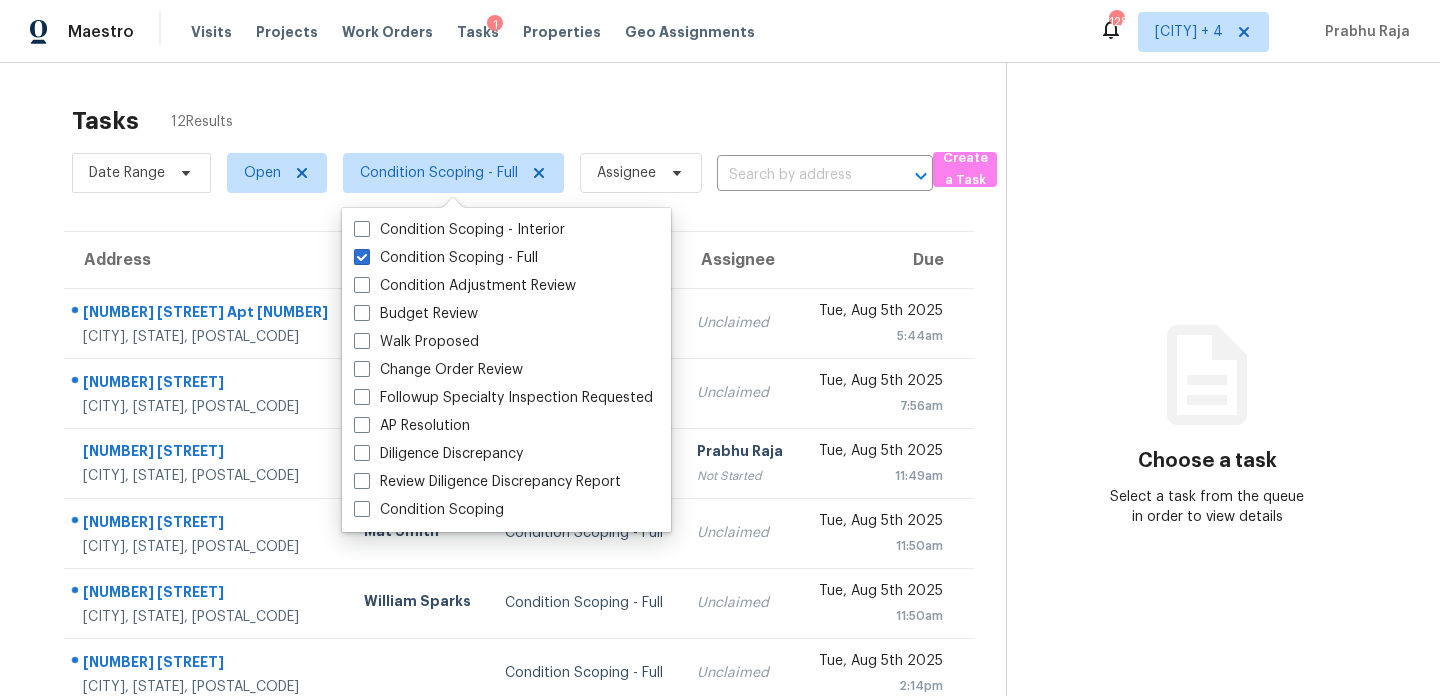 click on "Tasks 12  Results" at bounding box center [539, 121] 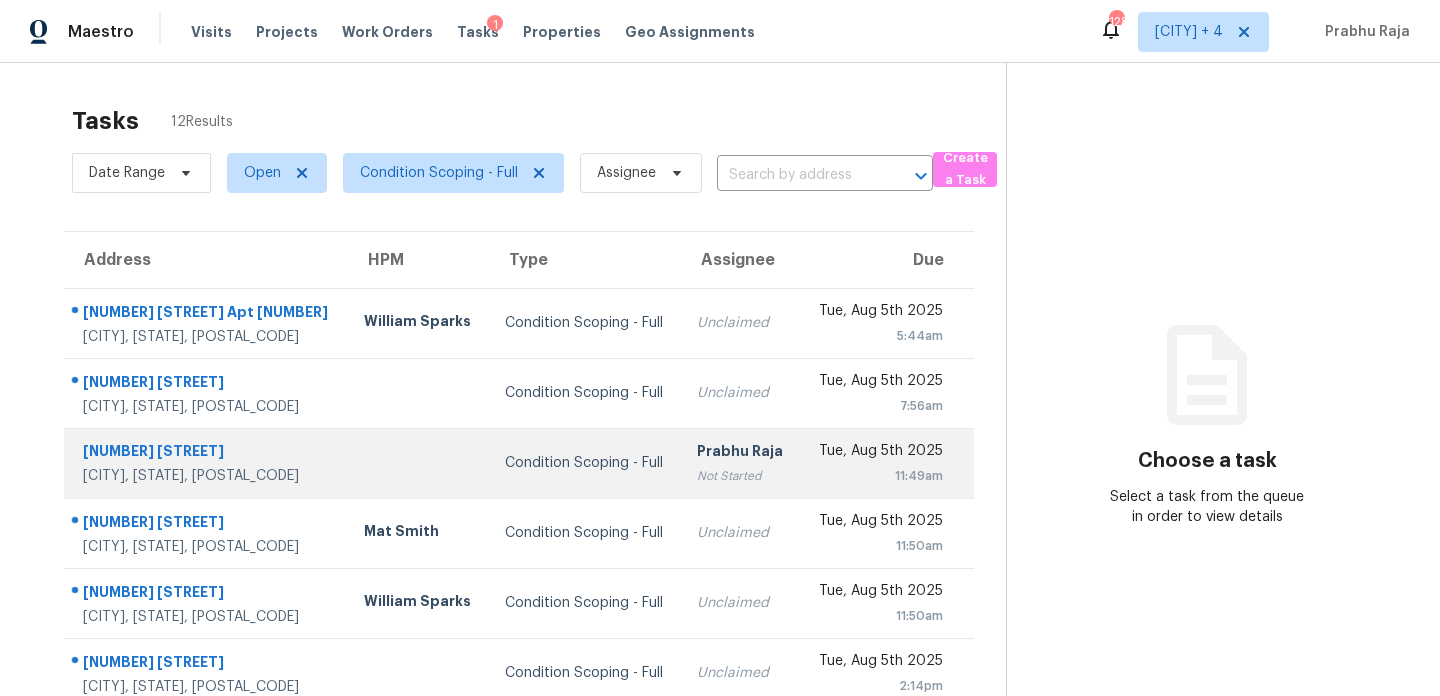 click on "[LAST] Not Started" at bounding box center [741, 463] 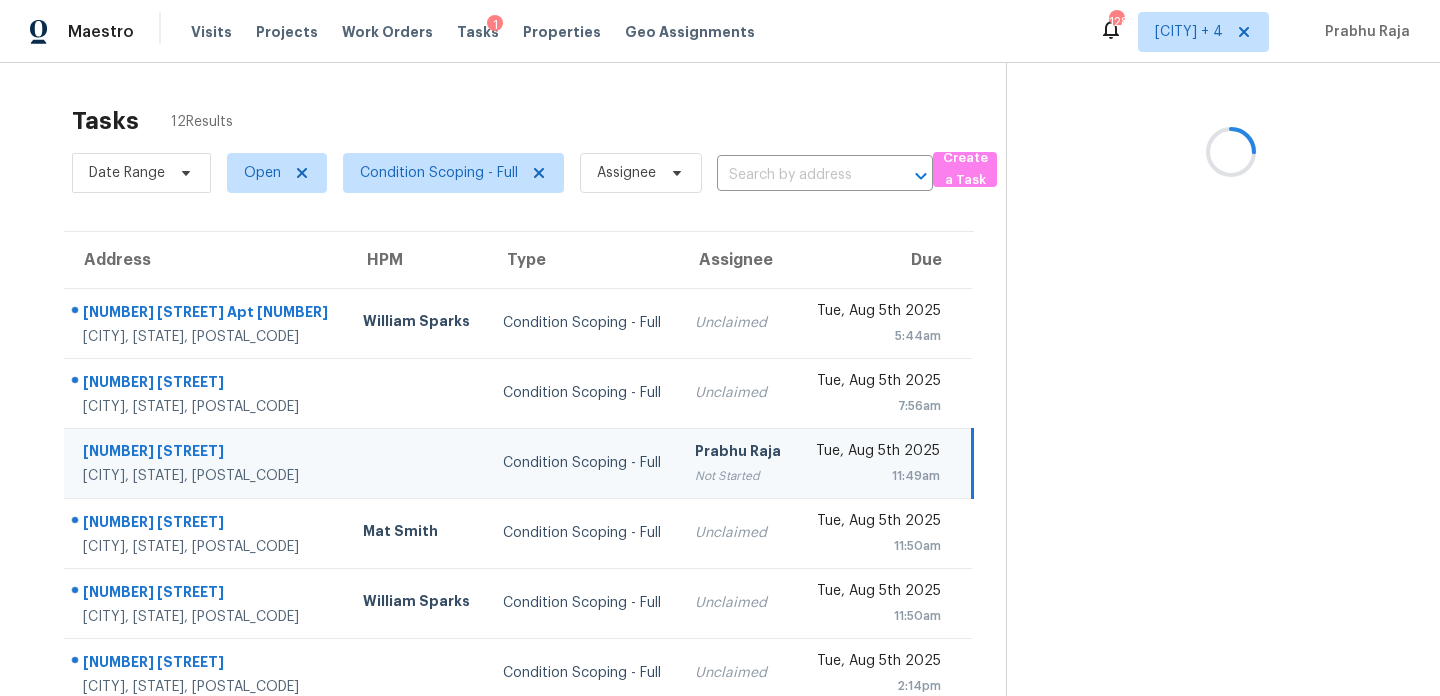 click on "[LAST] Not Started" at bounding box center [738, 463] 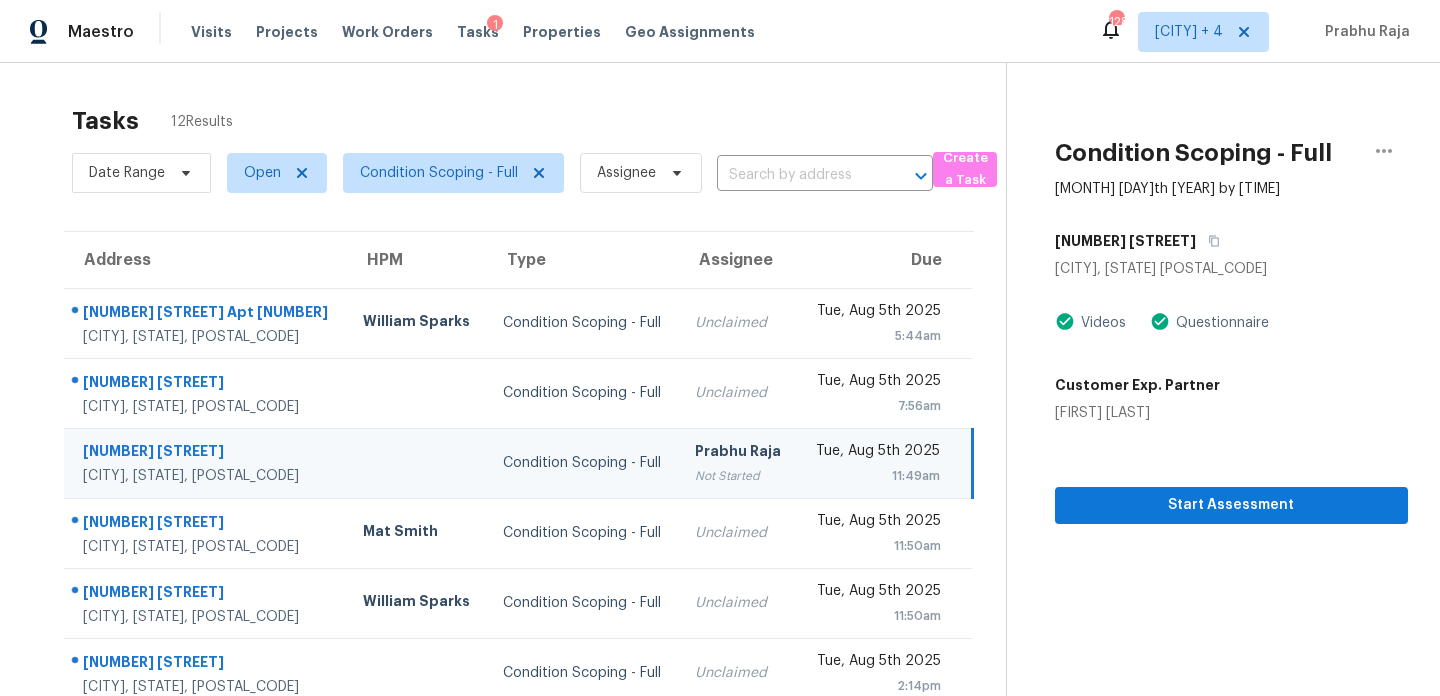 click on "[LAST] Not Started" at bounding box center [738, 463] 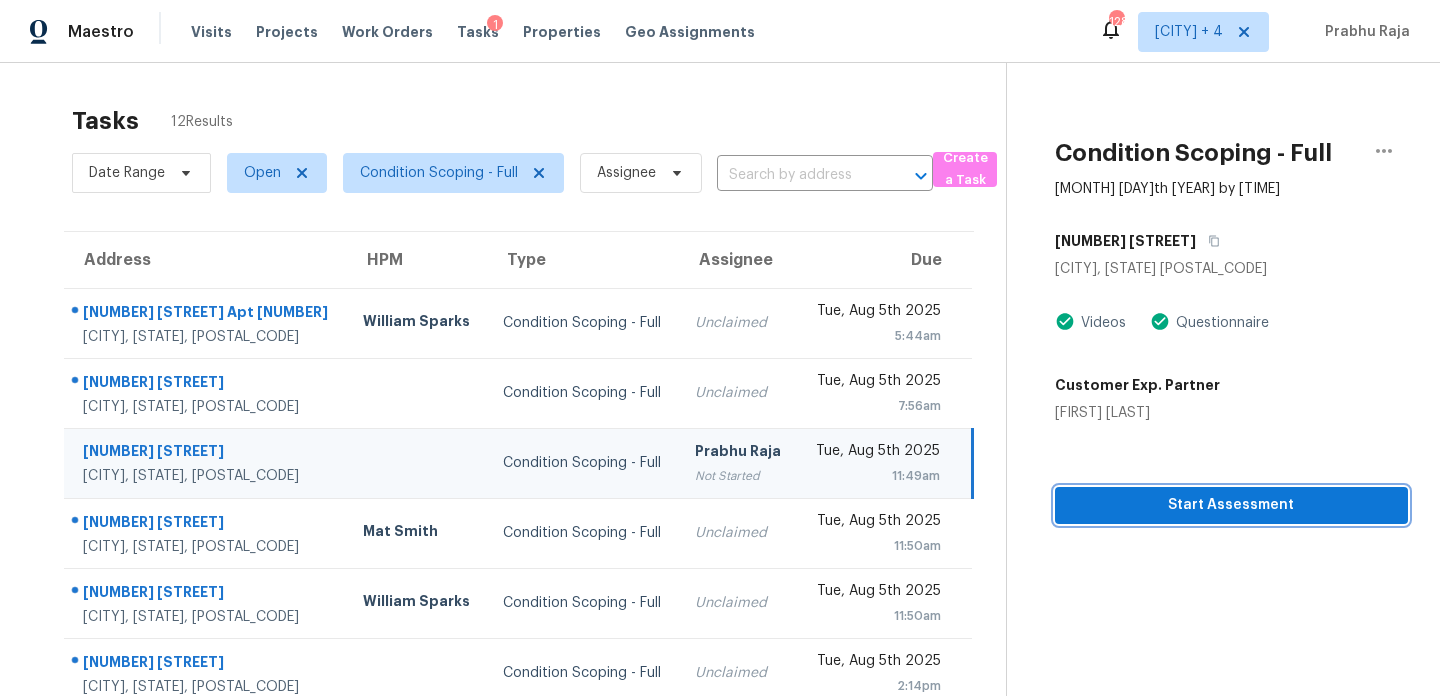 click on "Start Assessment" at bounding box center [1231, 505] 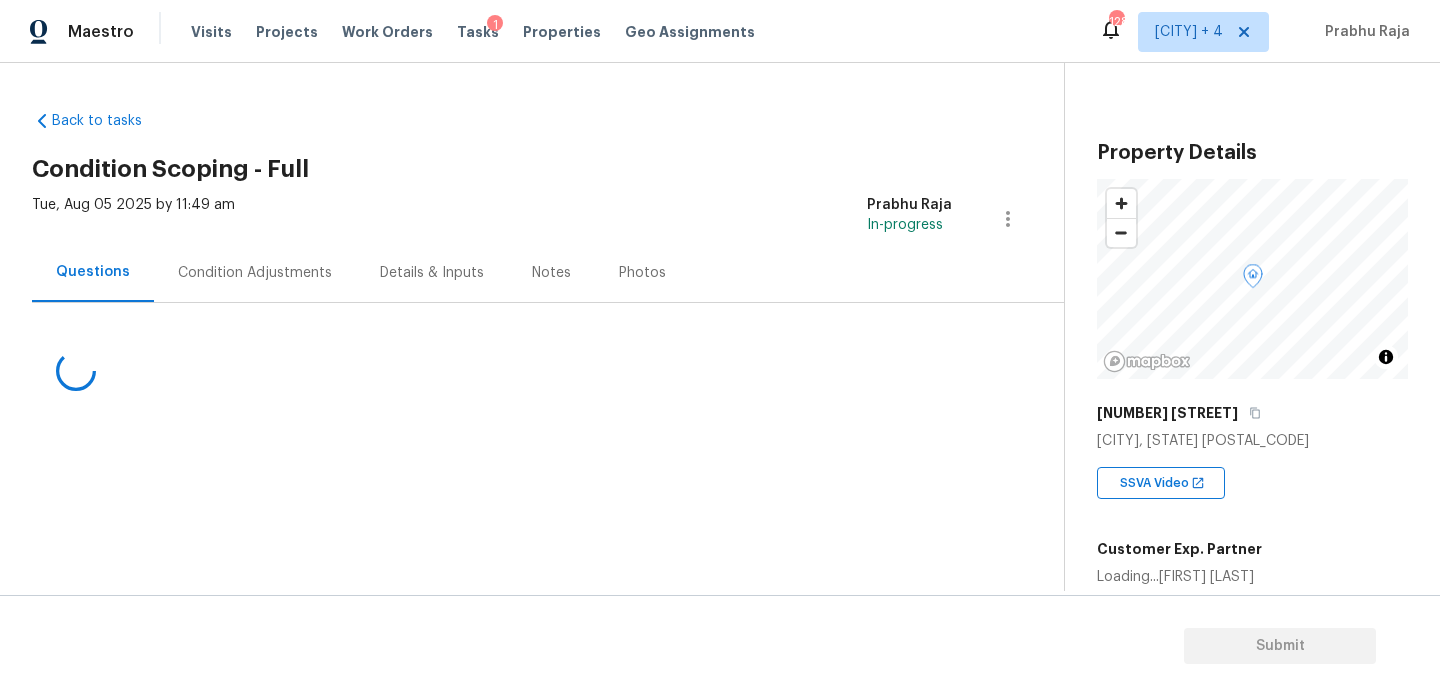 click on "Condition Adjustments" at bounding box center [255, 272] 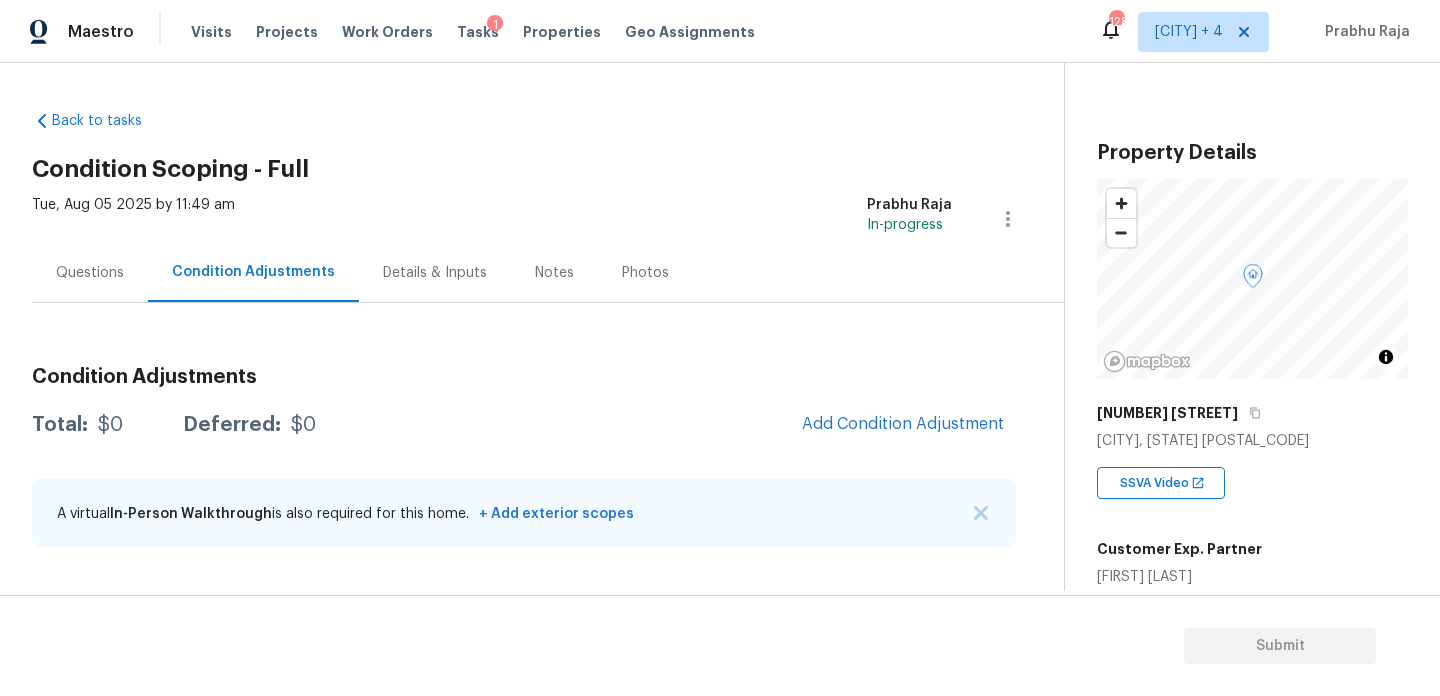 click on "Questions" at bounding box center [90, 273] 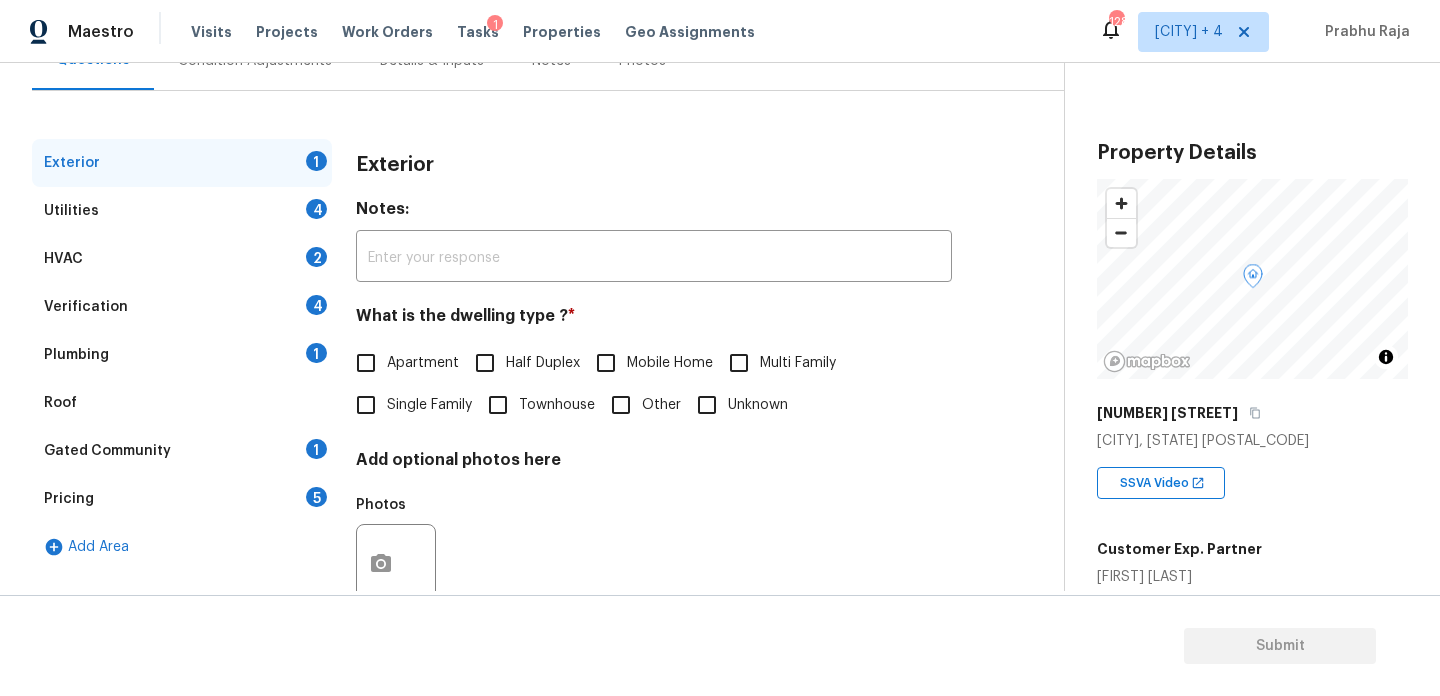 scroll, scrollTop: 267, scrollLeft: 0, axis: vertical 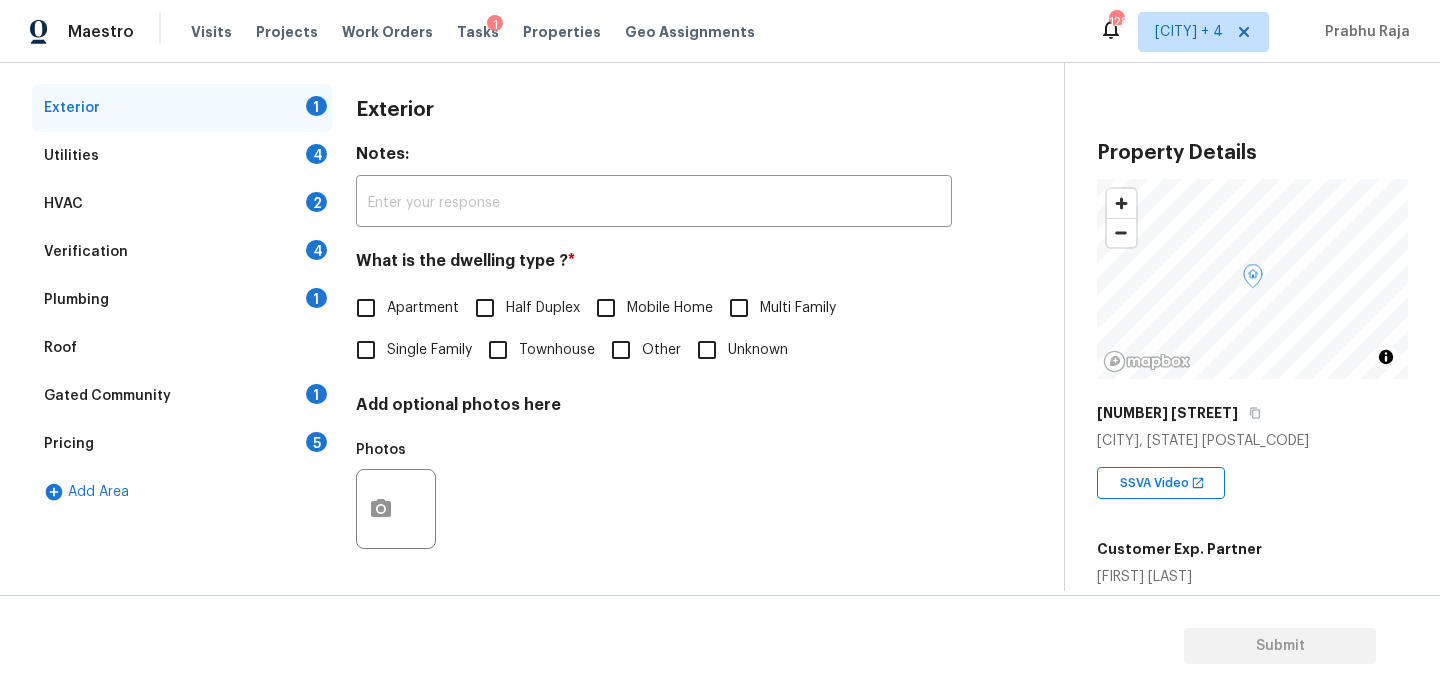 click on "Verification 4" at bounding box center [182, 252] 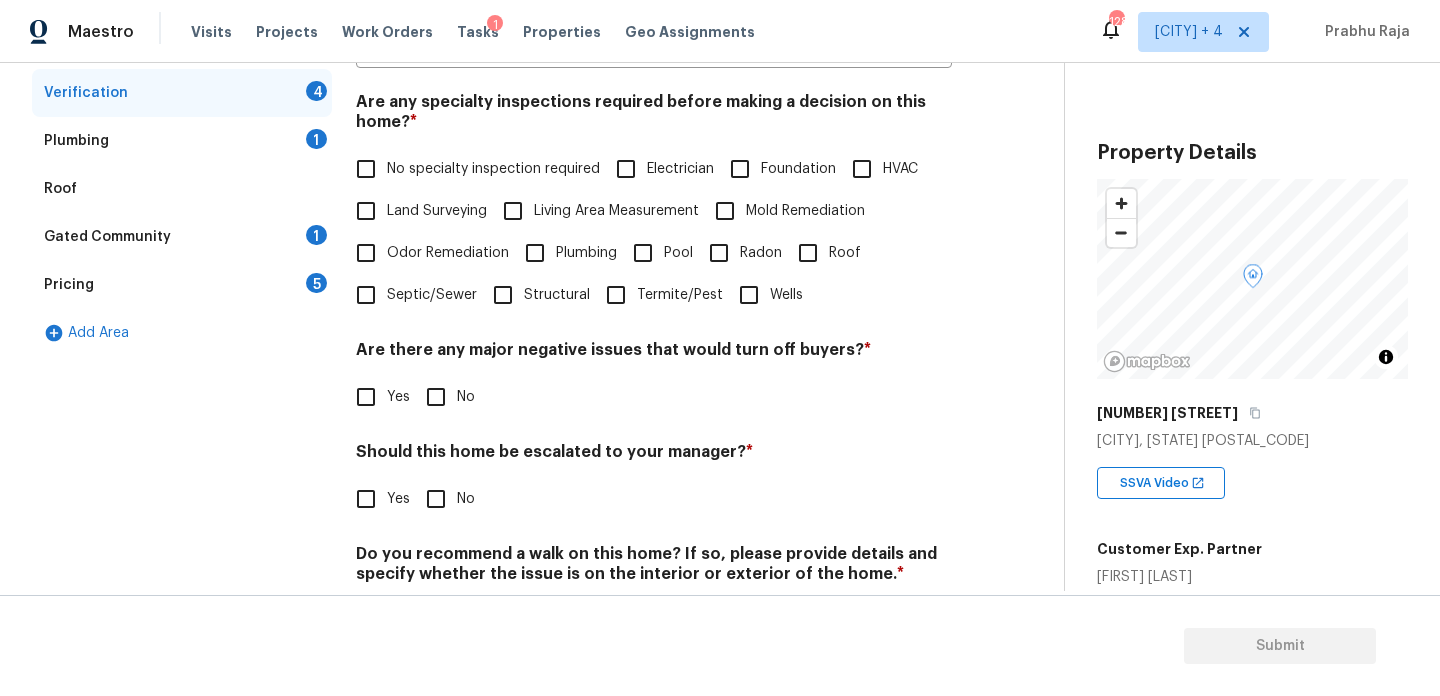 click on "Yes" at bounding box center (366, 499) 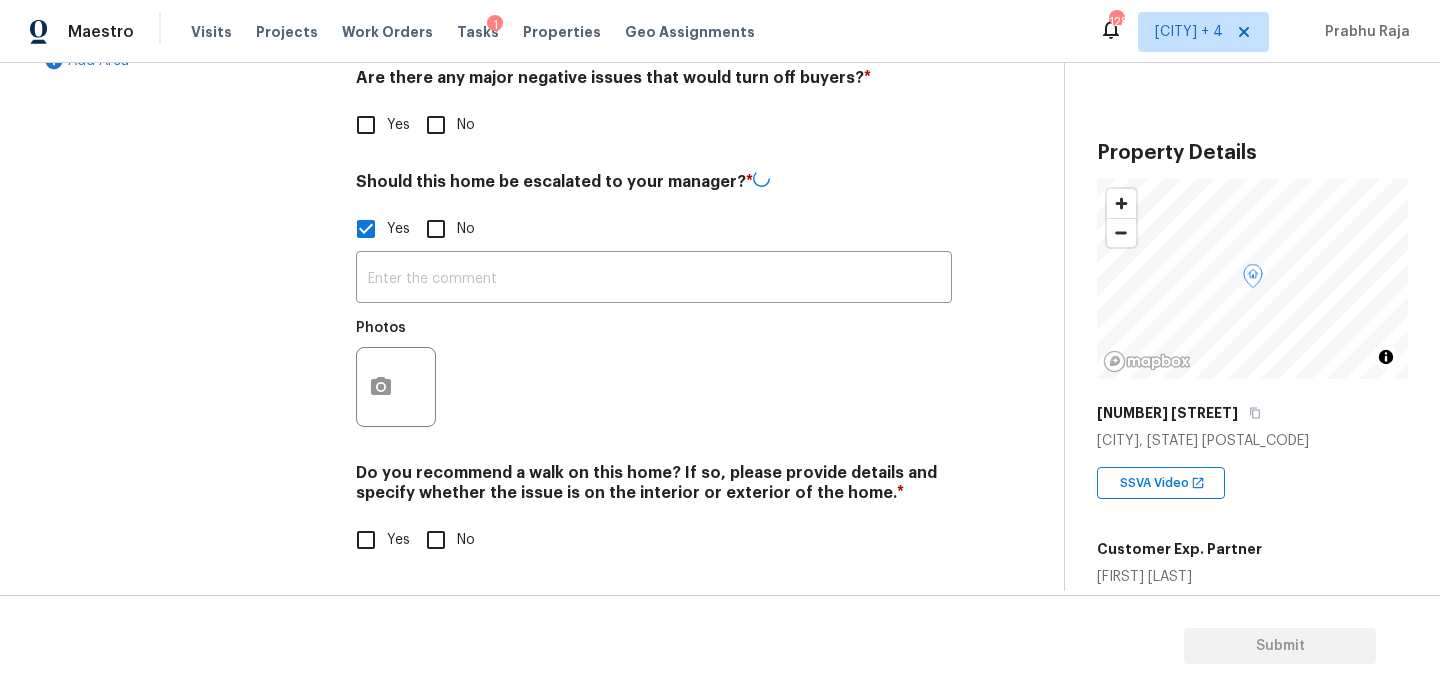 scroll, scrollTop: 697, scrollLeft: 0, axis: vertical 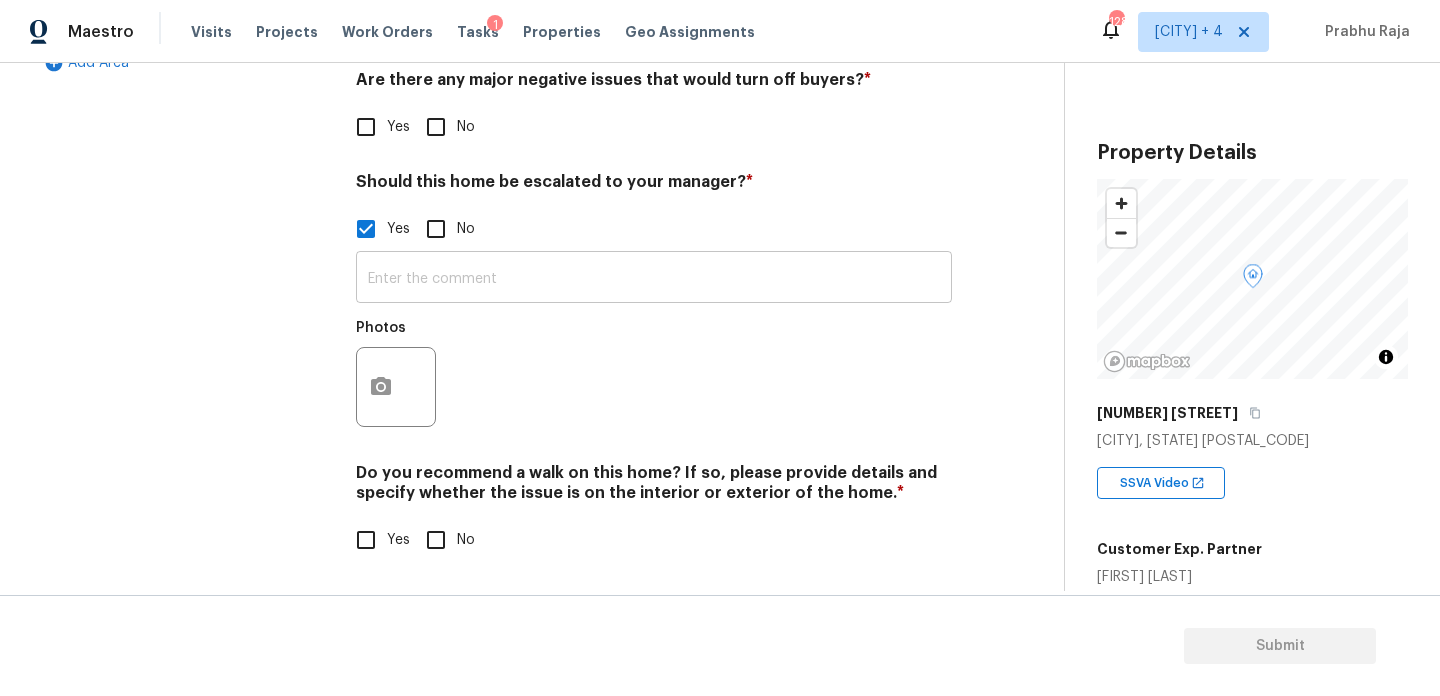click at bounding box center [654, 279] 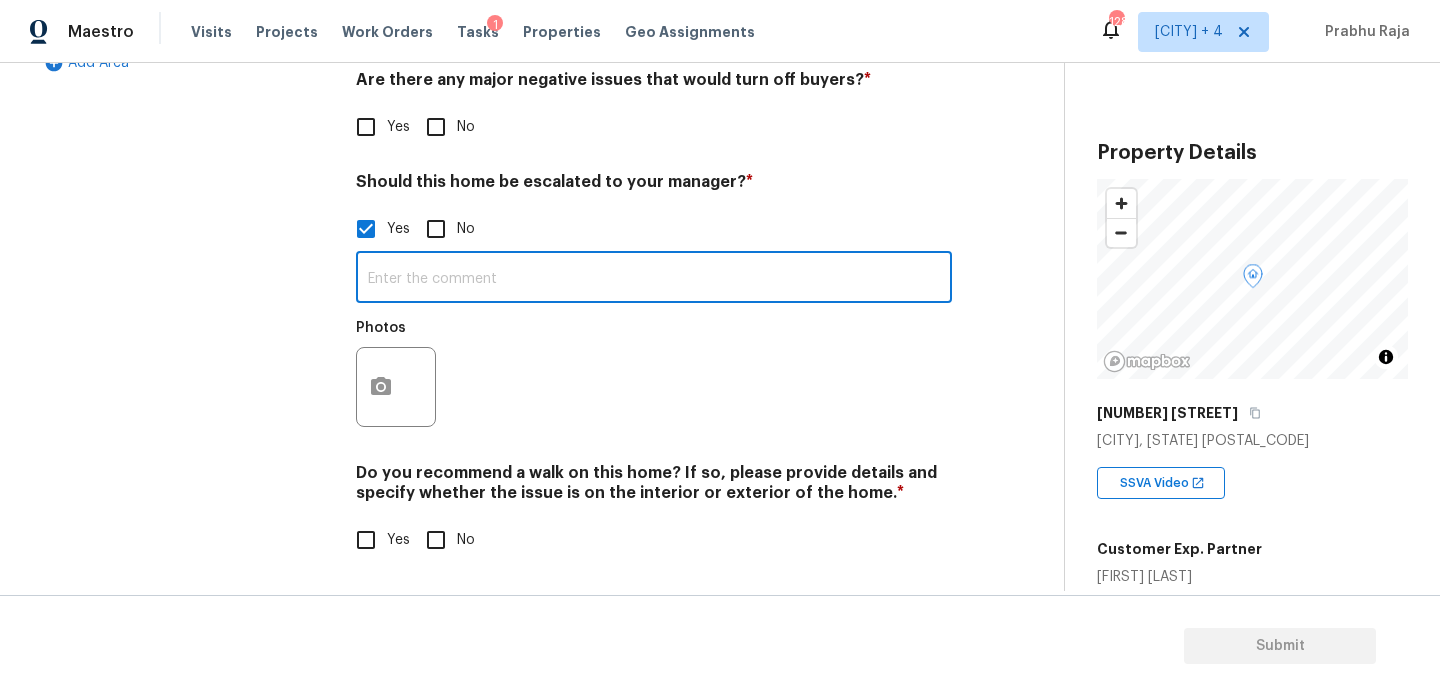 paste on "ALA Pilot.. Escalating for Volusia County review.. No issues noted.," 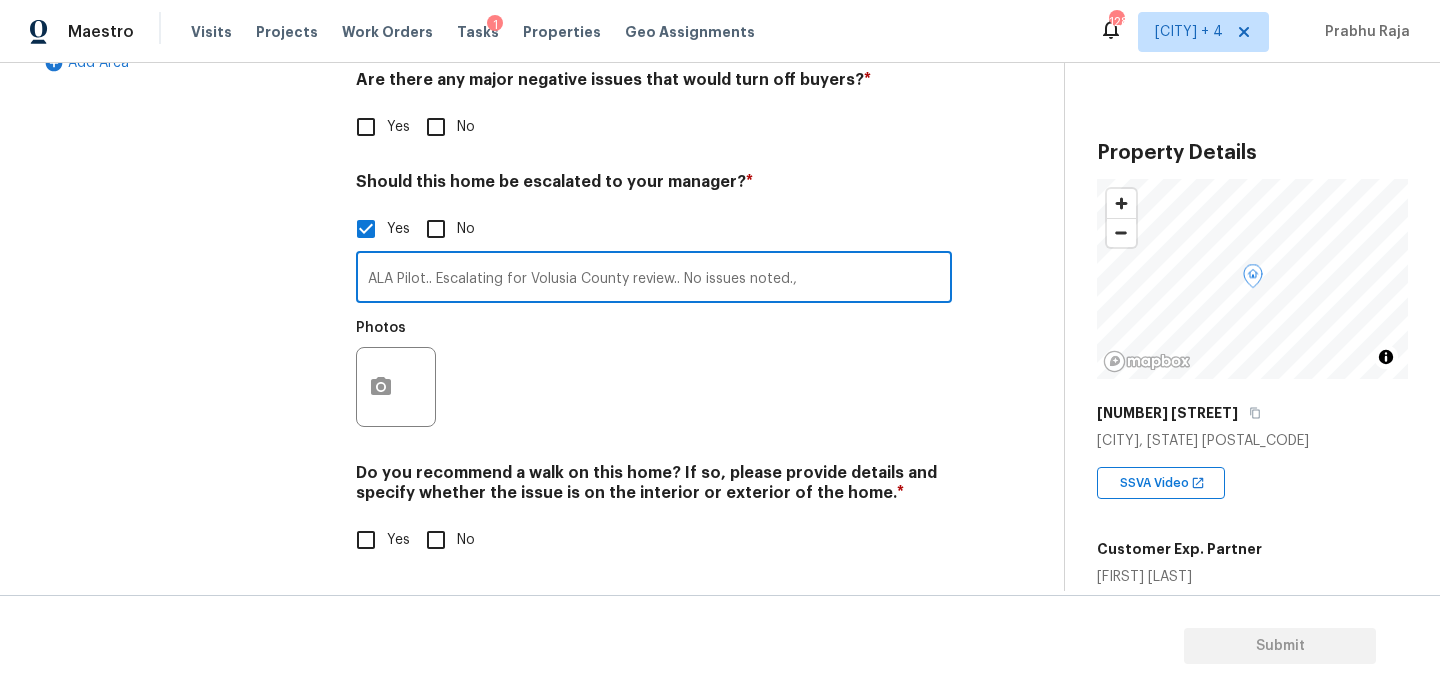type on "ALA Pilot.. Escalating for Volusia County review.. No issues noted.," 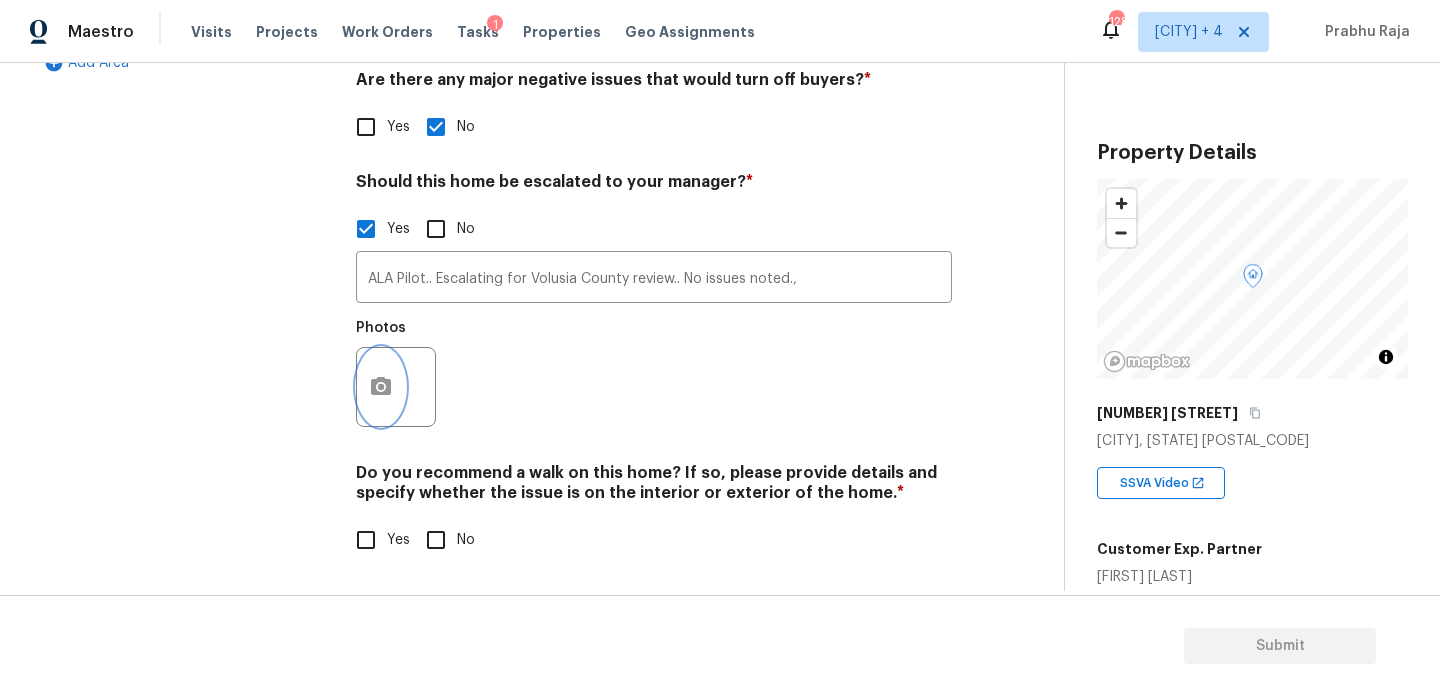 click 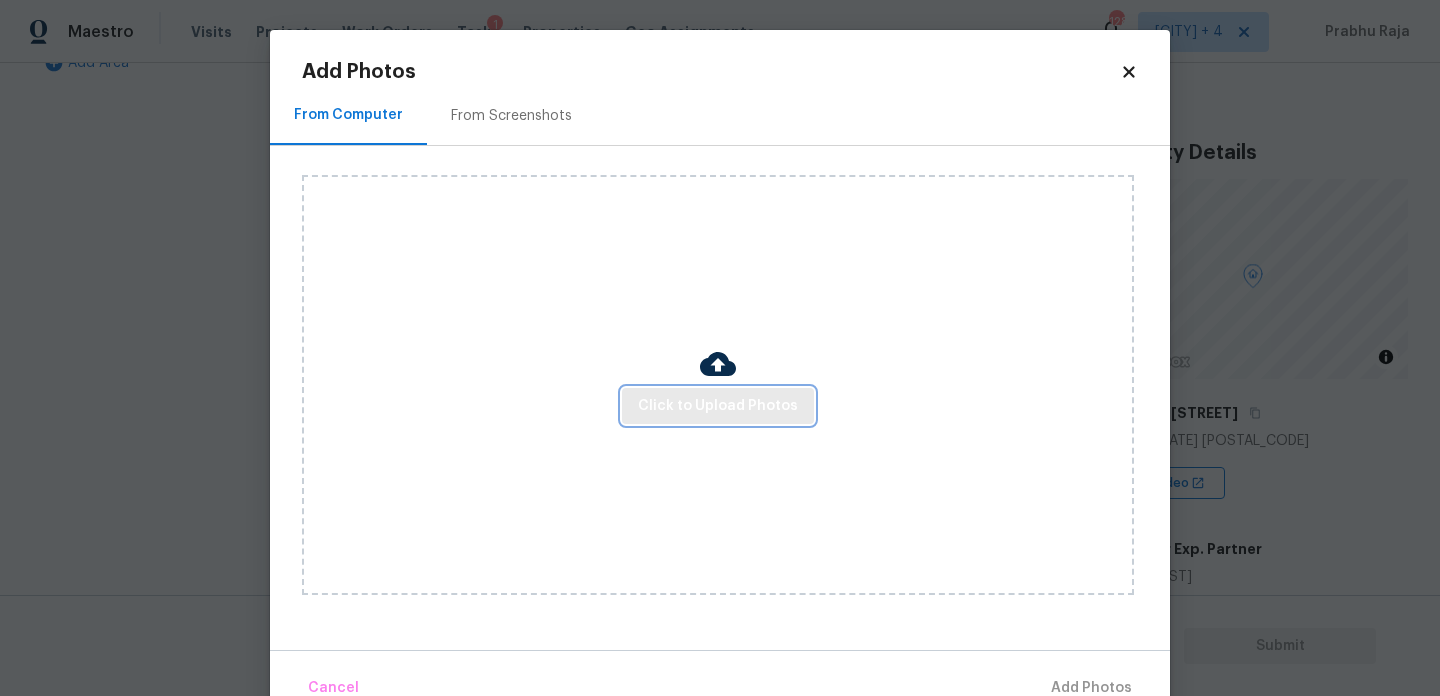 click on "Click to Upload Photos" at bounding box center (718, 406) 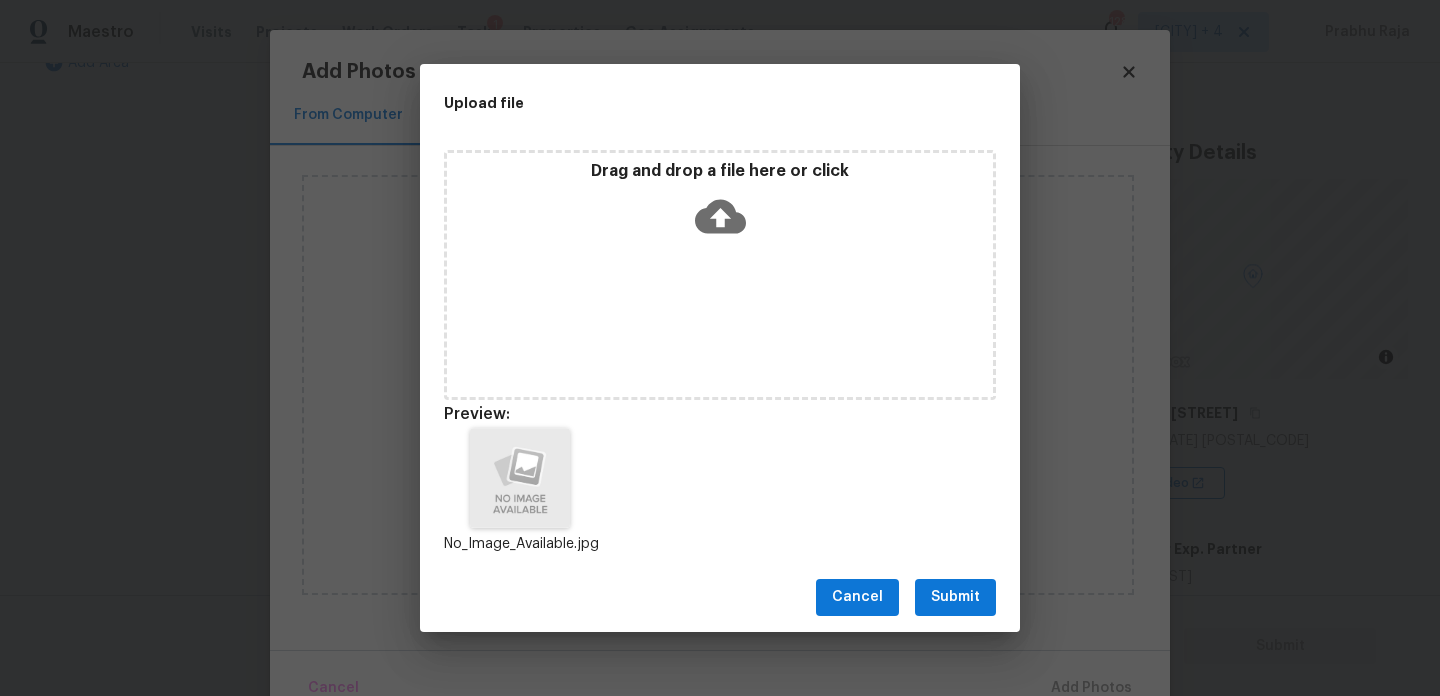 click on "Cancel Submit" at bounding box center [720, 597] 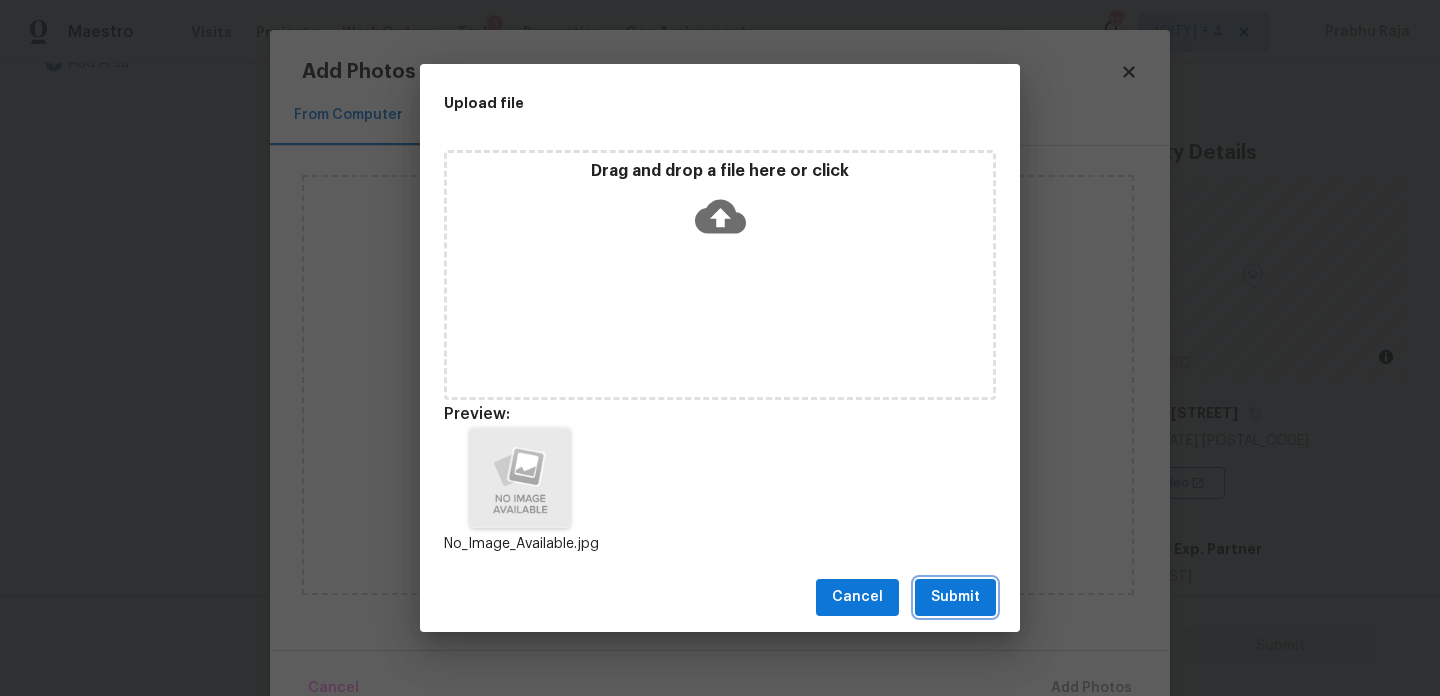 click on "Submit" at bounding box center [955, 597] 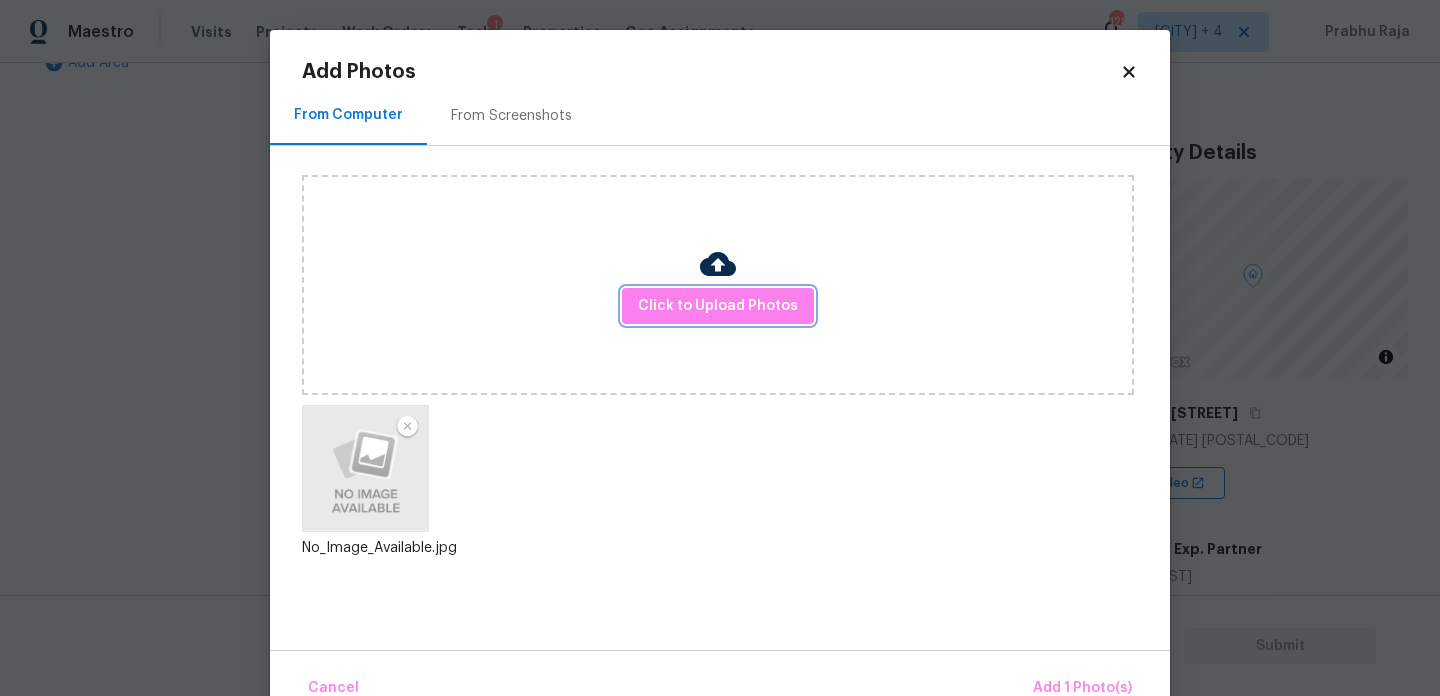 scroll, scrollTop: 44, scrollLeft: 0, axis: vertical 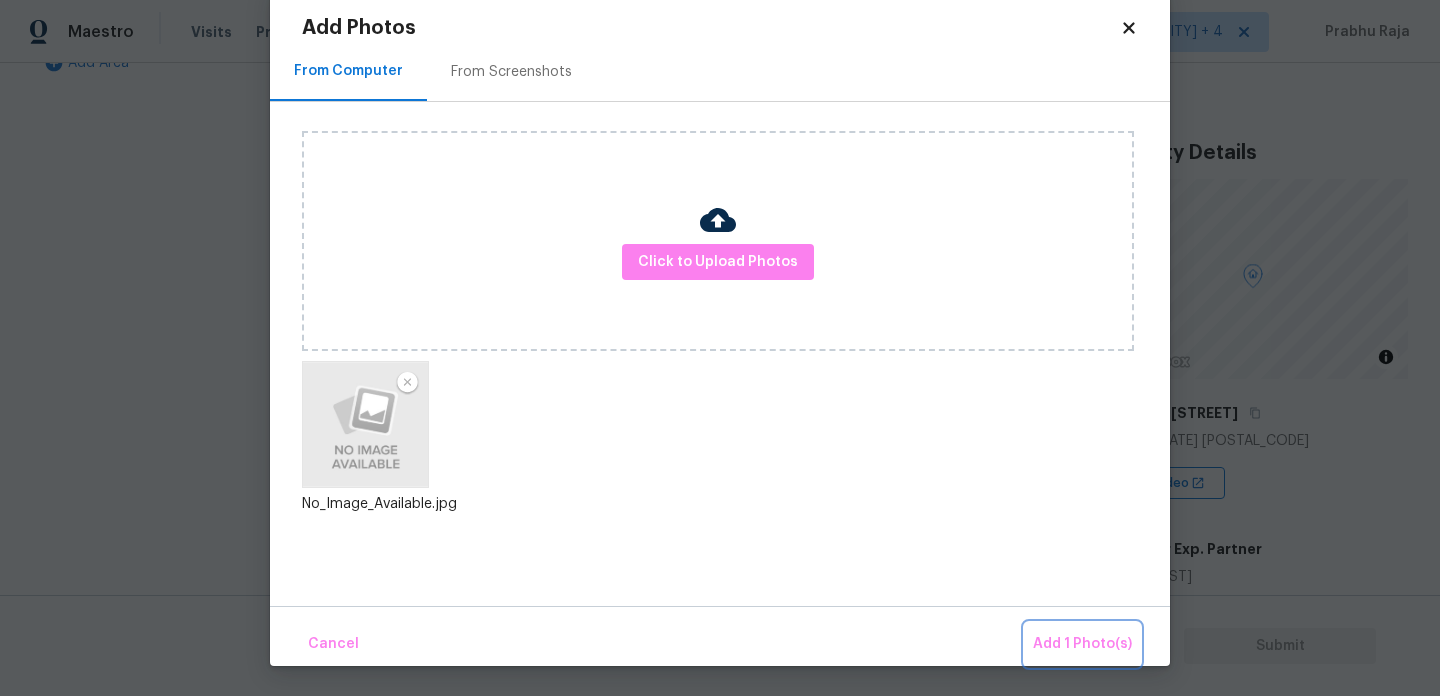 click on "Add 1 Photo(s)" at bounding box center (1082, 644) 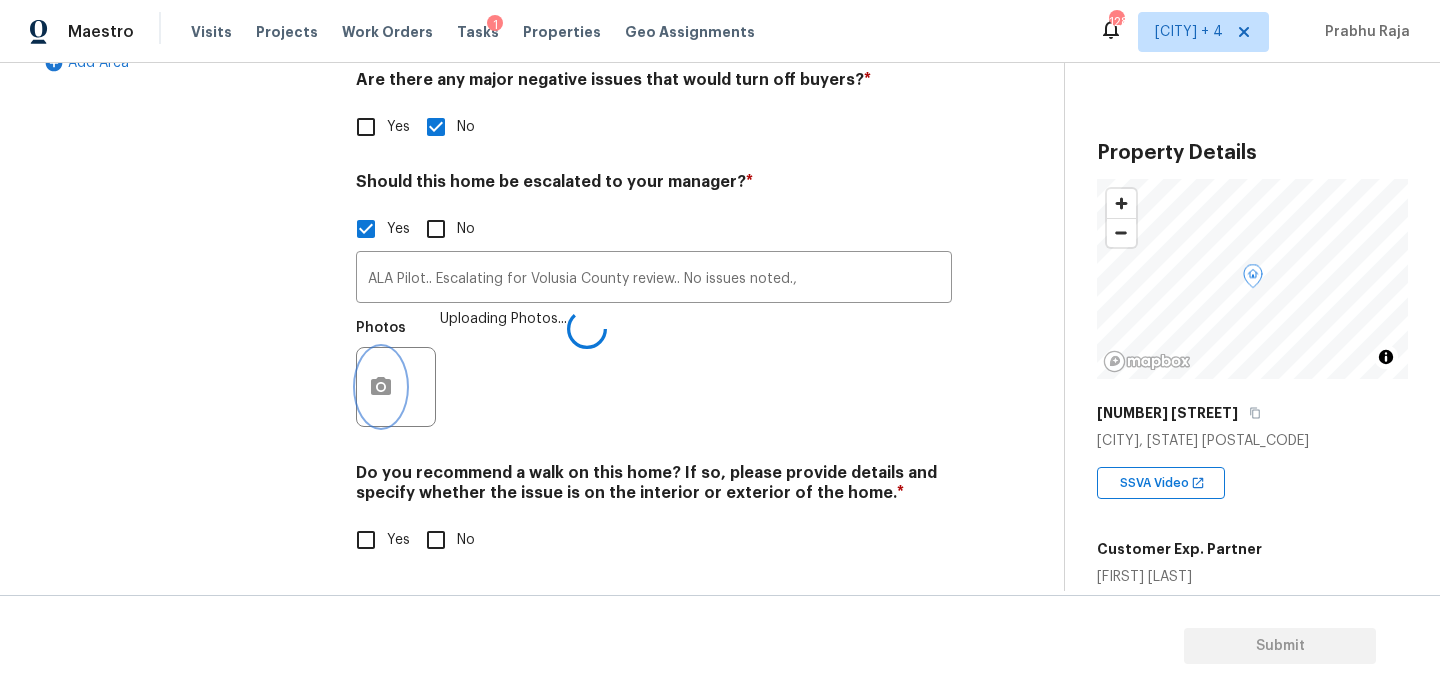 scroll, scrollTop: 0, scrollLeft: 0, axis: both 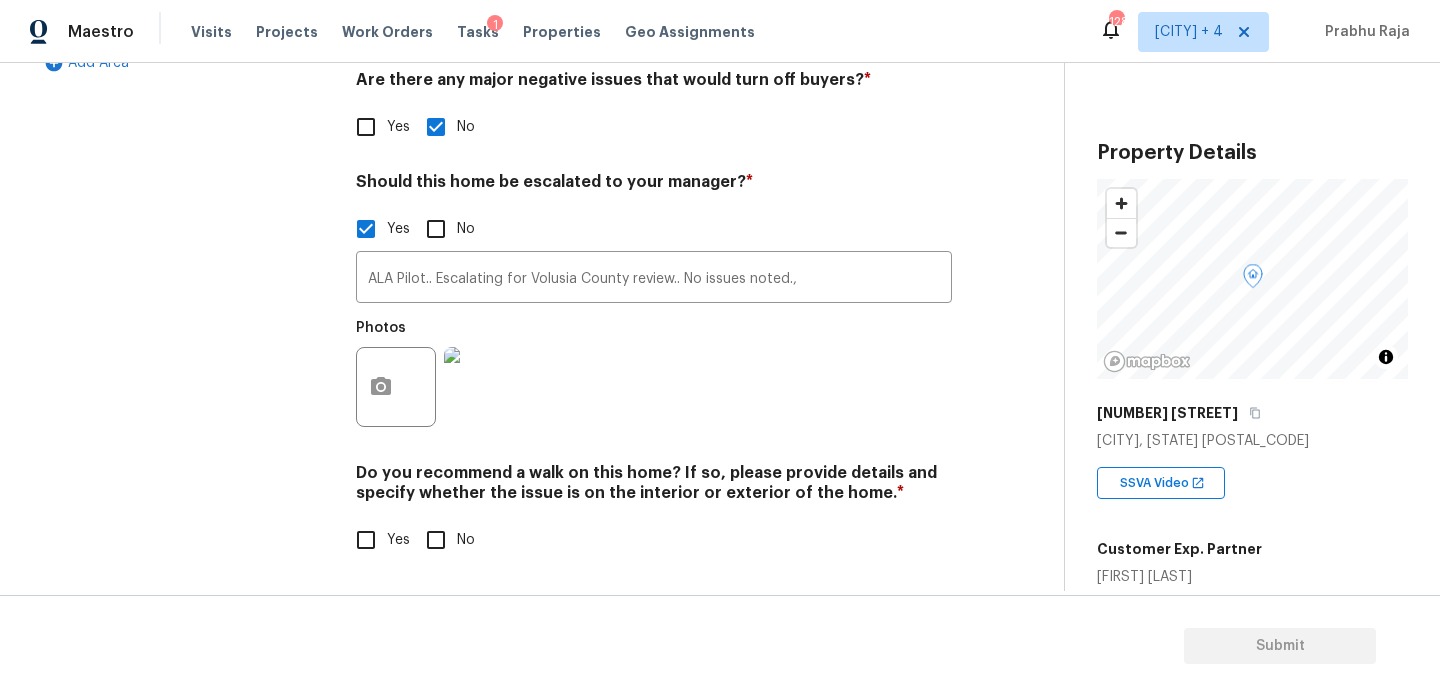 click on "No" at bounding box center [466, 540] 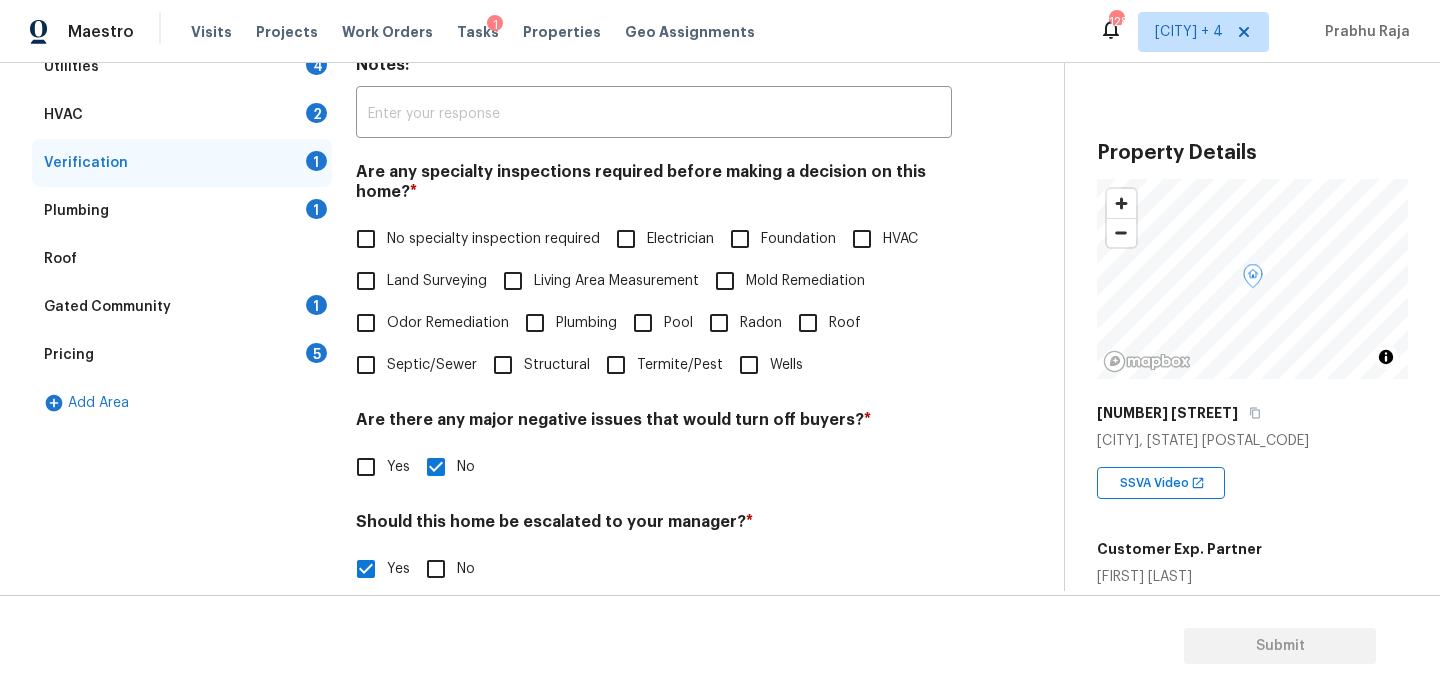 scroll, scrollTop: 359, scrollLeft: 0, axis: vertical 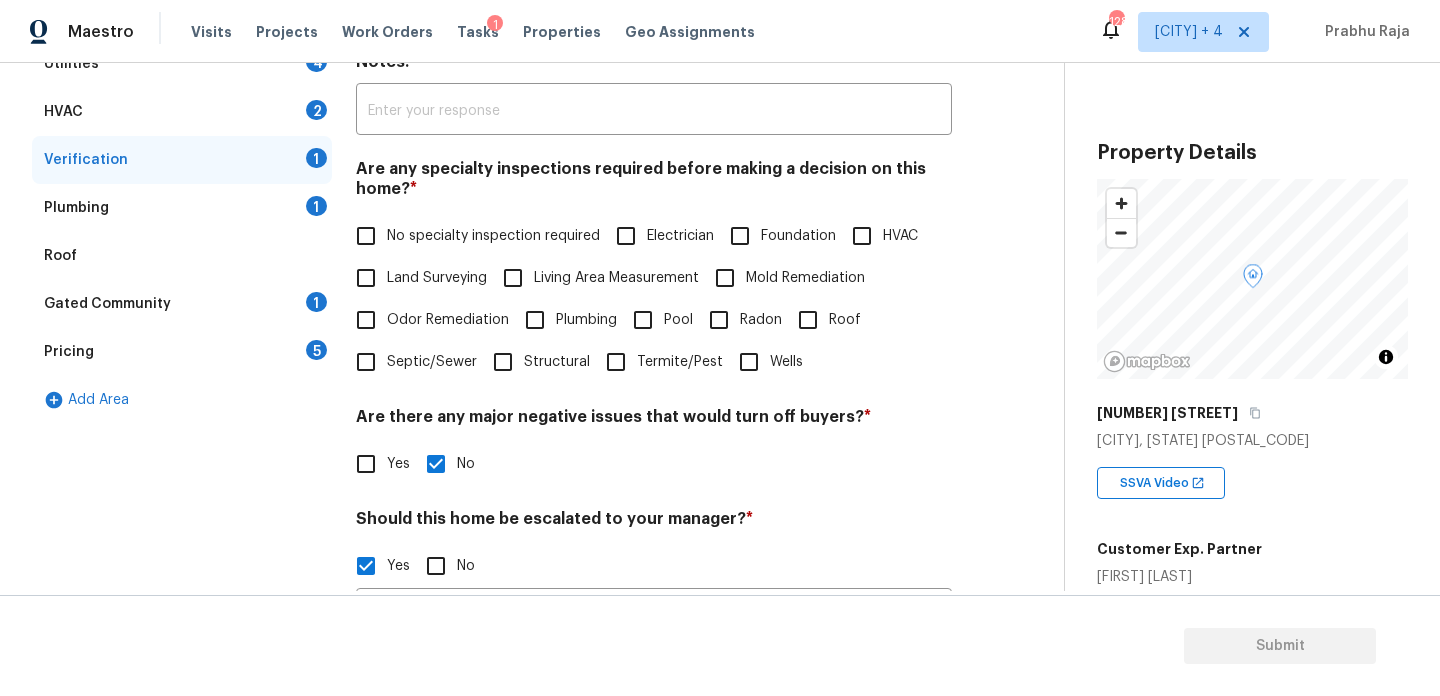 click on "No specialty inspection required" at bounding box center (366, 236) 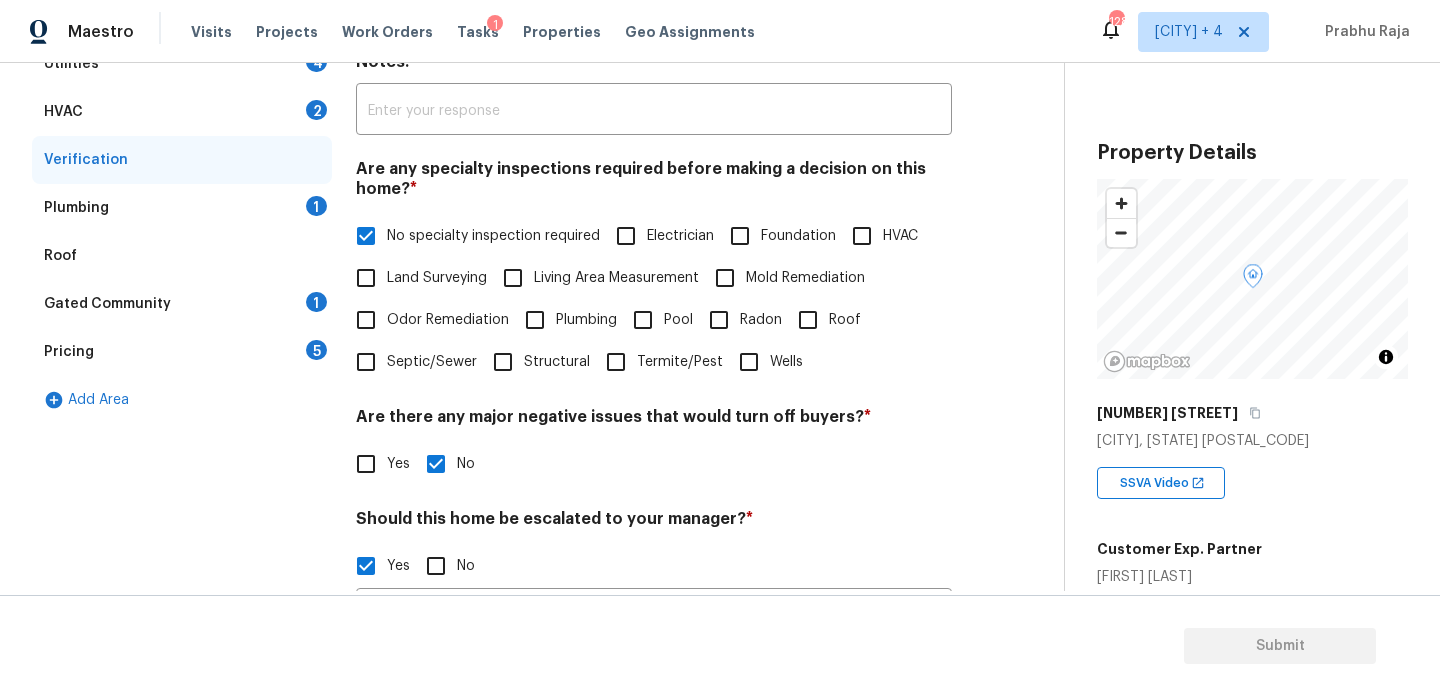 click on "Pricing 5" at bounding box center [182, 352] 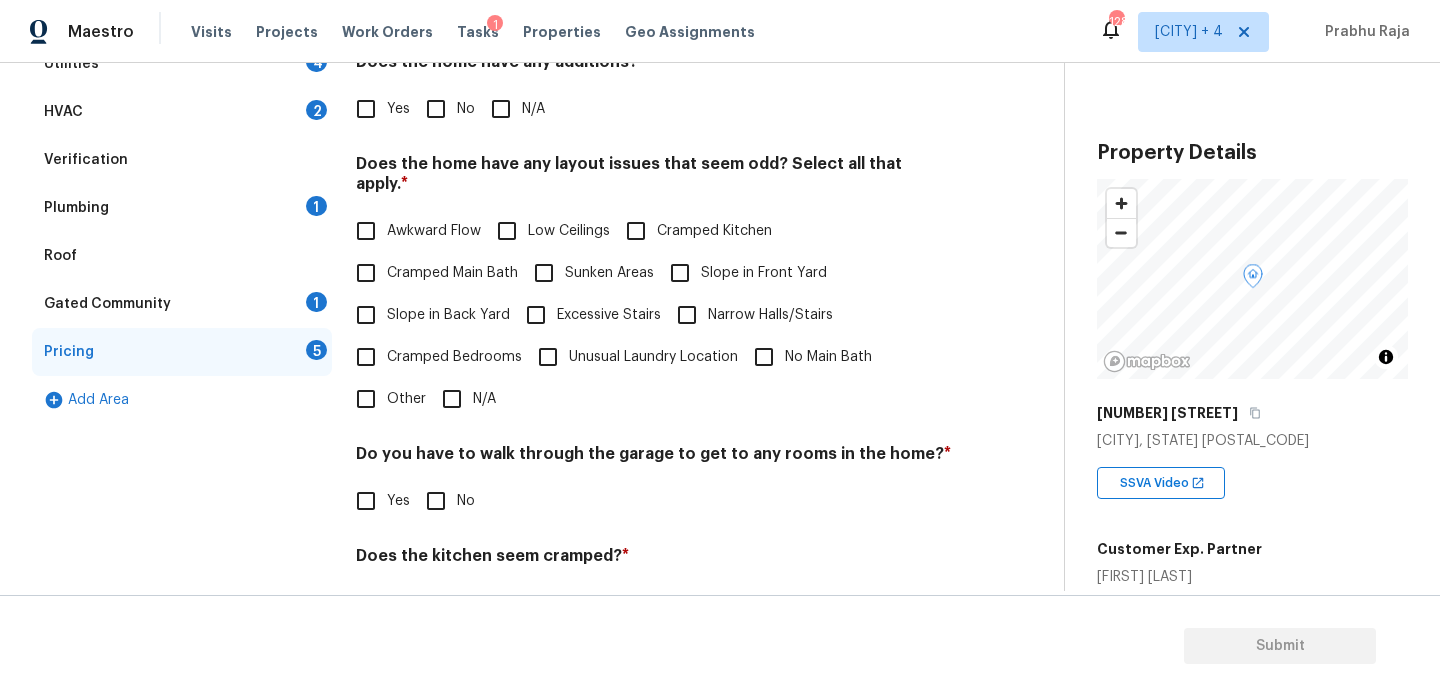click on "Slope in Back Yard" at bounding box center (448, 315) 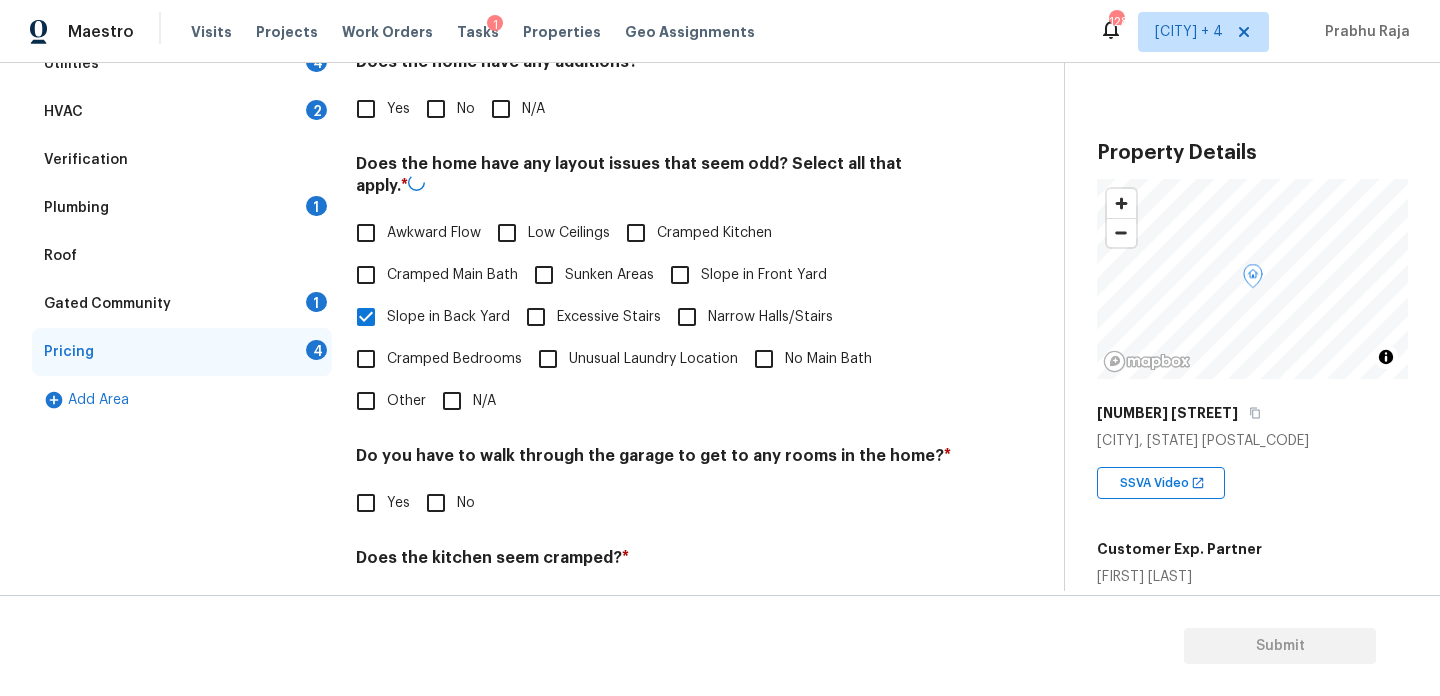 click on "Slope in Back Yard" at bounding box center (427, 317) 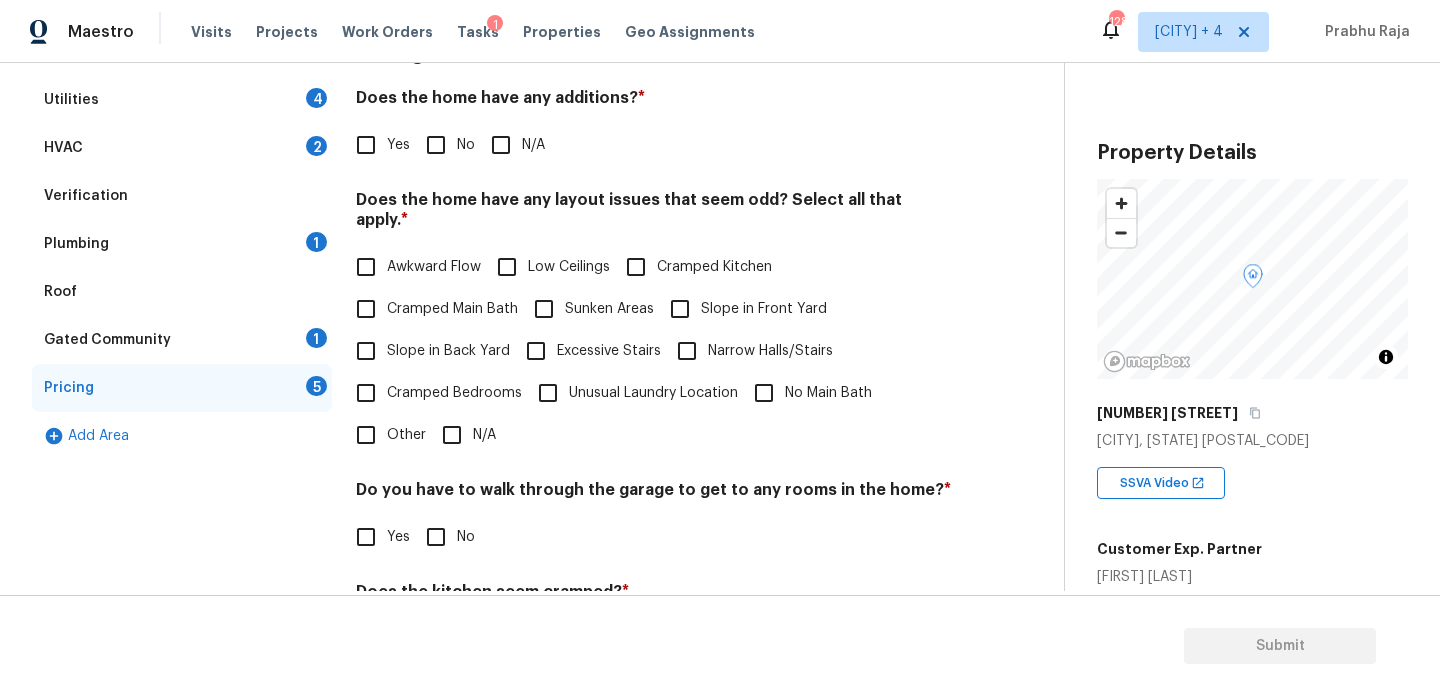 scroll, scrollTop: 317, scrollLeft: 0, axis: vertical 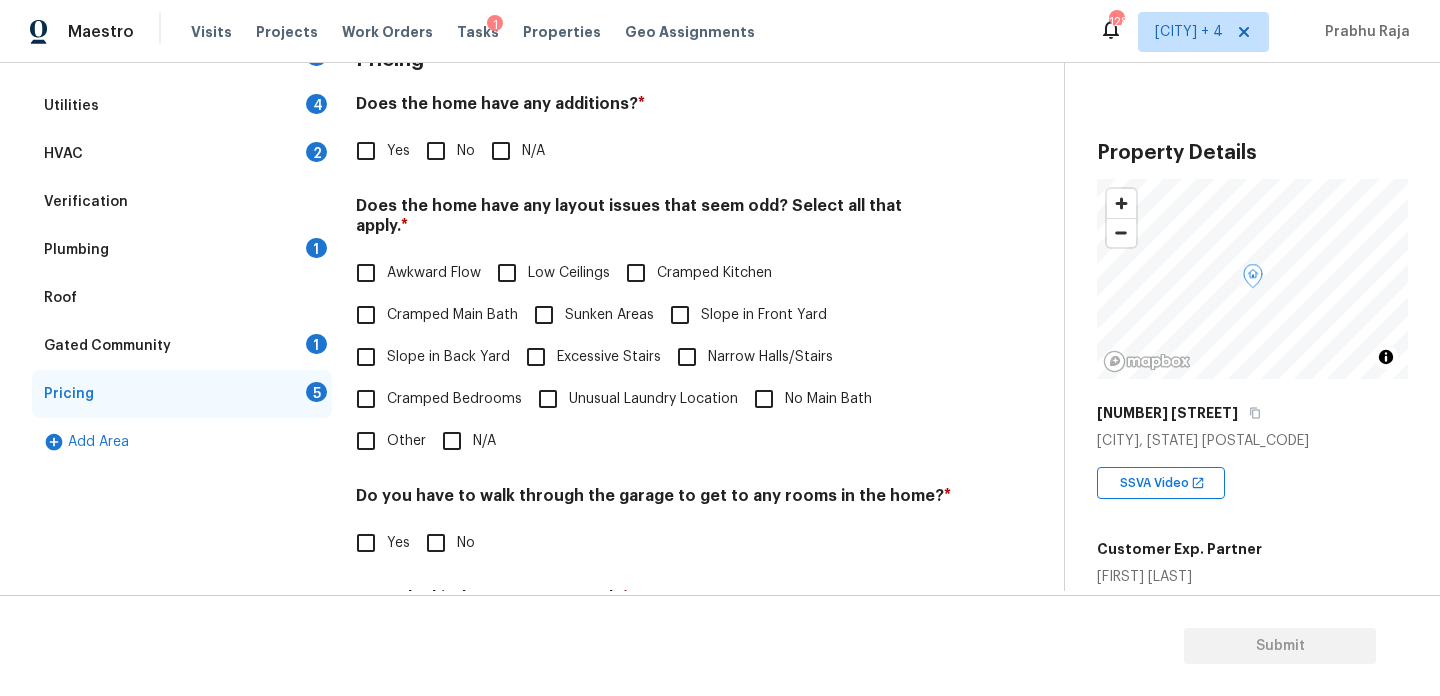 click on "Slope in Back Yard" at bounding box center (448, 357) 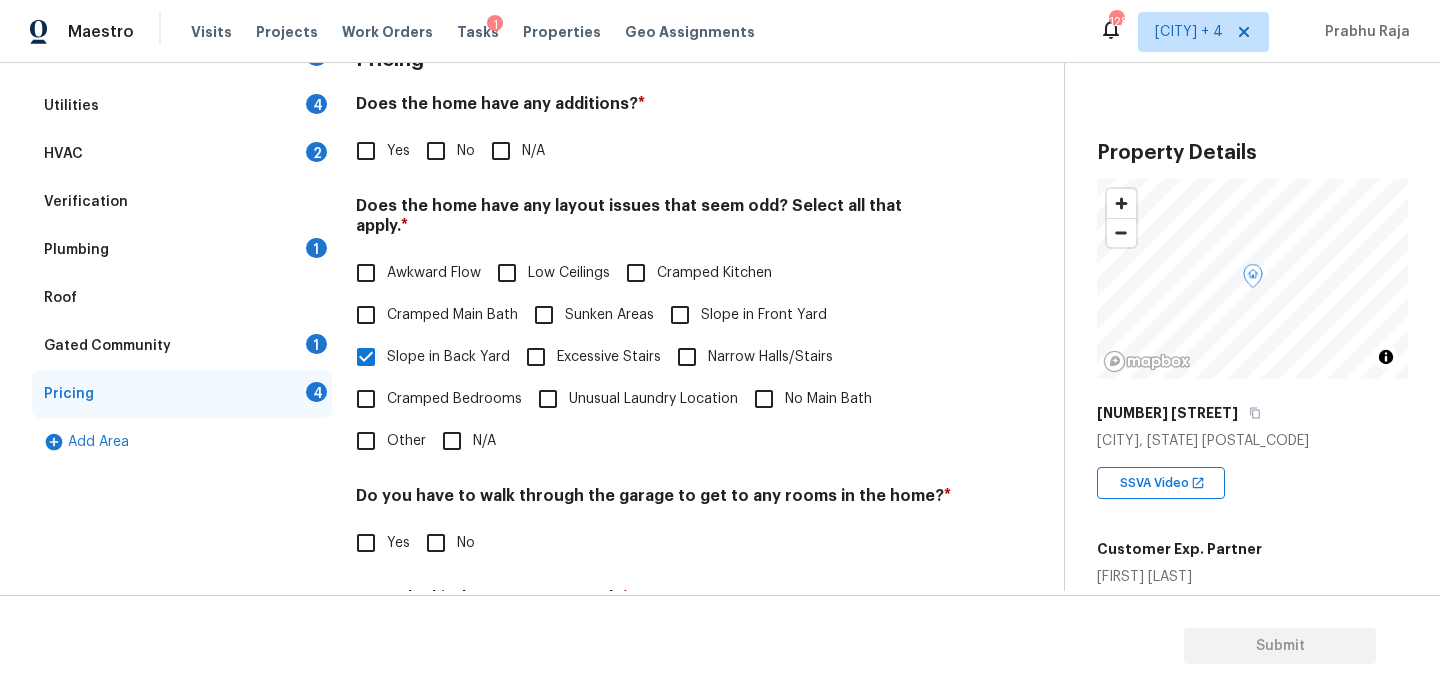 click on "No" at bounding box center (436, 151) 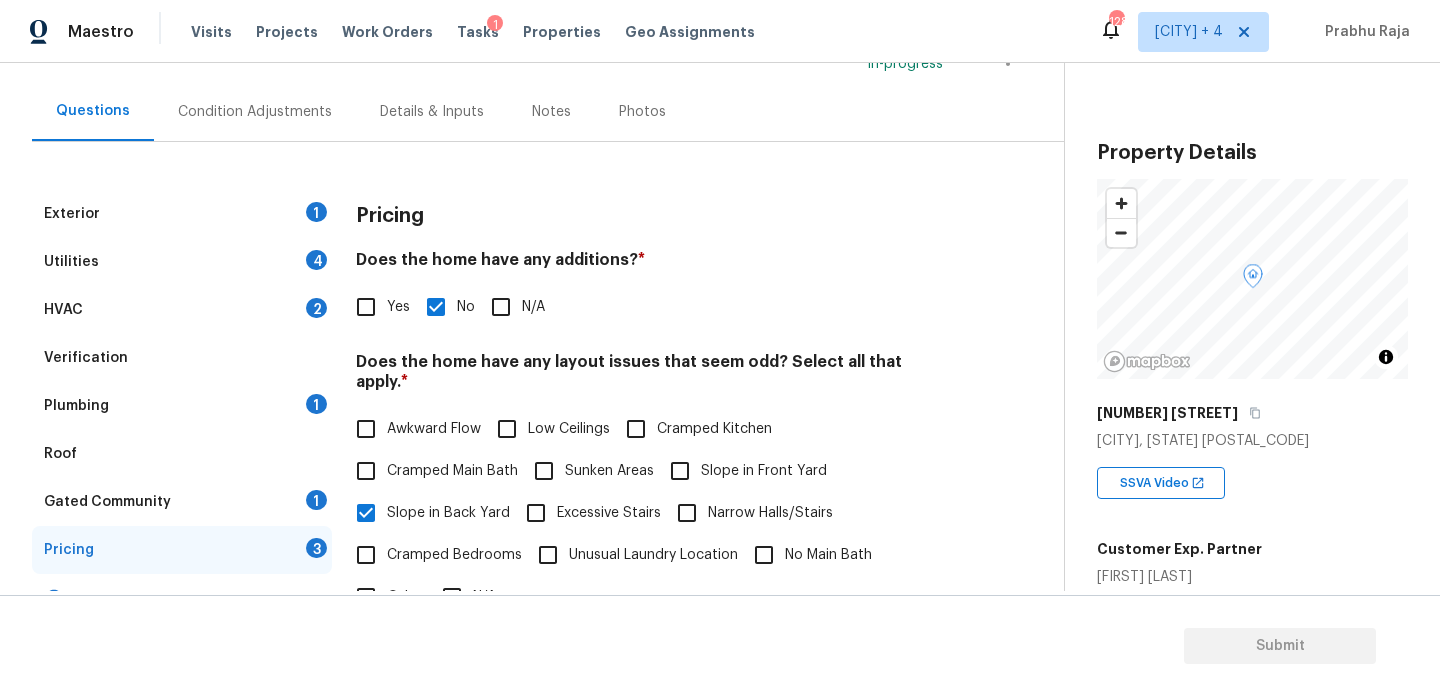 scroll, scrollTop: 504, scrollLeft: 0, axis: vertical 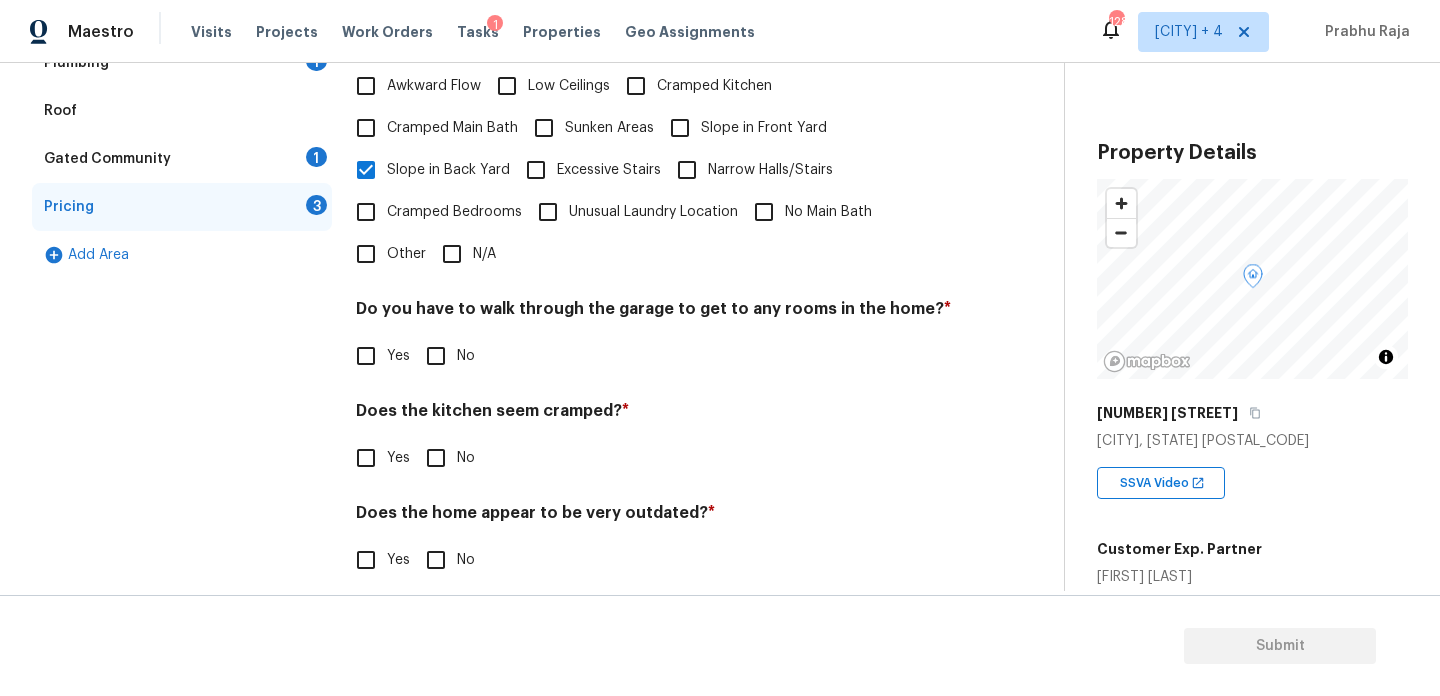 click on "No" at bounding box center (436, 356) 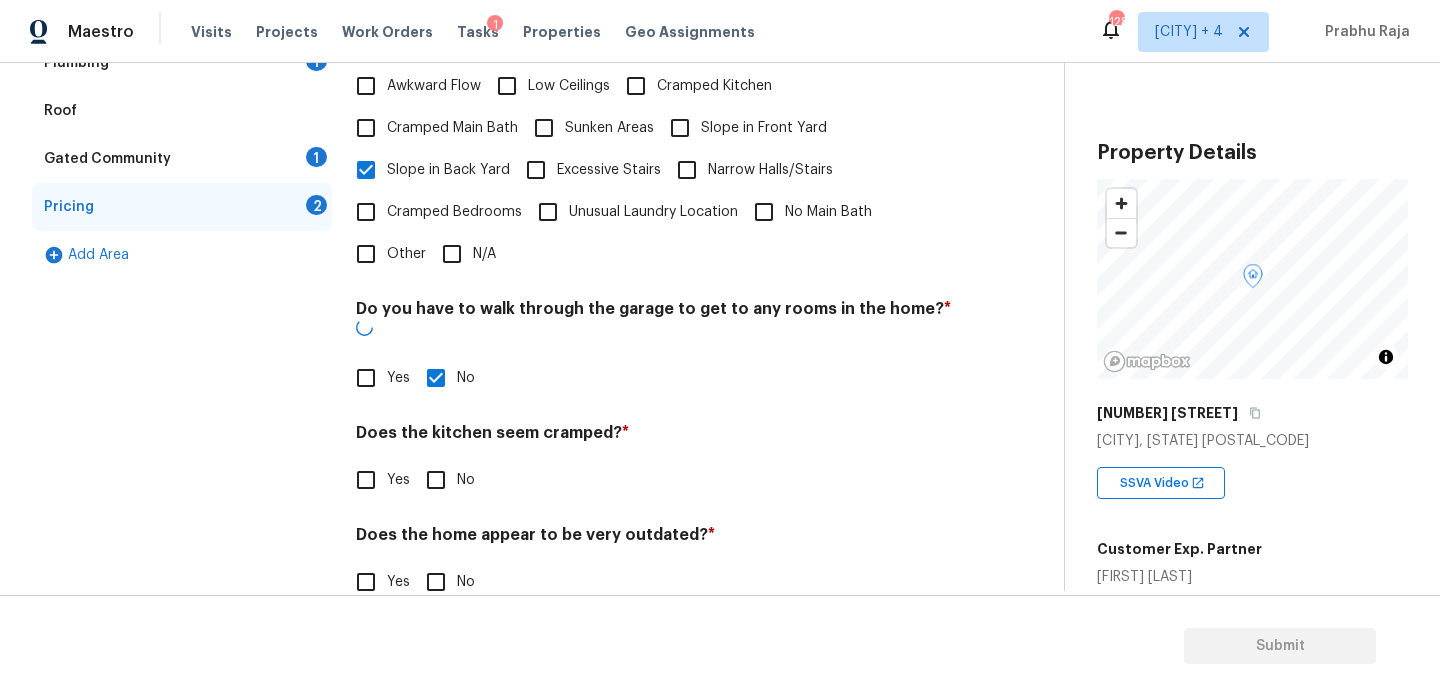 click on "No" at bounding box center (436, 480) 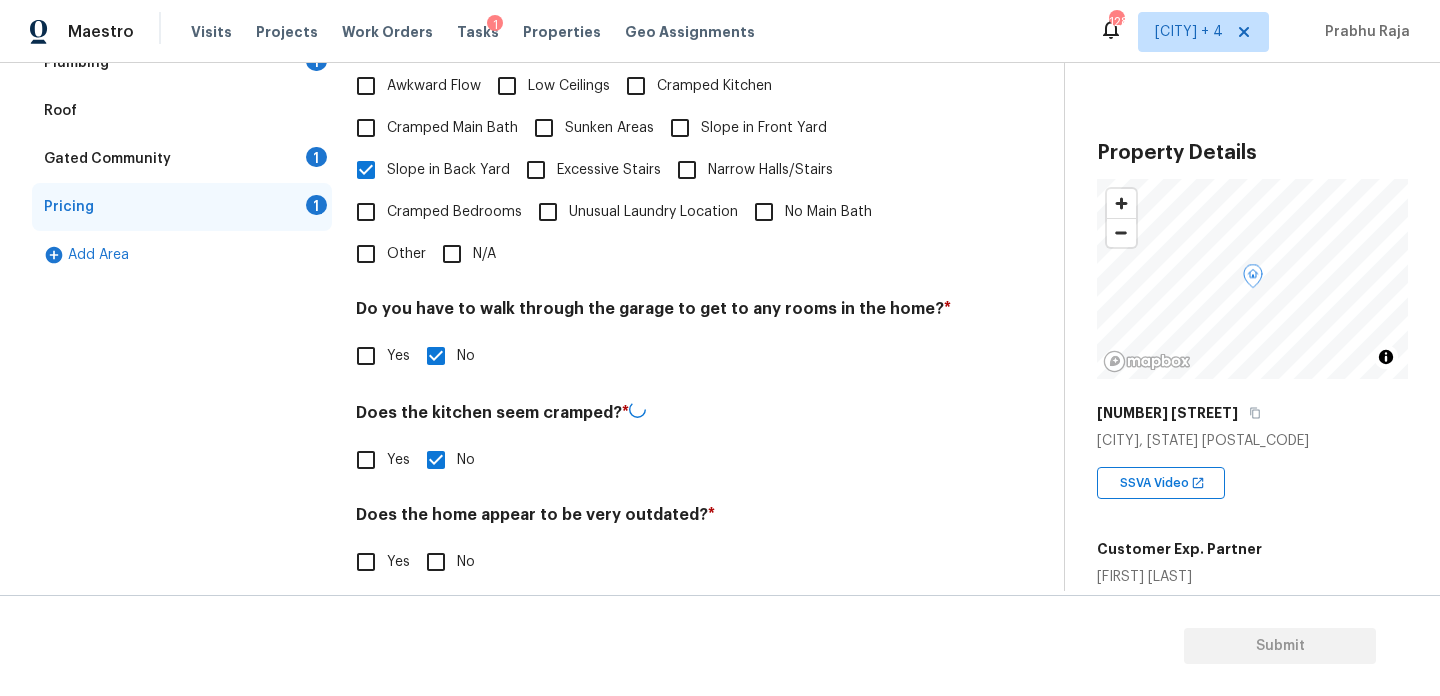 click on "No" at bounding box center (436, 562) 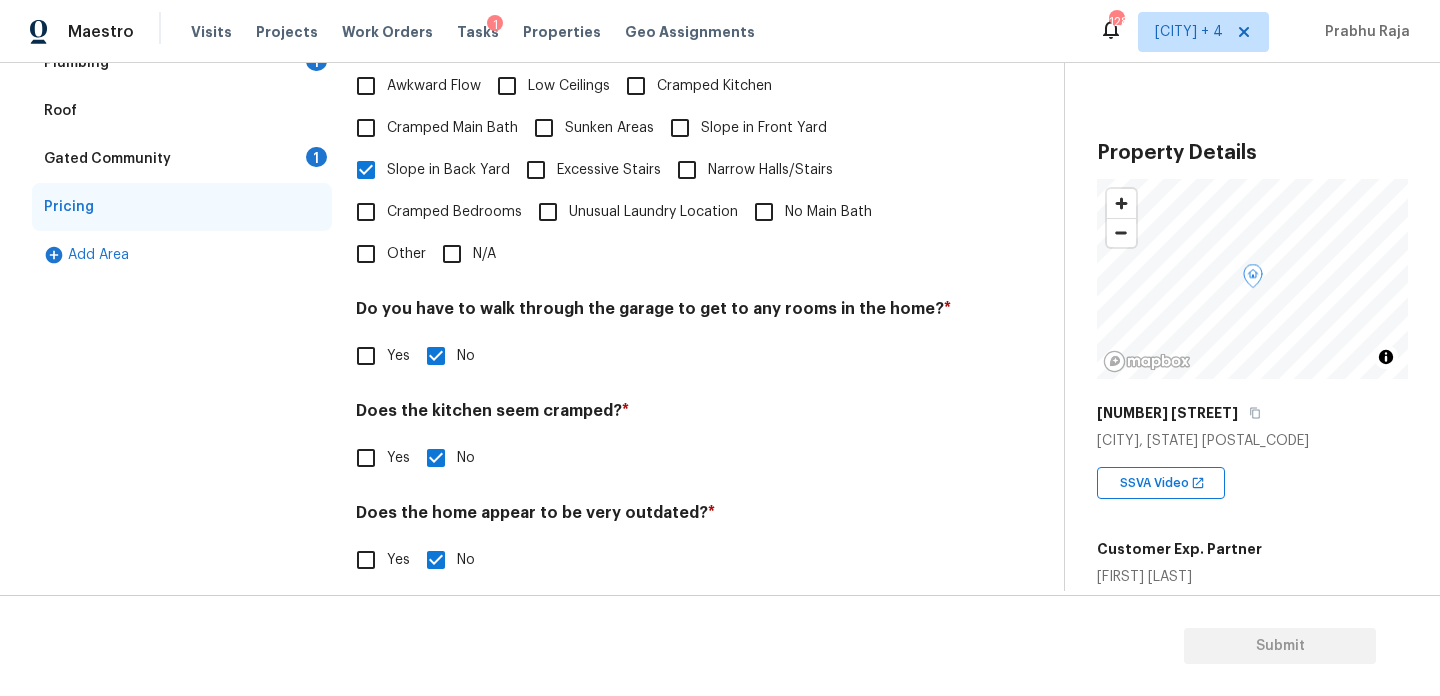 scroll, scrollTop: 0, scrollLeft: 0, axis: both 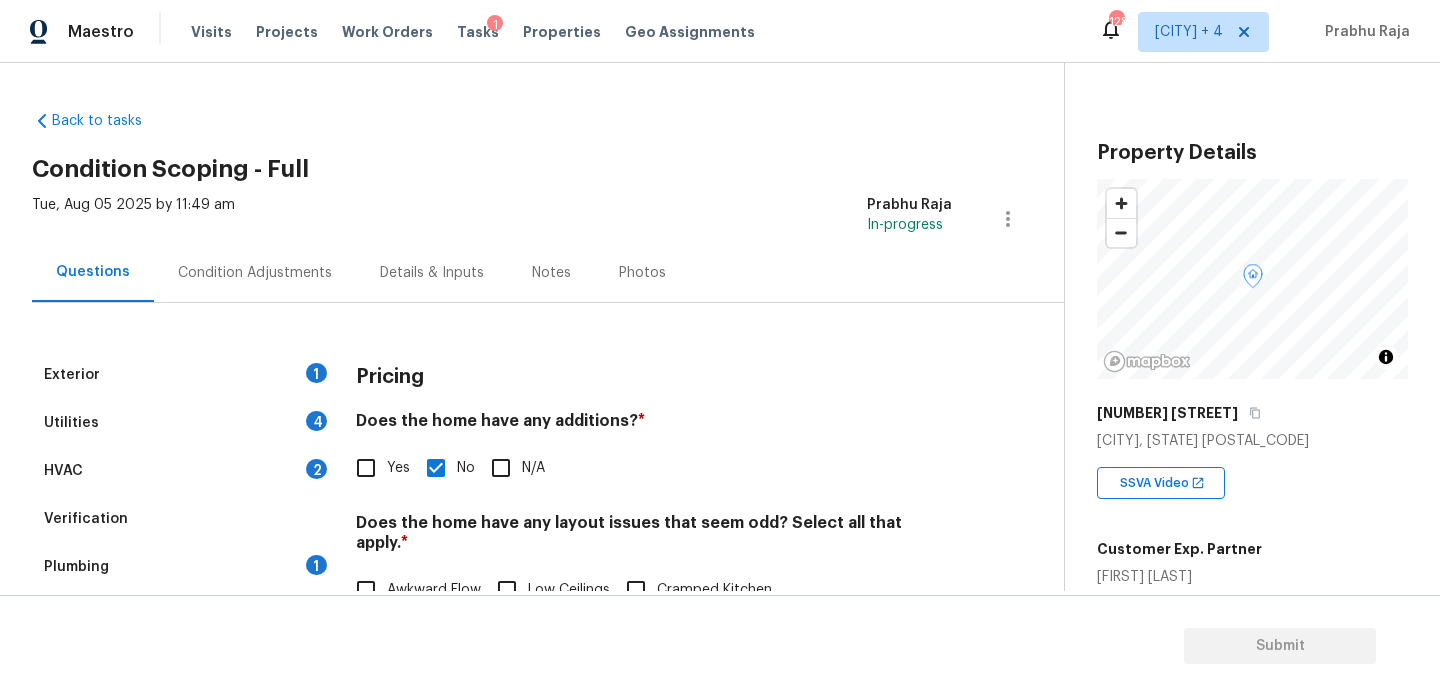 click on "Condition Adjustments" at bounding box center (255, 273) 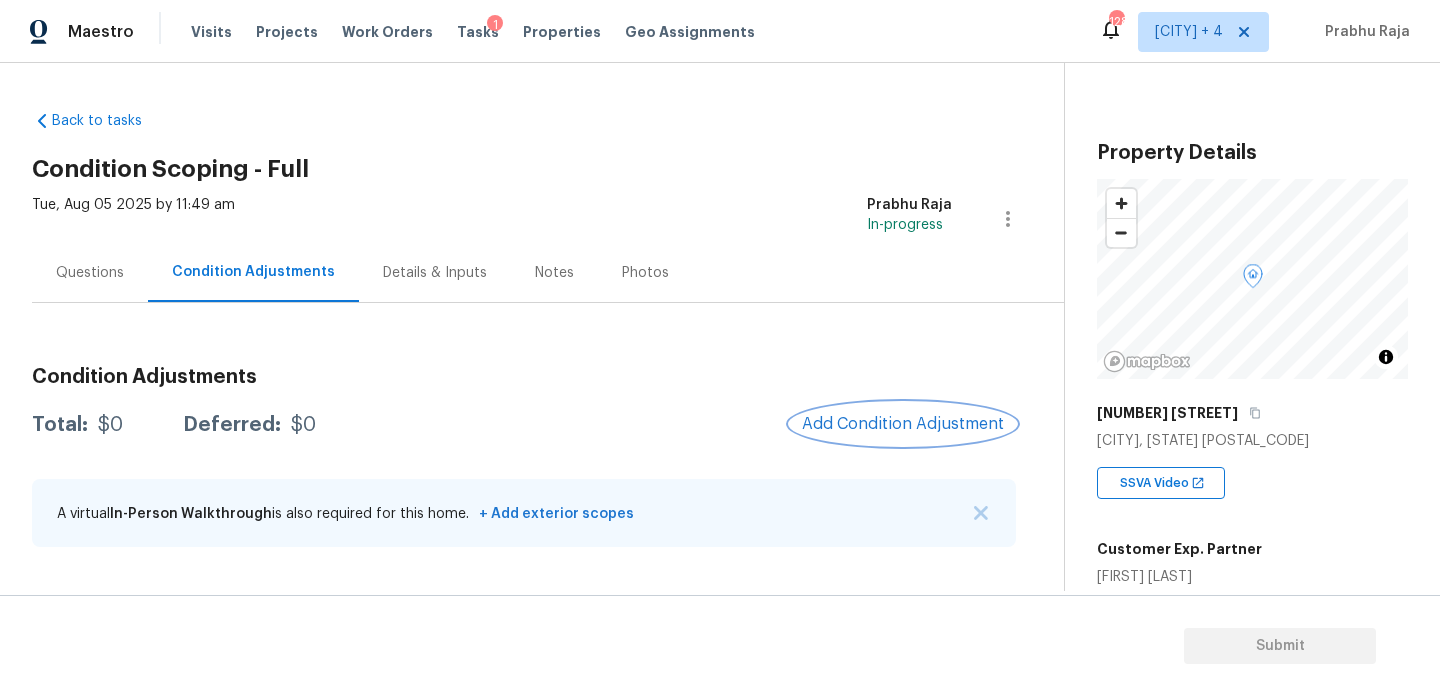 click on "Add Condition Adjustment" at bounding box center [903, 424] 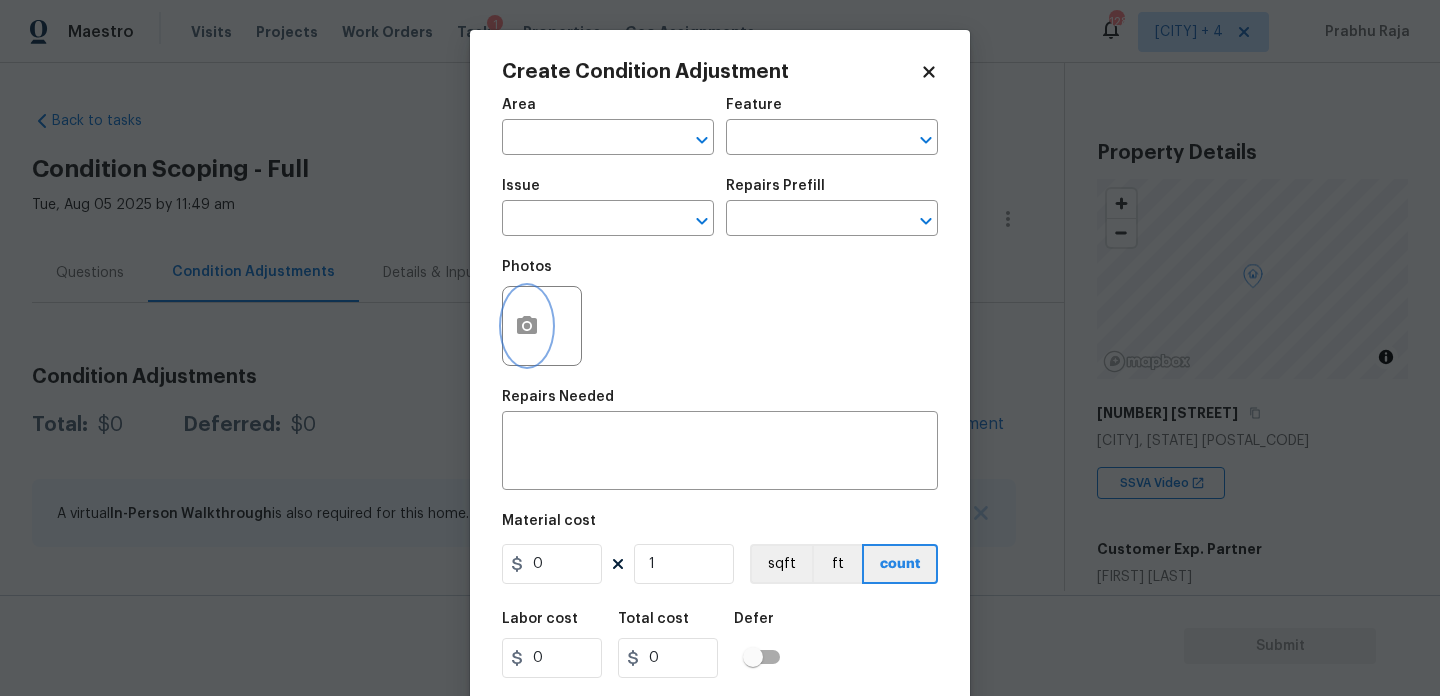 click 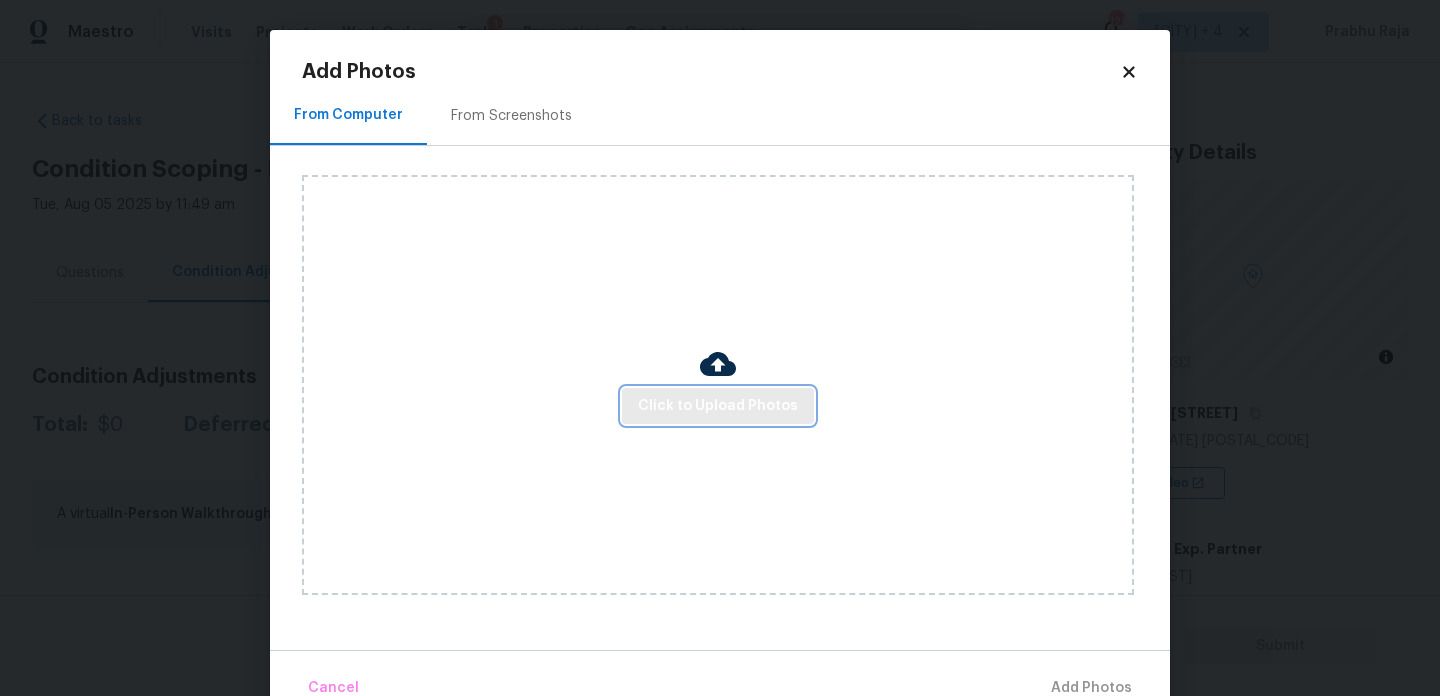 click on "Click to Upload Photos" at bounding box center (718, 406) 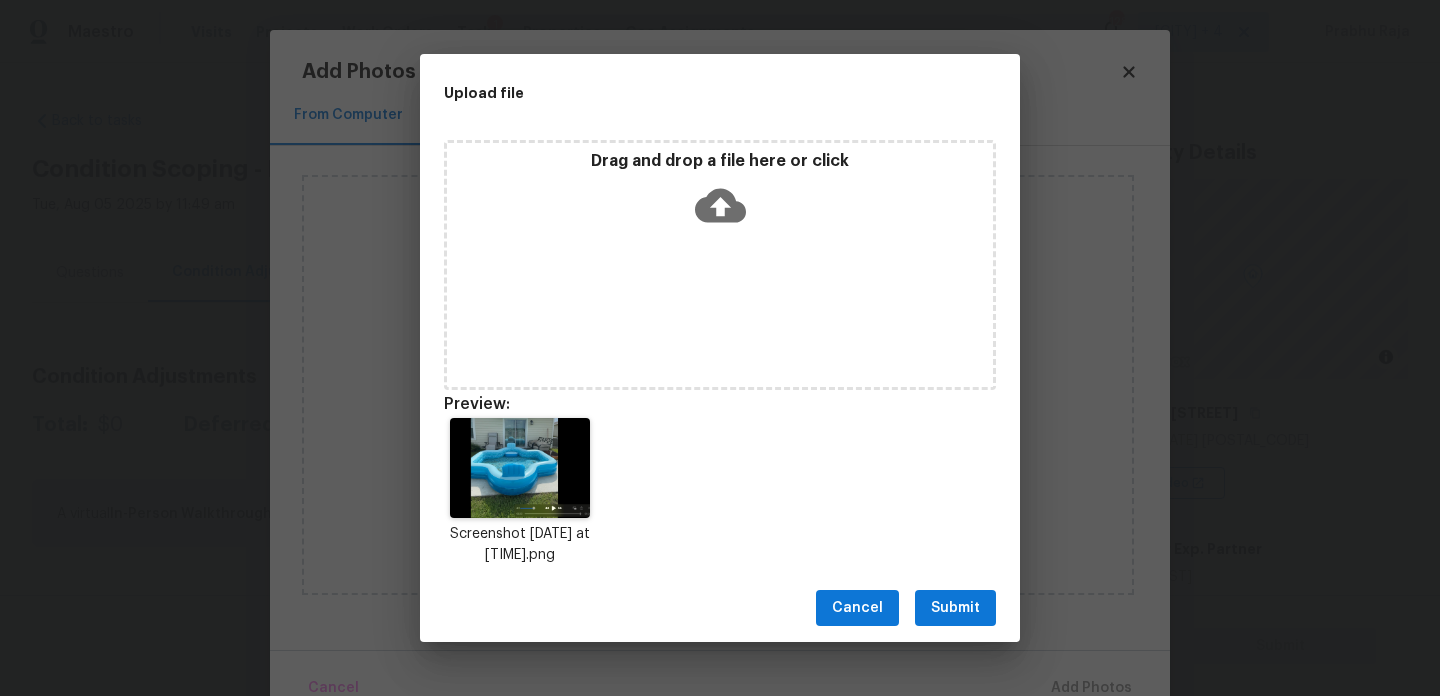 click on "Submit" at bounding box center (955, 608) 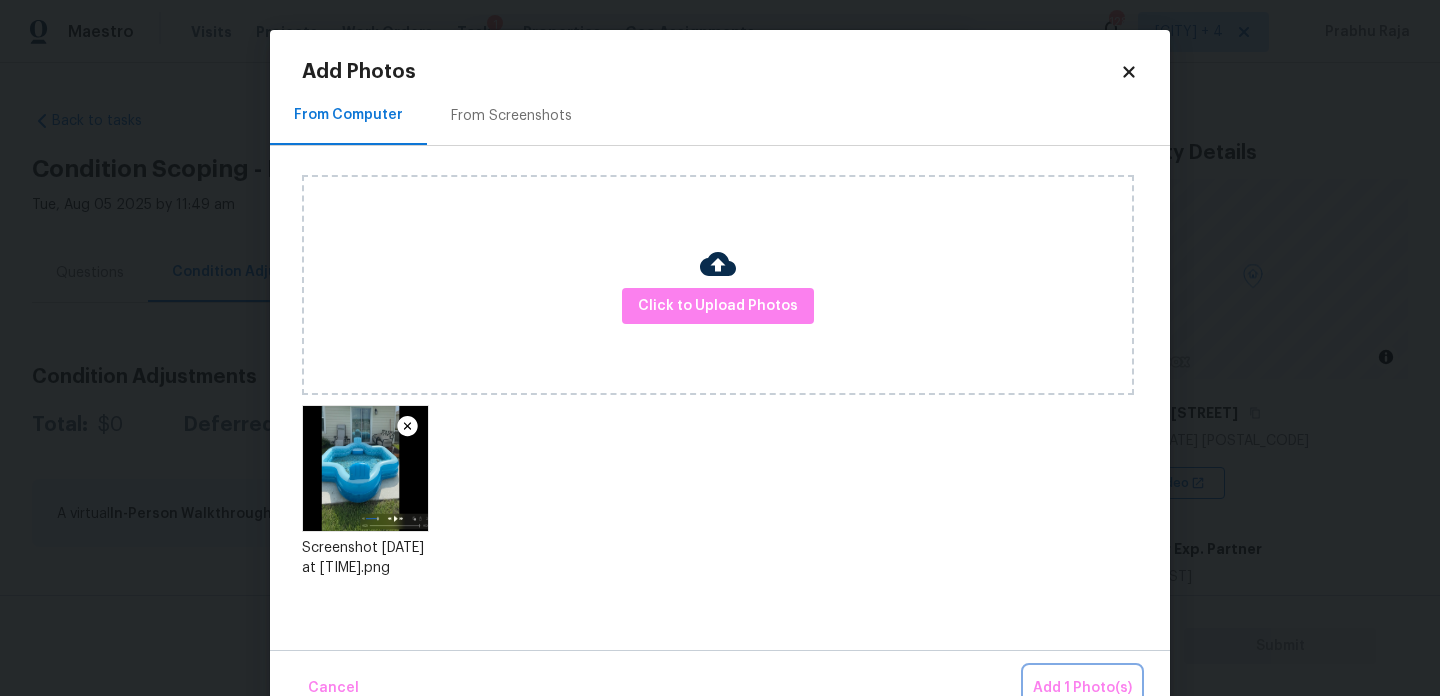 click on "Add 1 Photo(s)" at bounding box center [1082, 688] 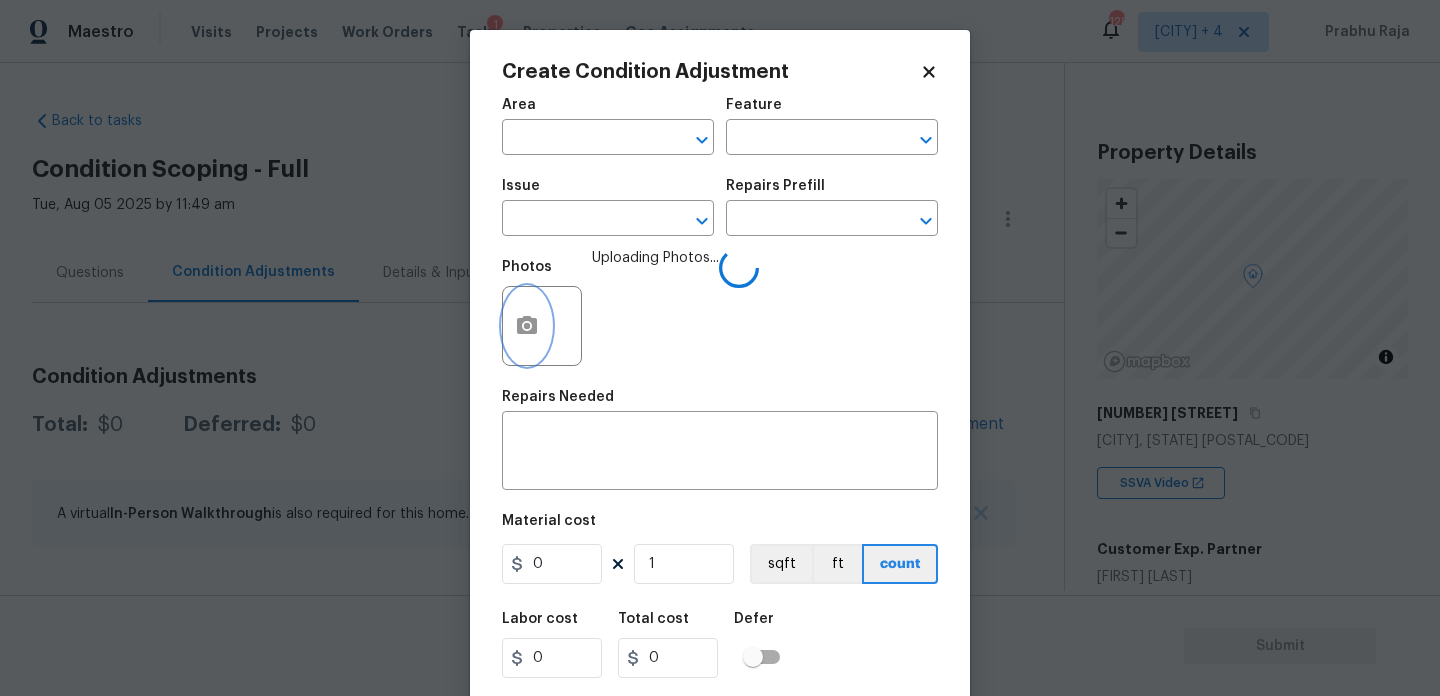 type 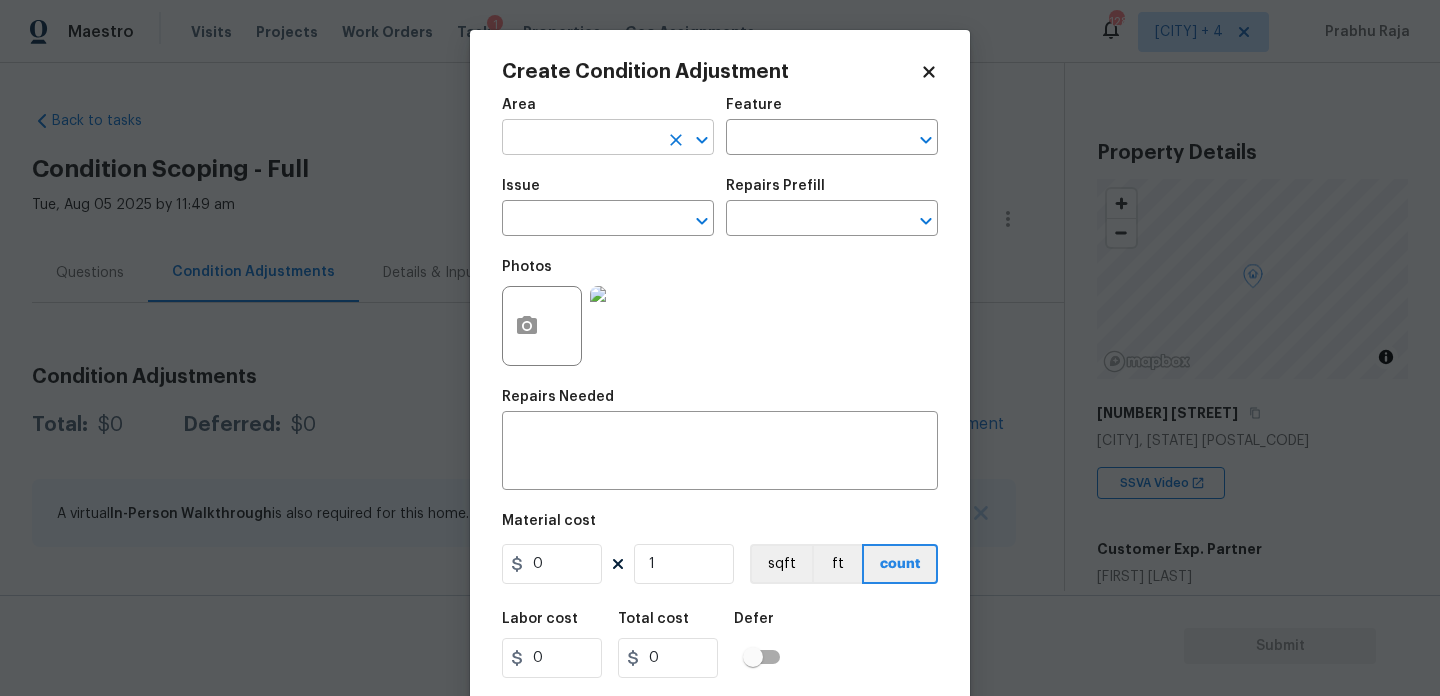 click at bounding box center [580, 139] 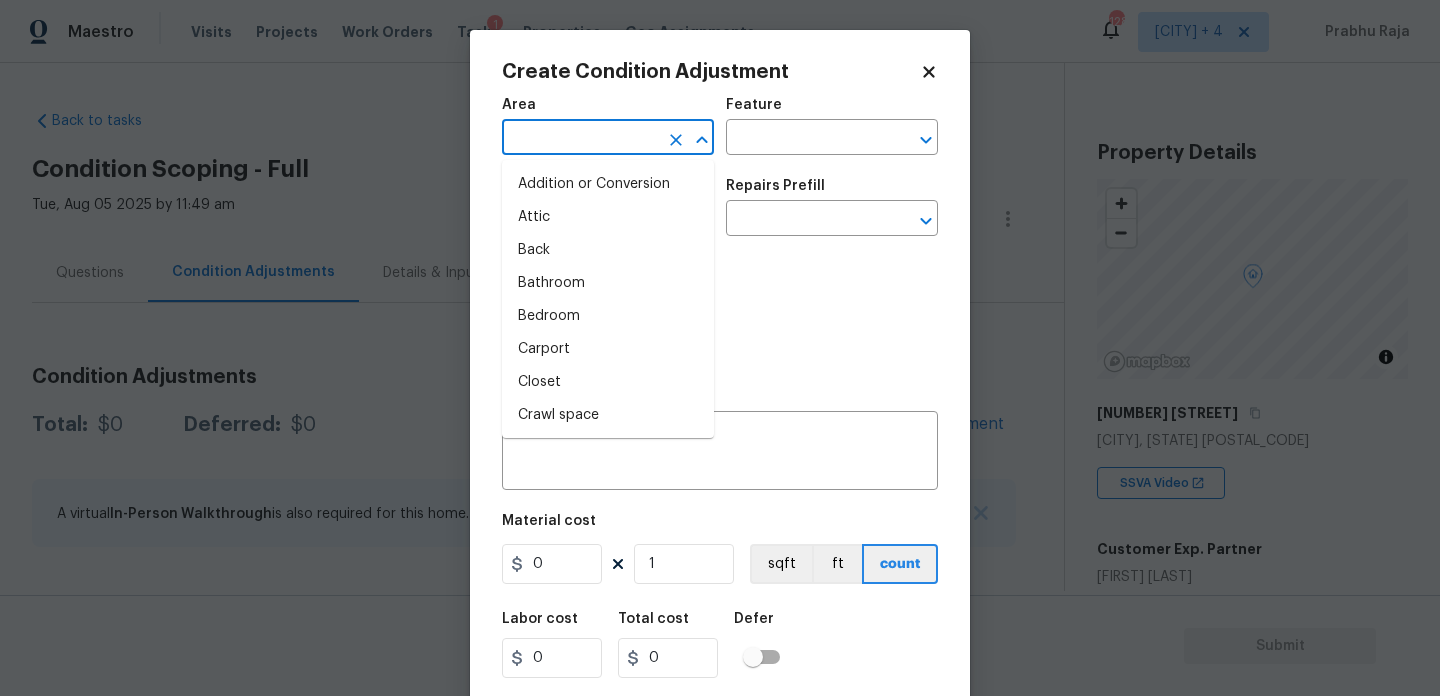 click at bounding box center (580, 139) 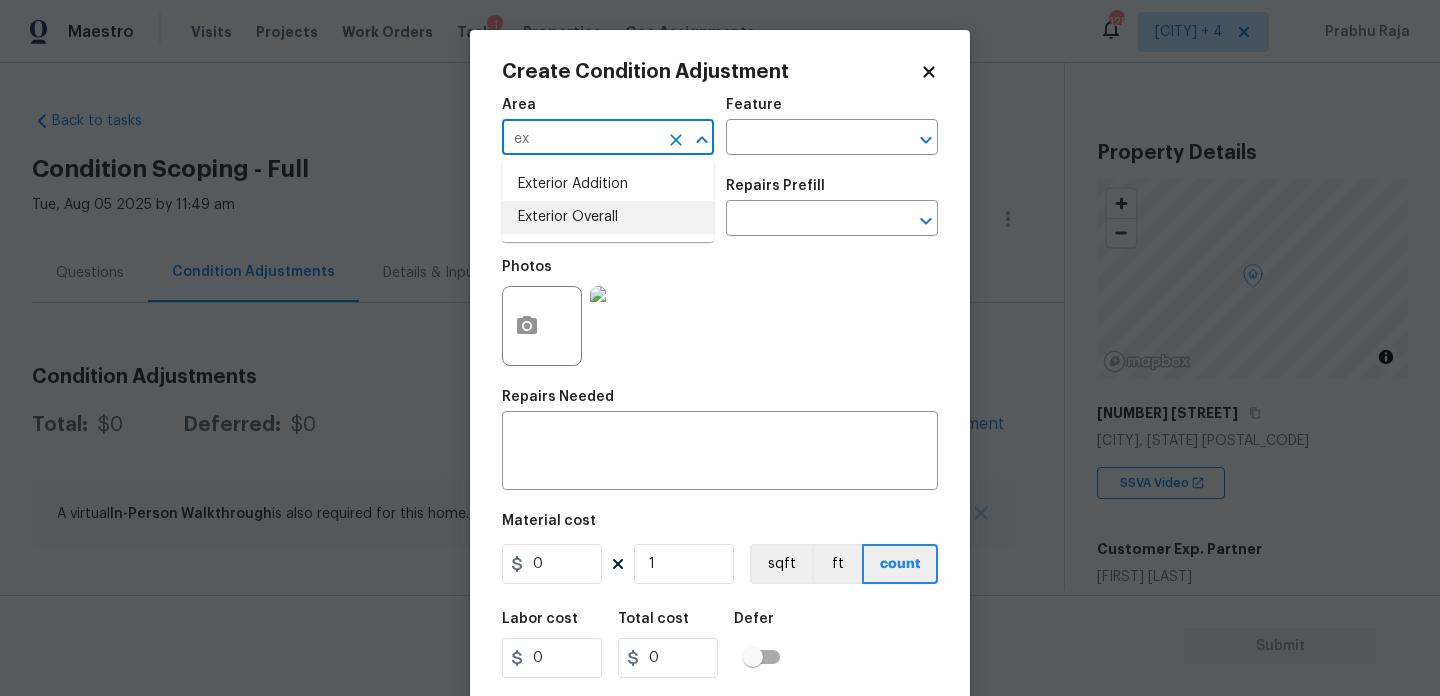 click on "Exterior Overall" at bounding box center (608, 217) 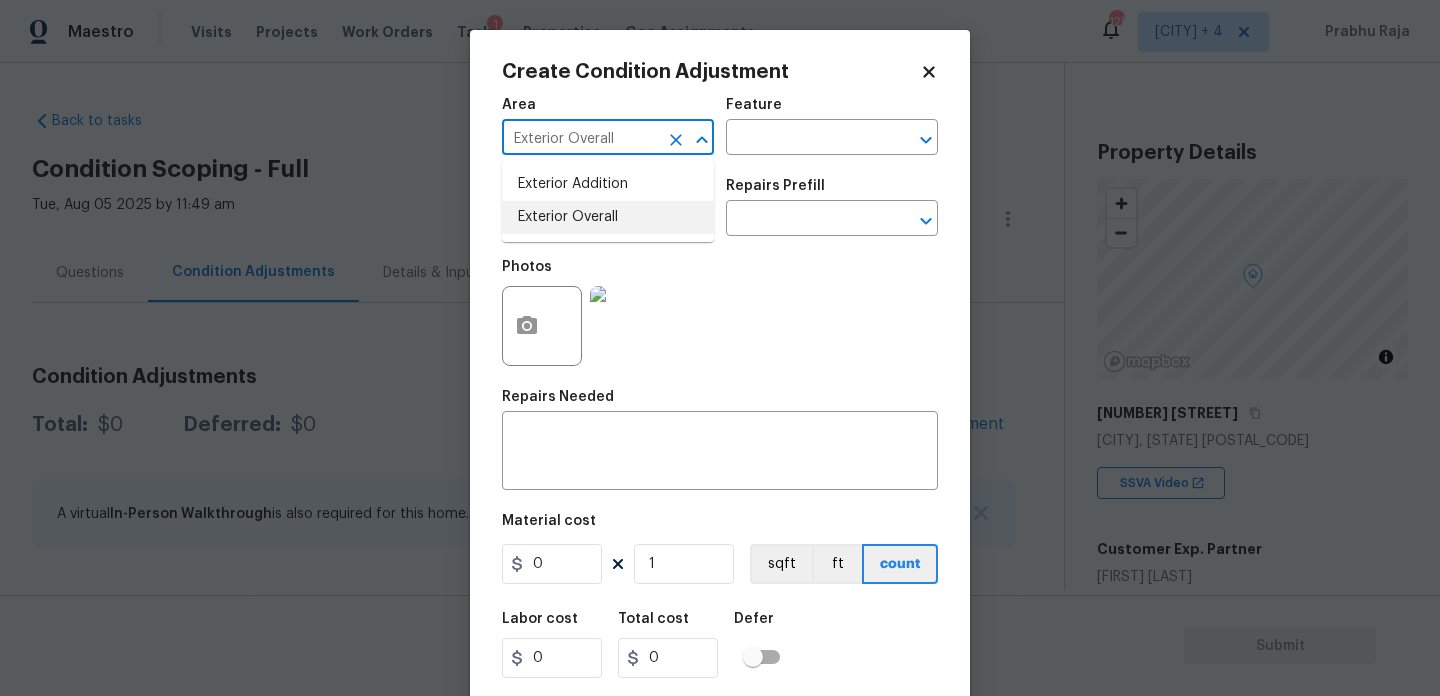 type on "Exterior Overall" 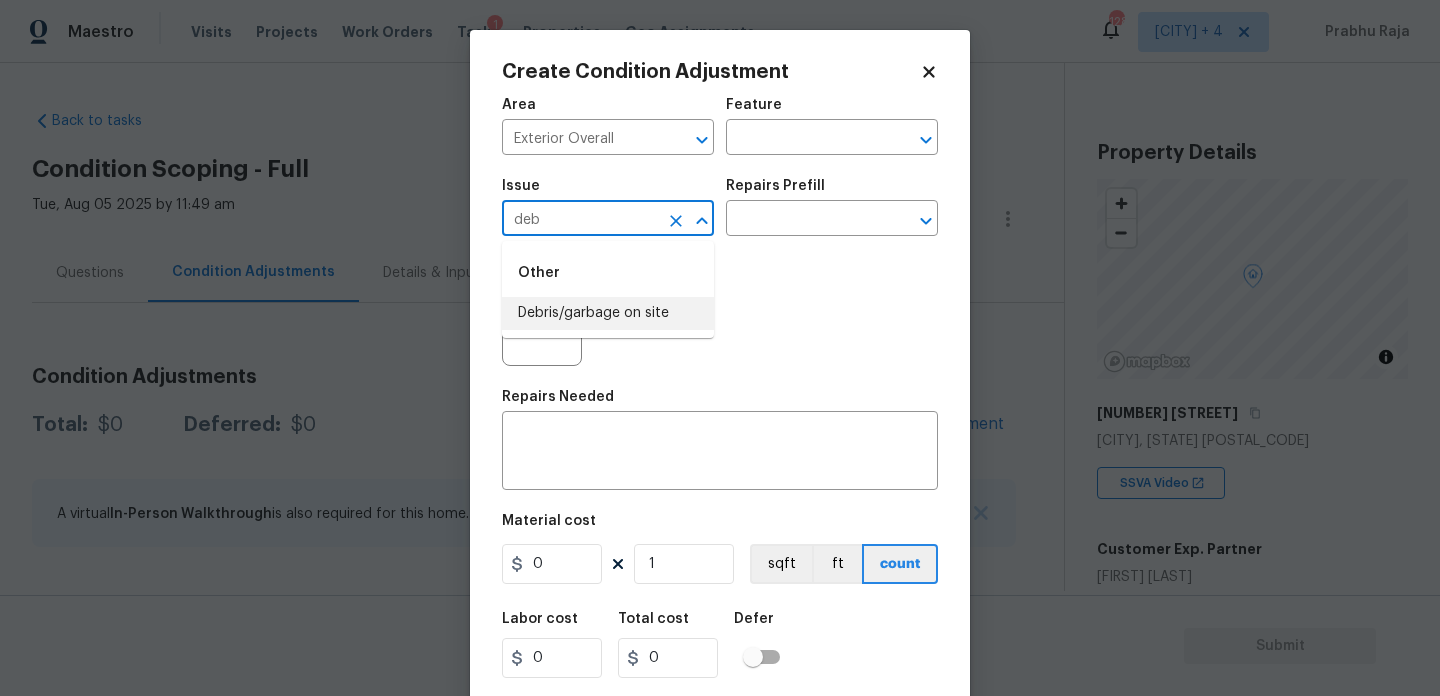 click on "Debris/garbage on site" at bounding box center [608, 313] 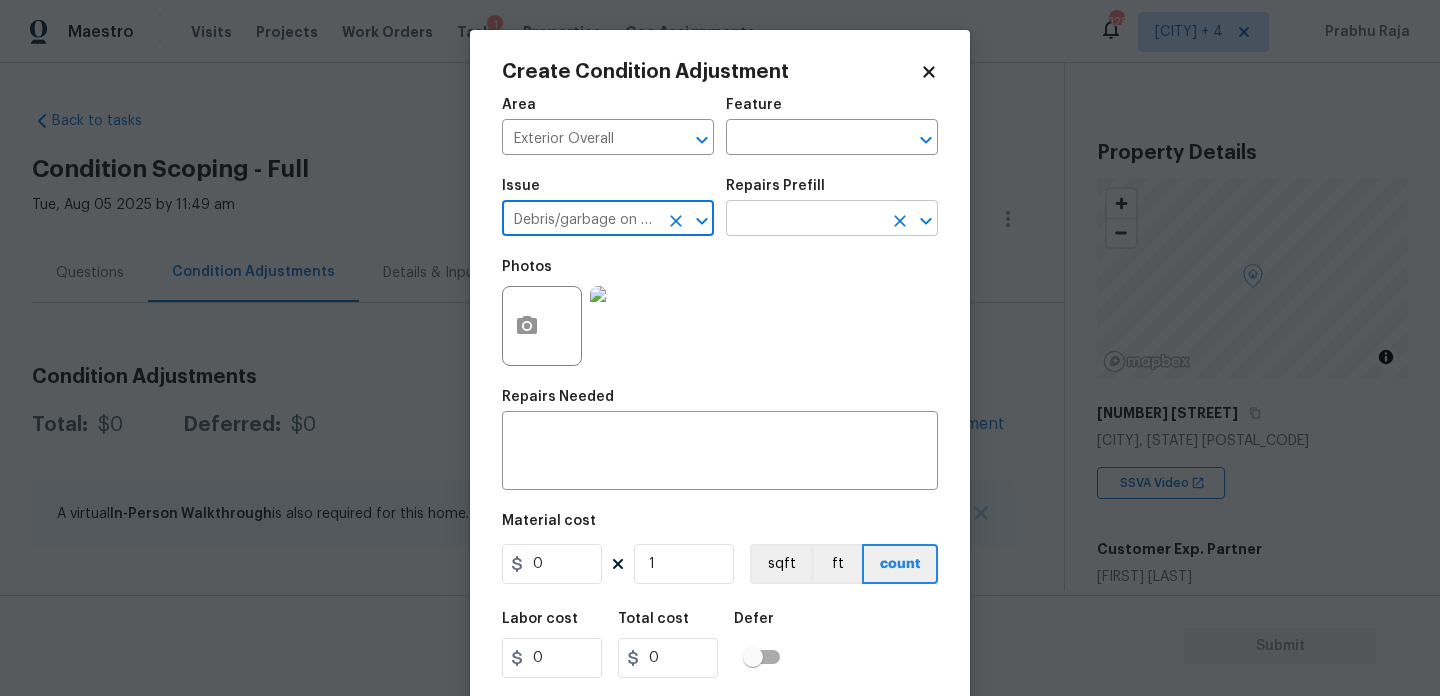 type on "Debris/garbage on site" 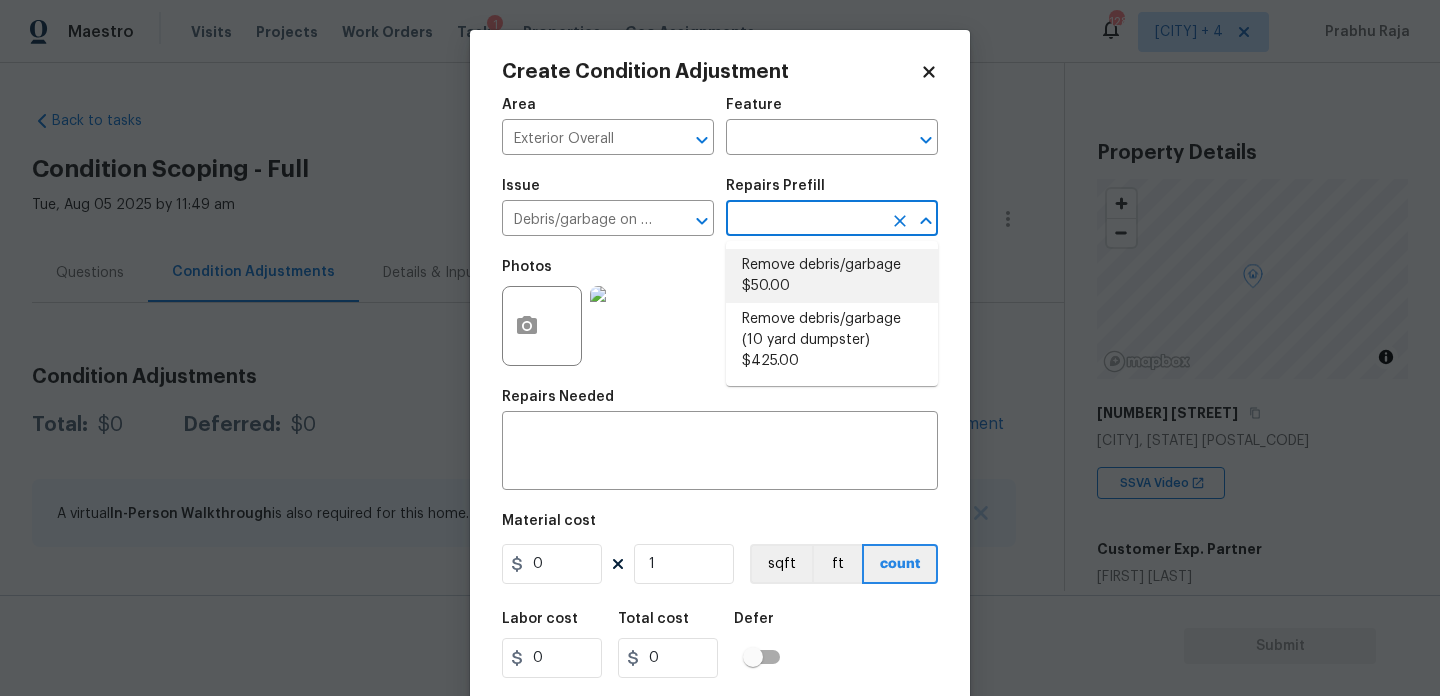 click on "Remove debris/garbage $50.00" at bounding box center (832, 276) 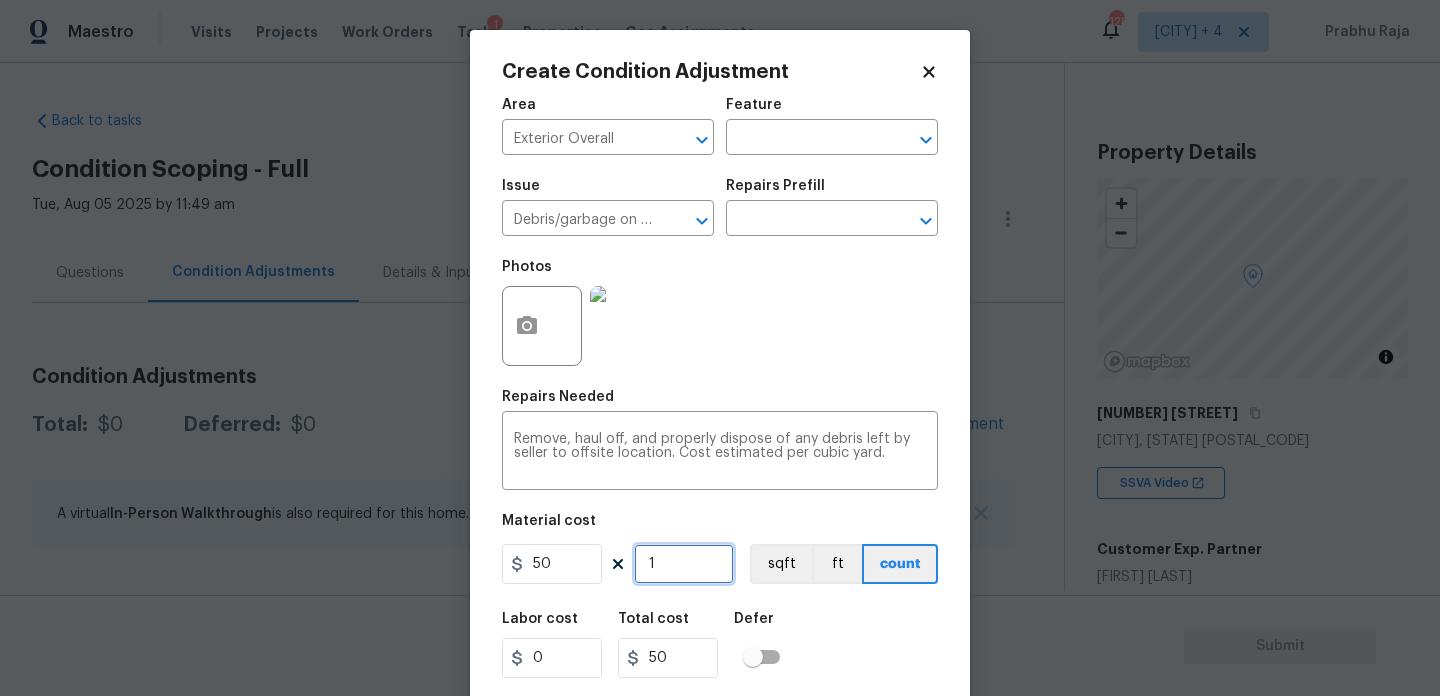 click on "1" at bounding box center (684, 564) 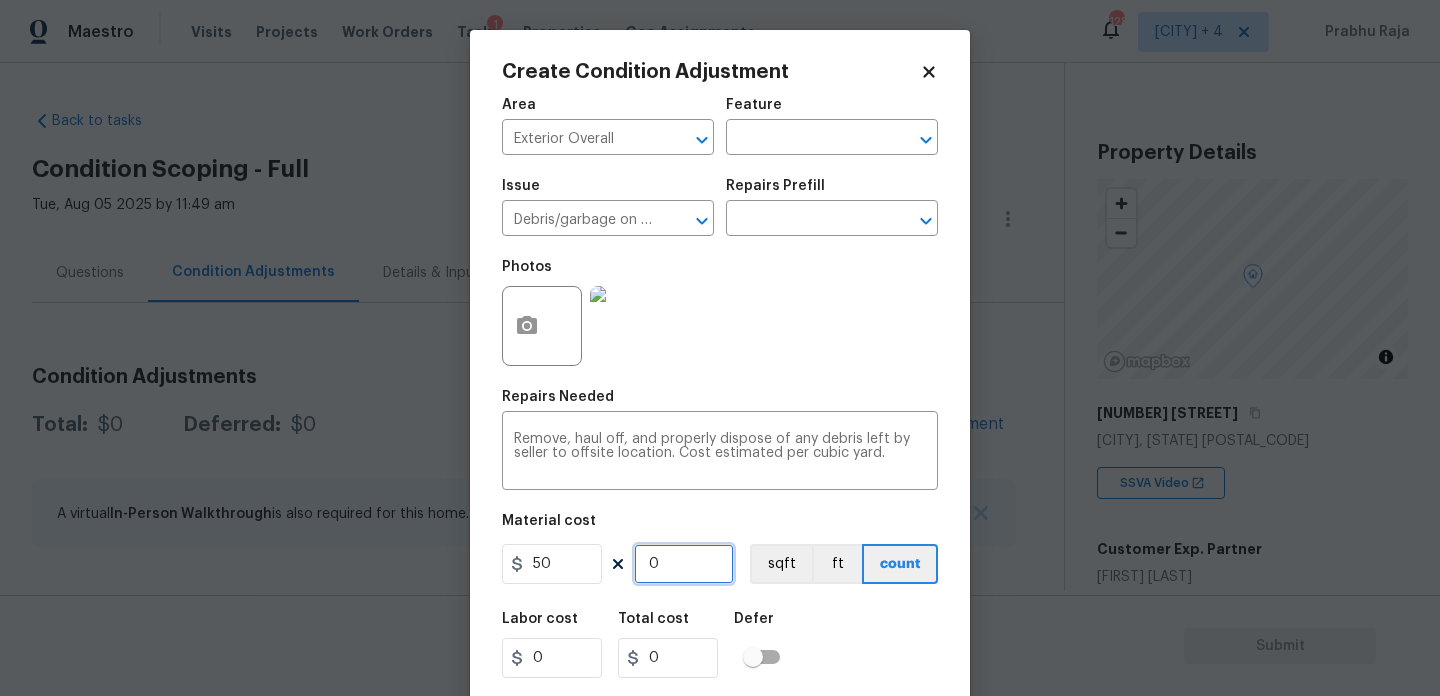 type on "3" 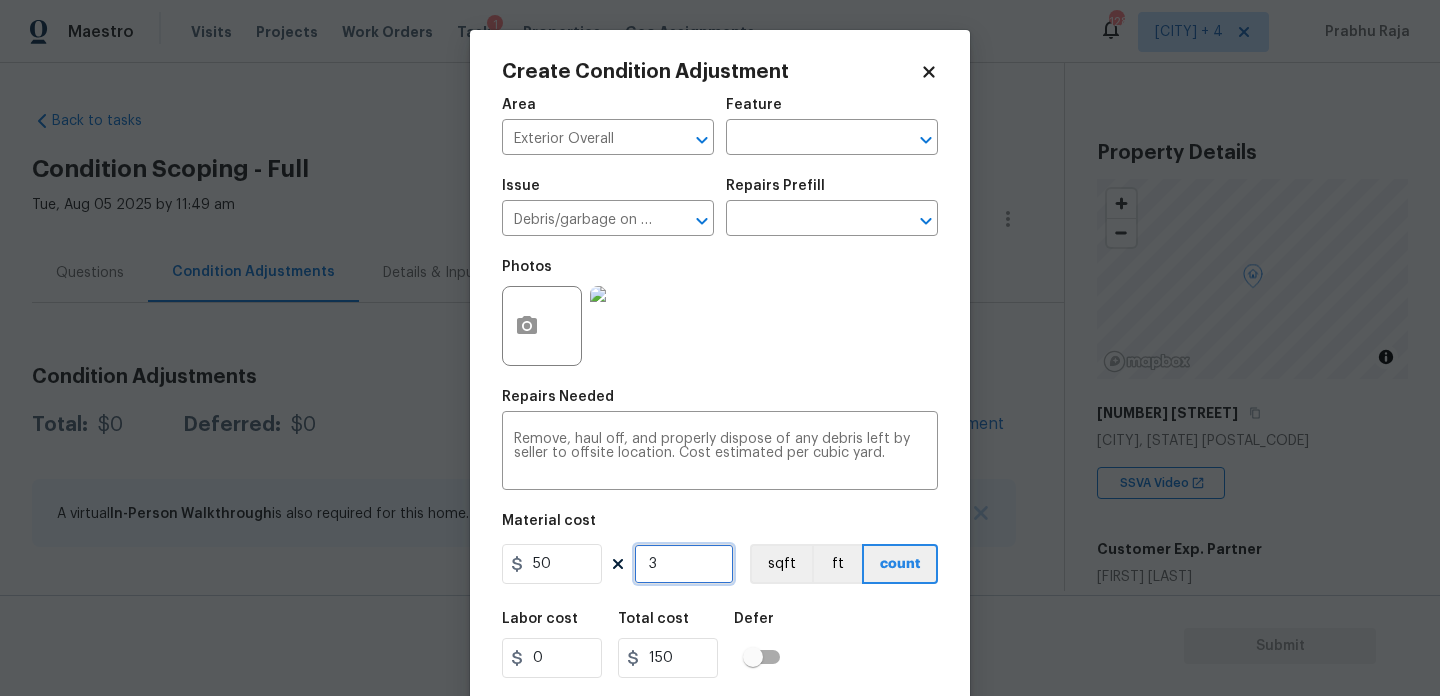 click on "3" at bounding box center [684, 564] 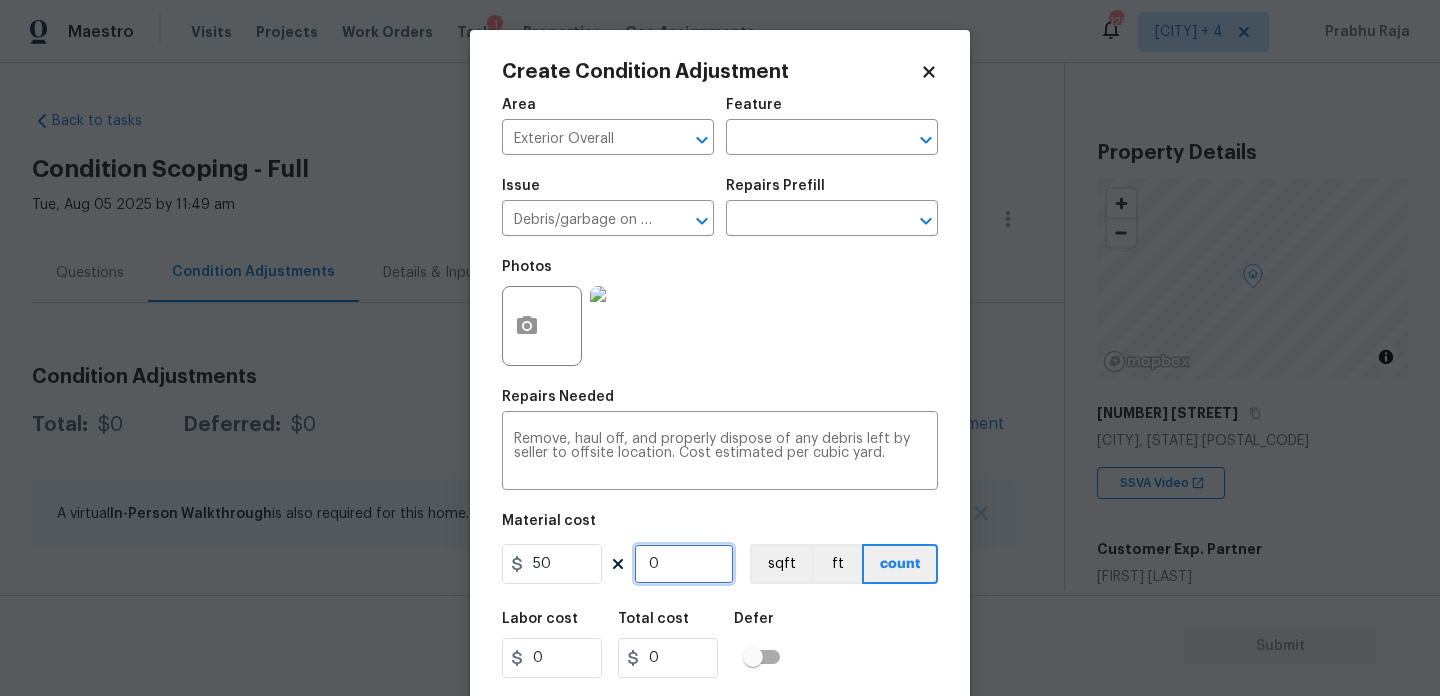 type on "5" 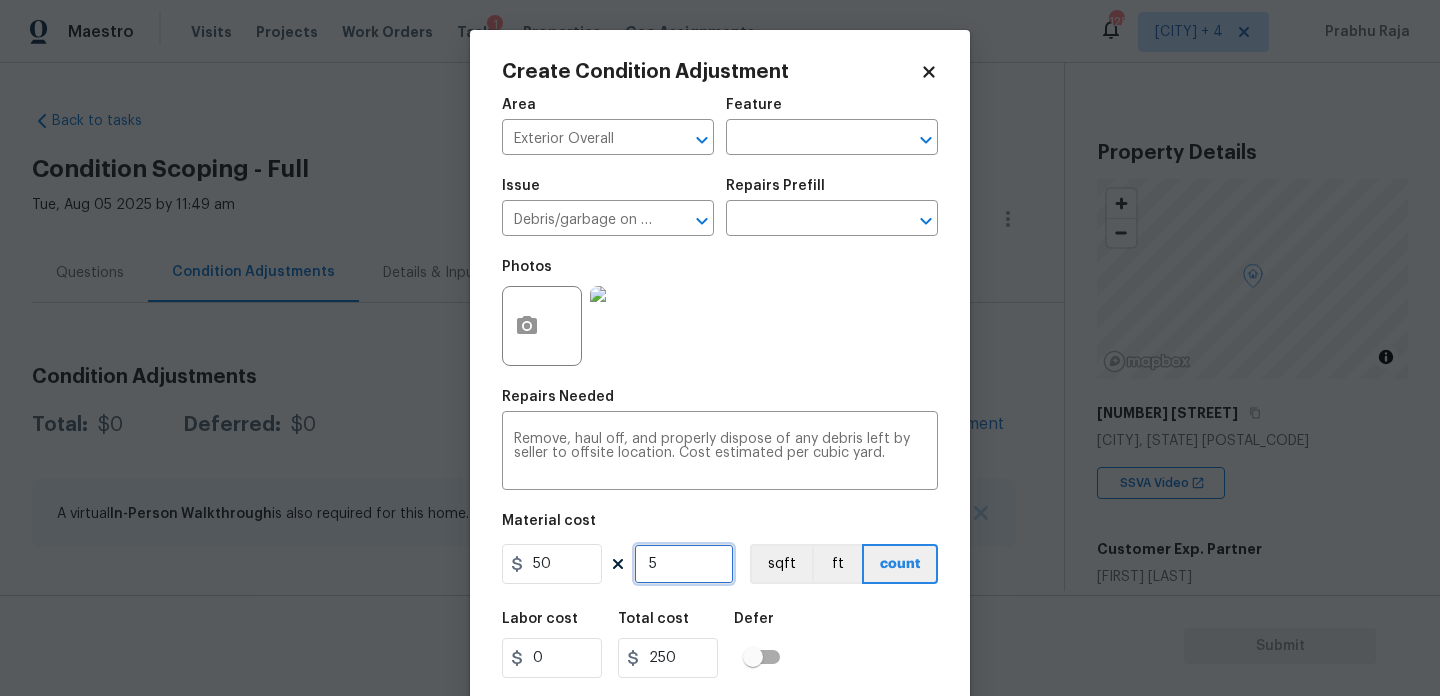 type on "5" 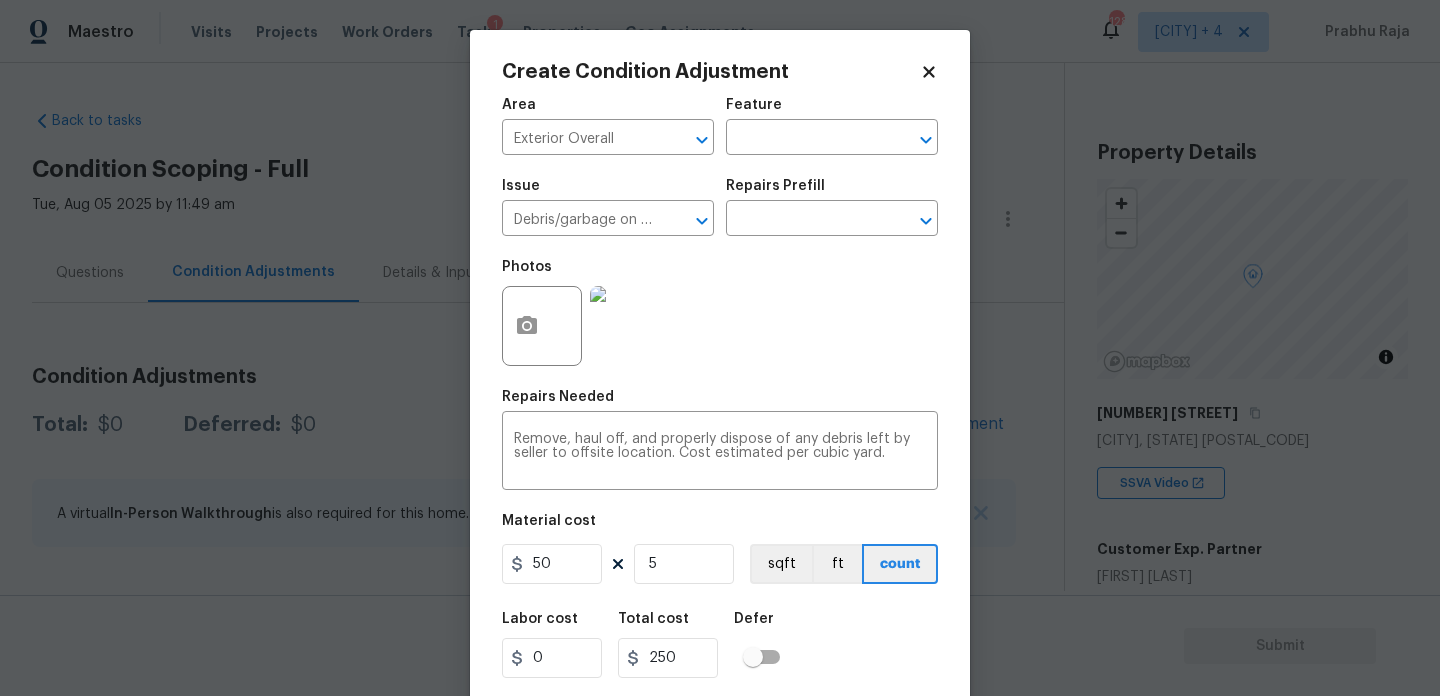 click on "Photos" at bounding box center [720, 313] 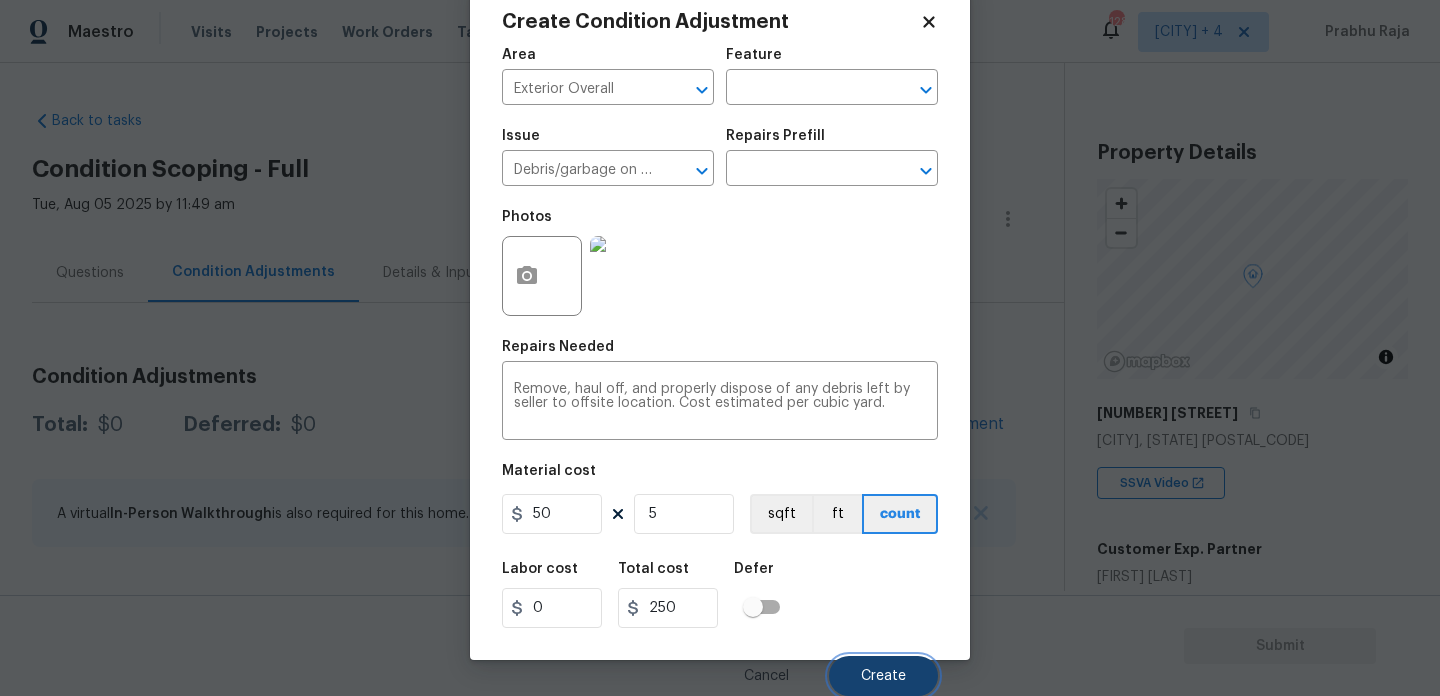 click on "Create" at bounding box center [883, 676] 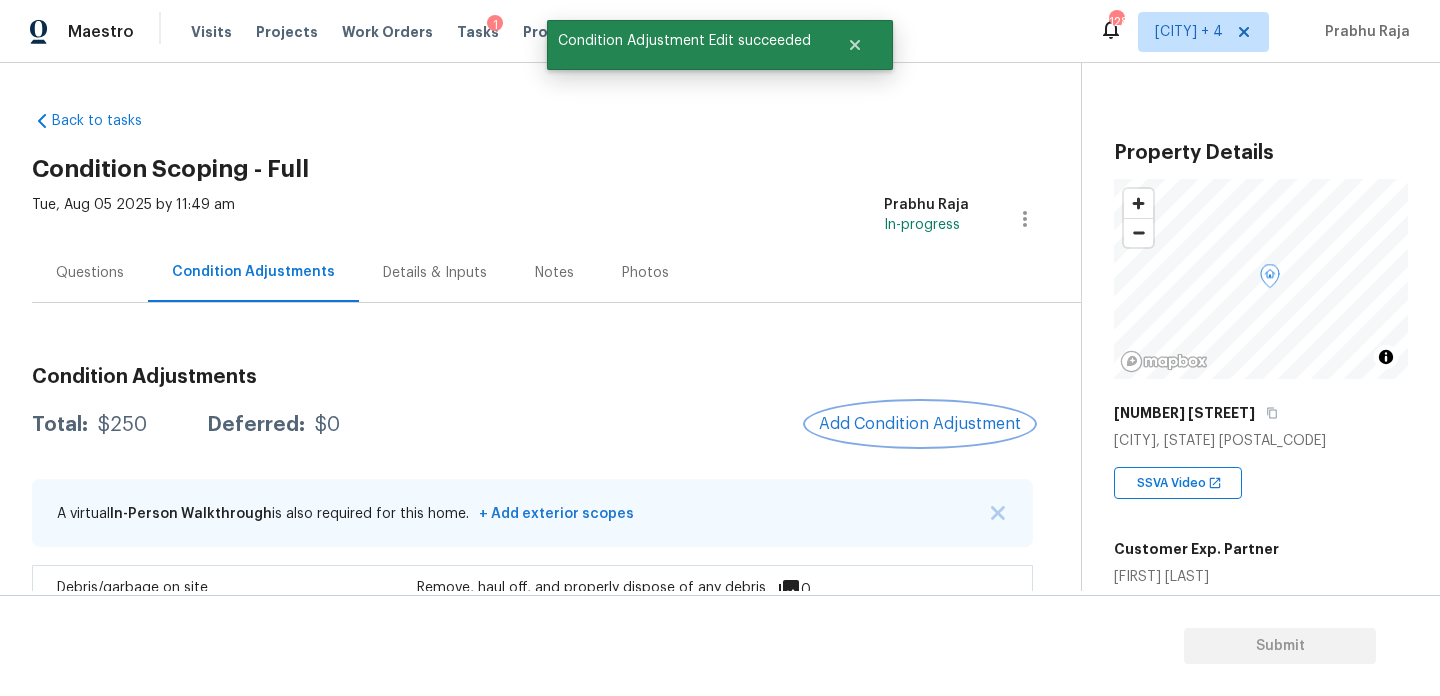 scroll, scrollTop: 0, scrollLeft: 0, axis: both 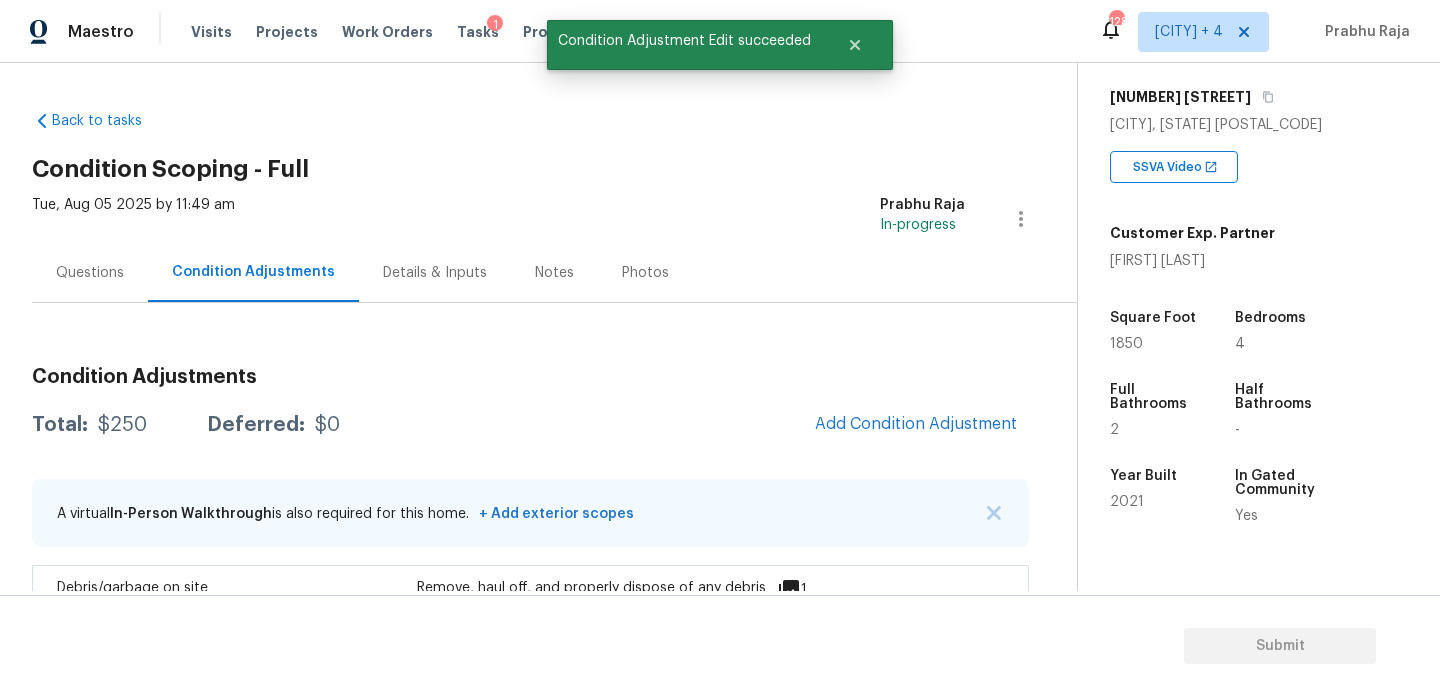 click on "1850" at bounding box center [1126, 344] 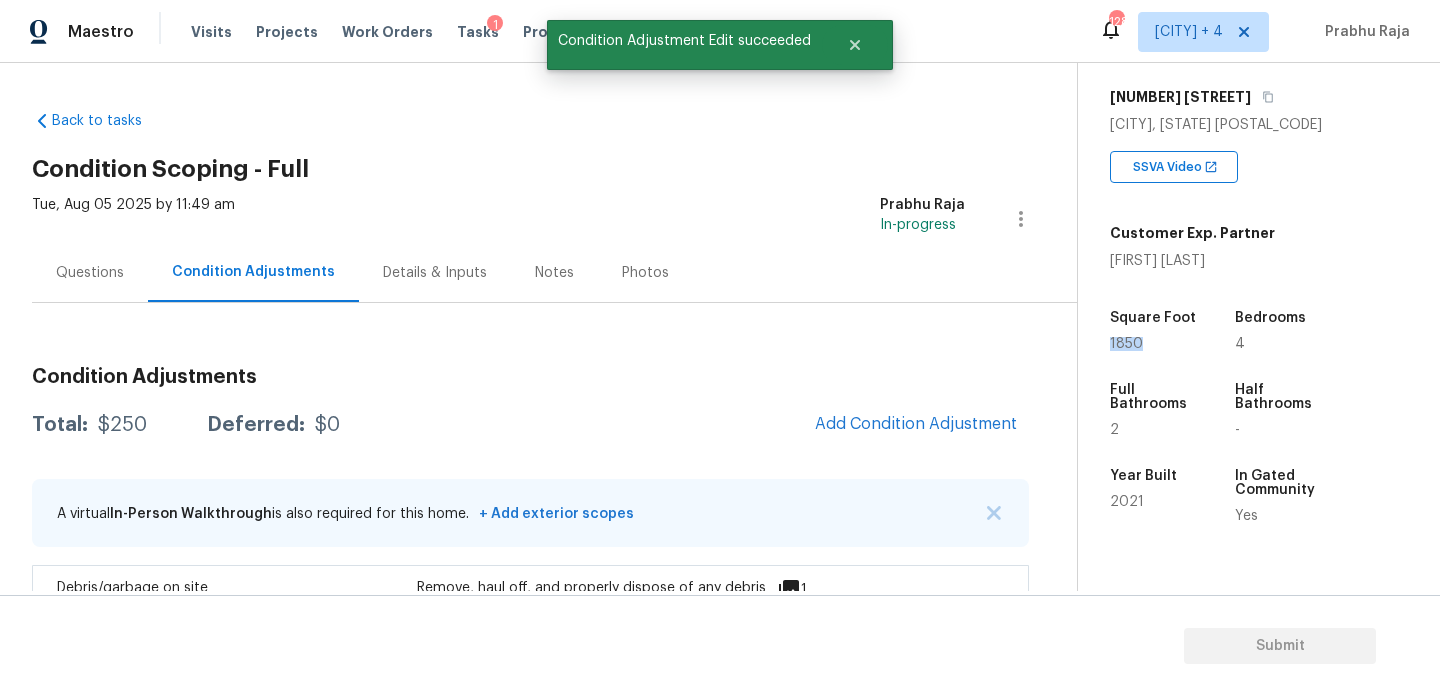 copy on "1850" 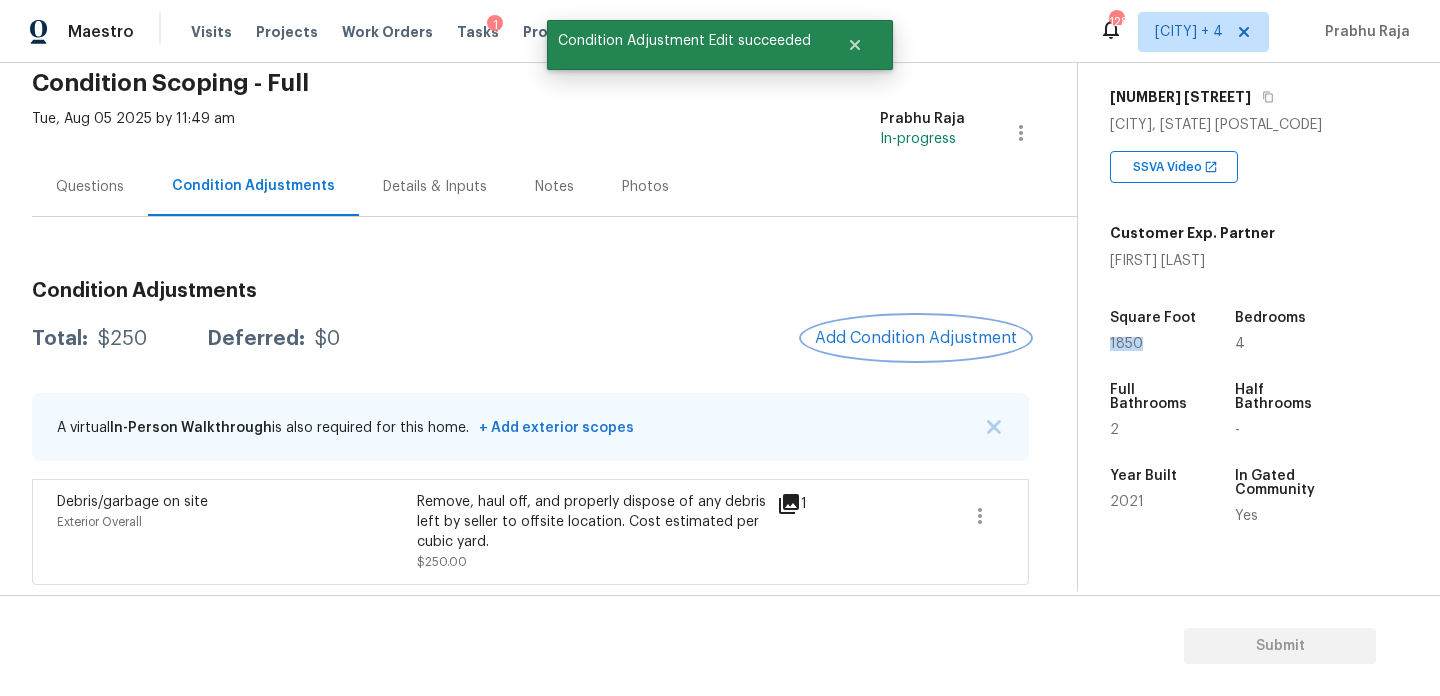 click on "Add Condition Adjustment" at bounding box center (916, 338) 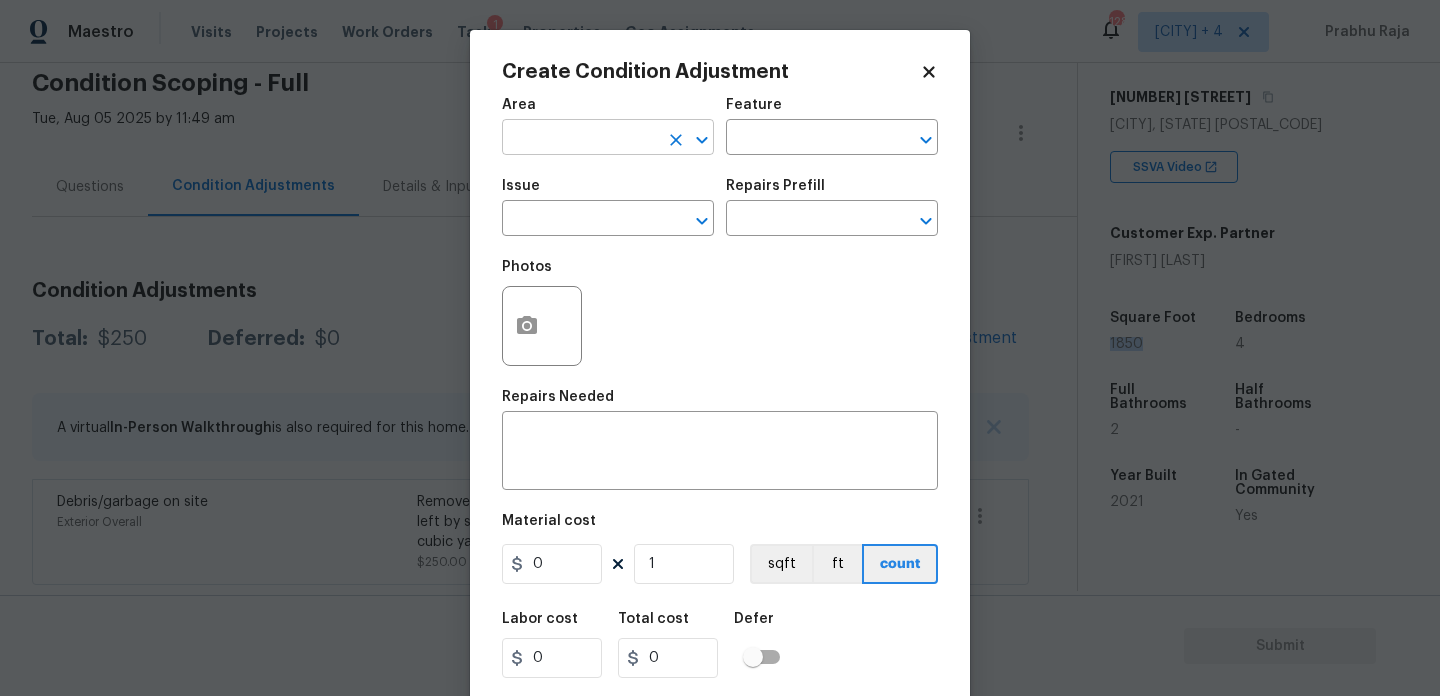click at bounding box center (580, 139) 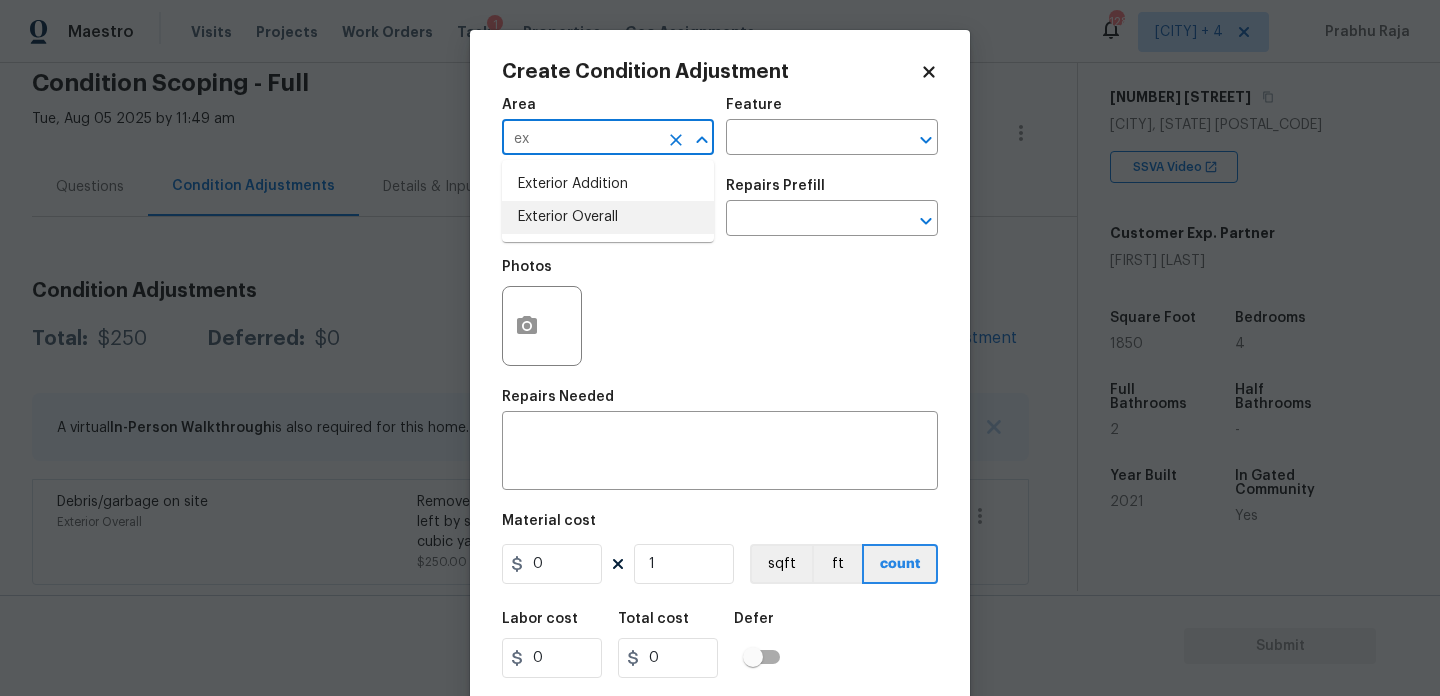 click on "Exterior Overall" at bounding box center [608, 217] 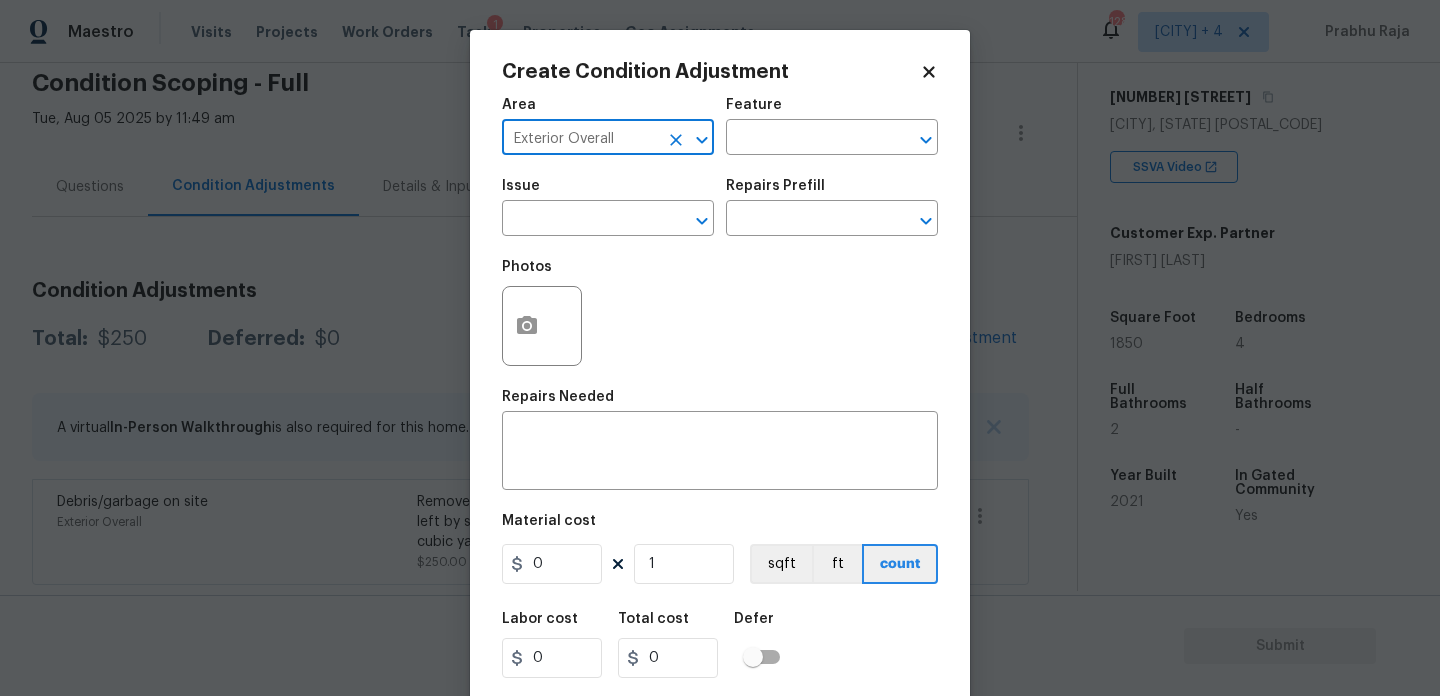 type on "Exterior Overall" 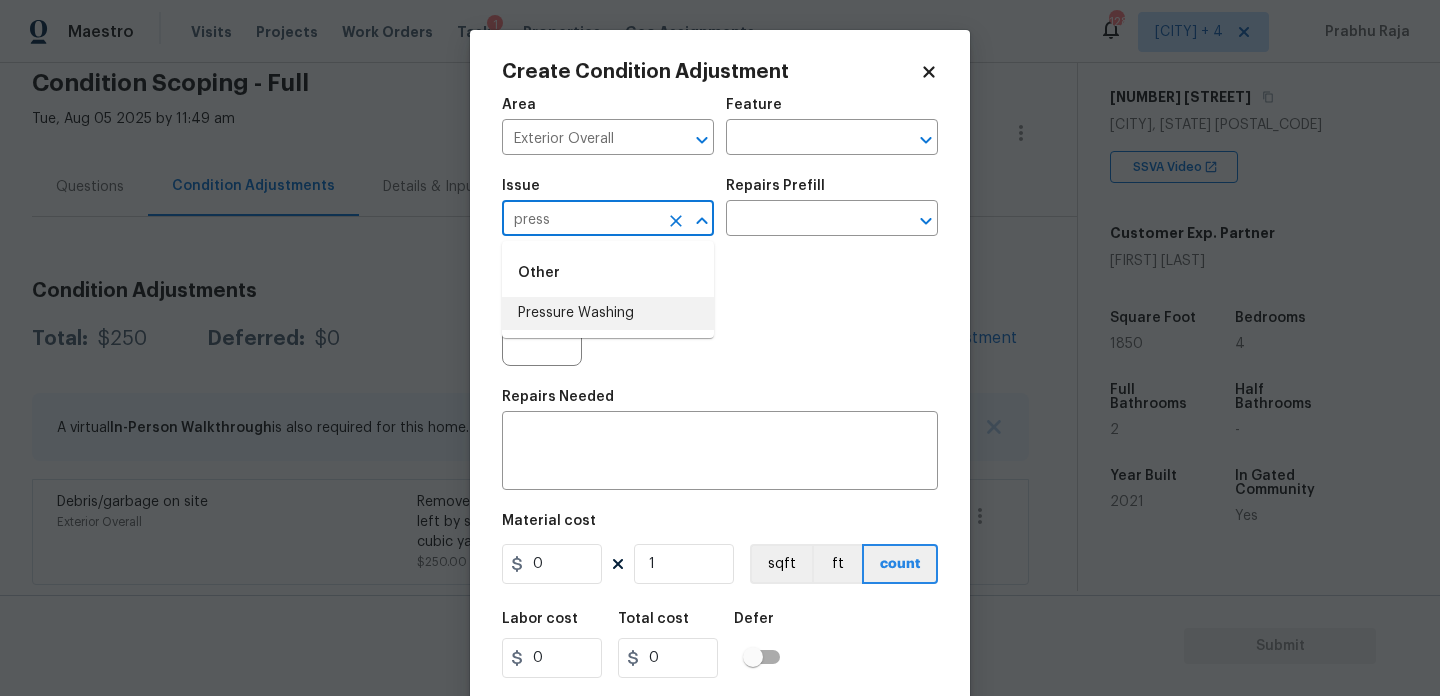 click on "Pressure Washing" at bounding box center [608, 313] 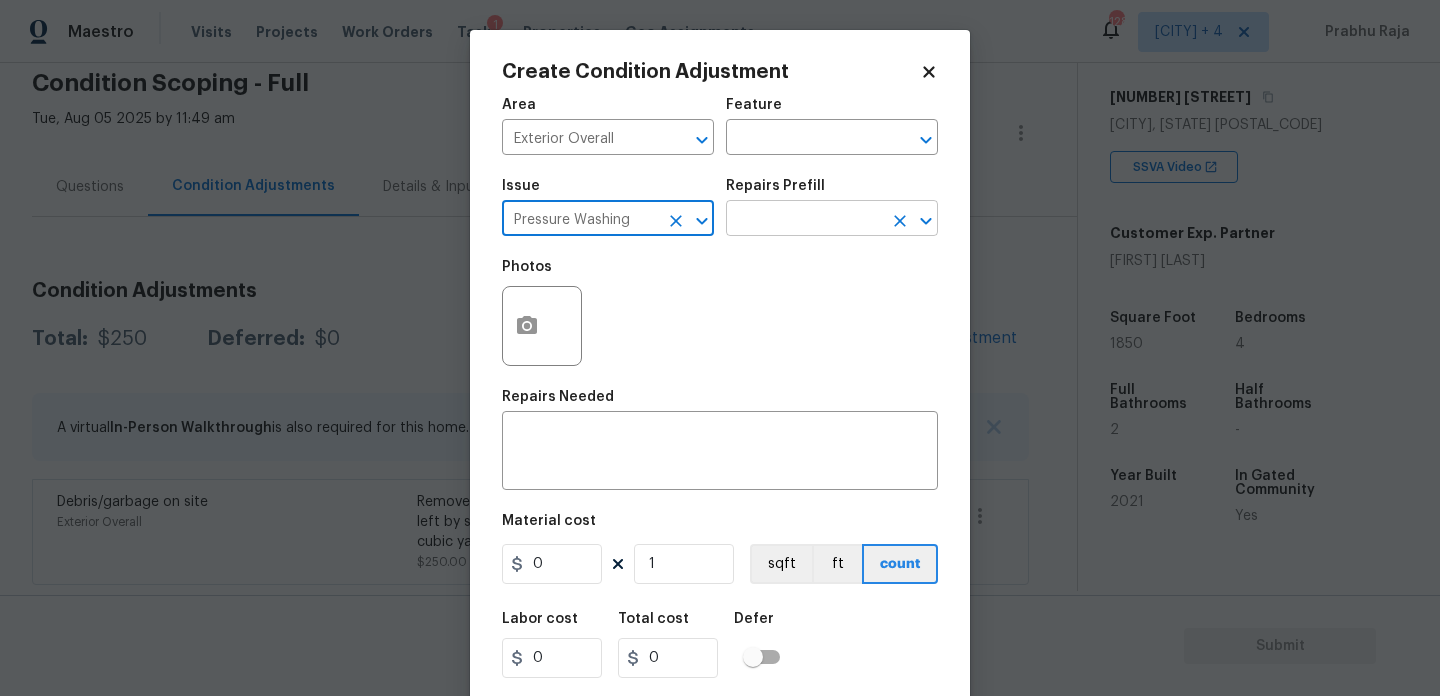 type on "Pressure Washing" 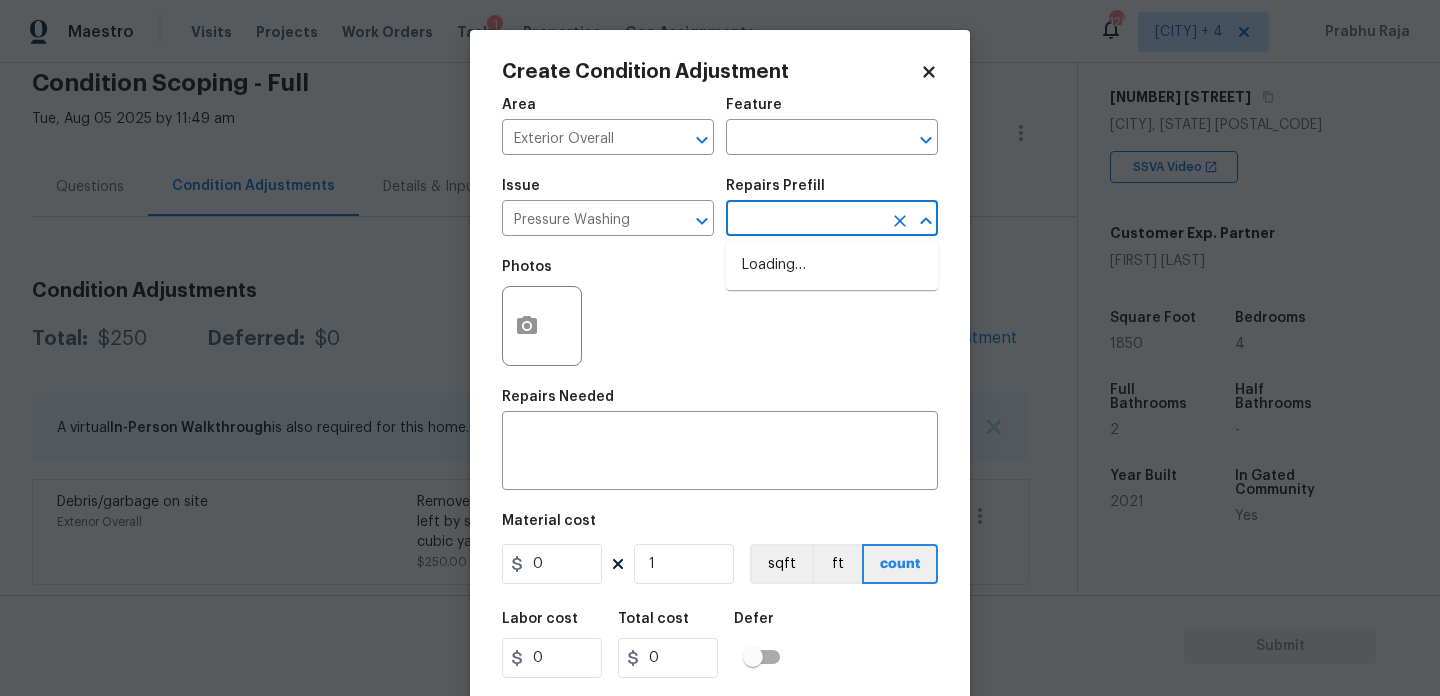 click at bounding box center (804, 220) 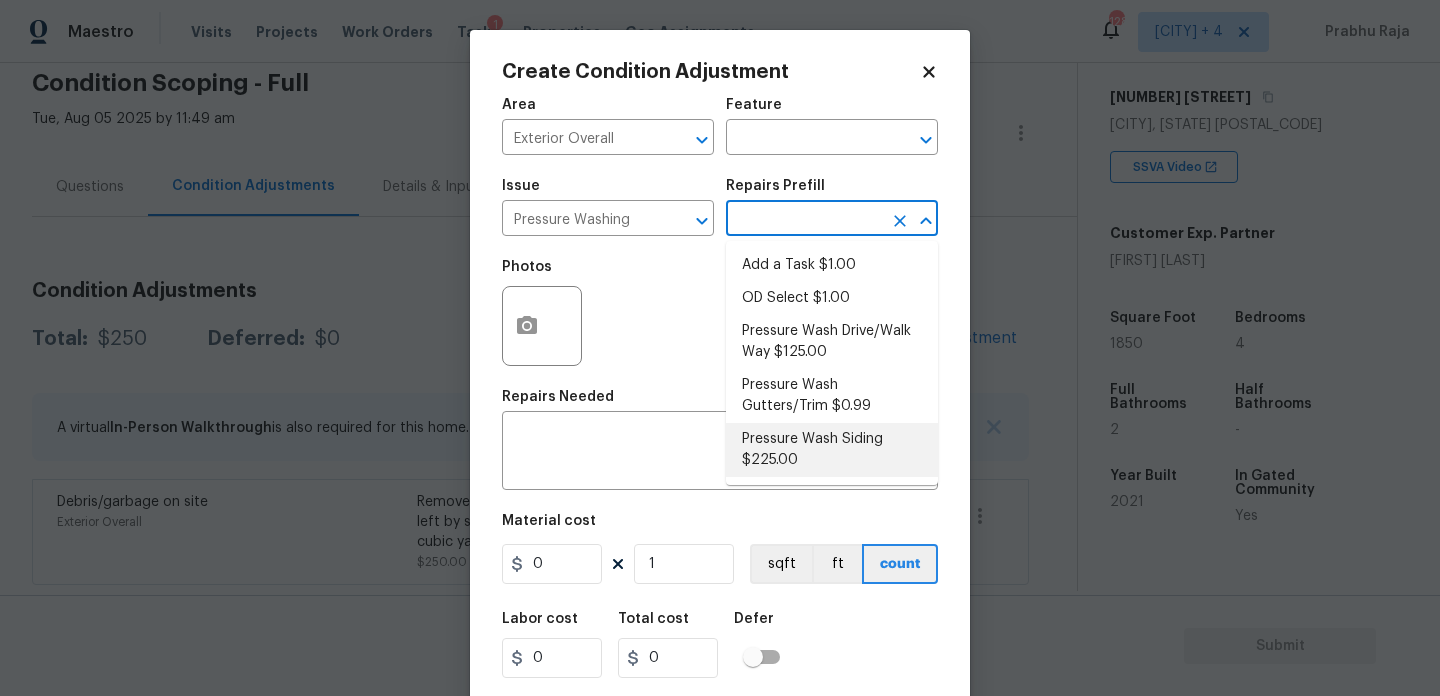 click on "Pressure Wash Siding $225.00" at bounding box center (832, 450) 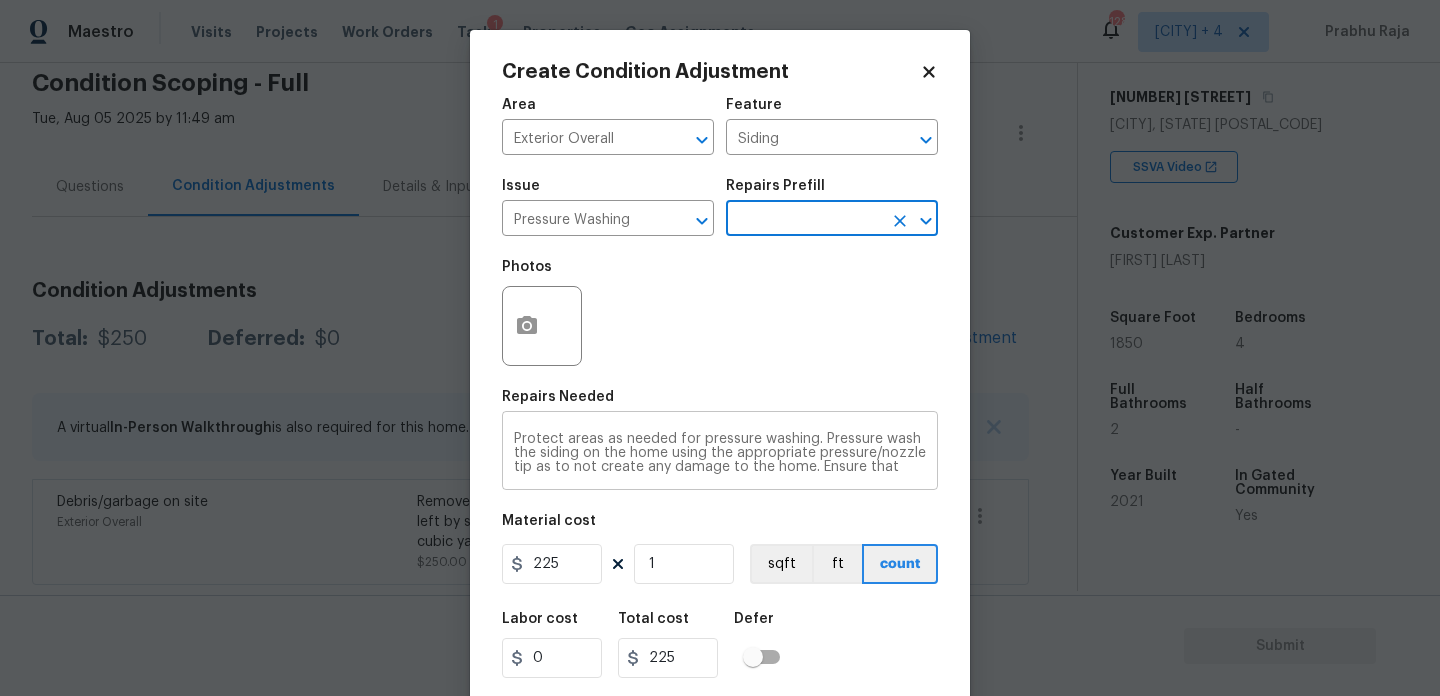 scroll, scrollTop: 51, scrollLeft: 0, axis: vertical 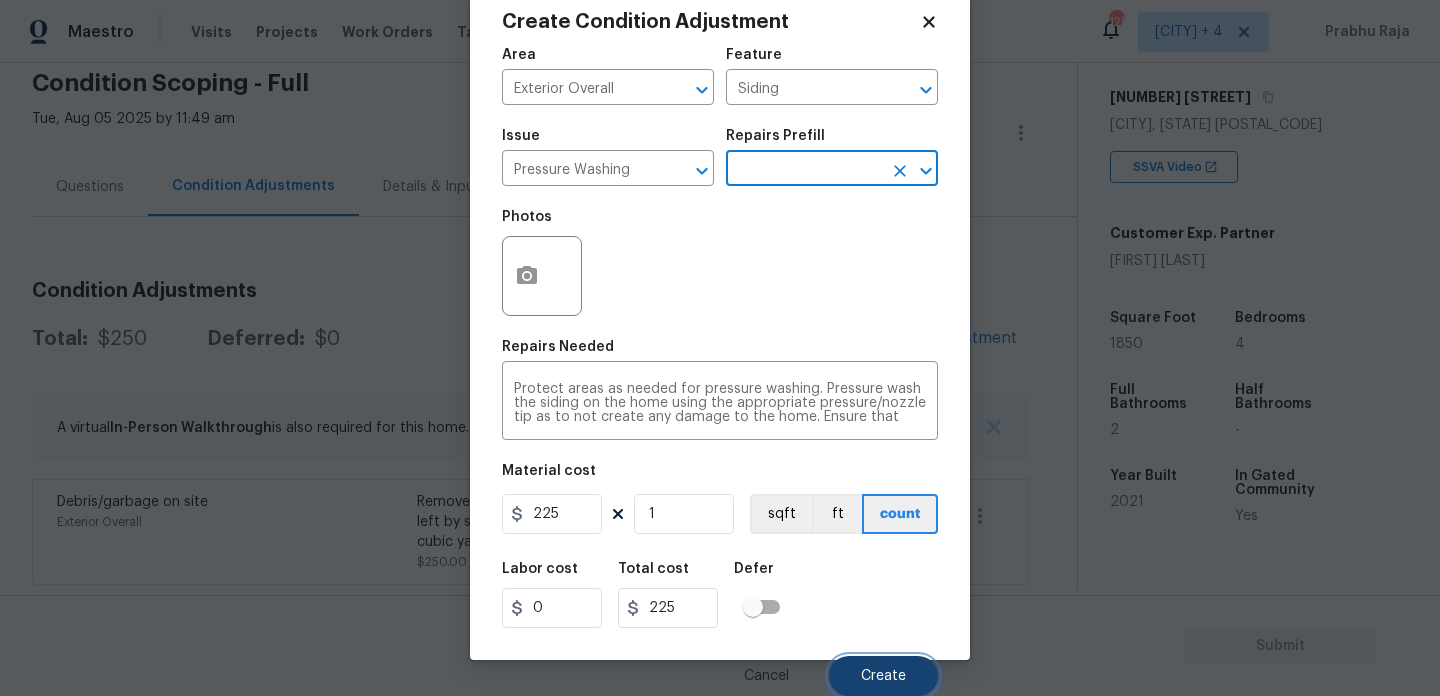 click on "Create" at bounding box center [883, 676] 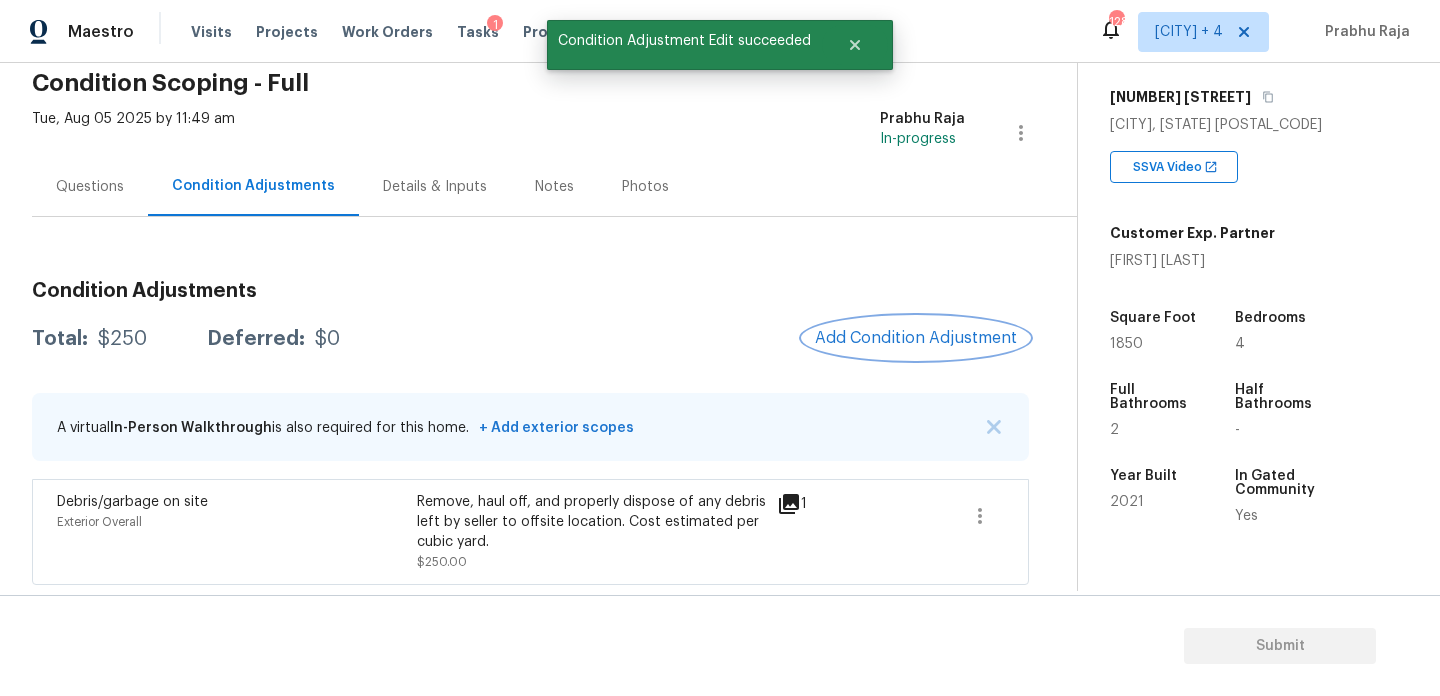 scroll, scrollTop: 0, scrollLeft: 0, axis: both 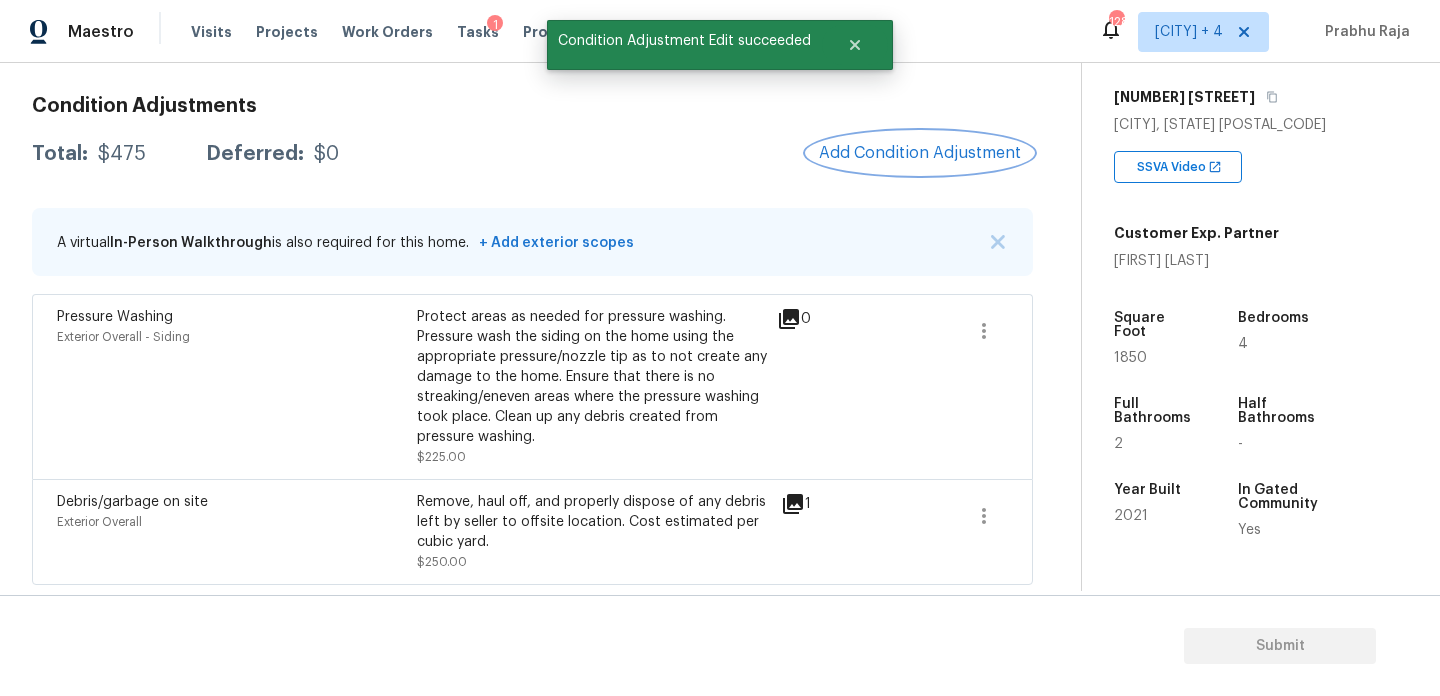 click on "Add Condition Adjustment" at bounding box center [920, 153] 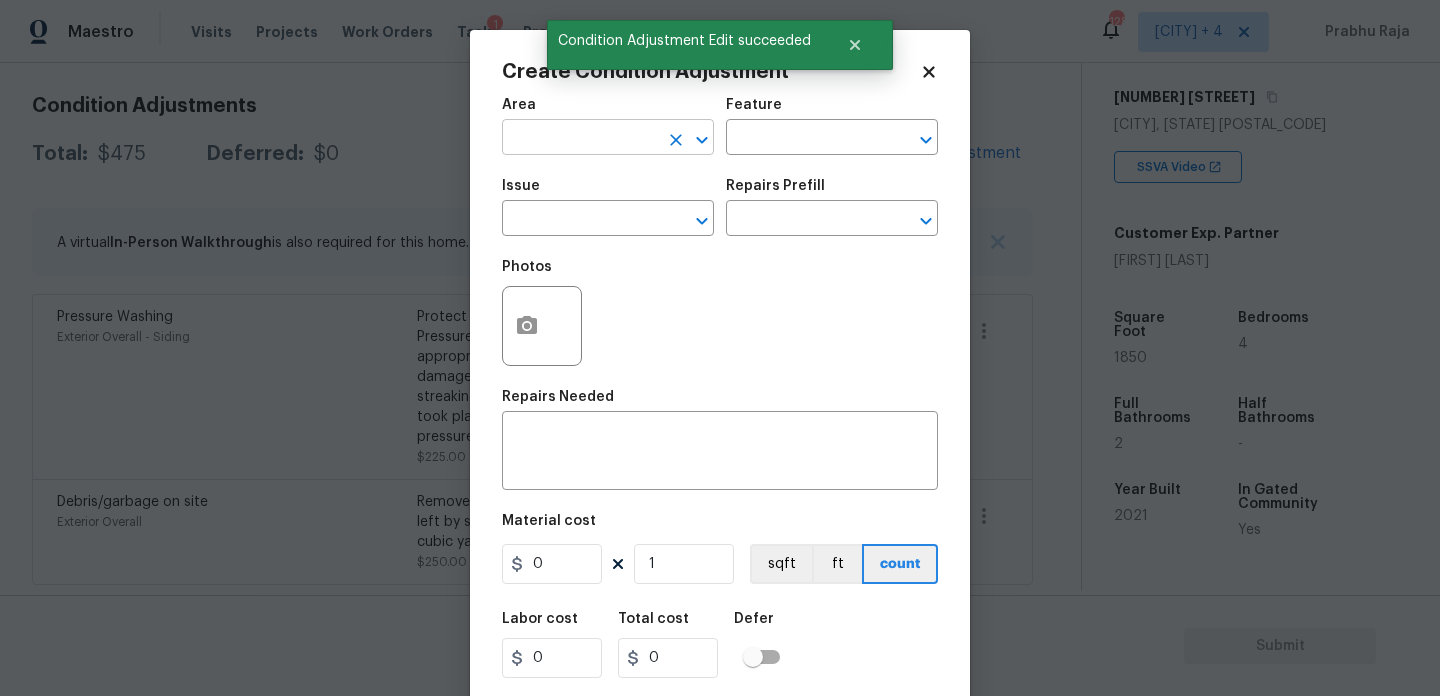 click at bounding box center [580, 139] 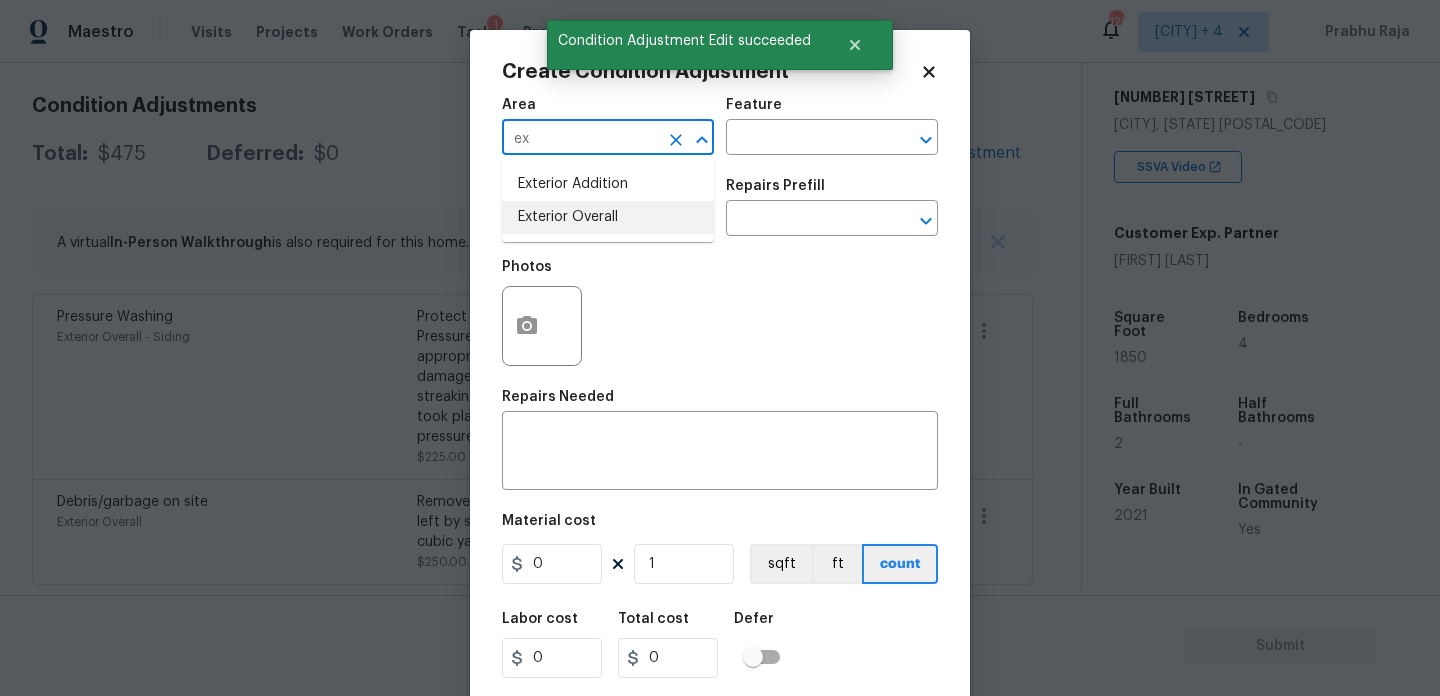 click on "Exterior Overall" at bounding box center [608, 217] 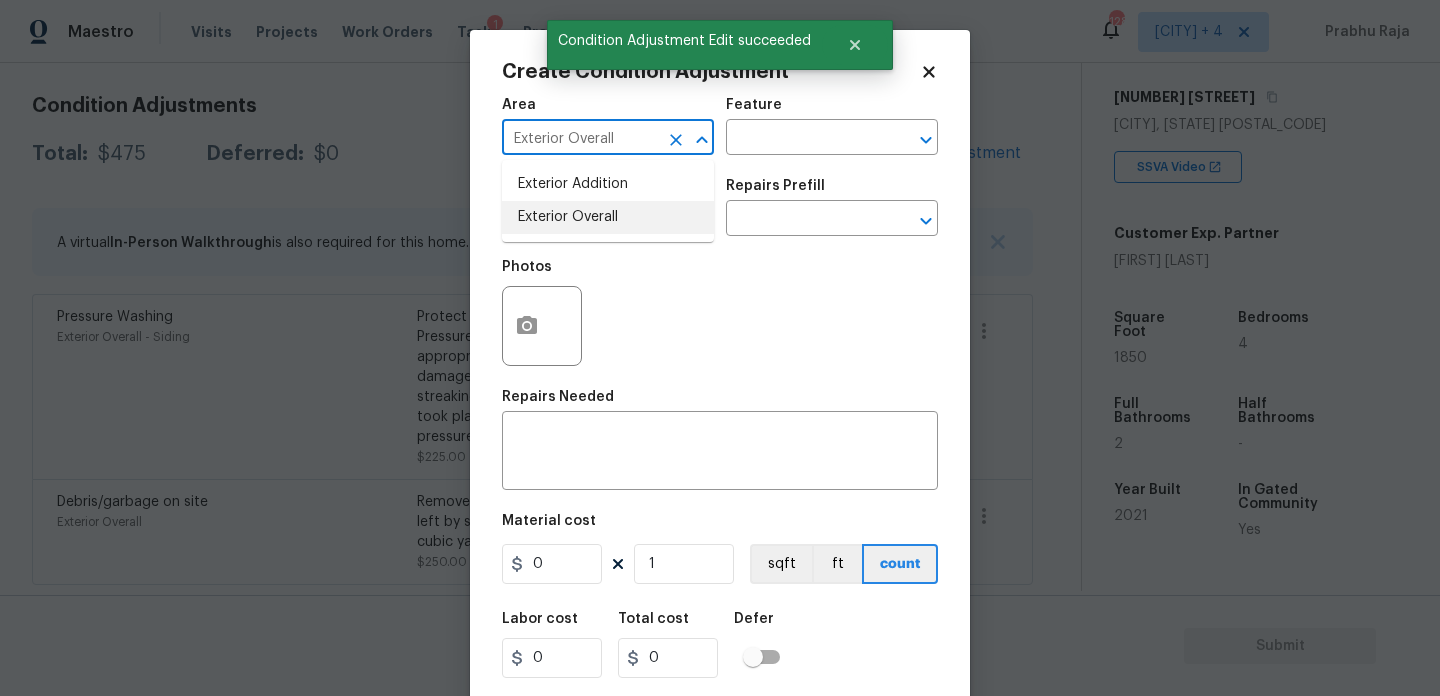 type on "Exterior Overall" 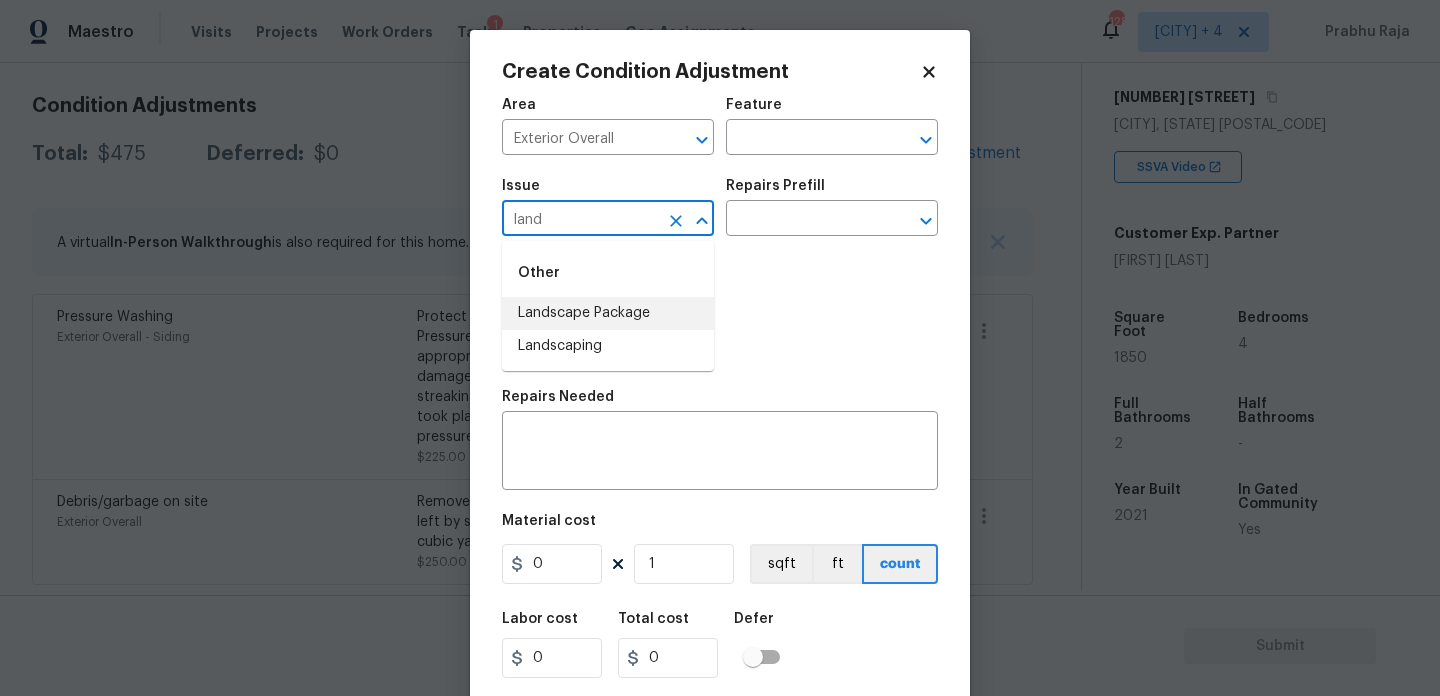 click on "Landscape Package" at bounding box center [608, 313] 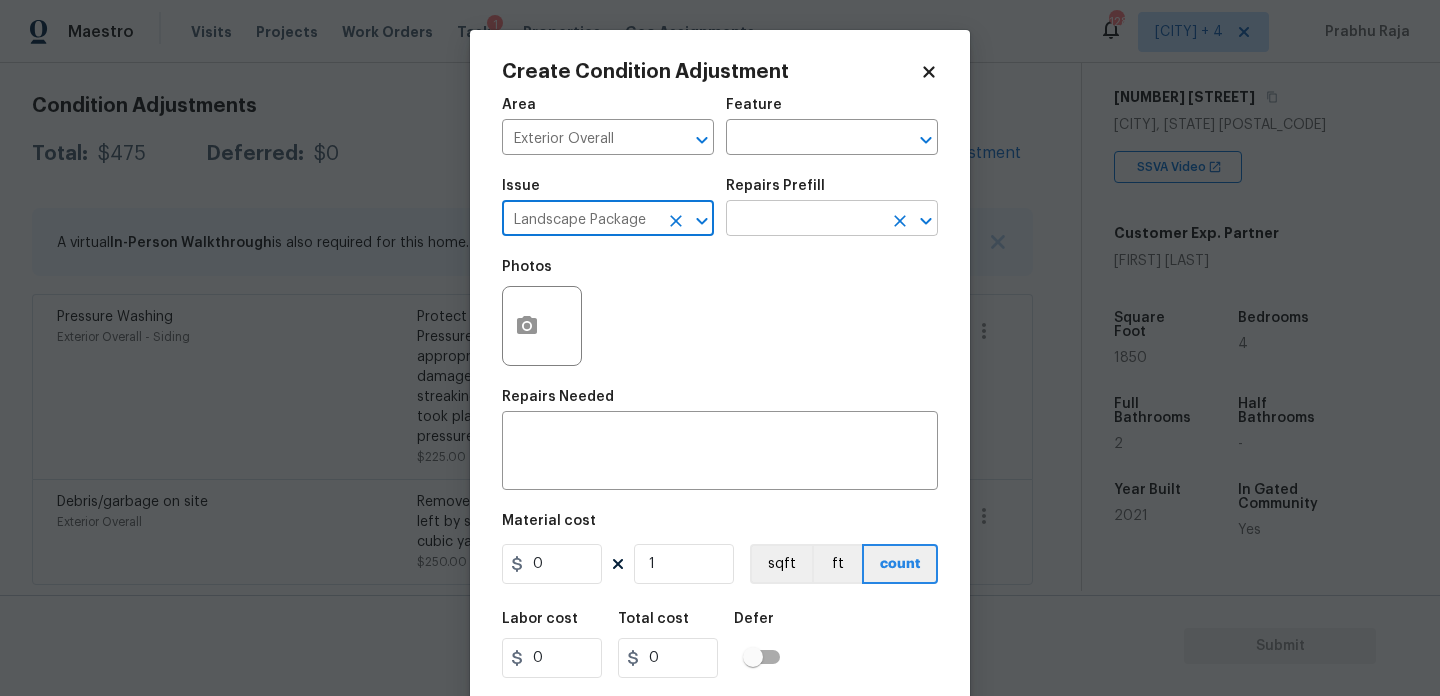 type on "Landscape Package" 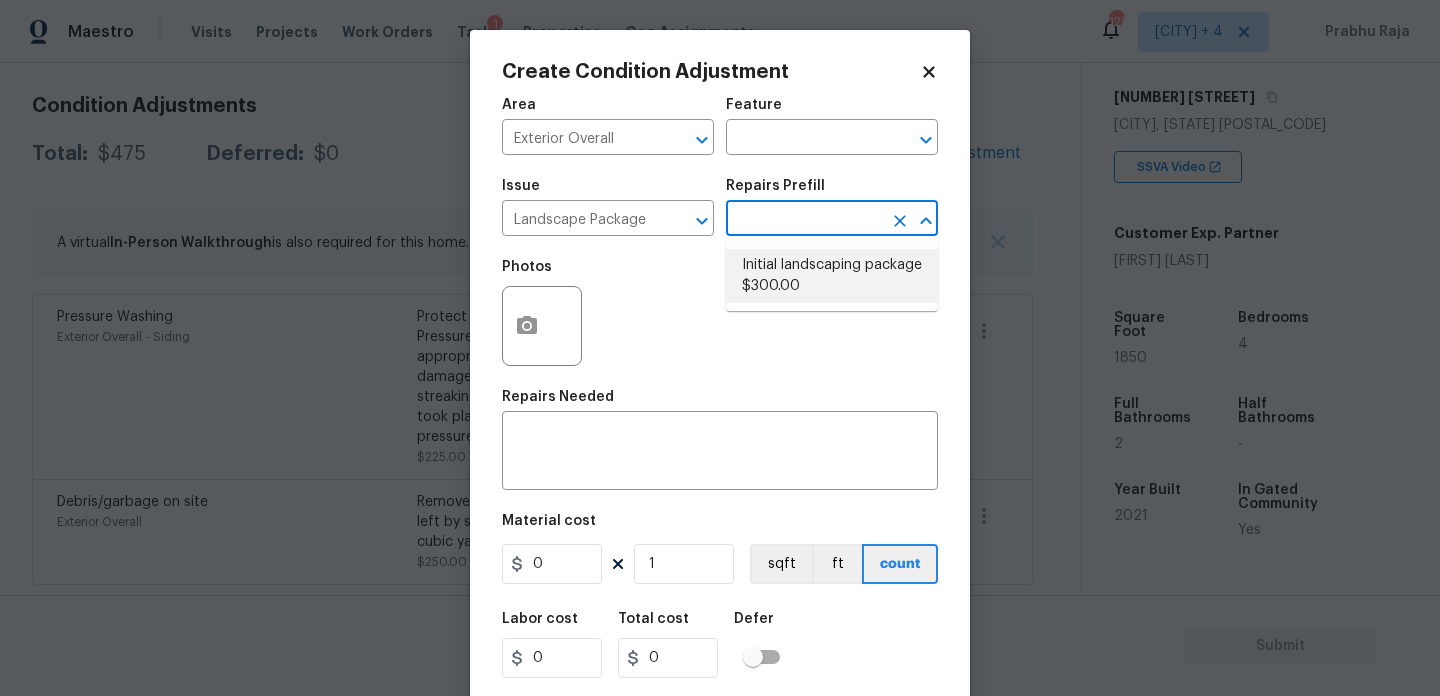 click on "Initial landscaping package $300.00" at bounding box center [832, 276] 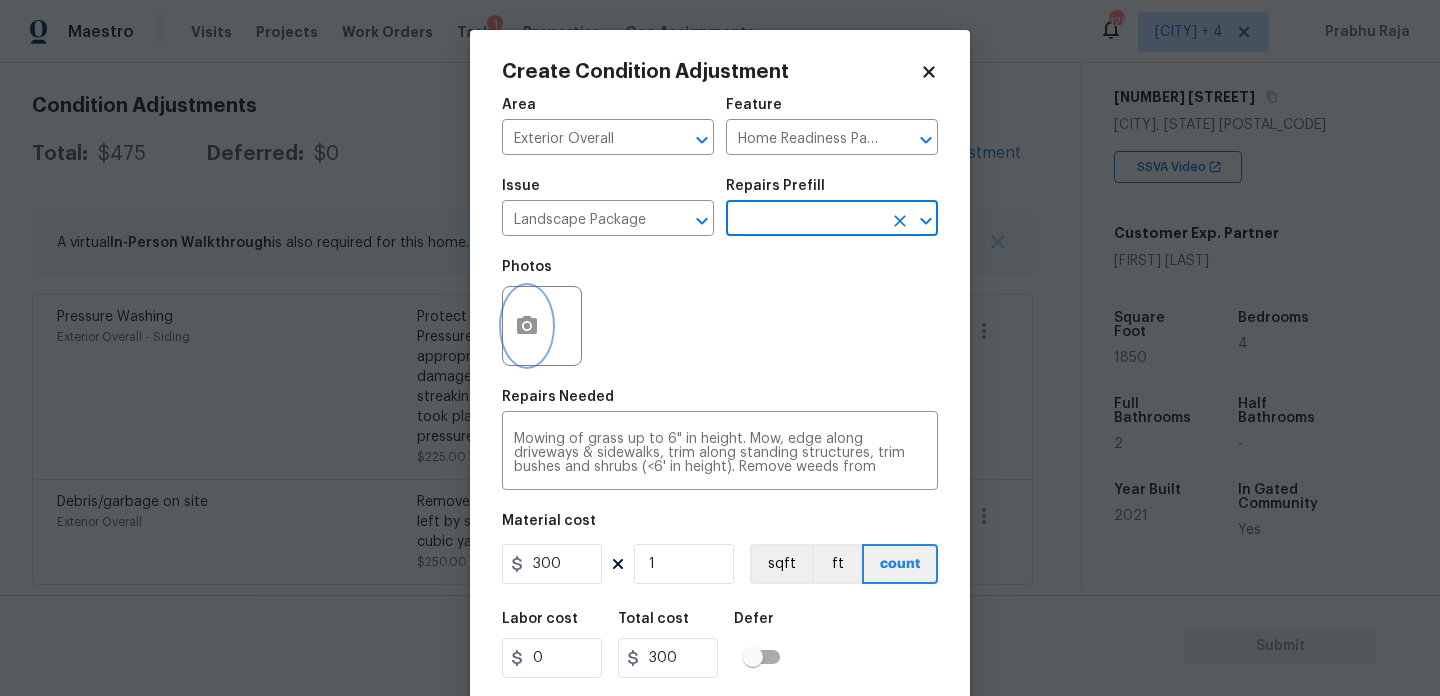 click 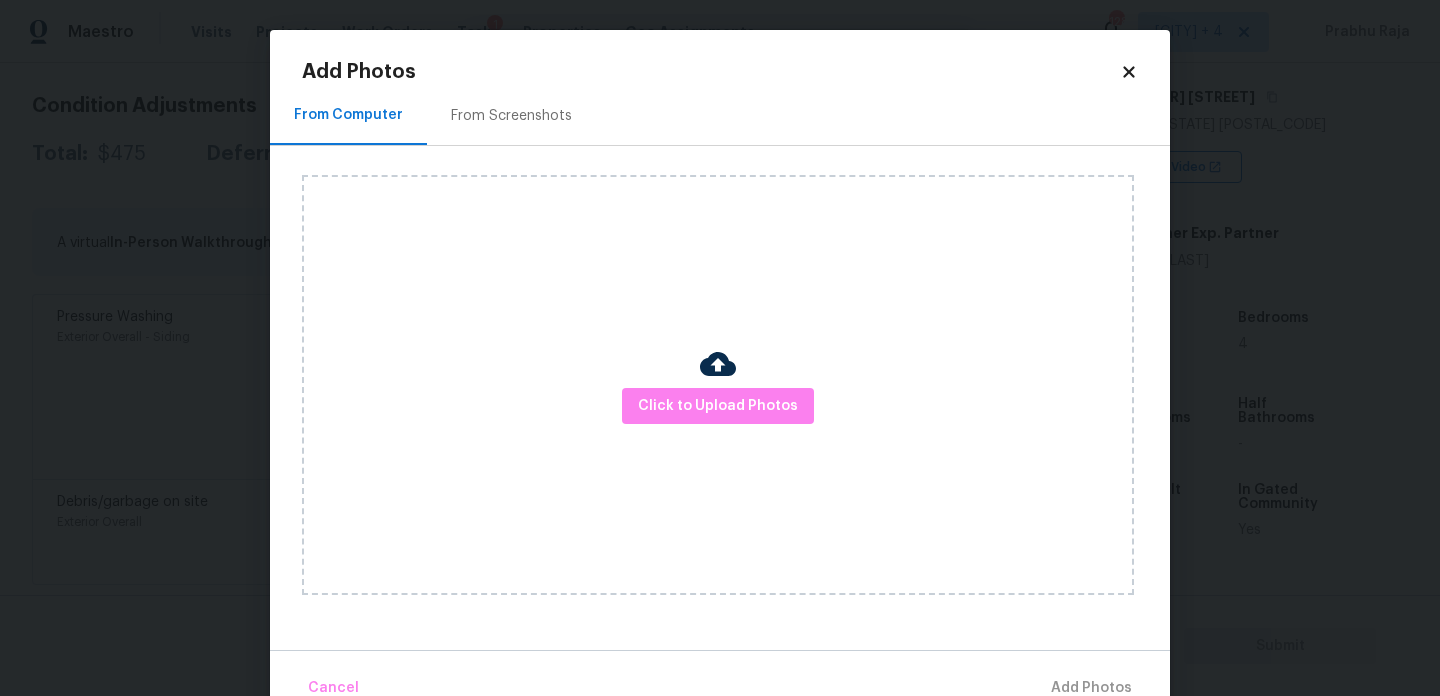 click on "From Screenshots" at bounding box center [511, 116] 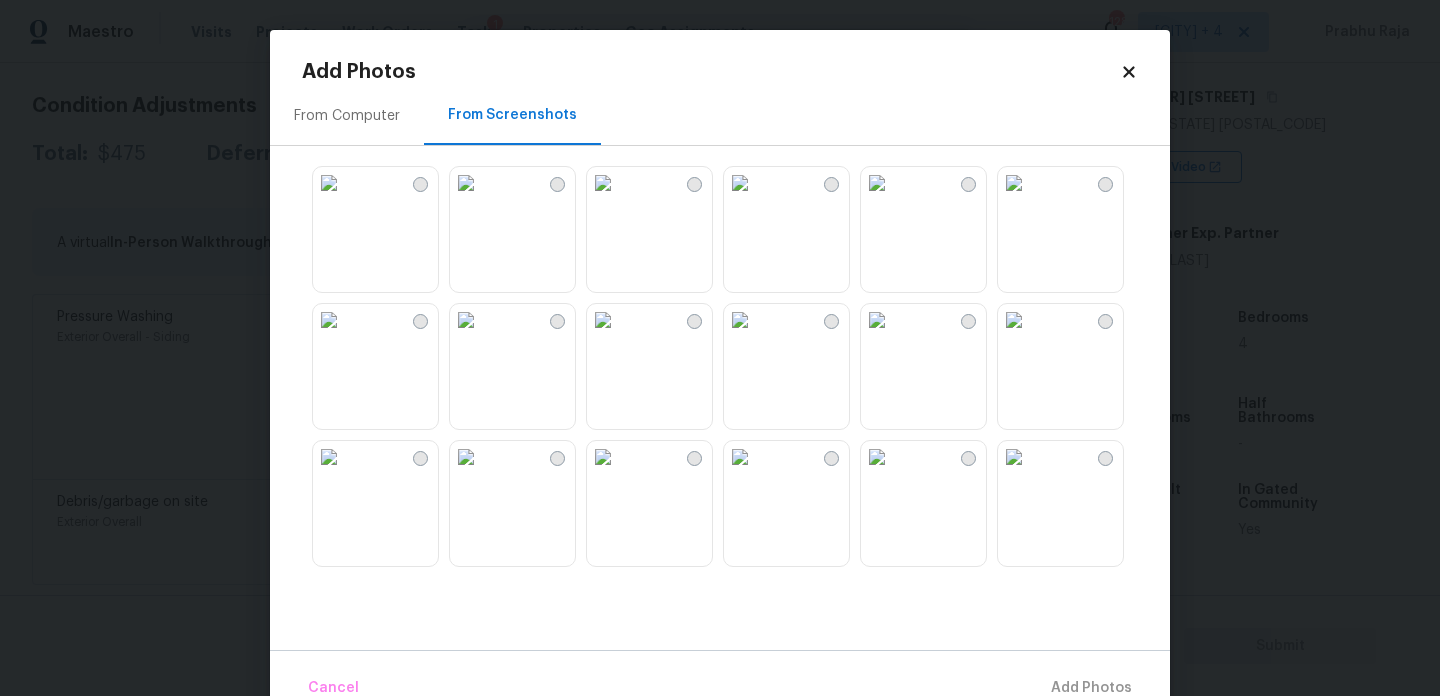 click at bounding box center (329, 320) 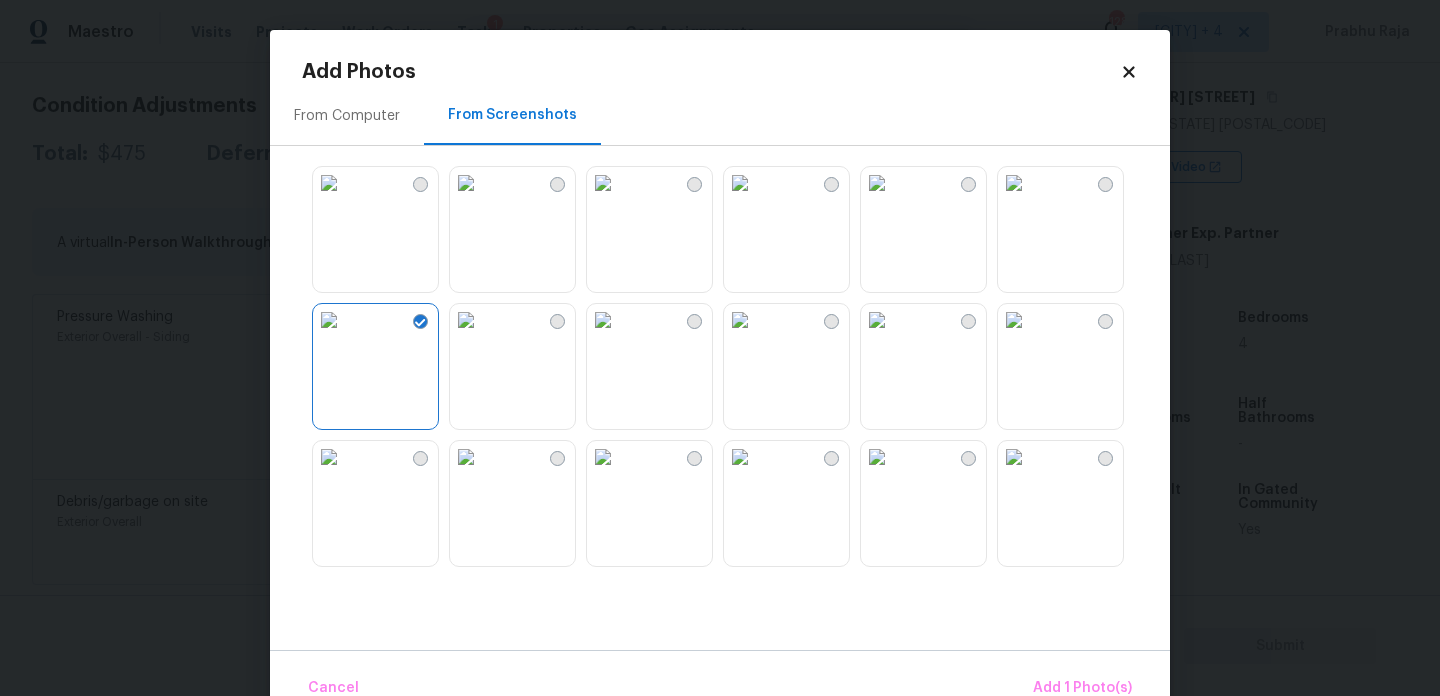 scroll, scrollTop: 279, scrollLeft: 0, axis: vertical 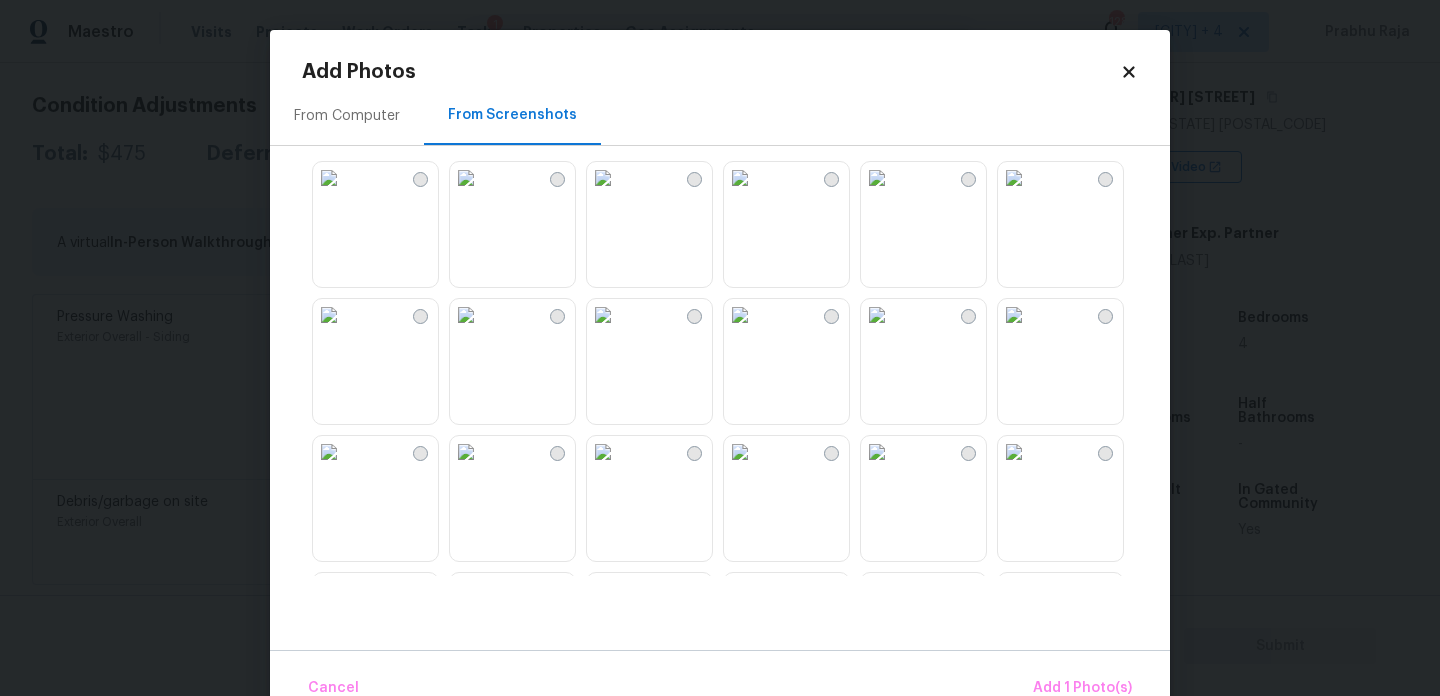 click at bounding box center [603, 178] 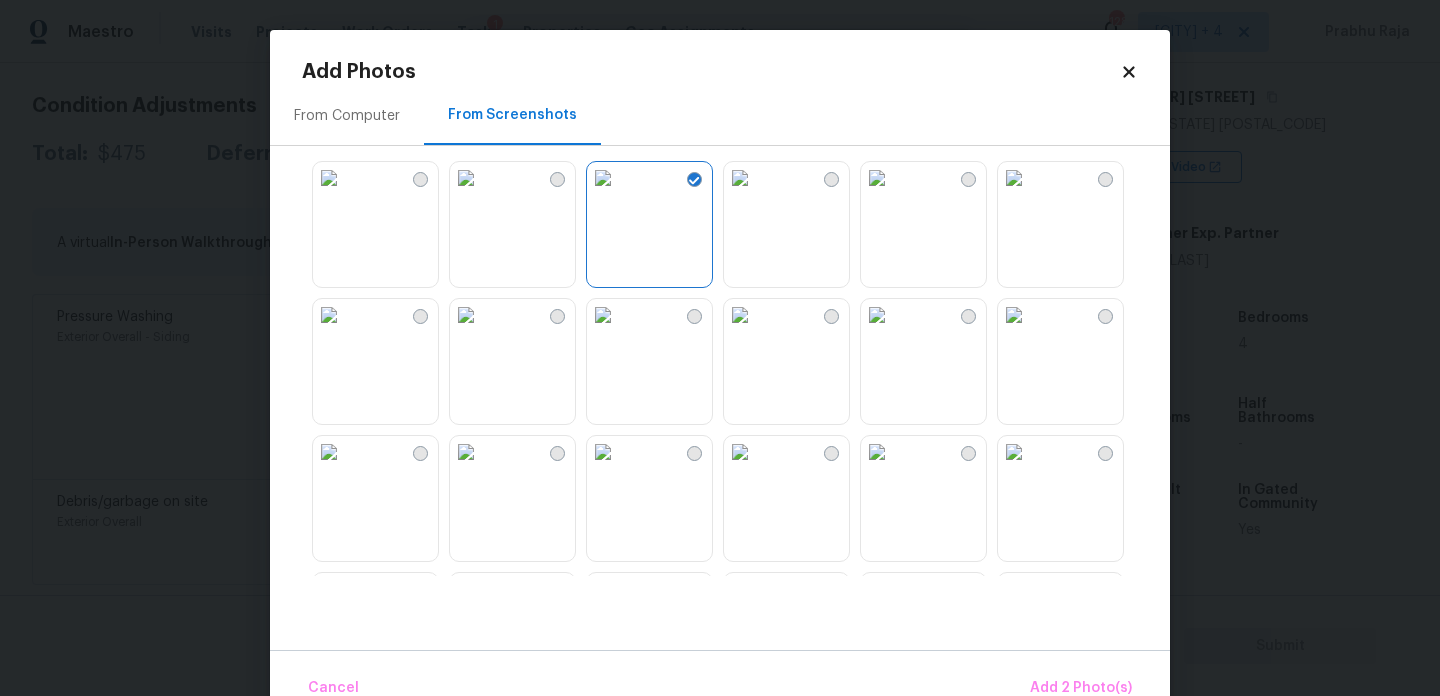 click at bounding box center [877, 315] 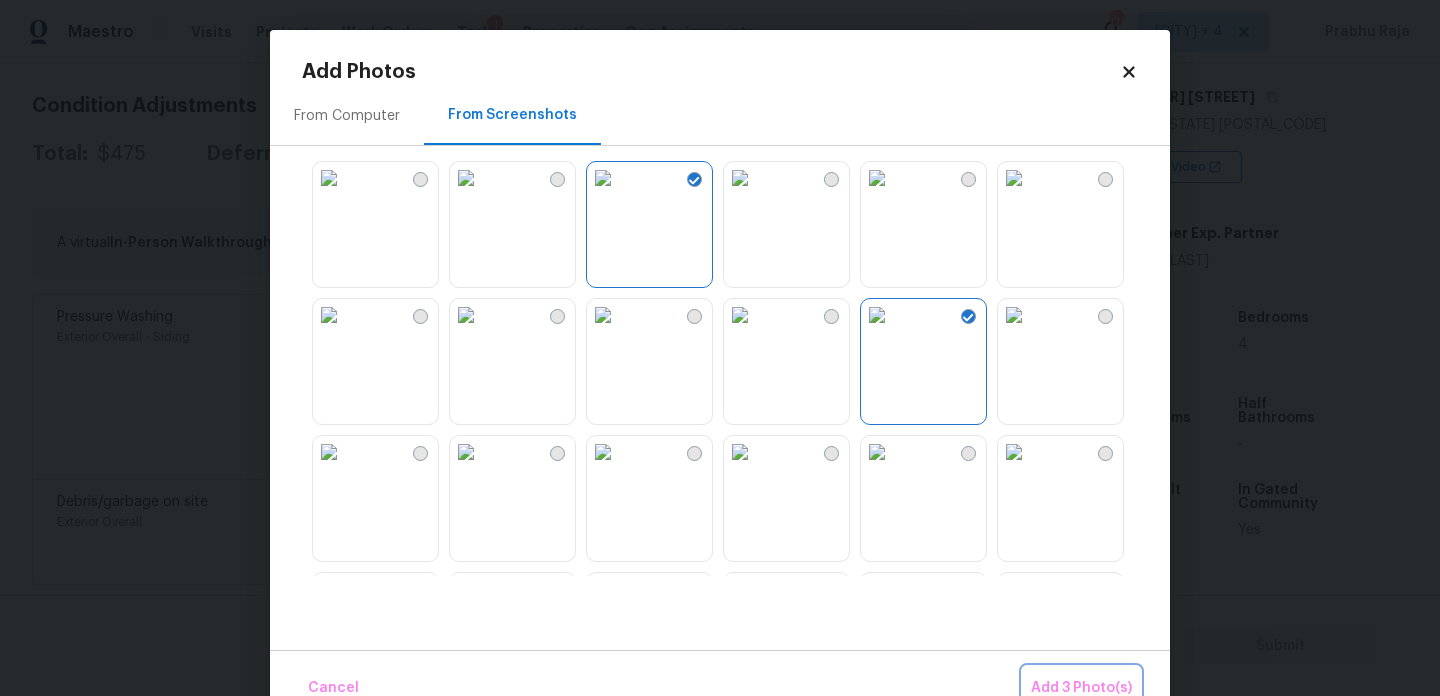 click on "Add 3 Photo(s)" at bounding box center [1081, 688] 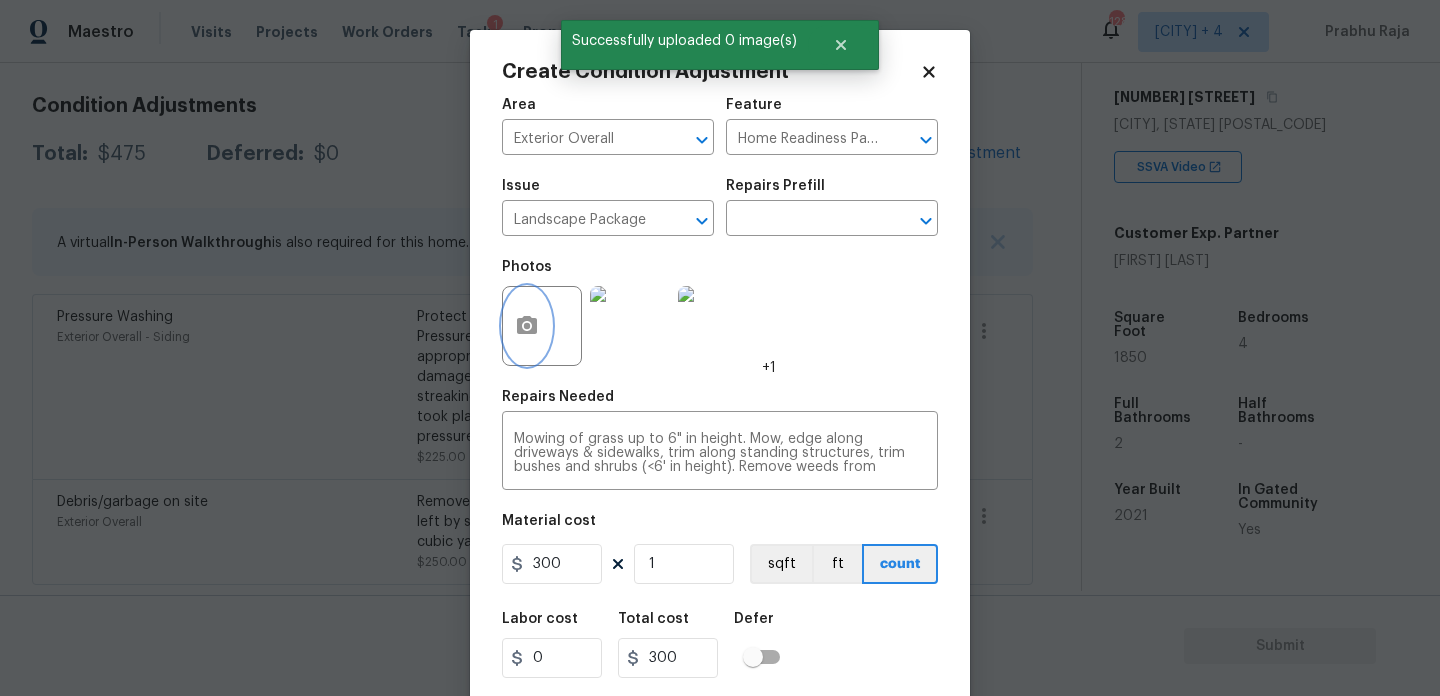 scroll, scrollTop: 51, scrollLeft: 0, axis: vertical 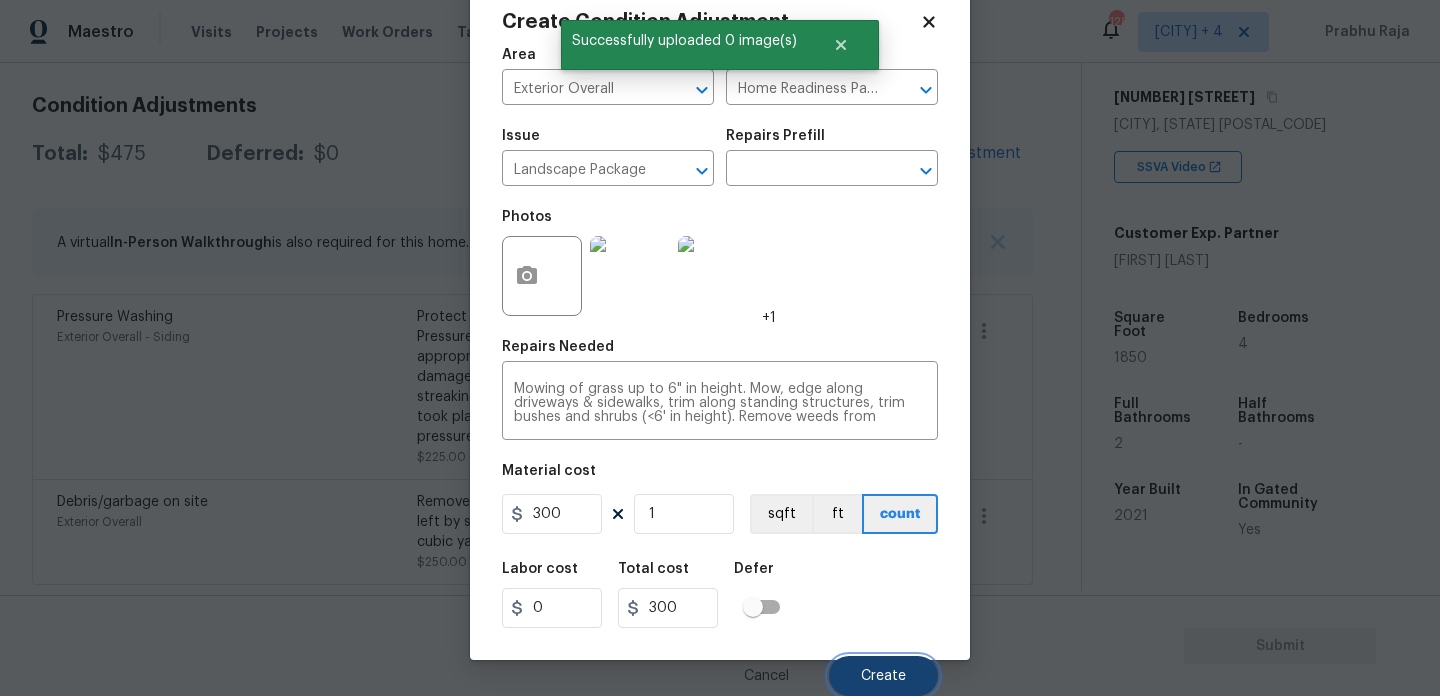 click on "Create" at bounding box center (883, 676) 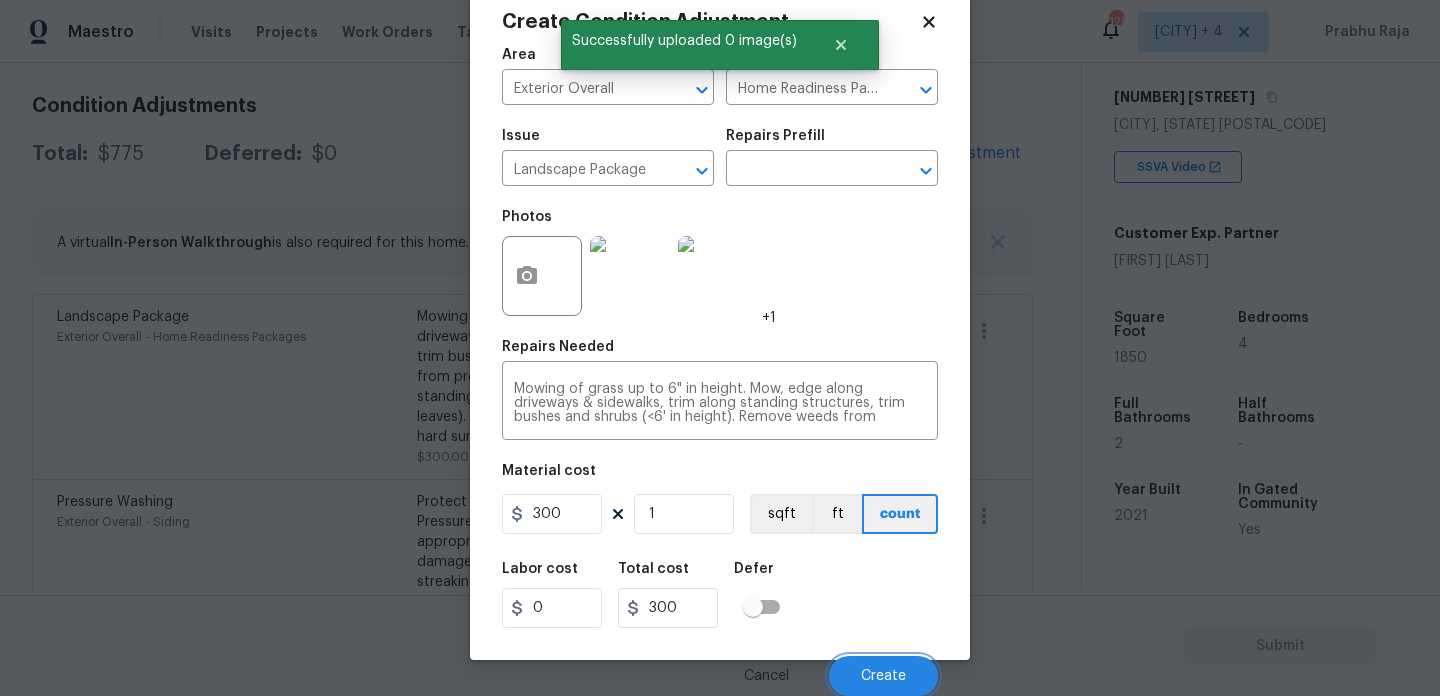 scroll, scrollTop: 272, scrollLeft: 0, axis: vertical 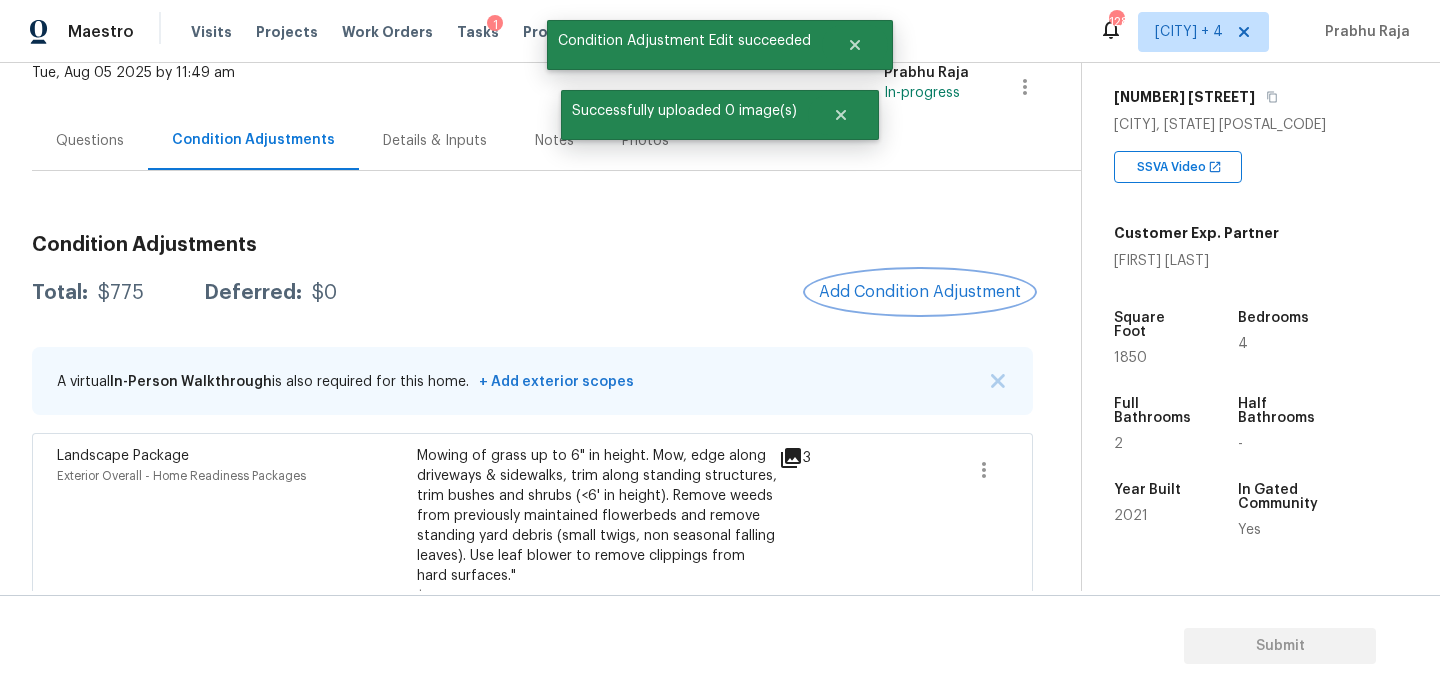 click on "Add Condition Adjustment" at bounding box center [920, 292] 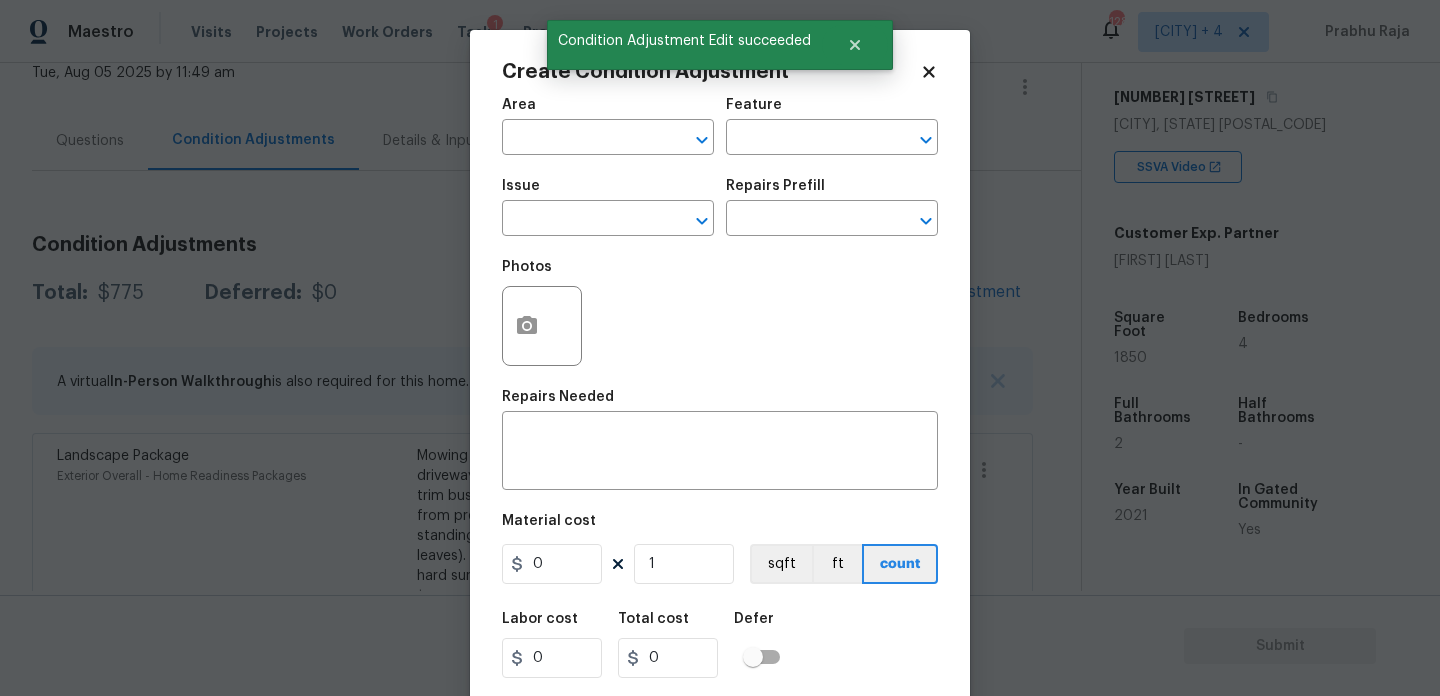 click on "Maestro Visits Projects Work Orders Tasks 1 Properties Geo Assignments 128 Jacksonville + 4 Prabhu Raja Back to tasks Condition Scoping - Full Tue, Aug 05 2025 by 11:49 am   Prabhu Raja In-progress Questions Condition Adjustments Details & Inputs Notes Photos Condition Adjustments Total:  $775 Deferred:  $0 Add Condition Adjustment A virtual  In-Person Walkthrough  is also required for this home.   + Add exterior scopes Landscape Package Exterior Overall - Home Readiness Packages Mowing of grass up to 6" in height. Mow, edge along driveways & sidewalks, trim along standing structures, trim bushes and shrubs (<6' in height). Remove weeds from previously maintained flowerbeds and remove standing yard debris (small twigs, non seasonal falling leaves).  Use leaf blower to remove clippings from hard surfaces." $300.00   3 Pressure Washing Exterior Overall - Siding $225.00   0 Debris/garbage on site Exterior Overall $250.00   1 Property Details © Mapbox   © OpenStreetMap   Improve this map 5108 Tanzanite Dr 1850" at bounding box center (720, 348) 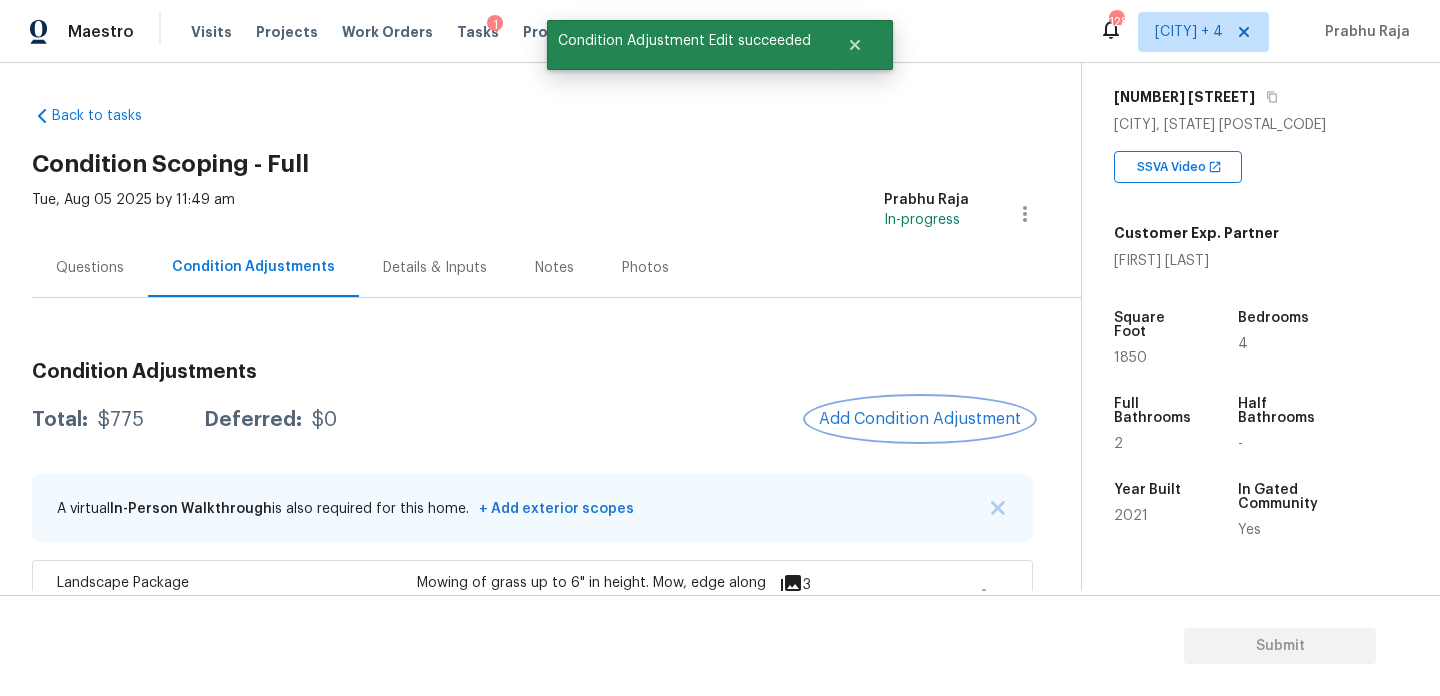 scroll, scrollTop: 4, scrollLeft: 0, axis: vertical 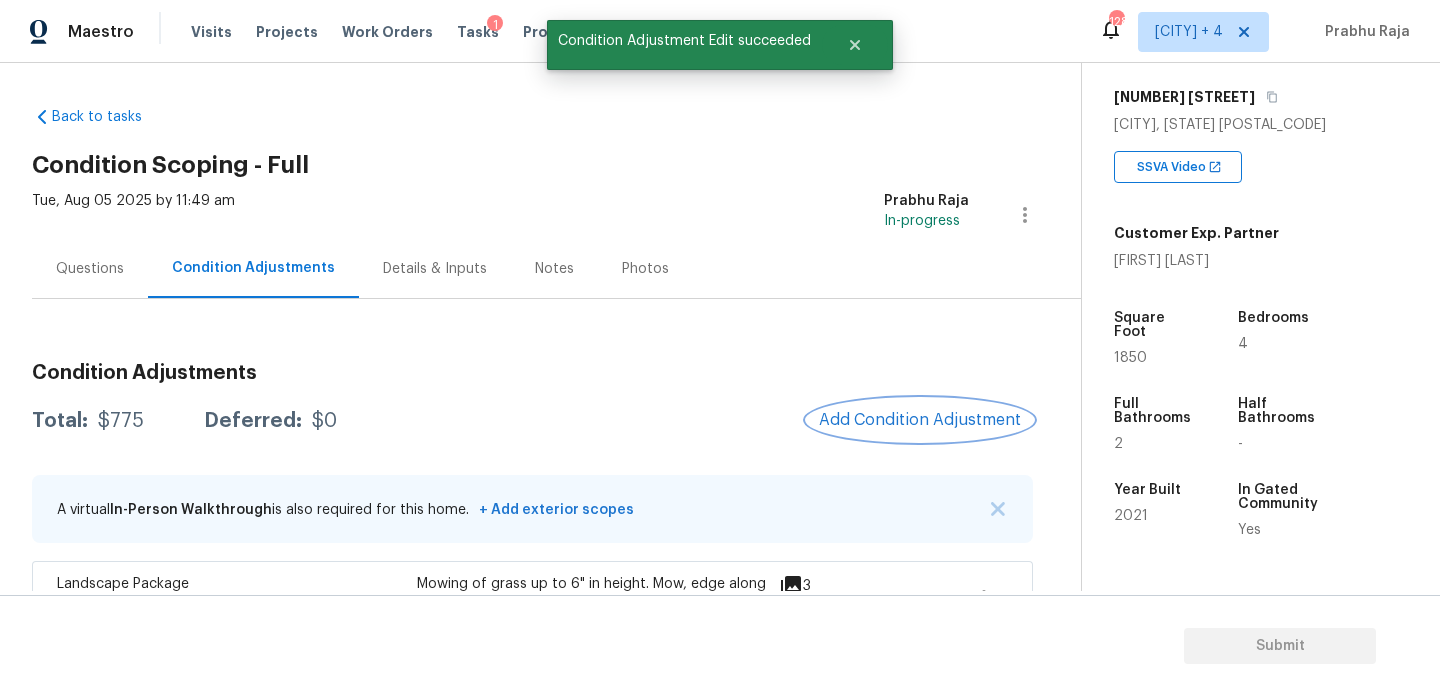 click on "Add Condition Adjustment" at bounding box center [920, 420] 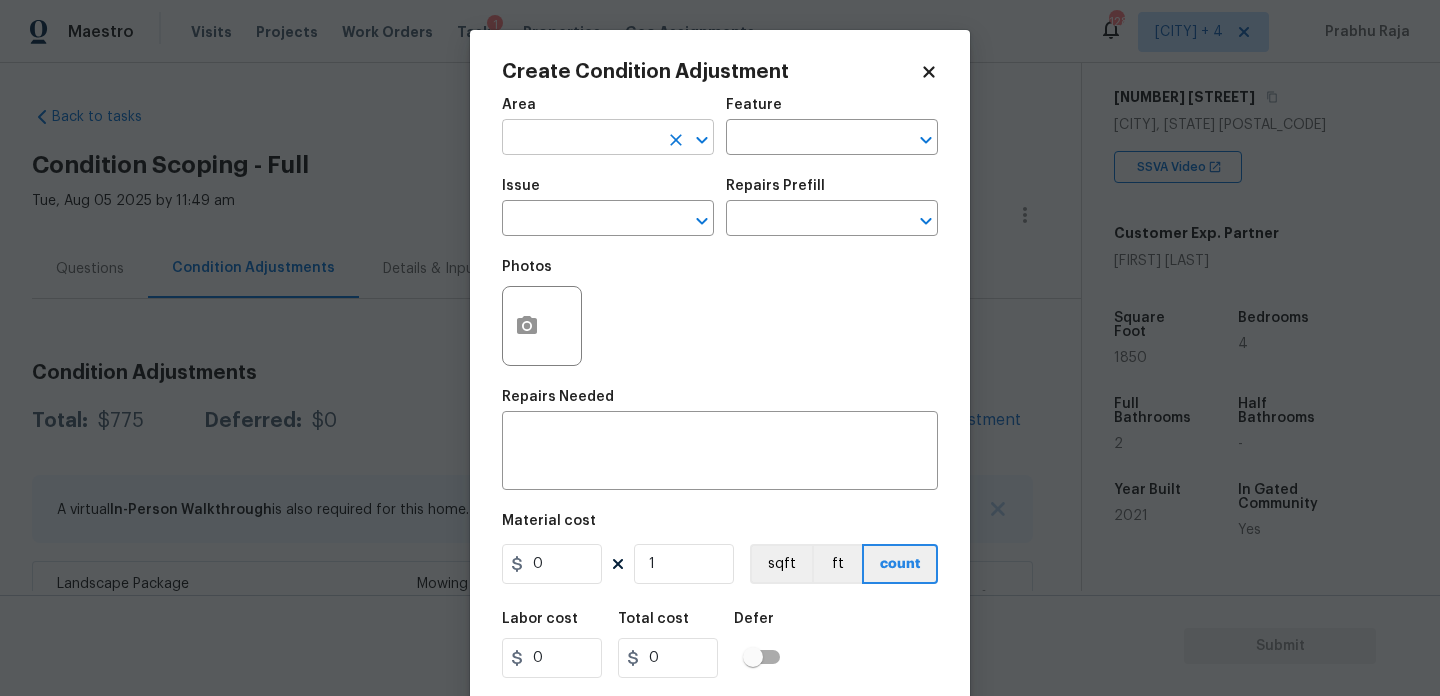 click at bounding box center [580, 139] 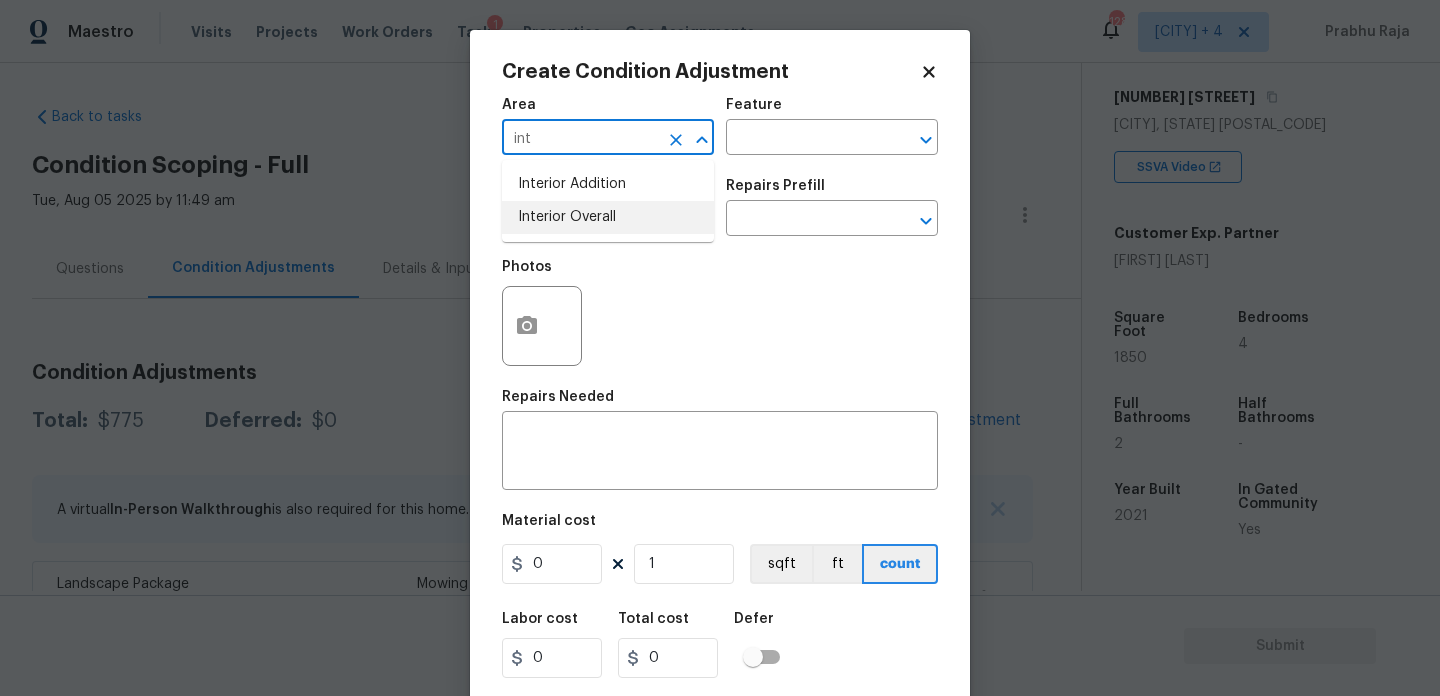 click on "Interior Overall" at bounding box center (608, 217) 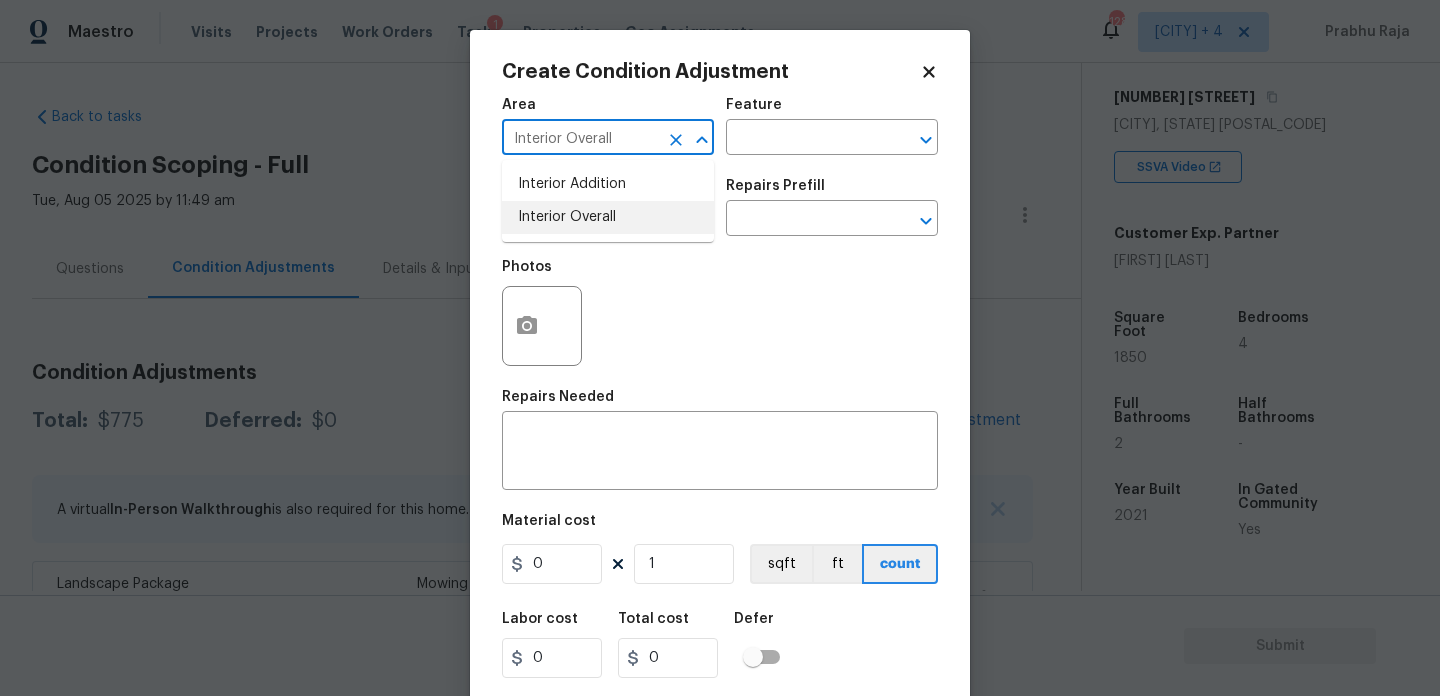 type on "Interior Overall" 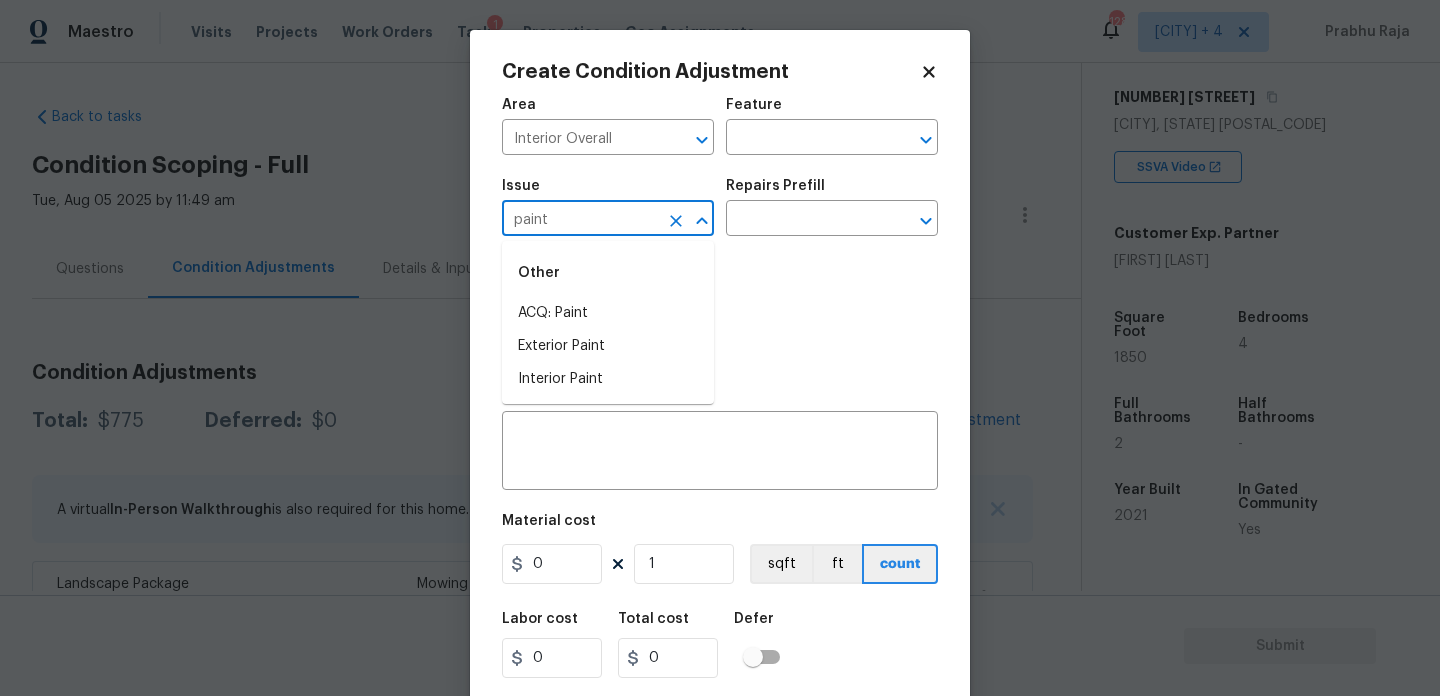 click on "ACQ: Paint" at bounding box center [608, 313] 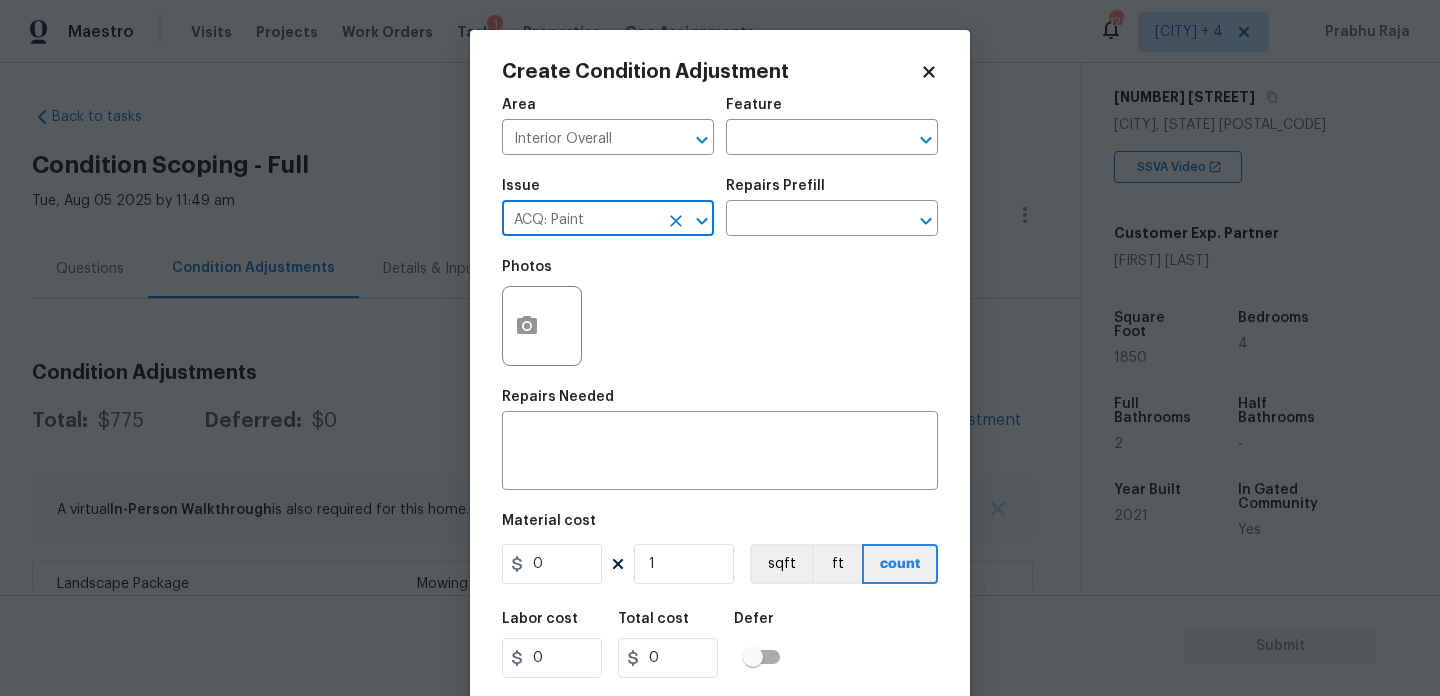 type on "ACQ: Paint" 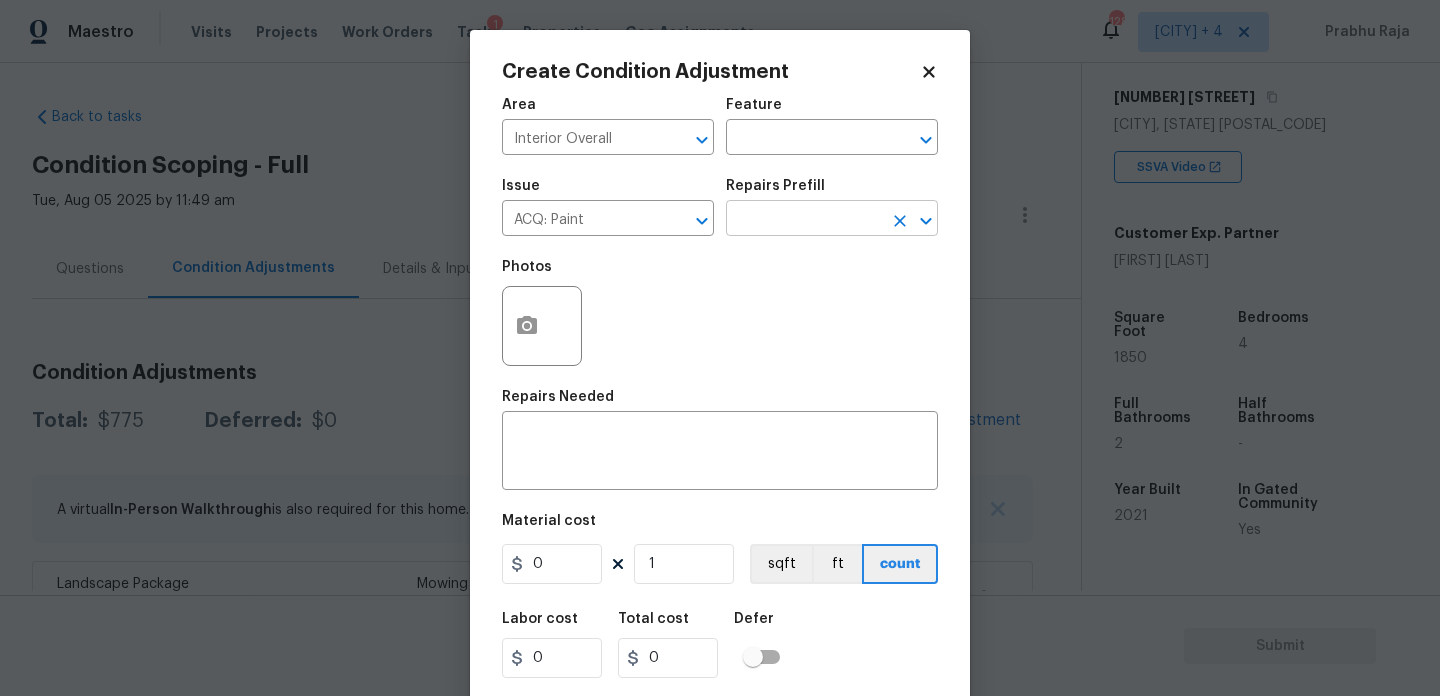 click at bounding box center (804, 220) 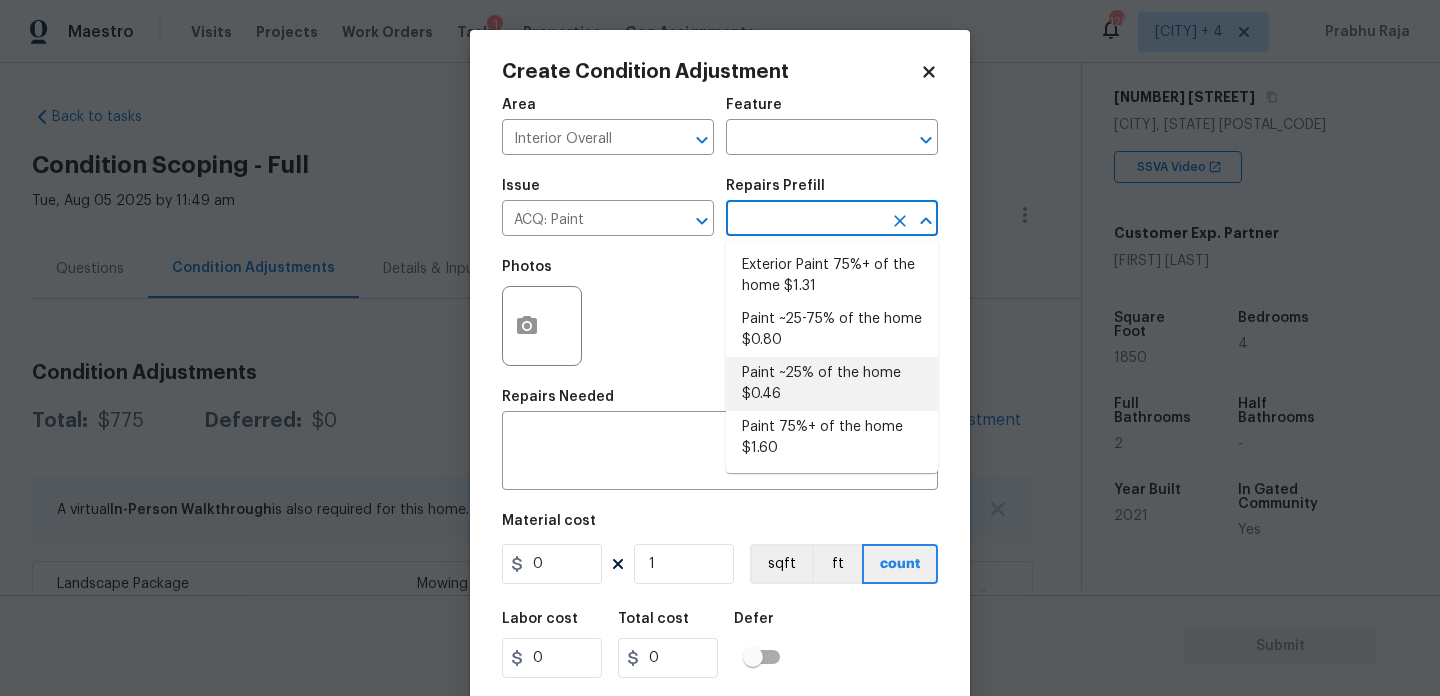 click on "Paint ~25% of the home $0.46" at bounding box center [832, 384] 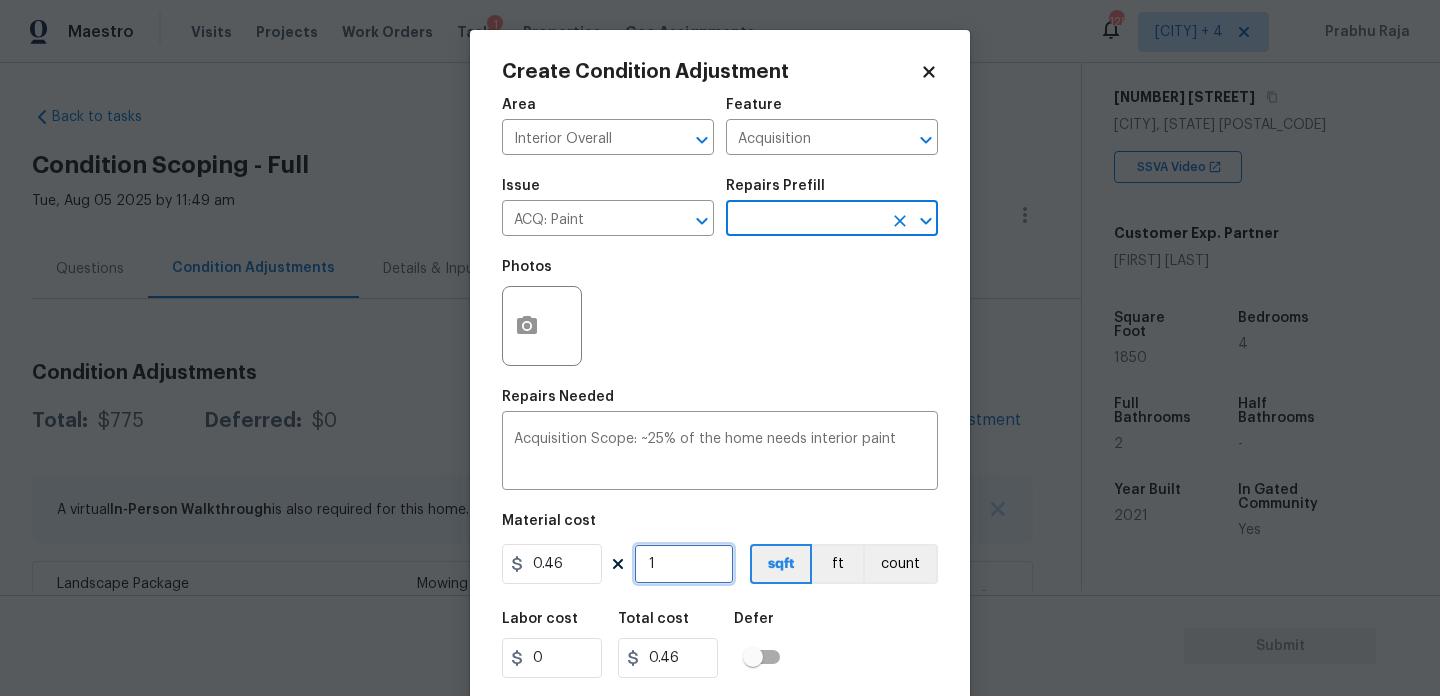 click on "1" at bounding box center [684, 564] 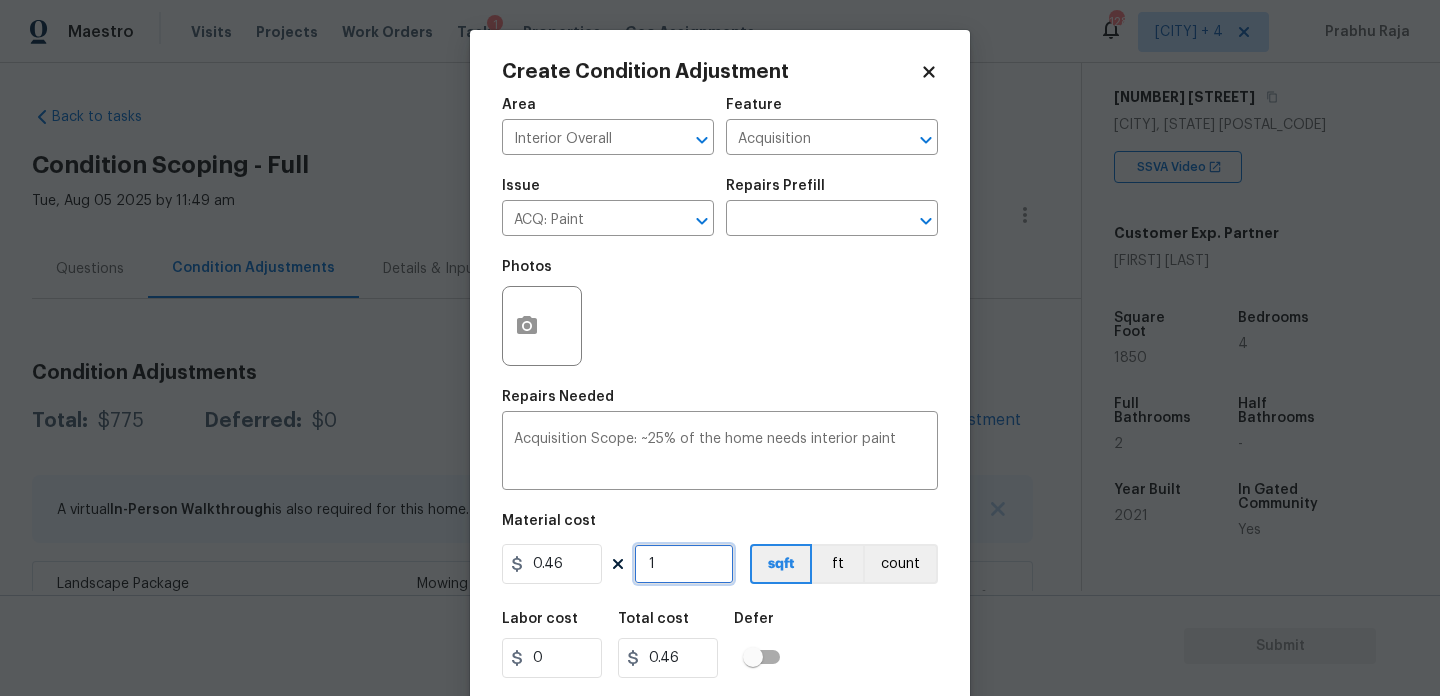type on "0" 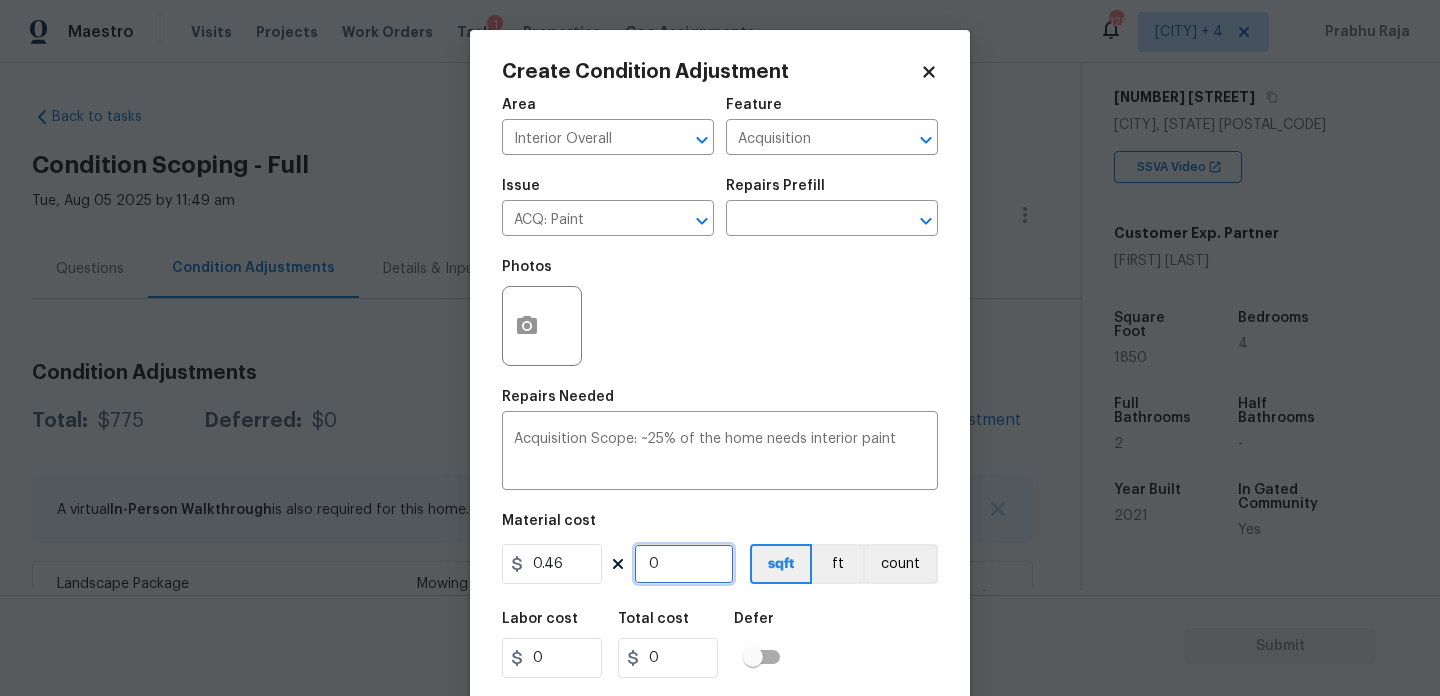 paste on "185" 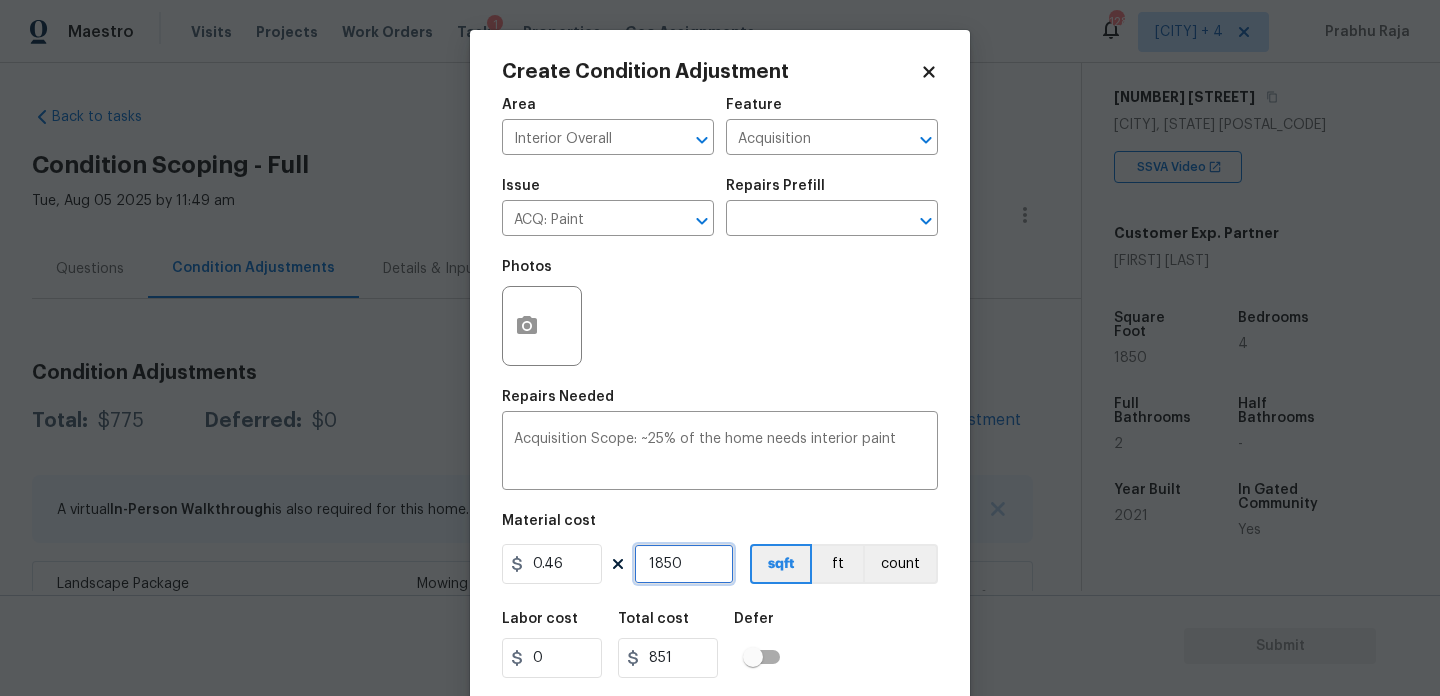 scroll, scrollTop: 51, scrollLeft: 0, axis: vertical 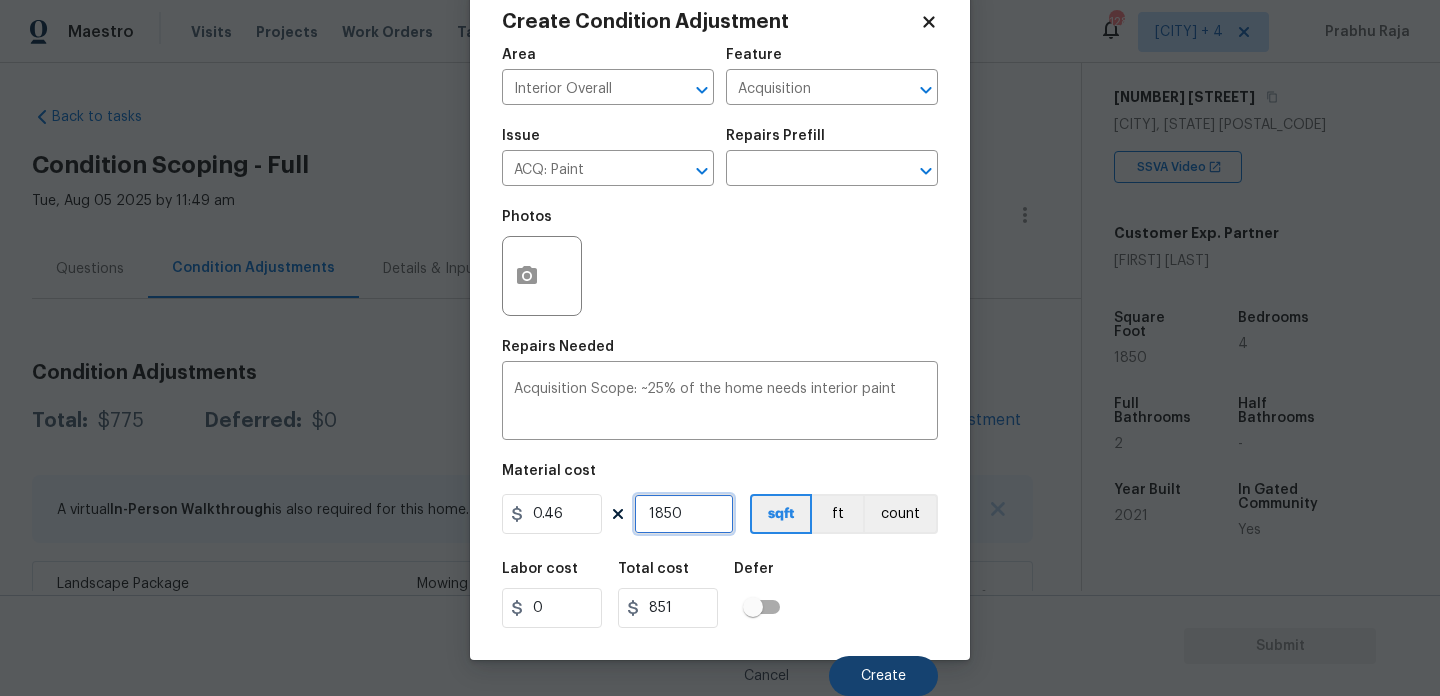 type on "1850" 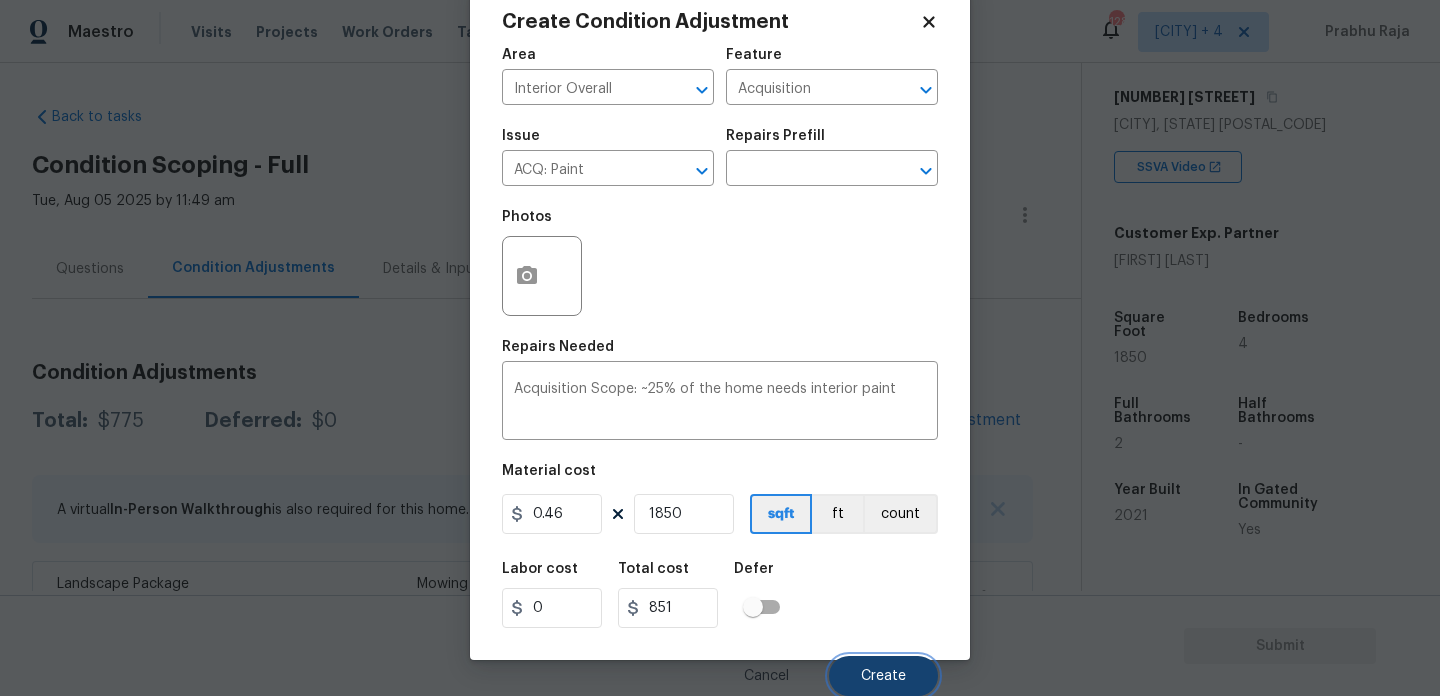 click on "Create" at bounding box center (883, 676) 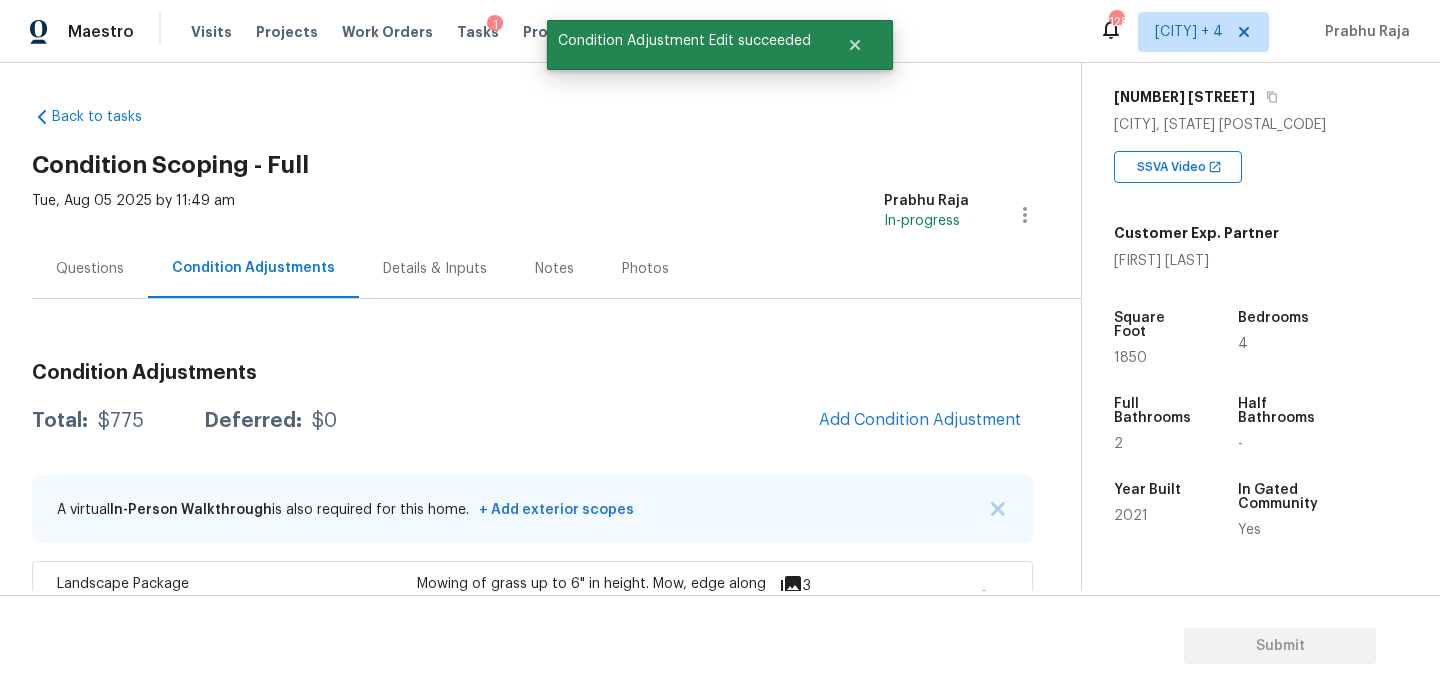 scroll, scrollTop: 44, scrollLeft: 0, axis: vertical 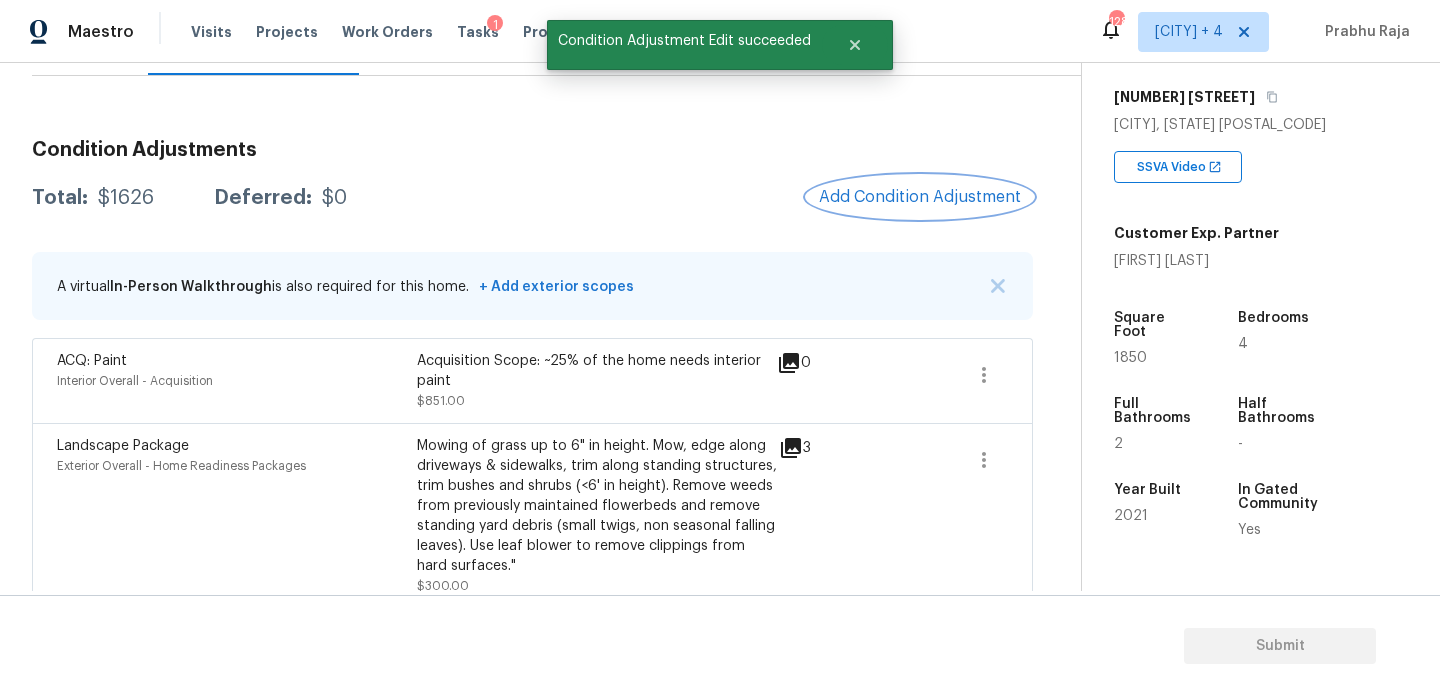 click on "Add Condition Adjustment" at bounding box center [920, 197] 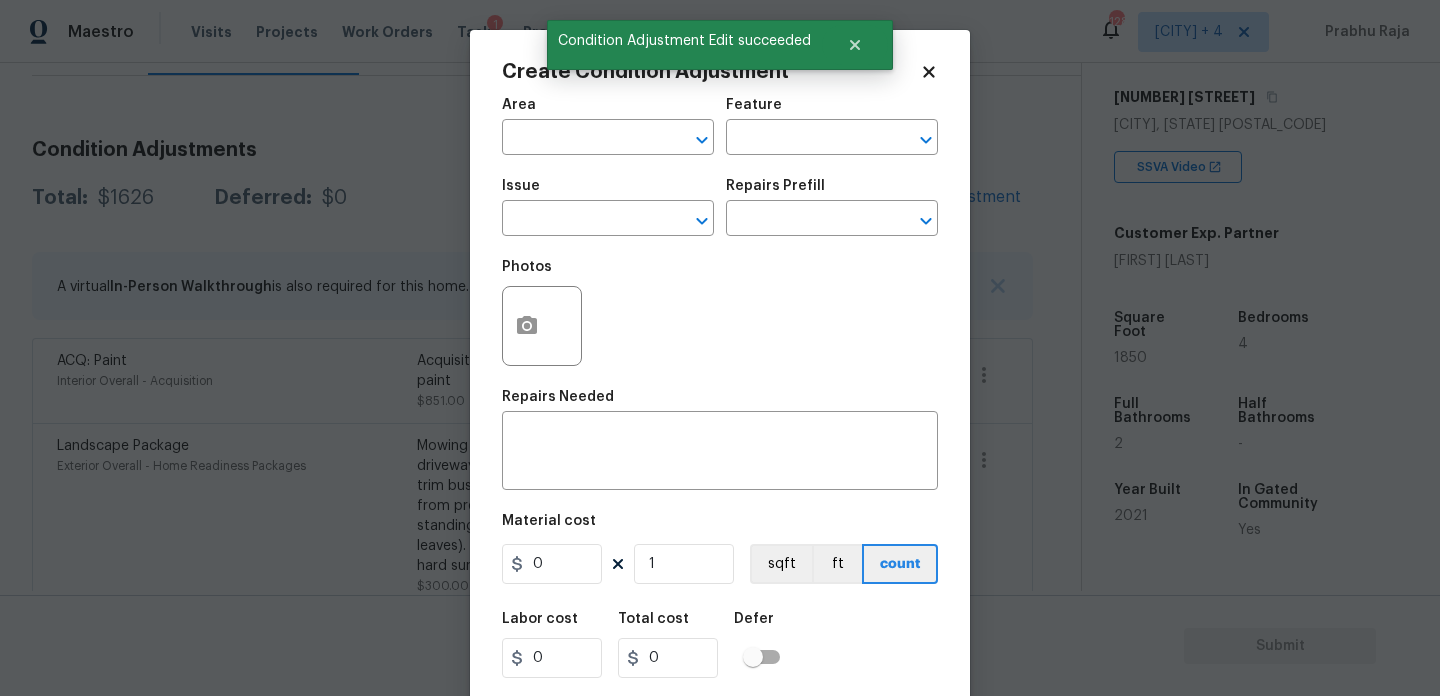 click on "Area" at bounding box center [608, 111] 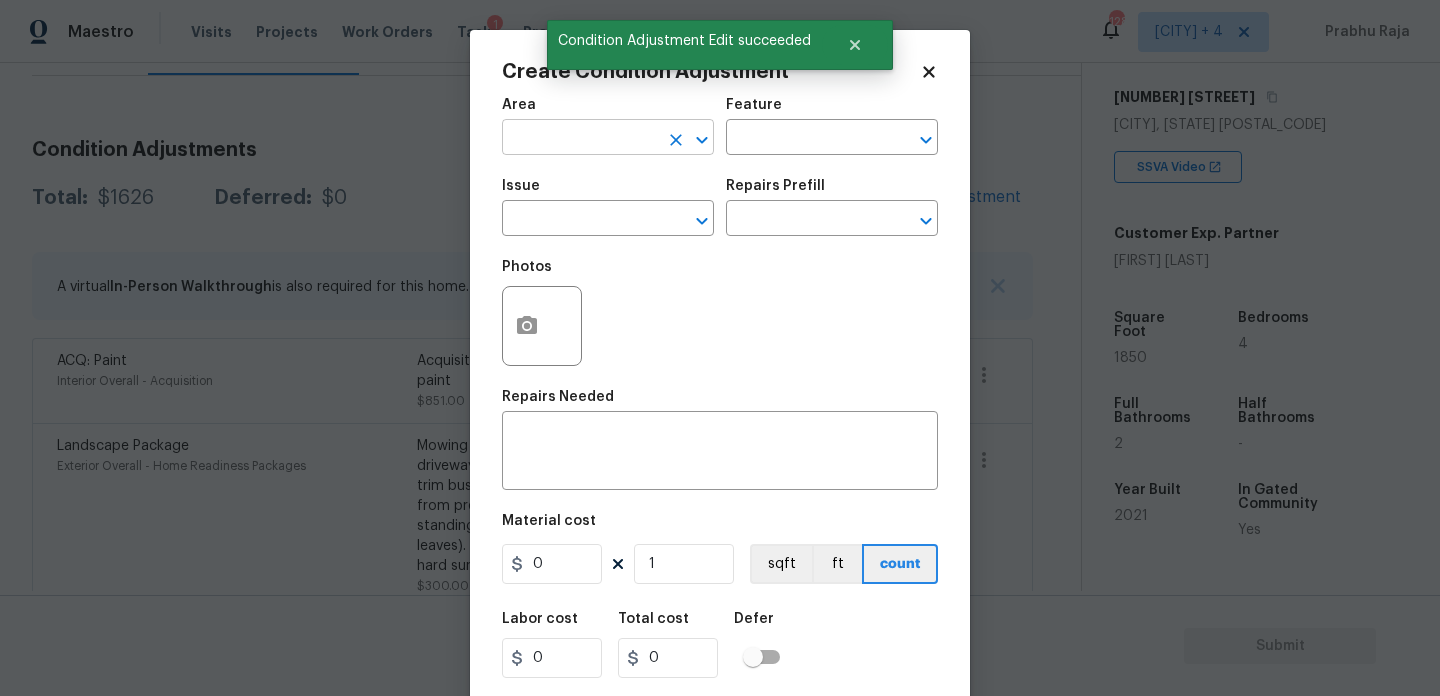 click at bounding box center [580, 139] 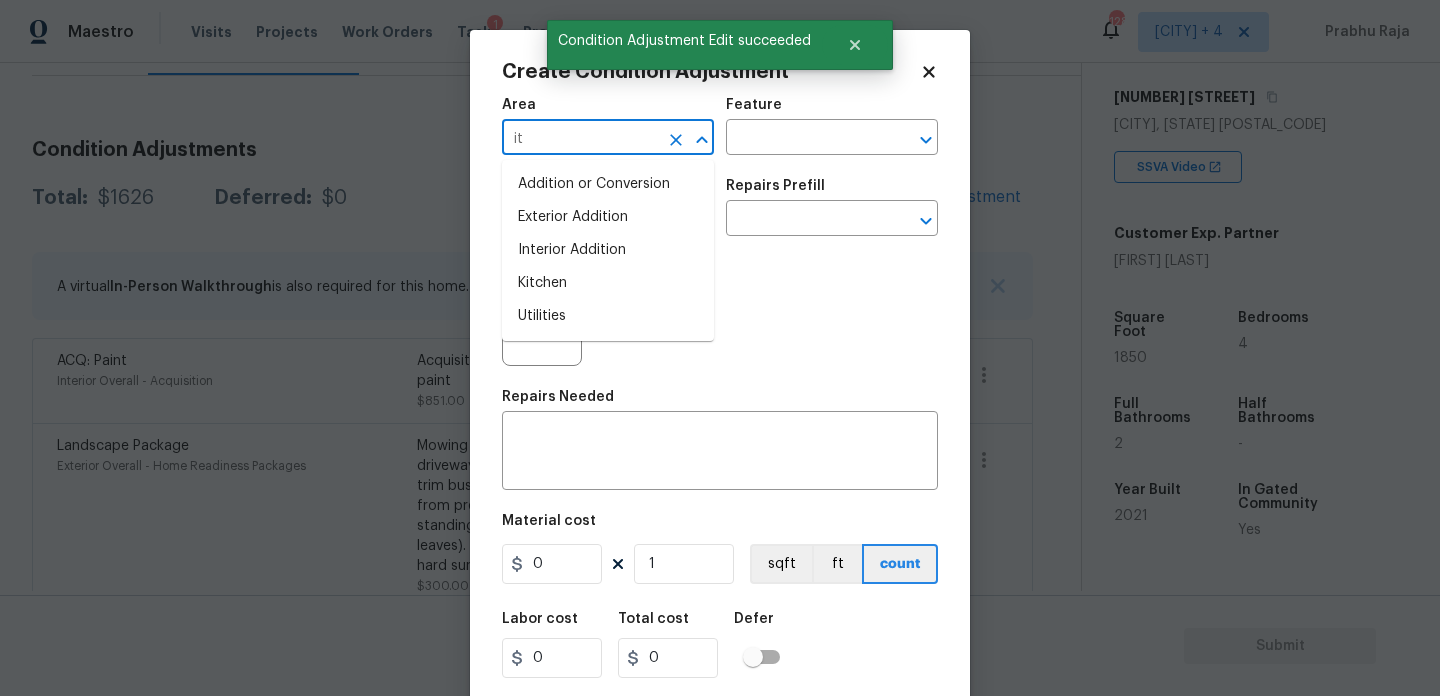 type on "i" 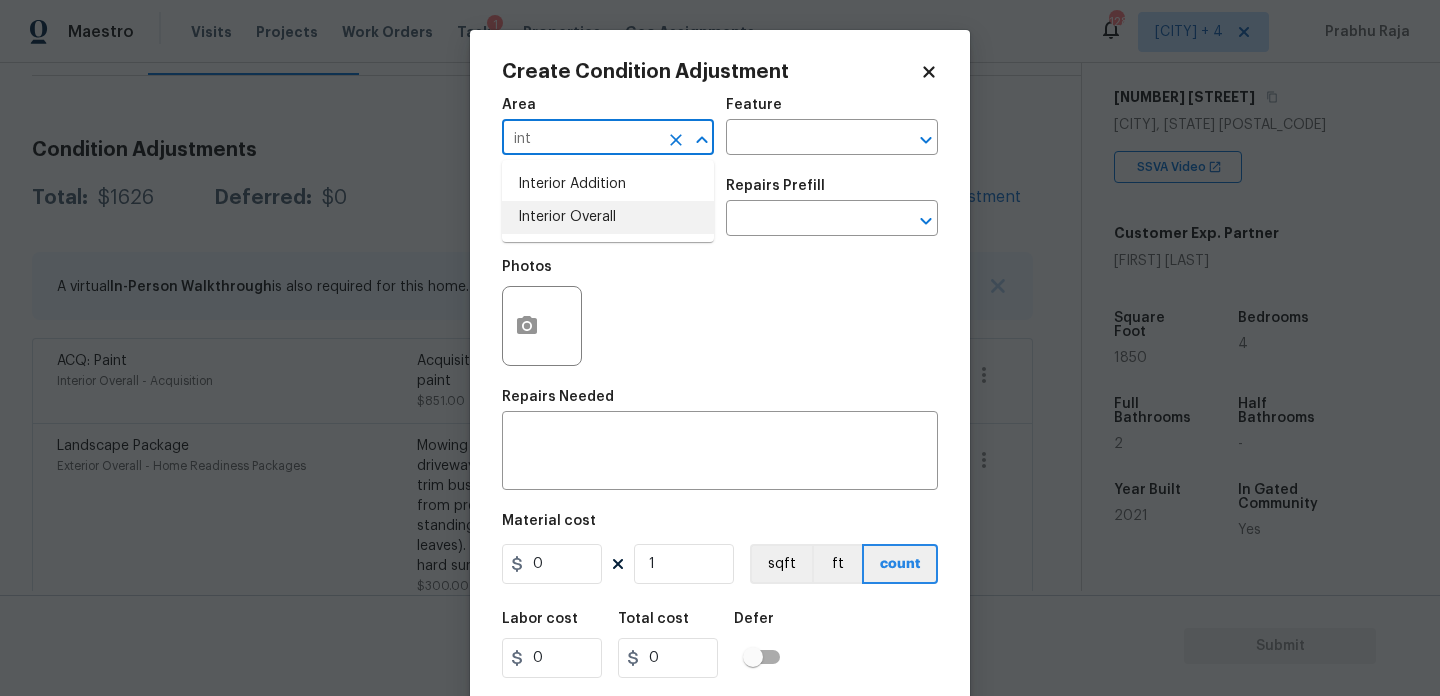 click on "Interior Overall" at bounding box center [608, 217] 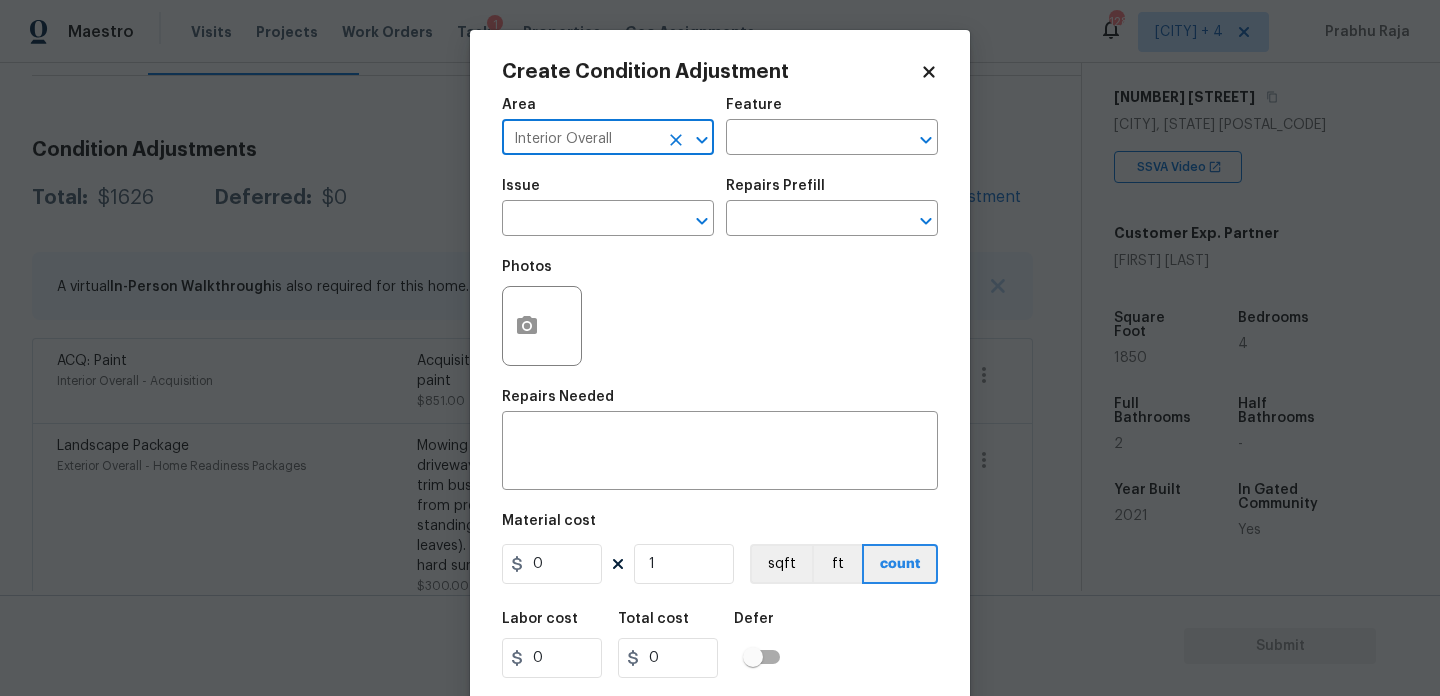 type on "Interior Overall" 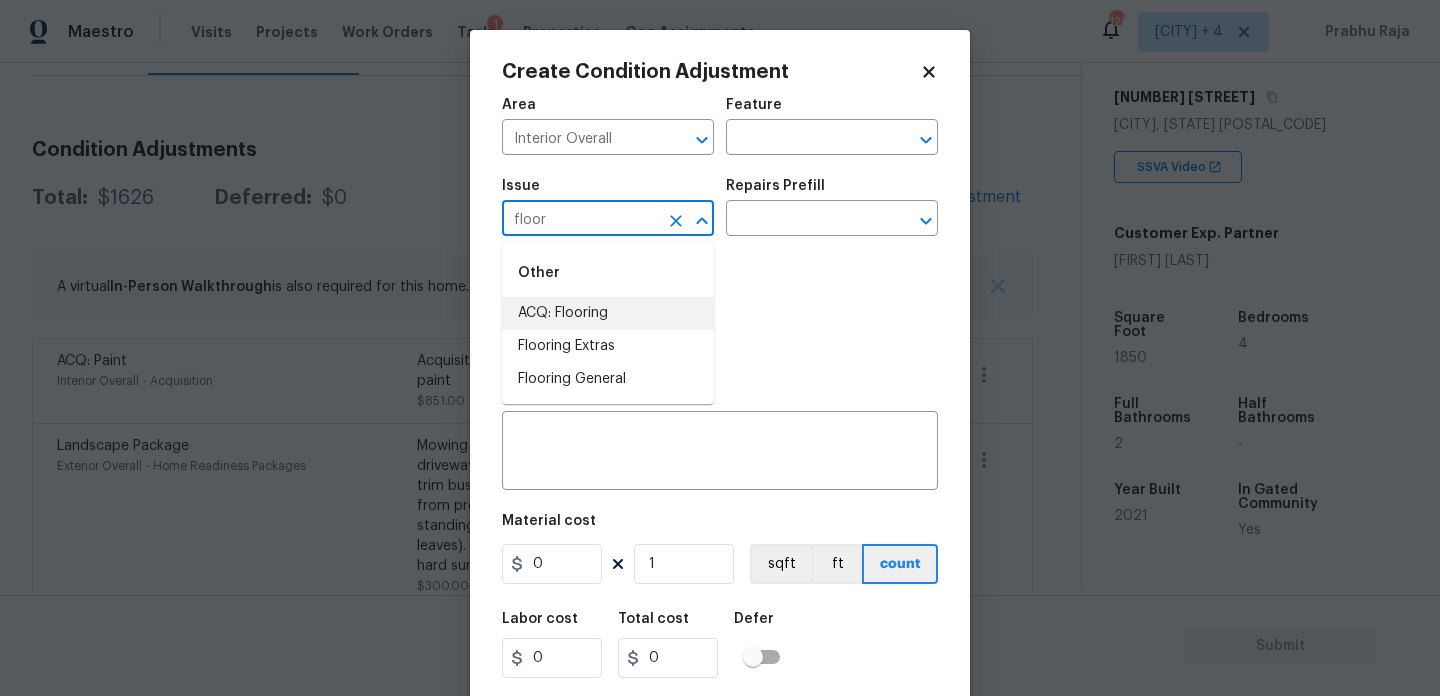 click on "ACQ: Flooring" at bounding box center (608, 313) 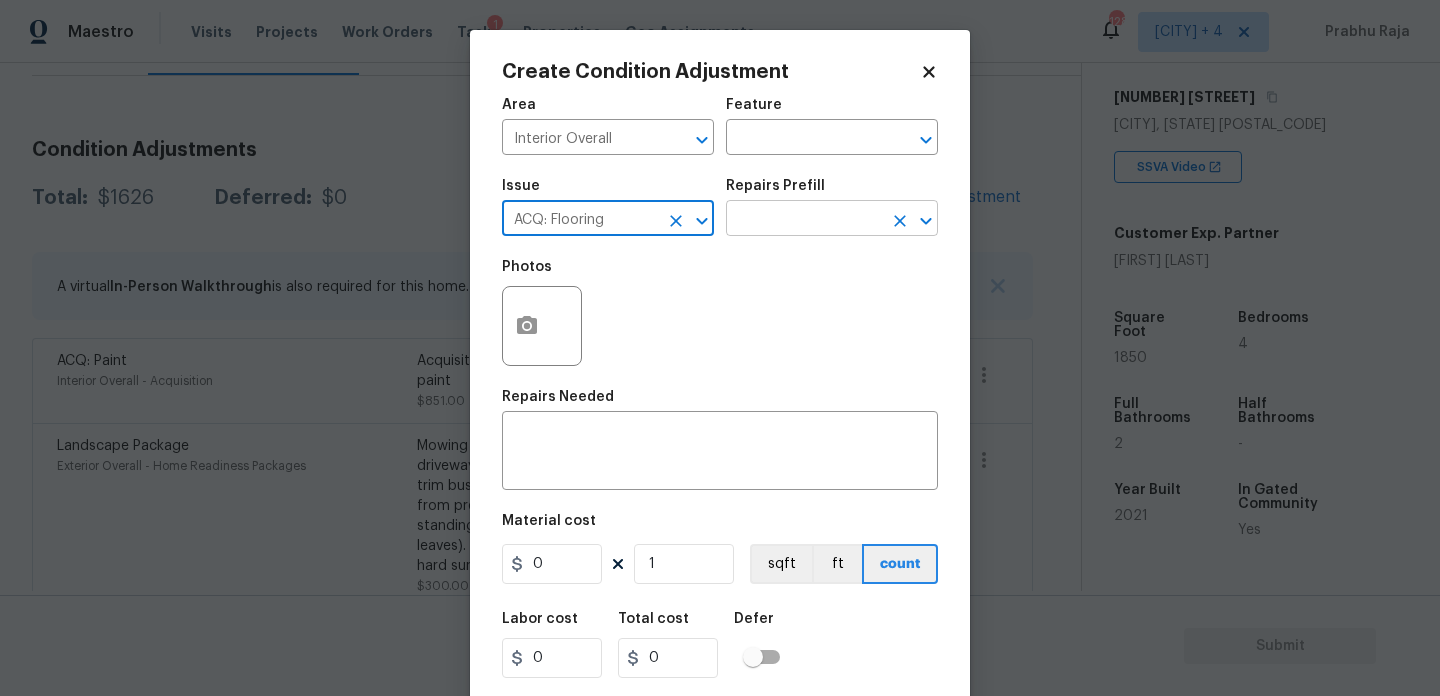 type on "ACQ: Flooring" 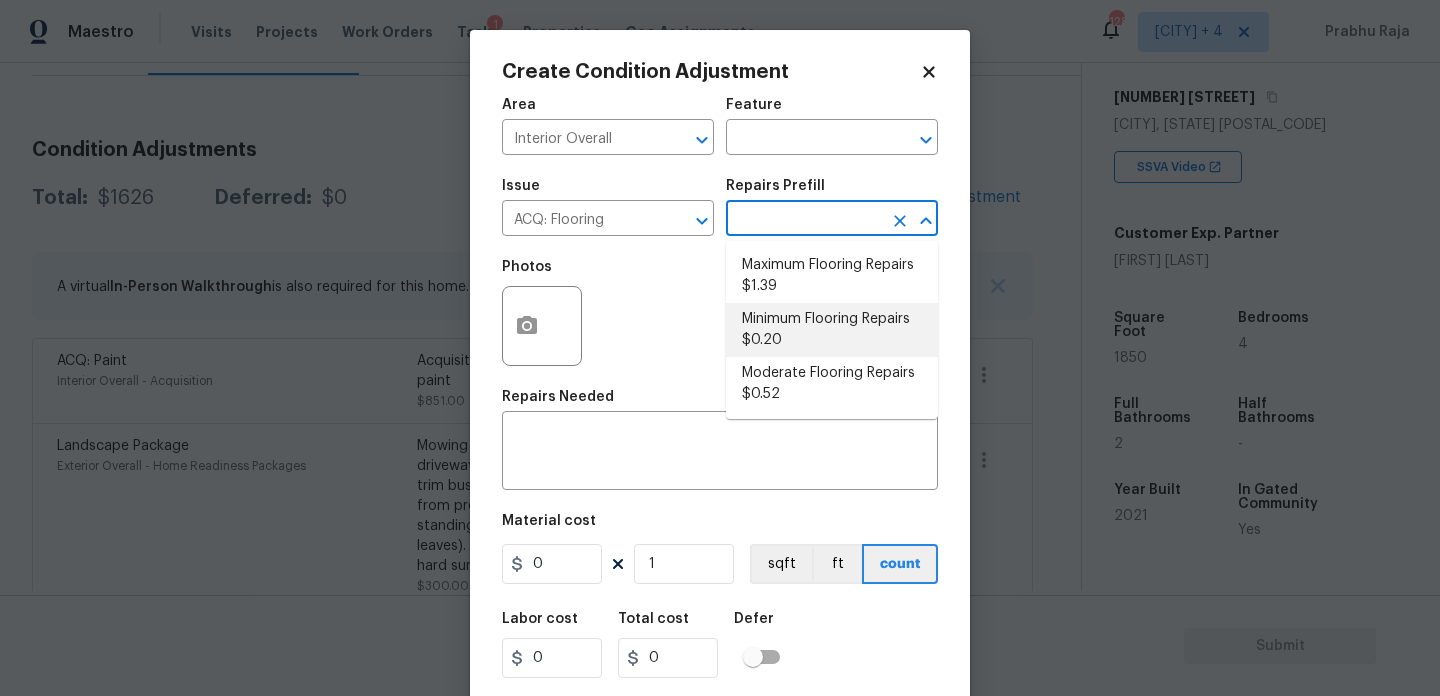 click on "Minimum Flooring Repairs $0.20" at bounding box center [832, 330] 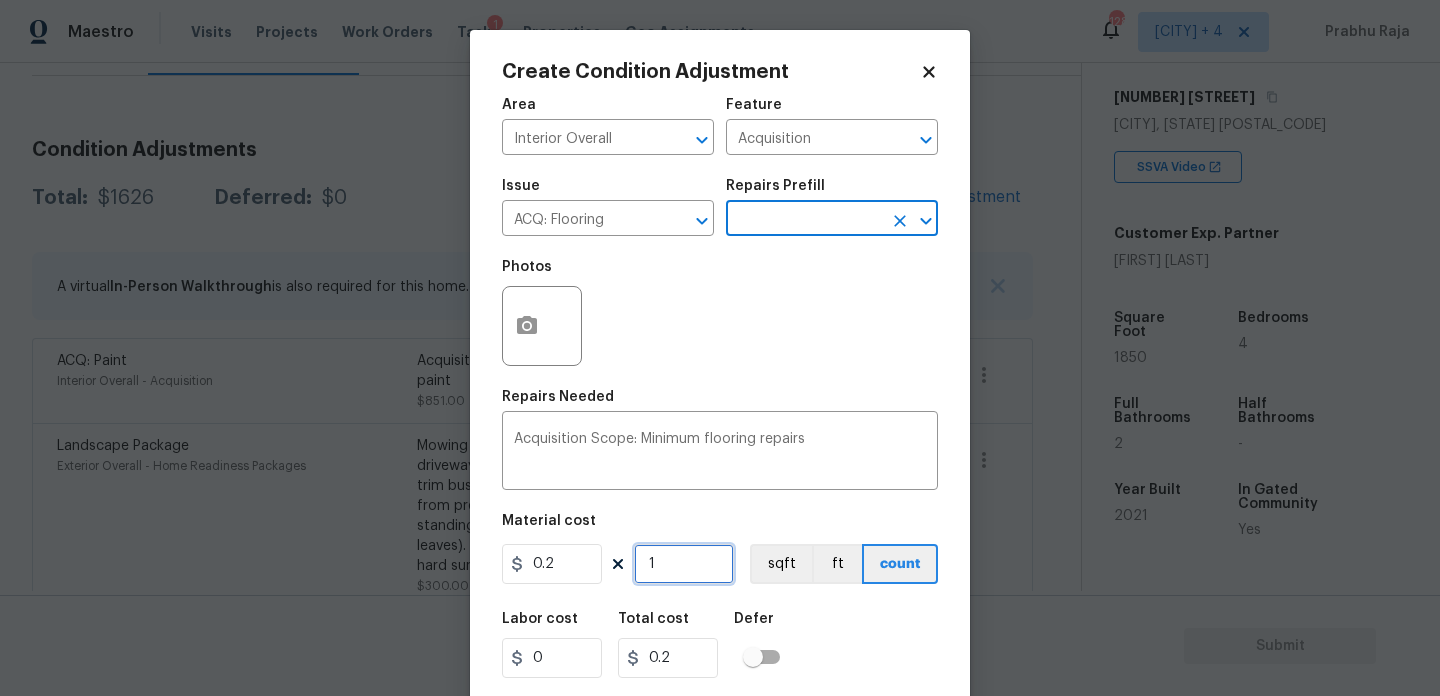 click on "1" at bounding box center [684, 564] 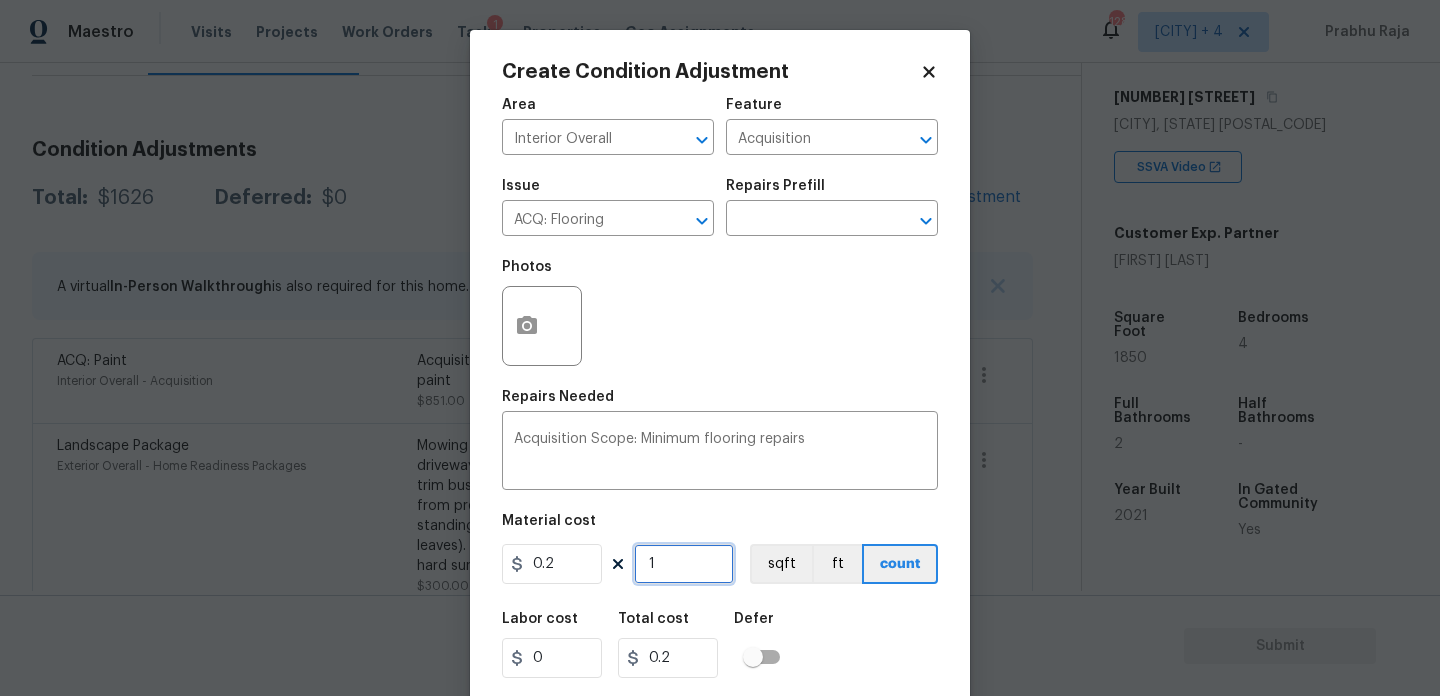 type on "0" 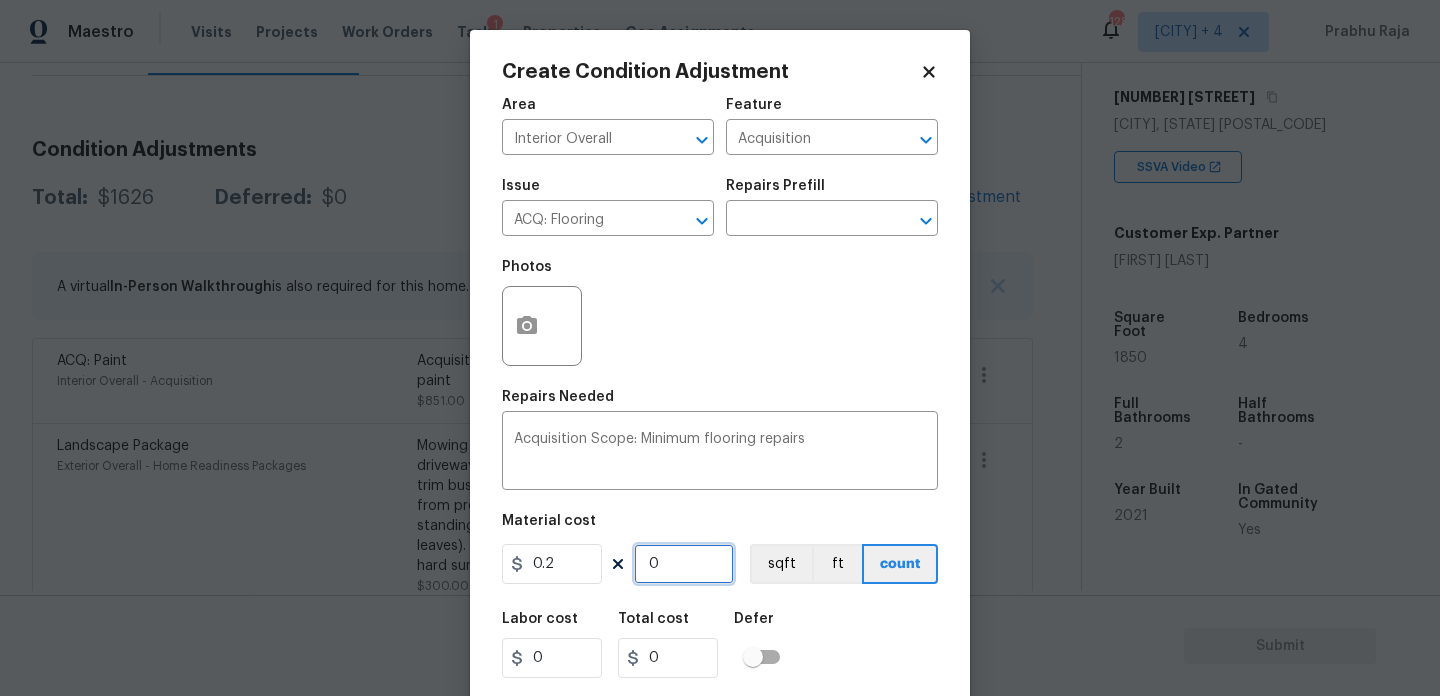 paste on "185" 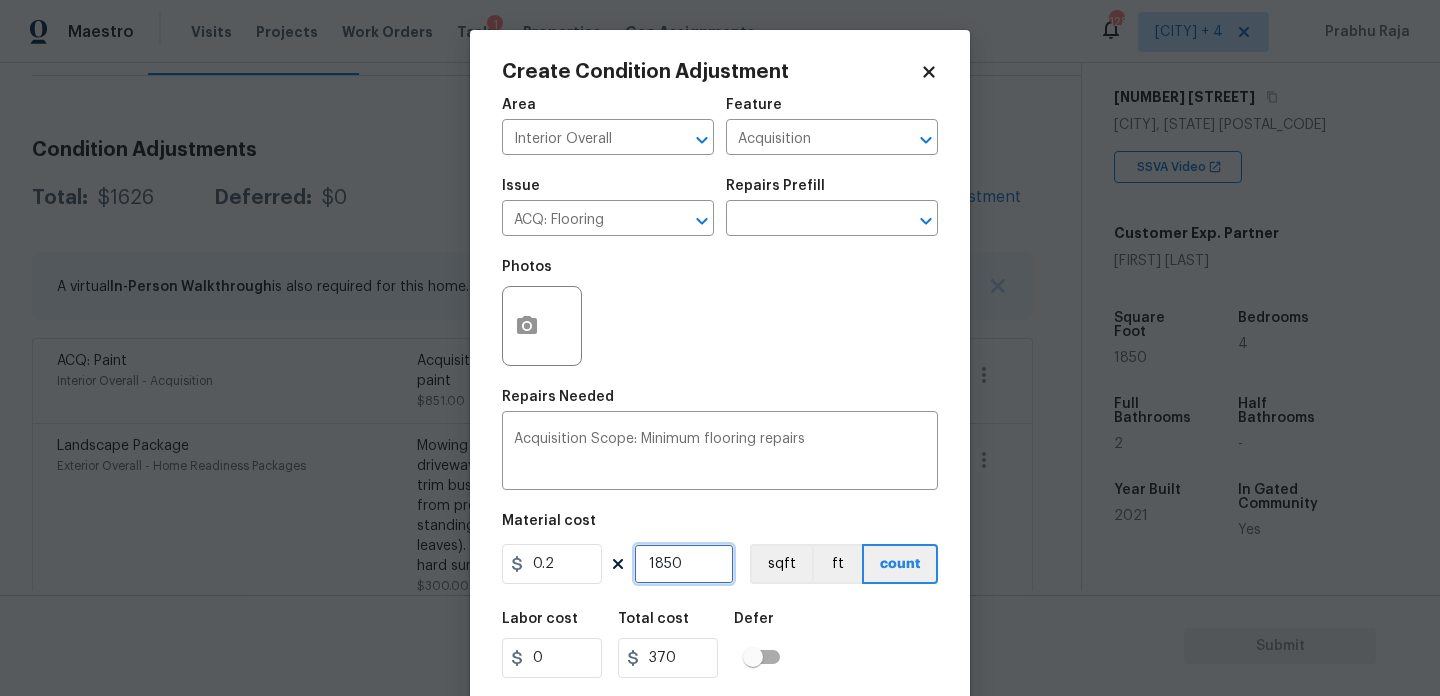 type on "1850" 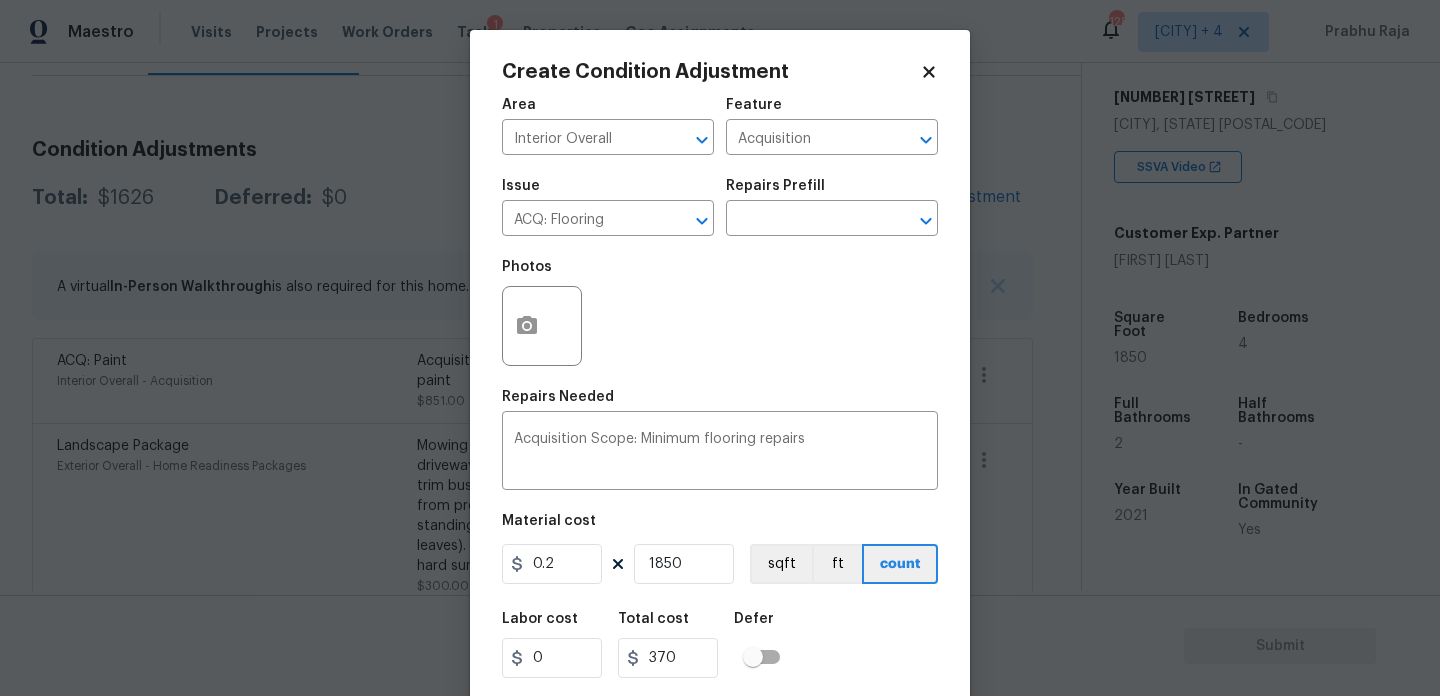click on "Photos" at bounding box center (720, 313) 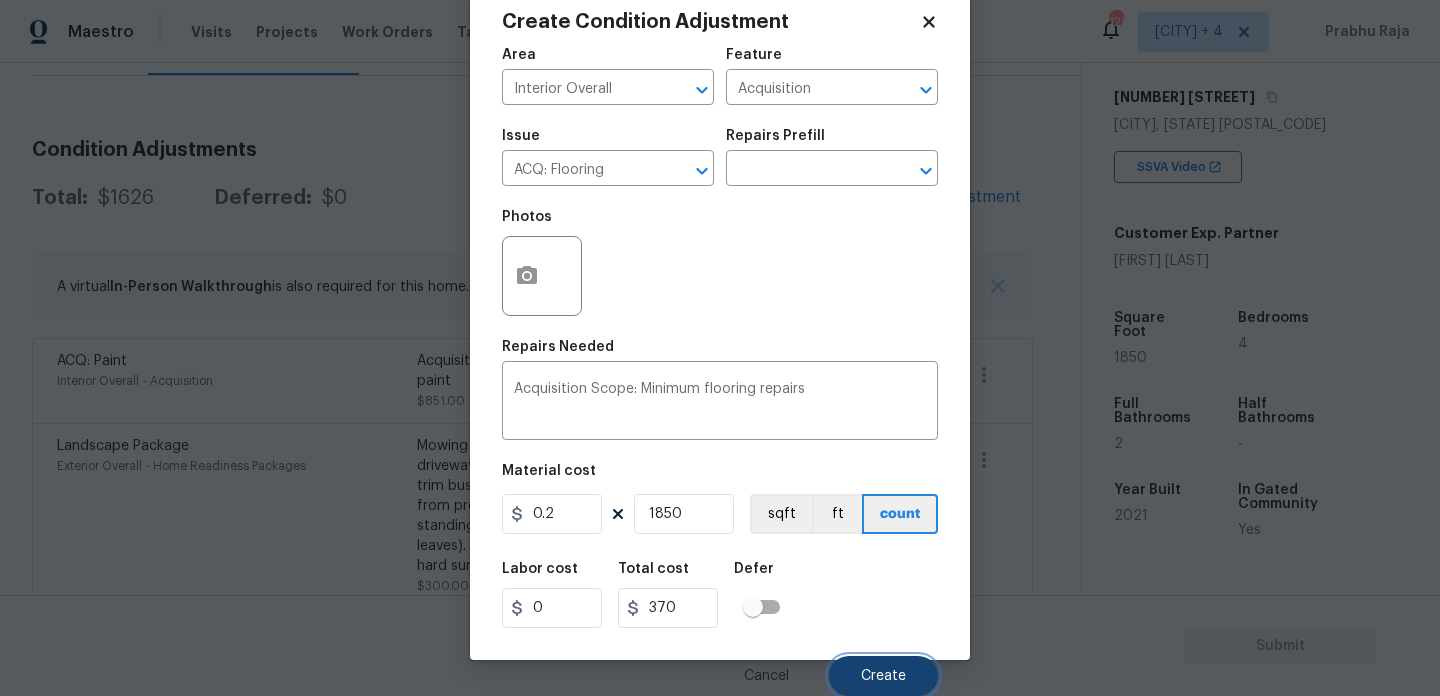 click on "Create" at bounding box center (883, 676) 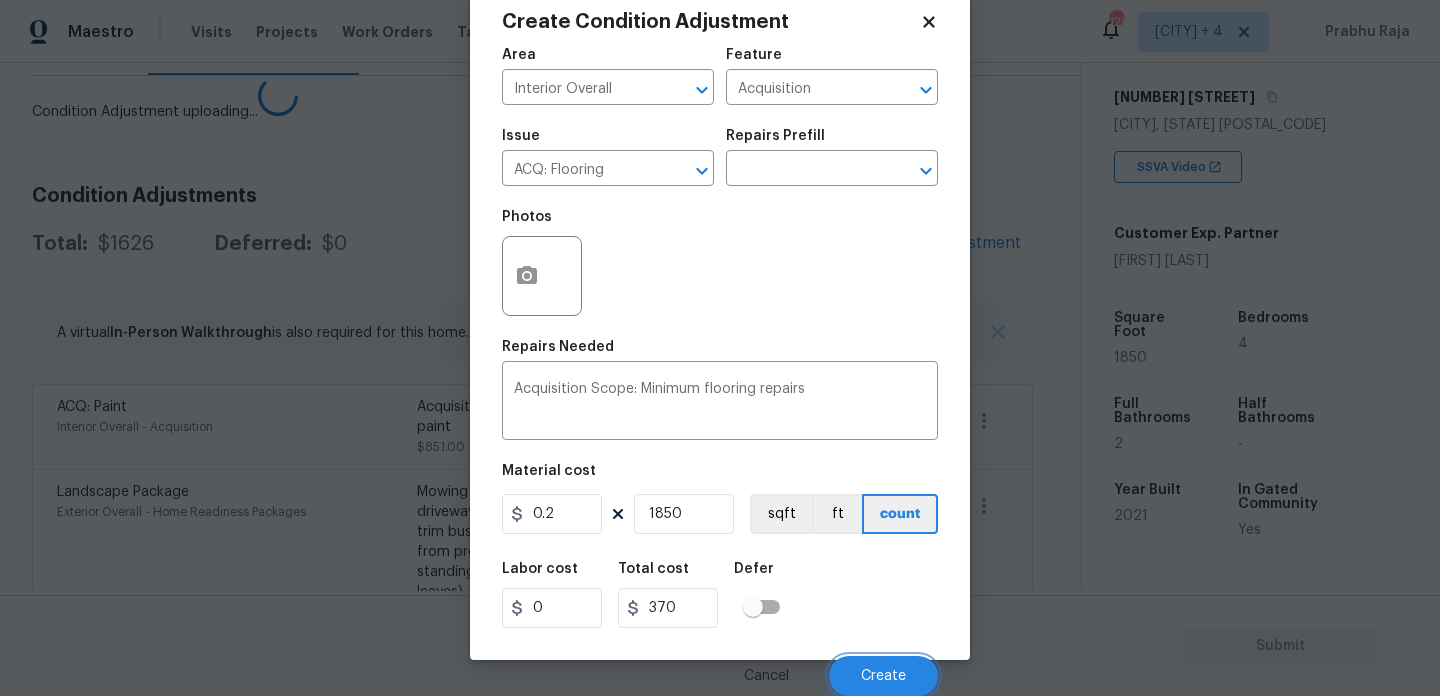 scroll, scrollTop: 44, scrollLeft: 0, axis: vertical 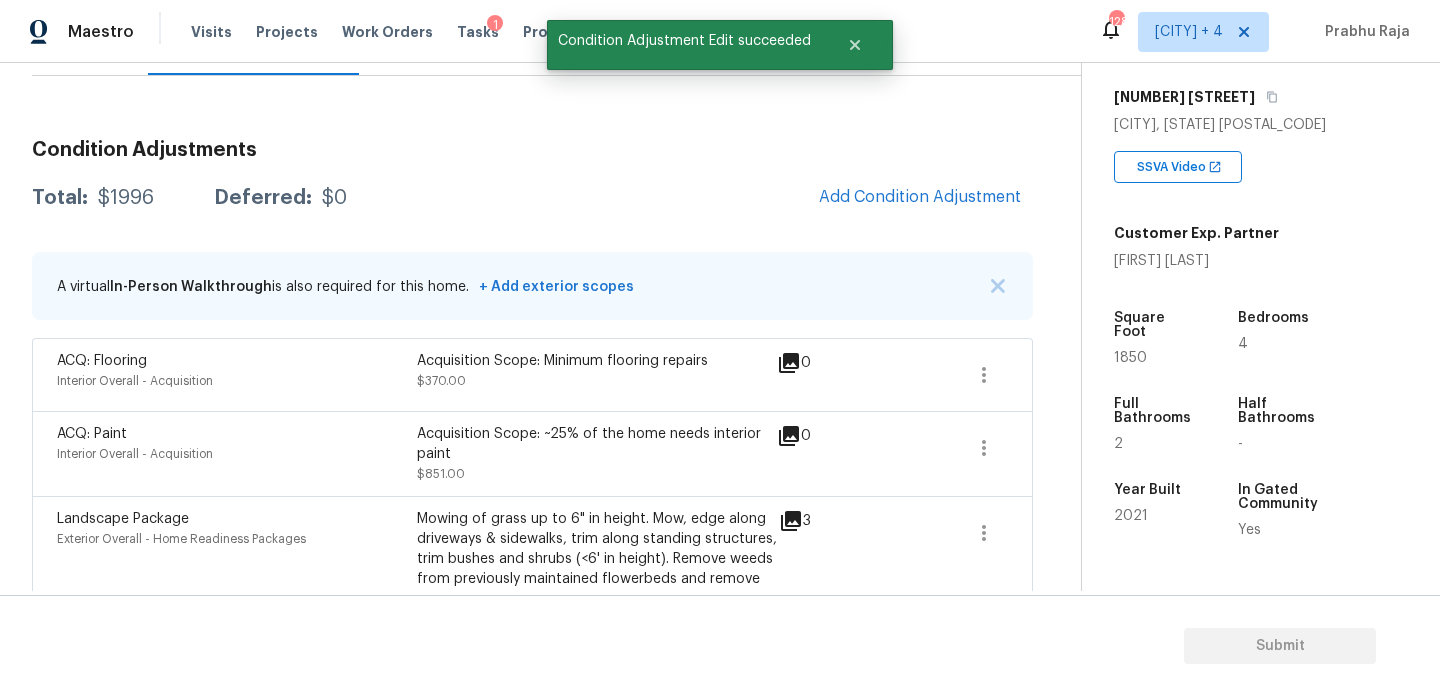 click on "Total:  $1996 Deferred:  $0 Add Condition Adjustment" at bounding box center (532, 198) 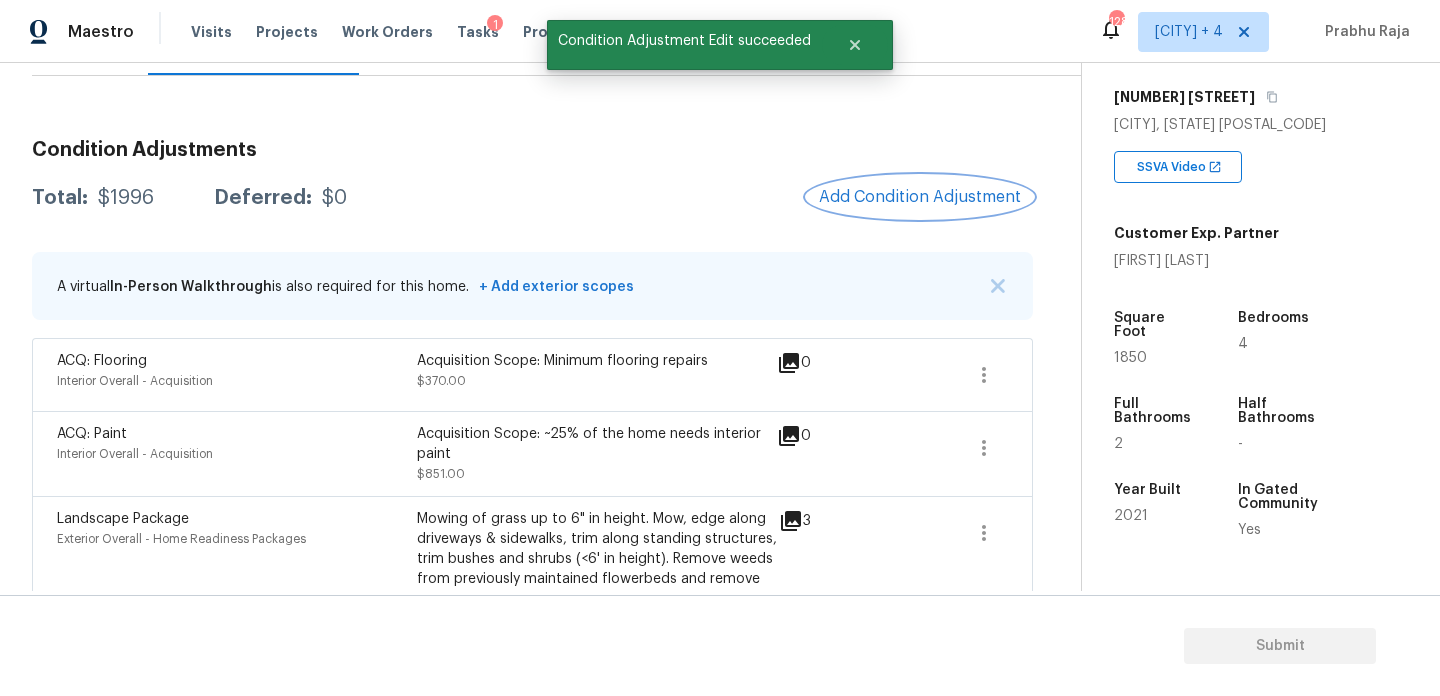 click on "Add Condition Adjustment" at bounding box center (920, 197) 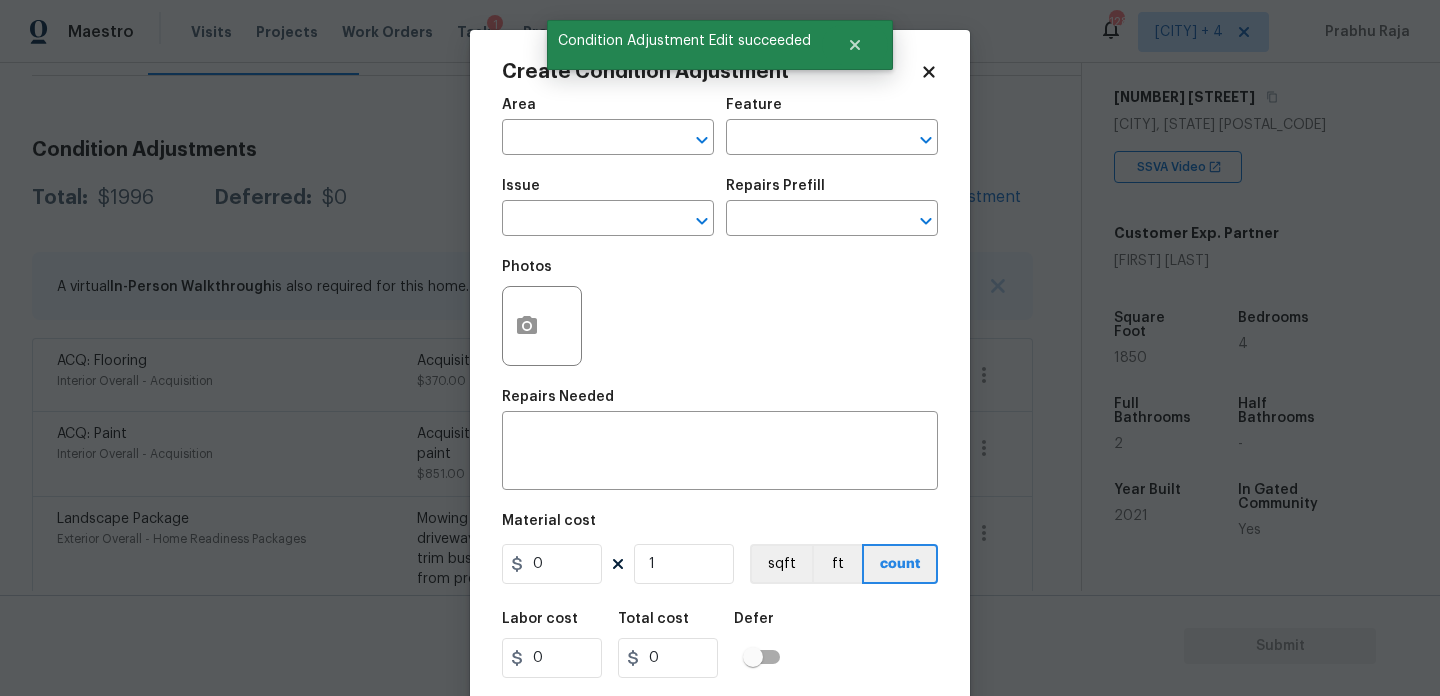 click on "Area ​" at bounding box center [608, 126] 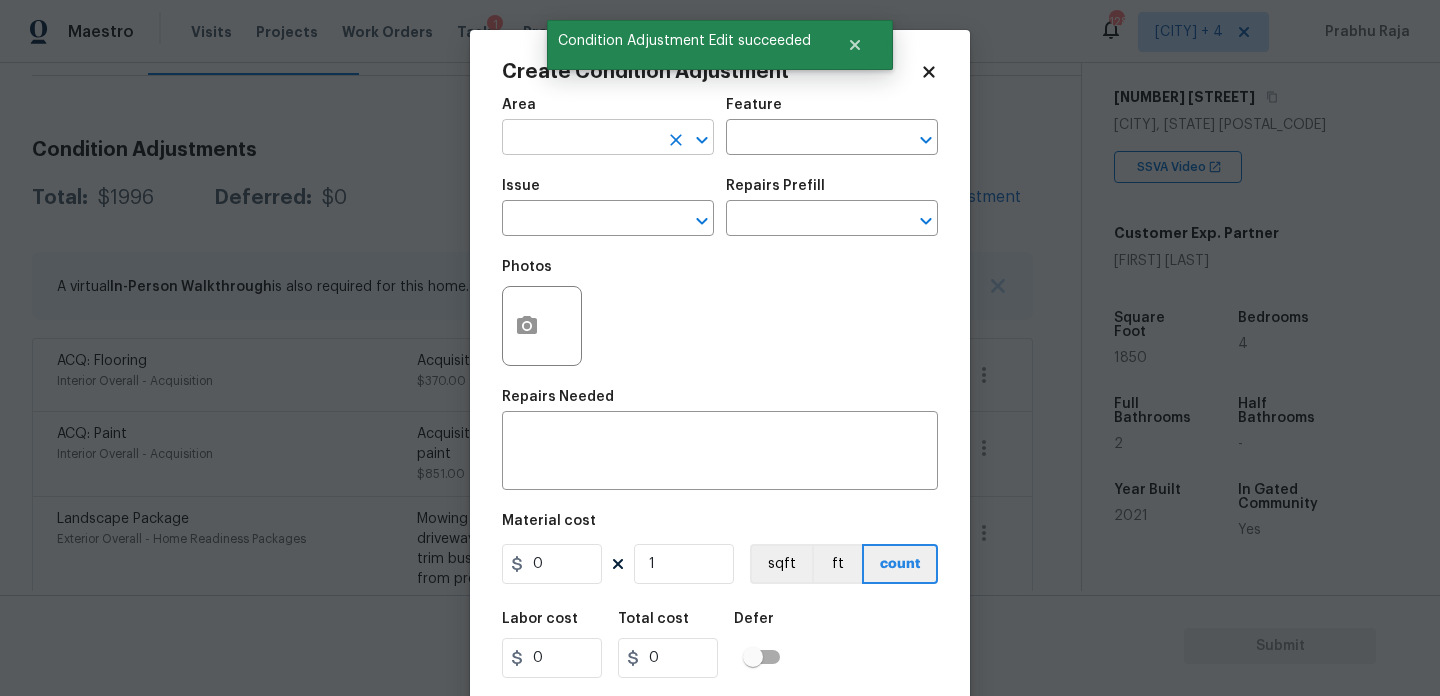 click at bounding box center (580, 139) 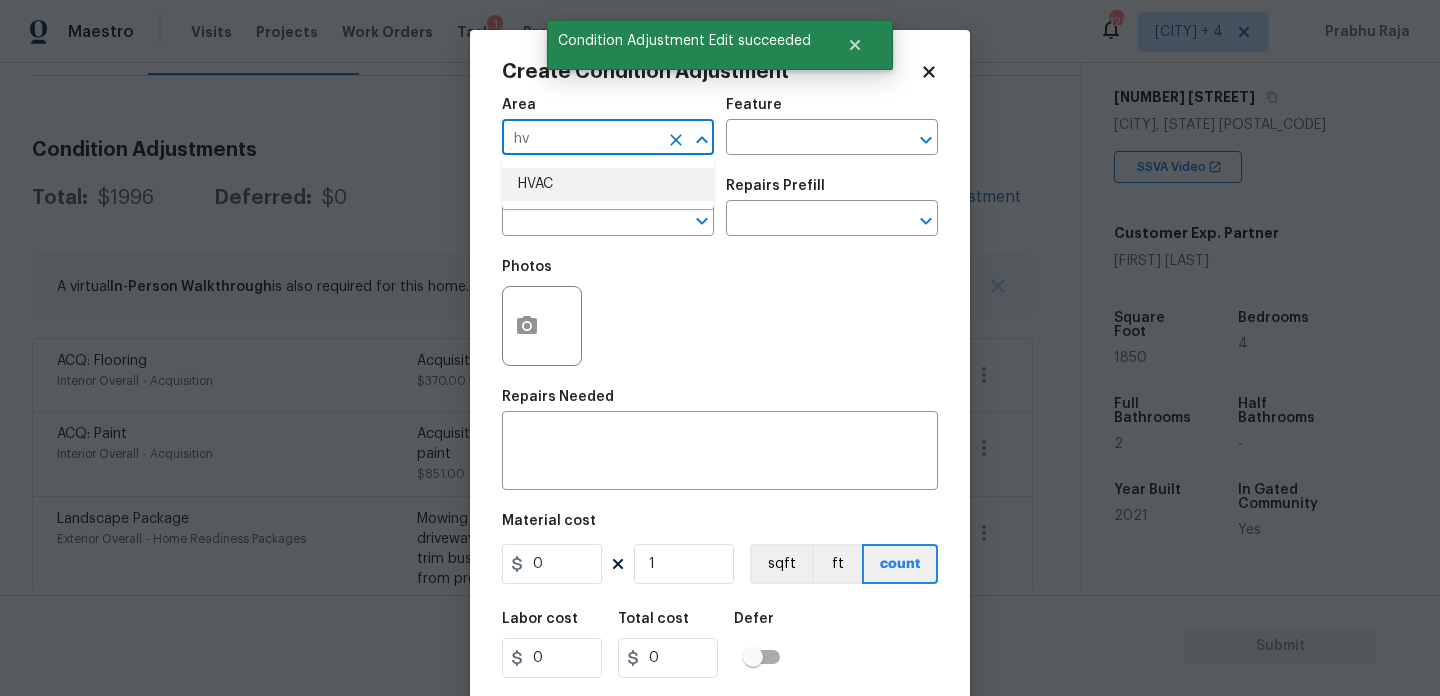 click on "HVAC" at bounding box center [608, 184] 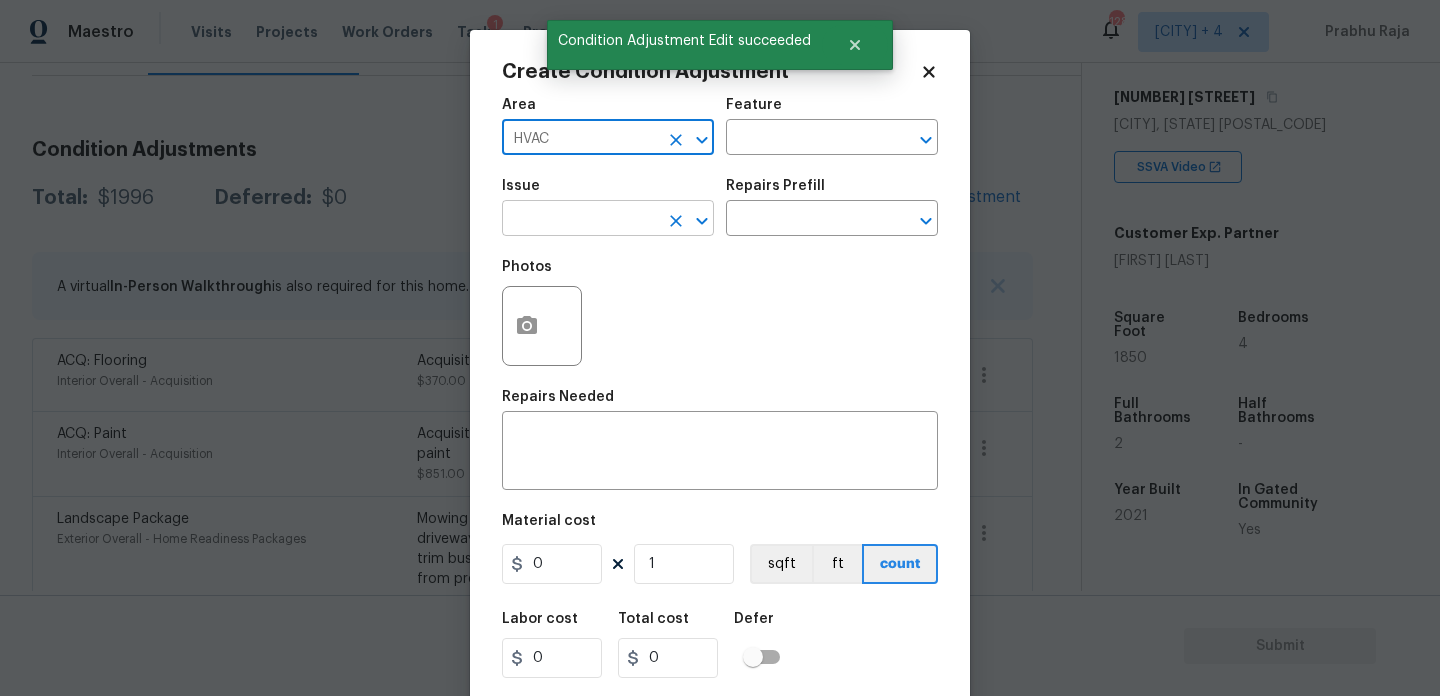 type on "HVAC" 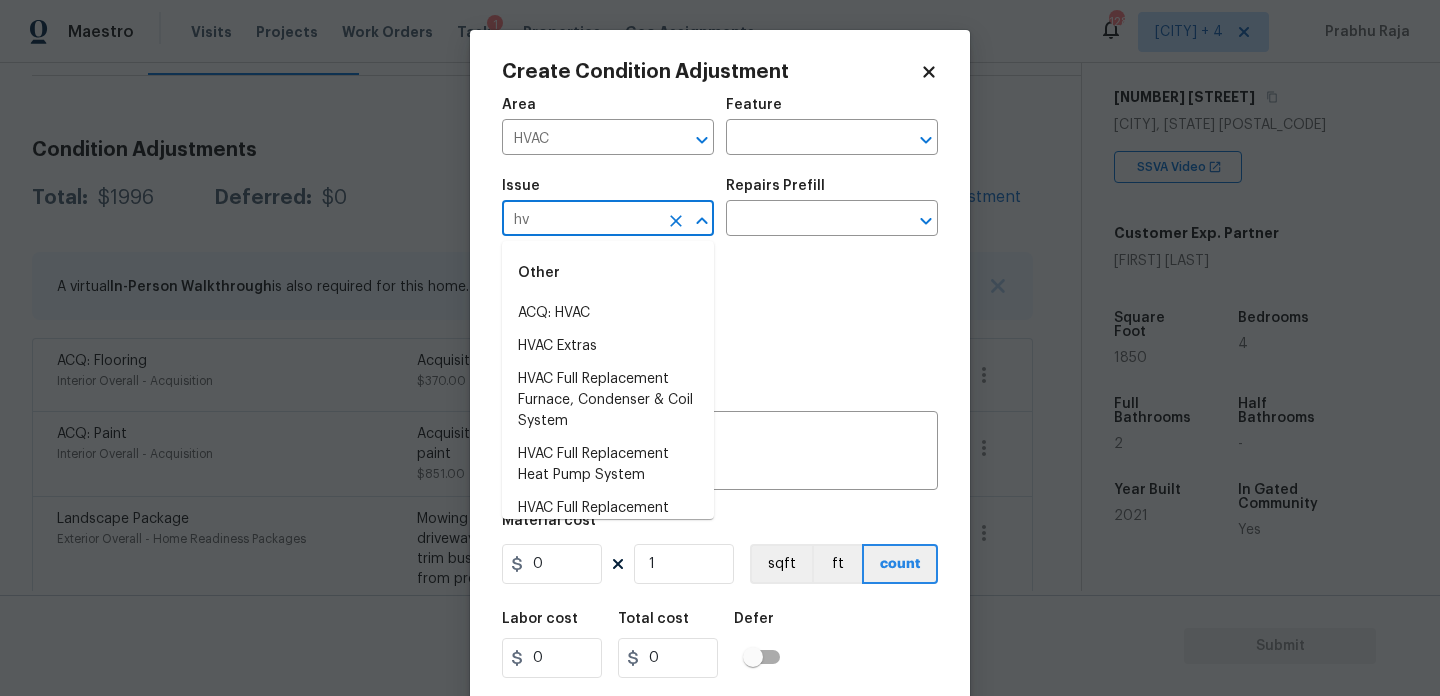 click on "ACQ: HVAC" at bounding box center (608, 313) 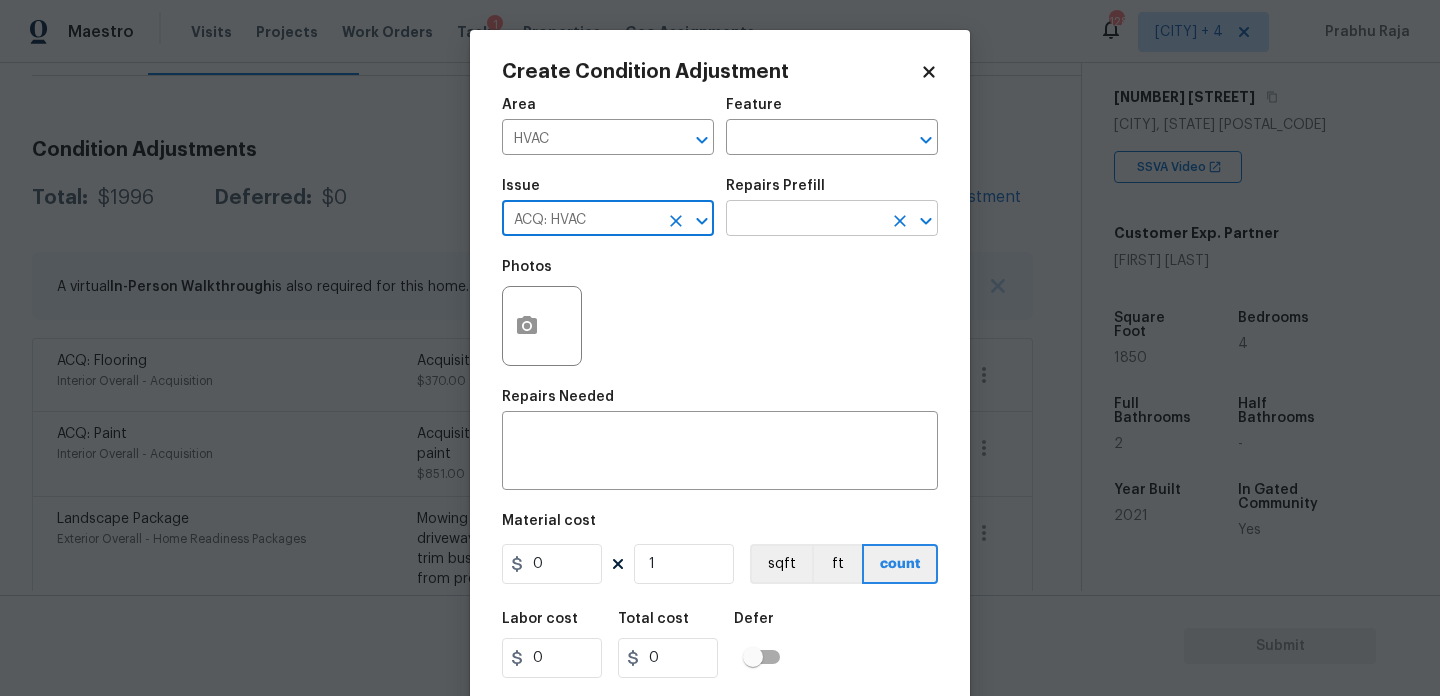 type on "ACQ: HVAC" 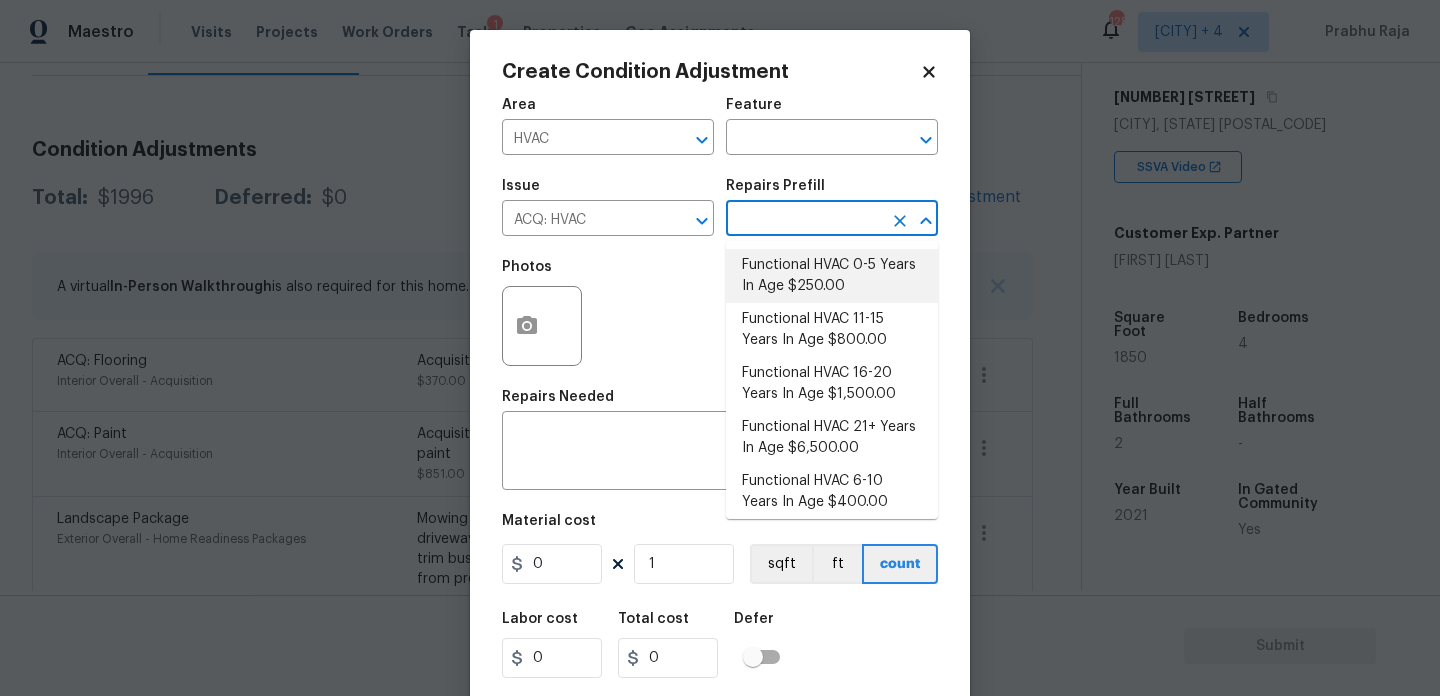 click on "Functional HVAC 0-5 Years In Age $250.00" at bounding box center (832, 276) 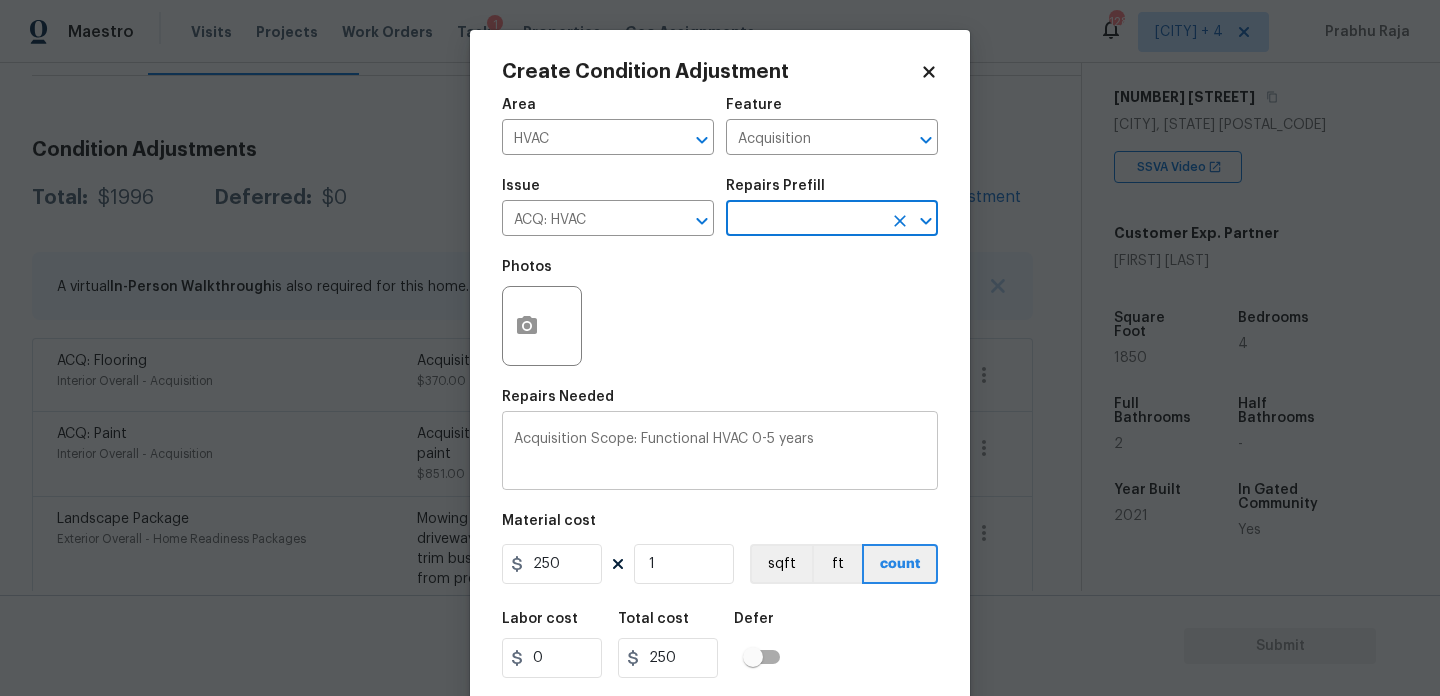 scroll, scrollTop: 51, scrollLeft: 0, axis: vertical 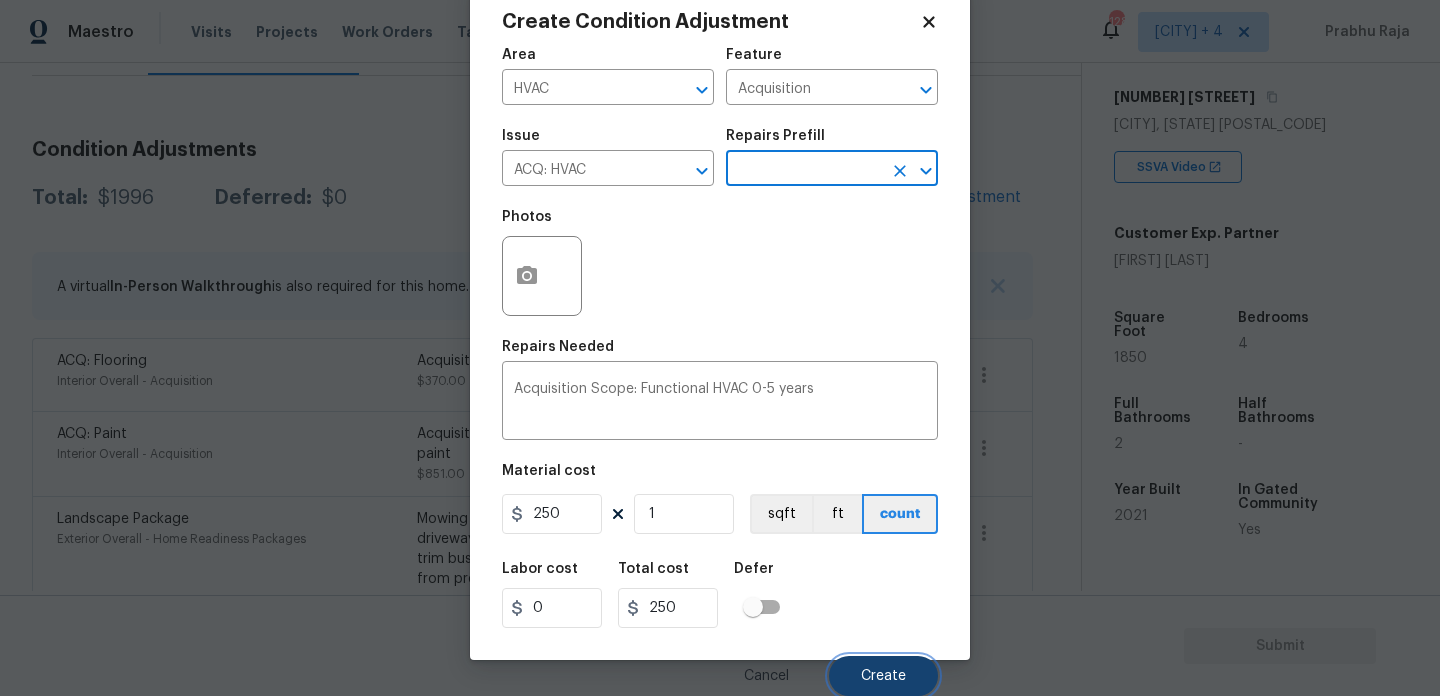click on "Create" at bounding box center (883, 676) 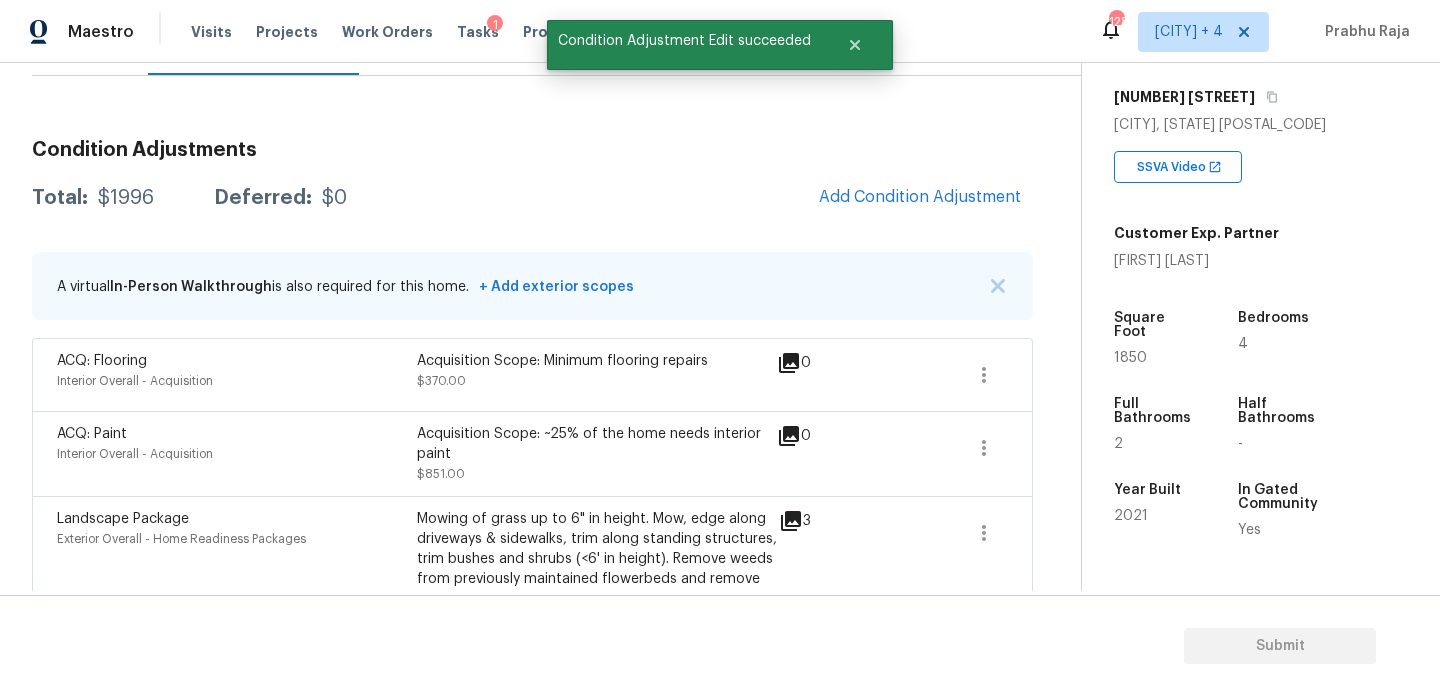 scroll, scrollTop: 44, scrollLeft: 0, axis: vertical 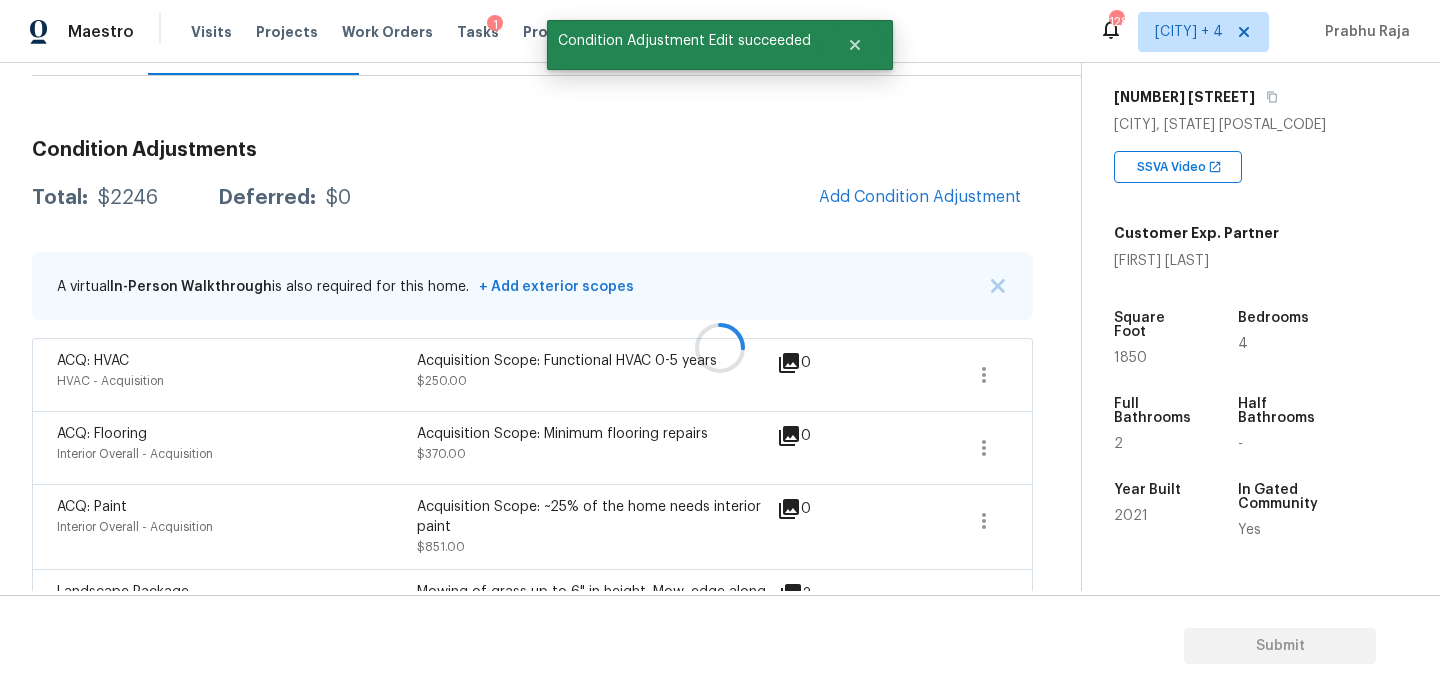 click at bounding box center (720, 348) 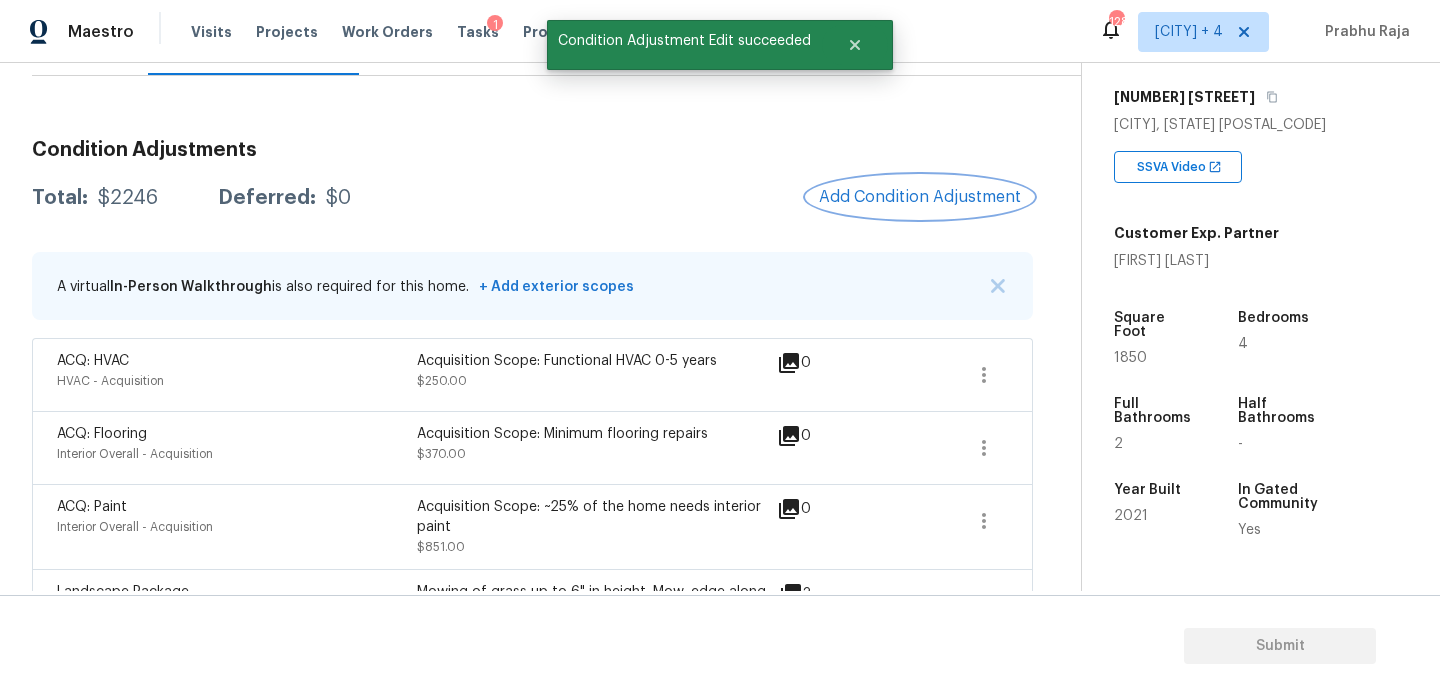 click on "Add Condition Adjustment" at bounding box center (920, 197) 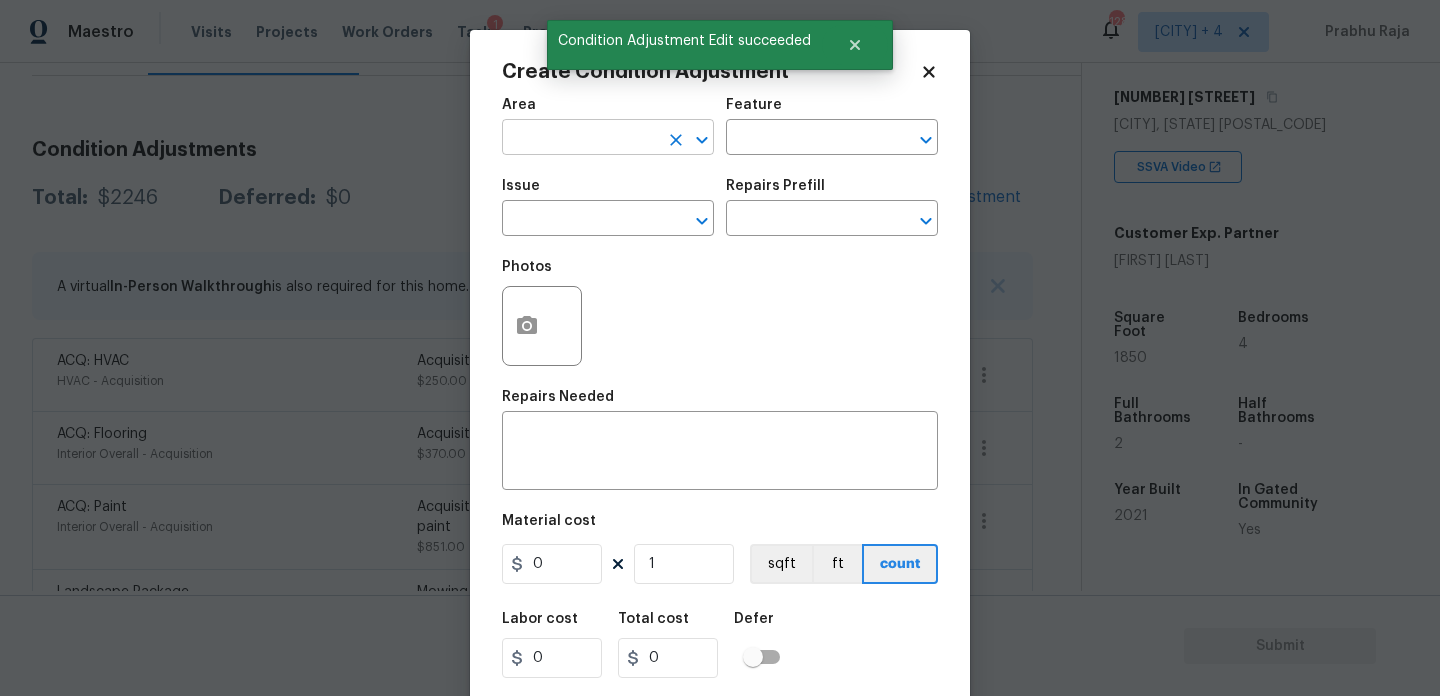 click at bounding box center (580, 139) 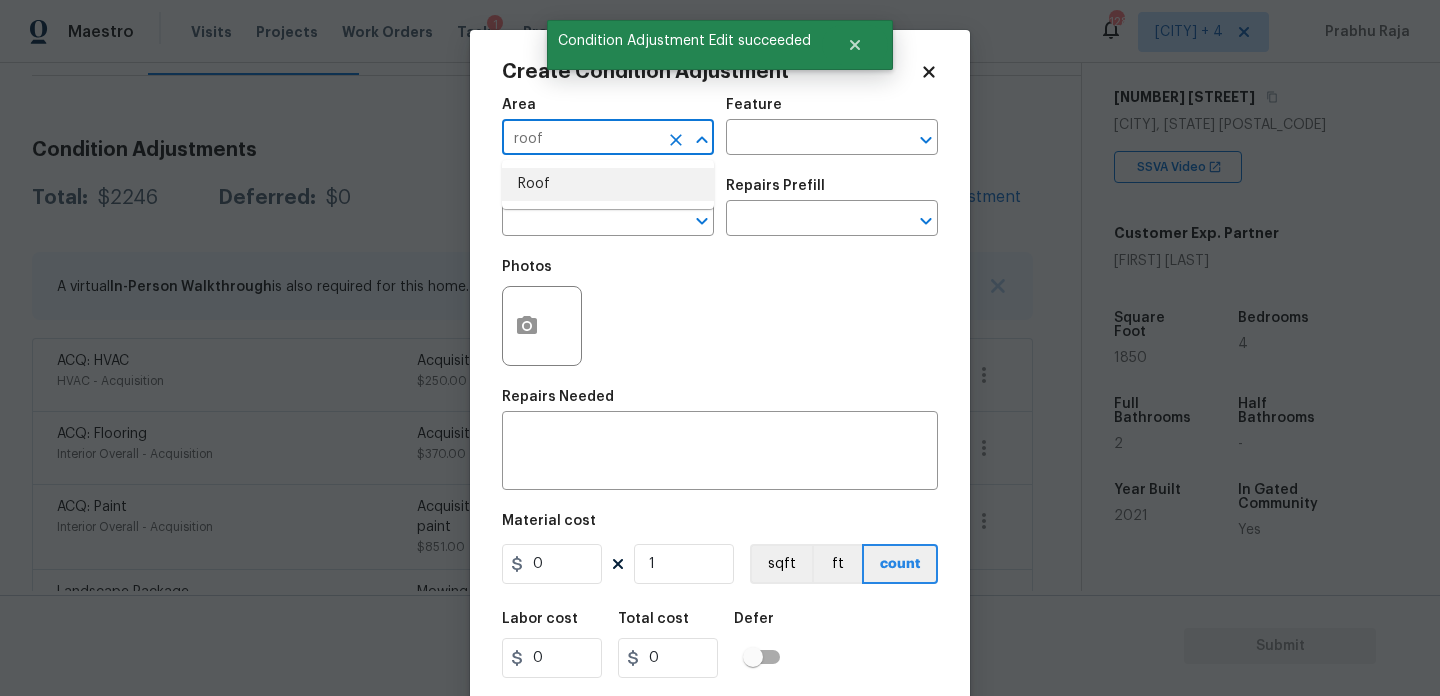 click on "Roof" at bounding box center [608, 184] 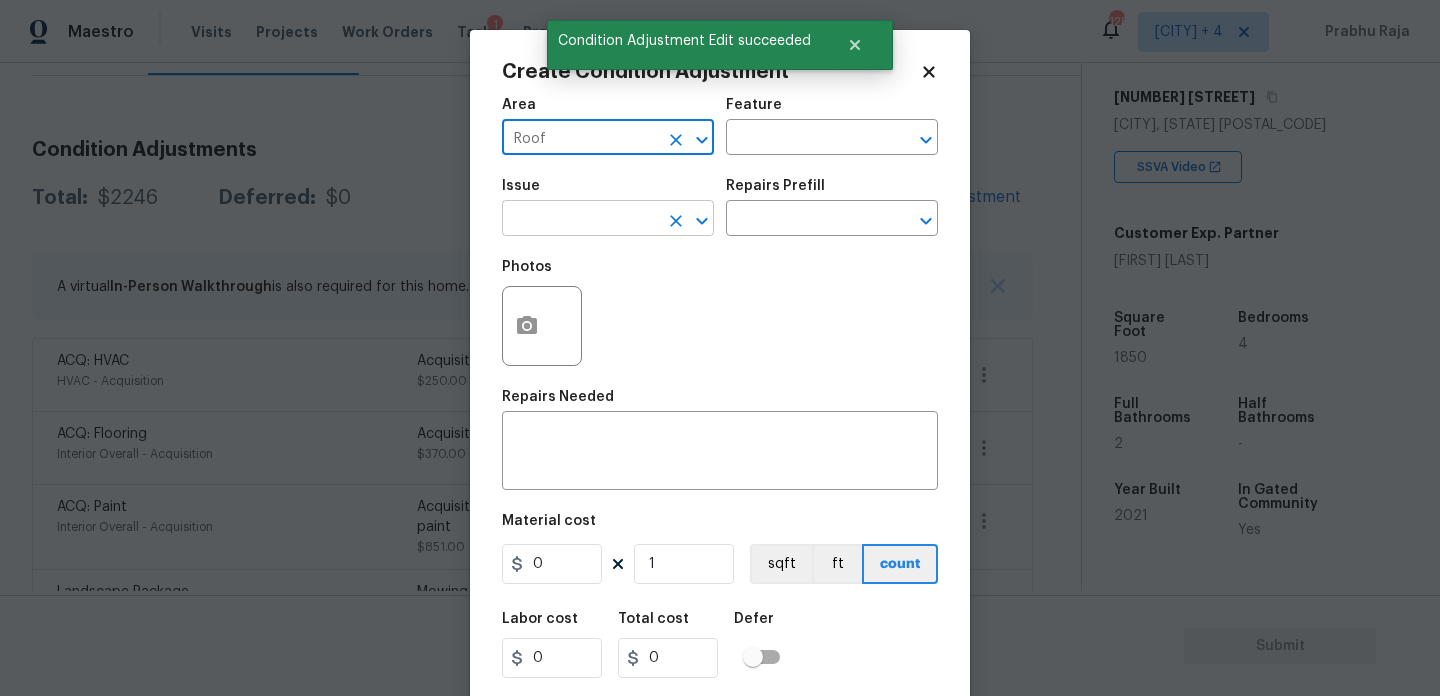 type on "Roof" 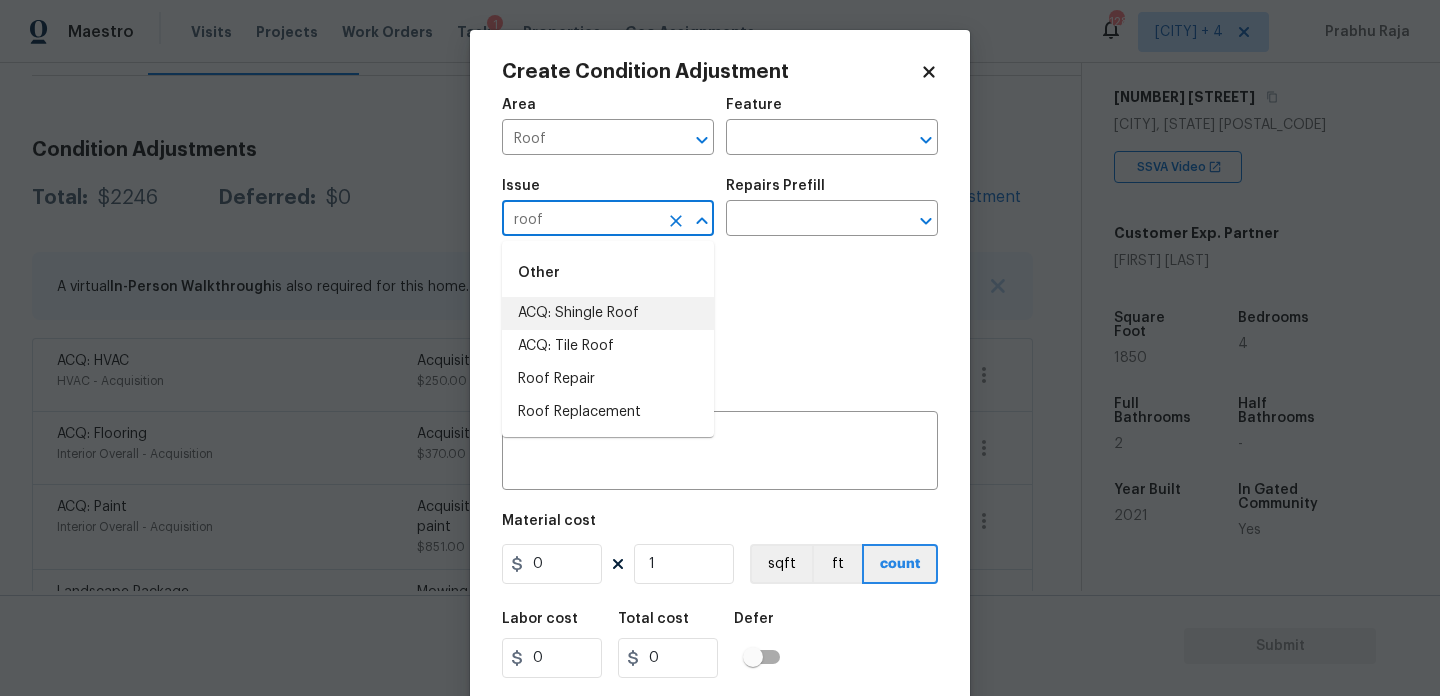 click on "ACQ: Shingle Roof" at bounding box center [608, 313] 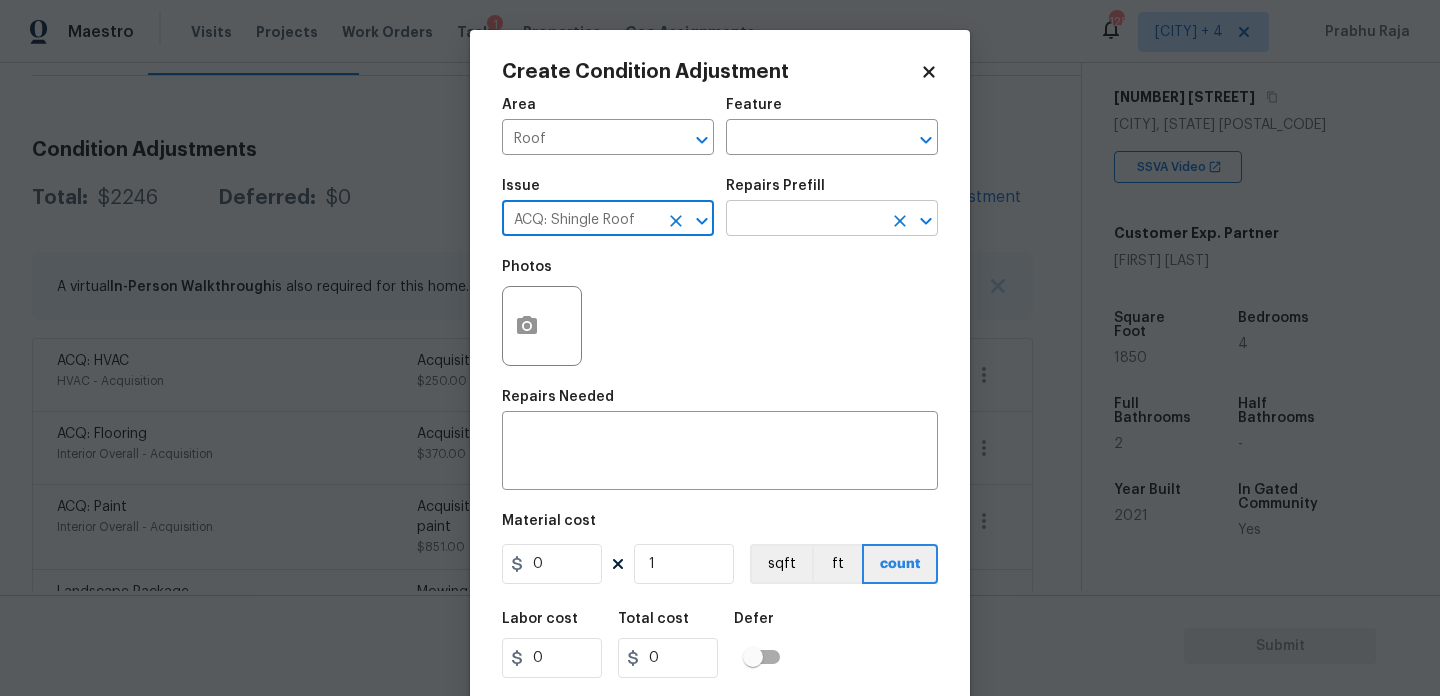 type on "ACQ: Shingle Roof" 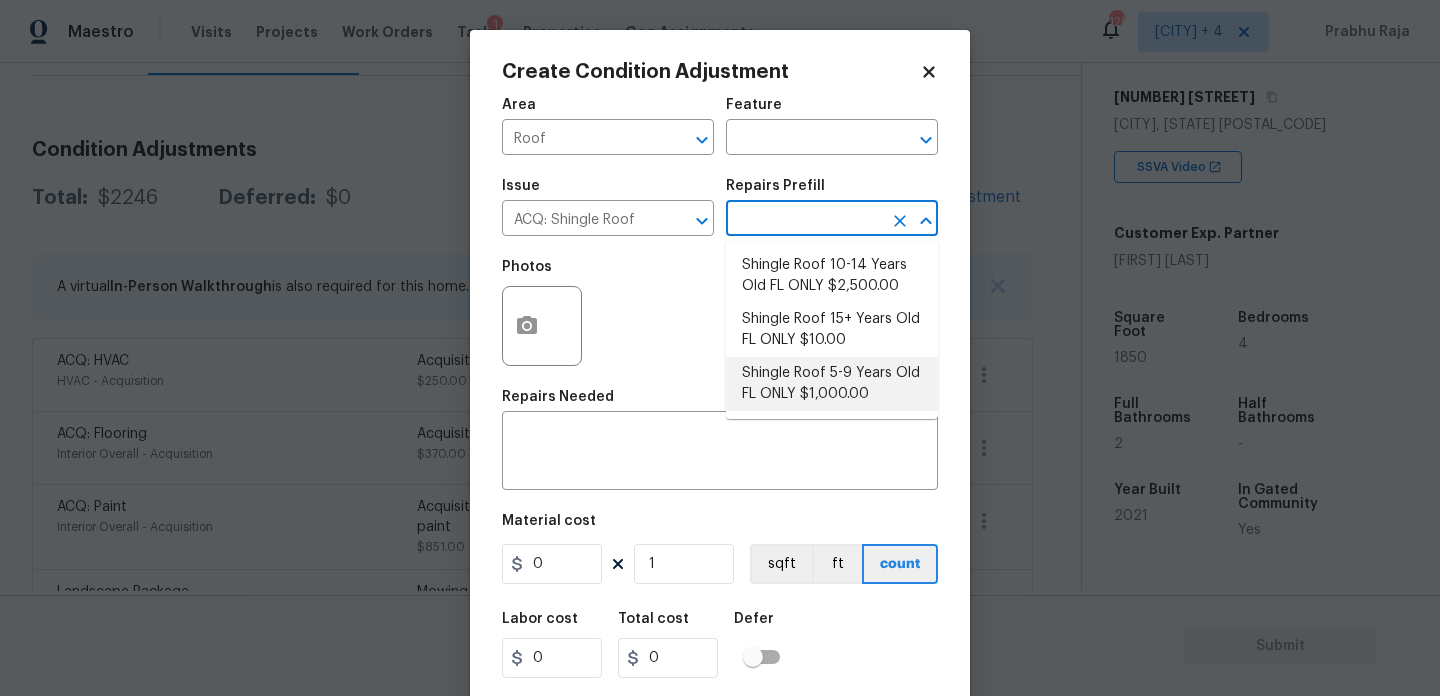 click on "Shingle Roof 5-9 Years Old FL ONLY $1,000.00" at bounding box center (832, 384) 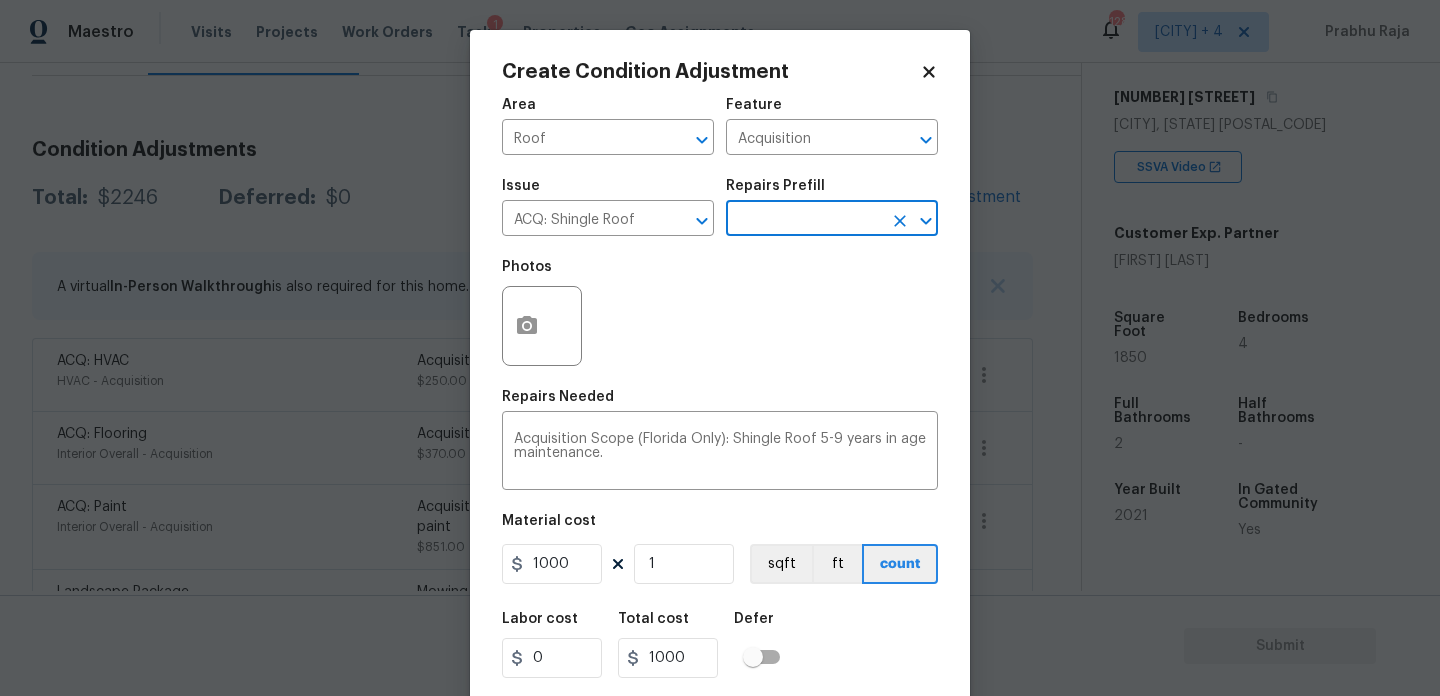 scroll, scrollTop: 51, scrollLeft: 0, axis: vertical 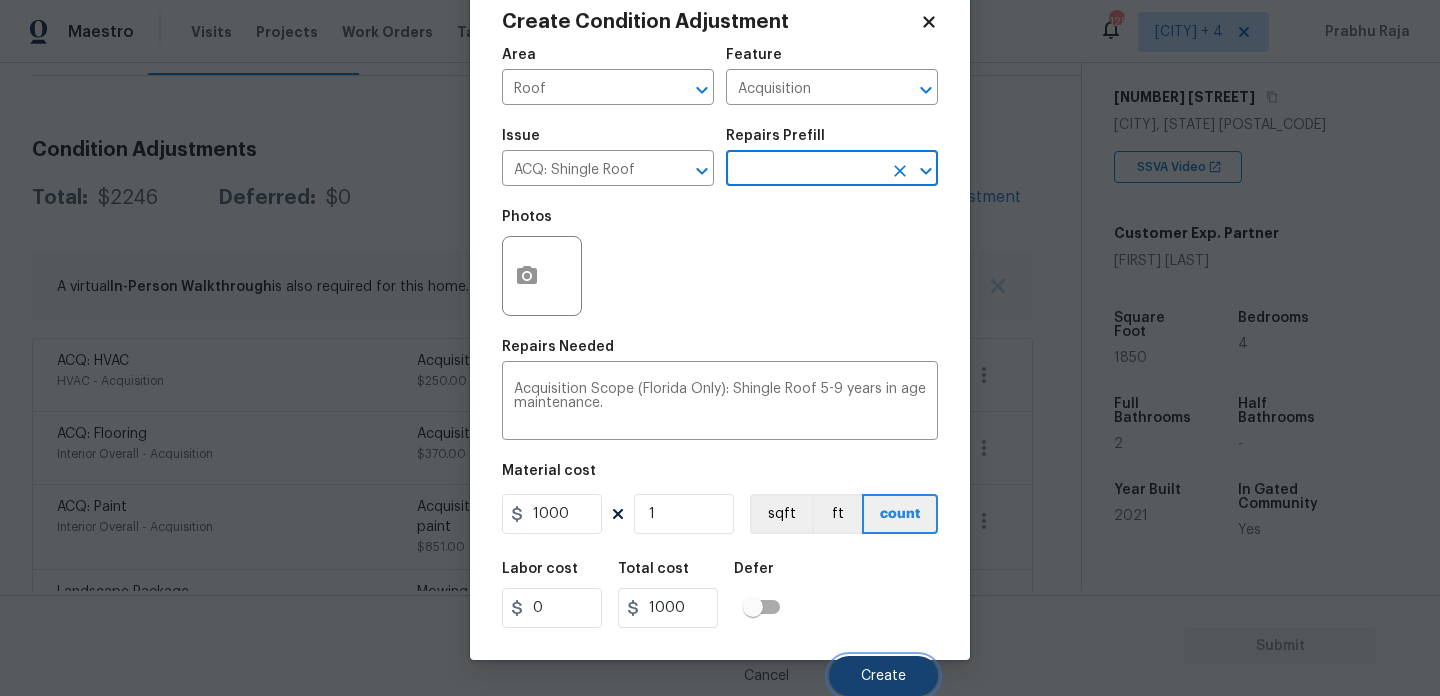 click on "Create" at bounding box center [883, 676] 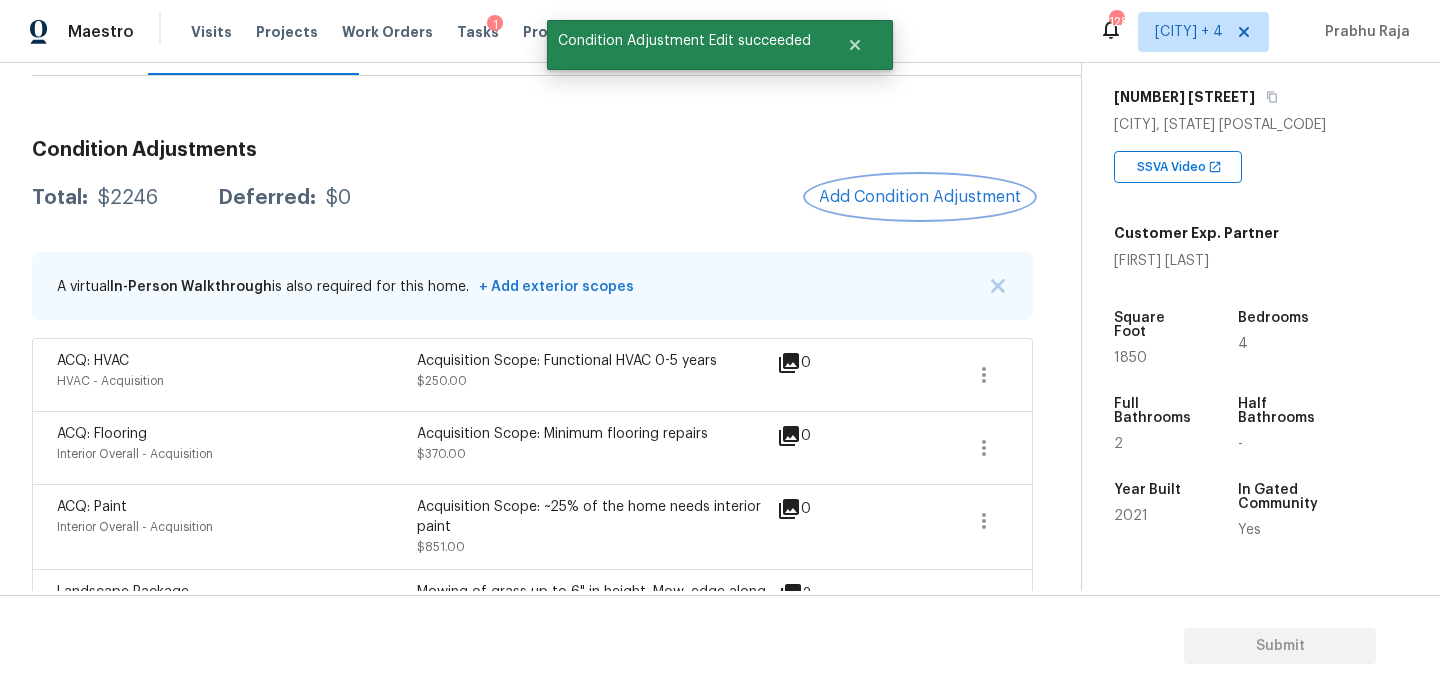 scroll, scrollTop: 0, scrollLeft: 0, axis: both 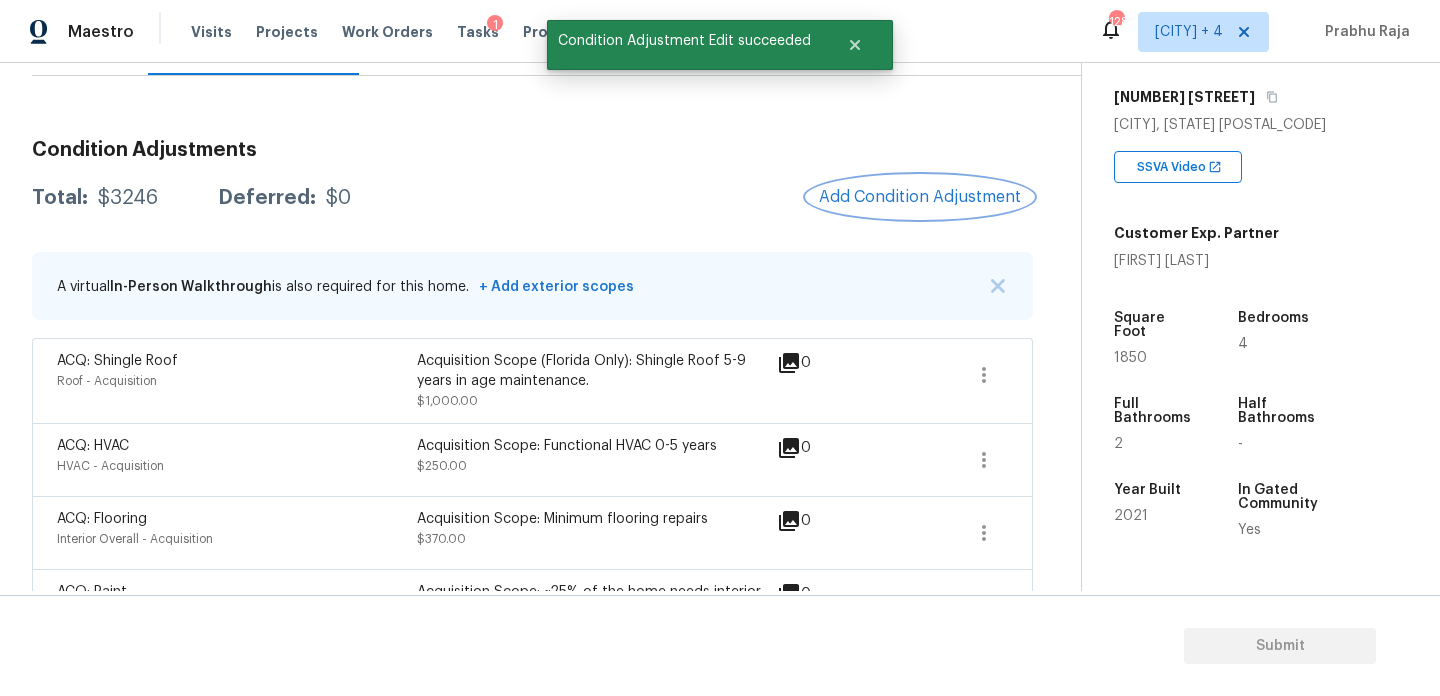 click on "Add Condition Adjustment" at bounding box center [920, 197] 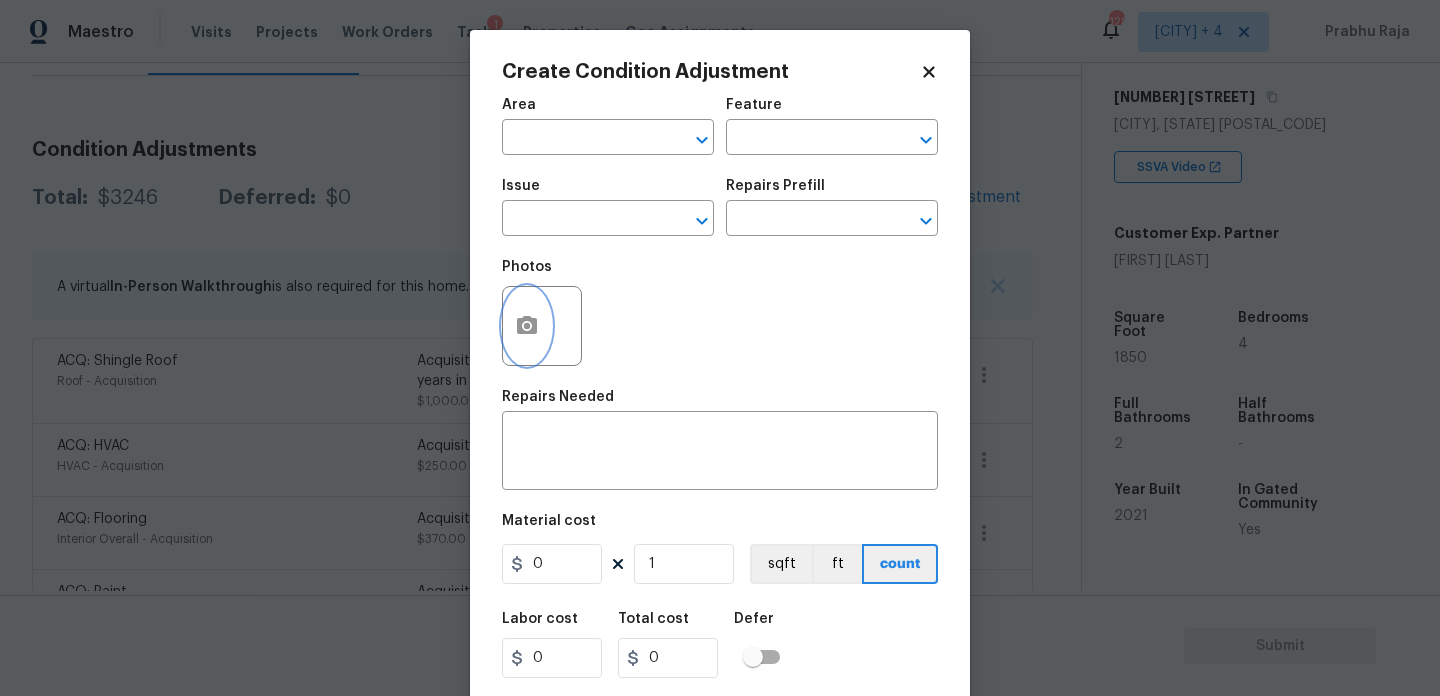 click at bounding box center (527, 326) 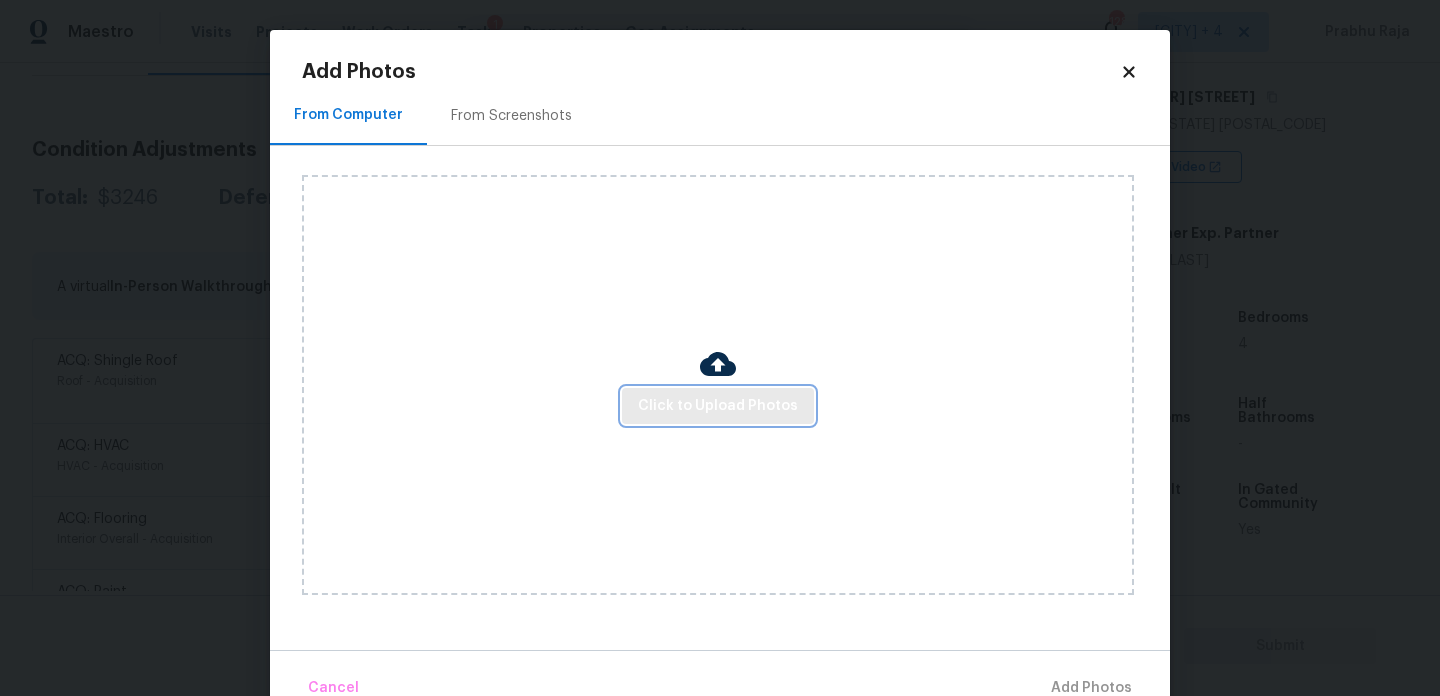 click on "Click to Upload Photos" at bounding box center [718, 406] 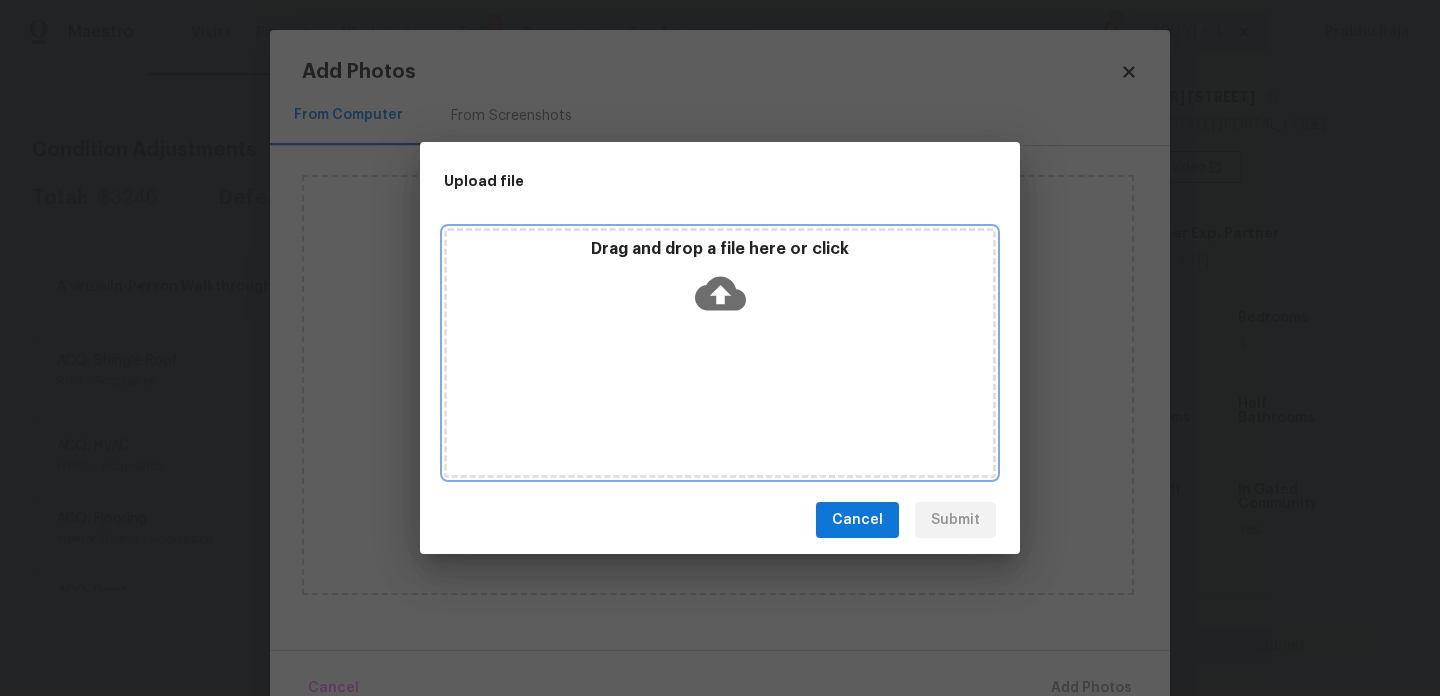 click on "Drag and drop a file here or click" at bounding box center [720, 353] 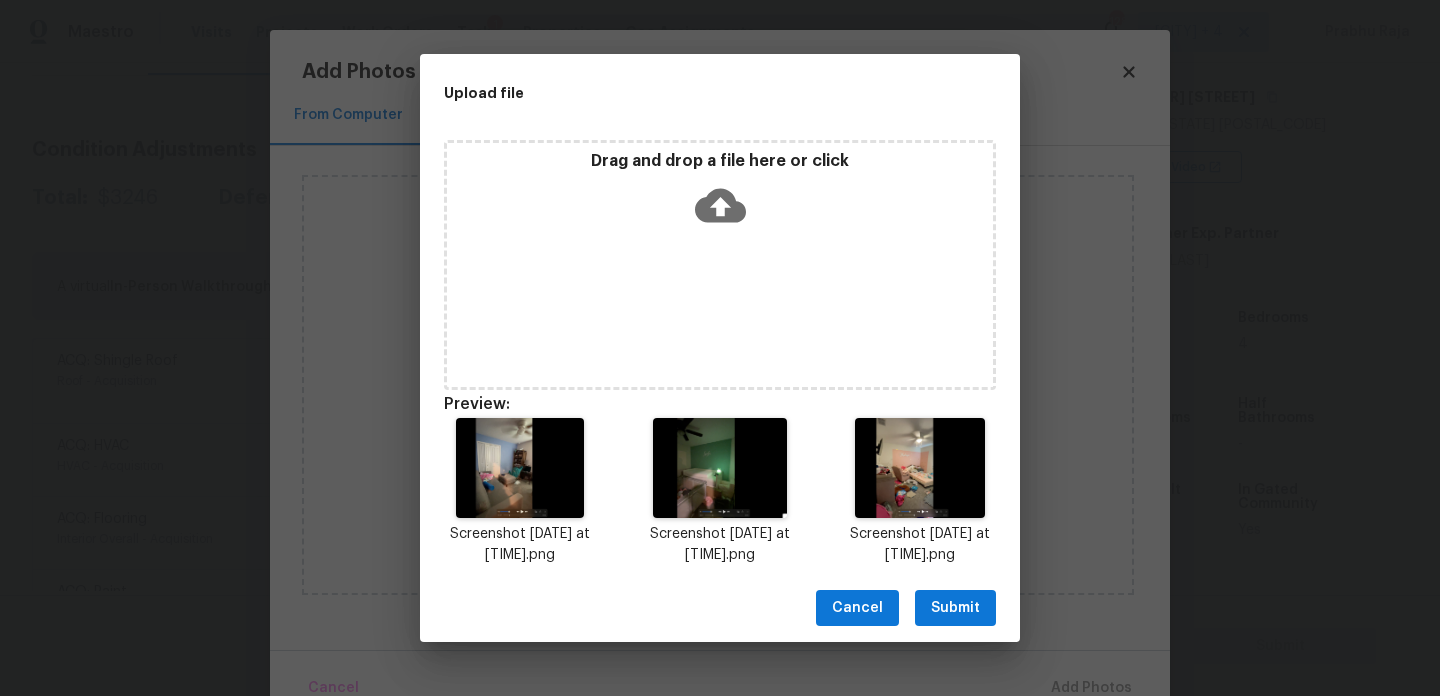 click on "Submit" at bounding box center (955, 608) 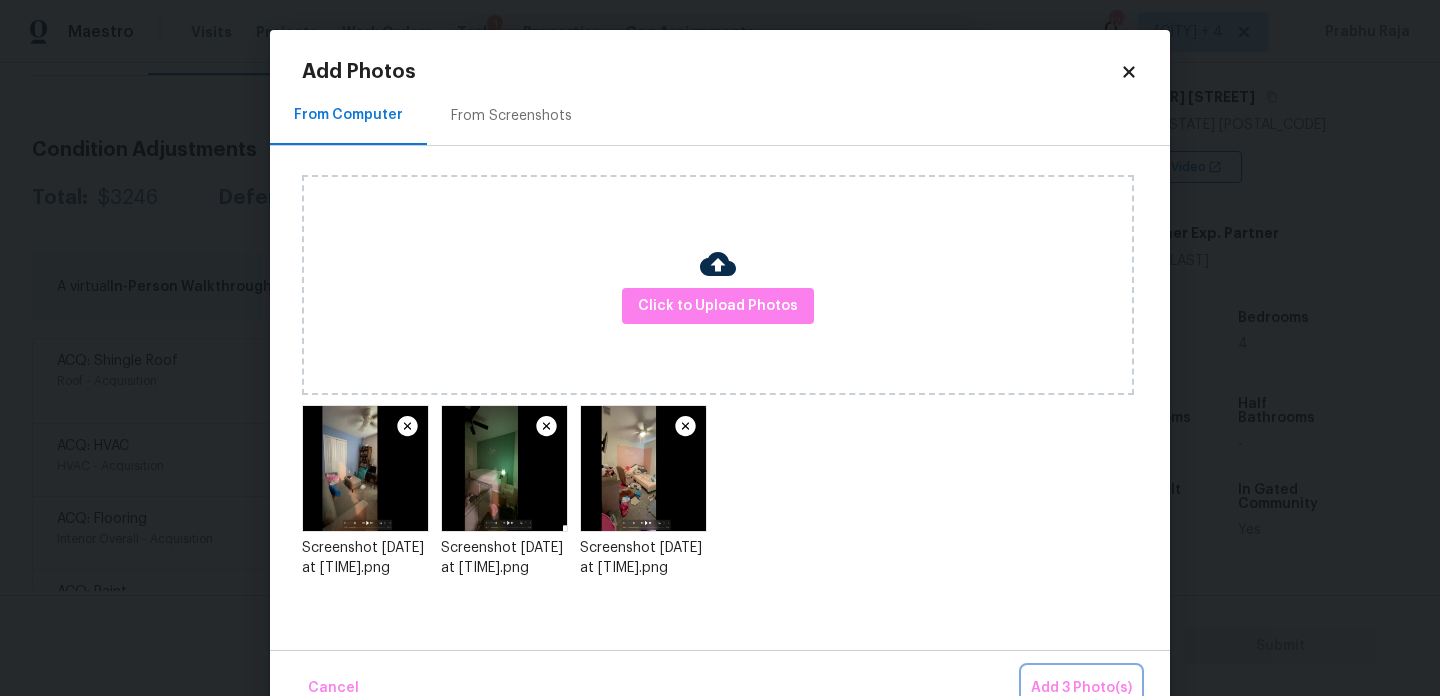 click on "Add 3 Photo(s)" at bounding box center [1081, 688] 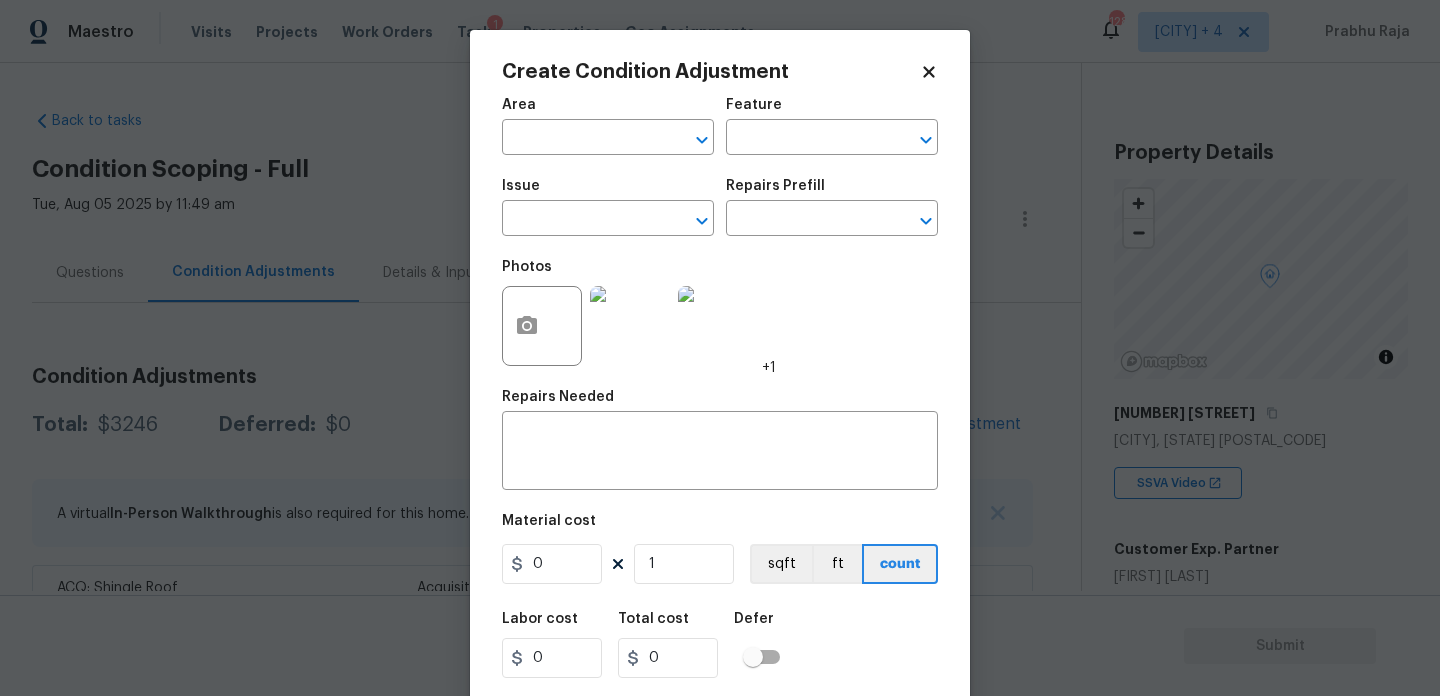 scroll, scrollTop: 0, scrollLeft: 0, axis: both 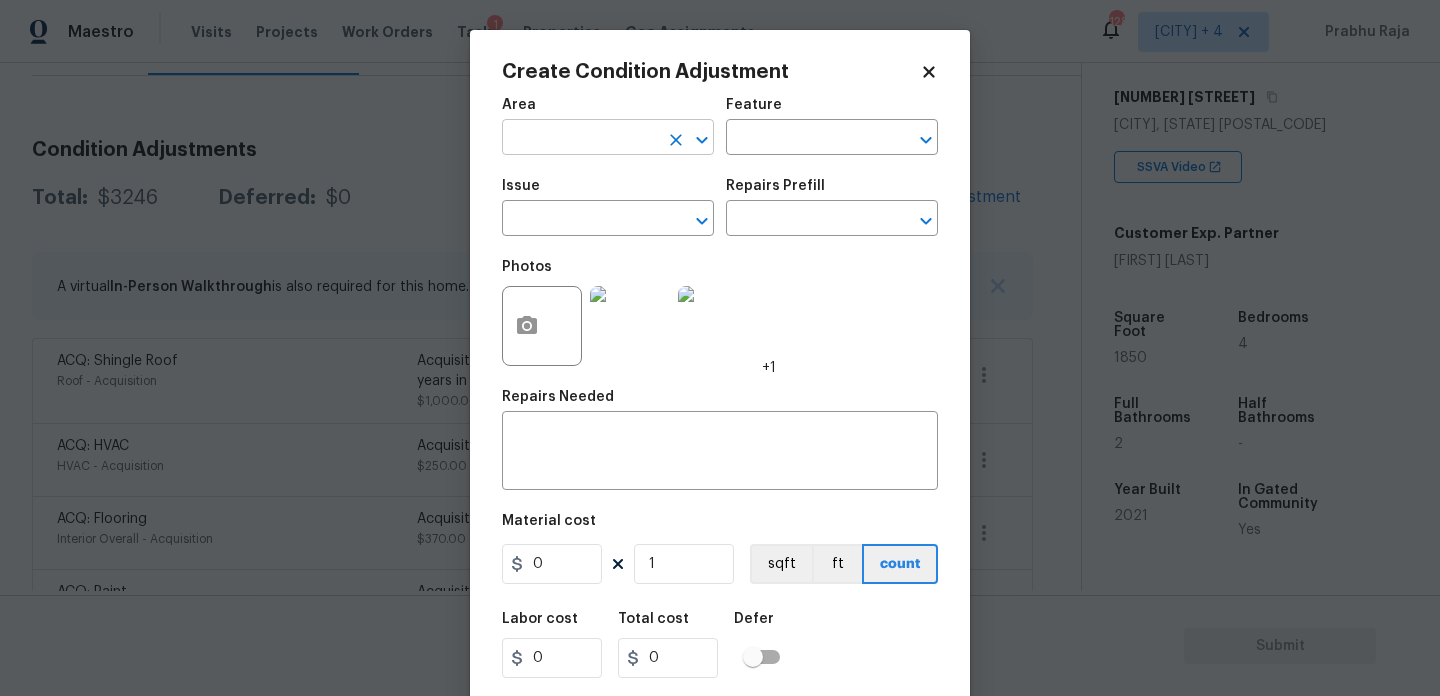 click at bounding box center (580, 139) 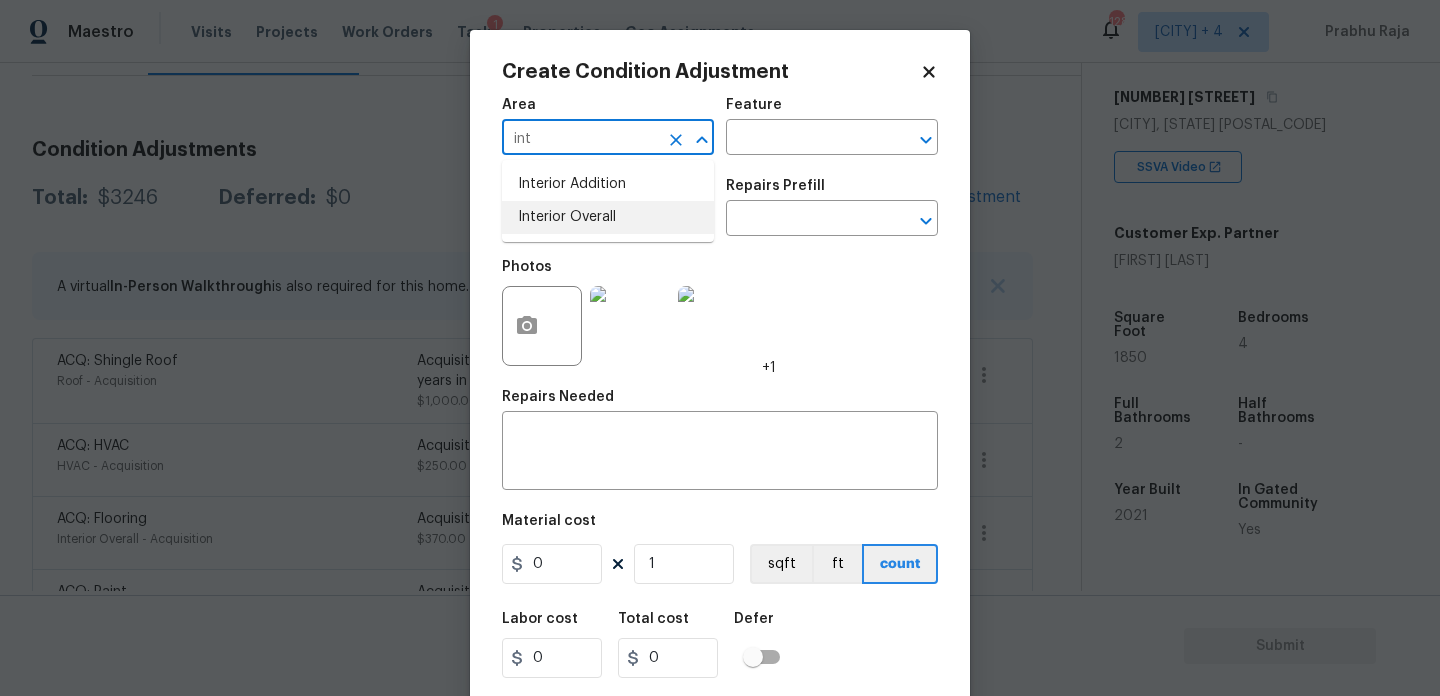 click on "Interior Overall" at bounding box center [608, 217] 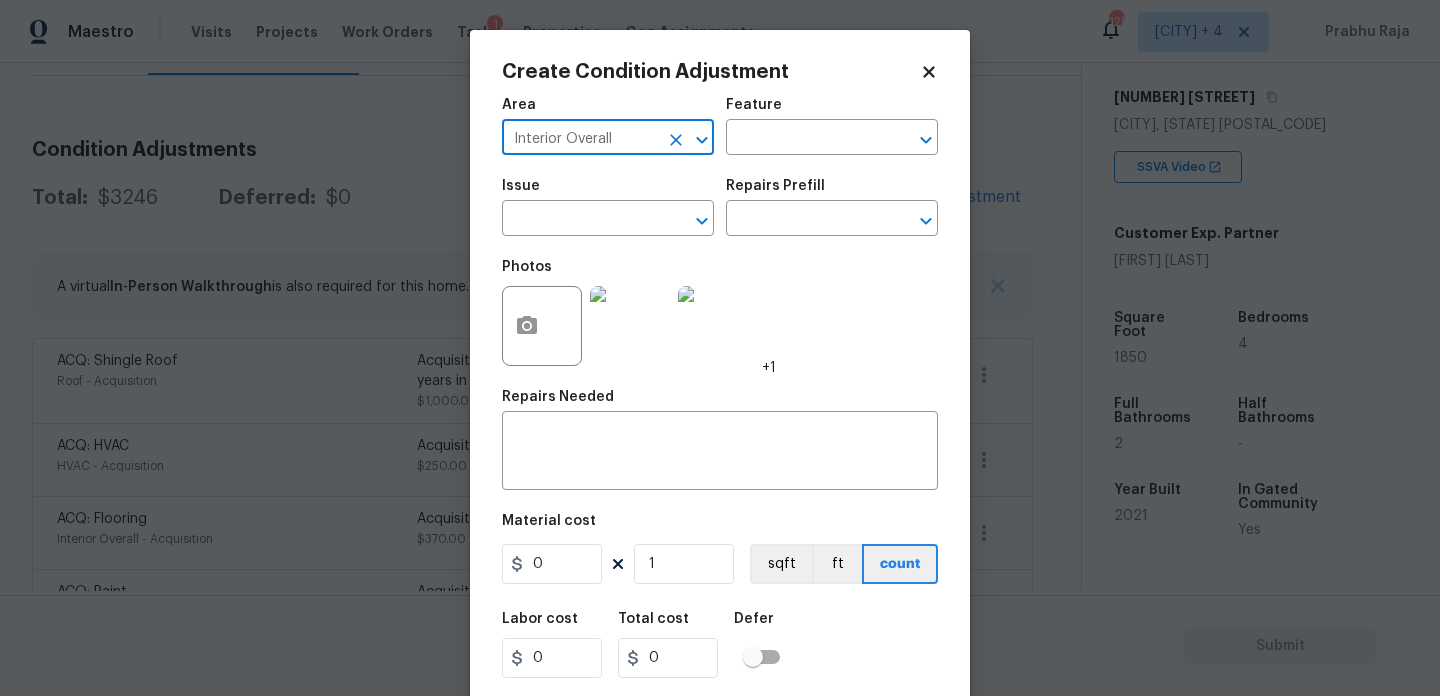 type on "Interior Overall" 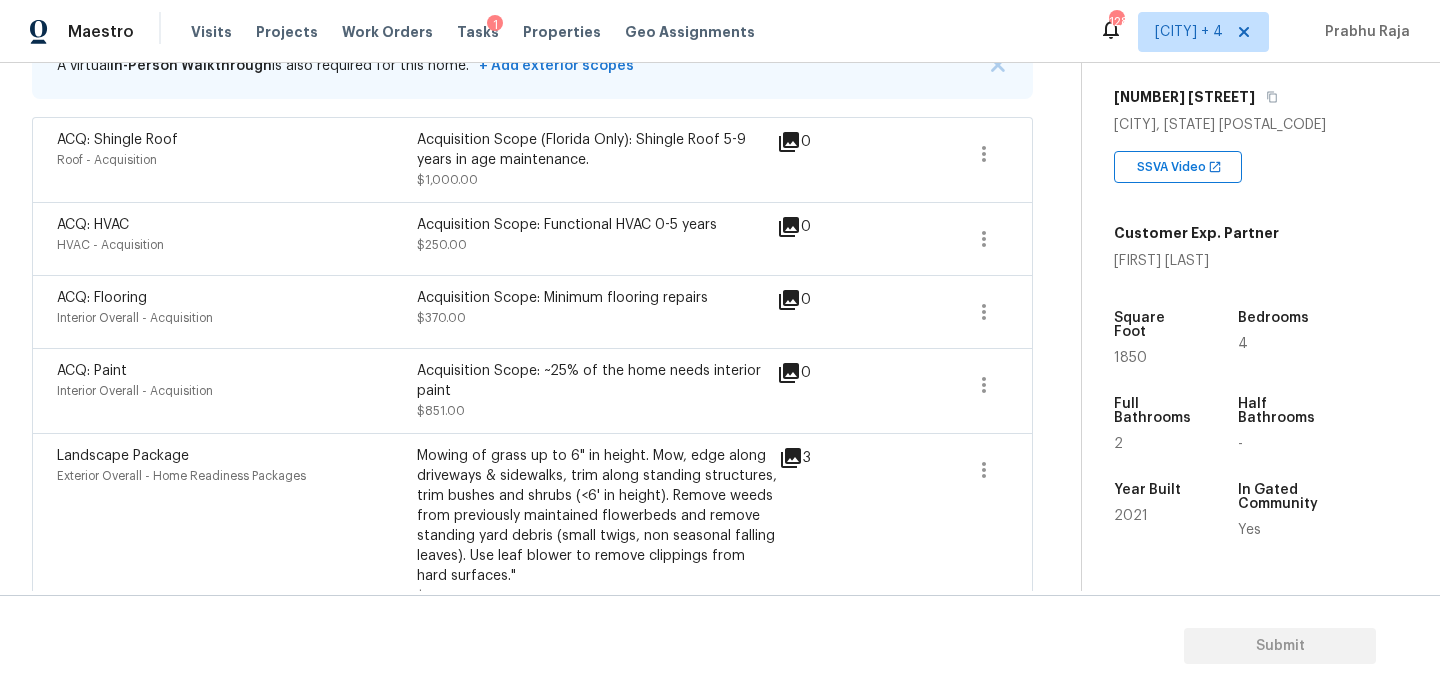 scroll, scrollTop: 447, scrollLeft: 0, axis: vertical 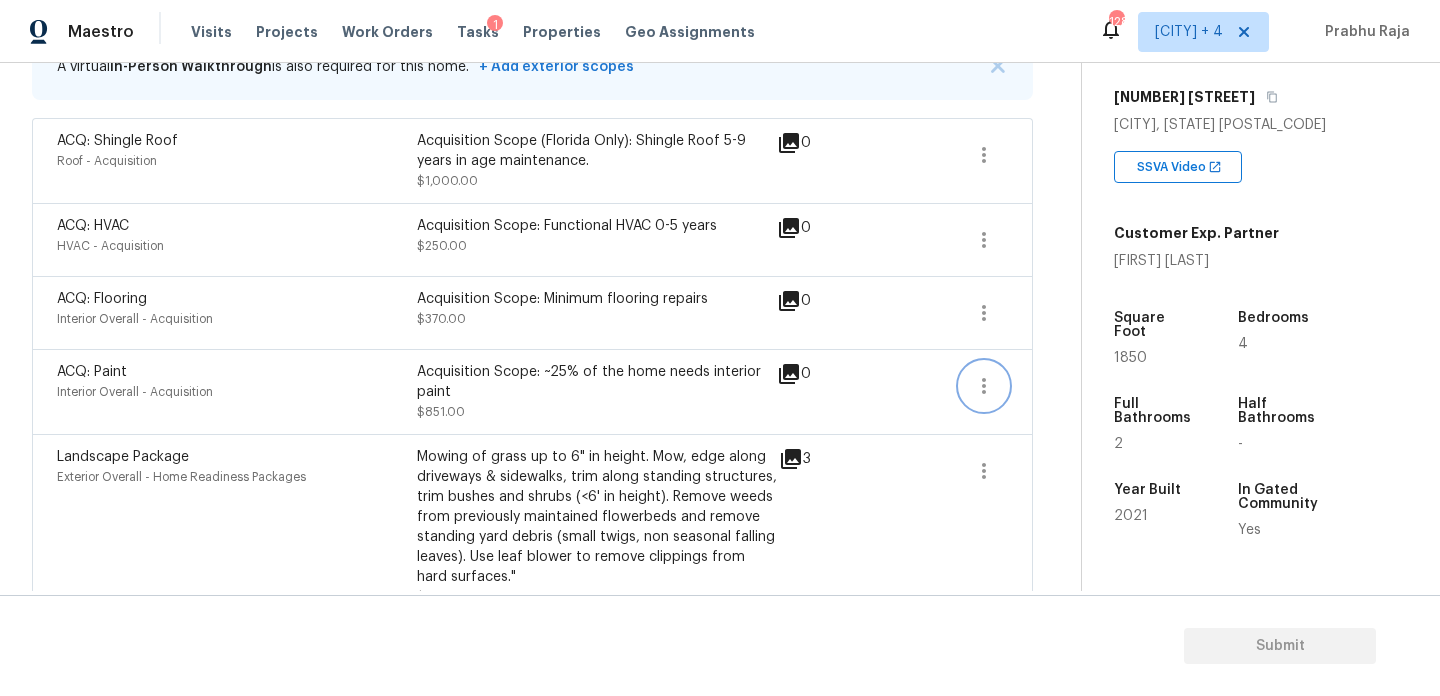 click 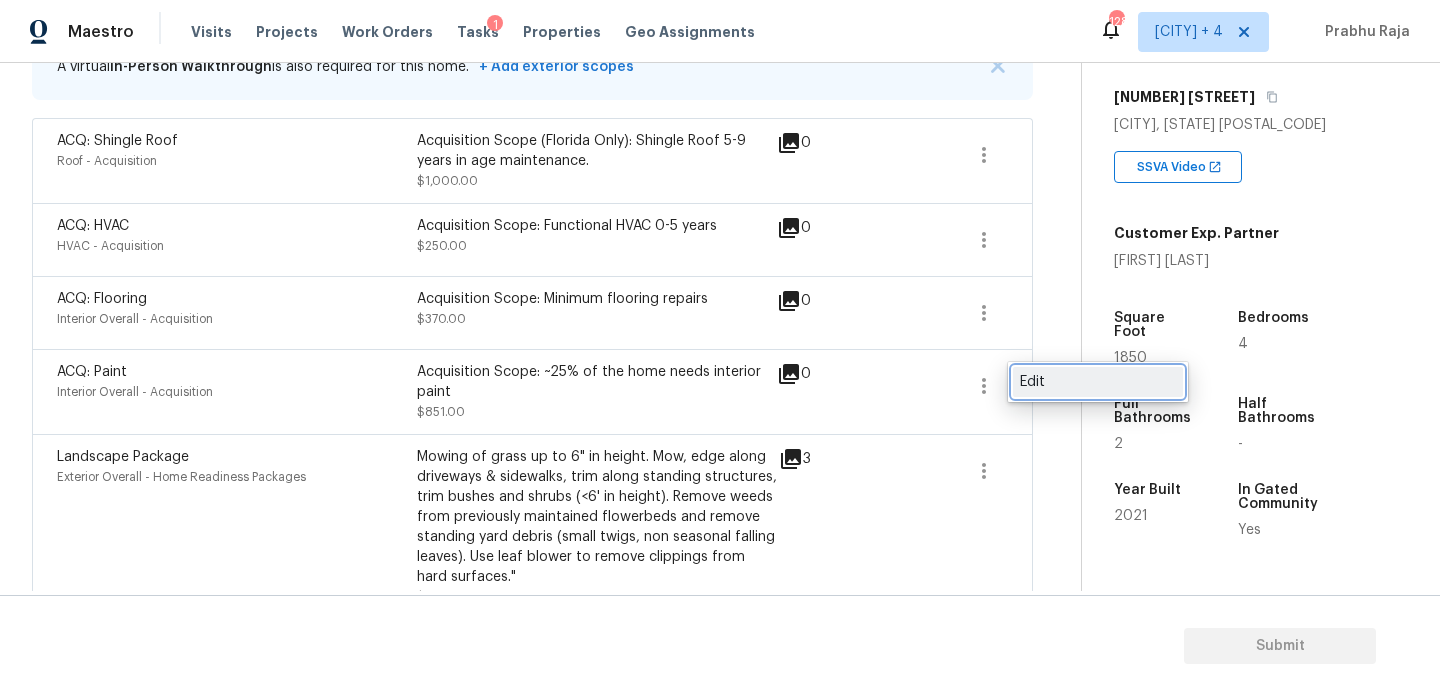 click on "Edit" at bounding box center (1098, 382) 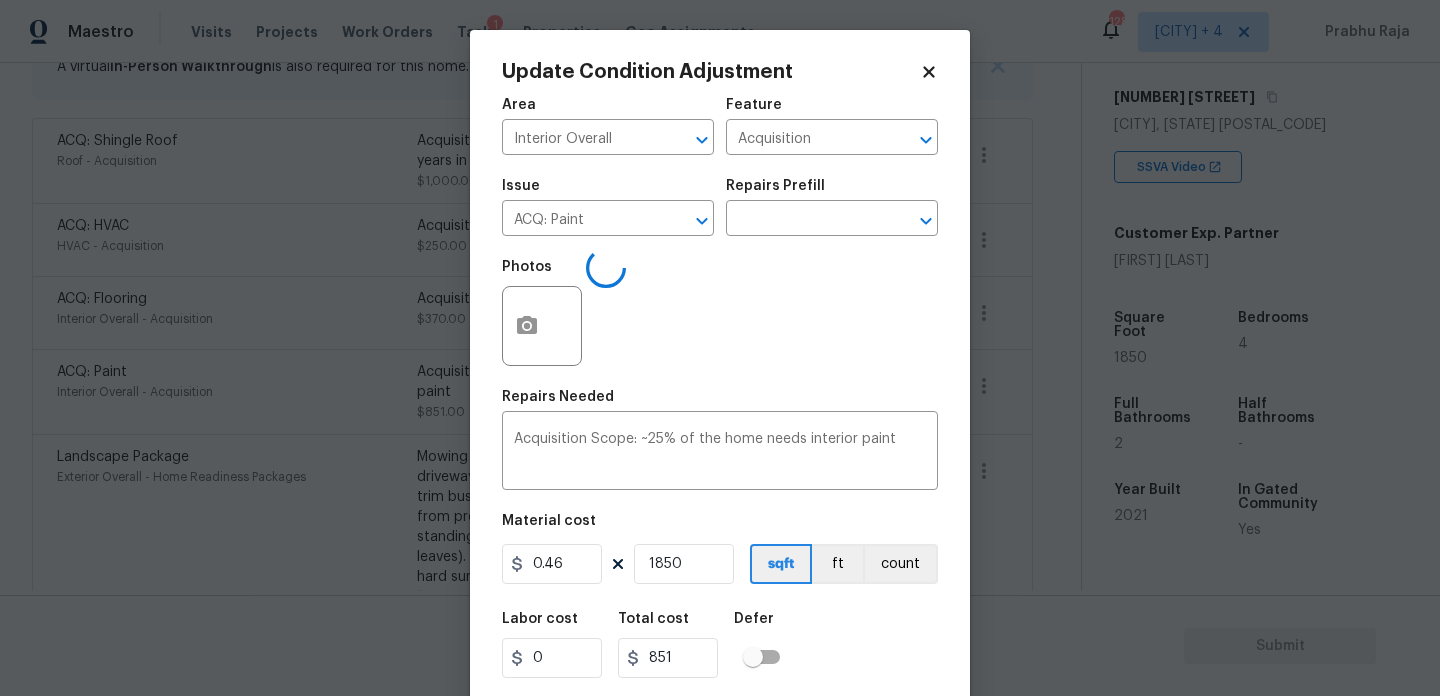 click on "Issue ACQ: Paint ​ Repairs Prefill ​" at bounding box center (720, 207) 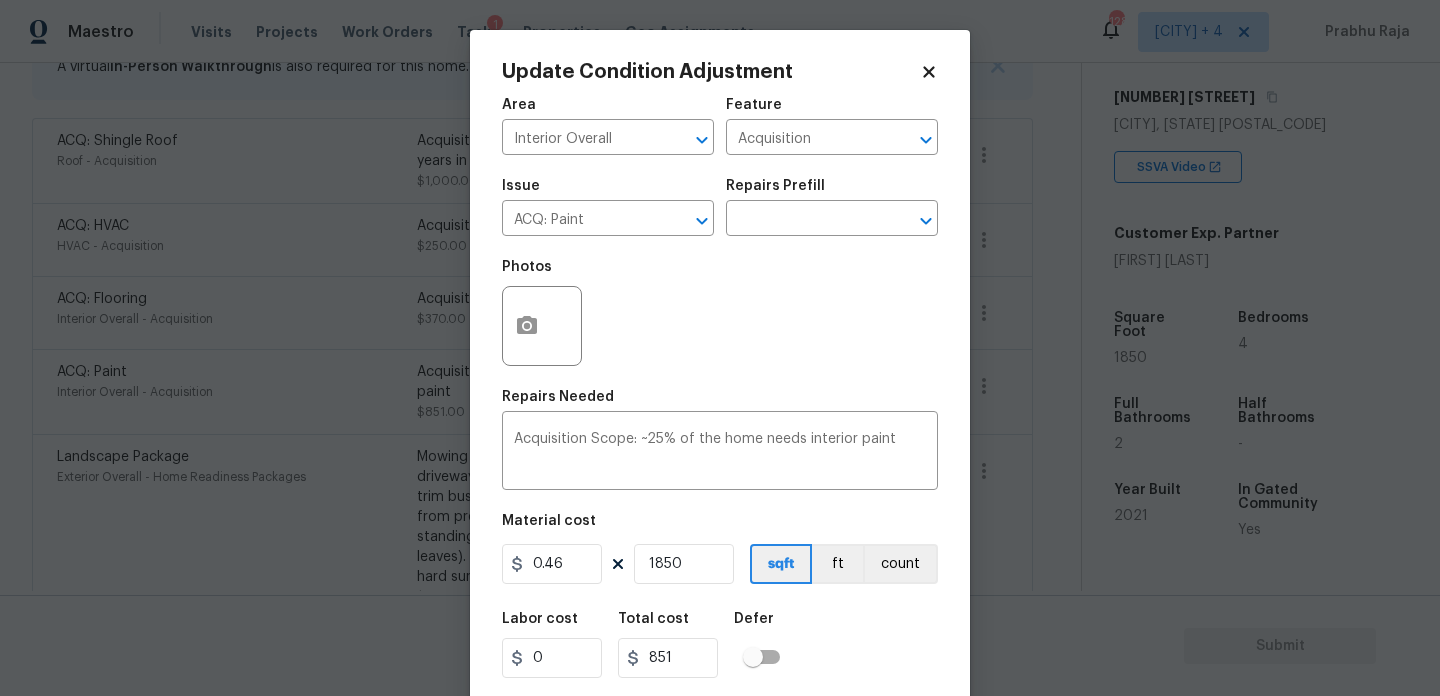 click on "Issue ACQ: Paint ​ Repairs Prefill ​" at bounding box center [720, 207] 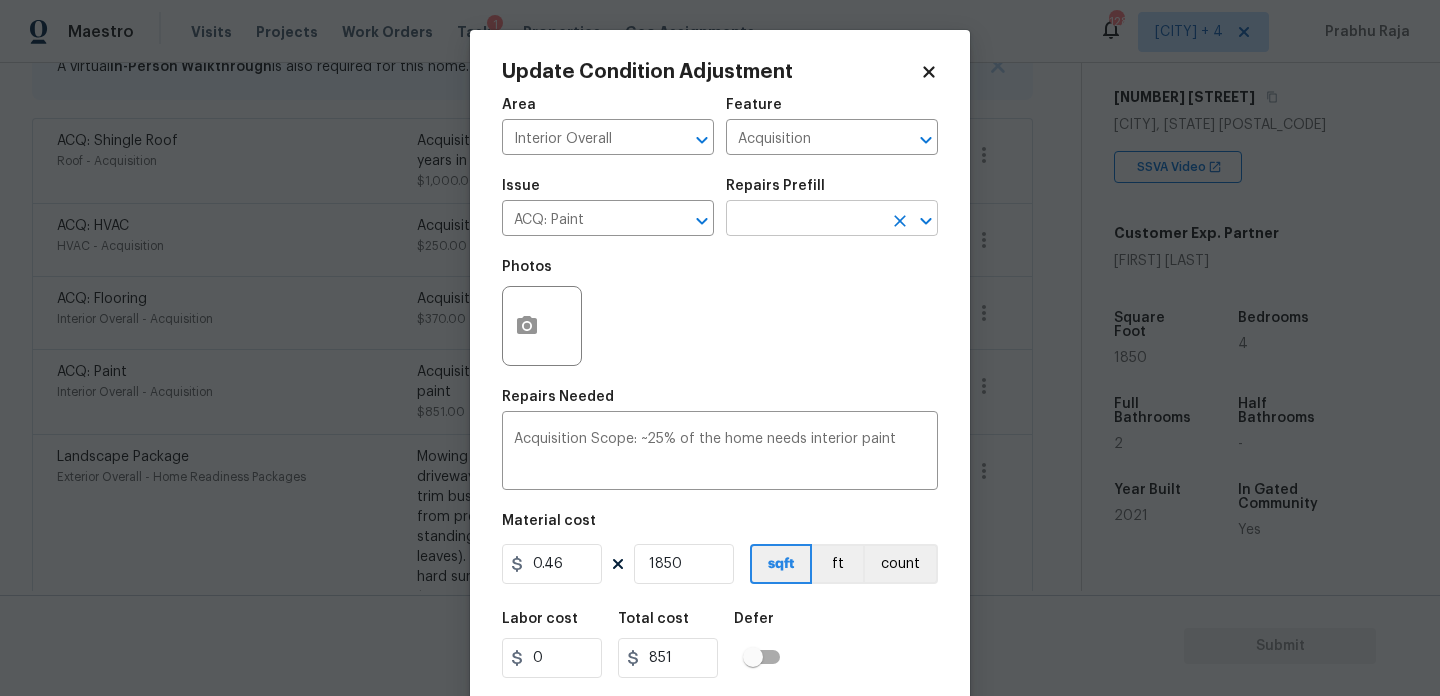 click at bounding box center (804, 220) 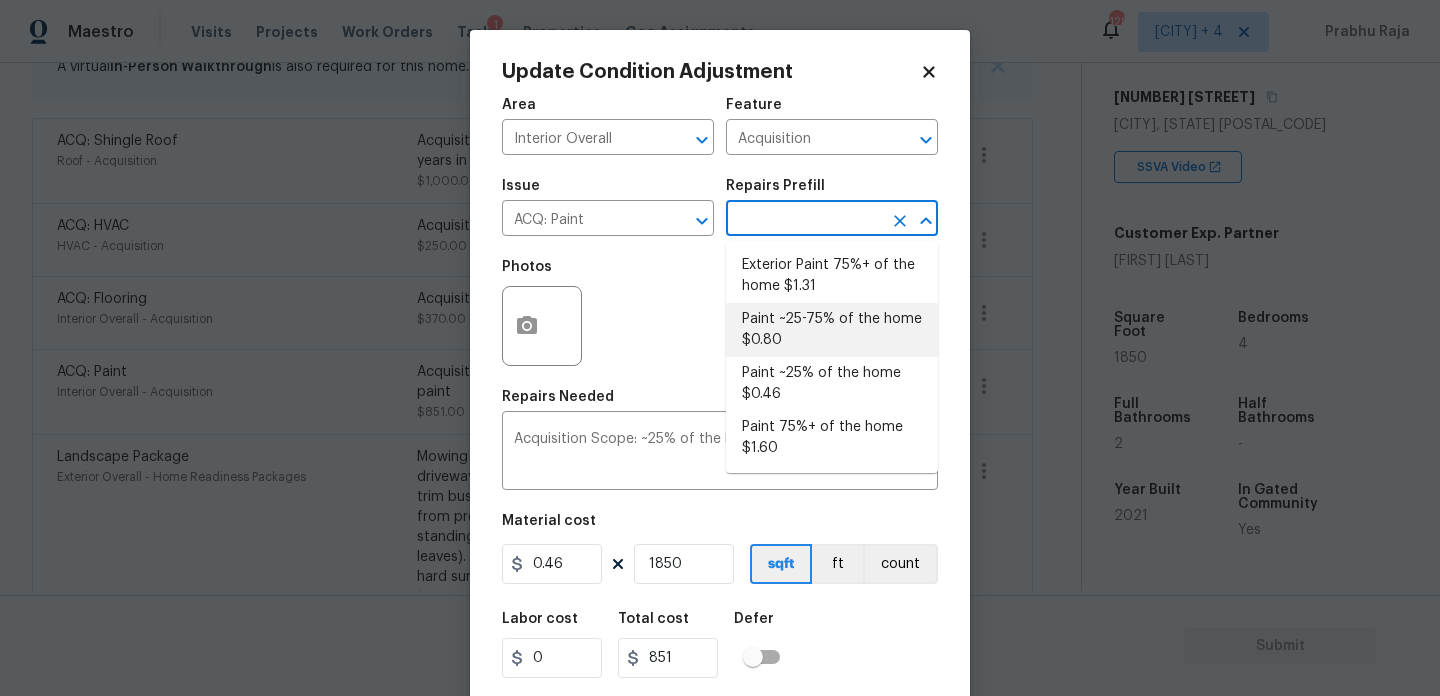 click on "Paint ~25-75% of the home $0.80" at bounding box center (832, 330) 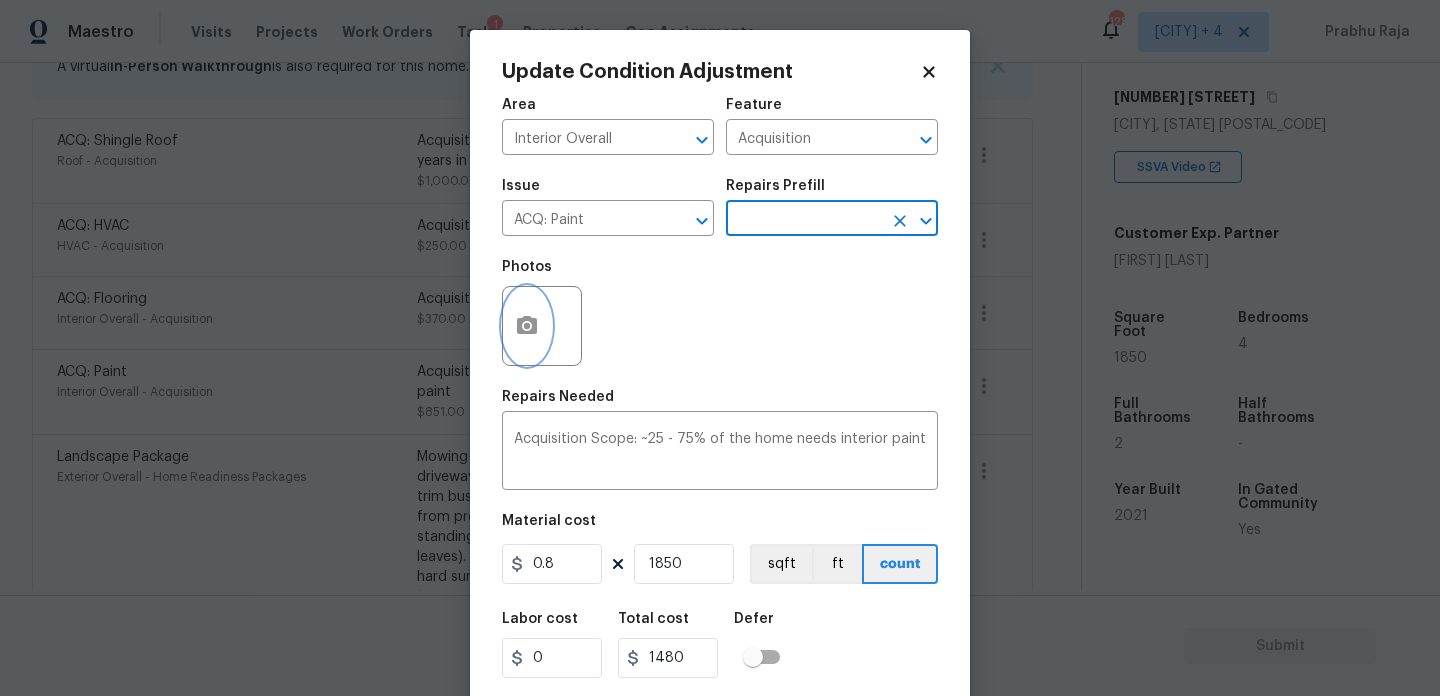 click 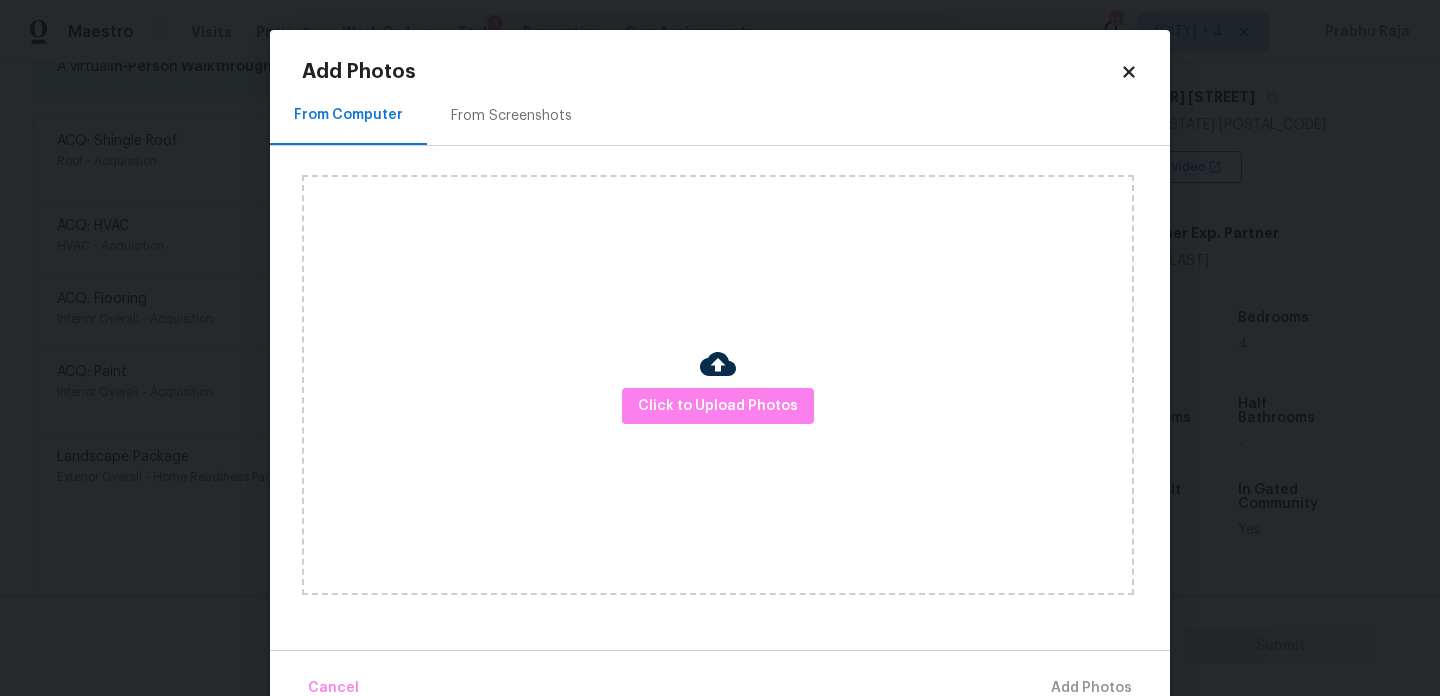 click on "From Screenshots" at bounding box center (511, 115) 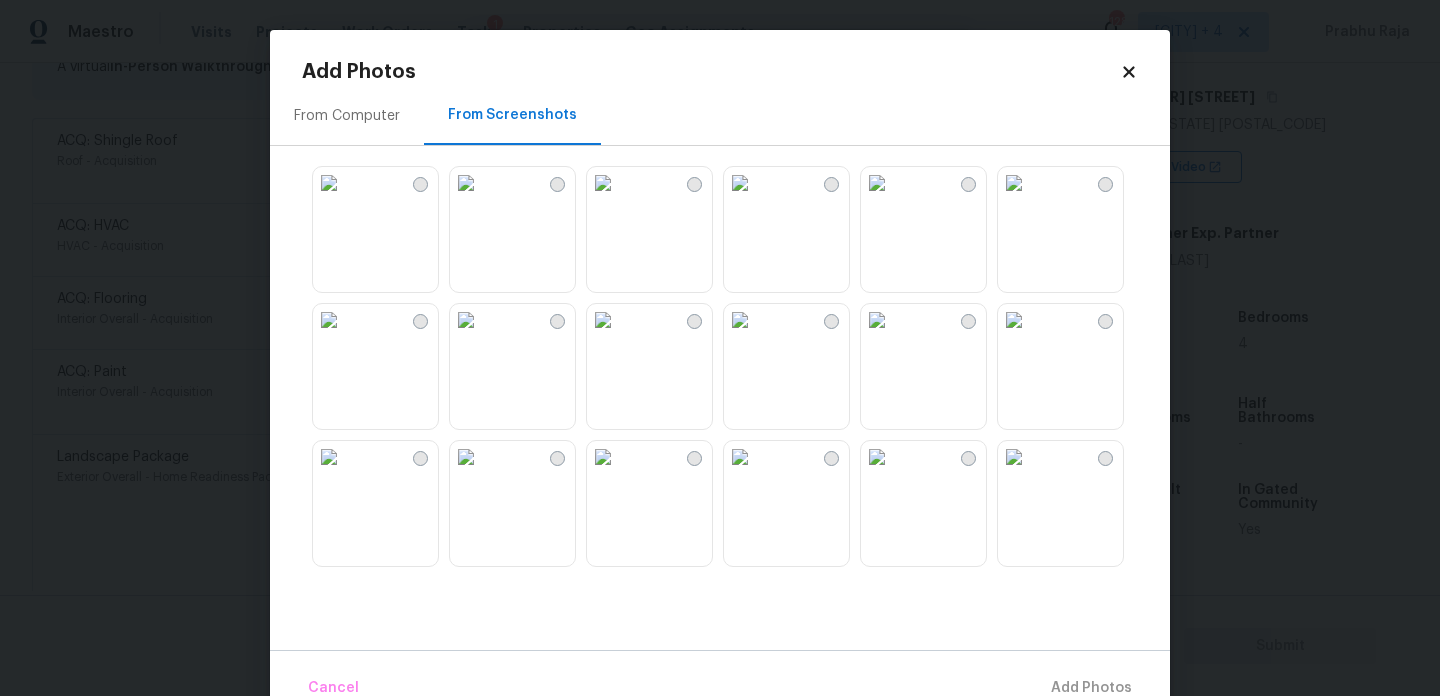 click at bounding box center [466, 320] 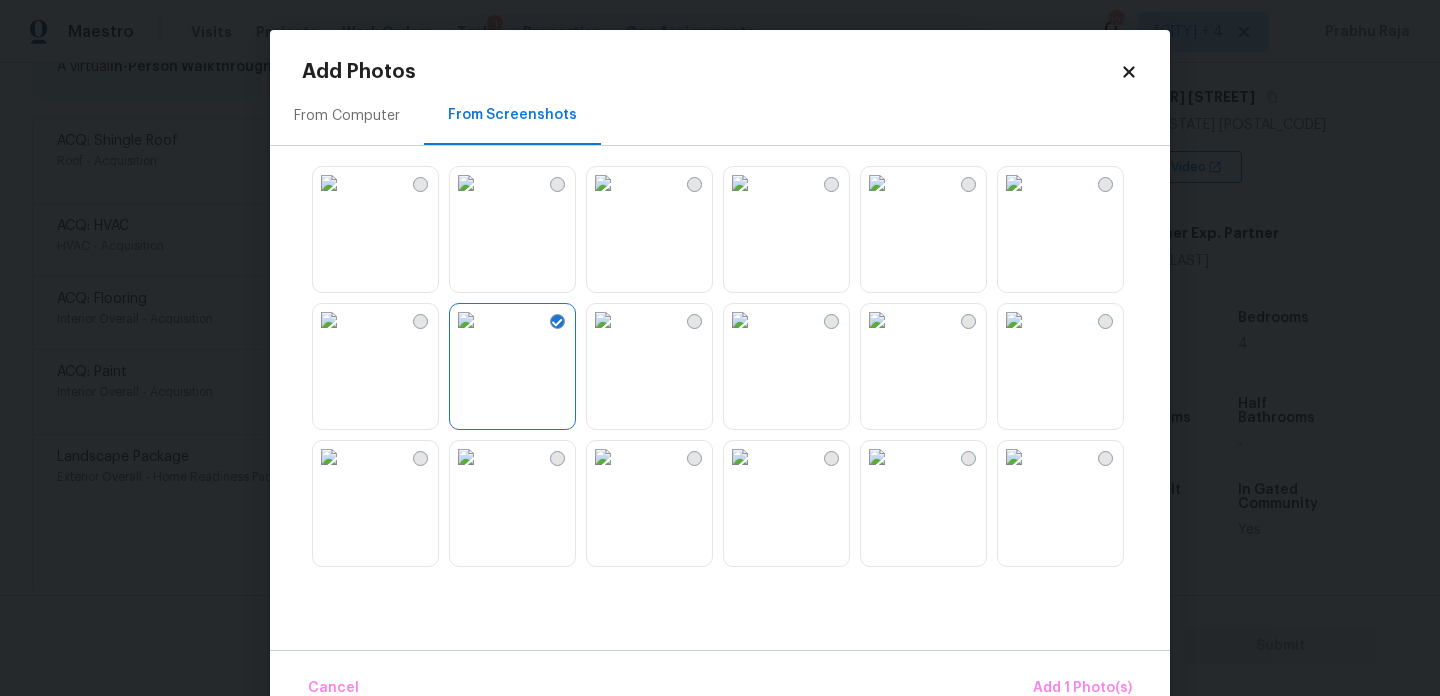 click at bounding box center (877, 183) 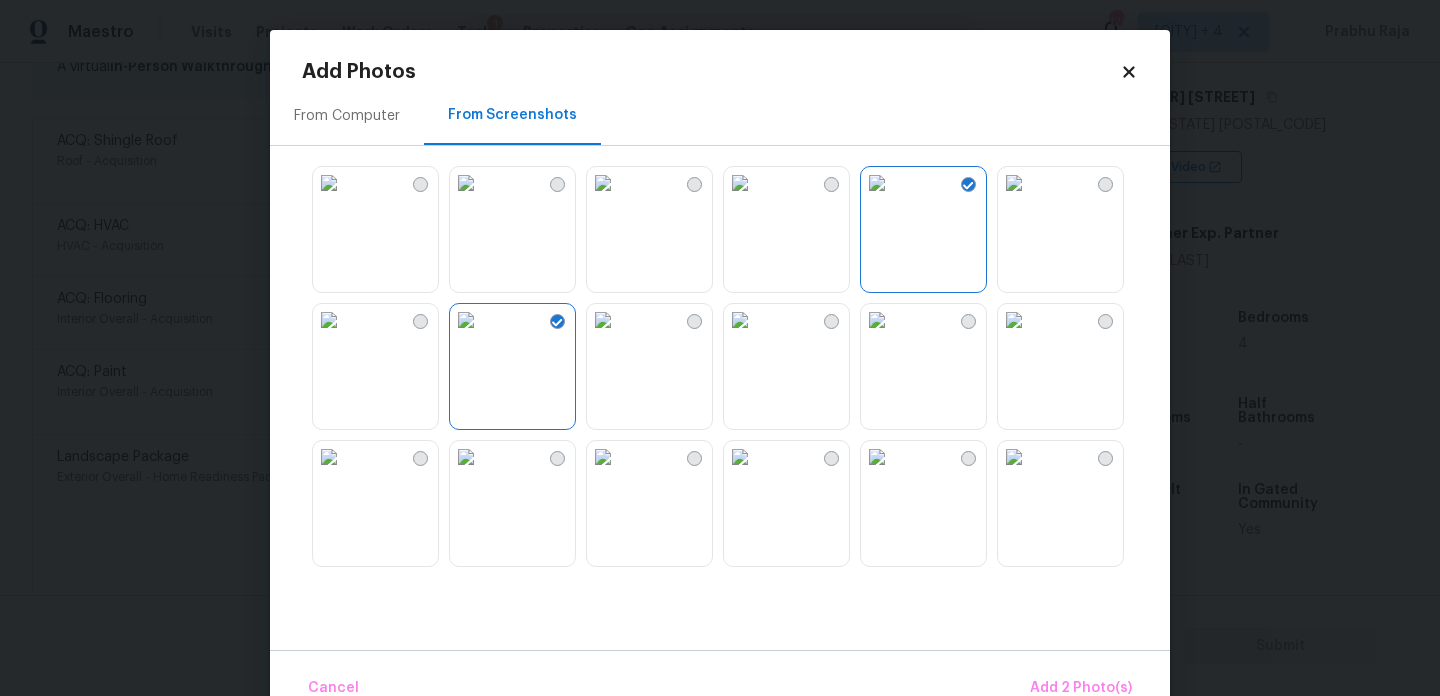 click at bounding box center (877, 183) 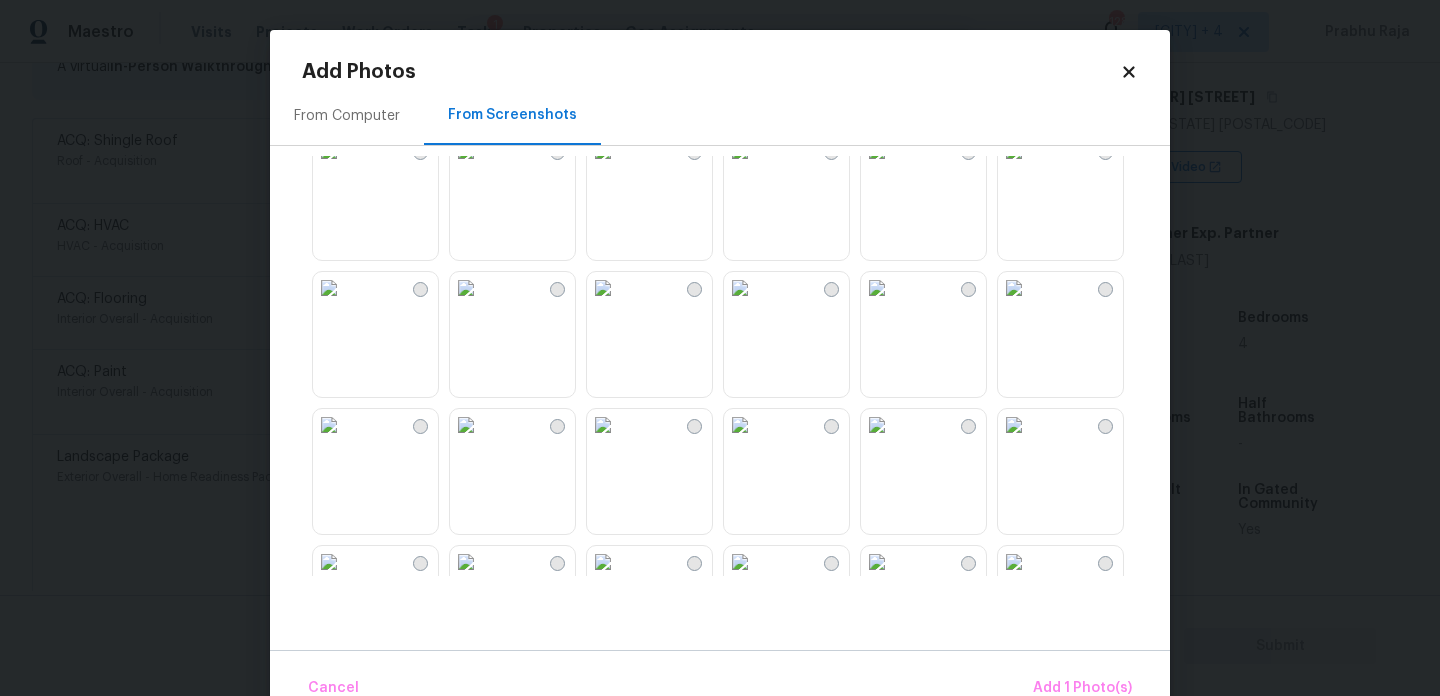 scroll, scrollTop: 469, scrollLeft: 0, axis: vertical 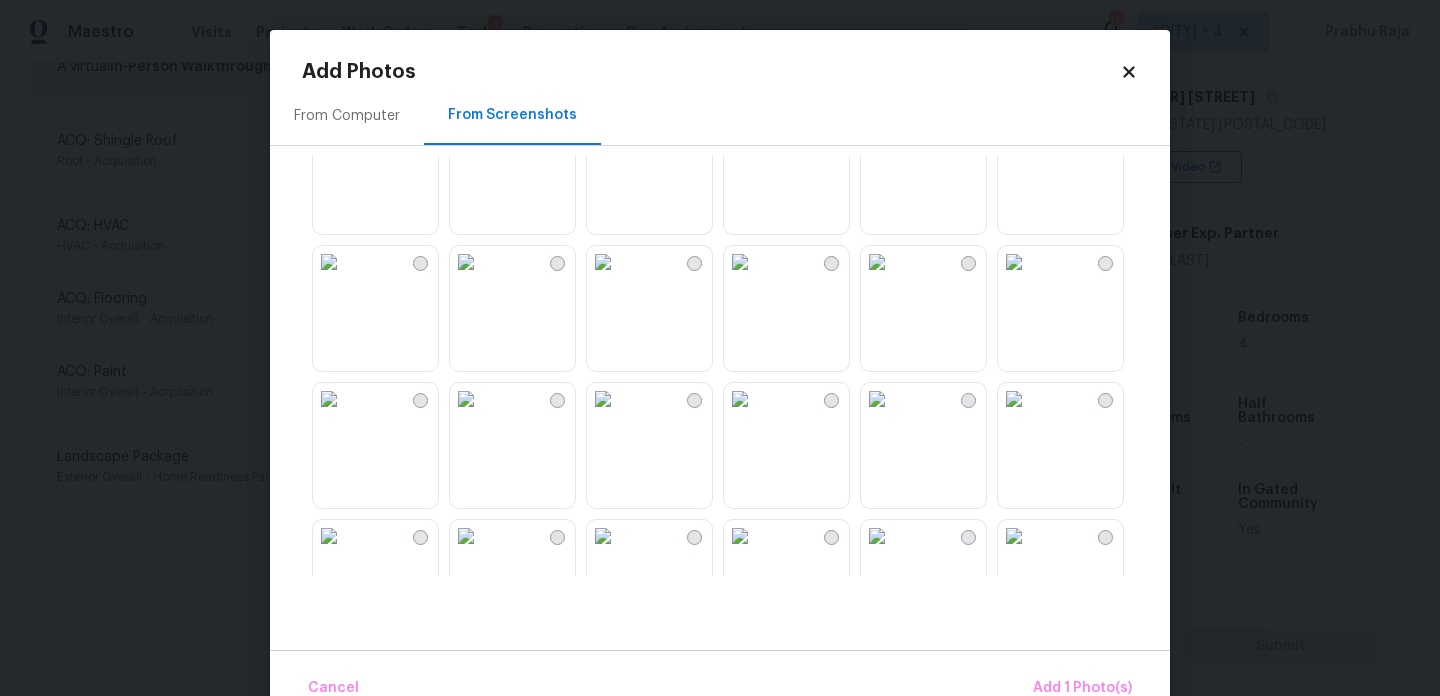 click at bounding box center (740, 262) 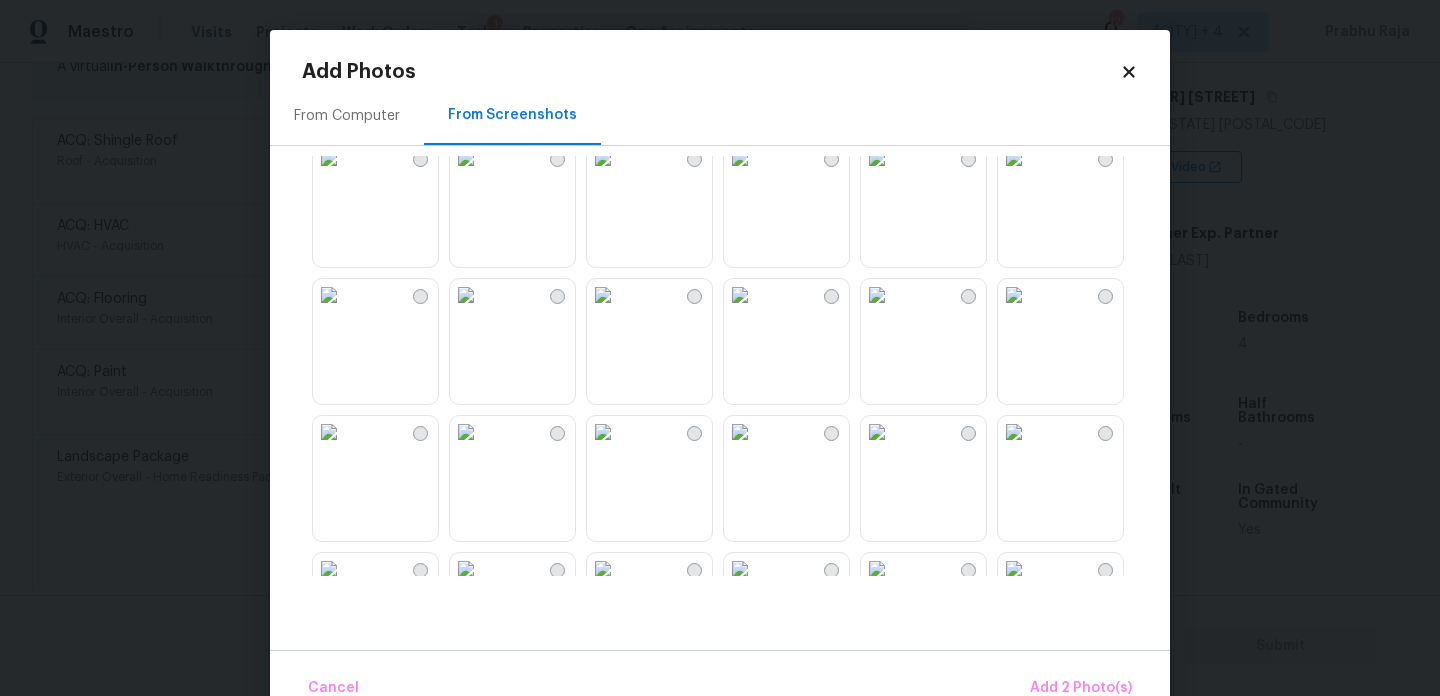 scroll, scrollTop: 851, scrollLeft: 0, axis: vertical 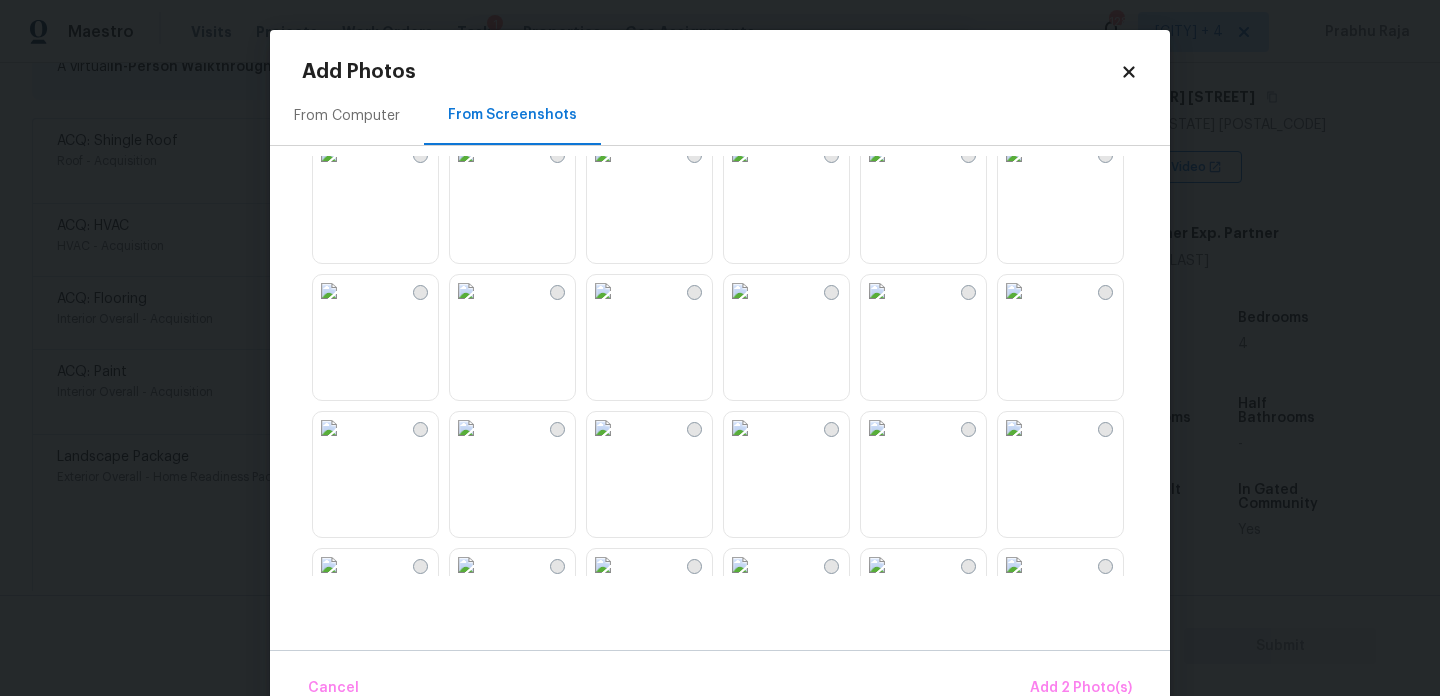 click at bounding box center (603, 291) 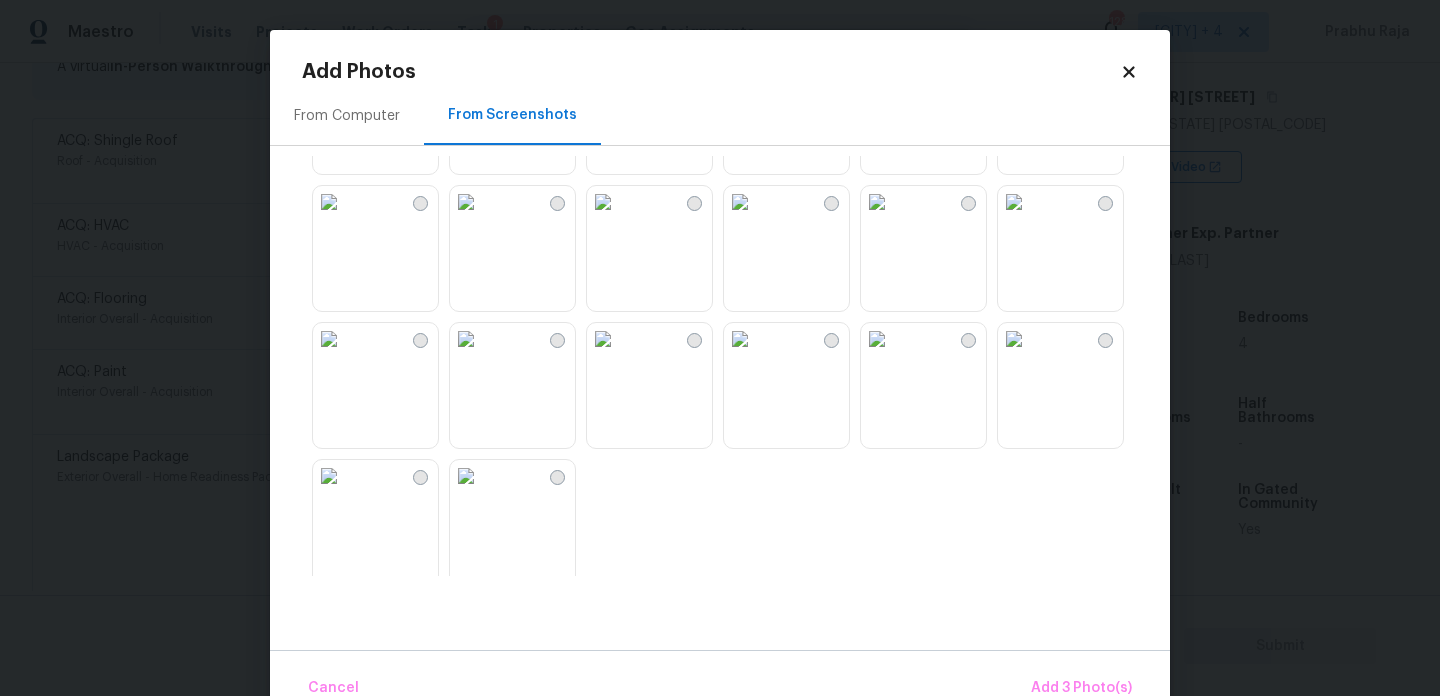 scroll, scrollTop: 1626, scrollLeft: 0, axis: vertical 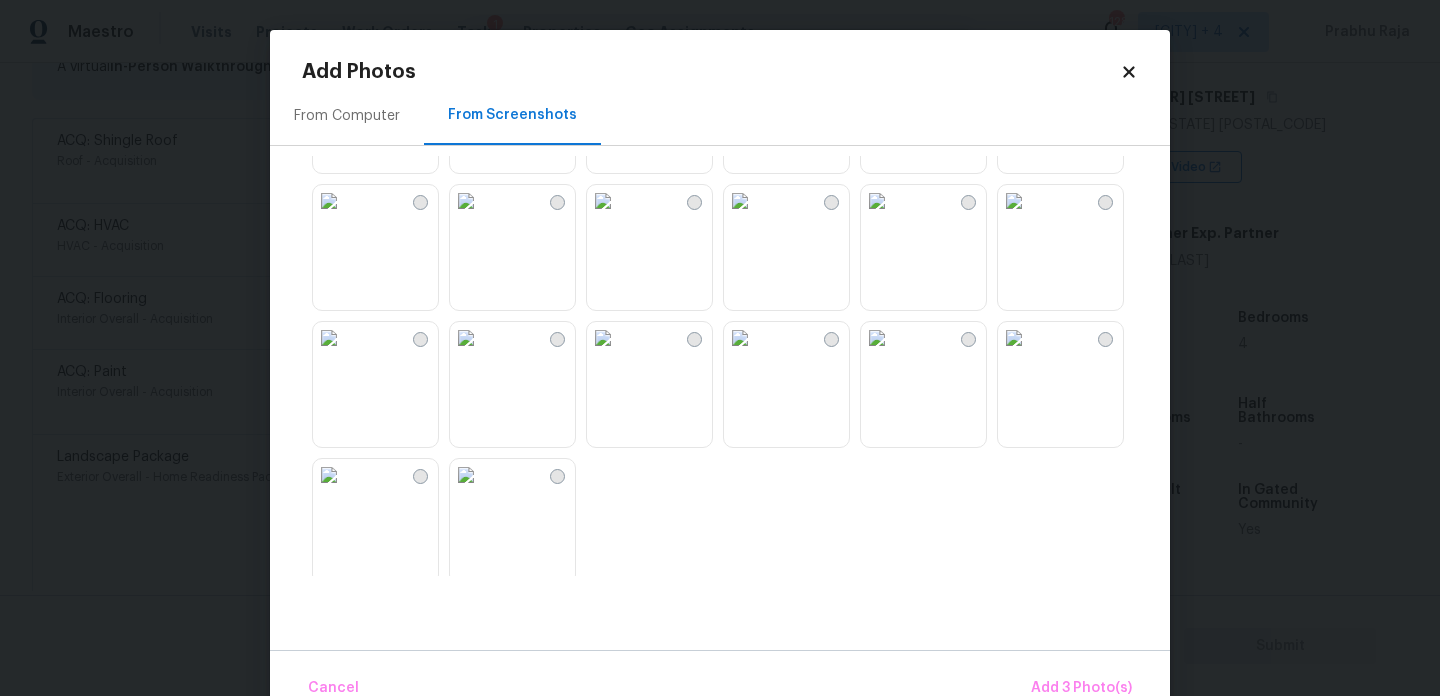 click at bounding box center [603, 338] 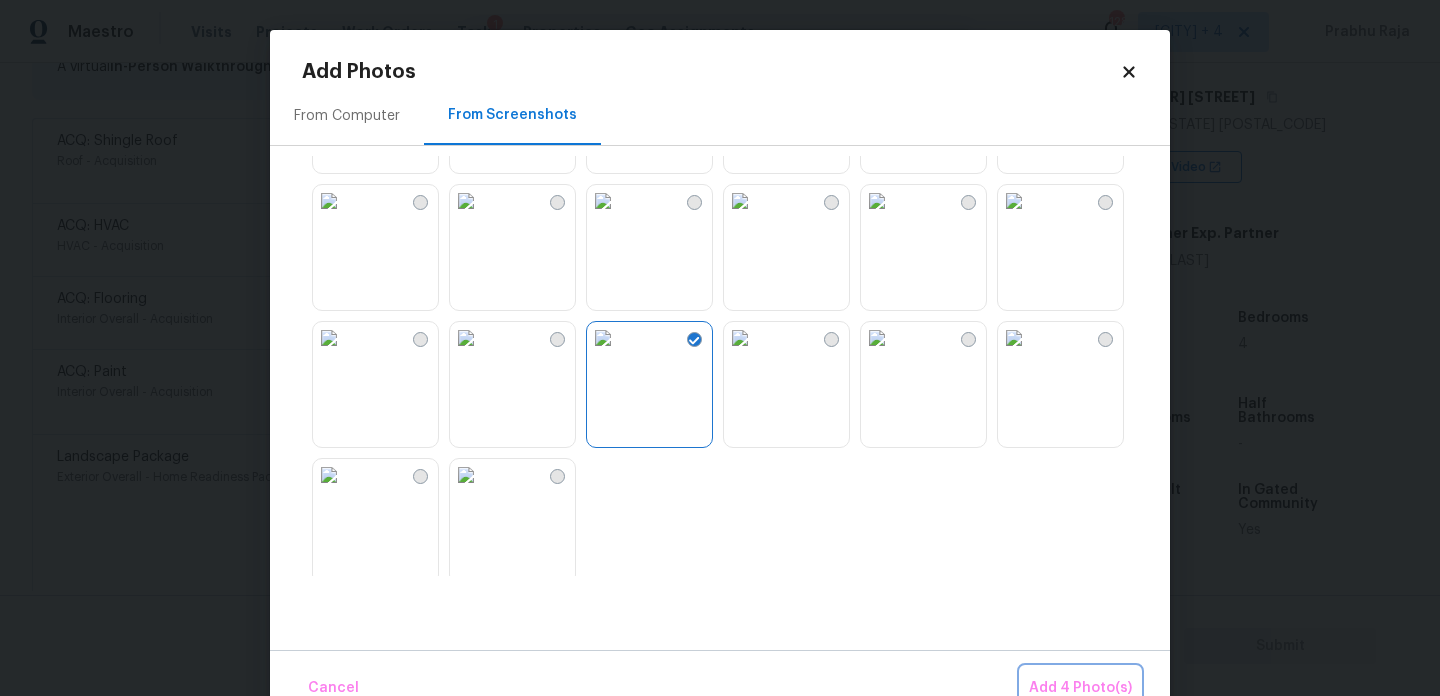 click on "Add 4 Photo(s)" at bounding box center (1080, 688) 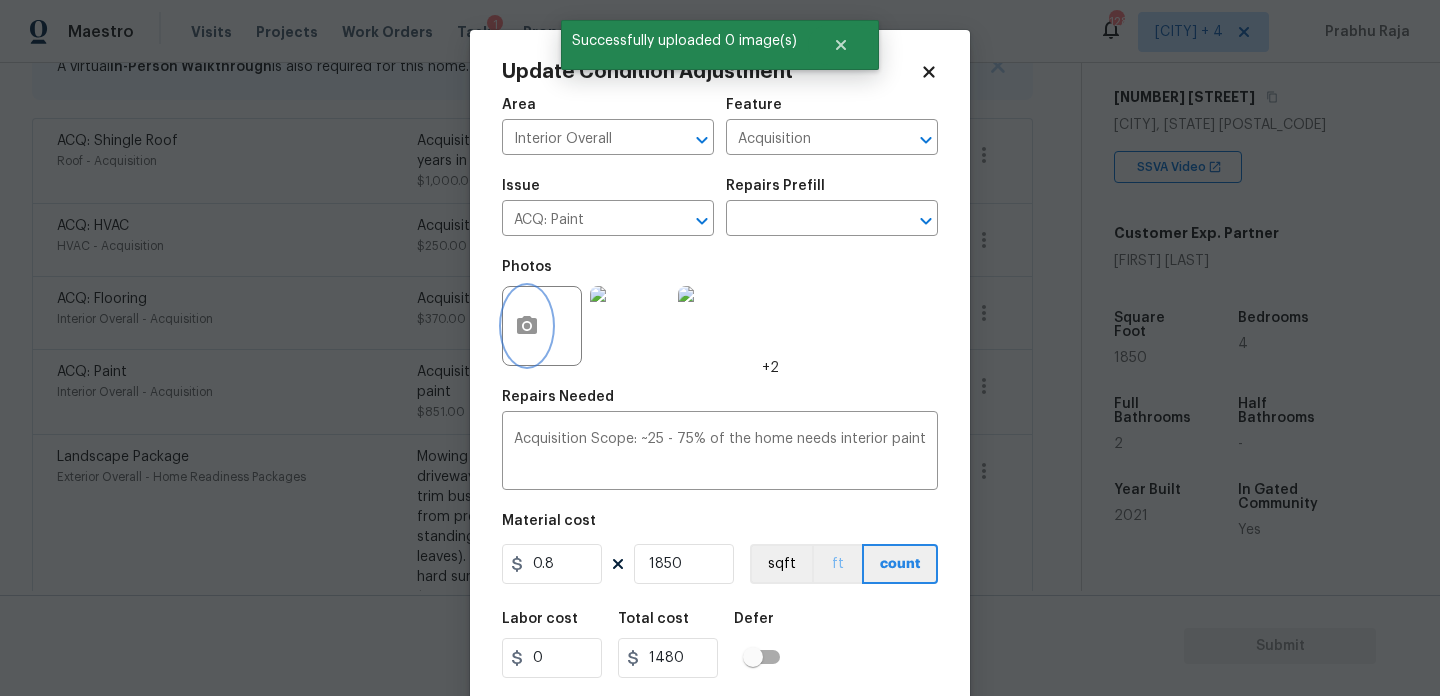 scroll, scrollTop: 51, scrollLeft: 0, axis: vertical 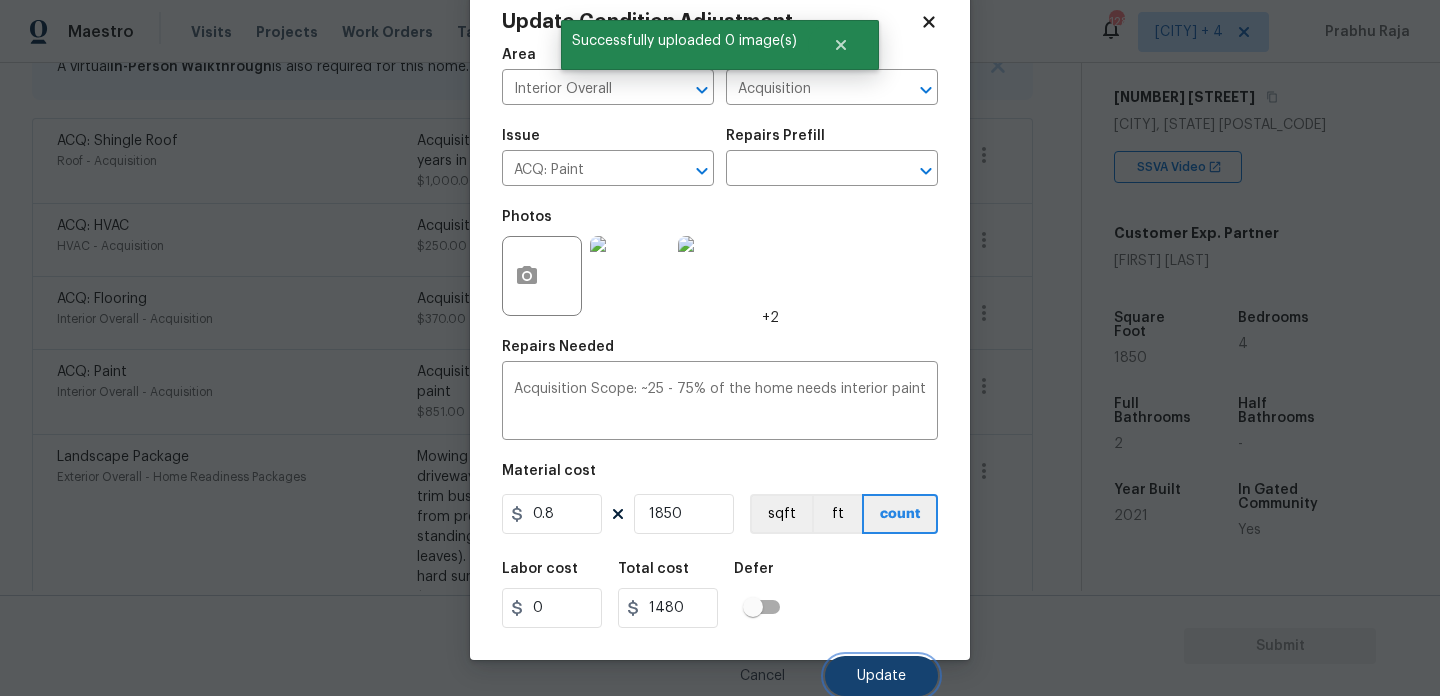 click on "Update" at bounding box center [881, 676] 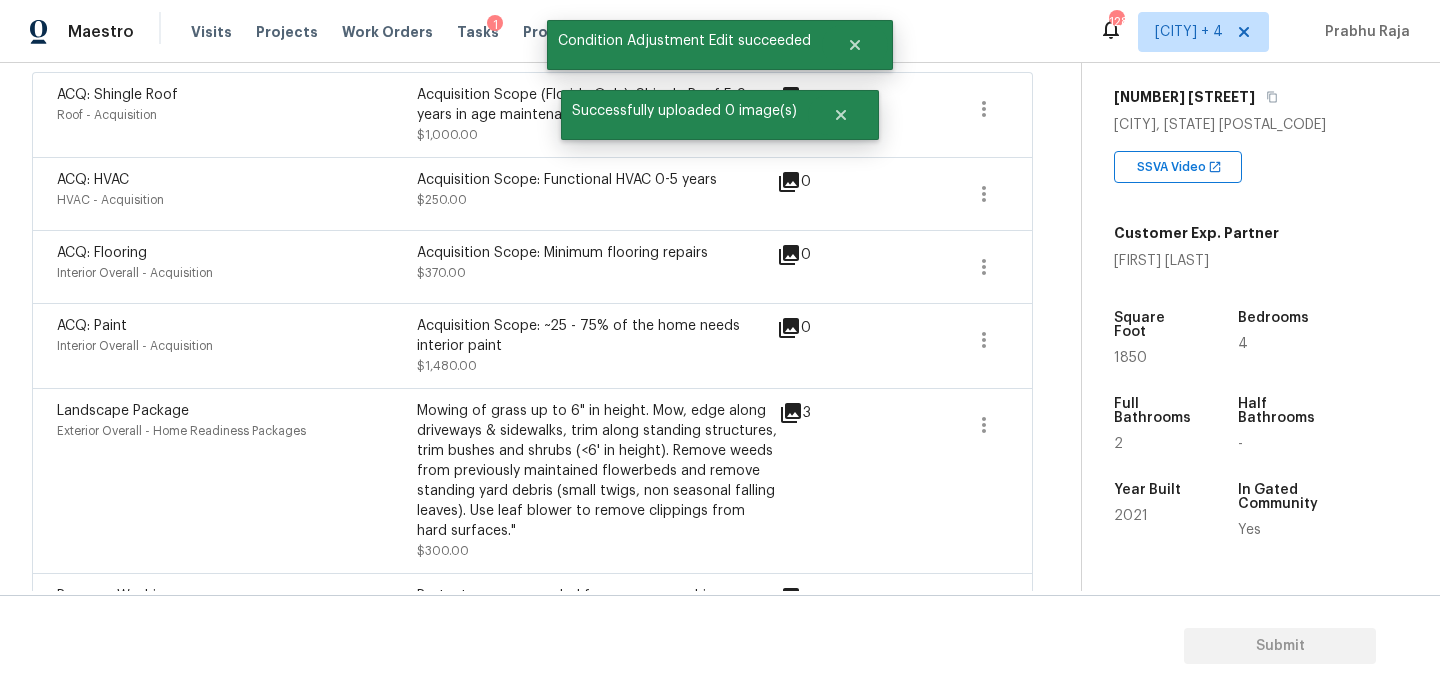scroll, scrollTop: 447, scrollLeft: 0, axis: vertical 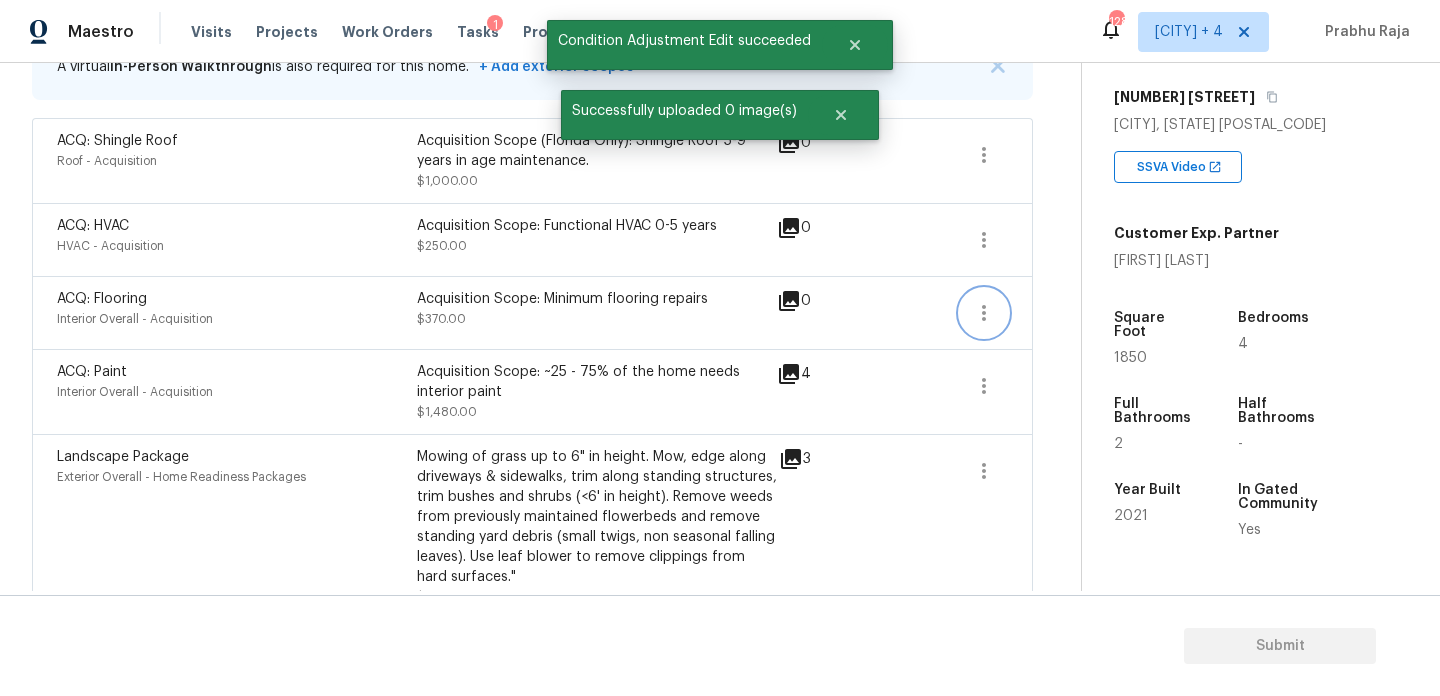 click 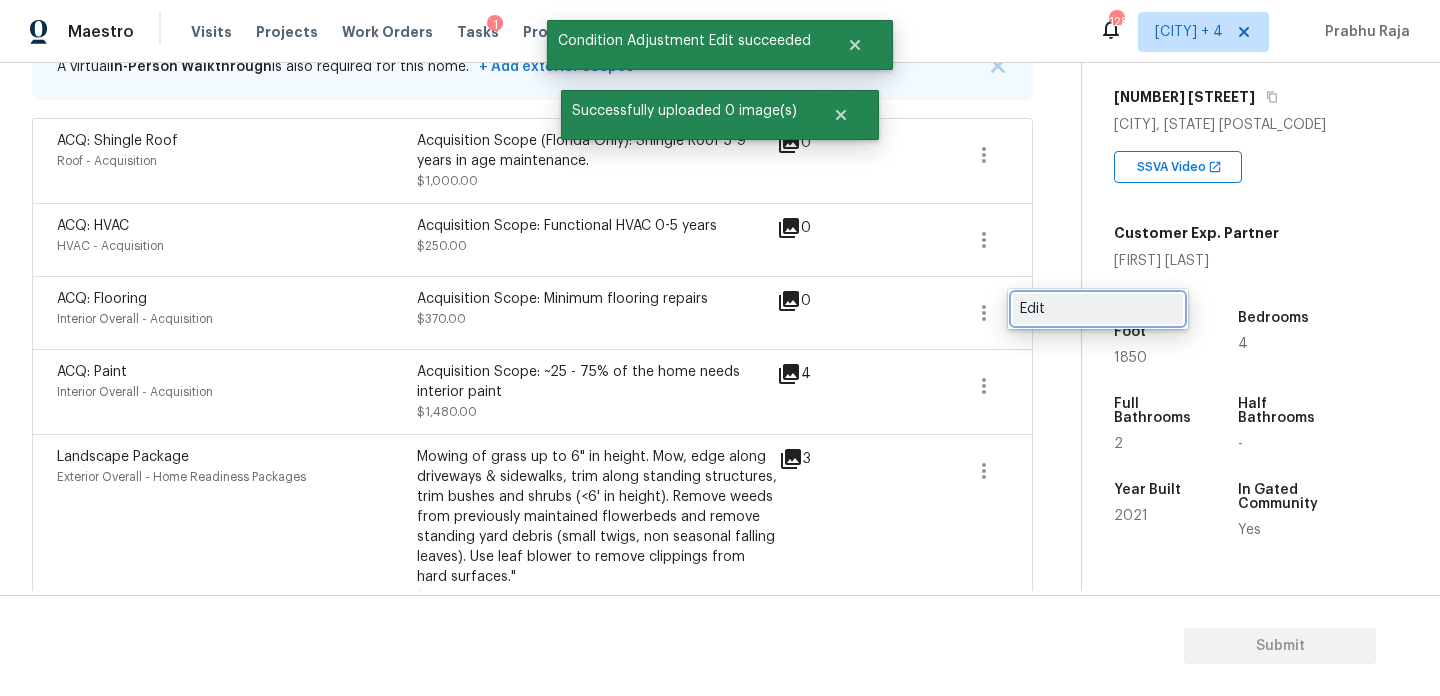 click on "Edit" at bounding box center (1098, 309) 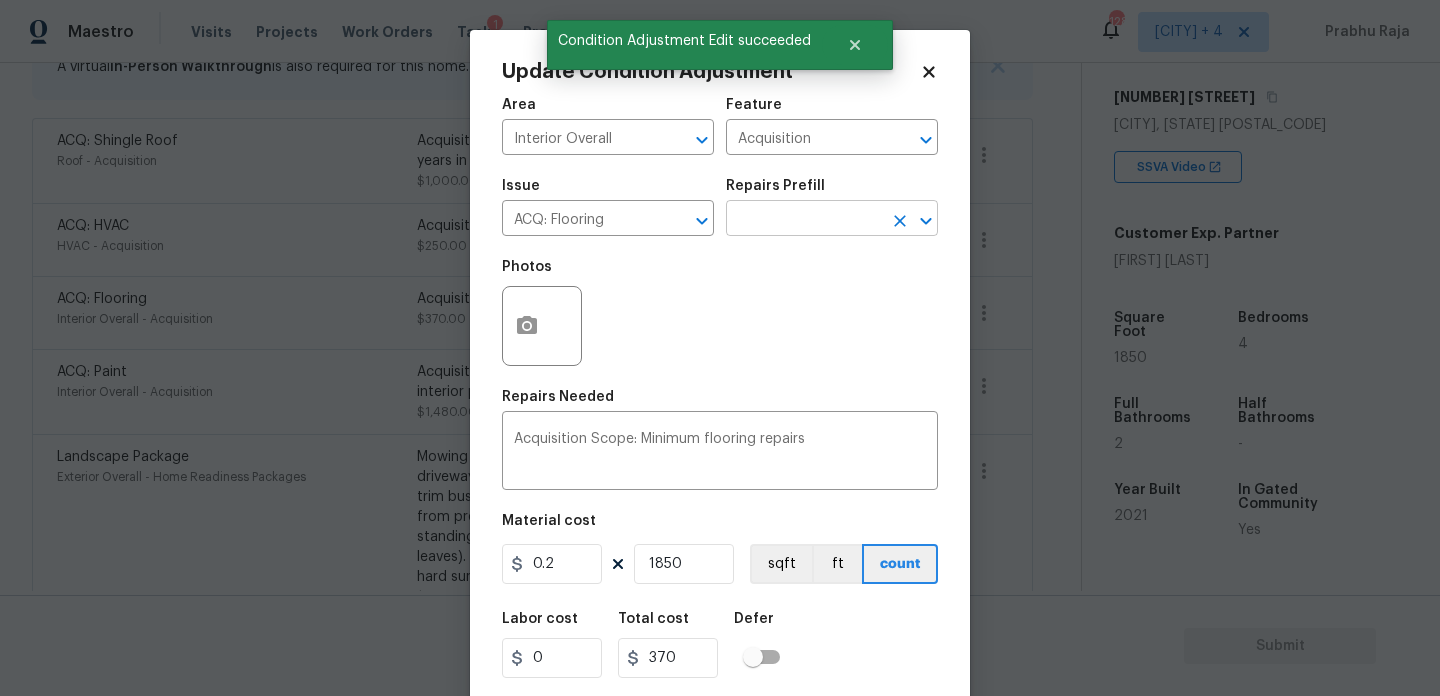 click at bounding box center [804, 220] 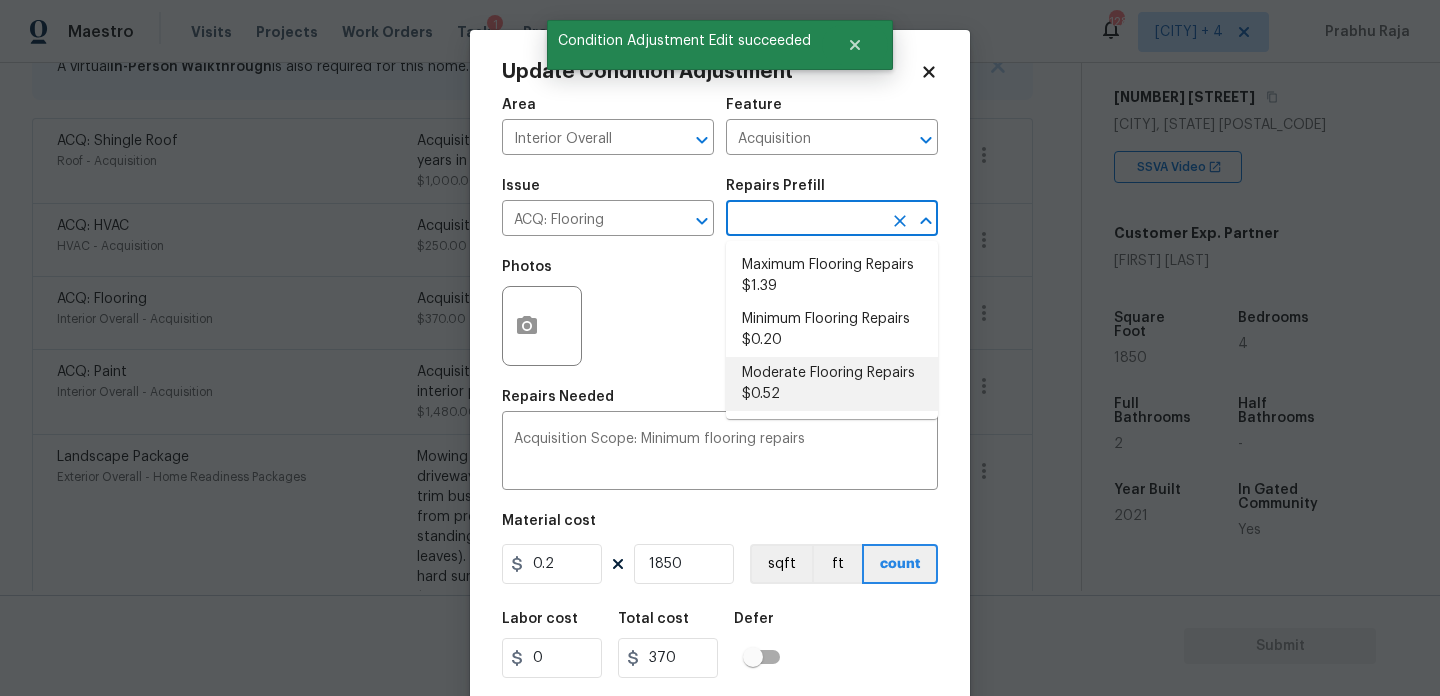 click on "Moderate Flooring Repairs $0.52" at bounding box center [832, 384] 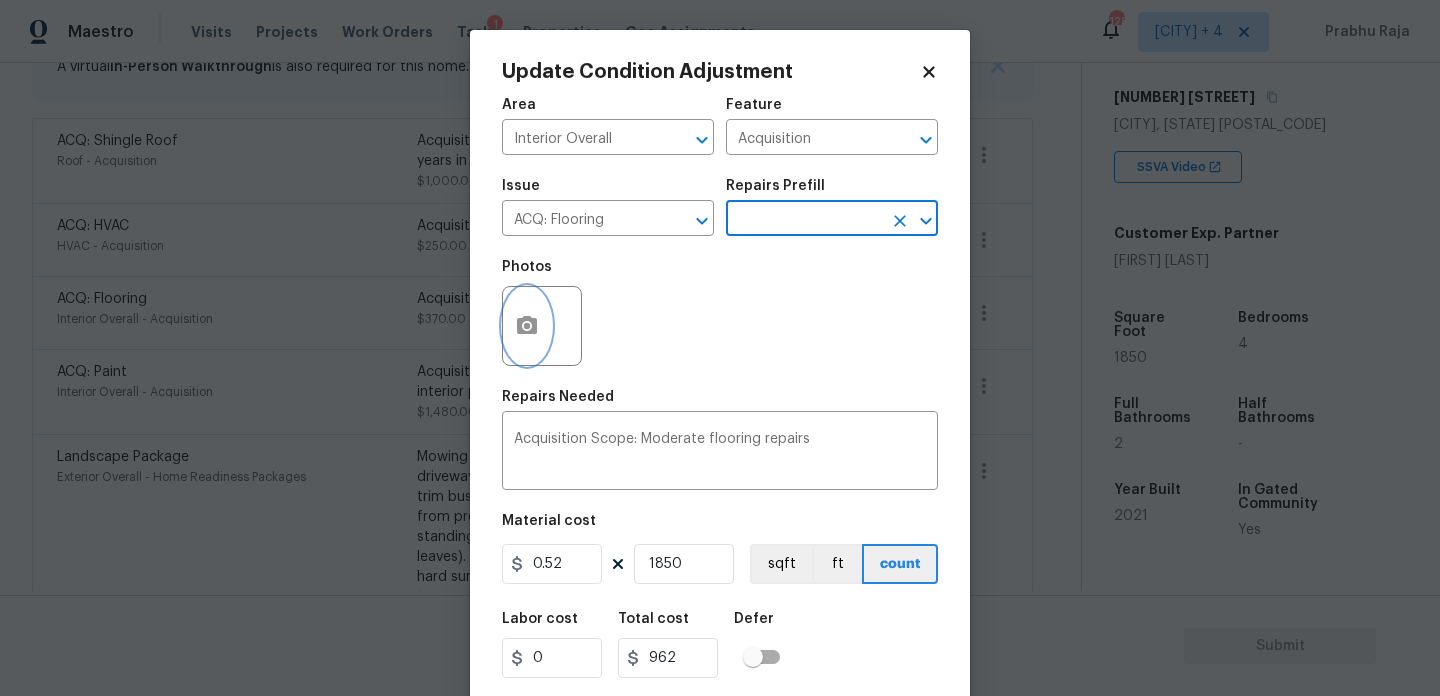 click 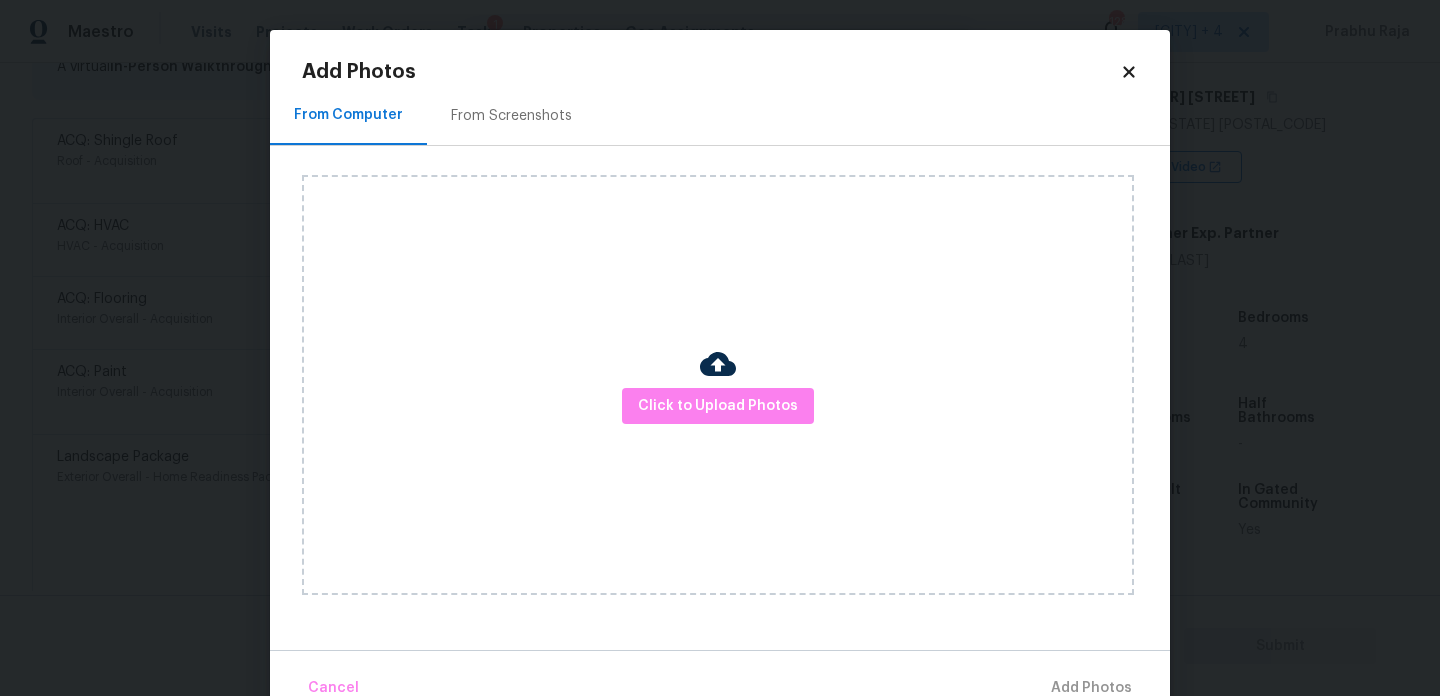 click on "From Screenshots" at bounding box center [511, 115] 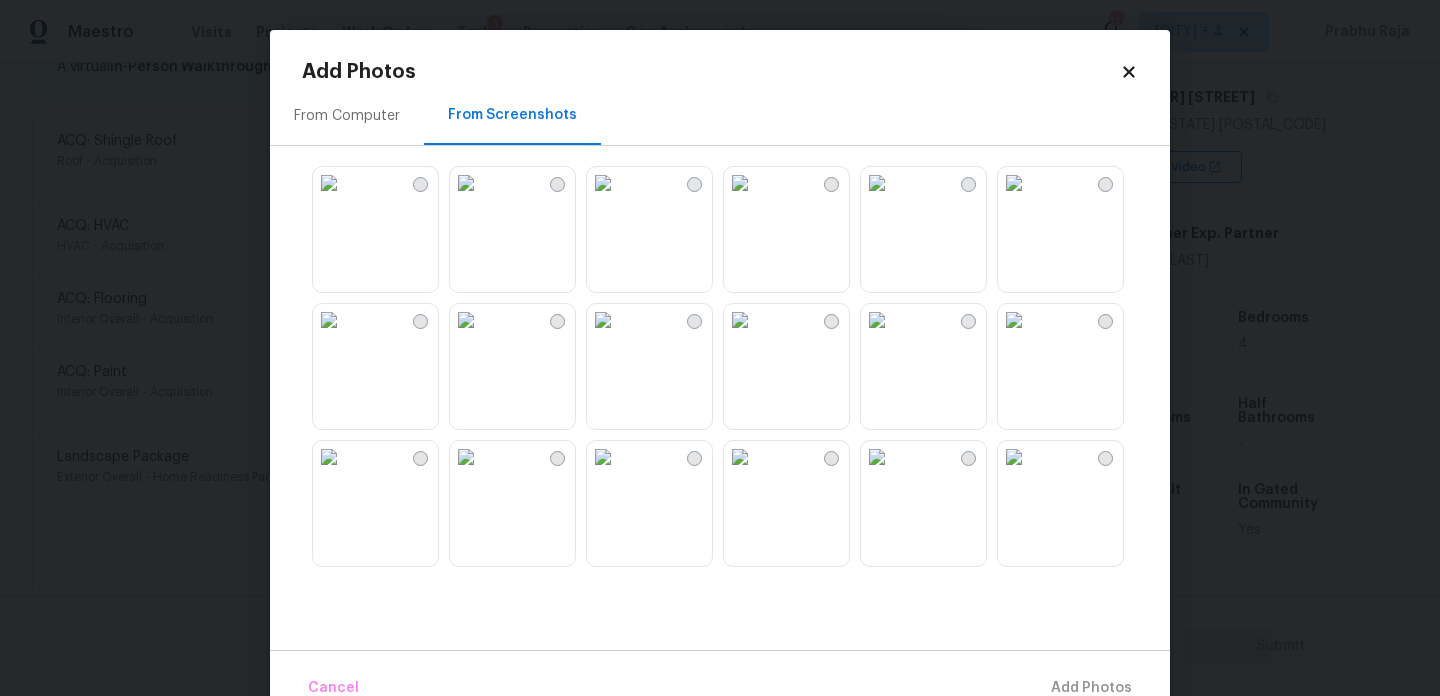 click at bounding box center (466, 320) 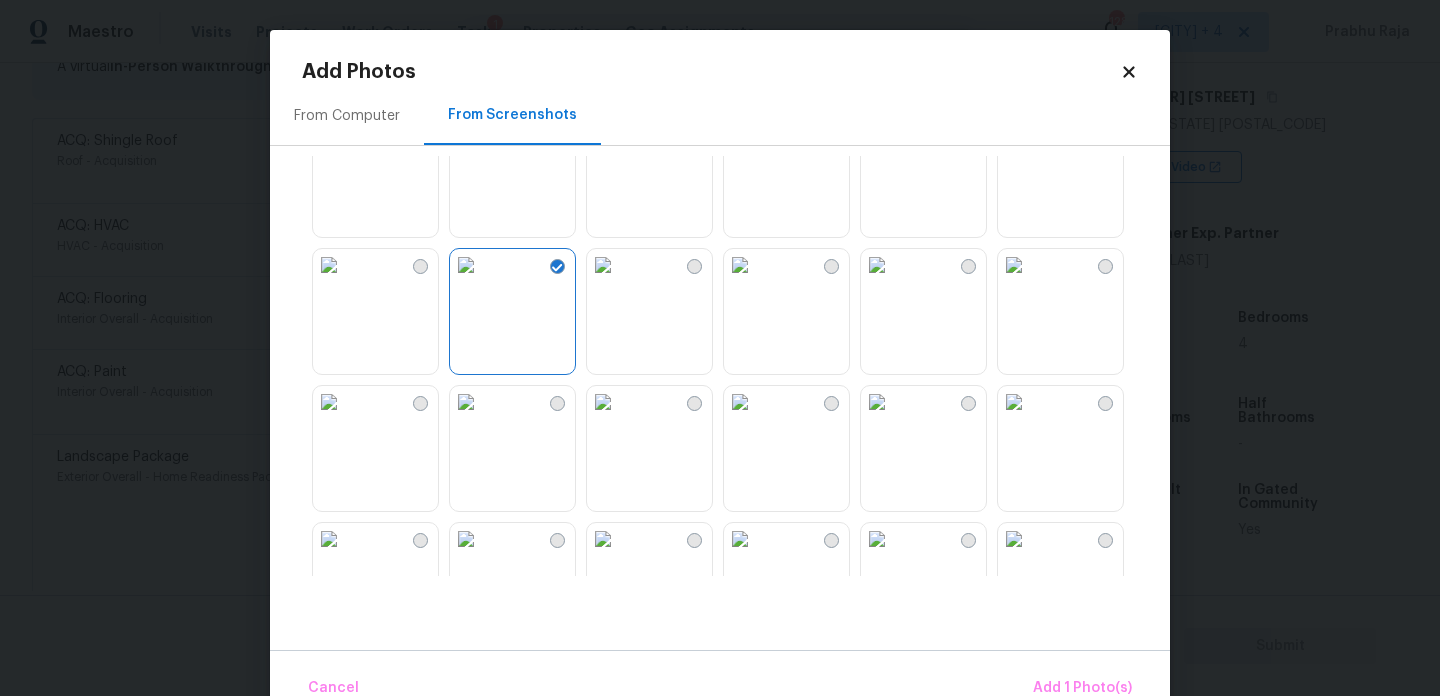 scroll, scrollTop: 35, scrollLeft: 0, axis: vertical 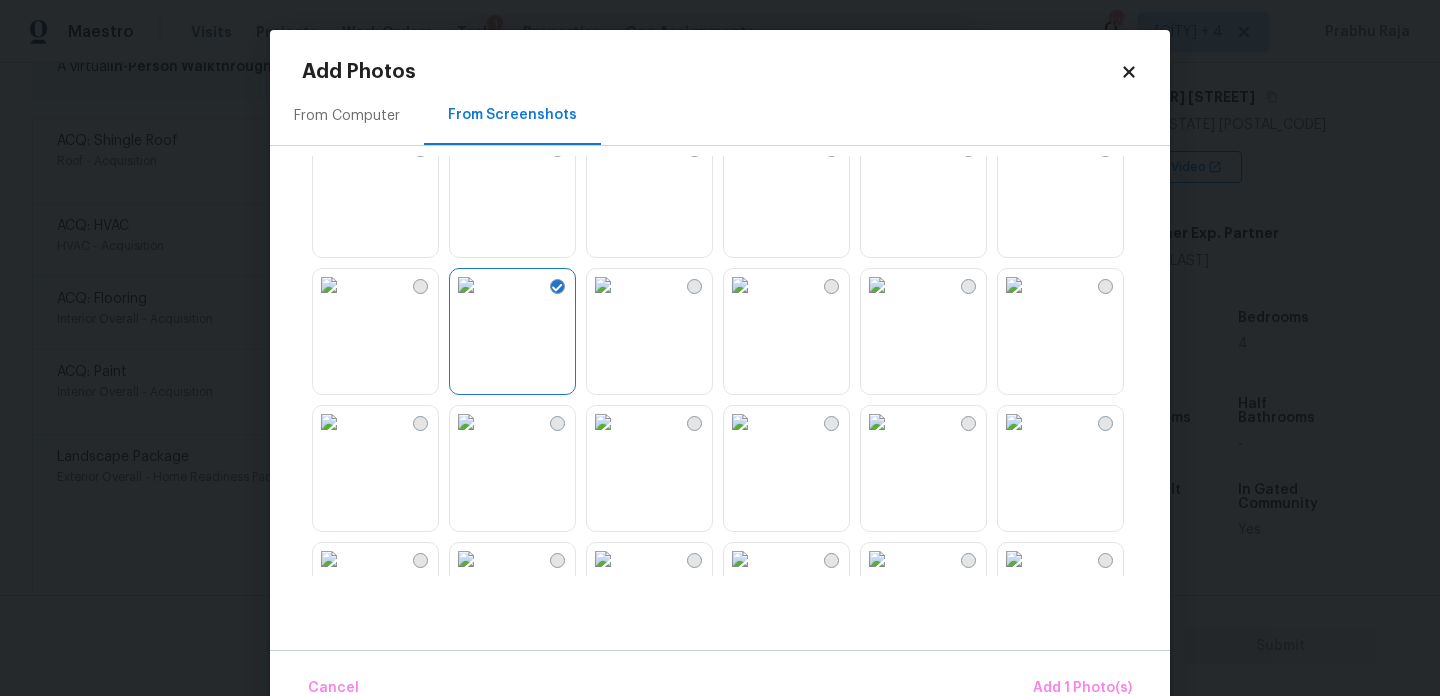 click at bounding box center [1014, 148] 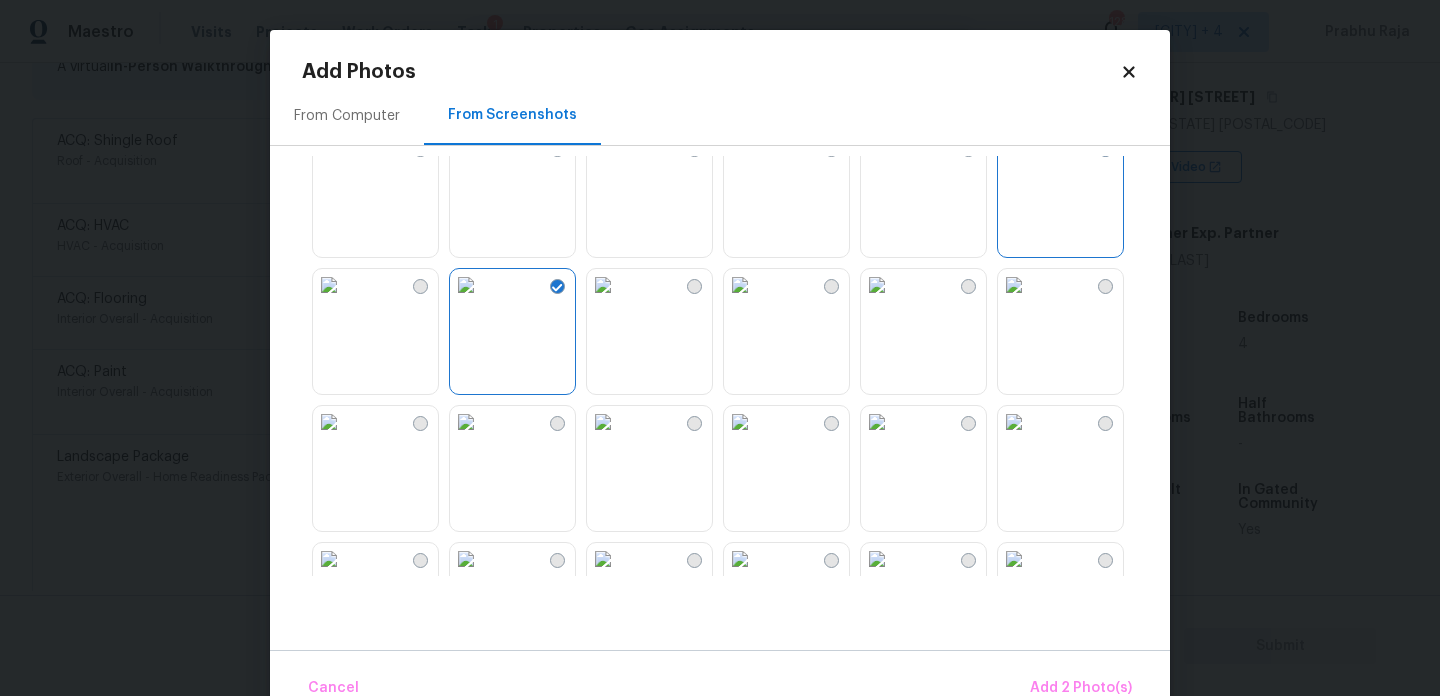 click at bounding box center (877, 148) 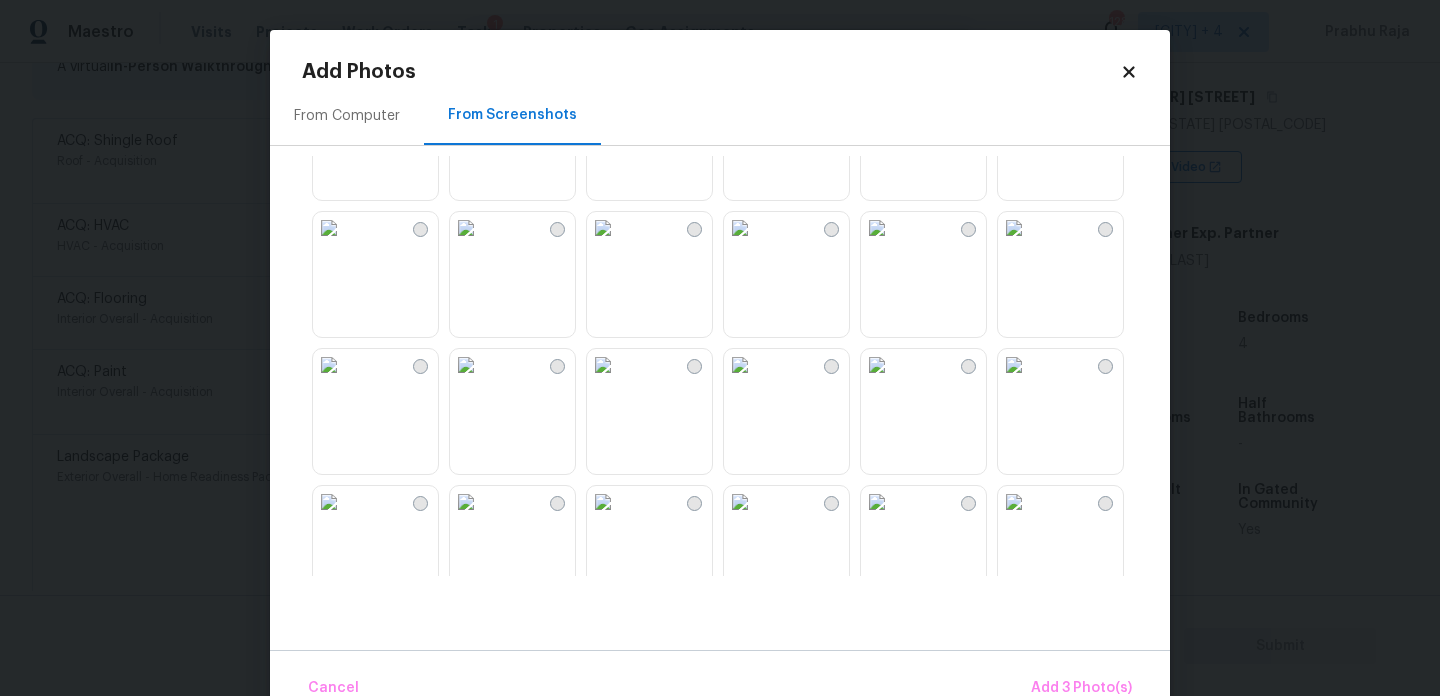scroll, scrollTop: 1623, scrollLeft: 0, axis: vertical 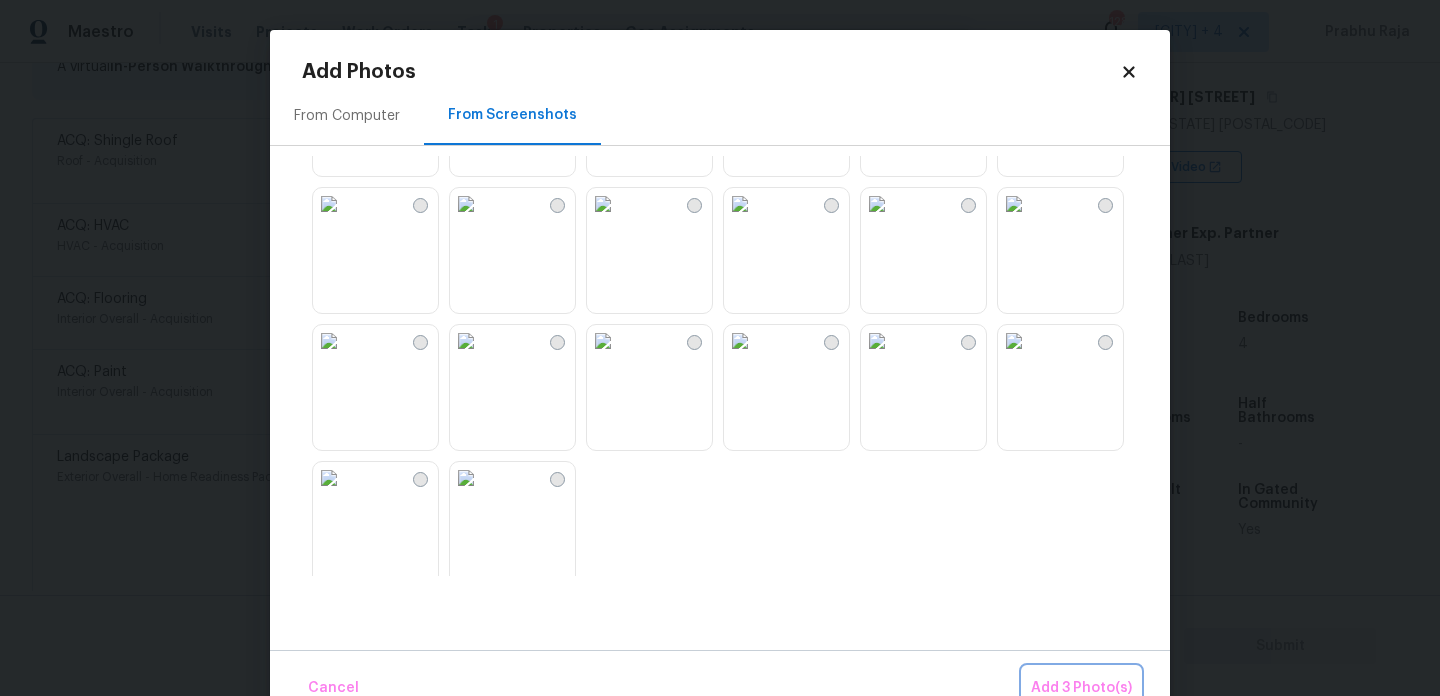click on "Add 3 Photo(s)" at bounding box center [1081, 688] 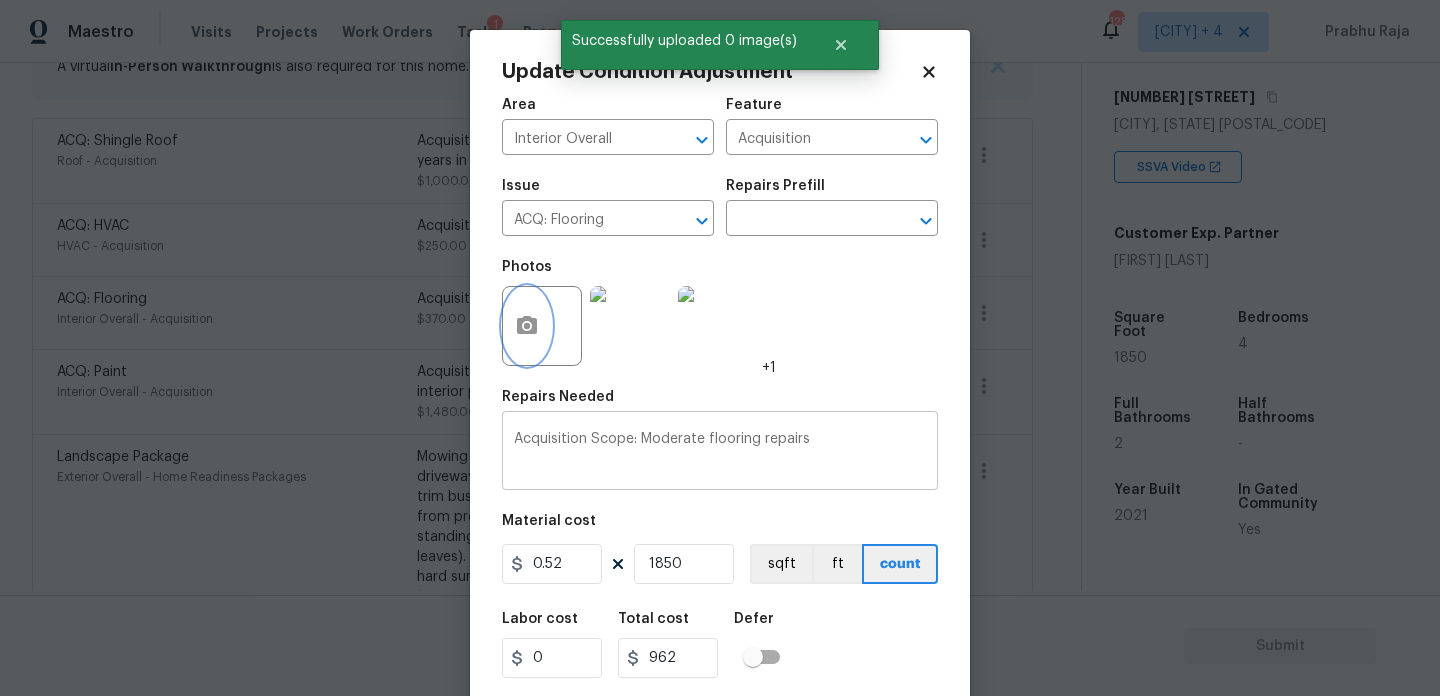 scroll, scrollTop: 51, scrollLeft: 0, axis: vertical 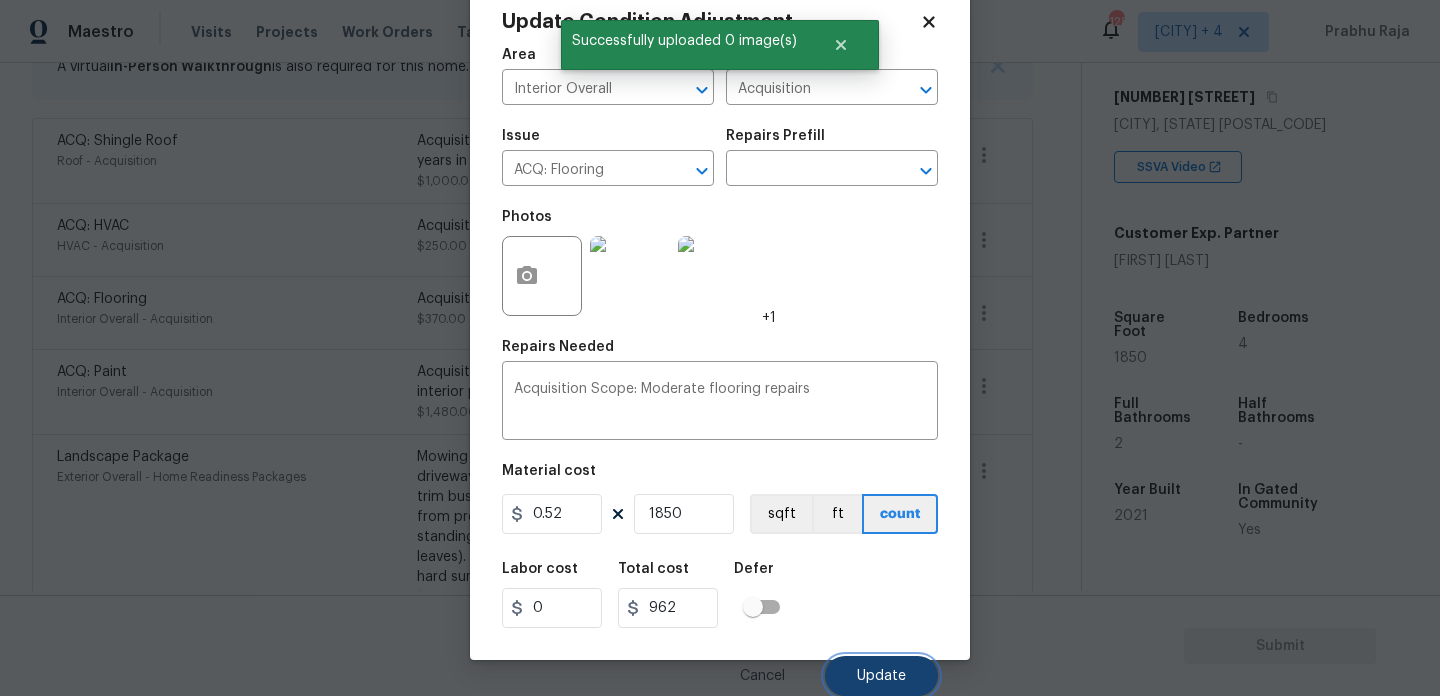 click on "Update" at bounding box center [881, 676] 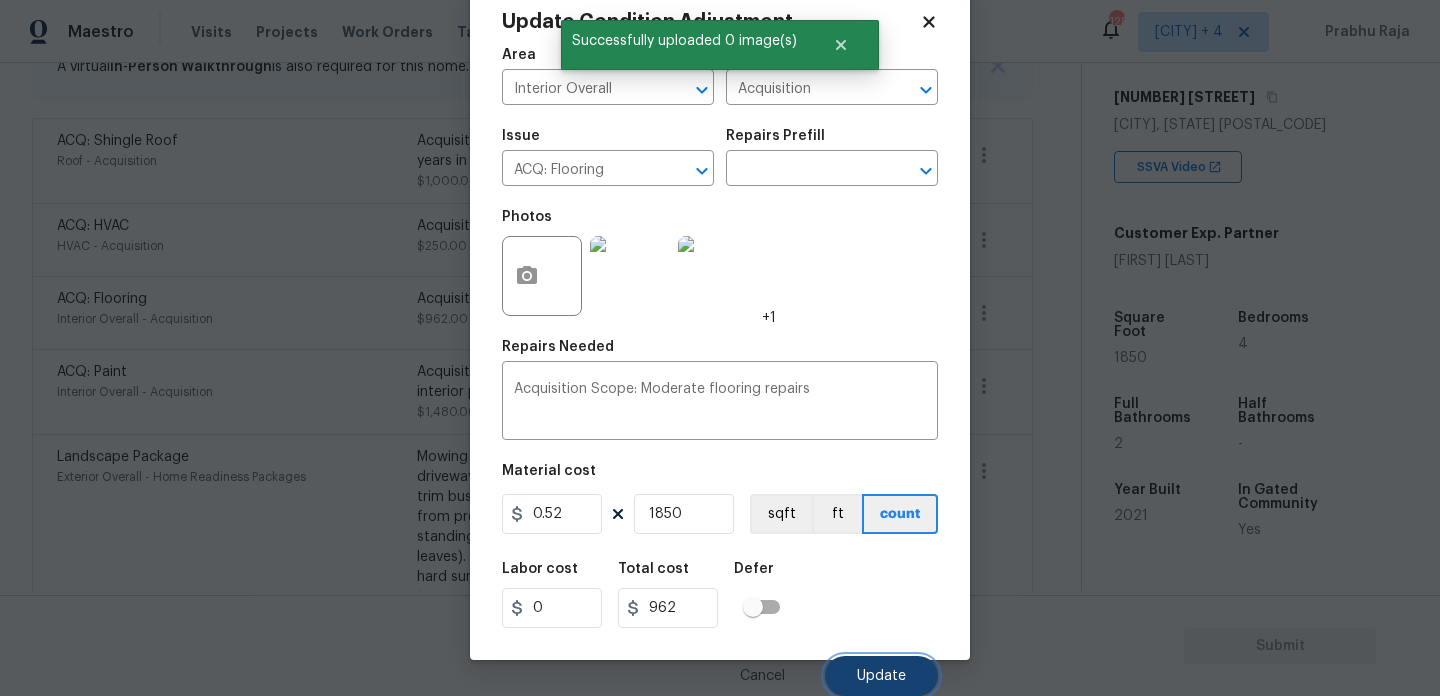 scroll, scrollTop: 447, scrollLeft: 0, axis: vertical 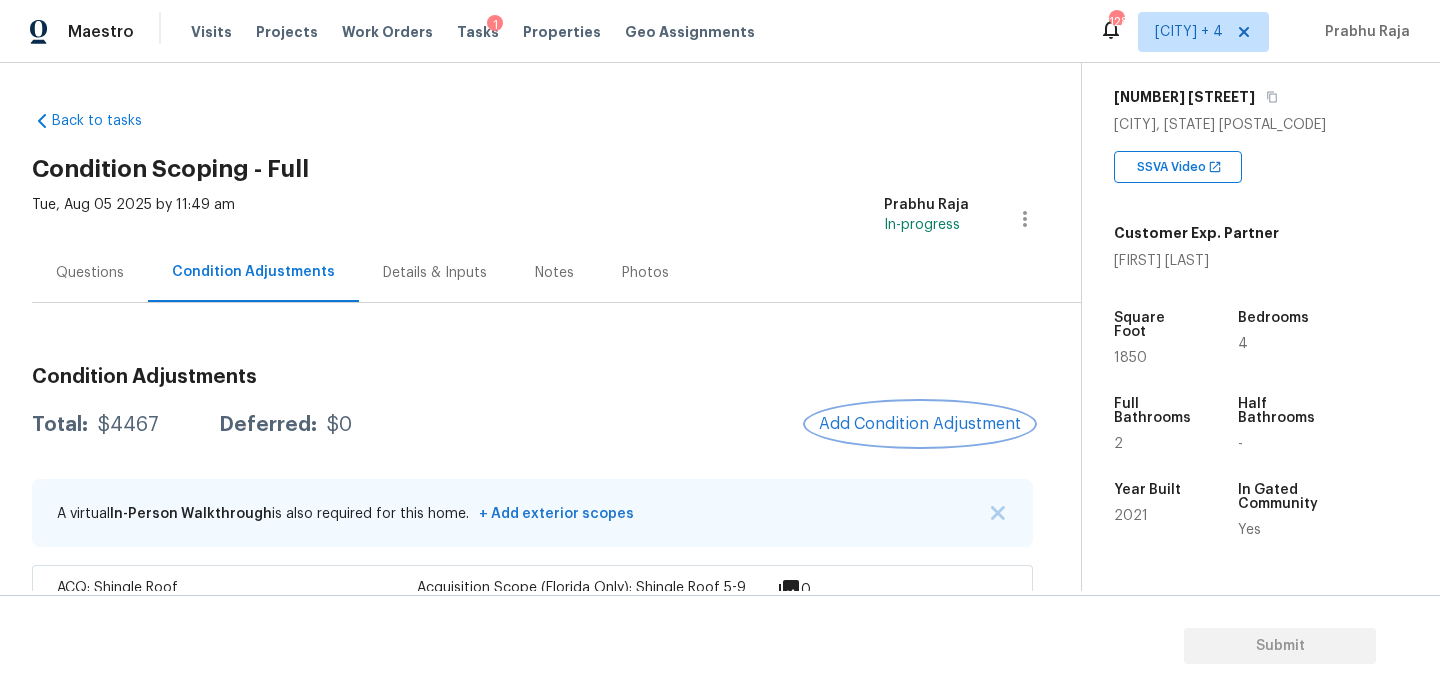 click on "Add Condition Adjustment" at bounding box center [920, 424] 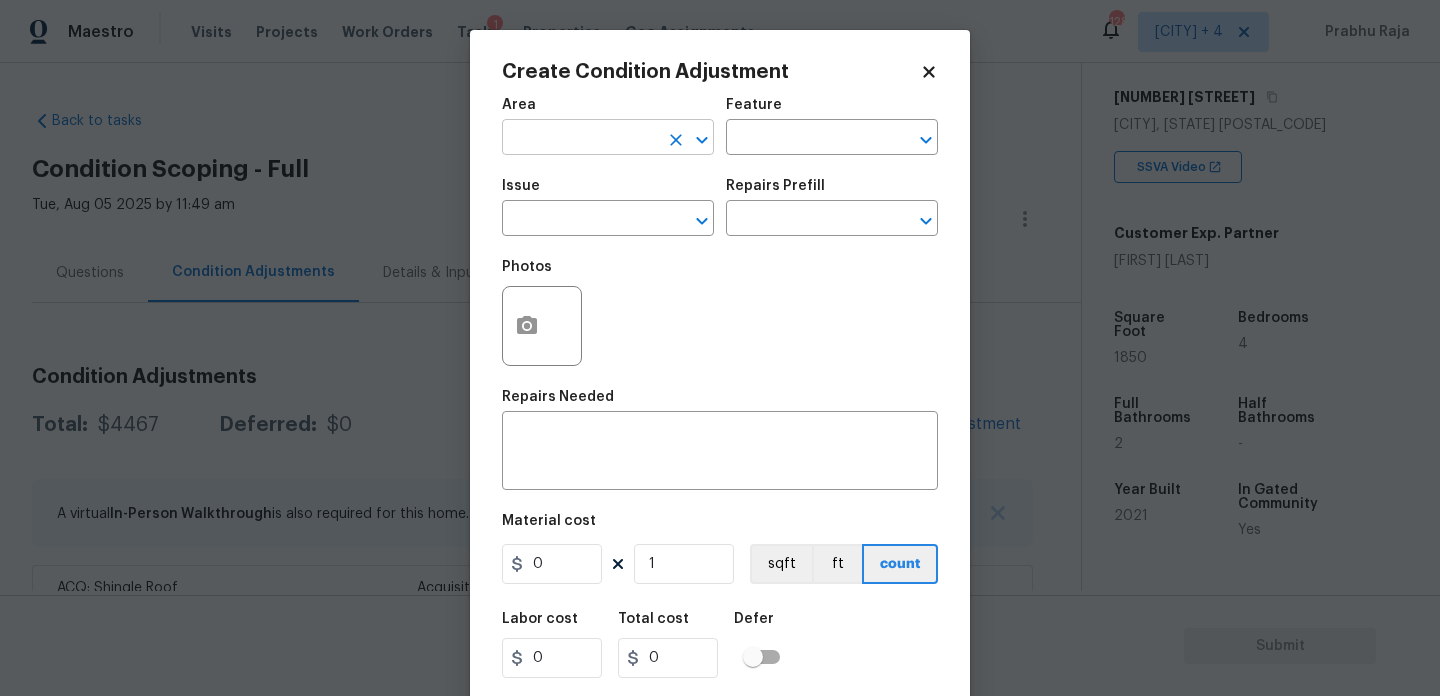 click at bounding box center (580, 139) 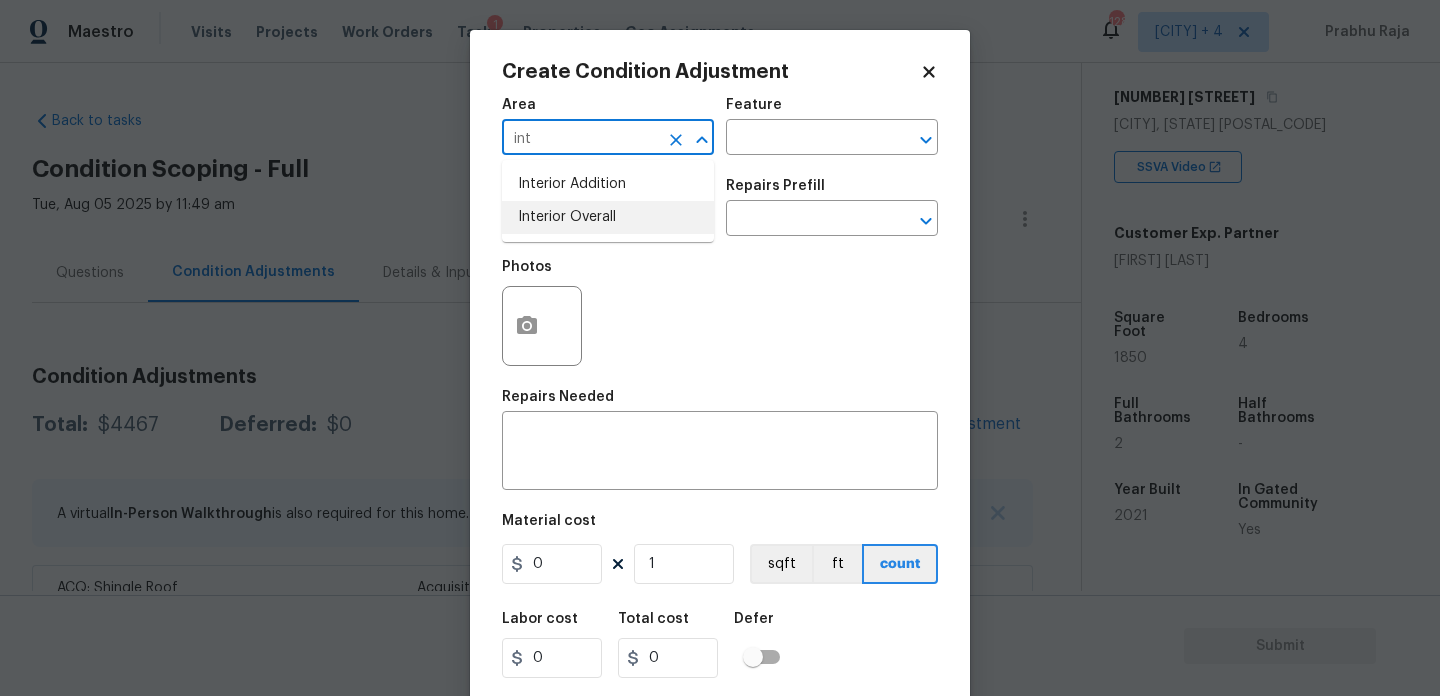 click on "Interior Overall" at bounding box center (608, 217) 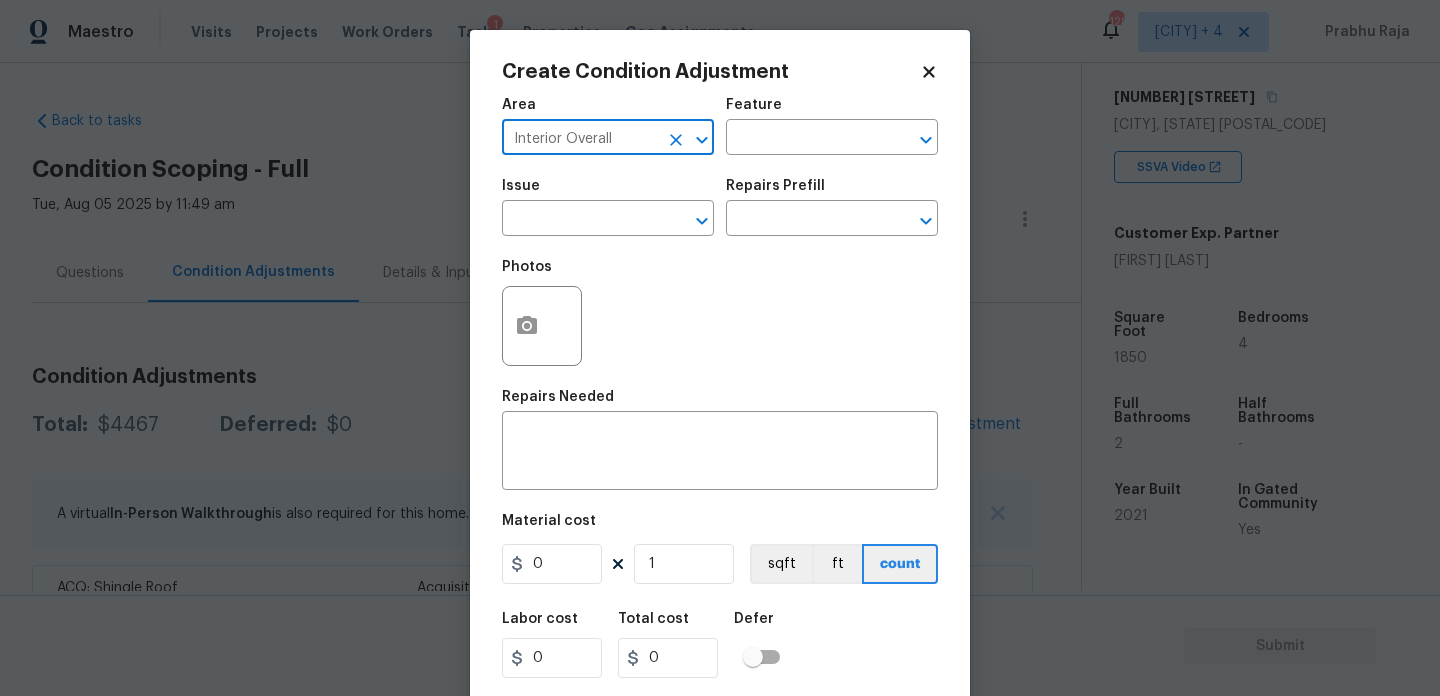 type on "Interior Overall" 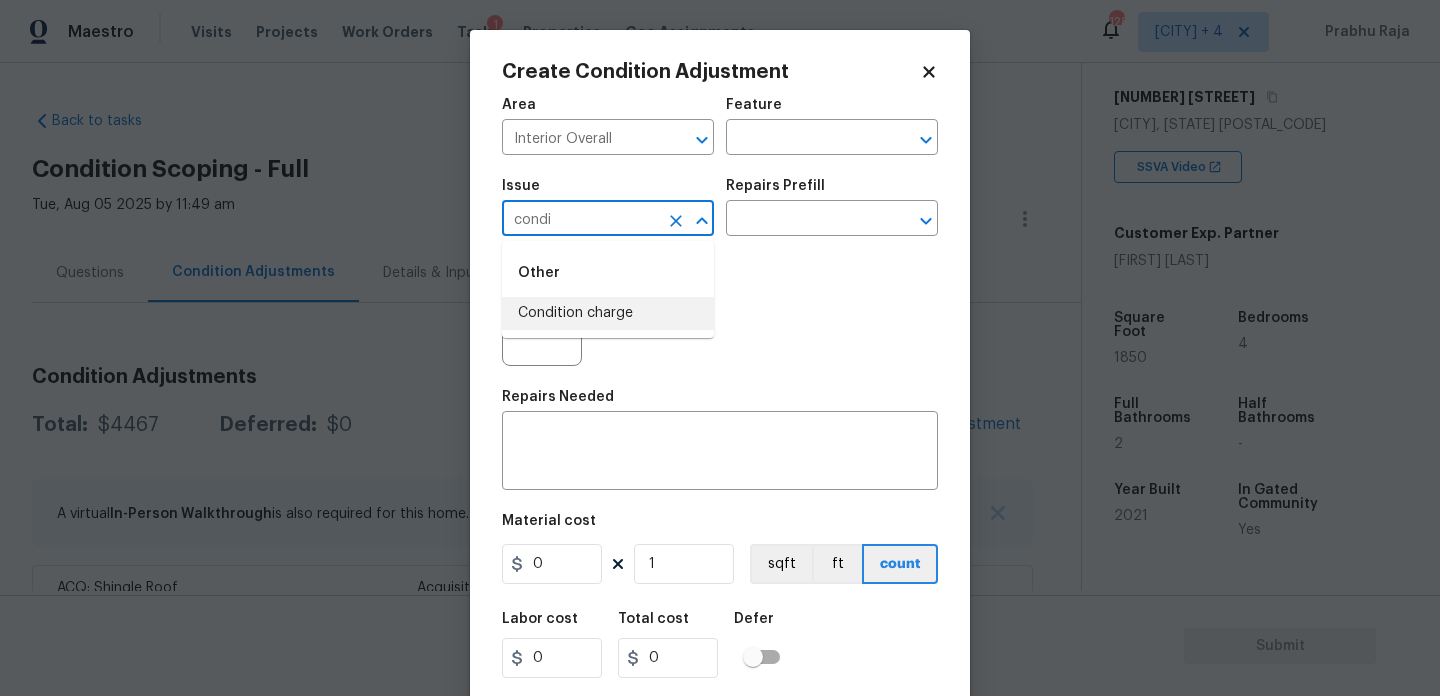 click on "Condition charge" at bounding box center [608, 313] 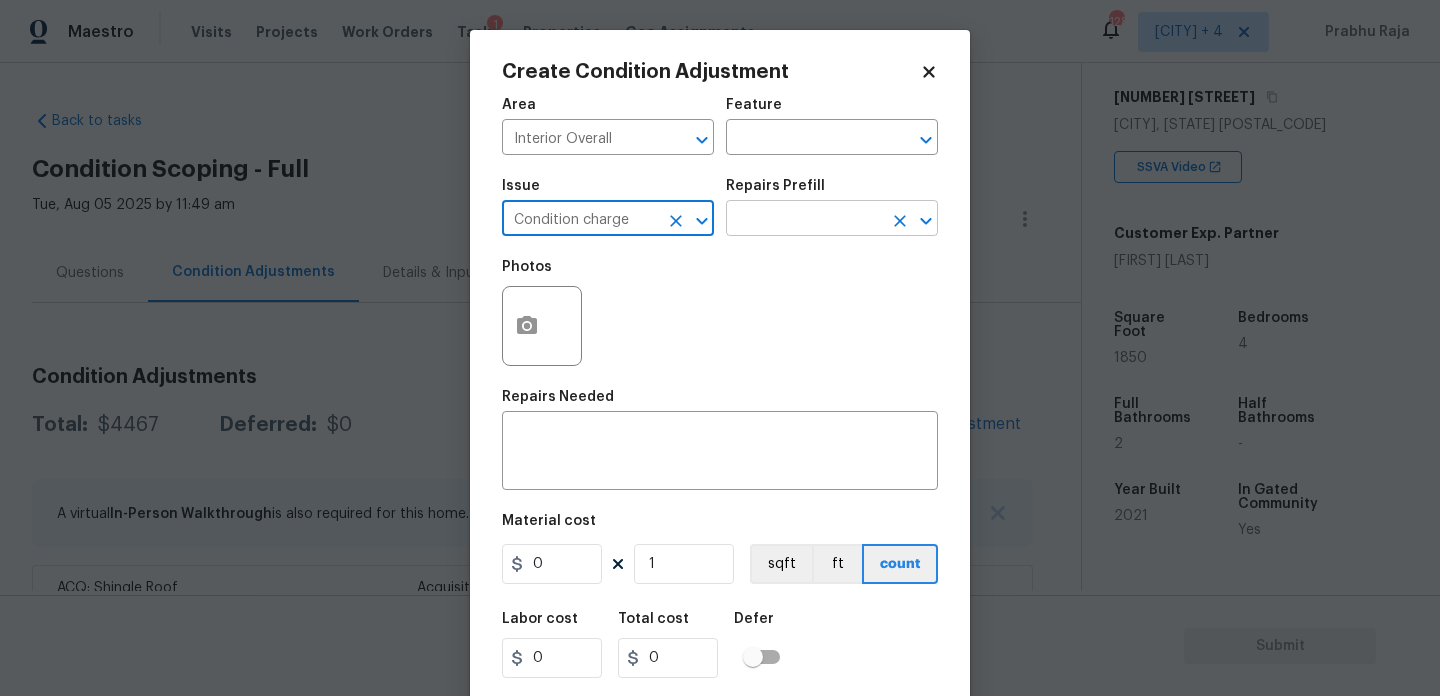 type on "Condition charge" 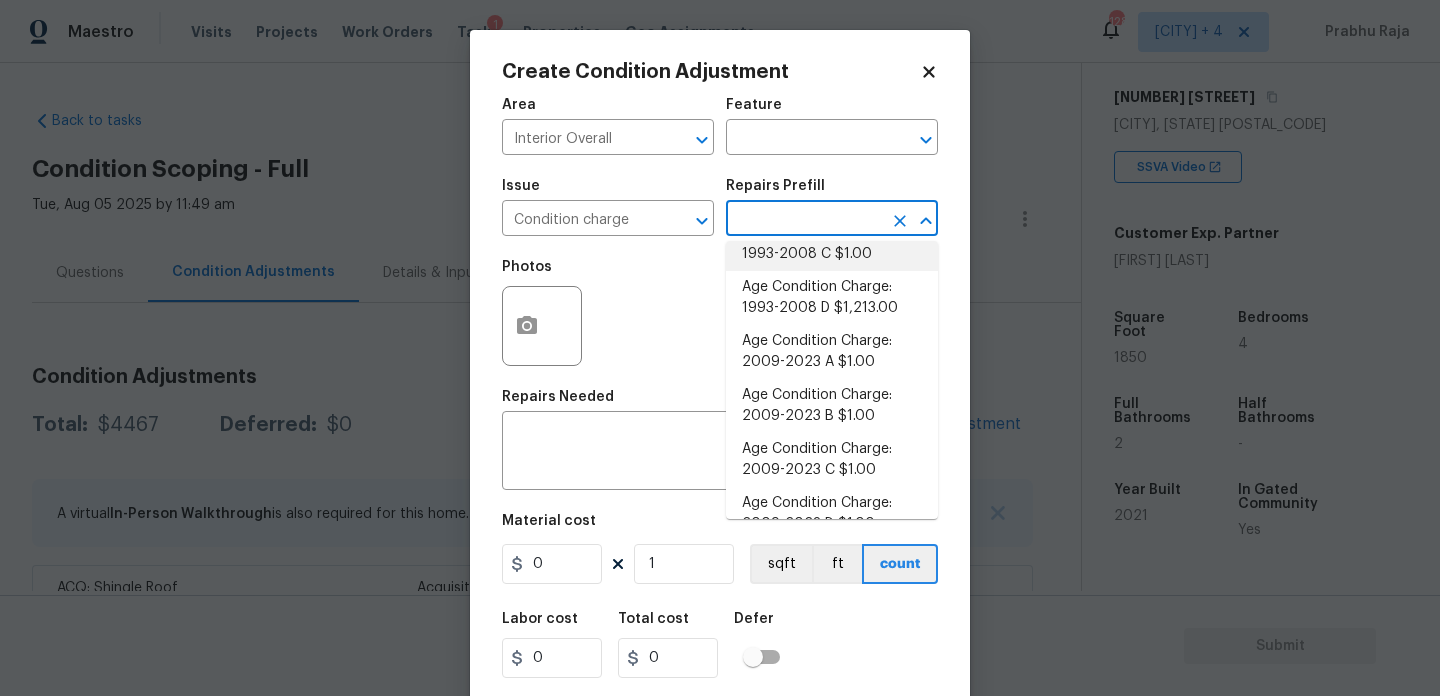 scroll, scrollTop: 574, scrollLeft: 0, axis: vertical 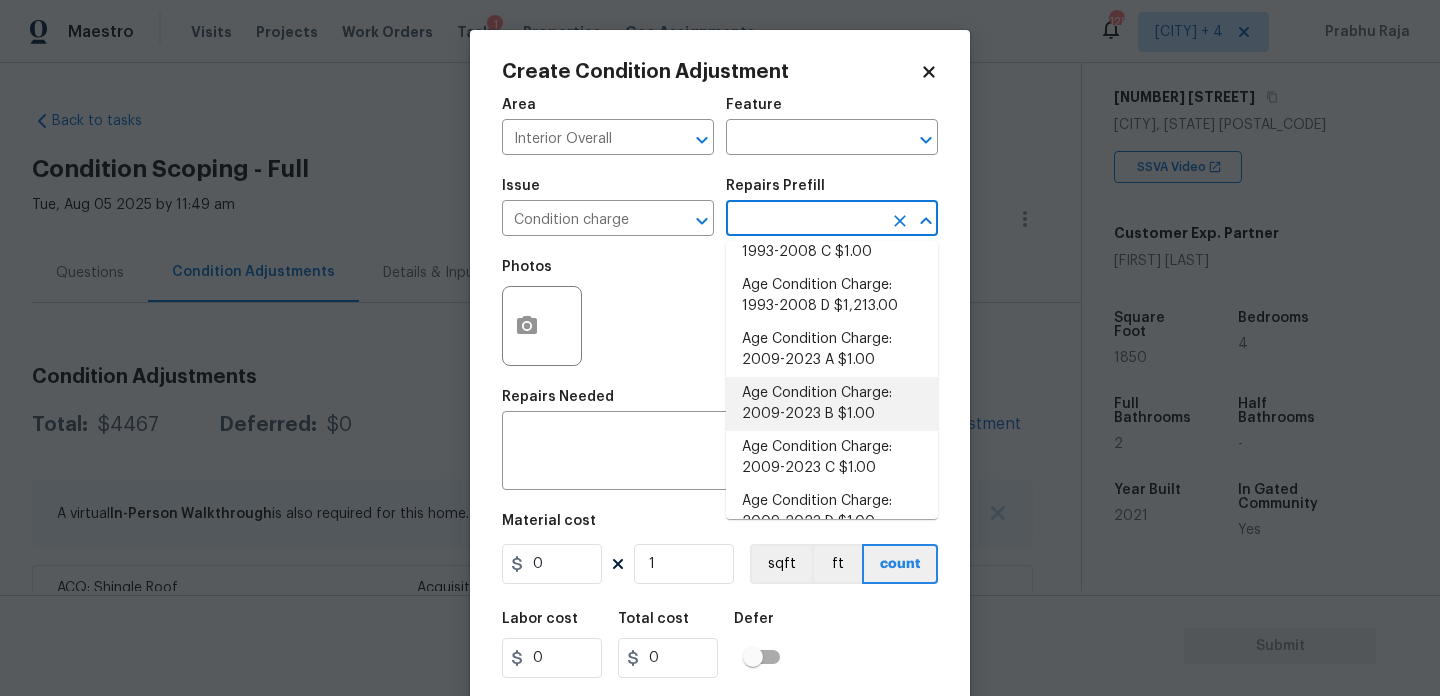 click on "Age Condition Charge: 2009-2023 B	 $1.00" at bounding box center (832, 404) 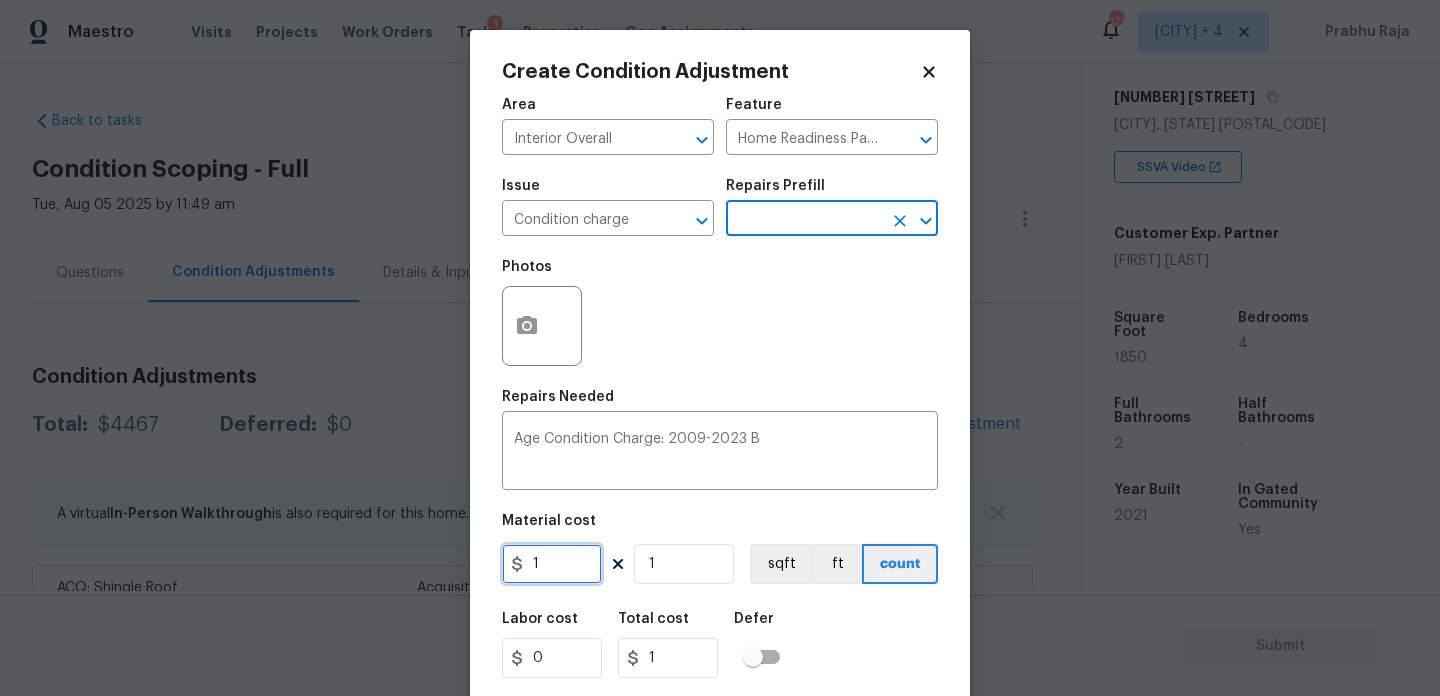 click on "1" at bounding box center [552, 564] 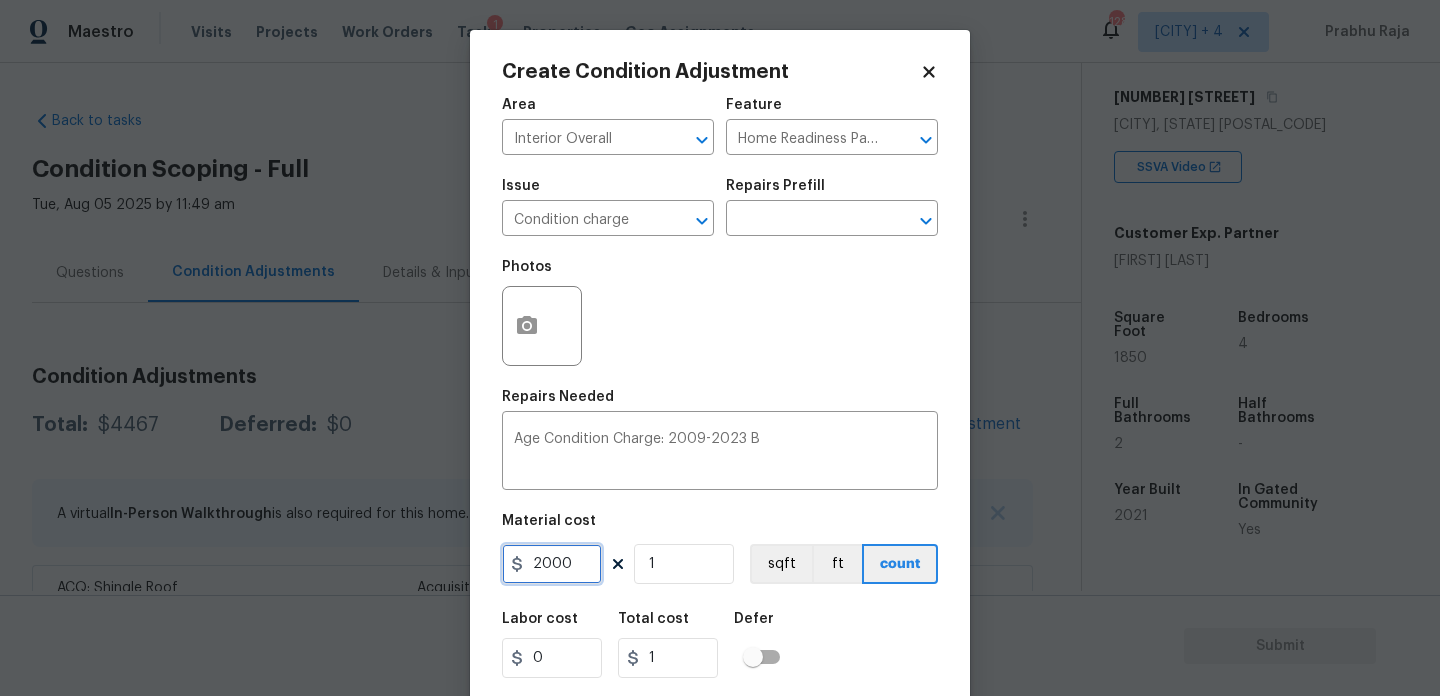 type on "2000" 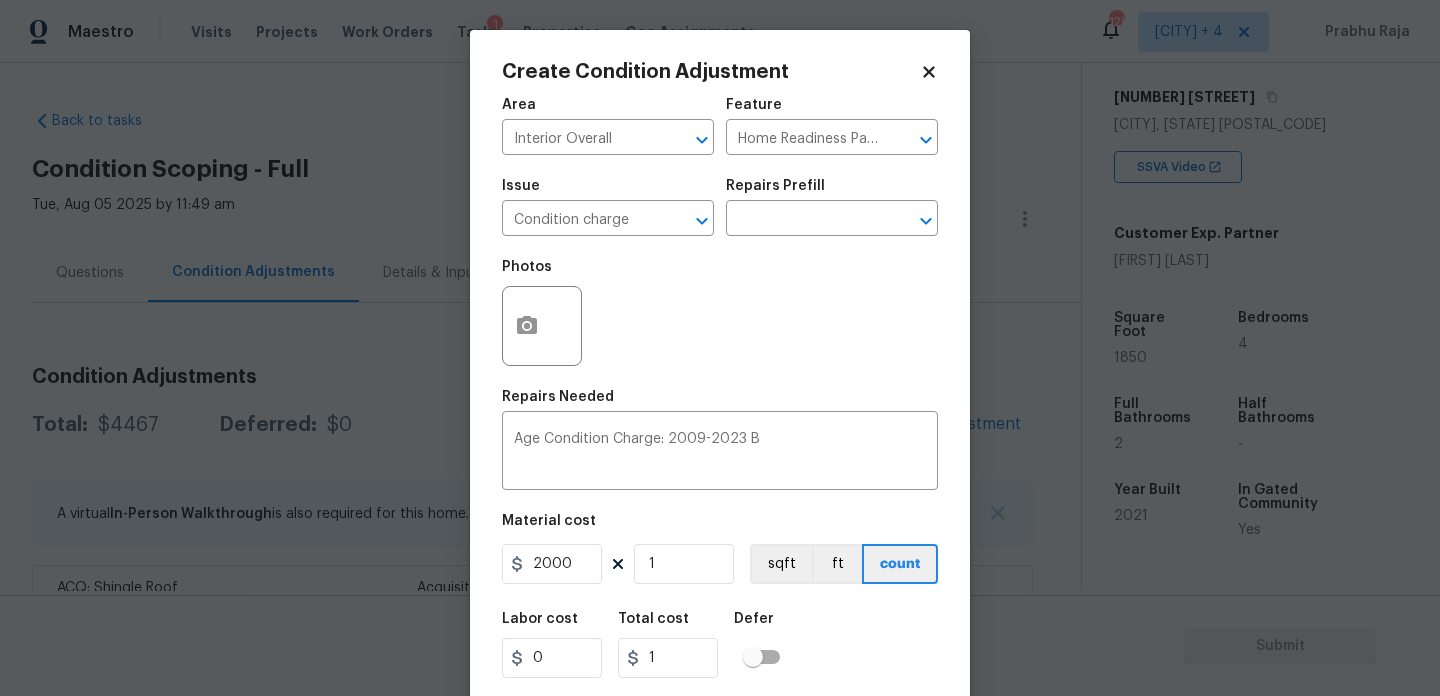 type on "2000" 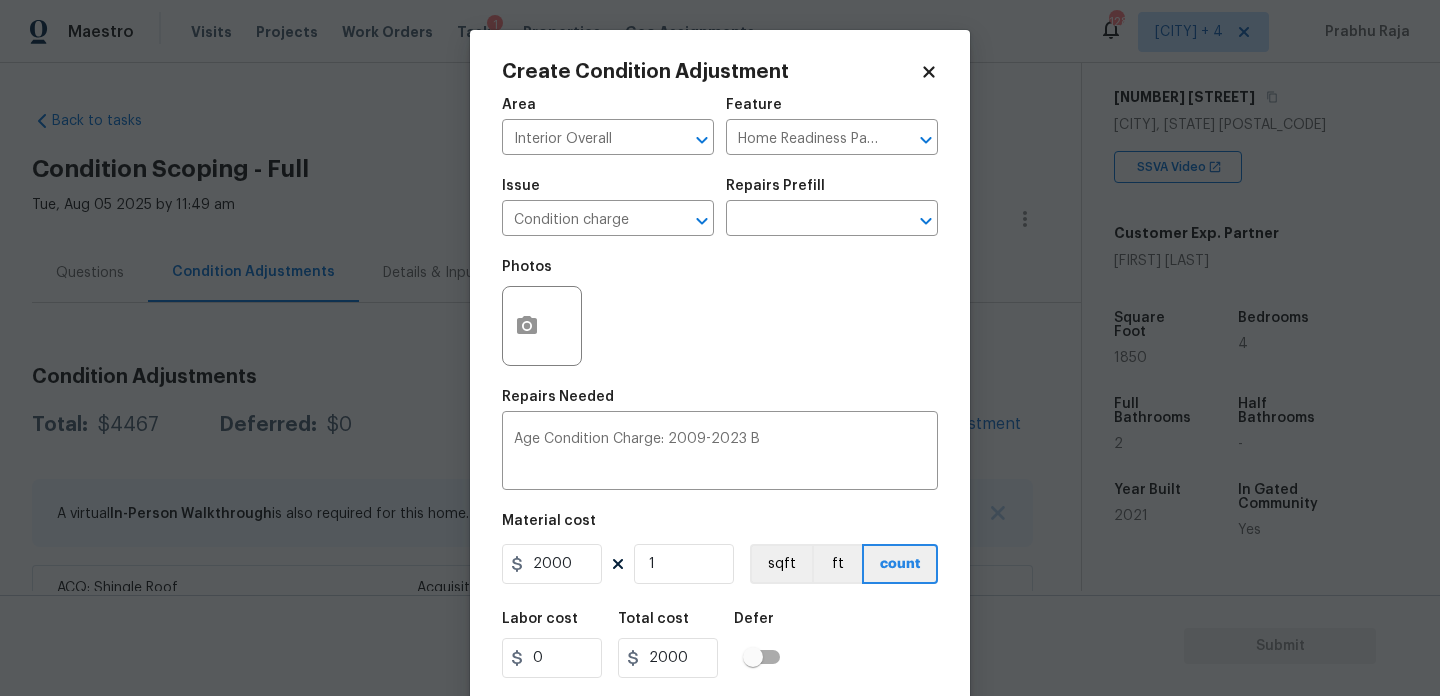 click on "Photos" at bounding box center (720, 313) 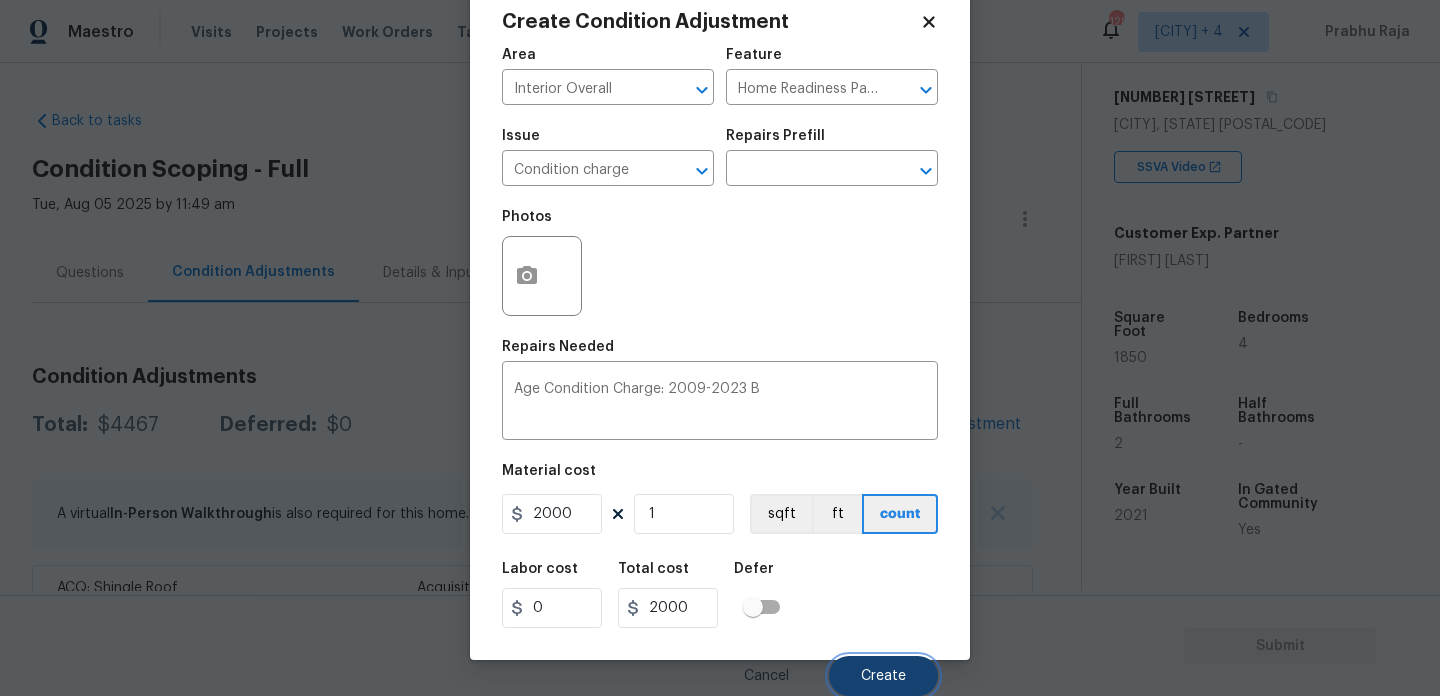 click on "Create" at bounding box center [883, 676] 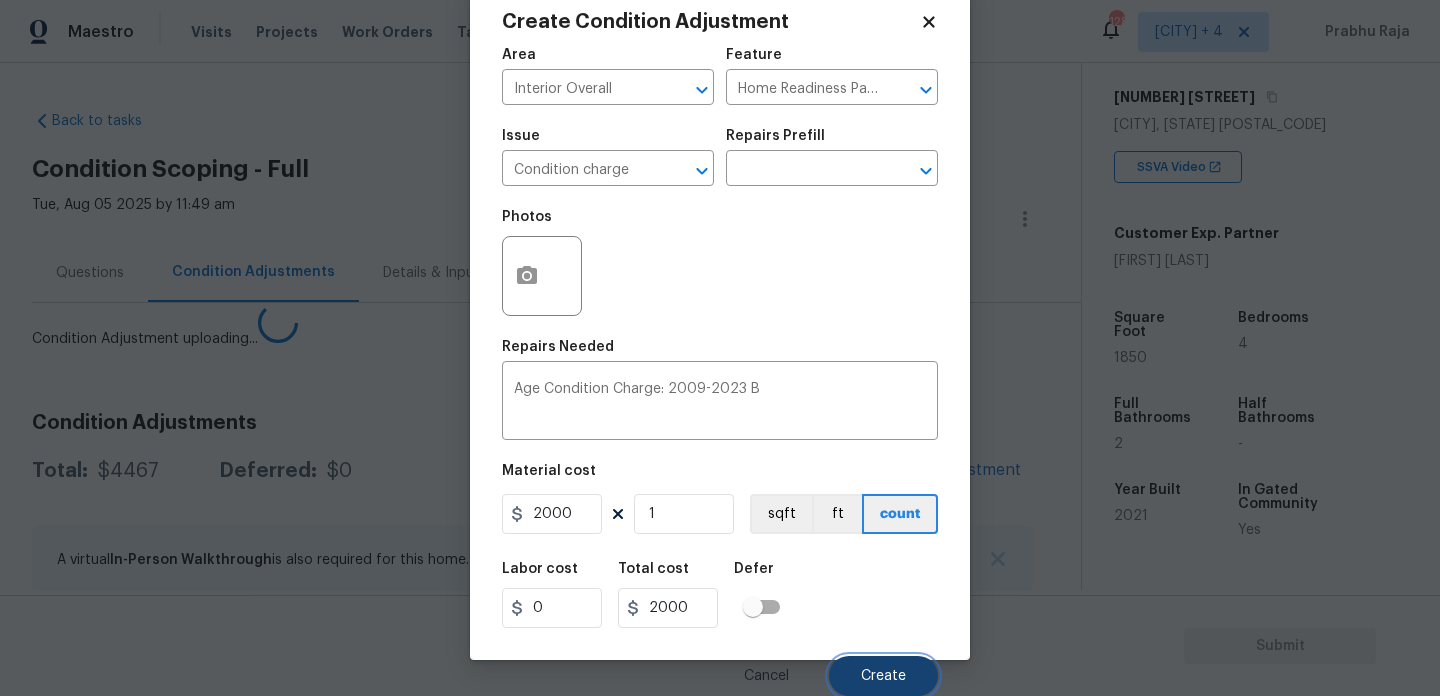 scroll, scrollTop: 44, scrollLeft: 0, axis: vertical 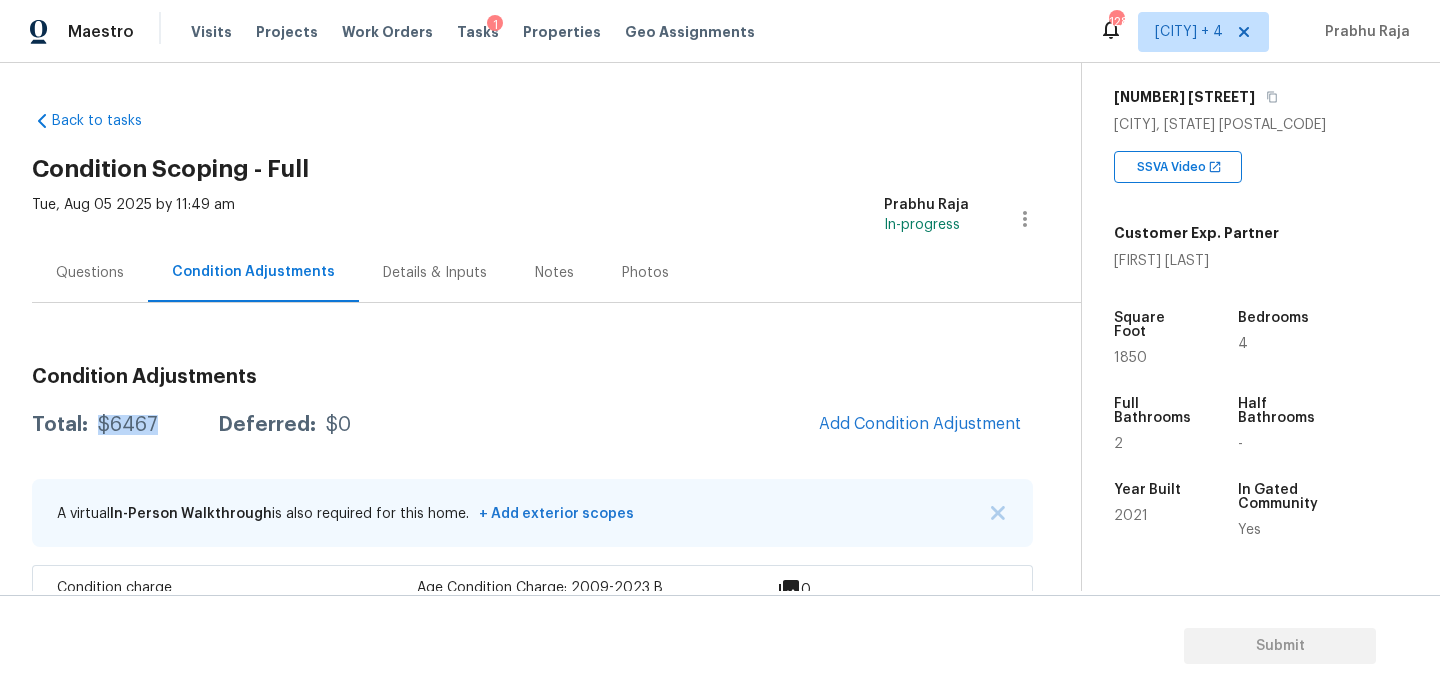 drag, startPoint x: 97, startPoint y: 423, endPoint x: 162, endPoint y: 426, distance: 65.06919 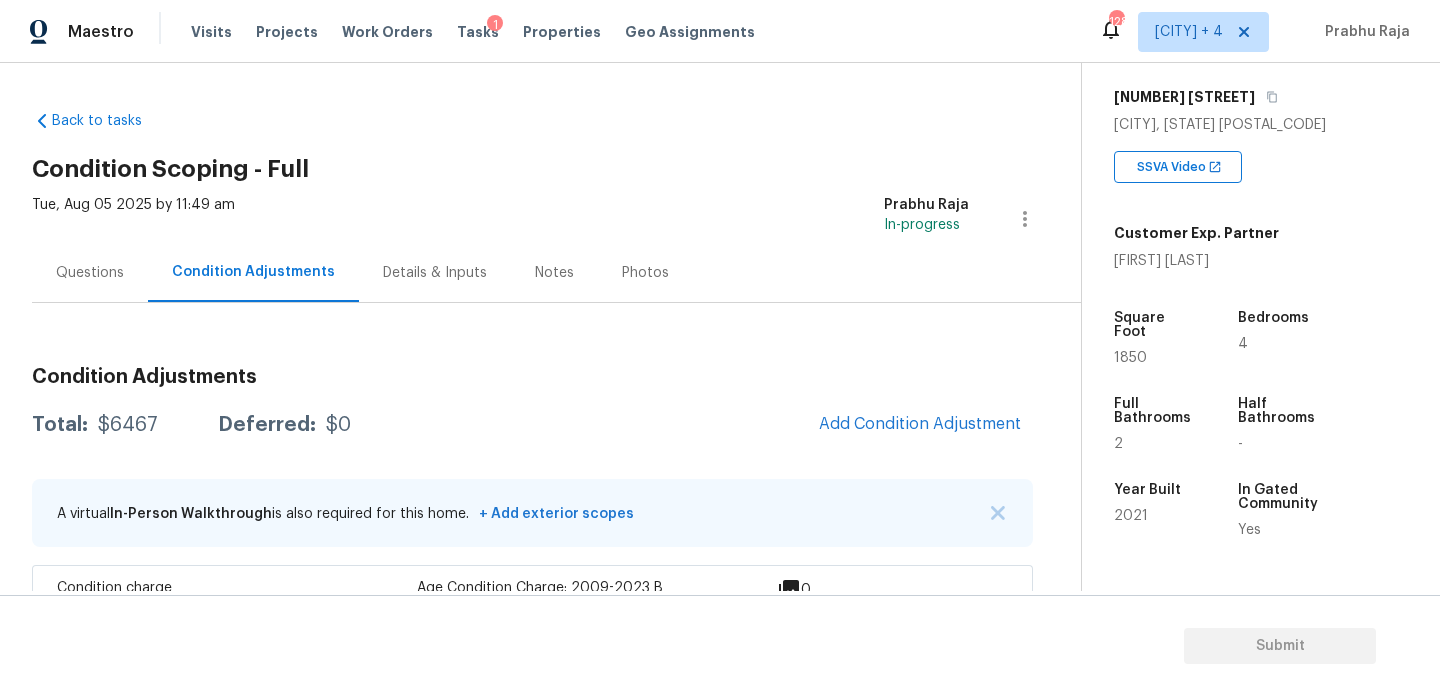click on "Questions" at bounding box center [90, 272] 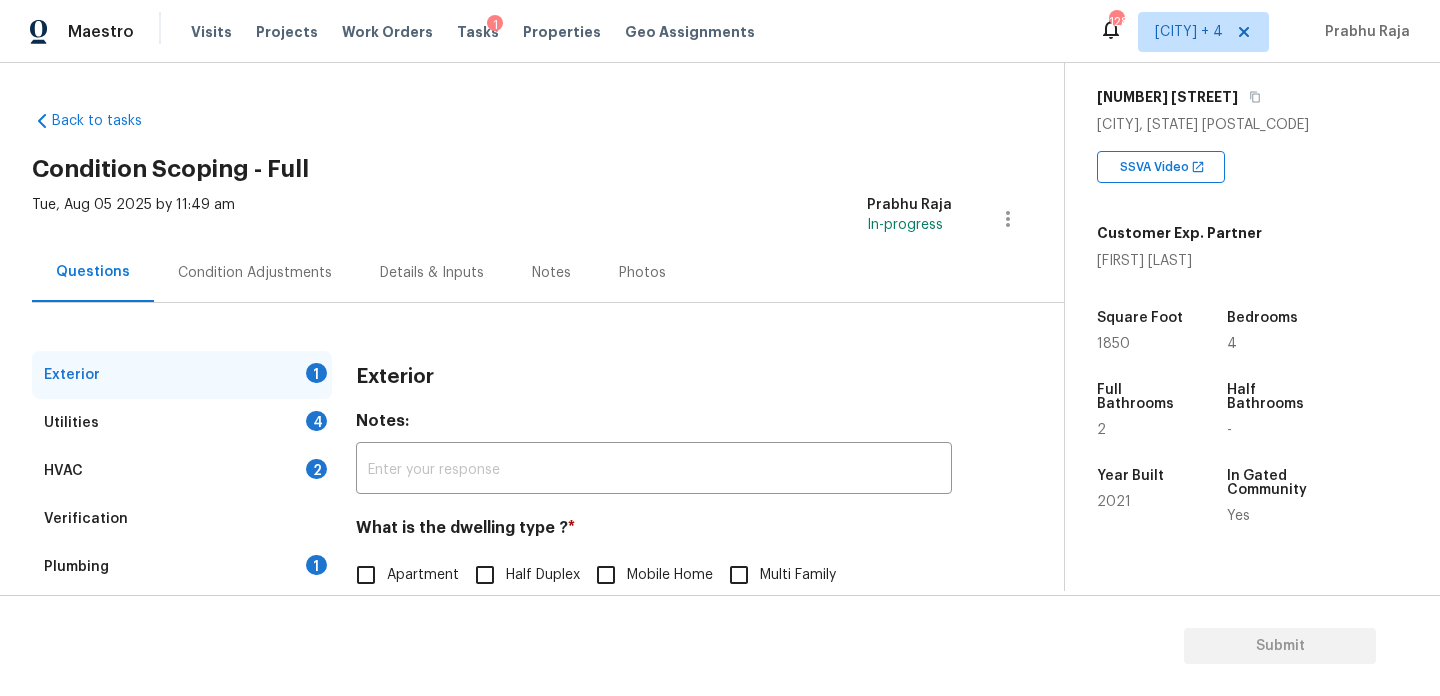 scroll, scrollTop: 267, scrollLeft: 0, axis: vertical 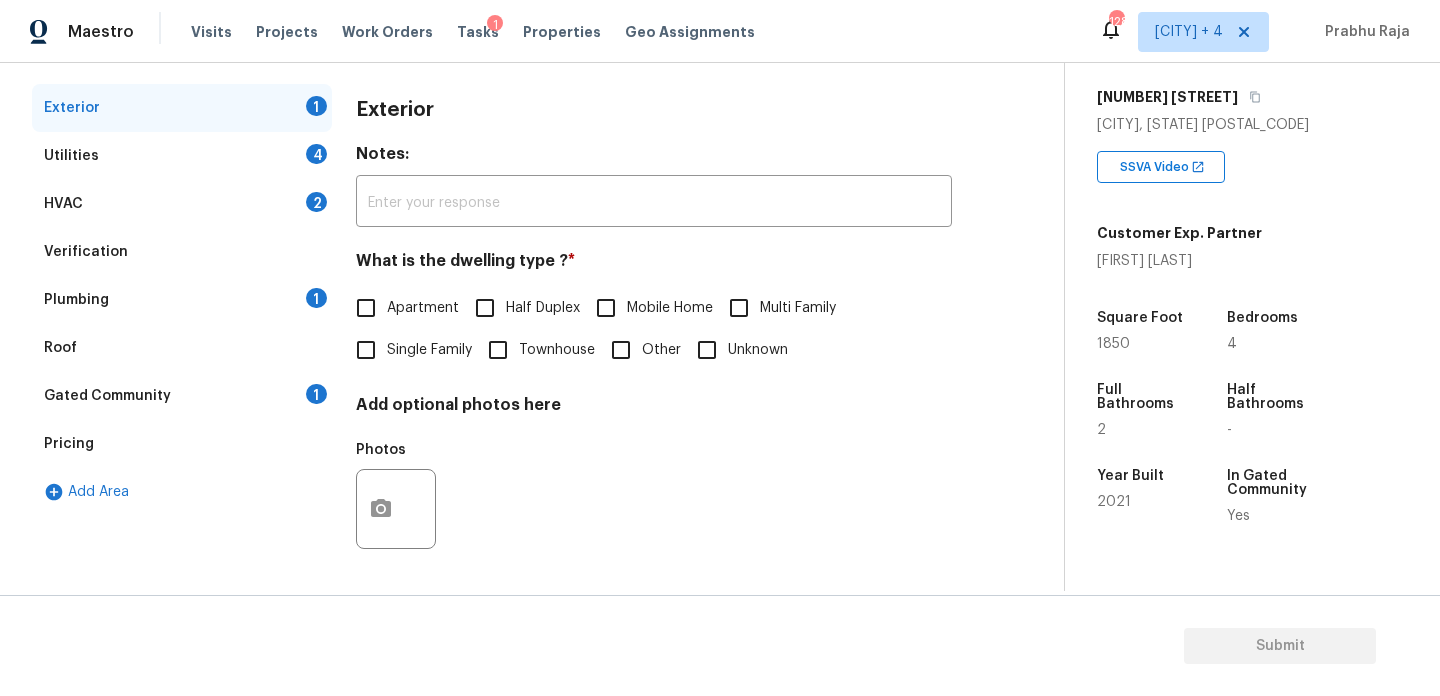 click on "Single Family" at bounding box center (408, 350) 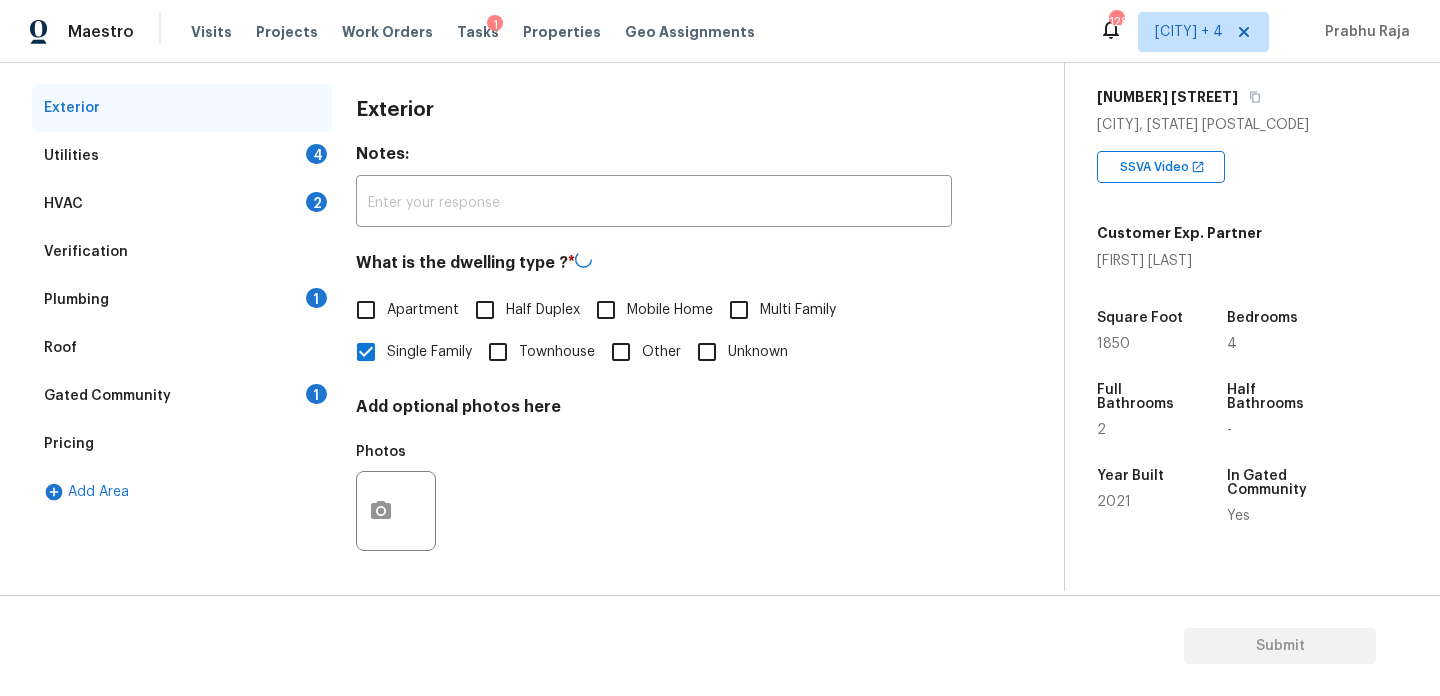 click on "4" at bounding box center [316, 154] 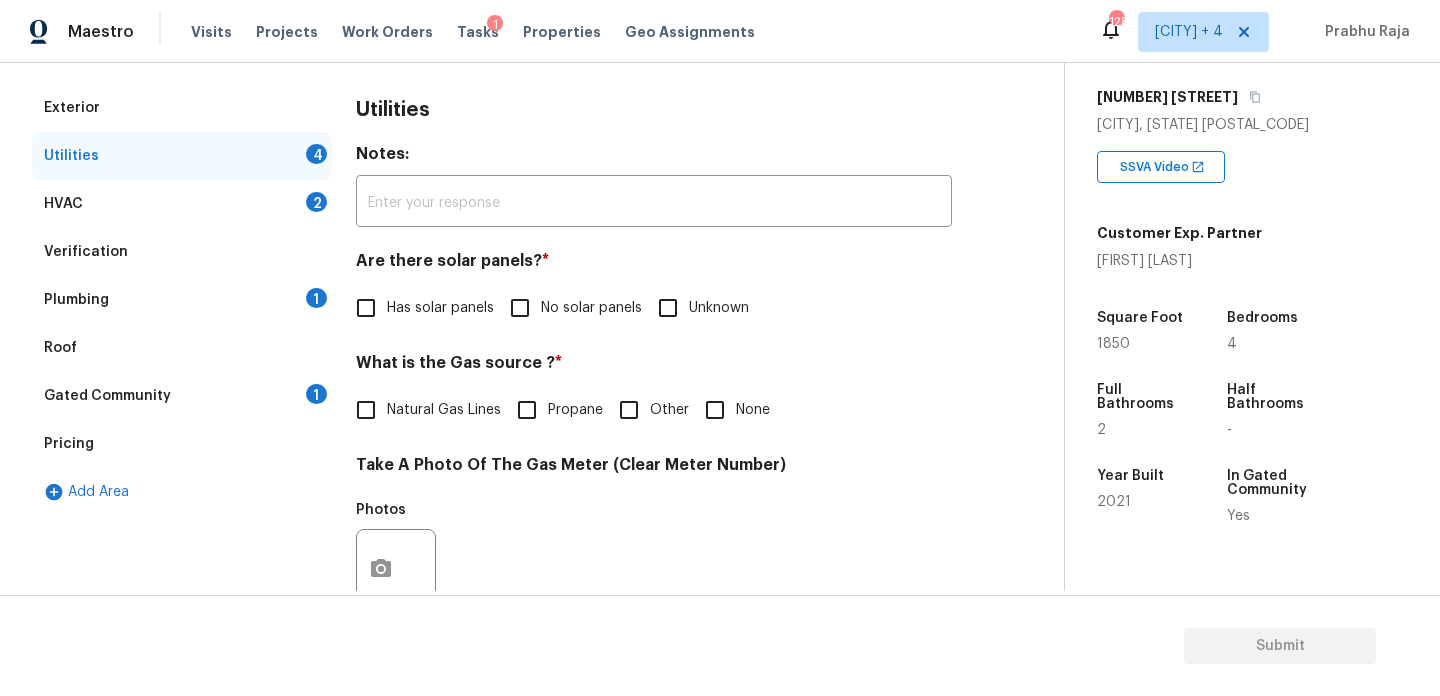 click on "No solar panels" at bounding box center [520, 308] 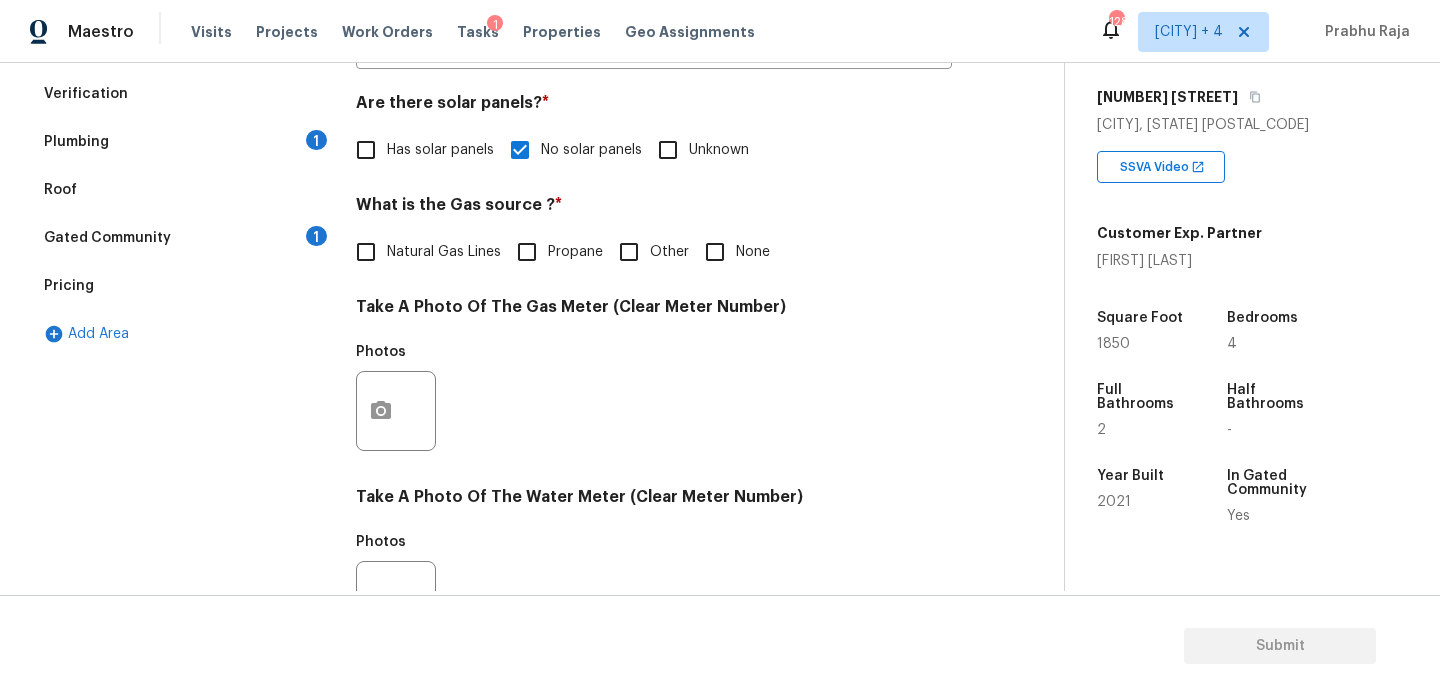 scroll, scrollTop: 423, scrollLeft: 0, axis: vertical 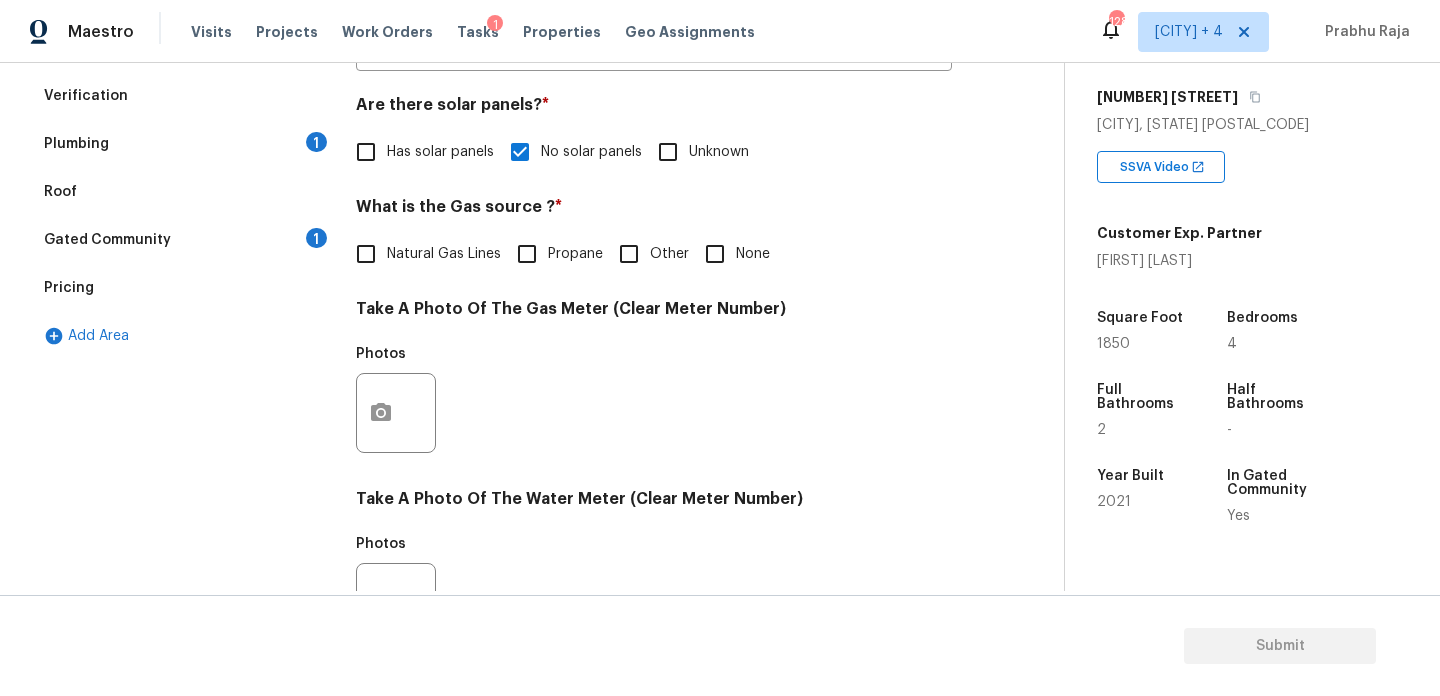 click on "None" at bounding box center [753, 254] 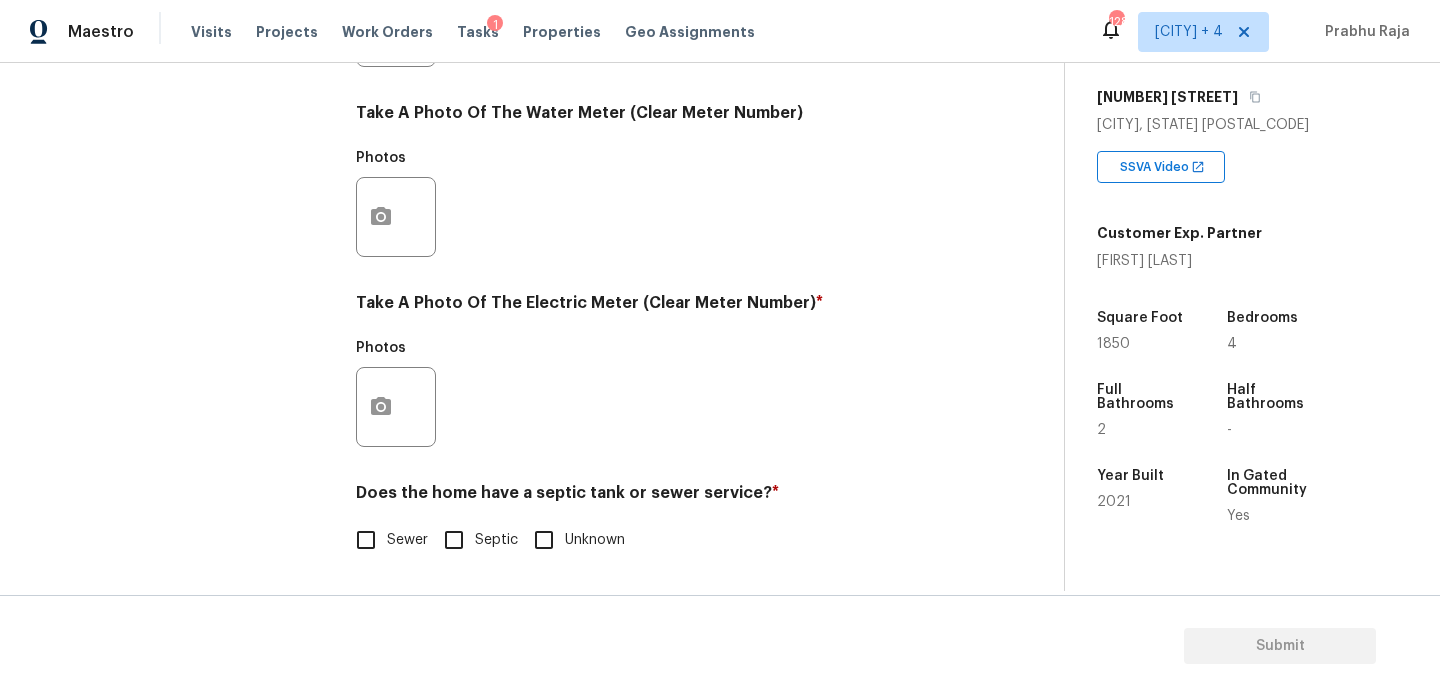 scroll, scrollTop: 809, scrollLeft: 0, axis: vertical 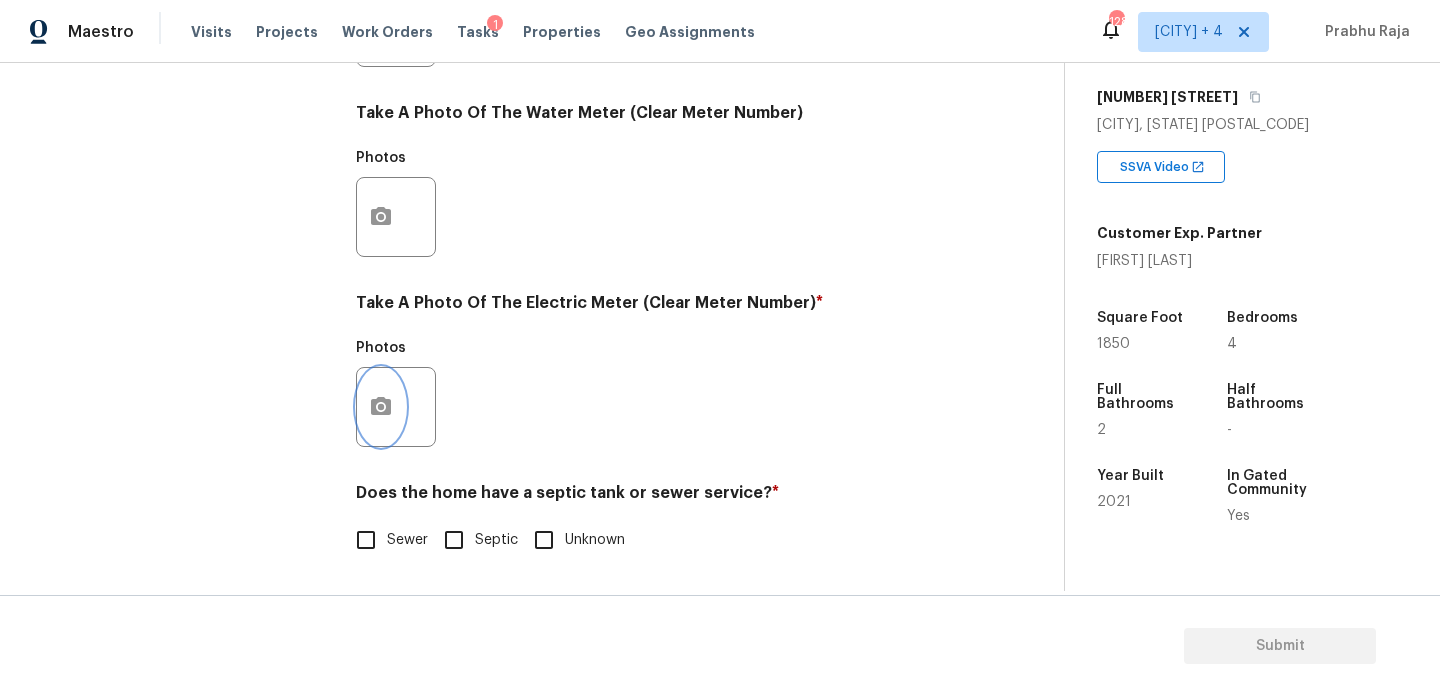 click at bounding box center [381, 407] 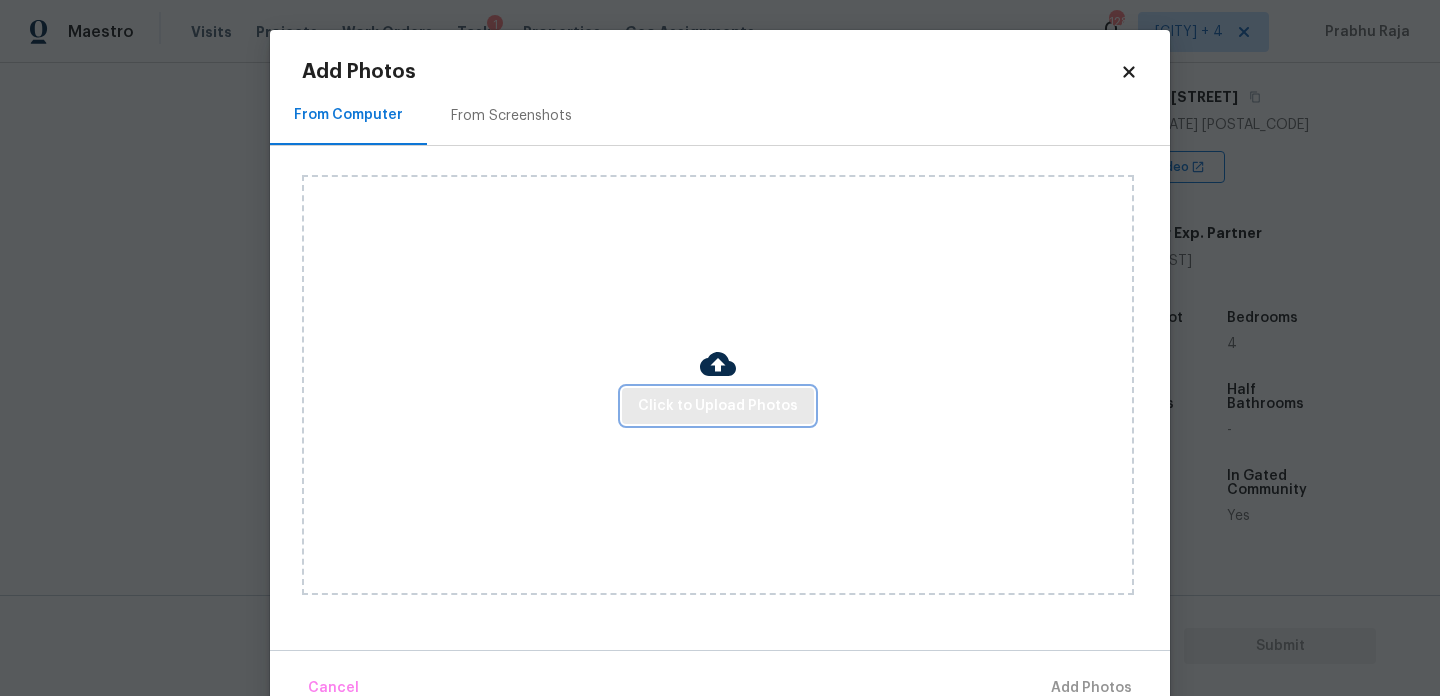 click on "Click to Upload Photos" at bounding box center (718, 406) 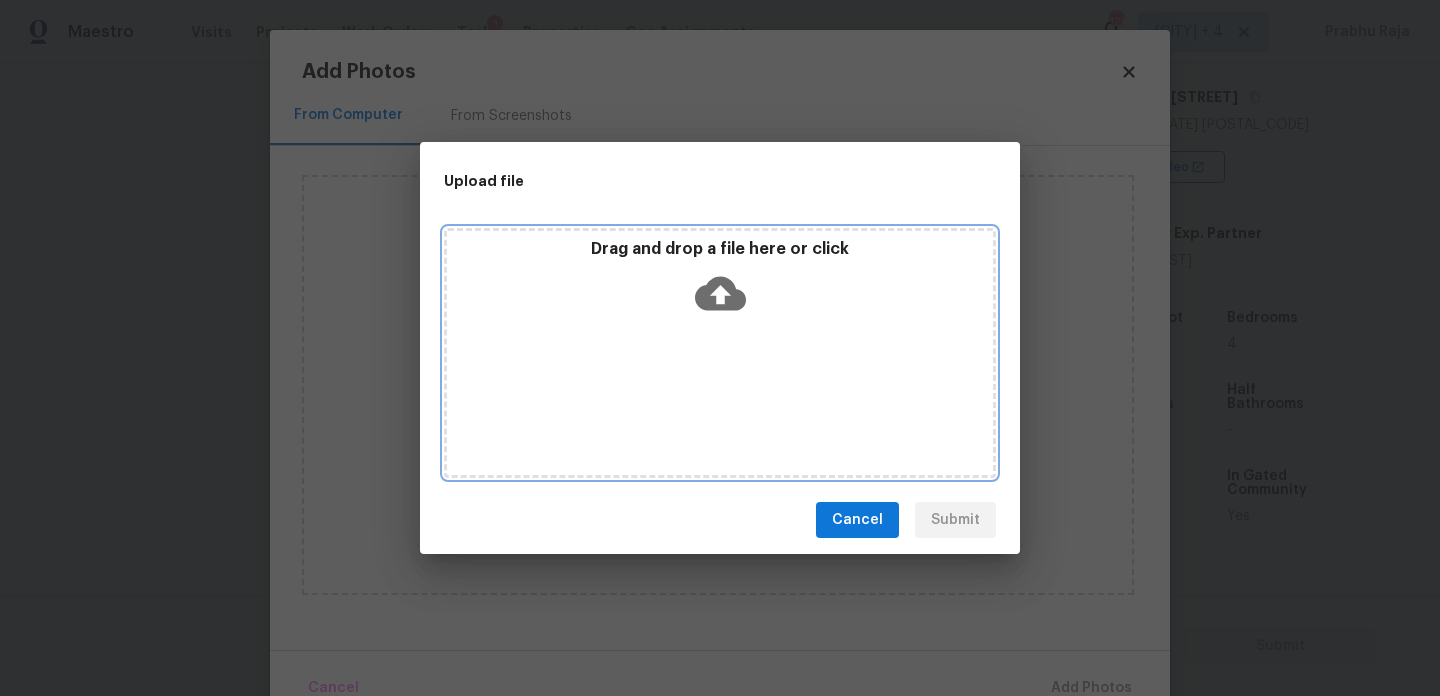 click on "Drag and drop a file here or click" at bounding box center [720, 353] 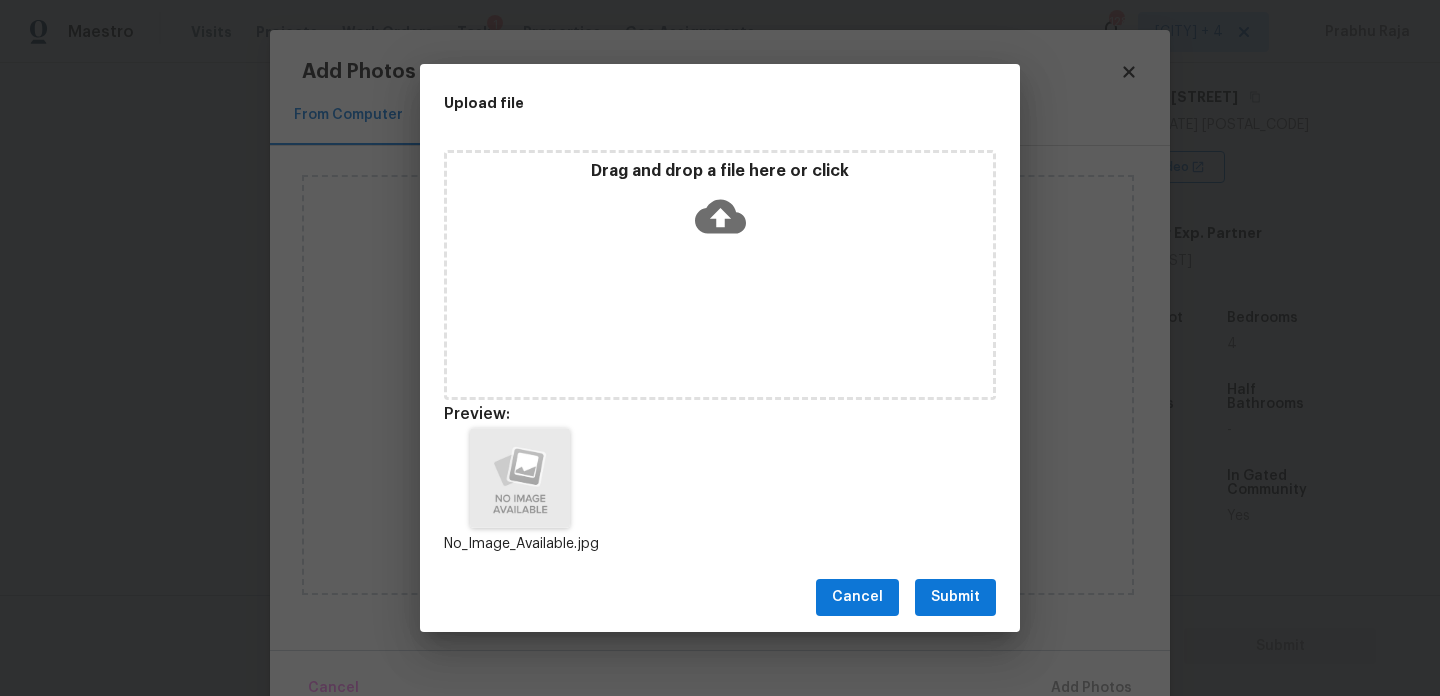 click on "Submit" at bounding box center [955, 597] 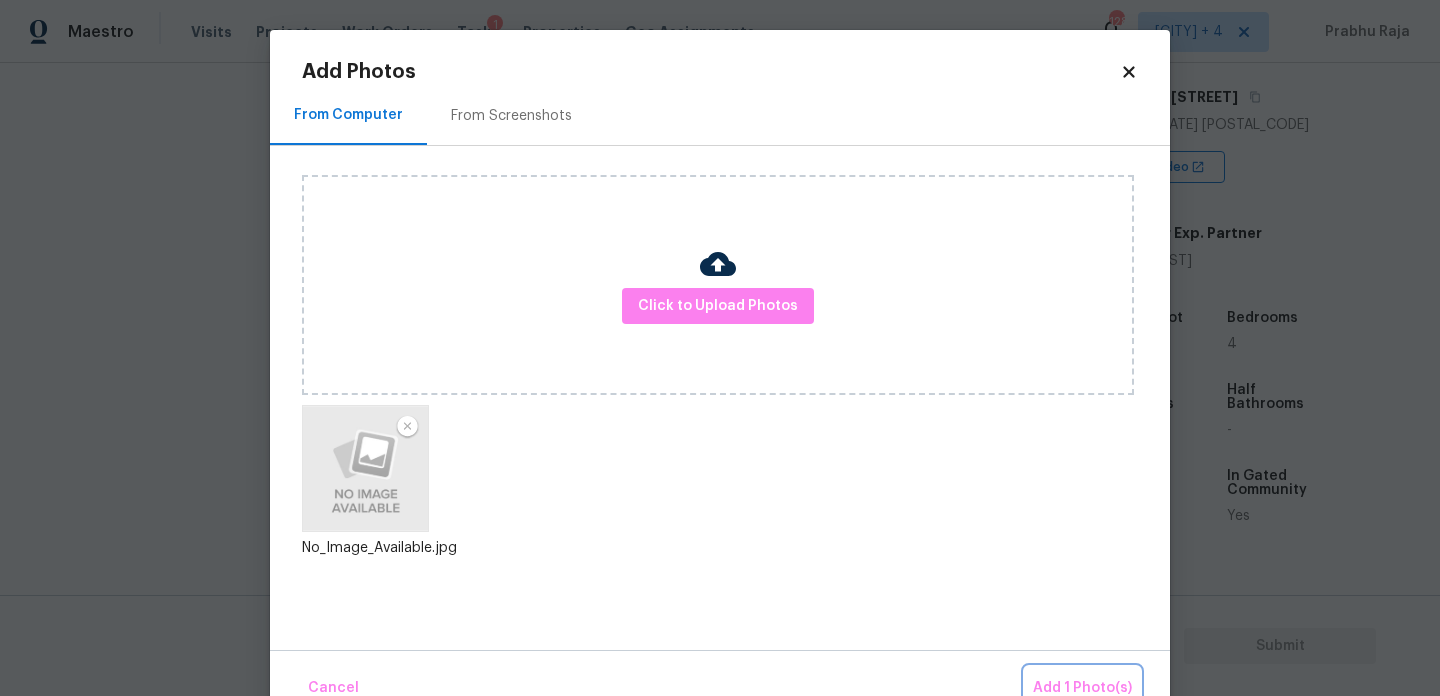 click on "Add 1 Photo(s)" at bounding box center (1082, 688) 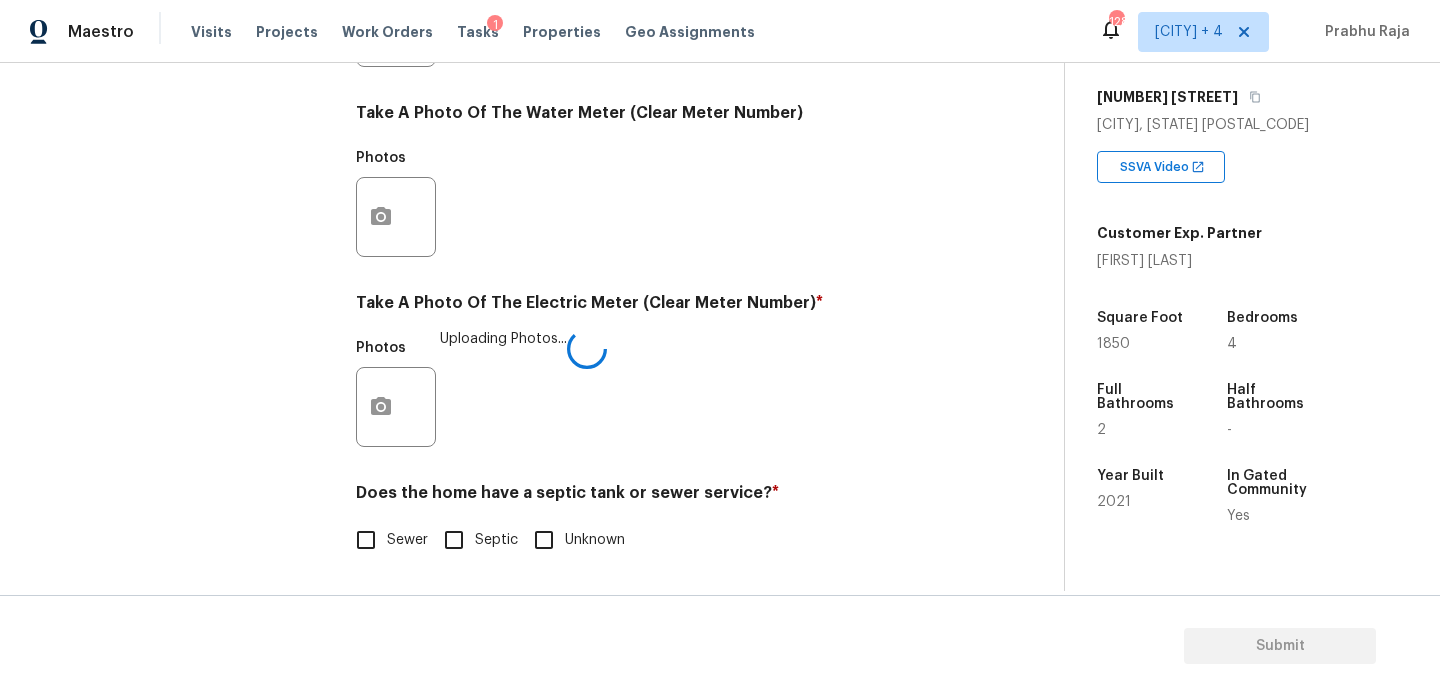 click on "Sewer" at bounding box center (366, 540) 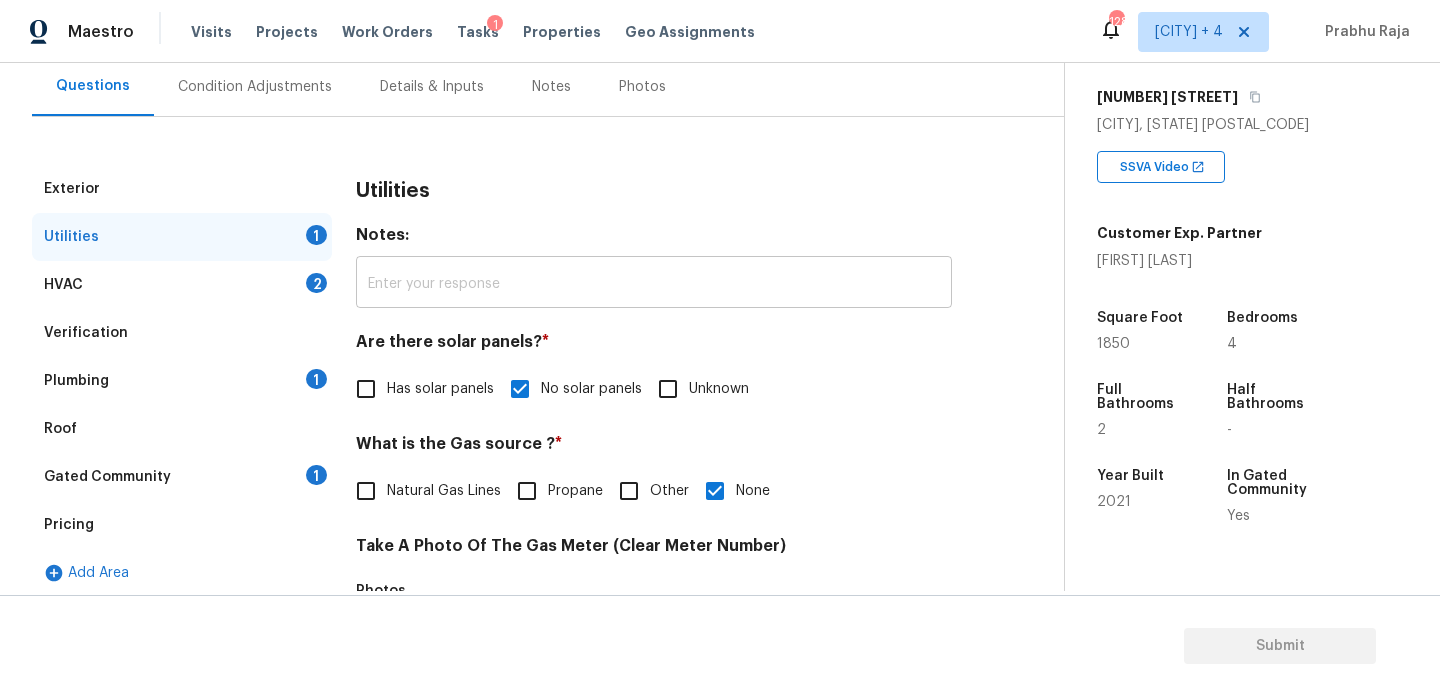 scroll, scrollTop: 149, scrollLeft: 0, axis: vertical 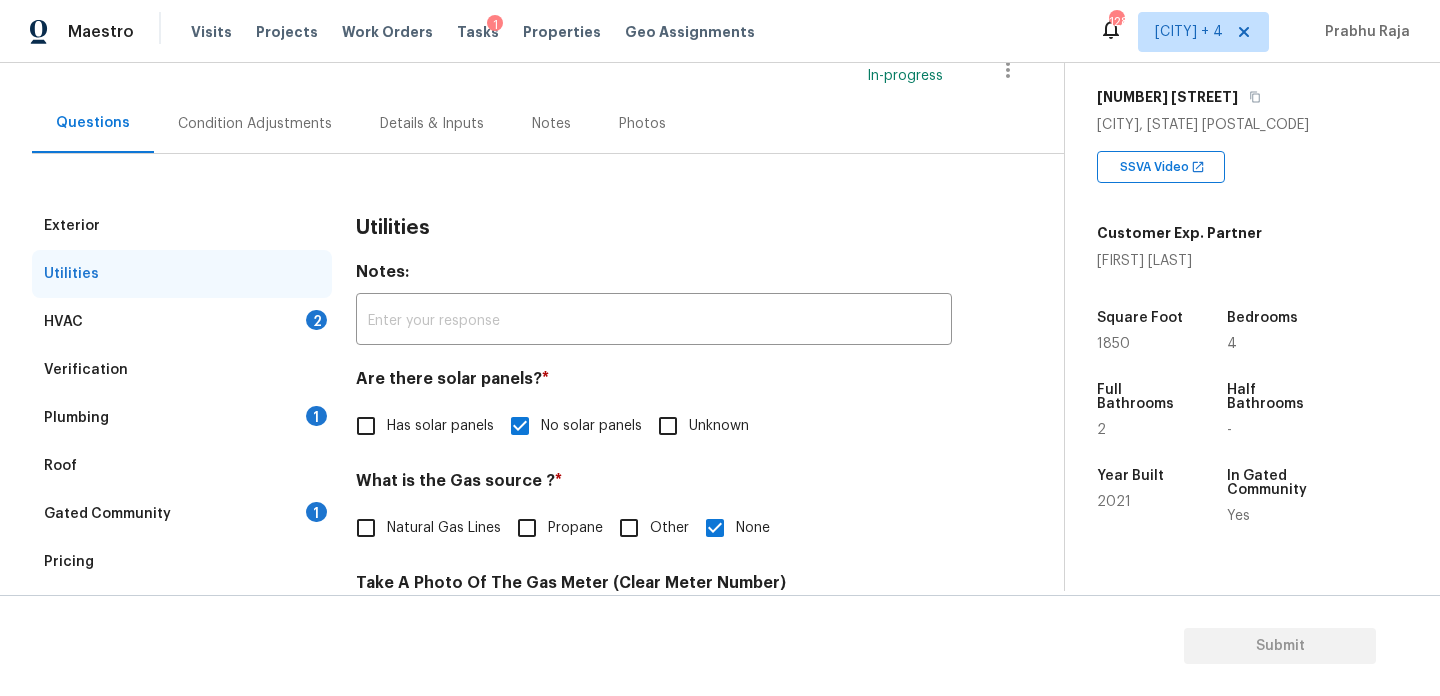click on "HVAC 2" at bounding box center (182, 322) 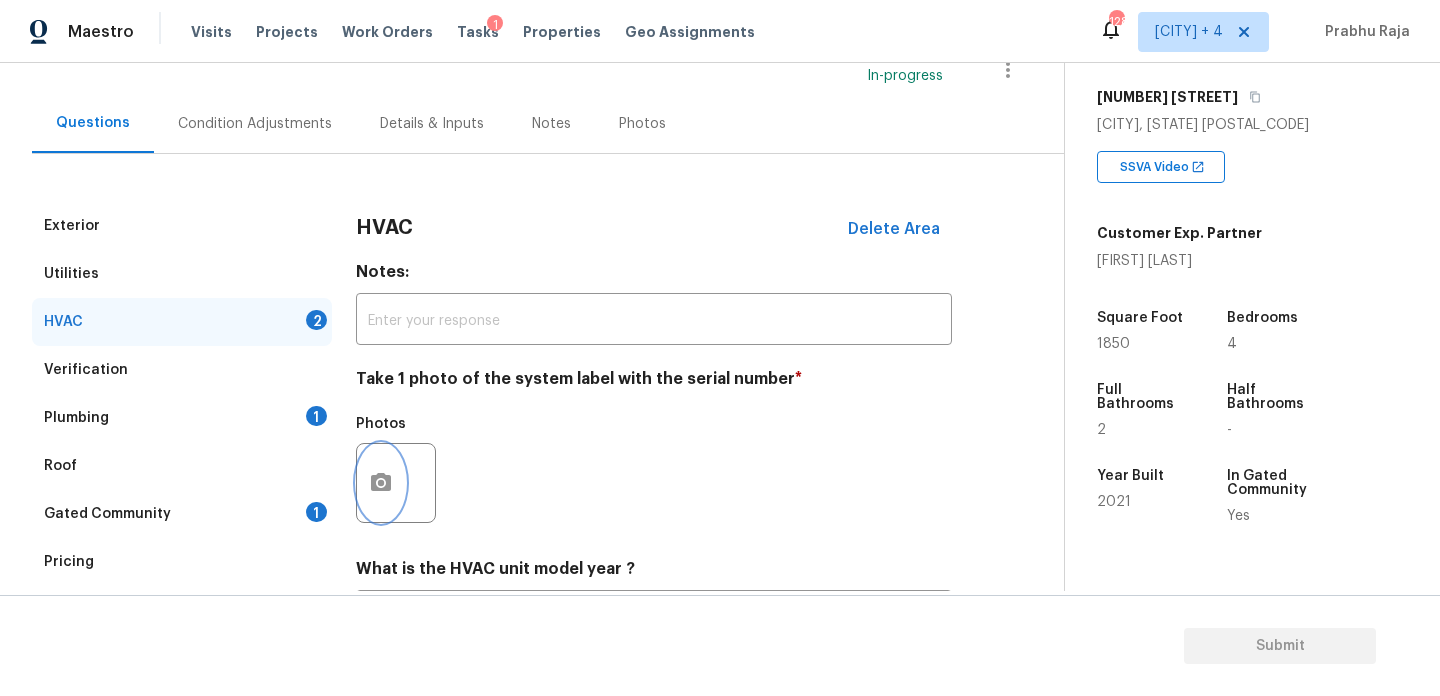 click at bounding box center (381, 483) 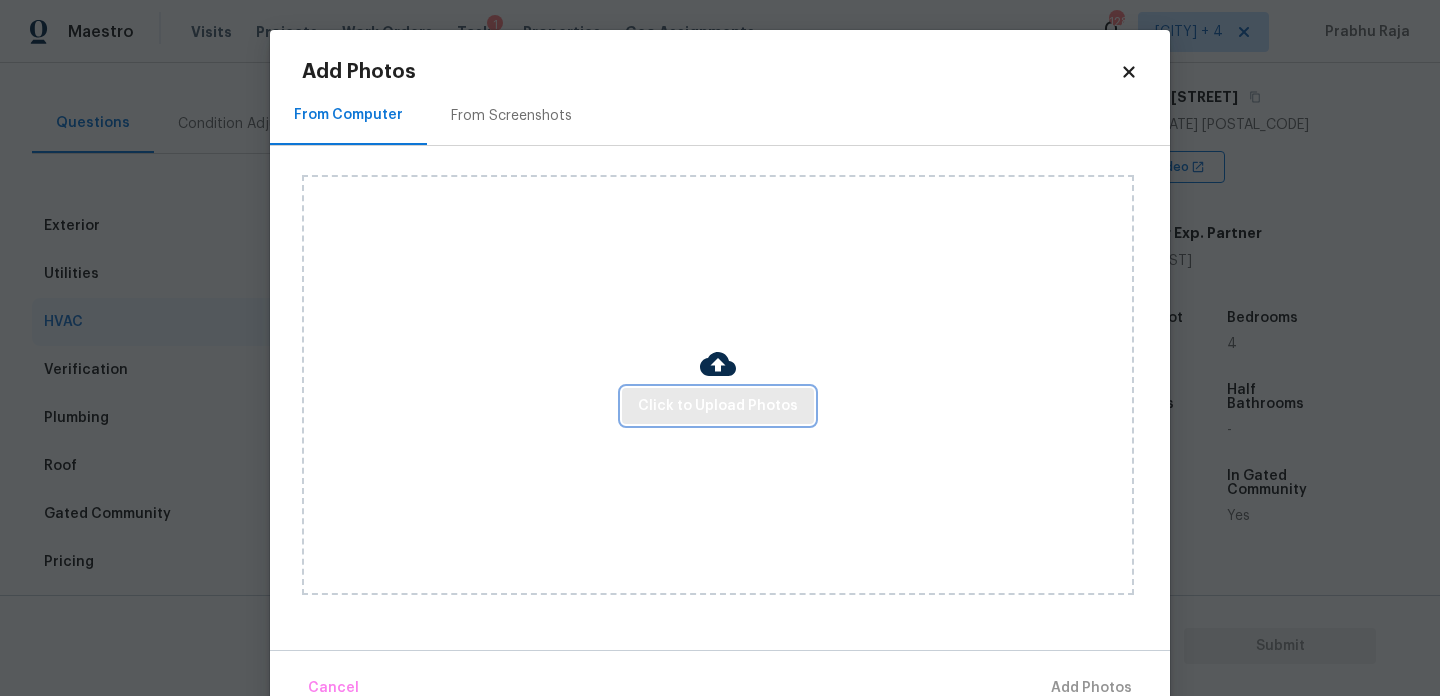 click on "Click to Upload Photos" at bounding box center (718, 406) 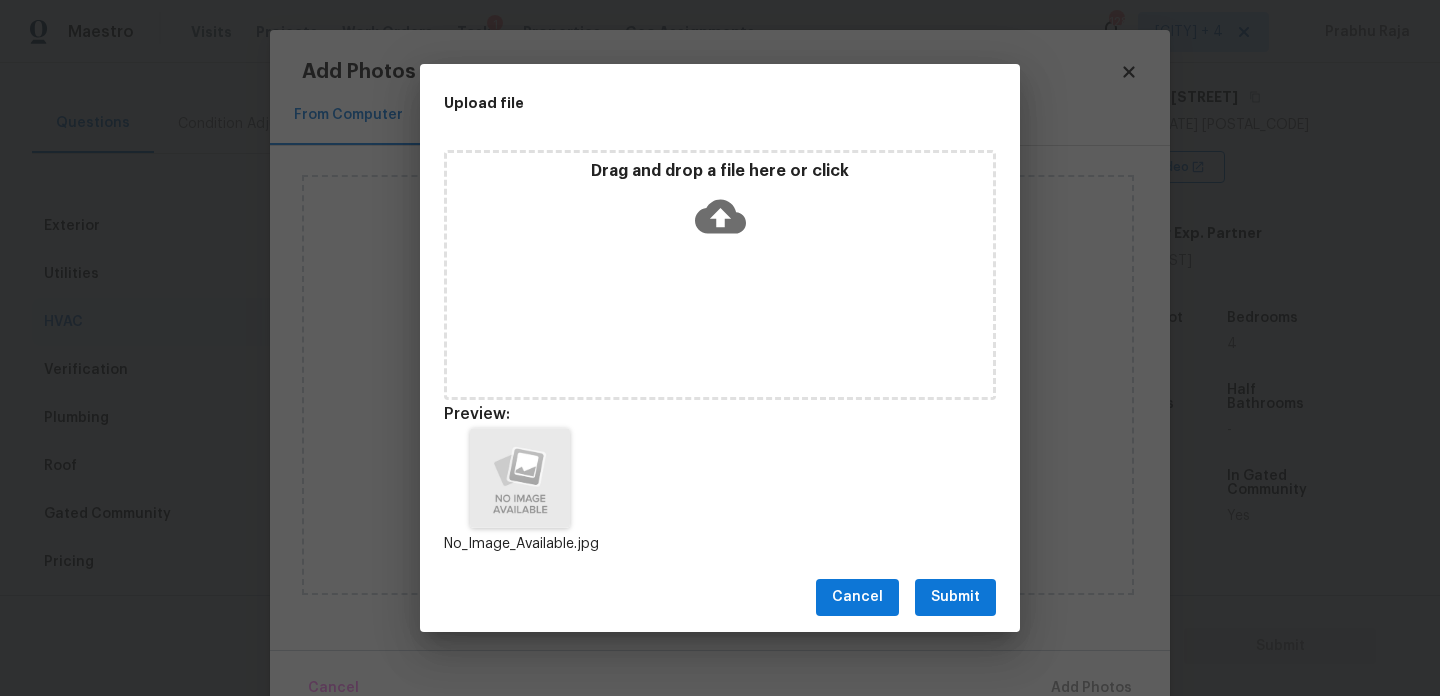 scroll, scrollTop: 16, scrollLeft: 0, axis: vertical 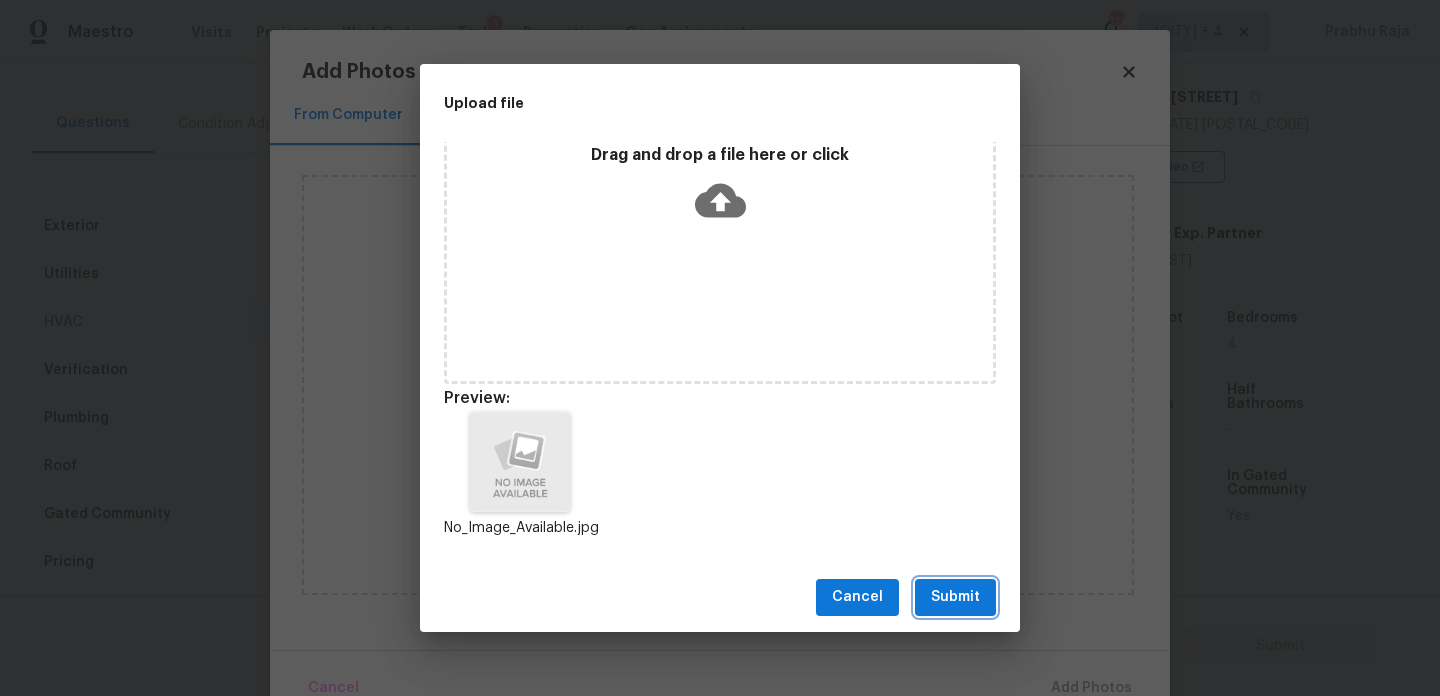 click on "Submit" at bounding box center (955, 597) 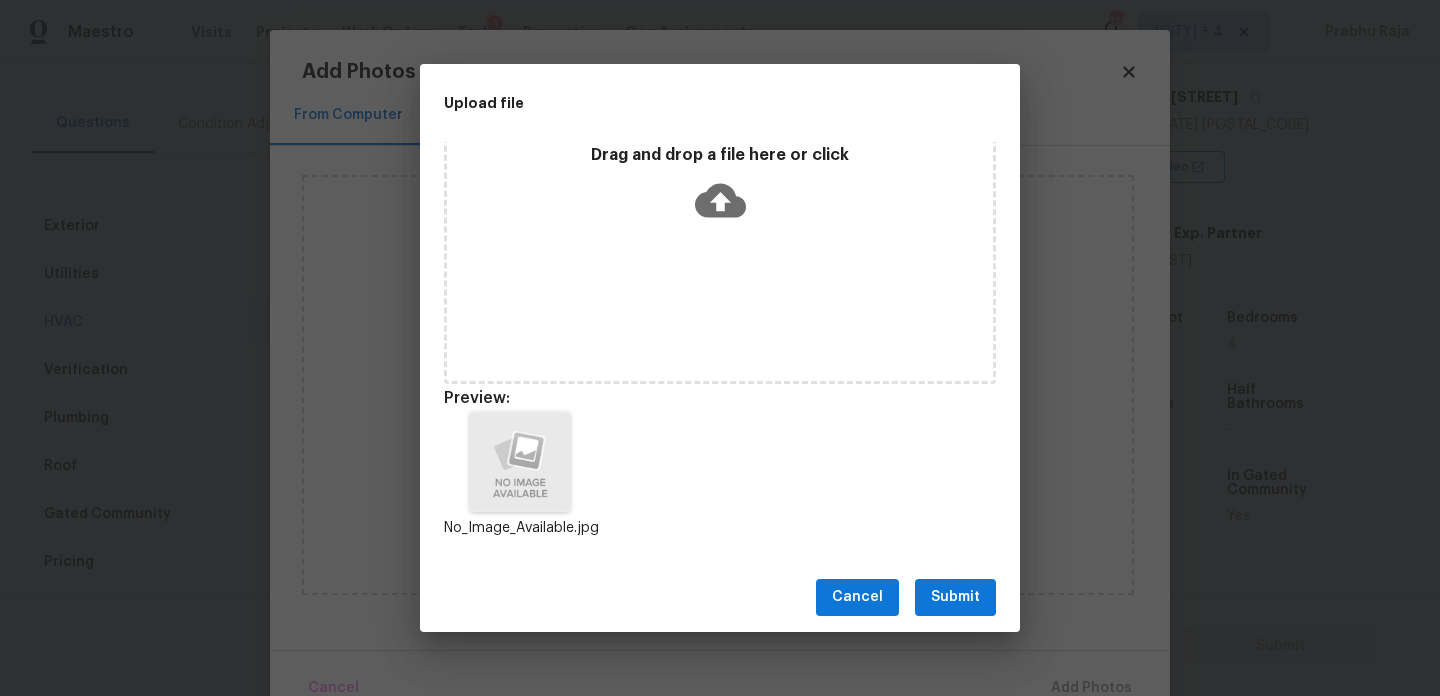 scroll, scrollTop: 0, scrollLeft: 0, axis: both 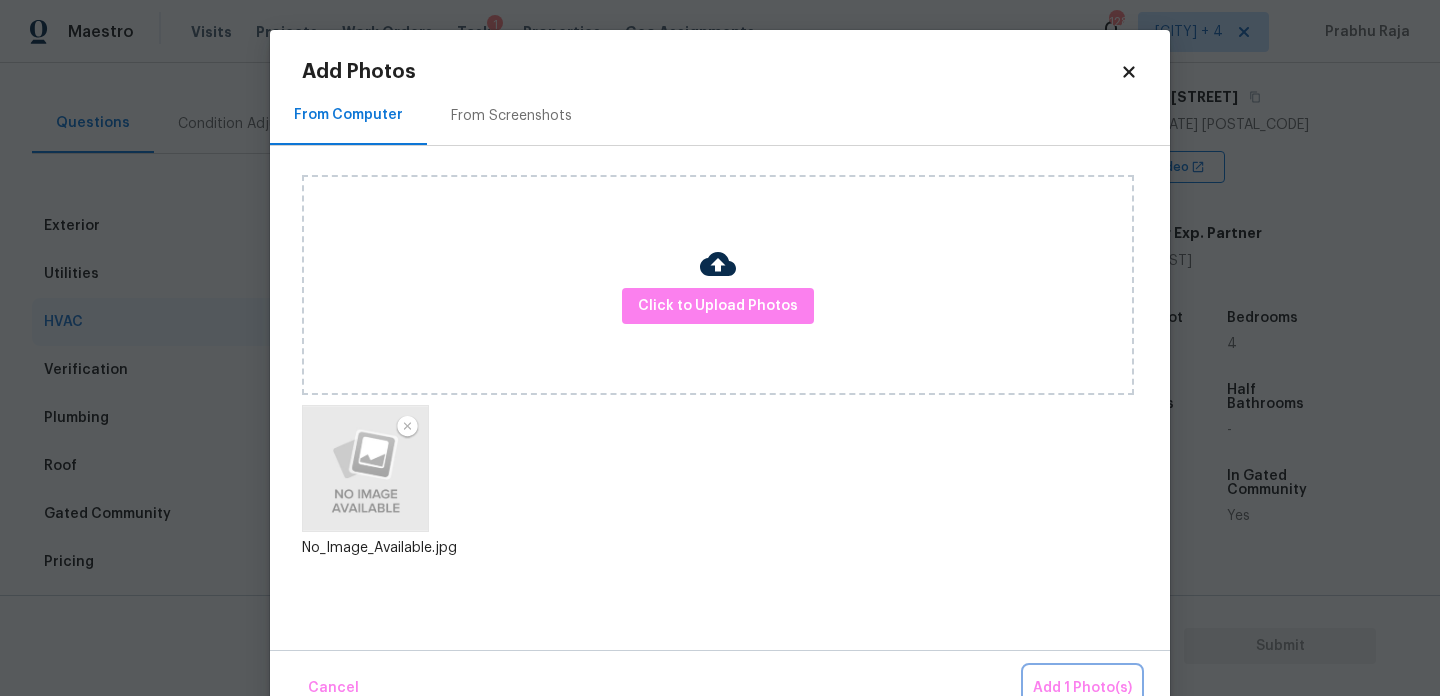 click on "Add 1 Photo(s)" at bounding box center (1082, 688) 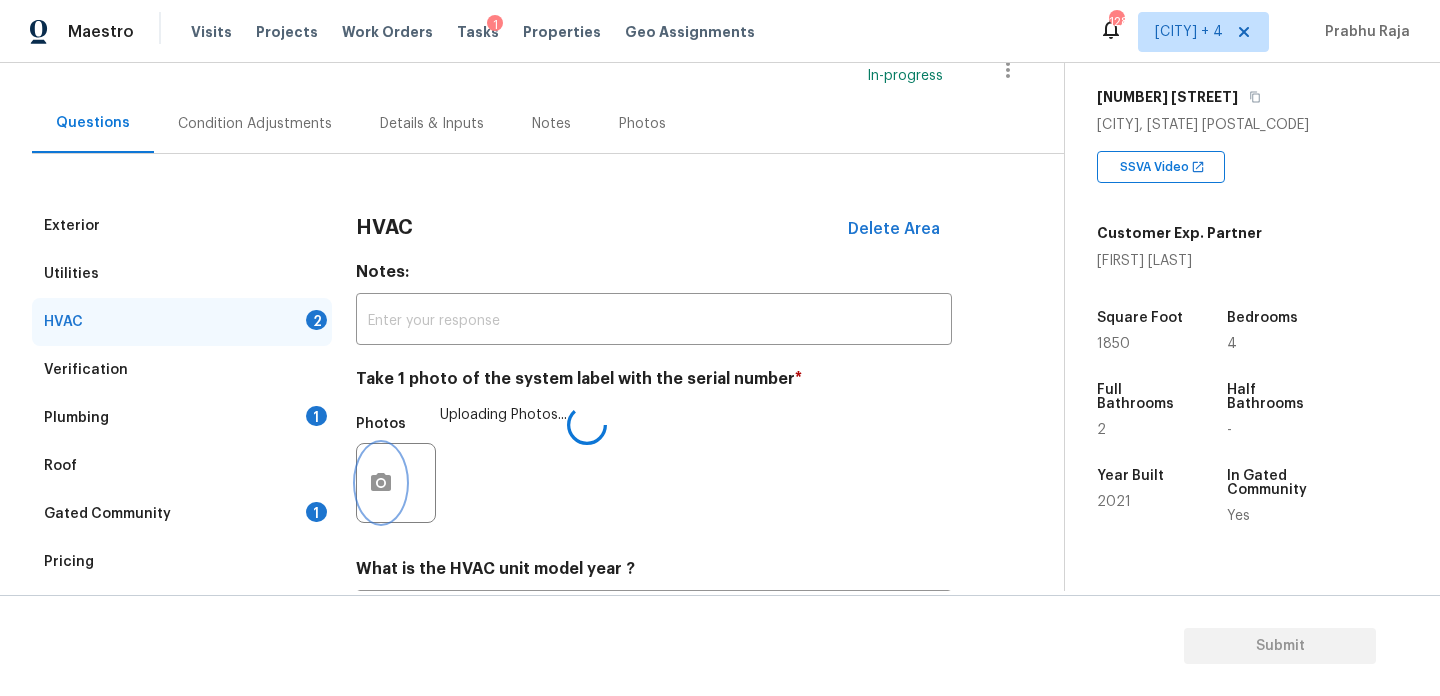 scroll, scrollTop: 333, scrollLeft: 0, axis: vertical 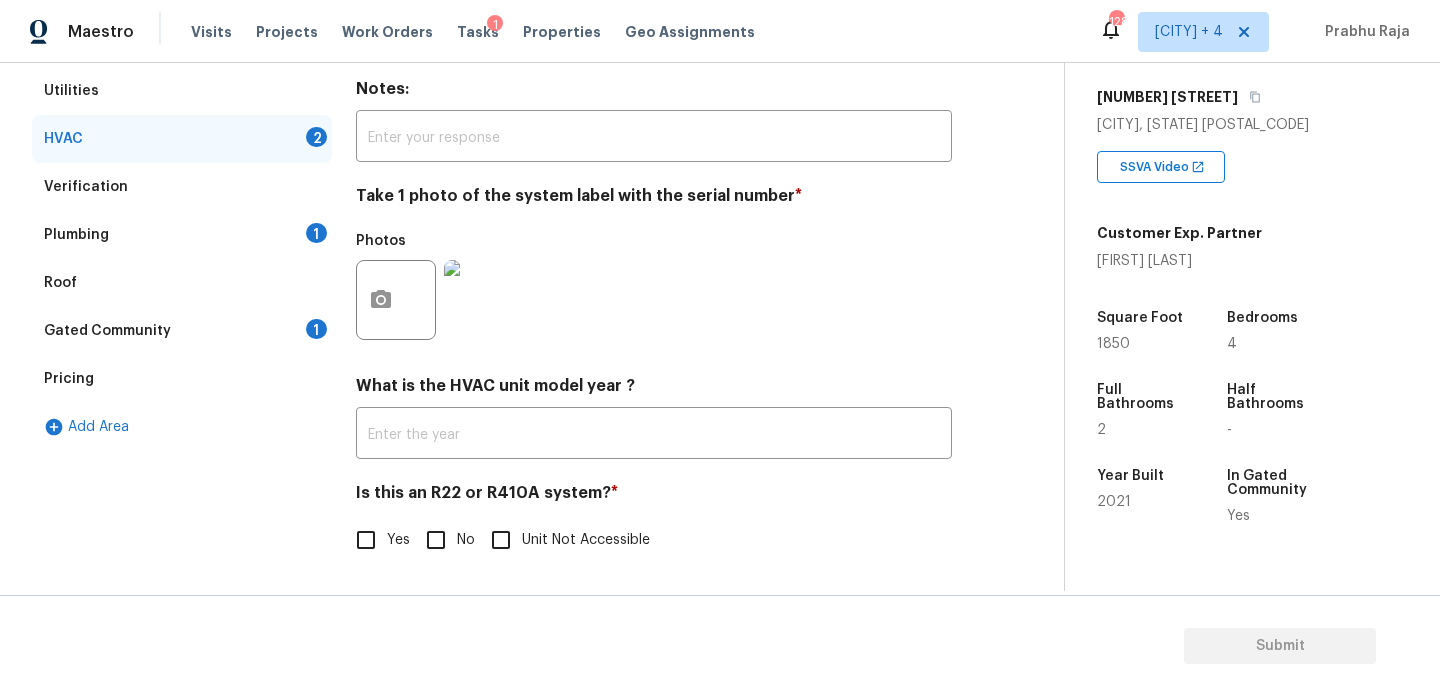 click on "No" at bounding box center (436, 540) 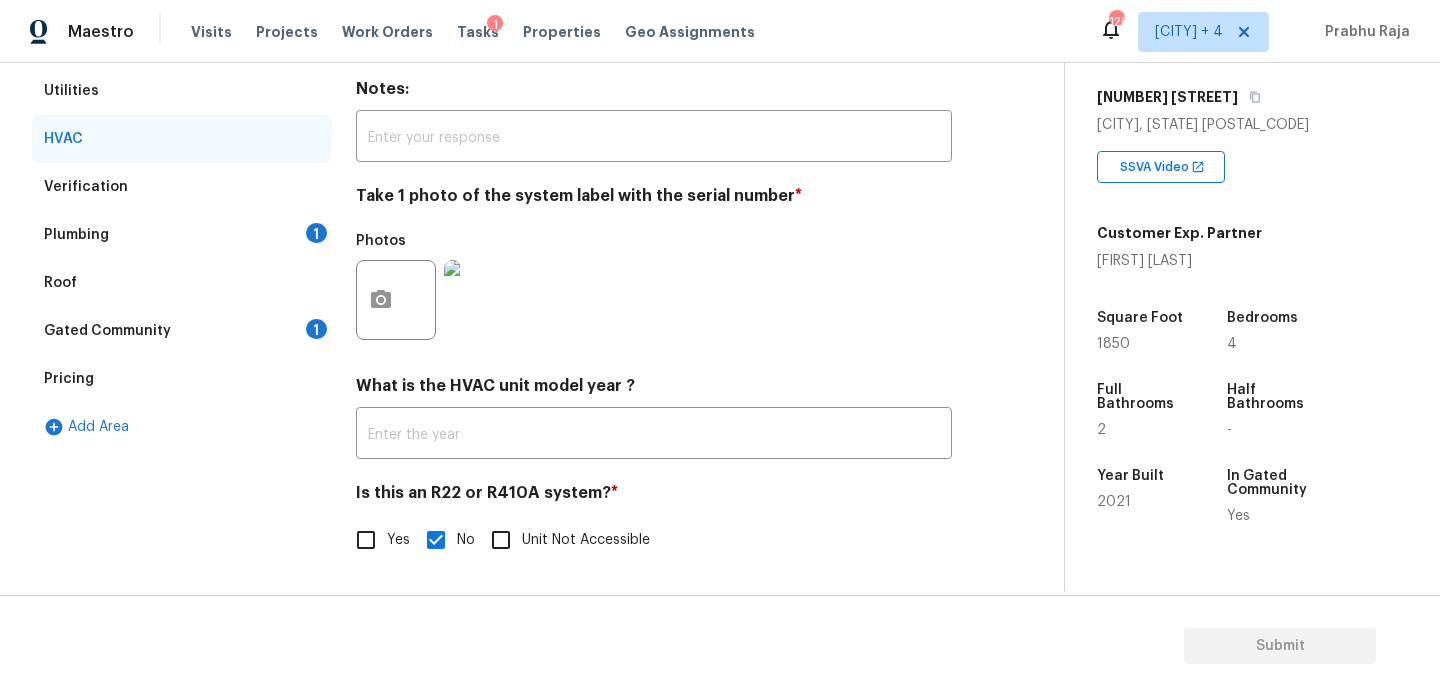 click on "Plumbing 1" at bounding box center (182, 235) 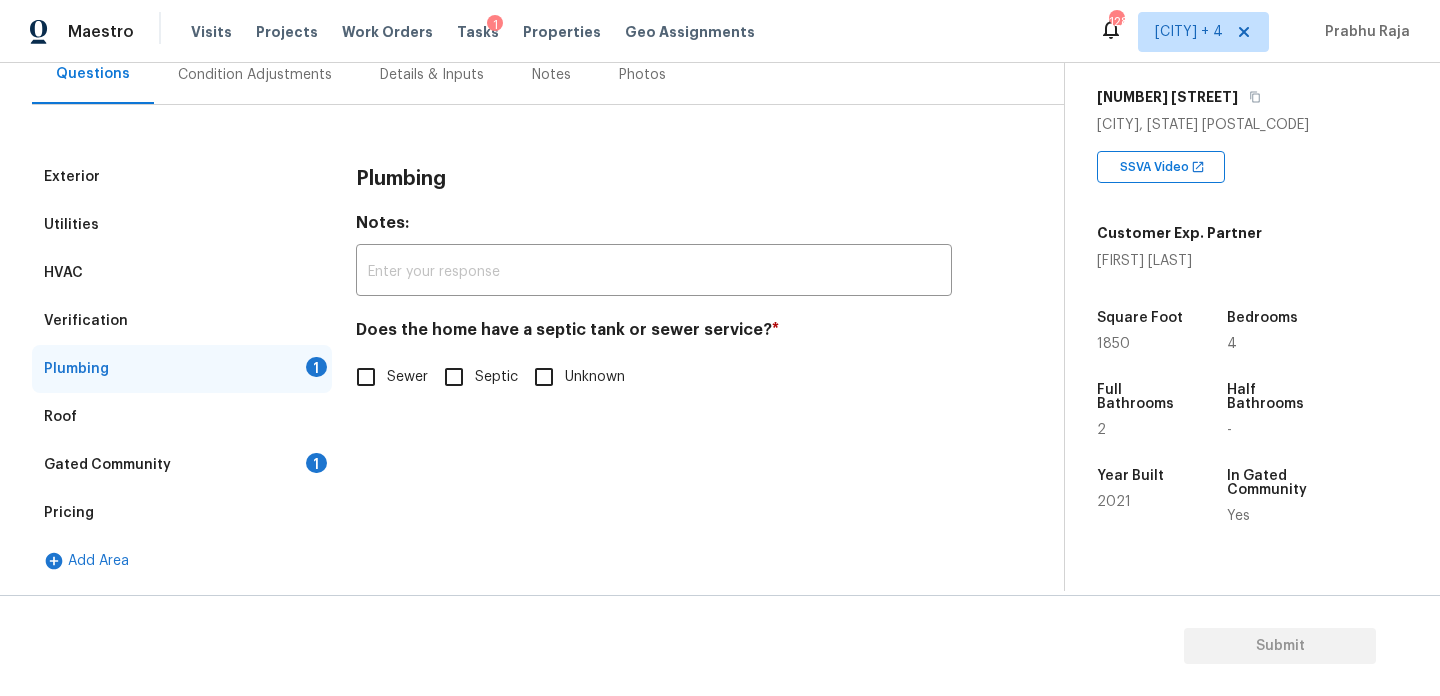 scroll, scrollTop: 198, scrollLeft: 0, axis: vertical 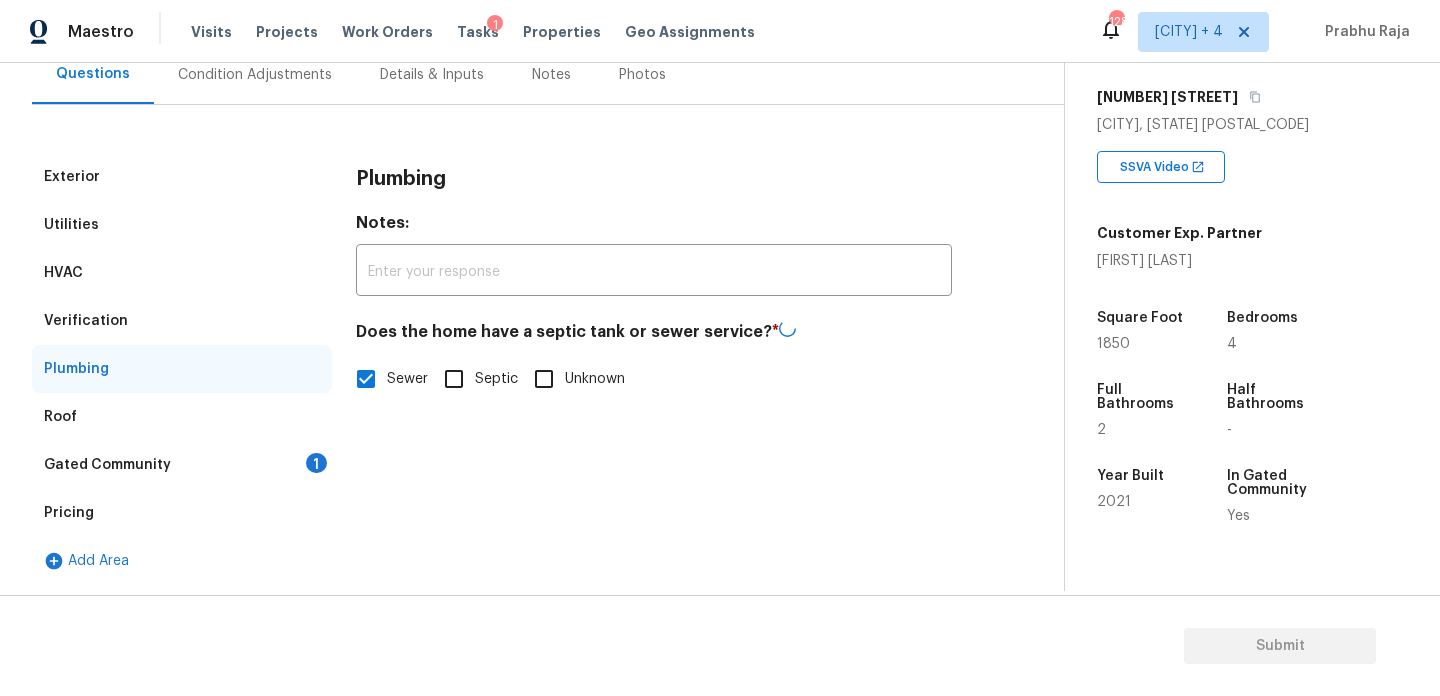 click on "1" at bounding box center (316, 463) 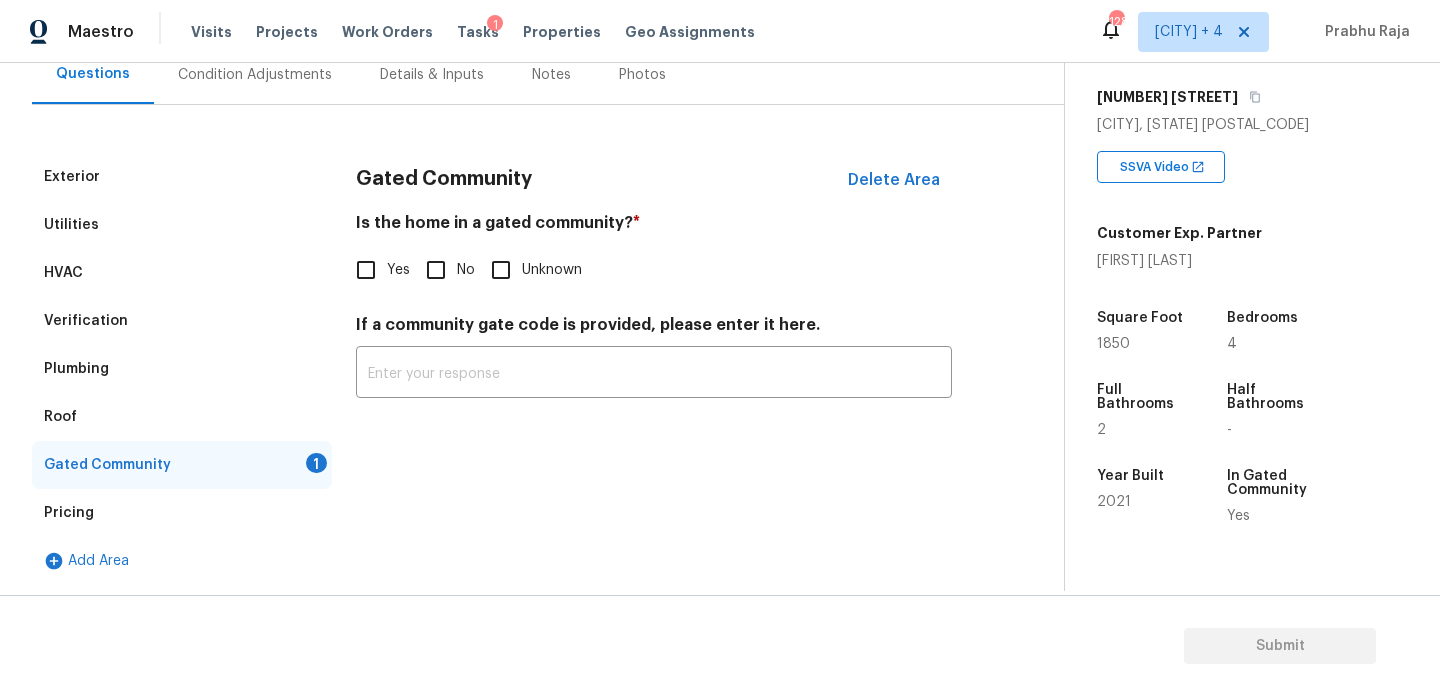 click on "No" at bounding box center [436, 270] 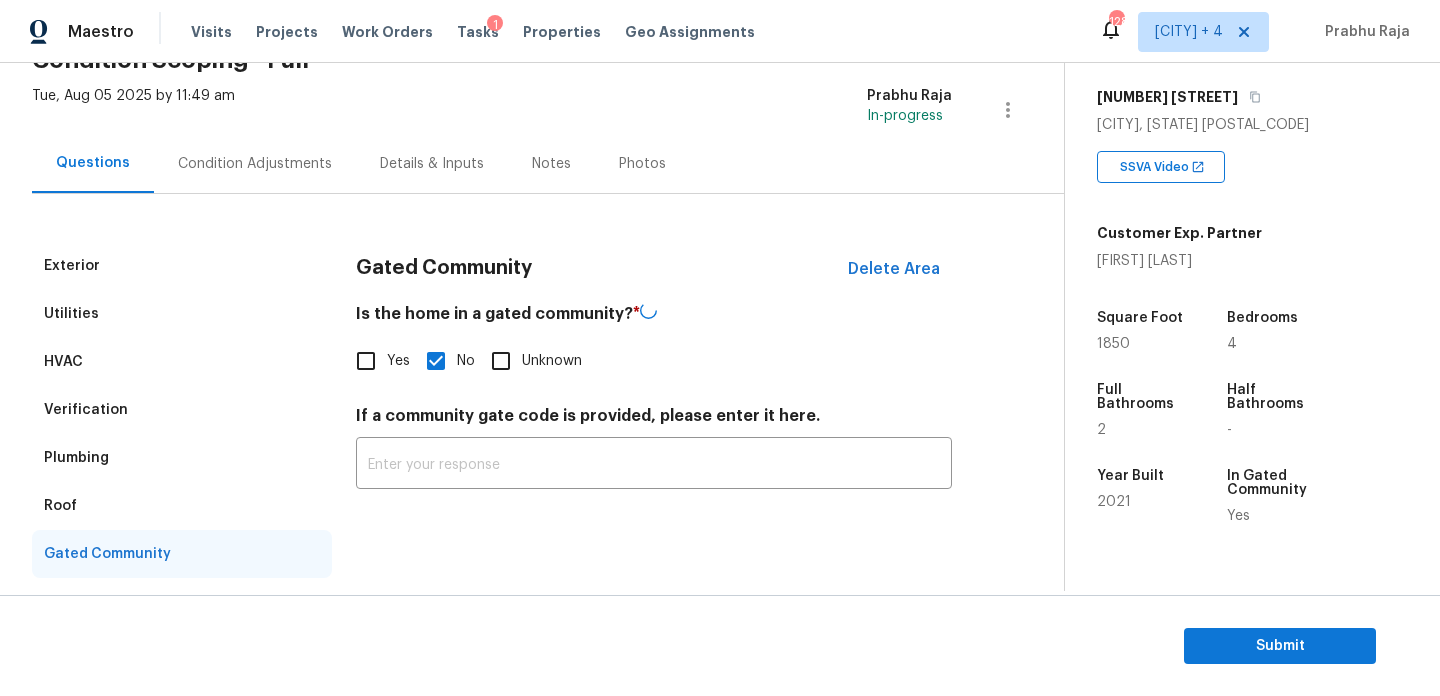 scroll, scrollTop: 67, scrollLeft: 0, axis: vertical 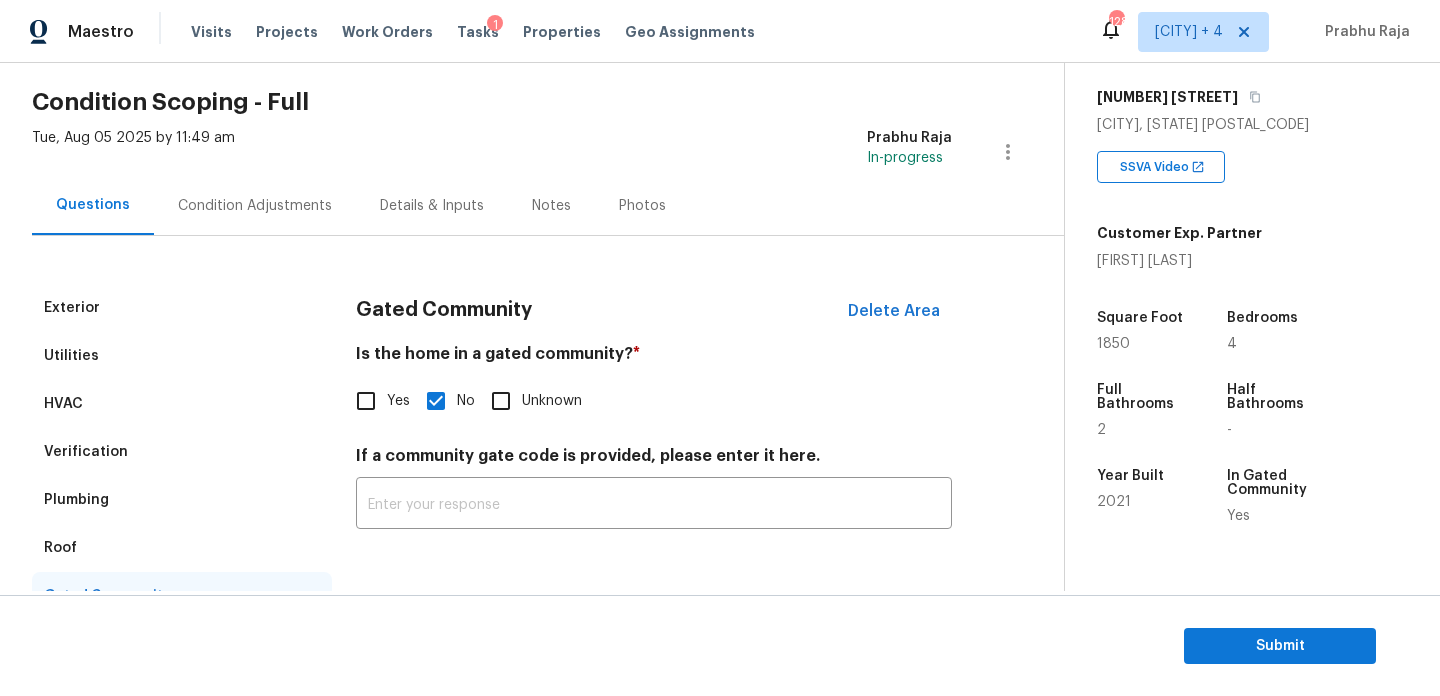 click on "Condition Adjustments" at bounding box center [255, 206] 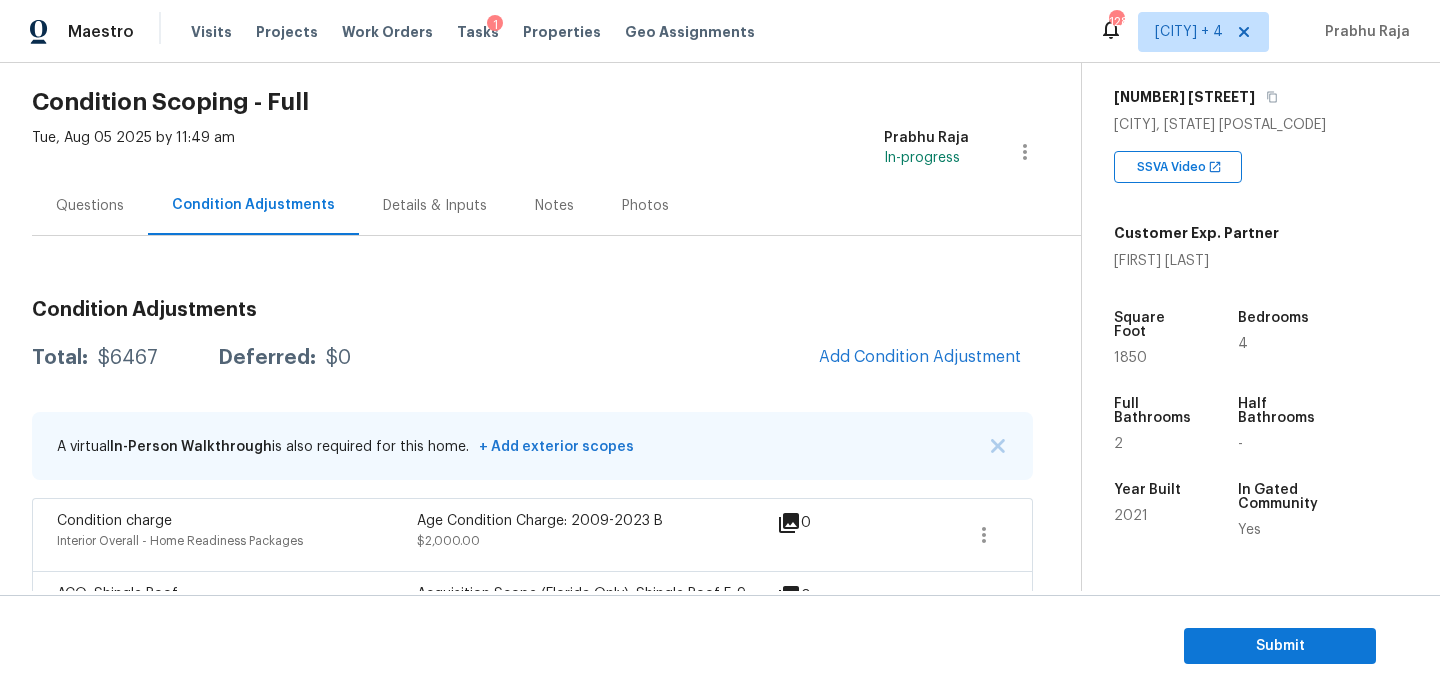 scroll, scrollTop: 96, scrollLeft: 0, axis: vertical 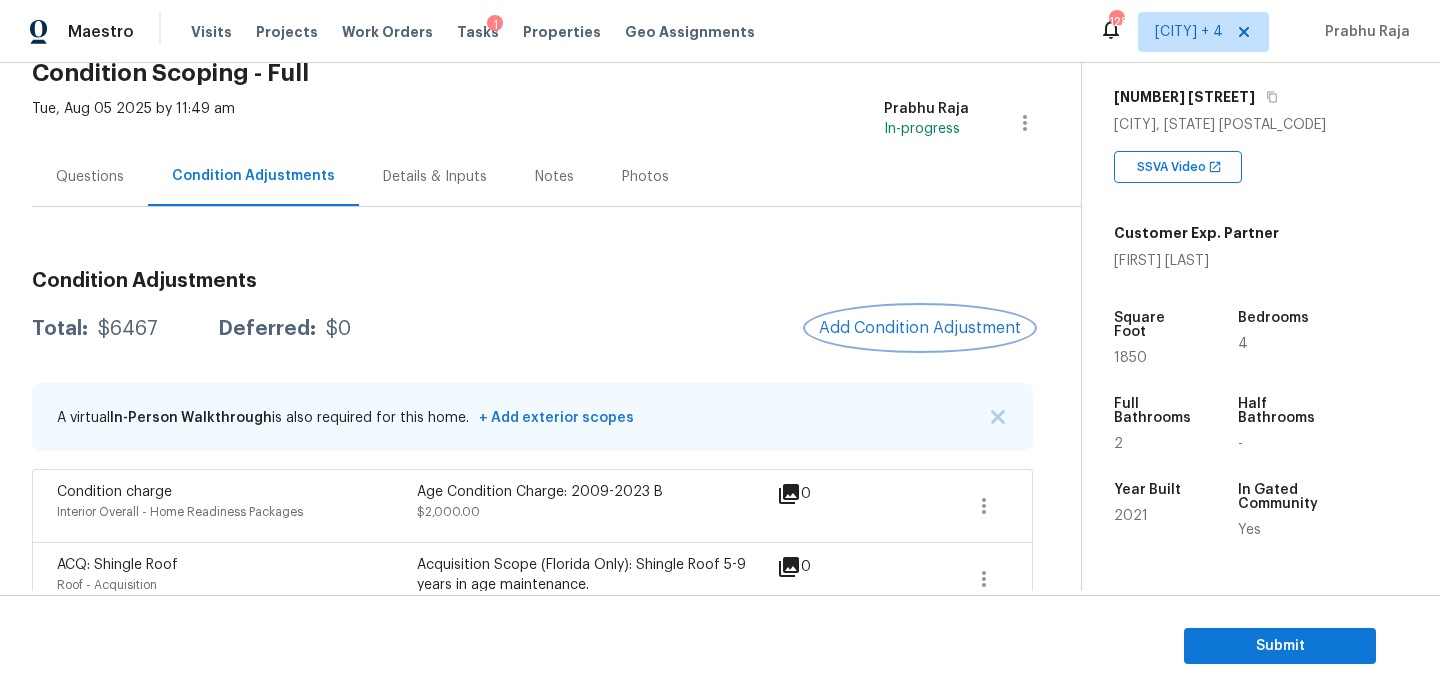 click on "Add Condition Adjustment" at bounding box center [920, 328] 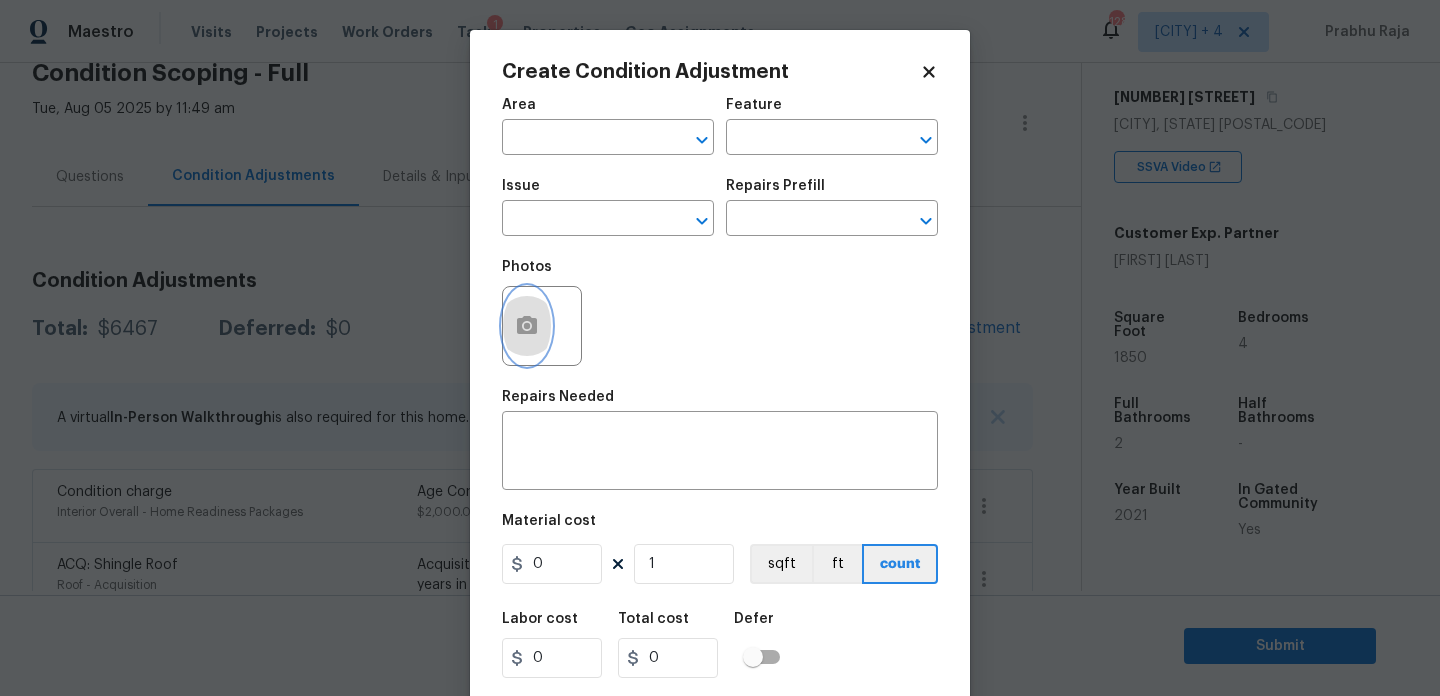 click at bounding box center [527, 326] 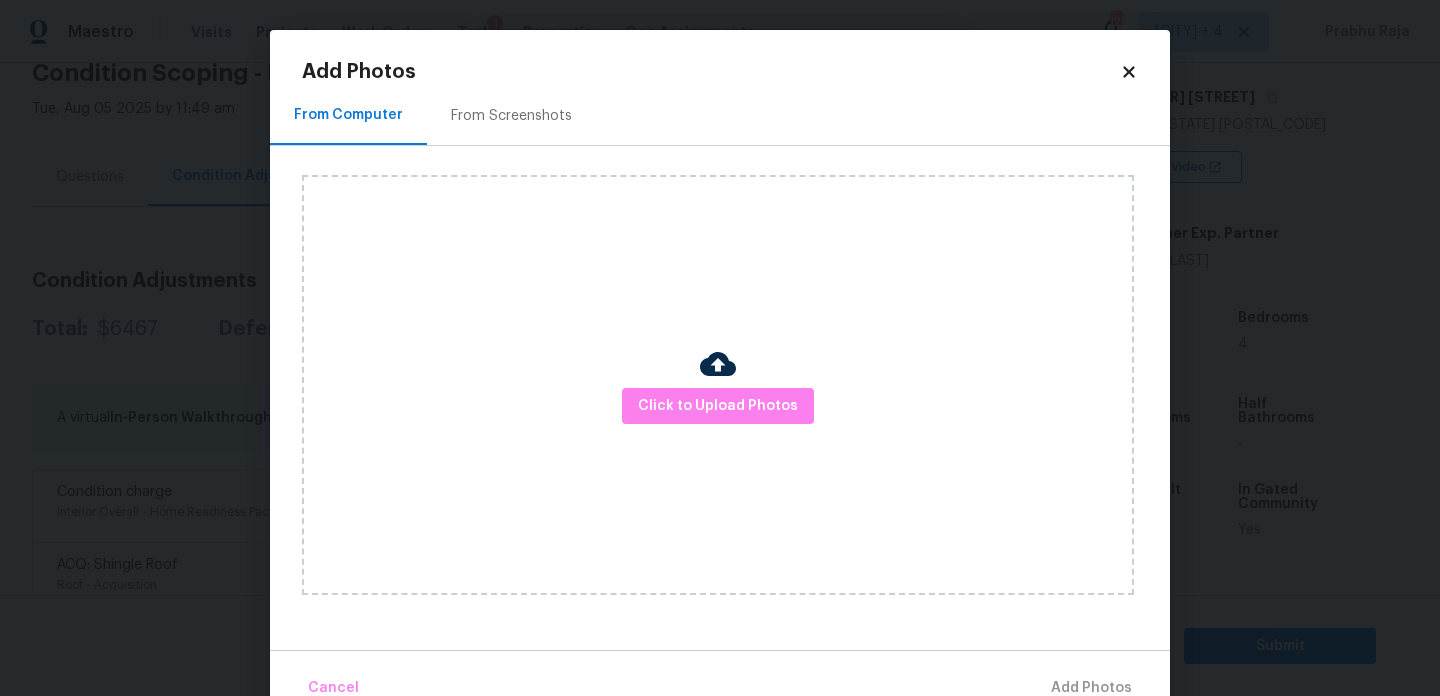 click on "Add Photos From Computer From Screenshots Click to Upload Photos Cancel Add Photos" at bounding box center [720, 386] 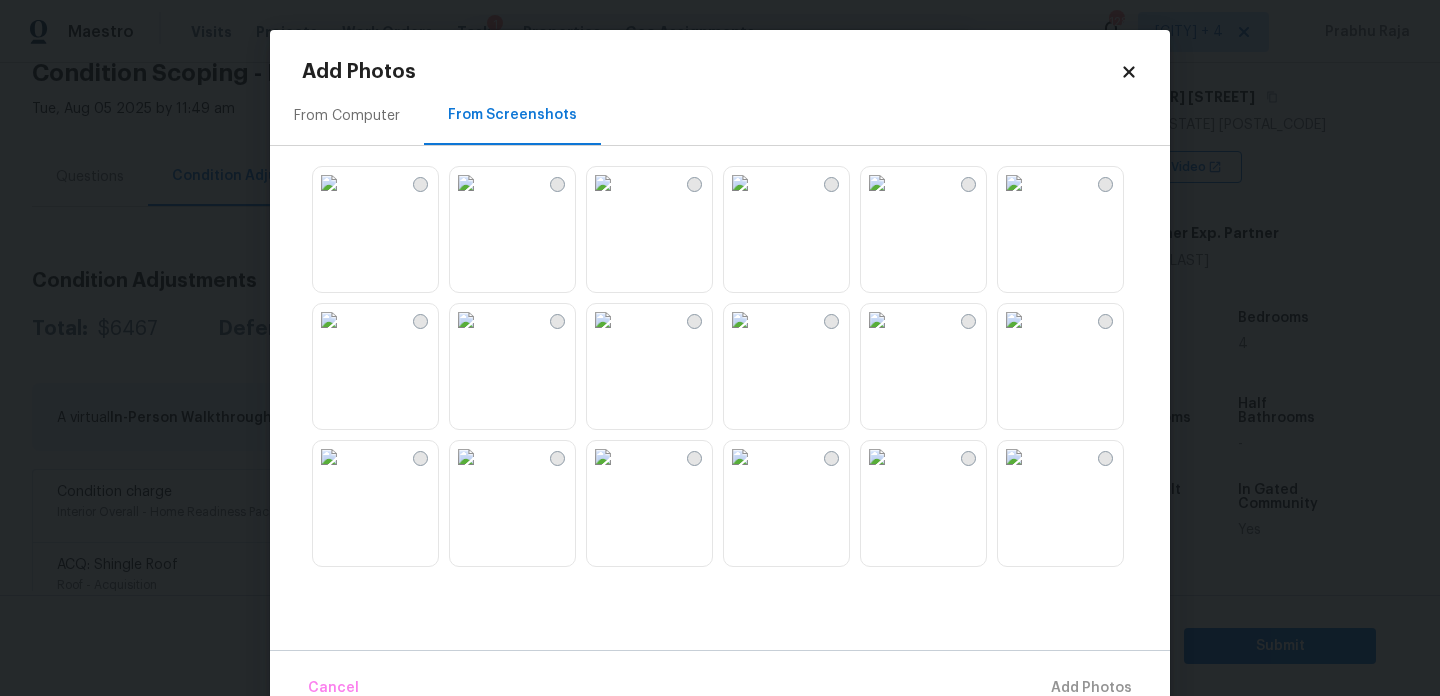 click at bounding box center (512, 366) 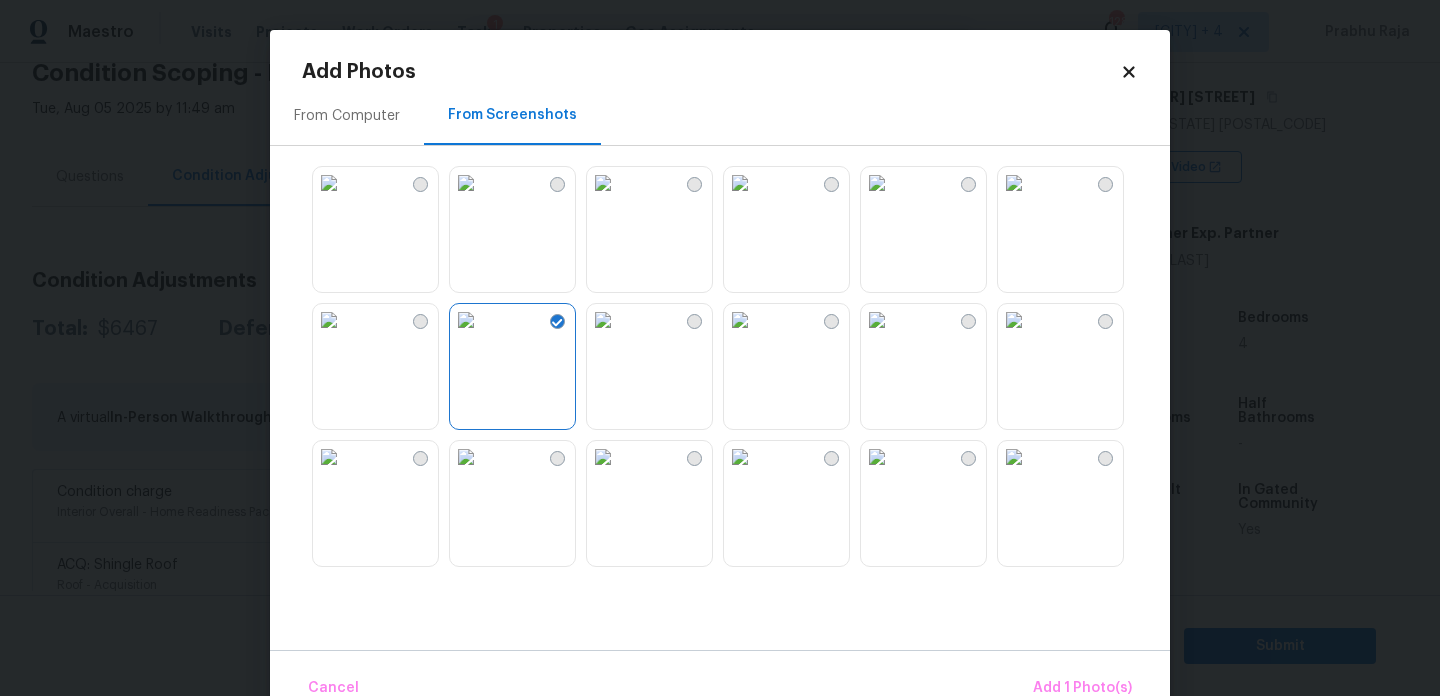 scroll, scrollTop: 1636, scrollLeft: 0, axis: vertical 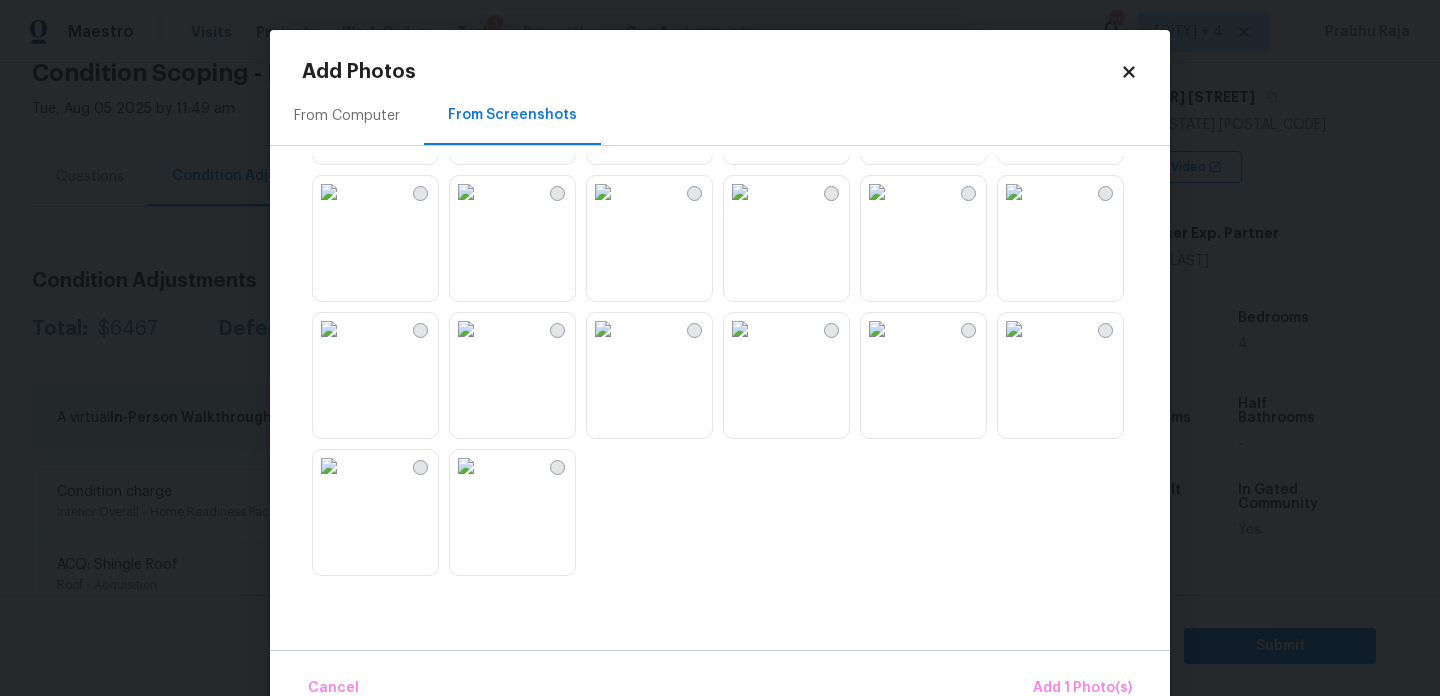 click at bounding box center [603, 329] 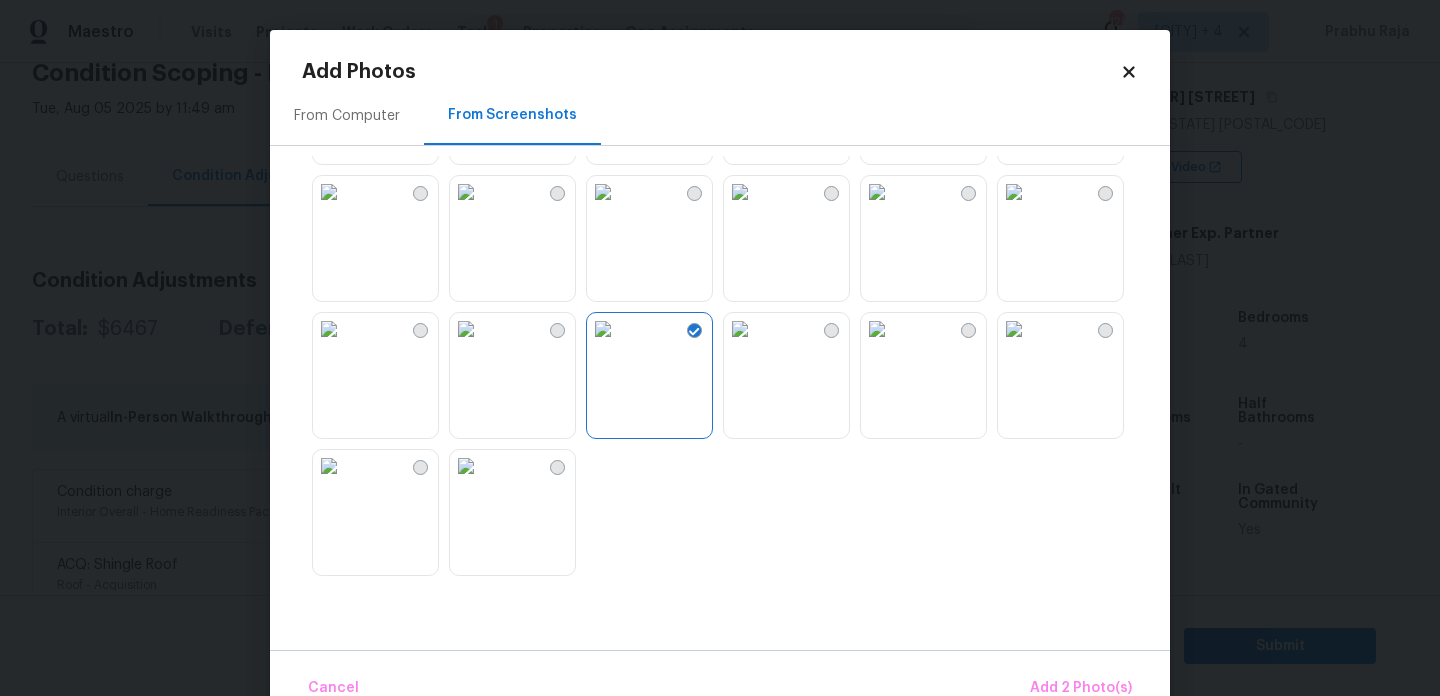 scroll, scrollTop: 1573, scrollLeft: 0, axis: vertical 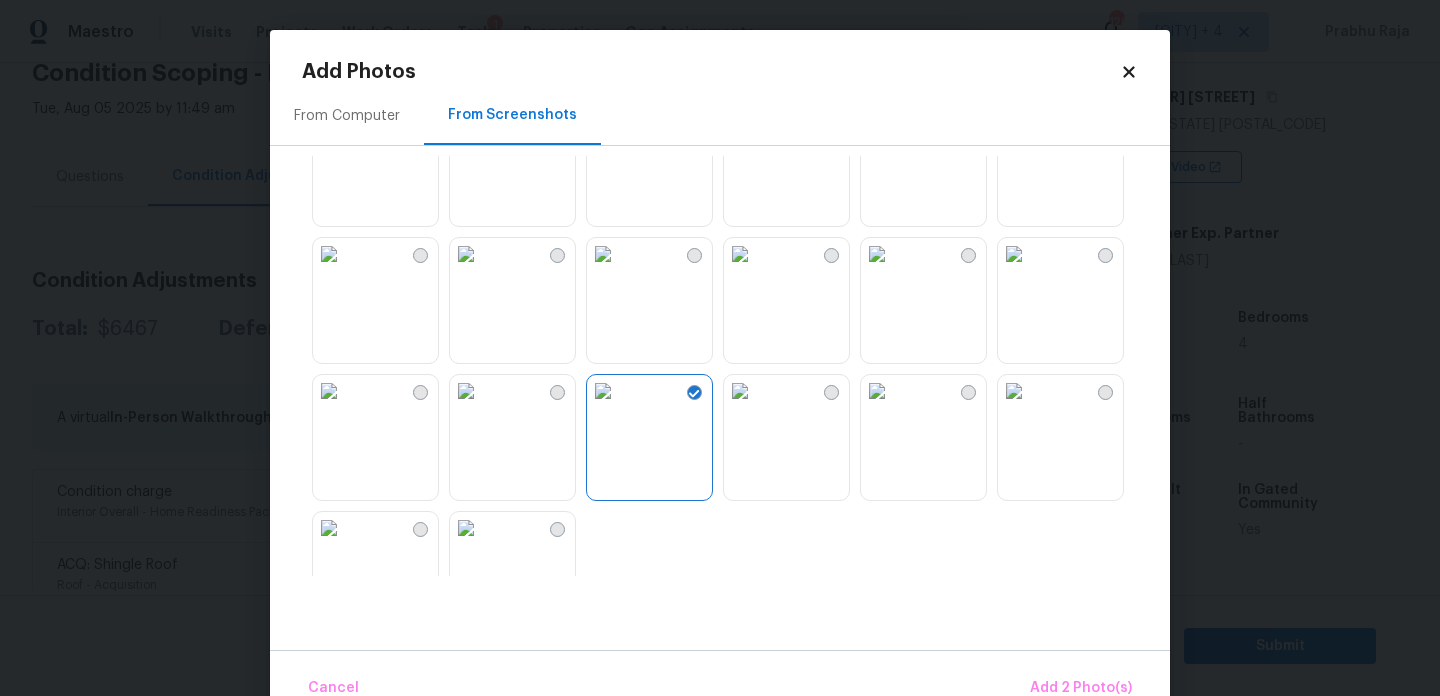 click at bounding box center (466, 391) 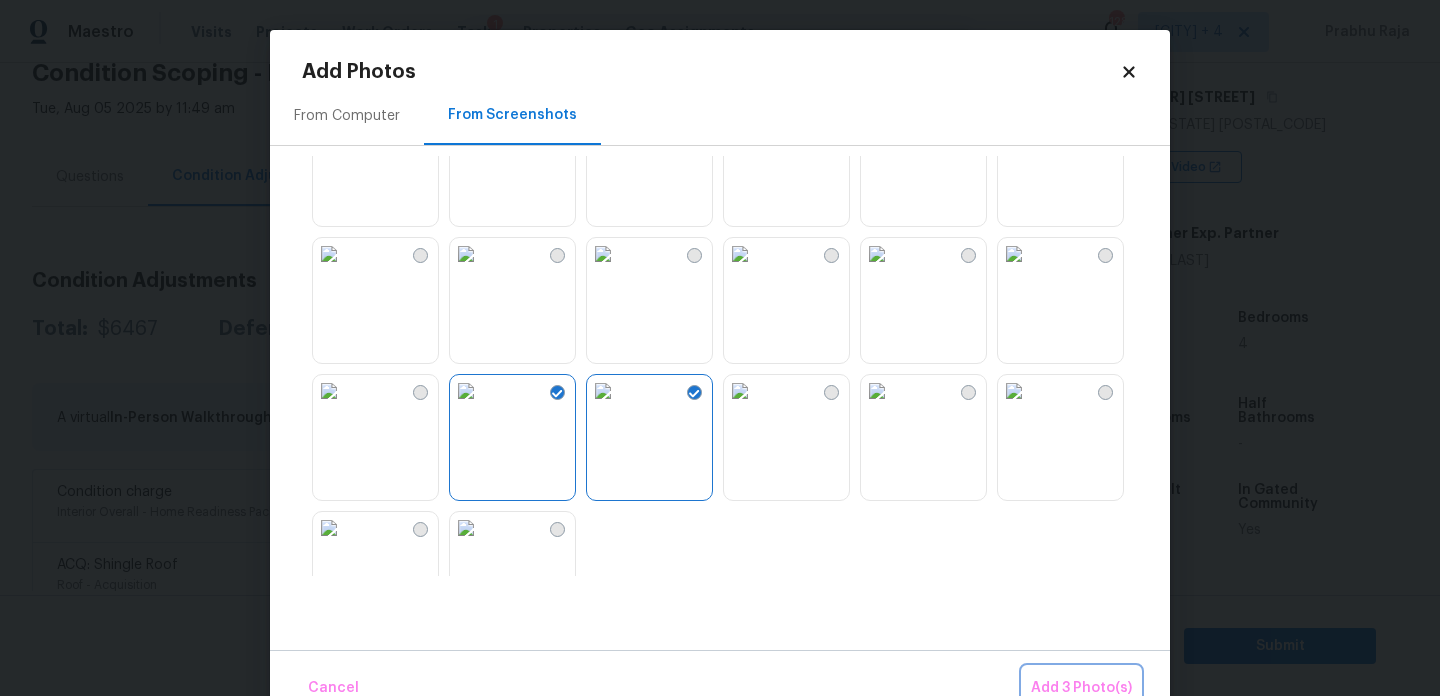 click on "Add 3 Photo(s)" at bounding box center (1081, 688) 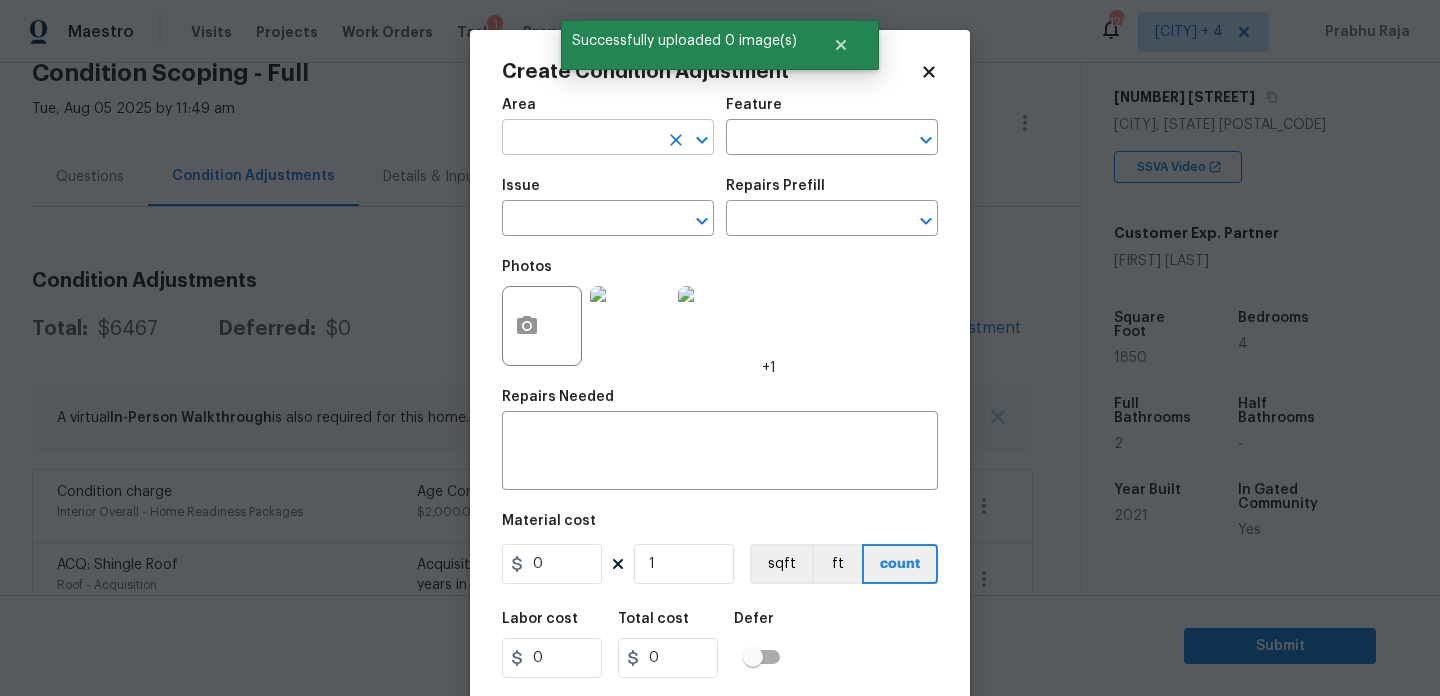 click at bounding box center (580, 139) 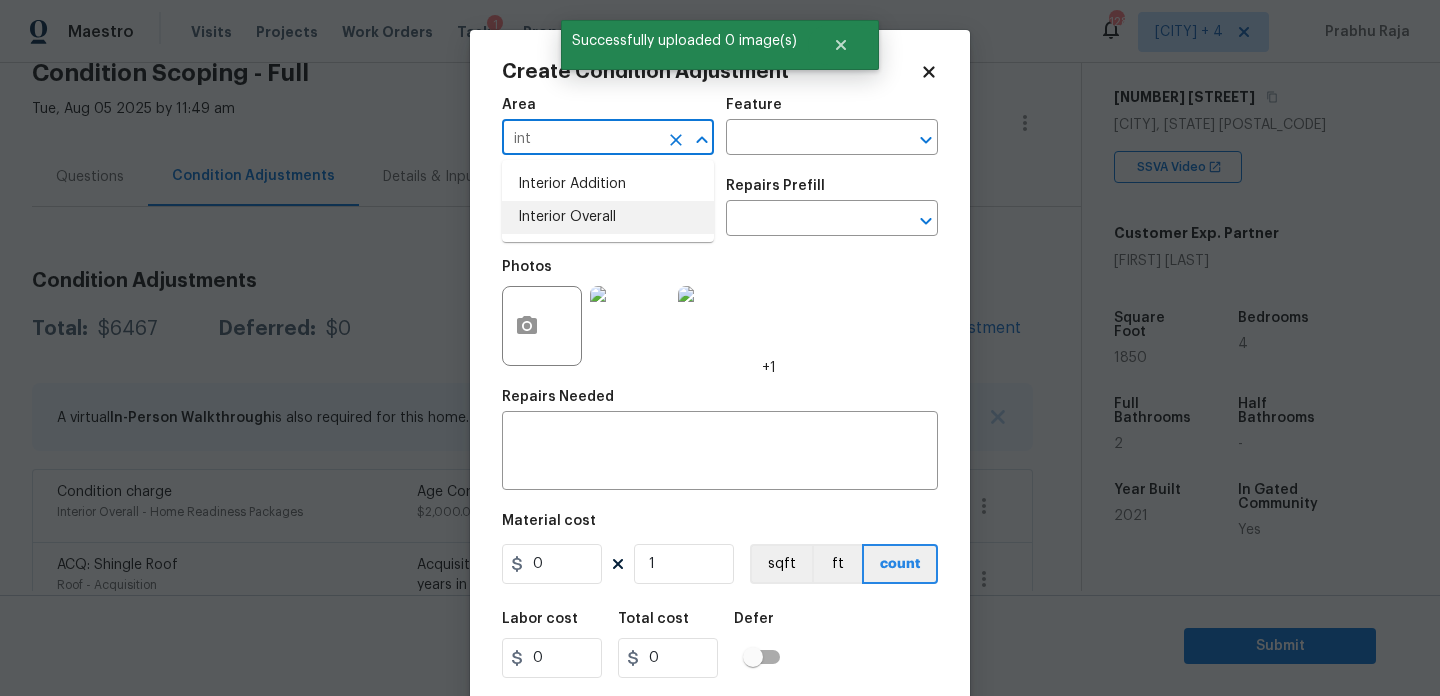 click on "Interior Overall" at bounding box center (608, 217) 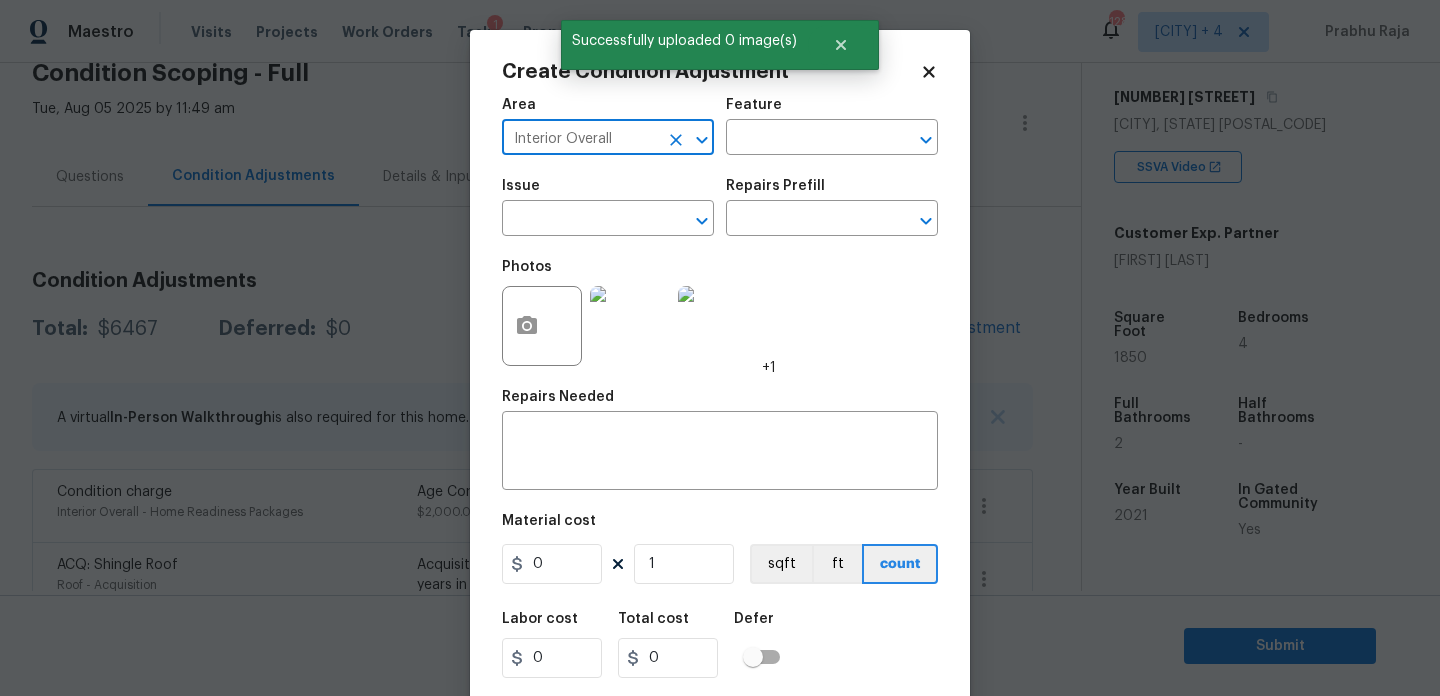 type on "Interior Overall" 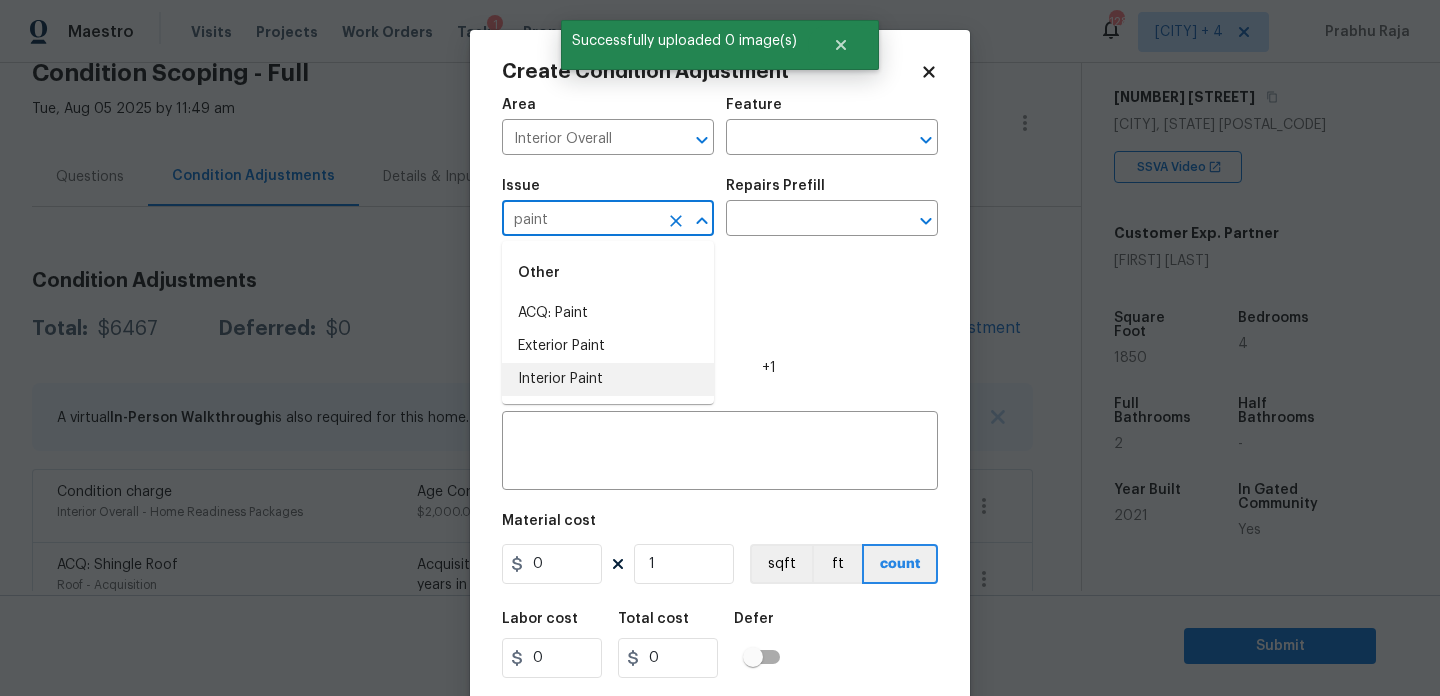 click on "Interior Paint" at bounding box center (608, 379) 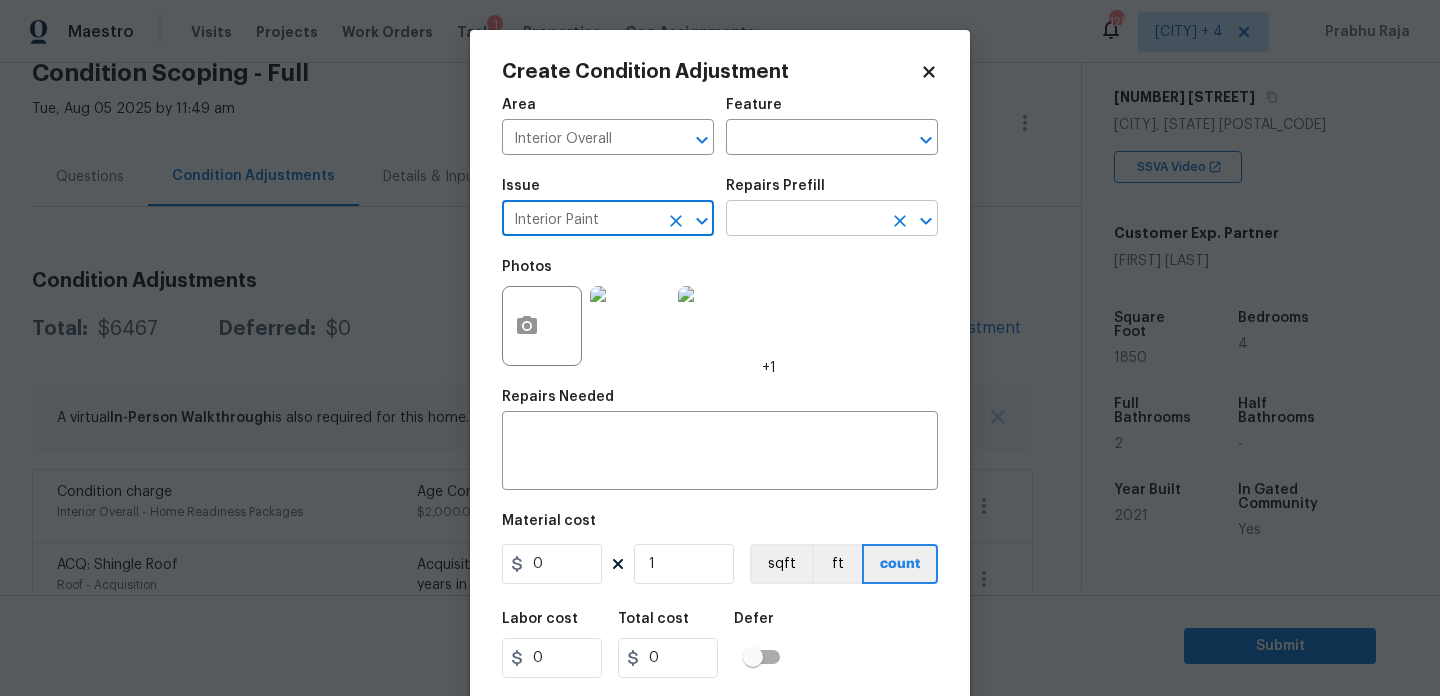 type on "Interior Paint" 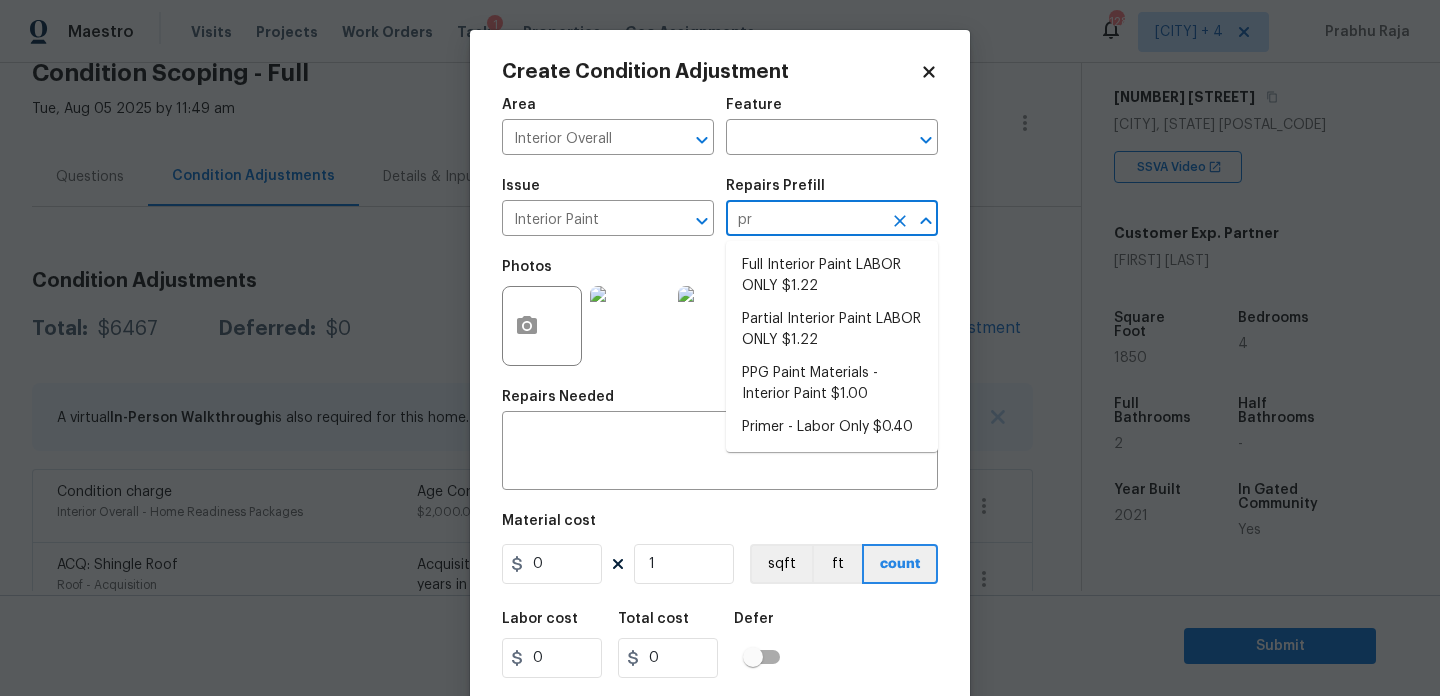 type on "pri" 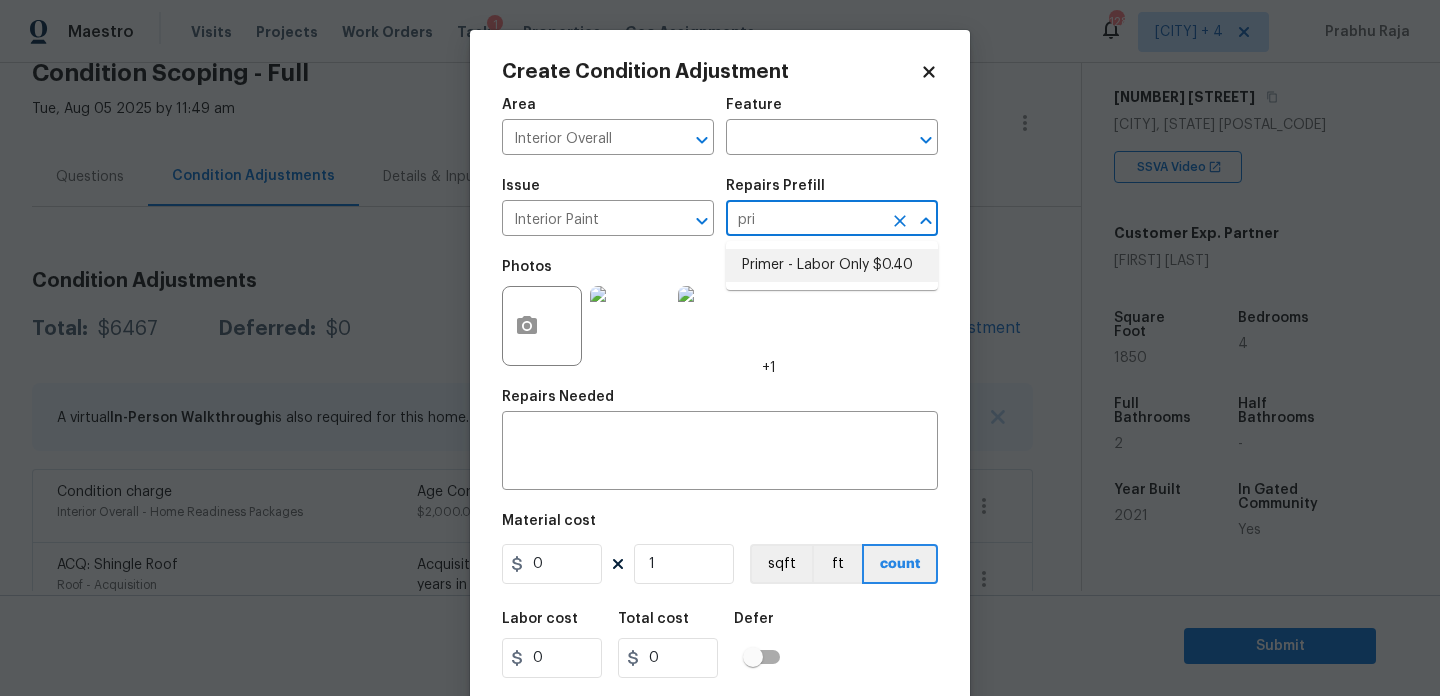 click on "Primer - Labor Only $0.40" at bounding box center [832, 265] 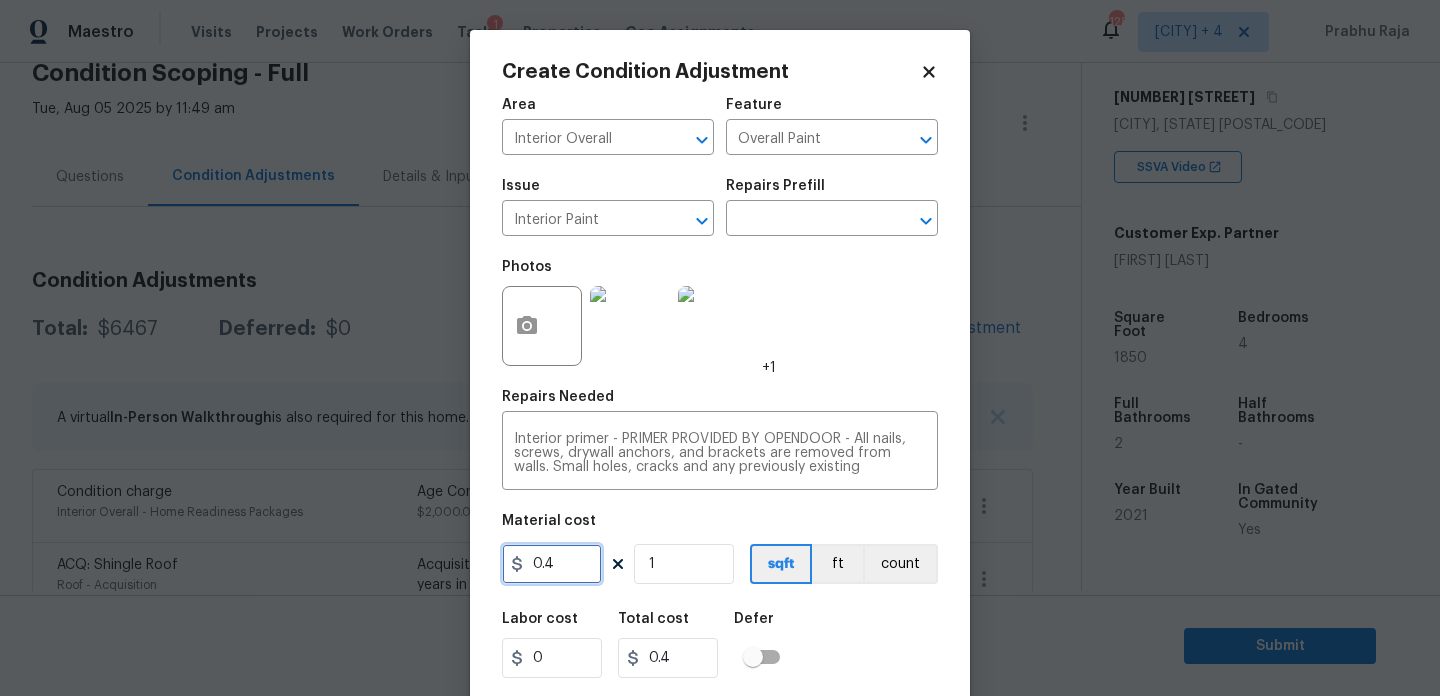 drag, startPoint x: 570, startPoint y: 564, endPoint x: 445, endPoint y: 557, distance: 125.19585 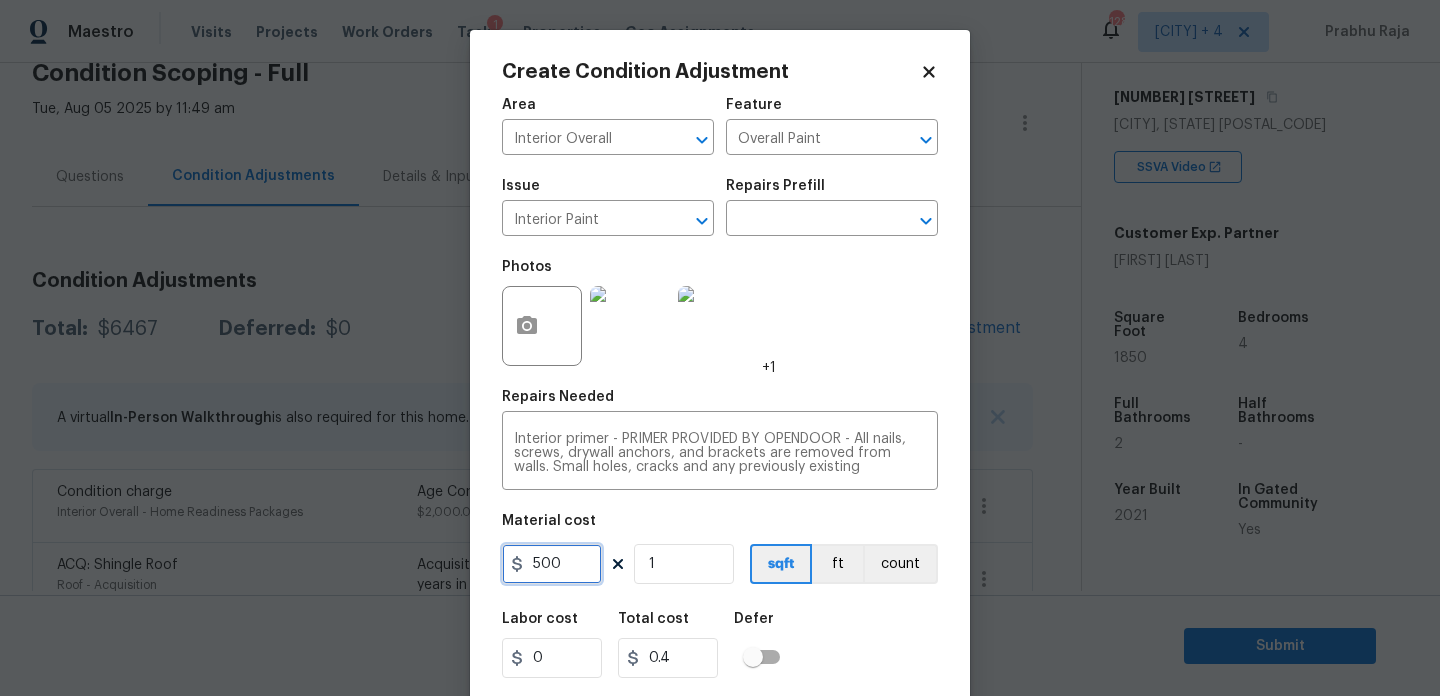 type on "500" 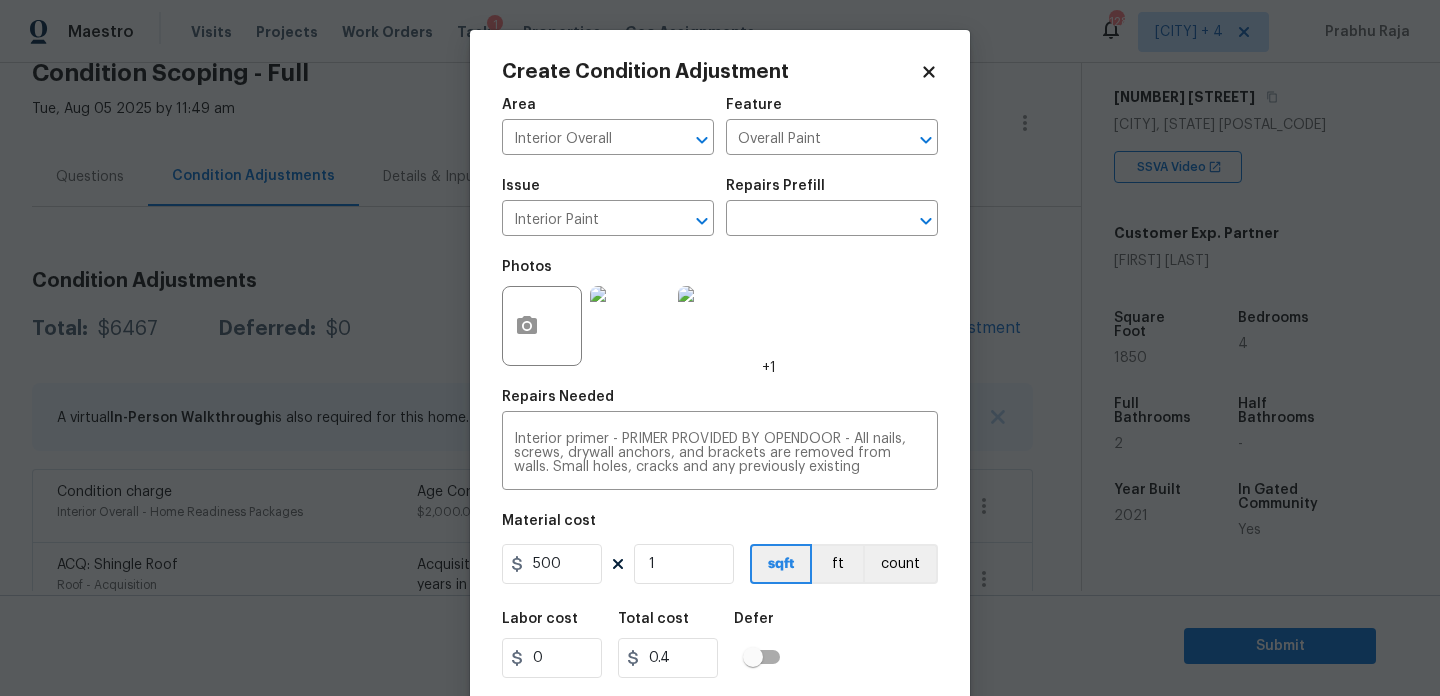 click on "Photos  +1" at bounding box center (720, 313) 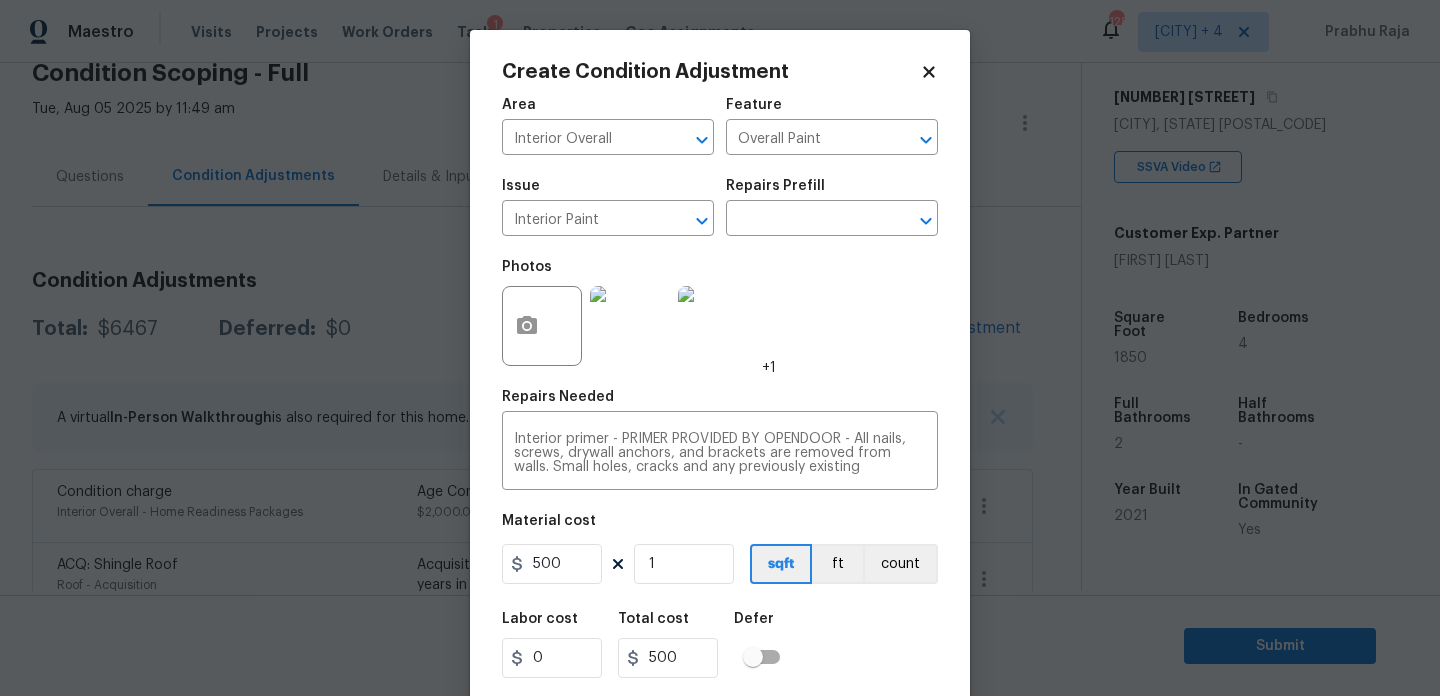 scroll, scrollTop: 51, scrollLeft: 0, axis: vertical 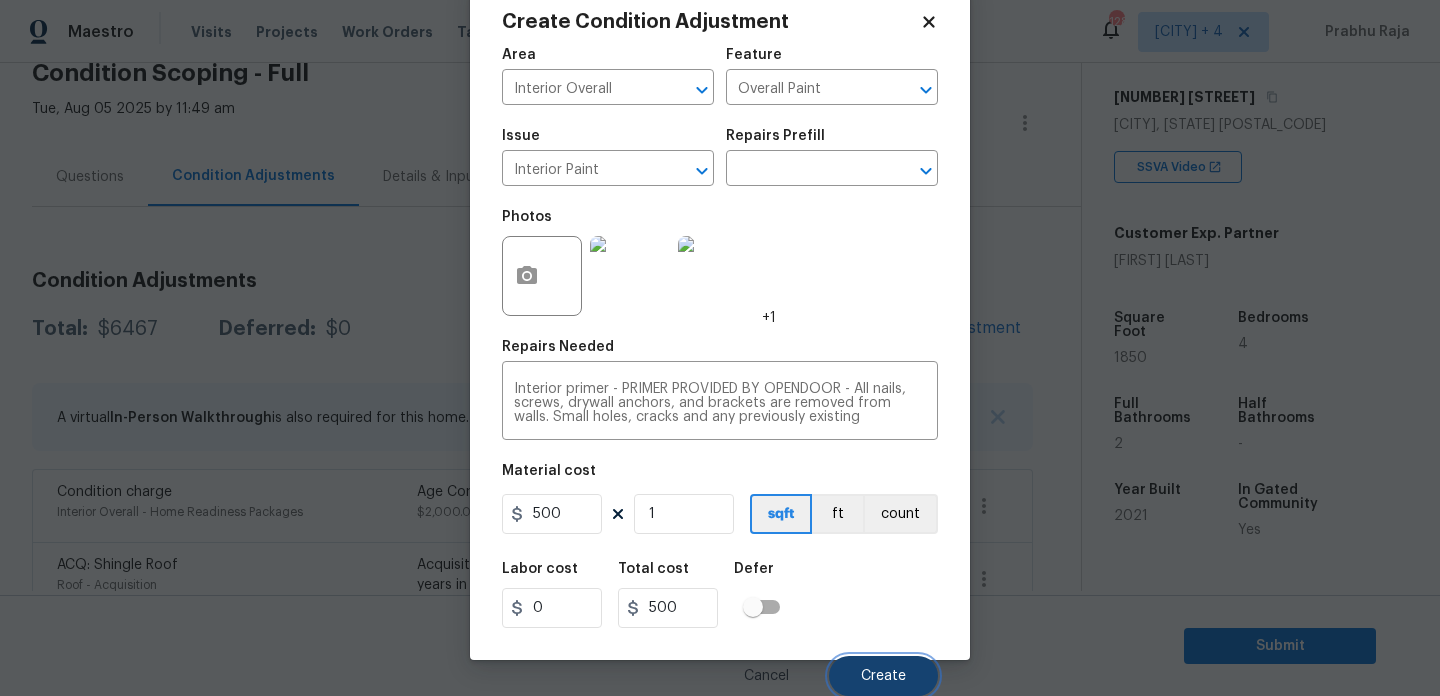 click on "Create" at bounding box center [883, 676] 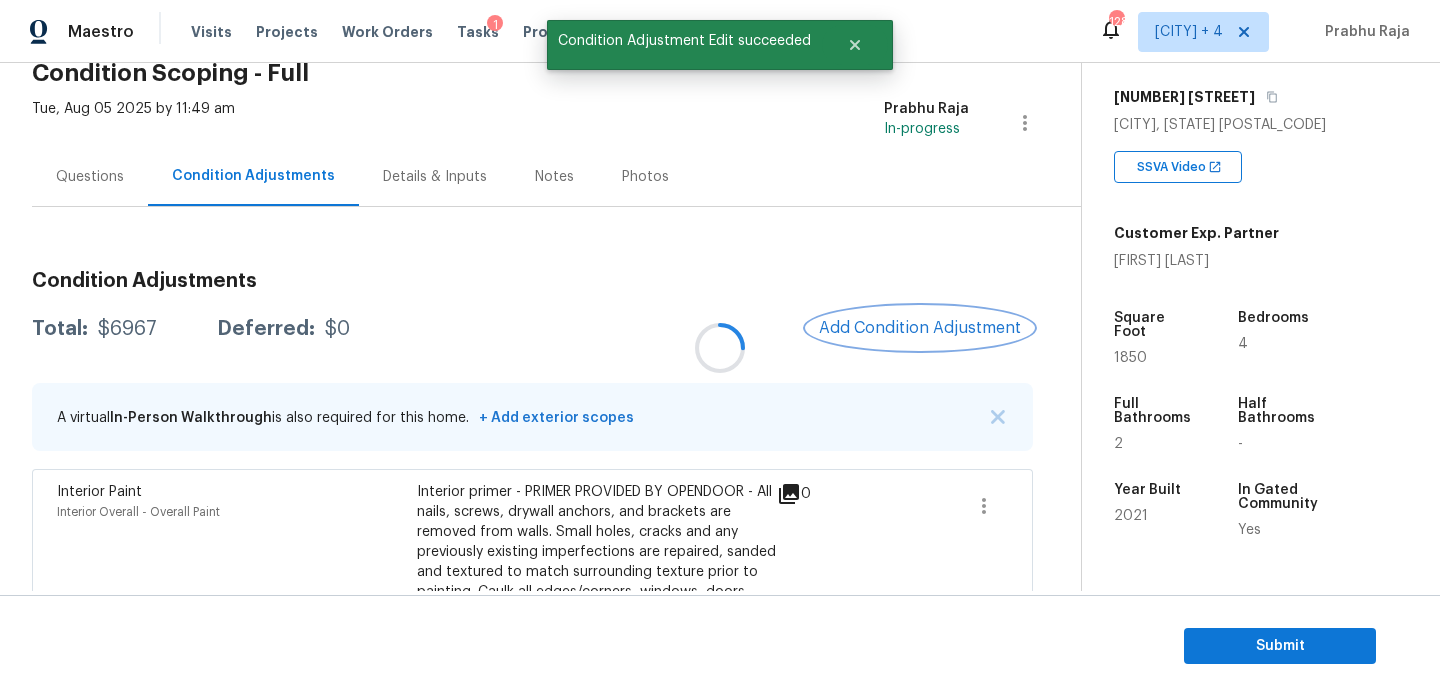 scroll, scrollTop: 0, scrollLeft: 0, axis: both 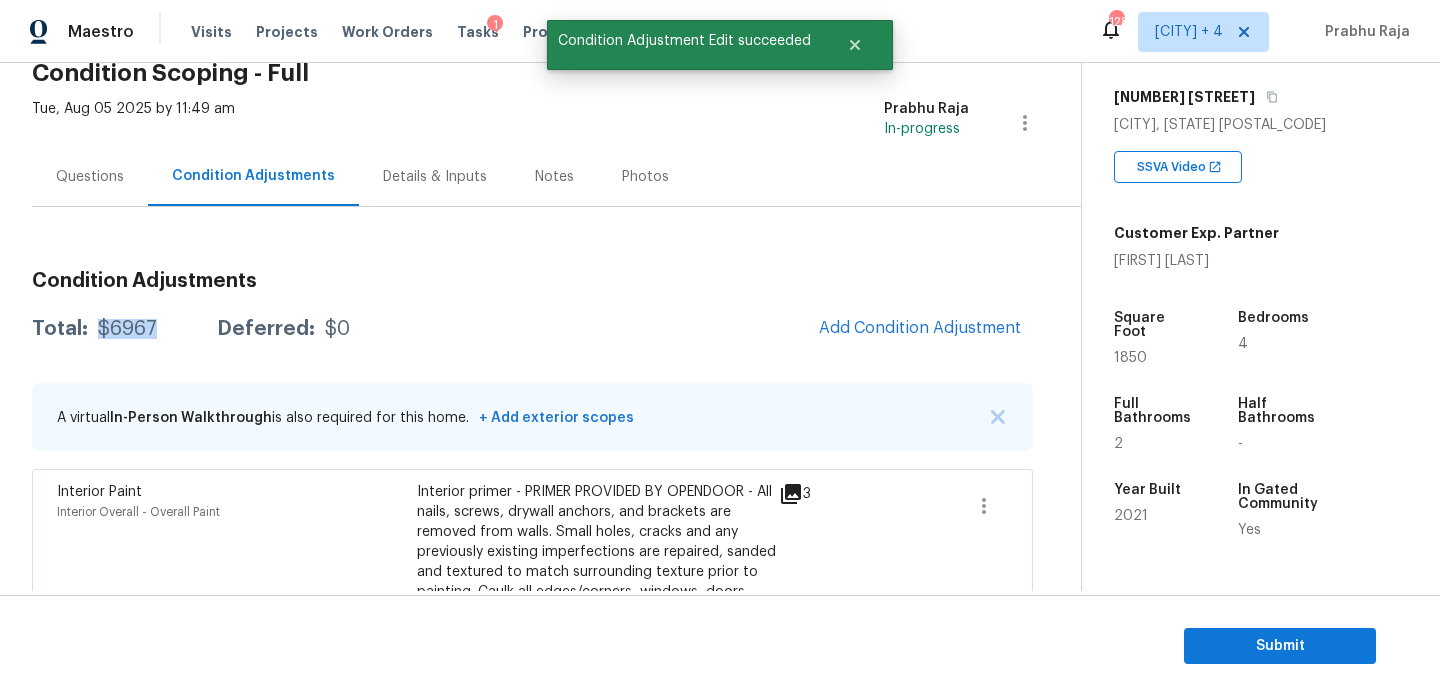 drag, startPoint x: 95, startPoint y: 327, endPoint x: 169, endPoint y: 327, distance: 74 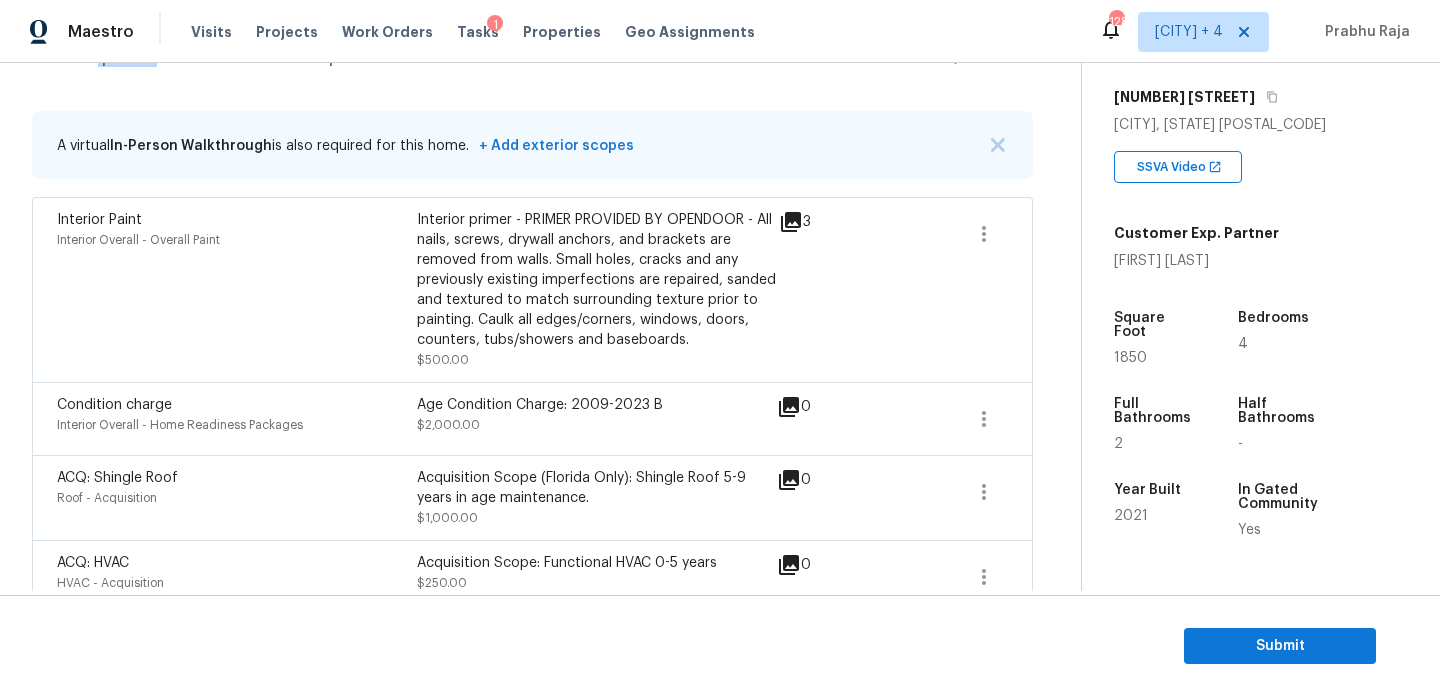 scroll, scrollTop: 344, scrollLeft: 0, axis: vertical 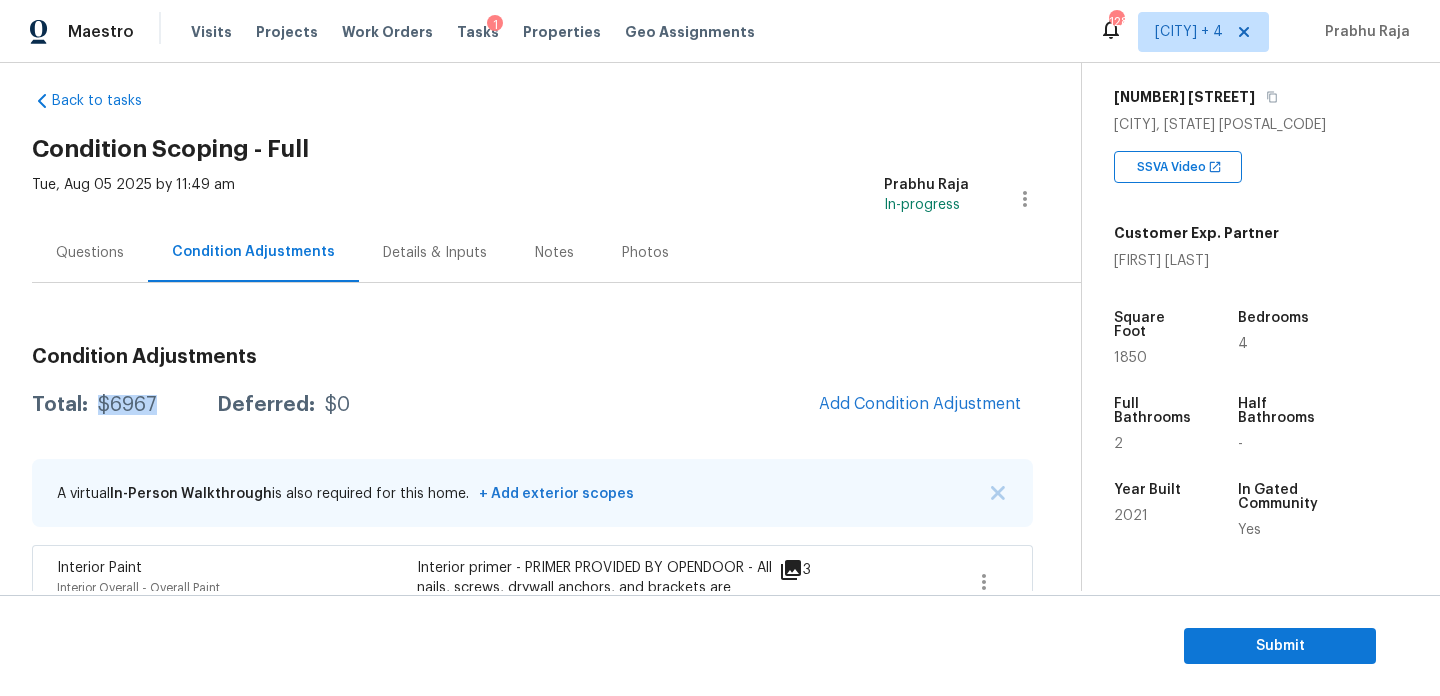 click on "Questions" at bounding box center (90, 253) 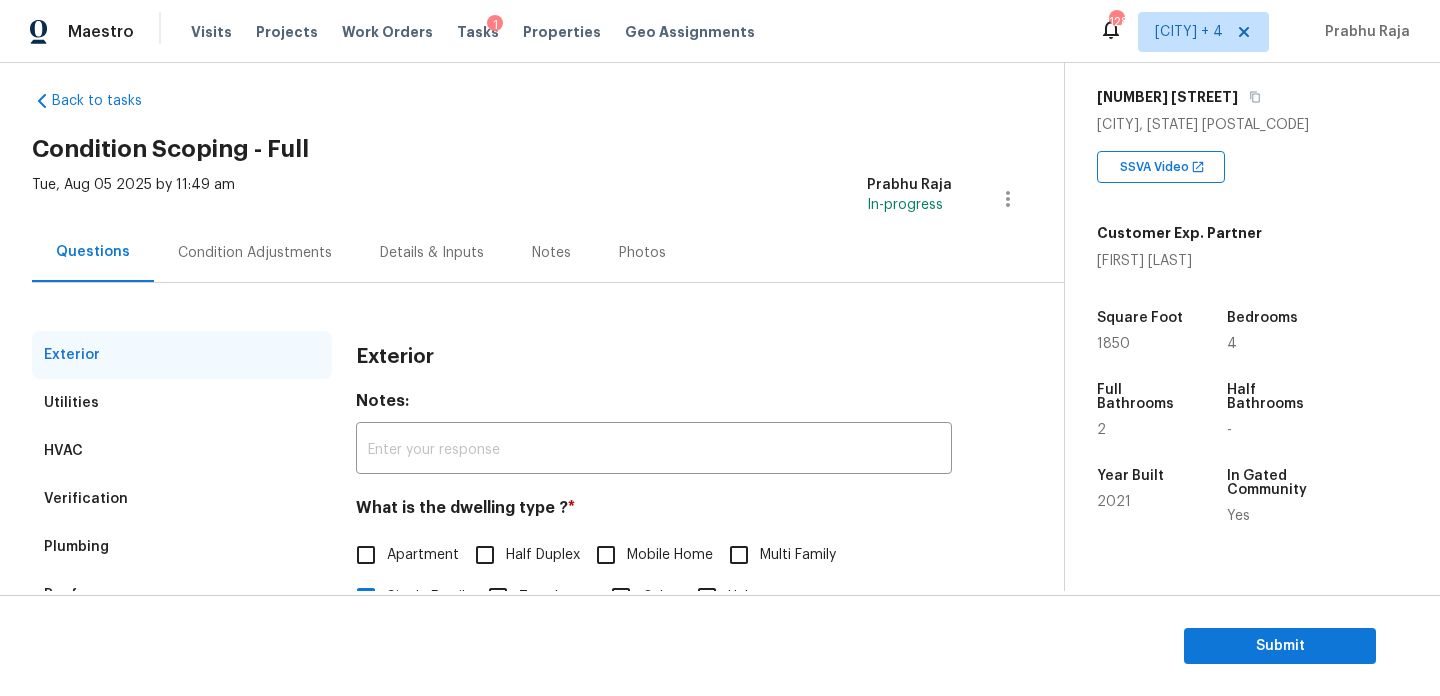 scroll, scrollTop: 267, scrollLeft: 0, axis: vertical 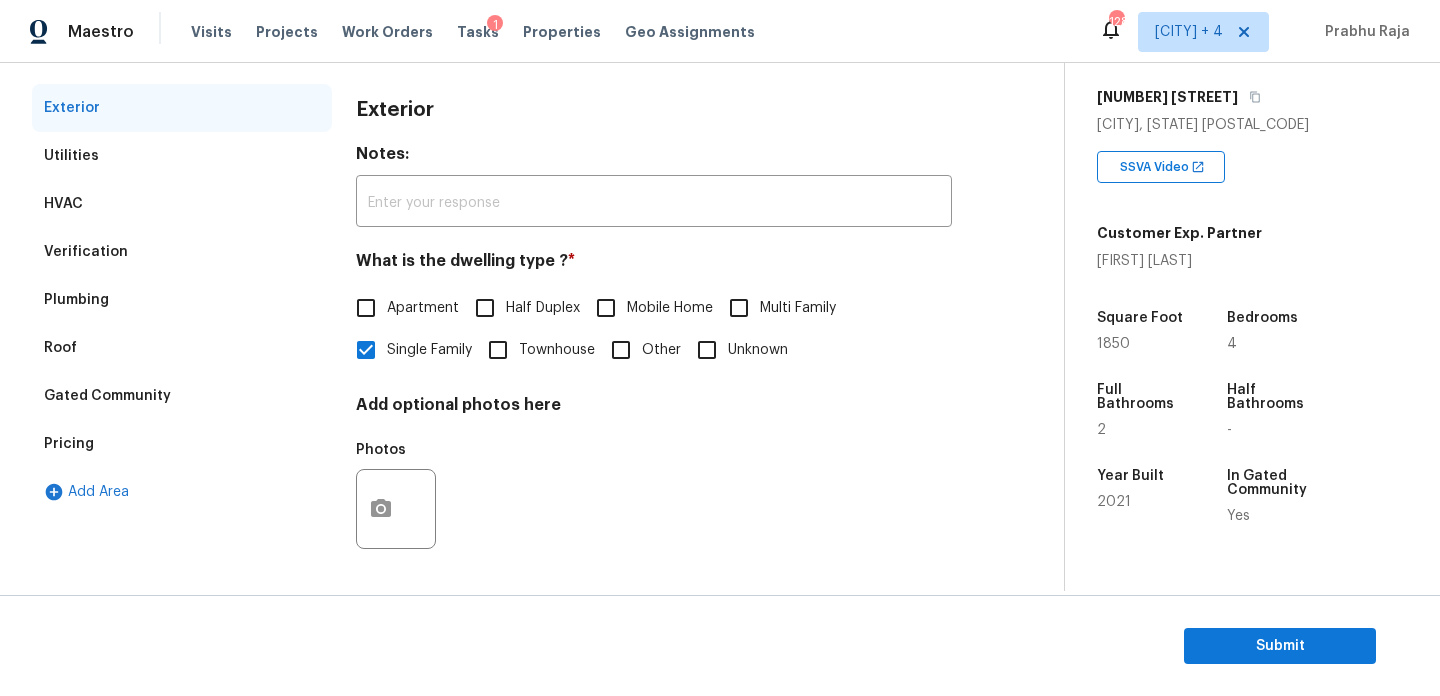 click on "Gated Community" at bounding box center (107, 396) 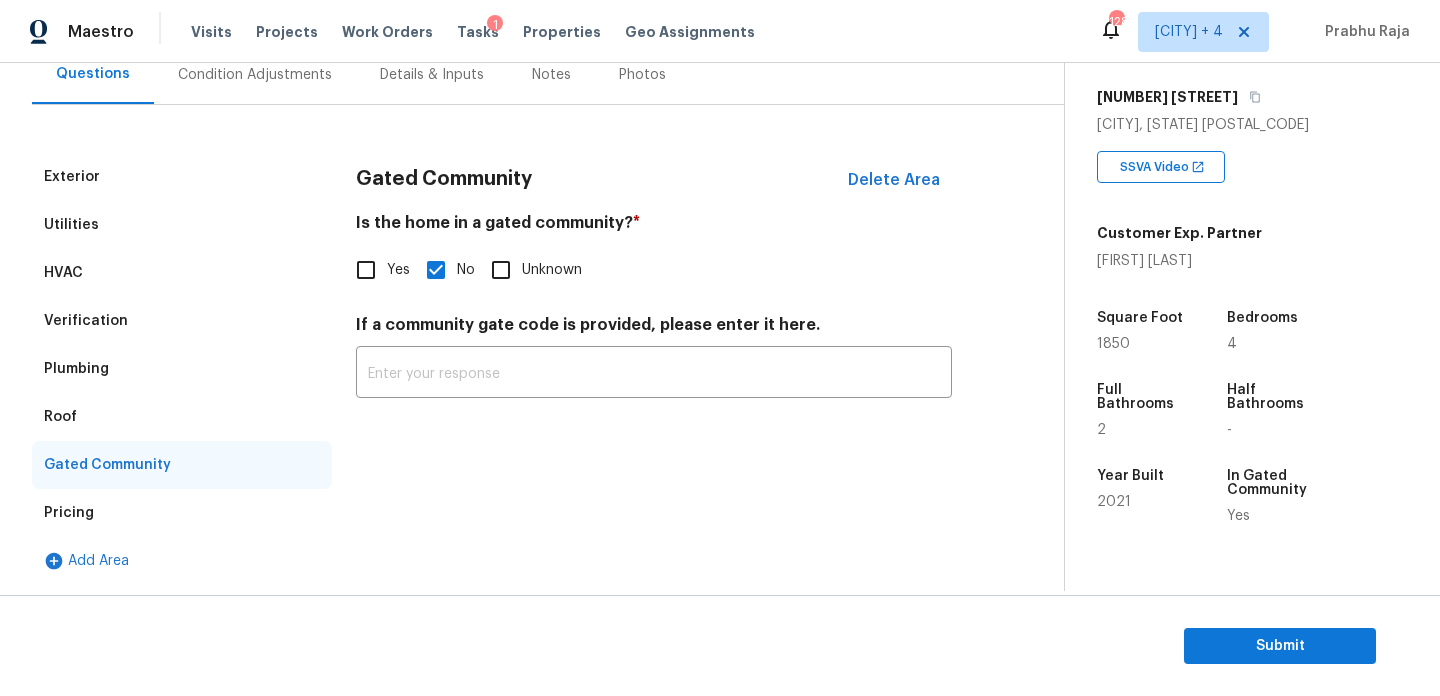scroll, scrollTop: 198, scrollLeft: 0, axis: vertical 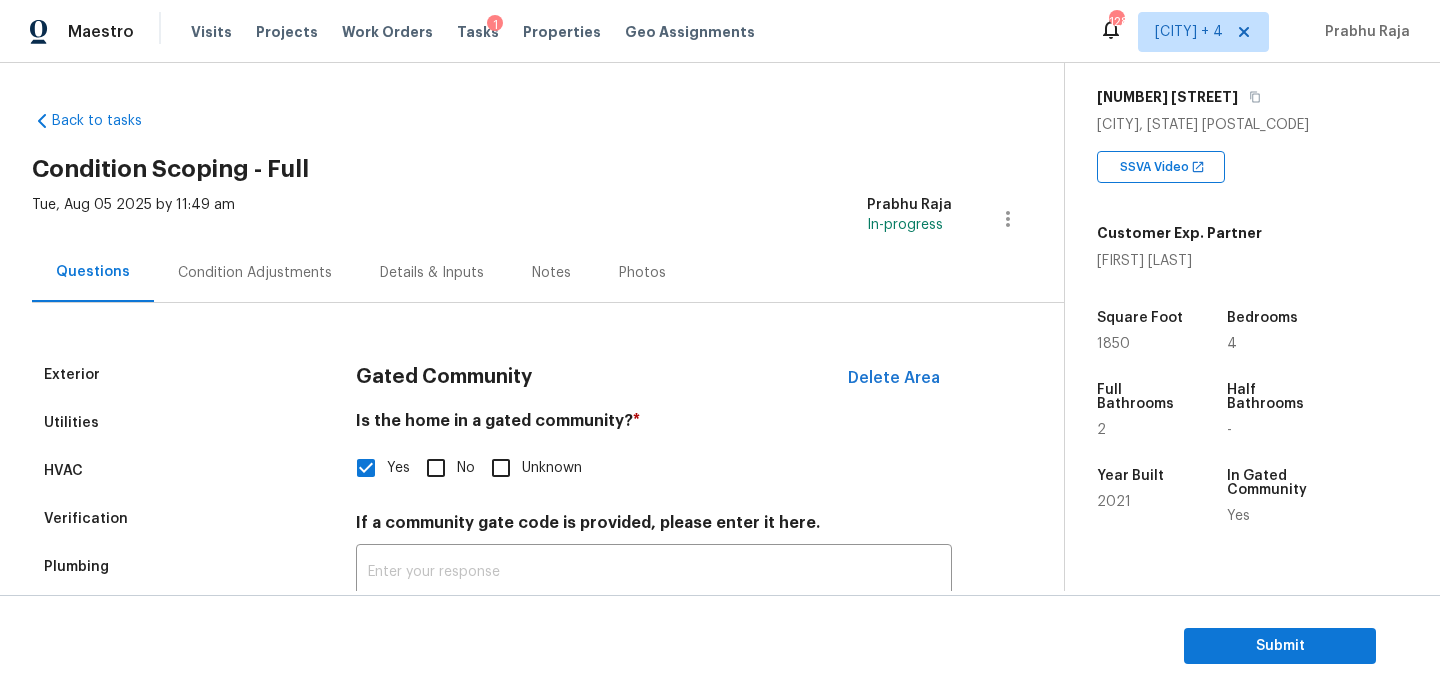 click on "Condition Adjustments" at bounding box center (255, 272) 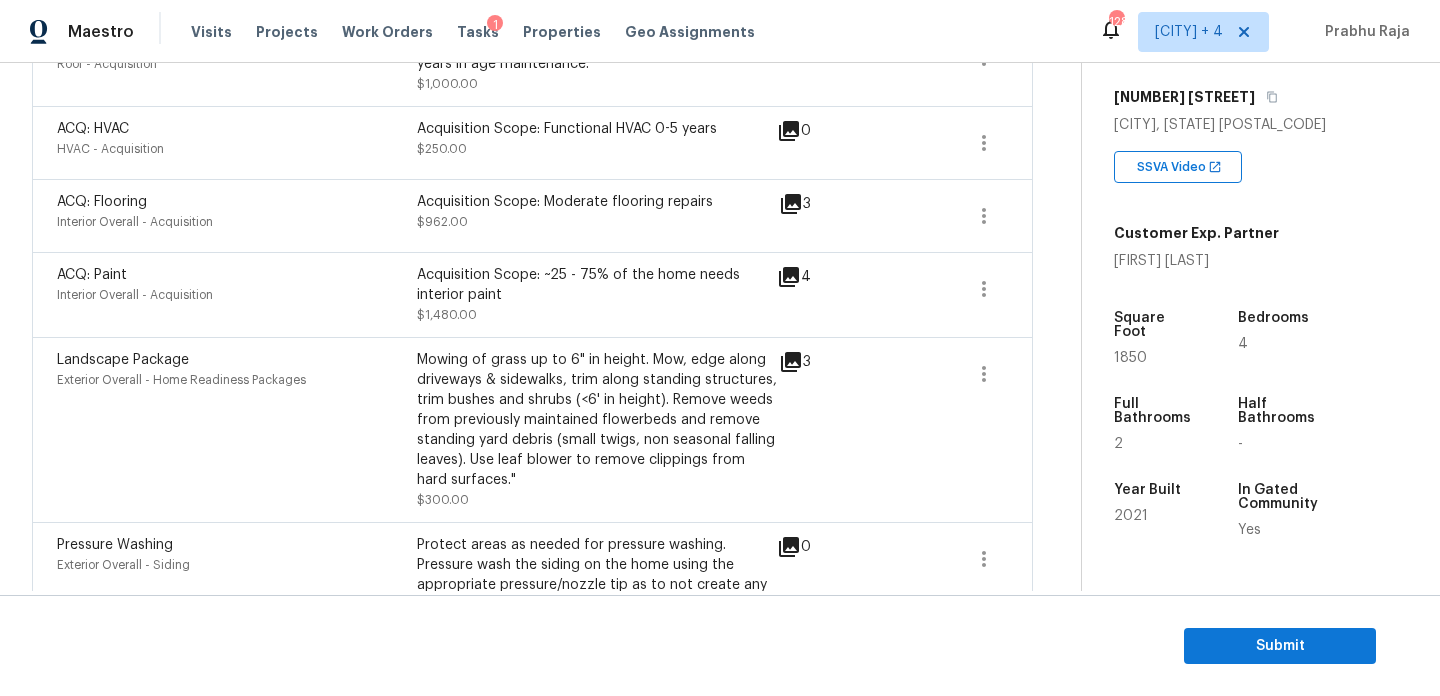 scroll, scrollTop: 1033, scrollLeft: 0, axis: vertical 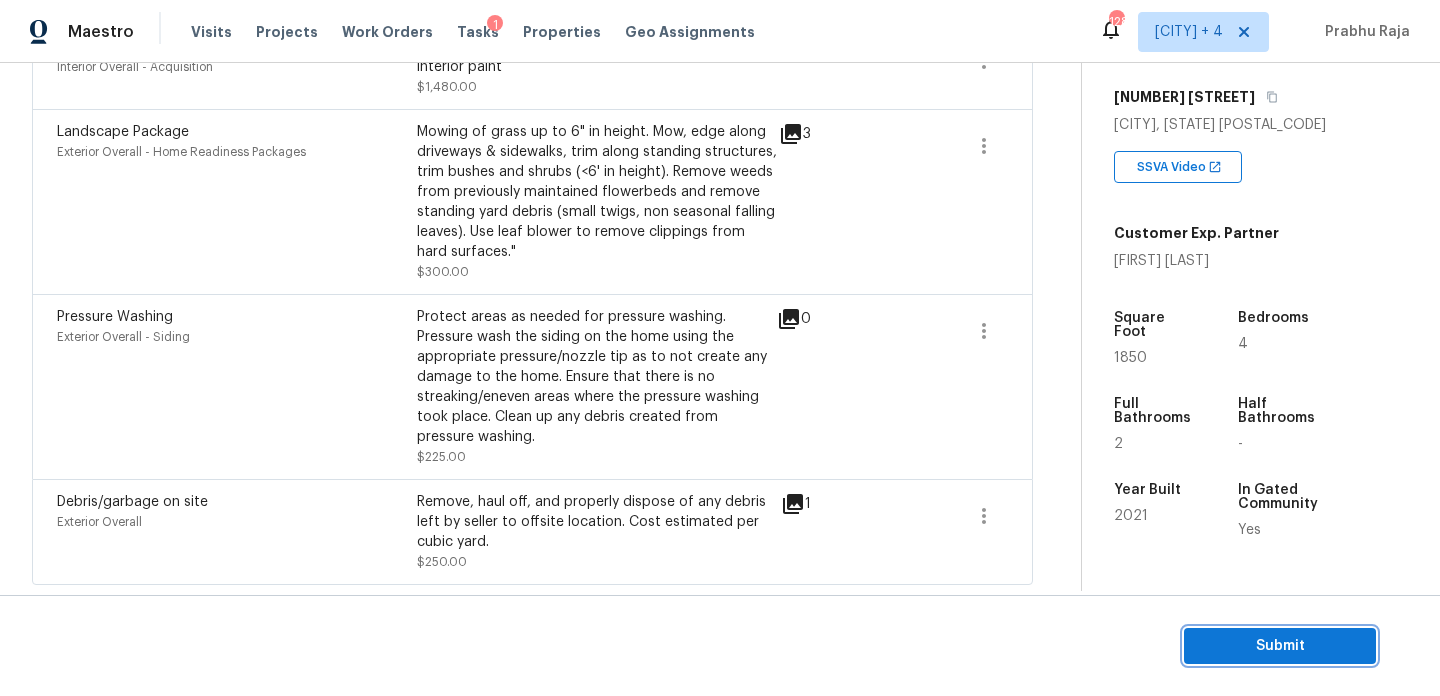 click on "Submit" at bounding box center [1280, 646] 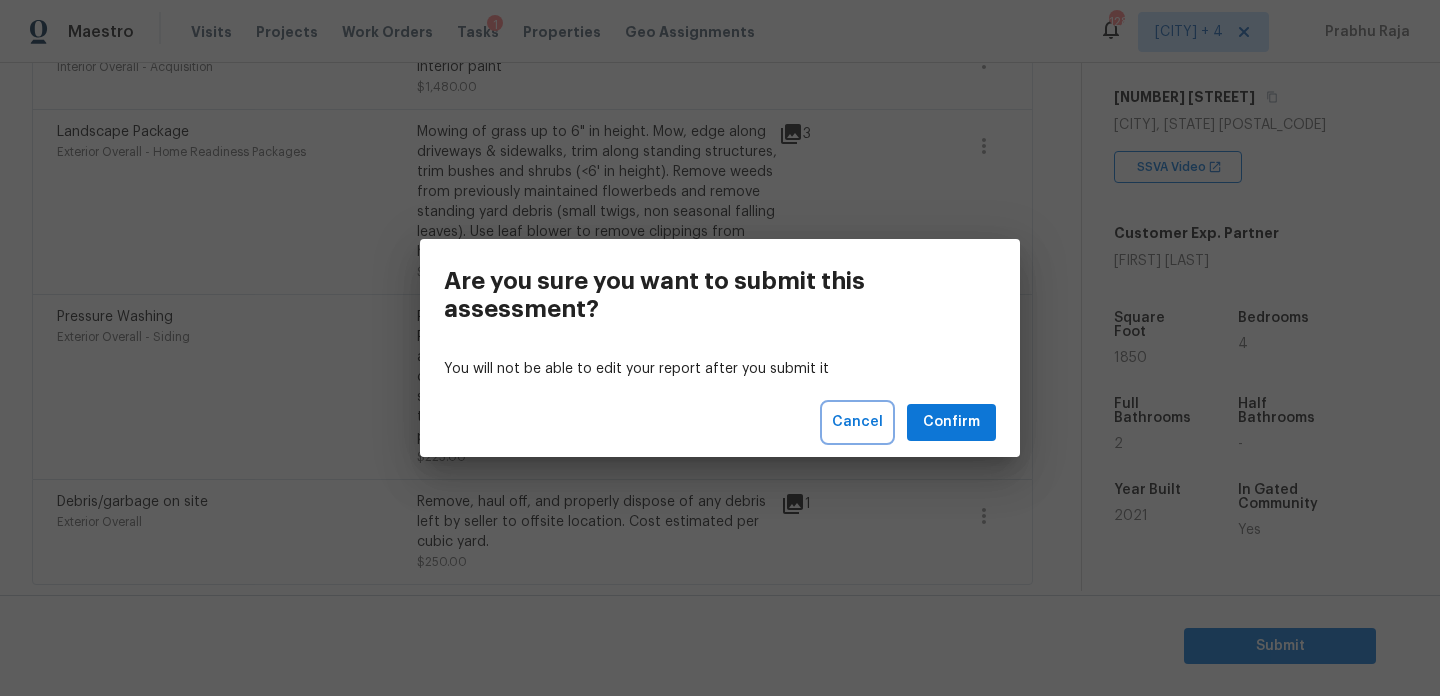 click on "Cancel" at bounding box center [857, 422] 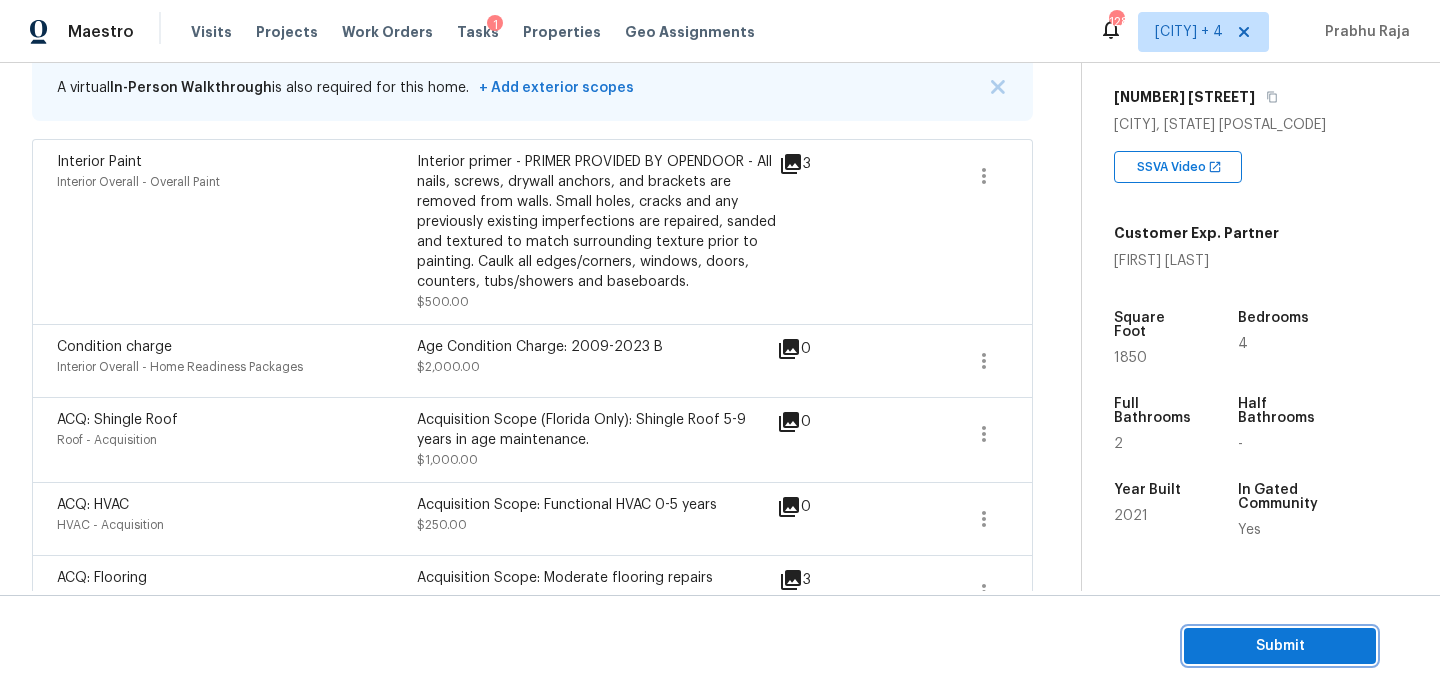 scroll, scrollTop: 428, scrollLeft: 0, axis: vertical 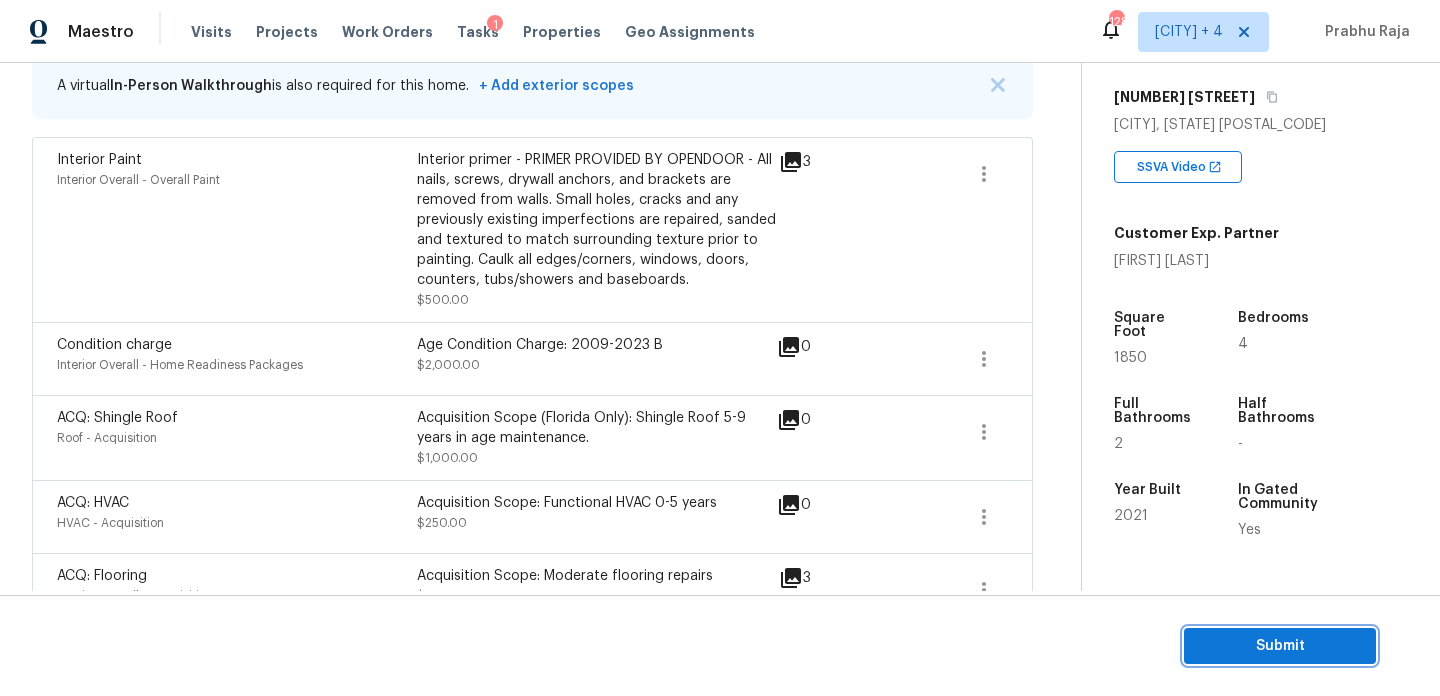click on "Submit" at bounding box center (1280, 646) 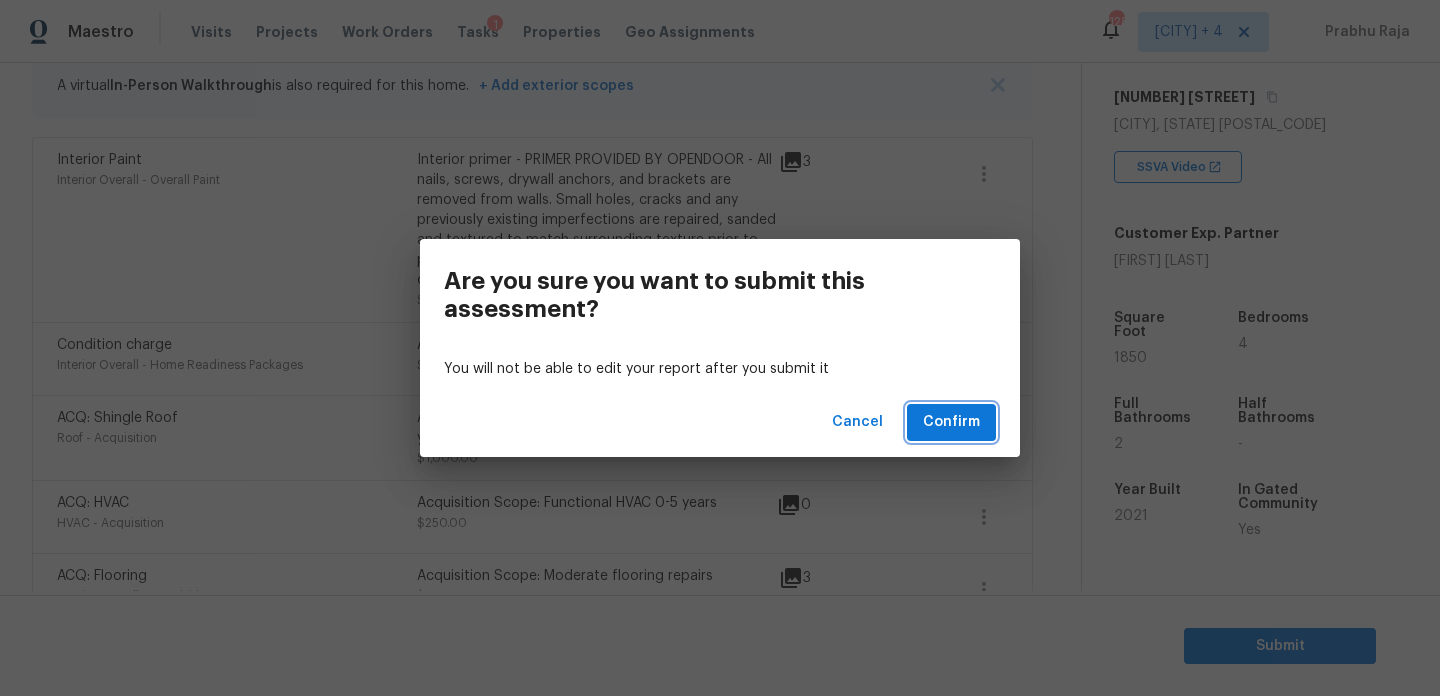 click on "Confirm" at bounding box center [951, 422] 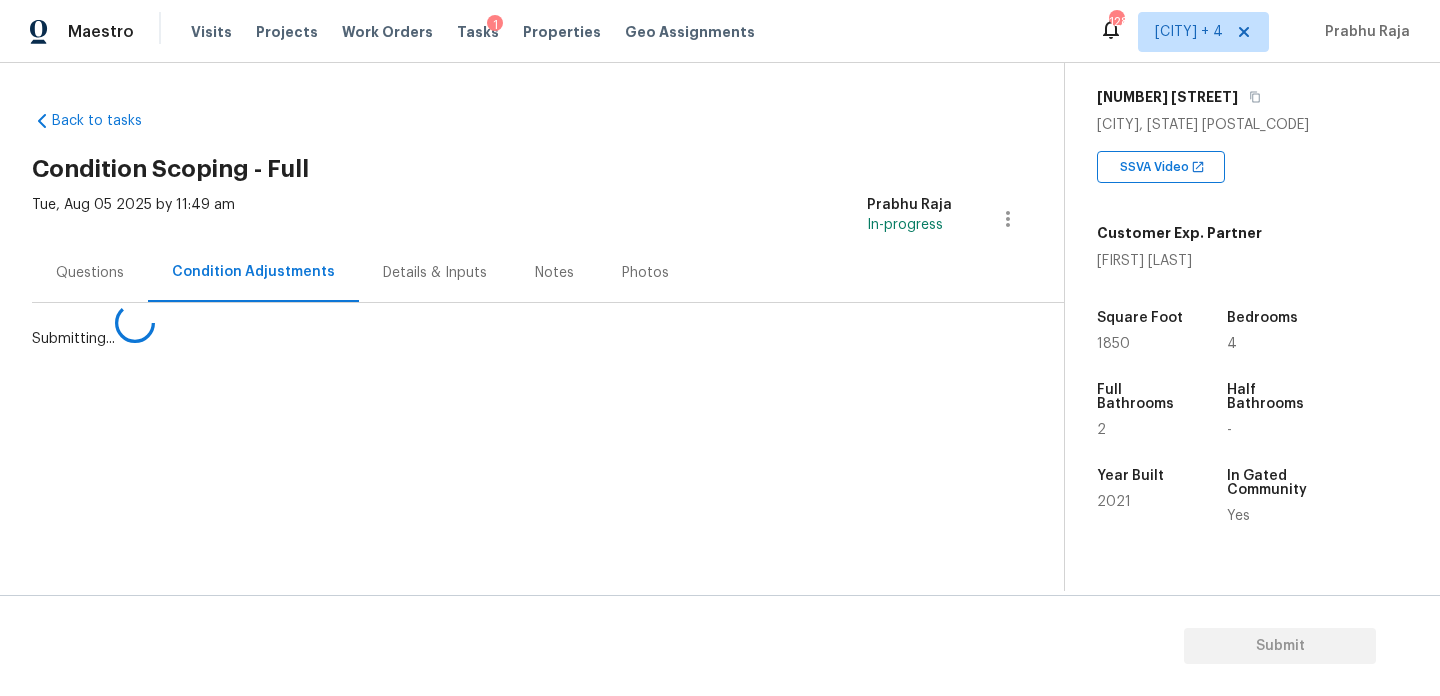 scroll, scrollTop: 0, scrollLeft: 0, axis: both 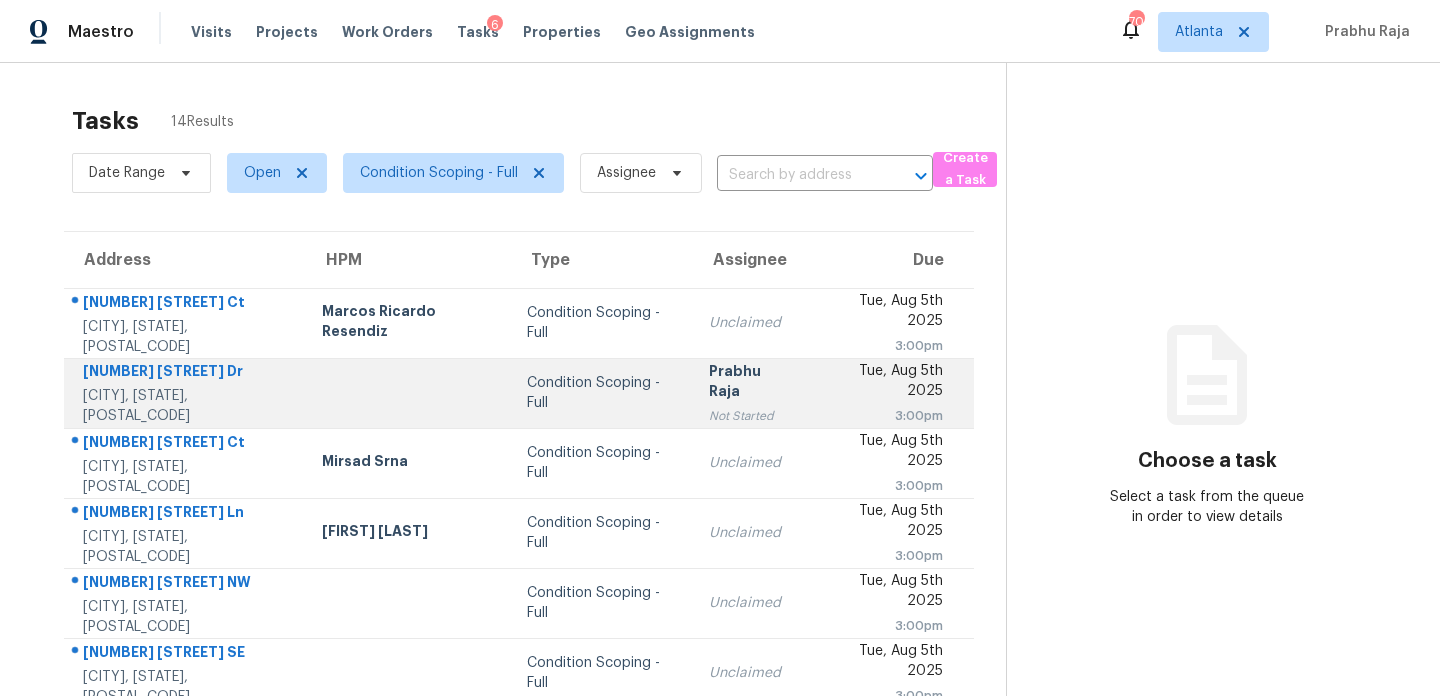 click on "Condition Scoping - Full" at bounding box center (602, 393) 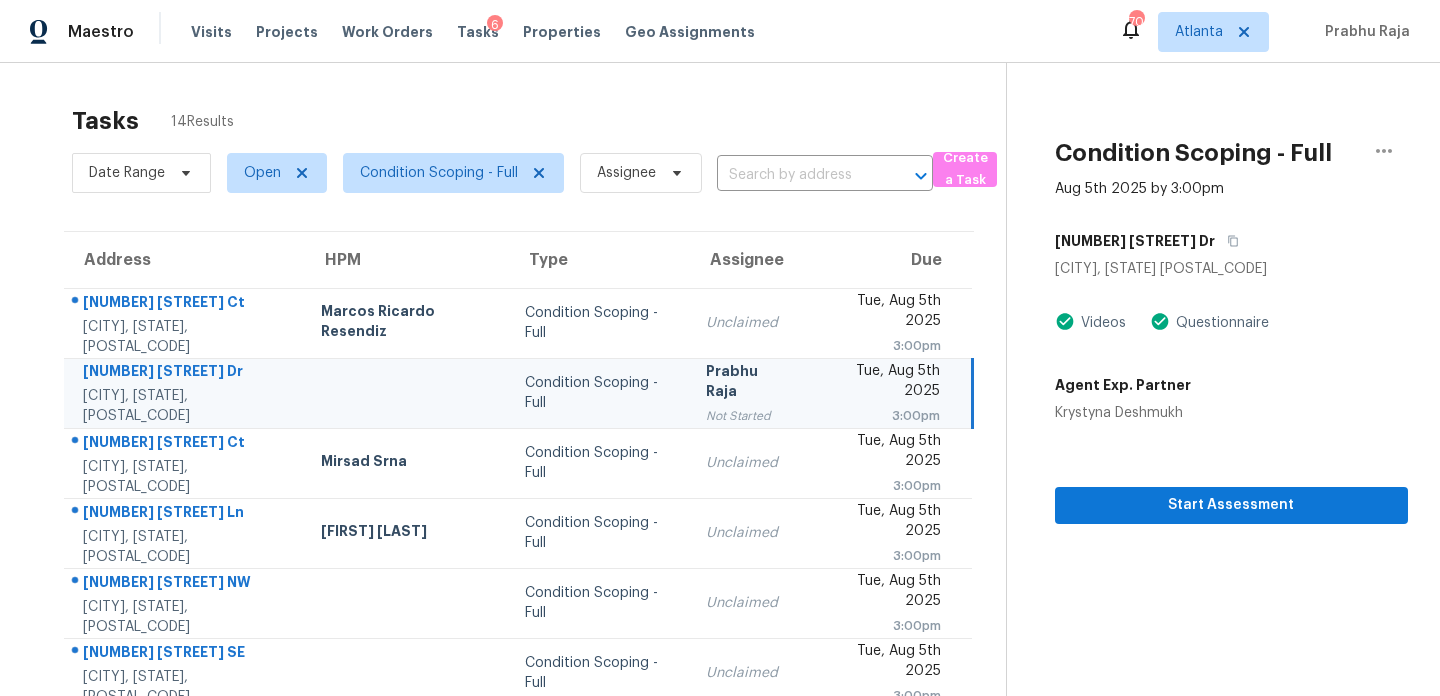 click on "[FIRST] [LAST] Not Started" at bounding box center [748, 393] 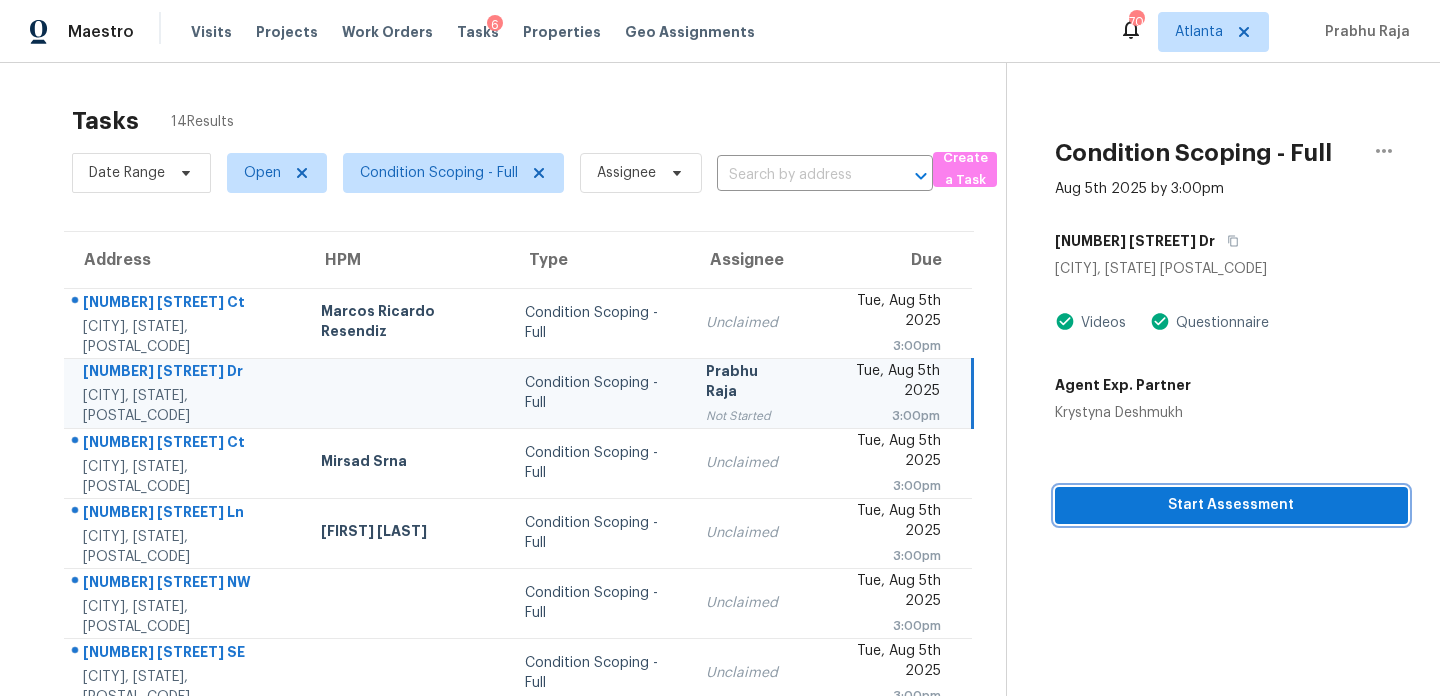 click on "Start Assessment" at bounding box center (1231, 505) 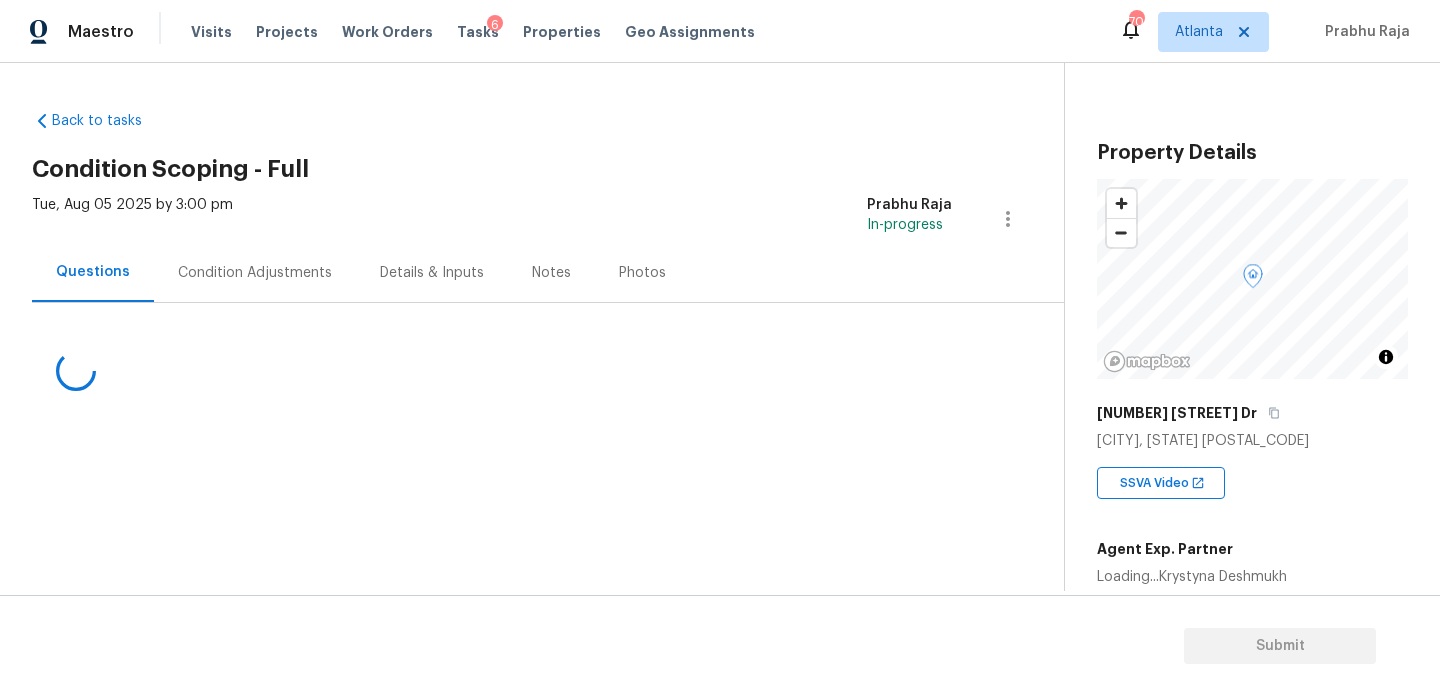 click on "Condition Adjustments" at bounding box center (255, 272) 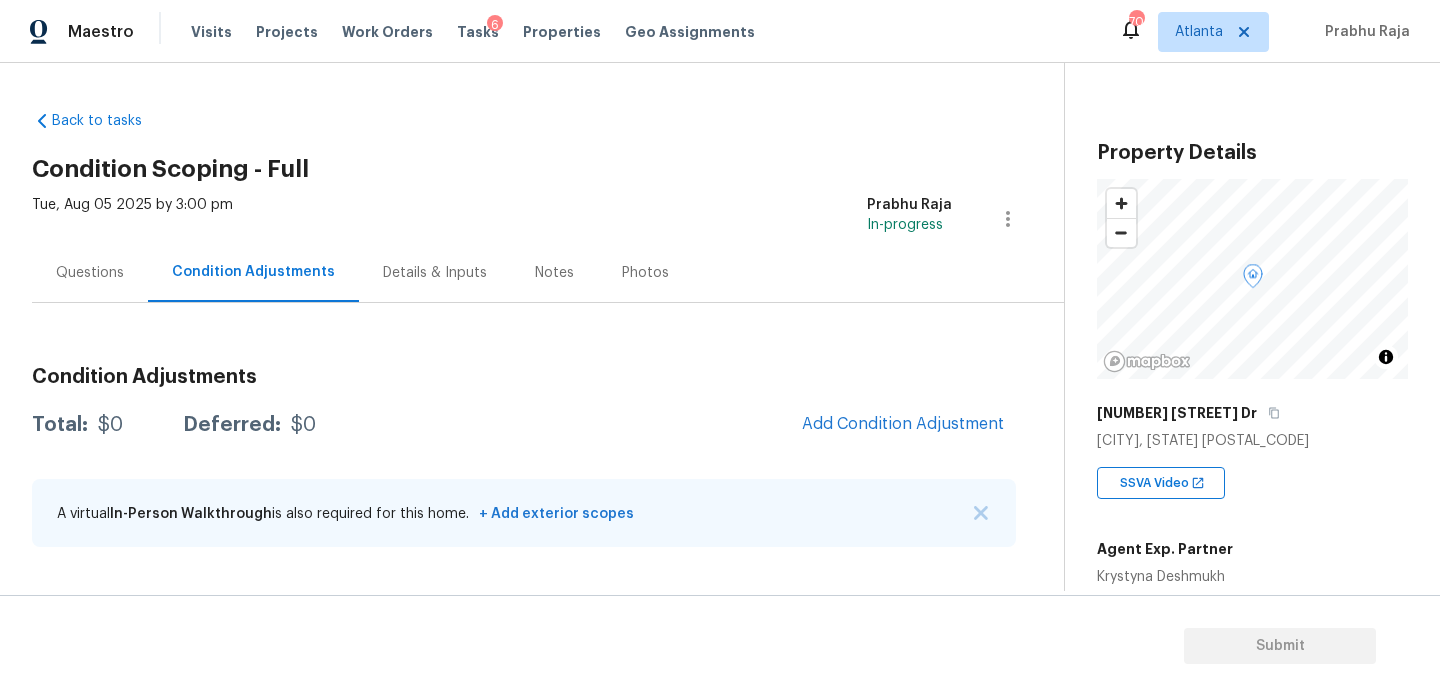 click on "Tue, Aug 05 2025 by 3:00 pm [FIRST] [LAST] In-progress" at bounding box center (548, 219) 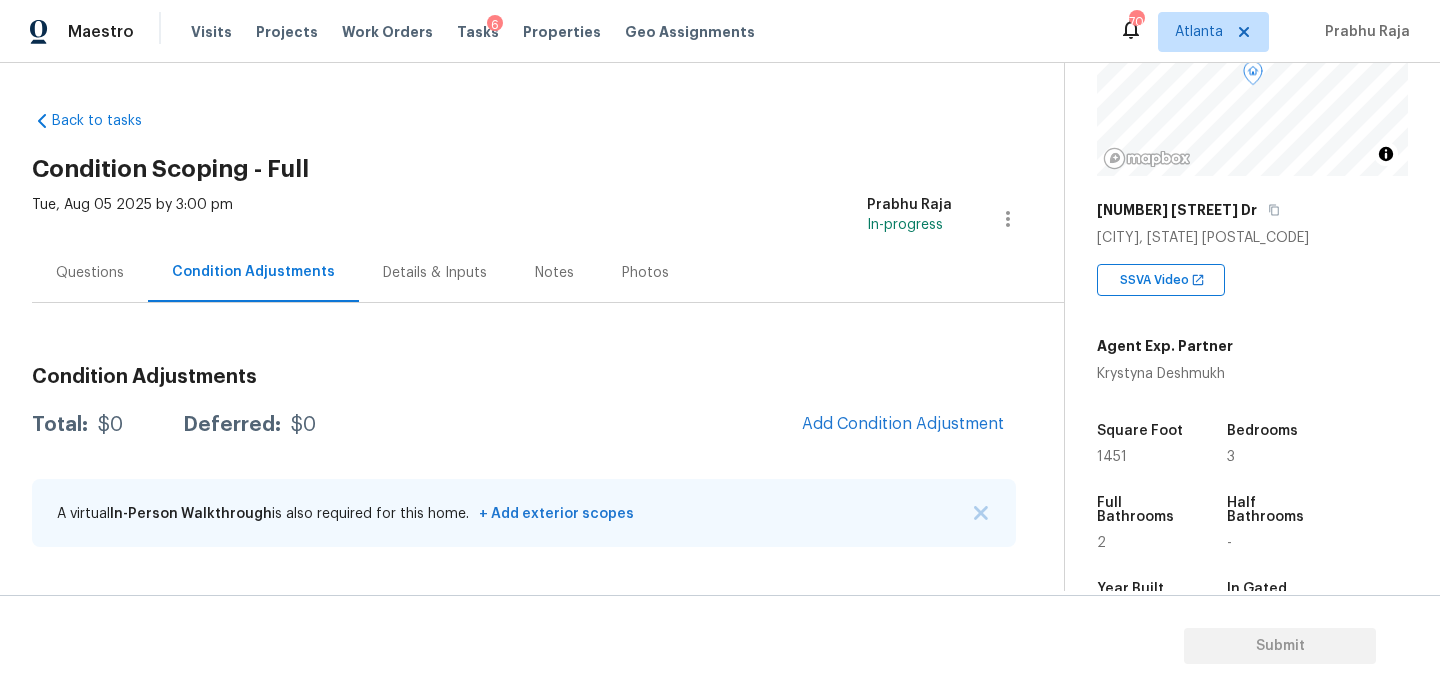 scroll, scrollTop: 233, scrollLeft: 0, axis: vertical 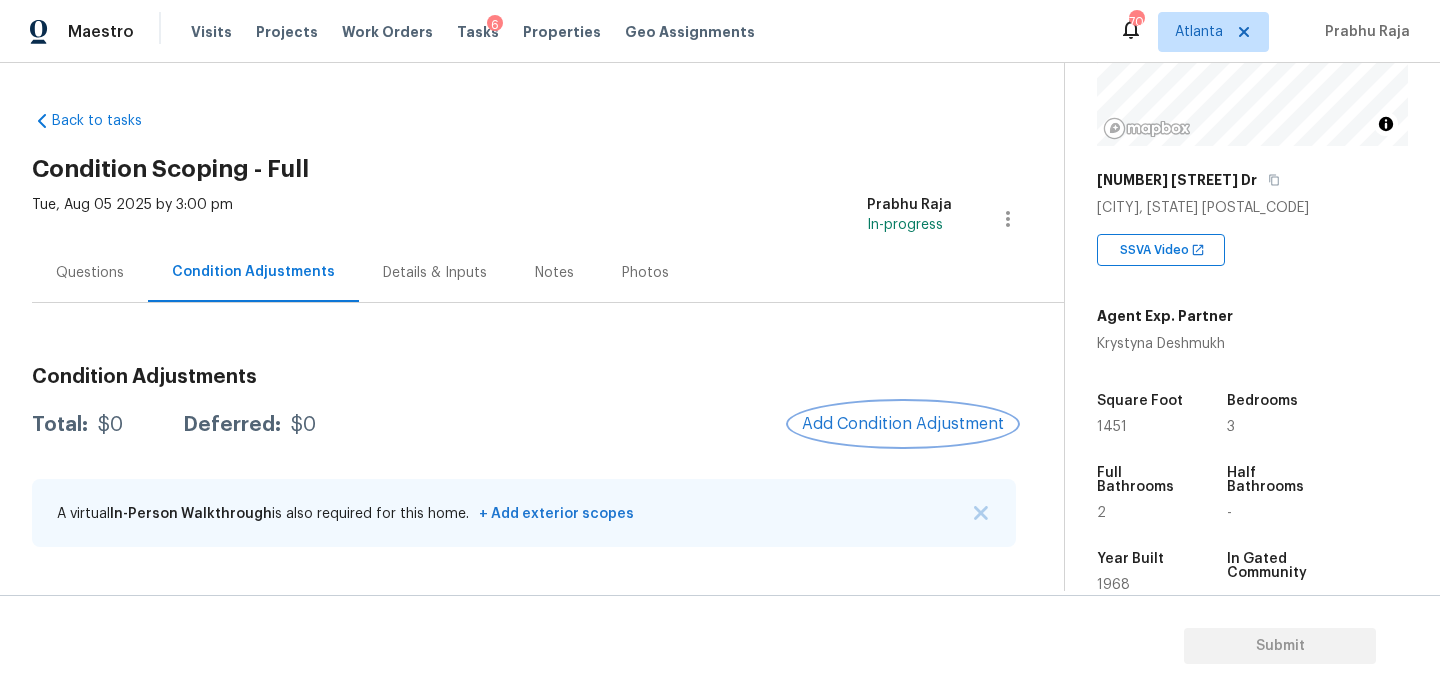 click on "Add Condition Adjustment" at bounding box center [903, 424] 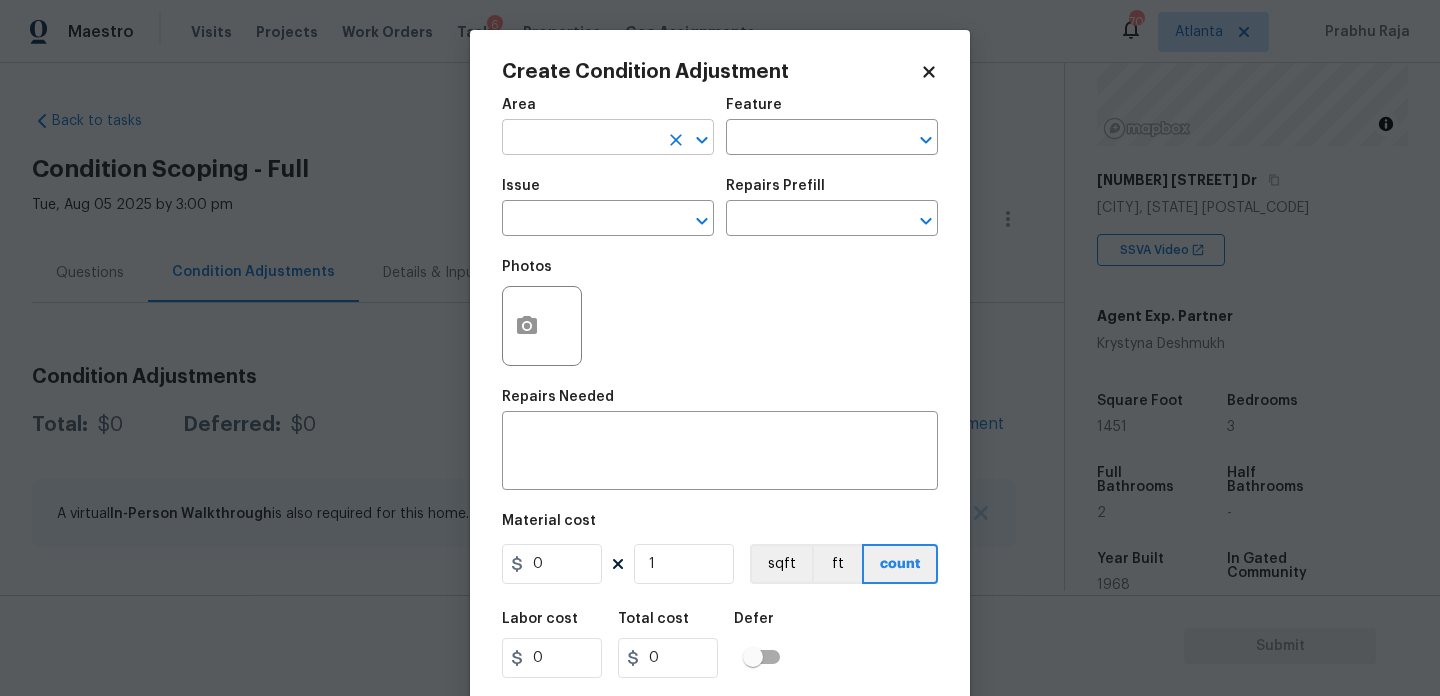 click at bounding box center [580, 139] 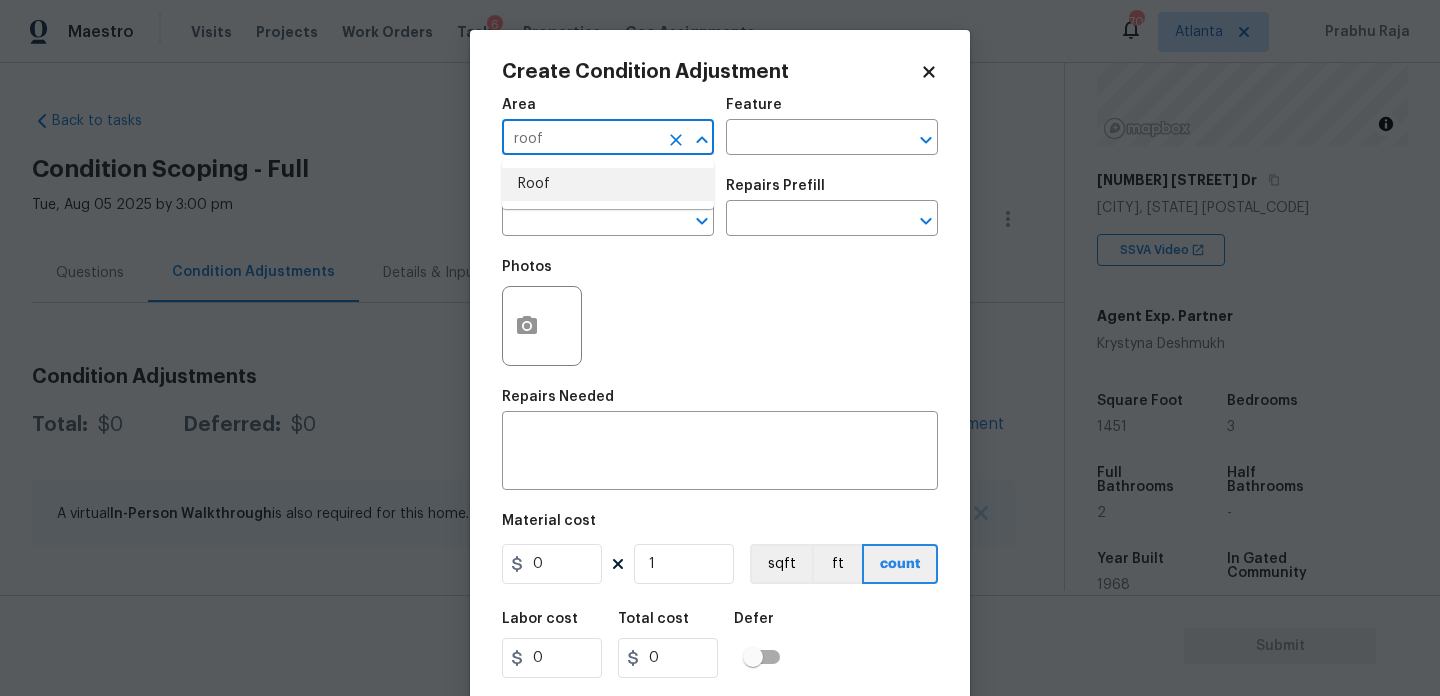 click on "Roof" at bounding box center [608, 184] 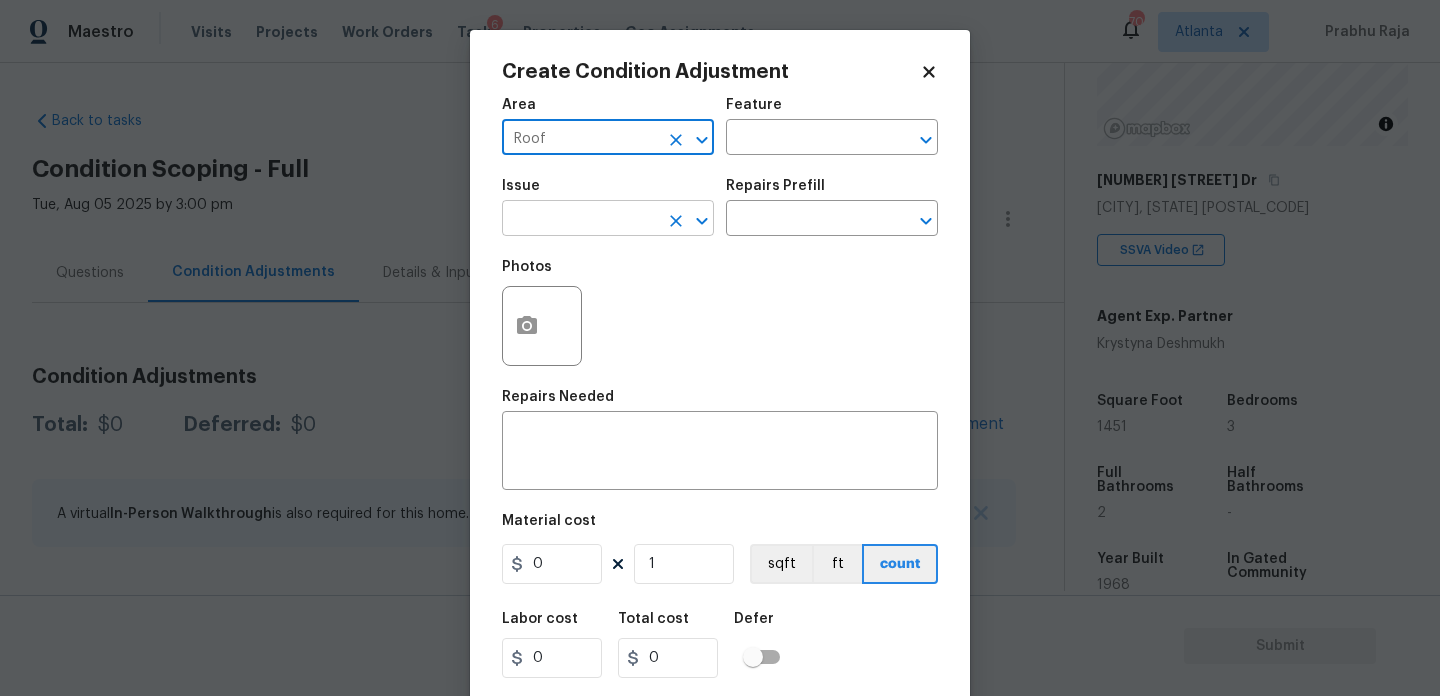 type on "Roof" 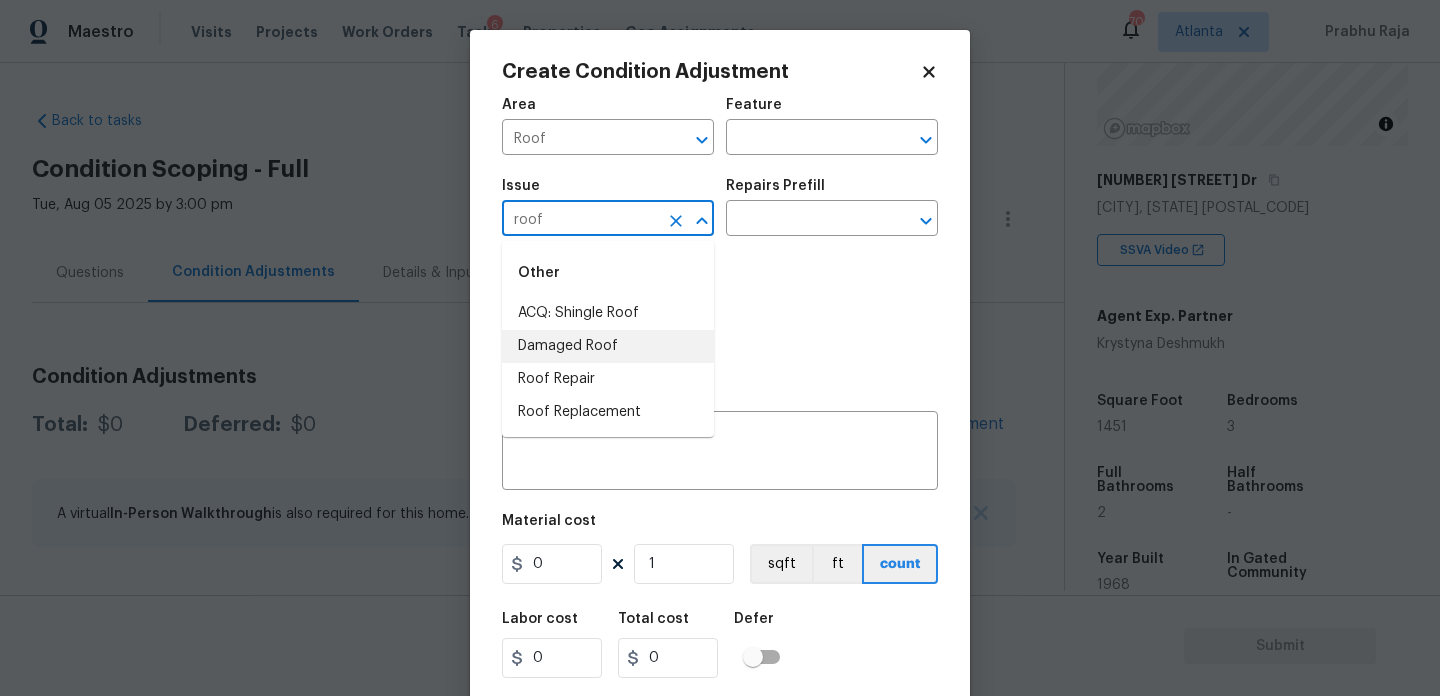click on "Damaged Roof" at bounding box center [608, 346] 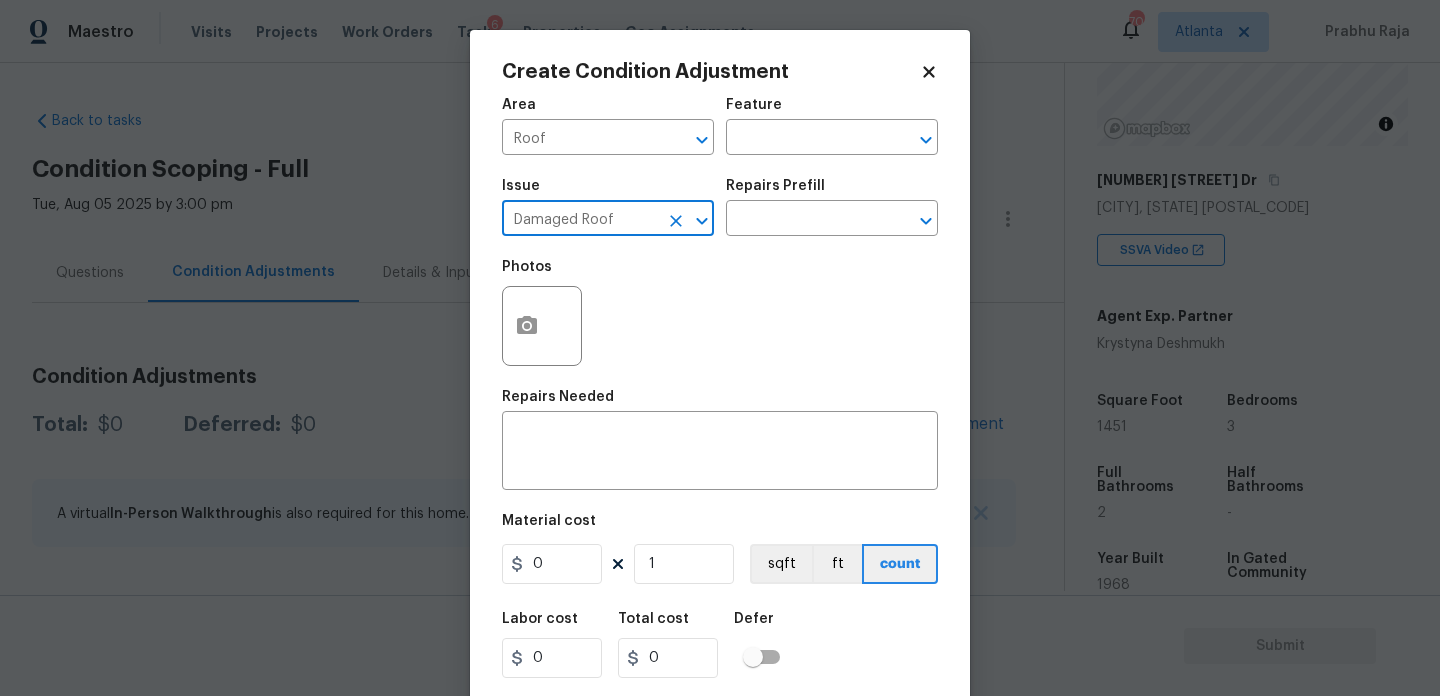 click 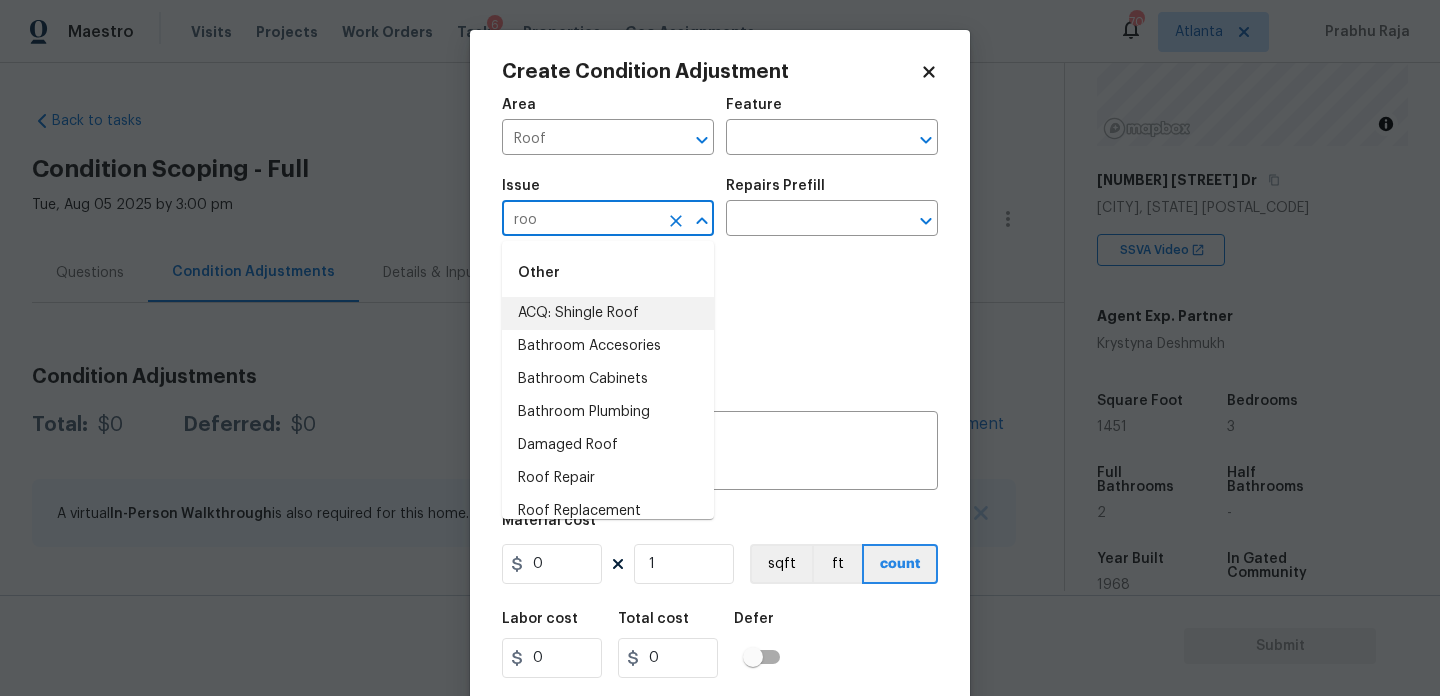 type on "roo" 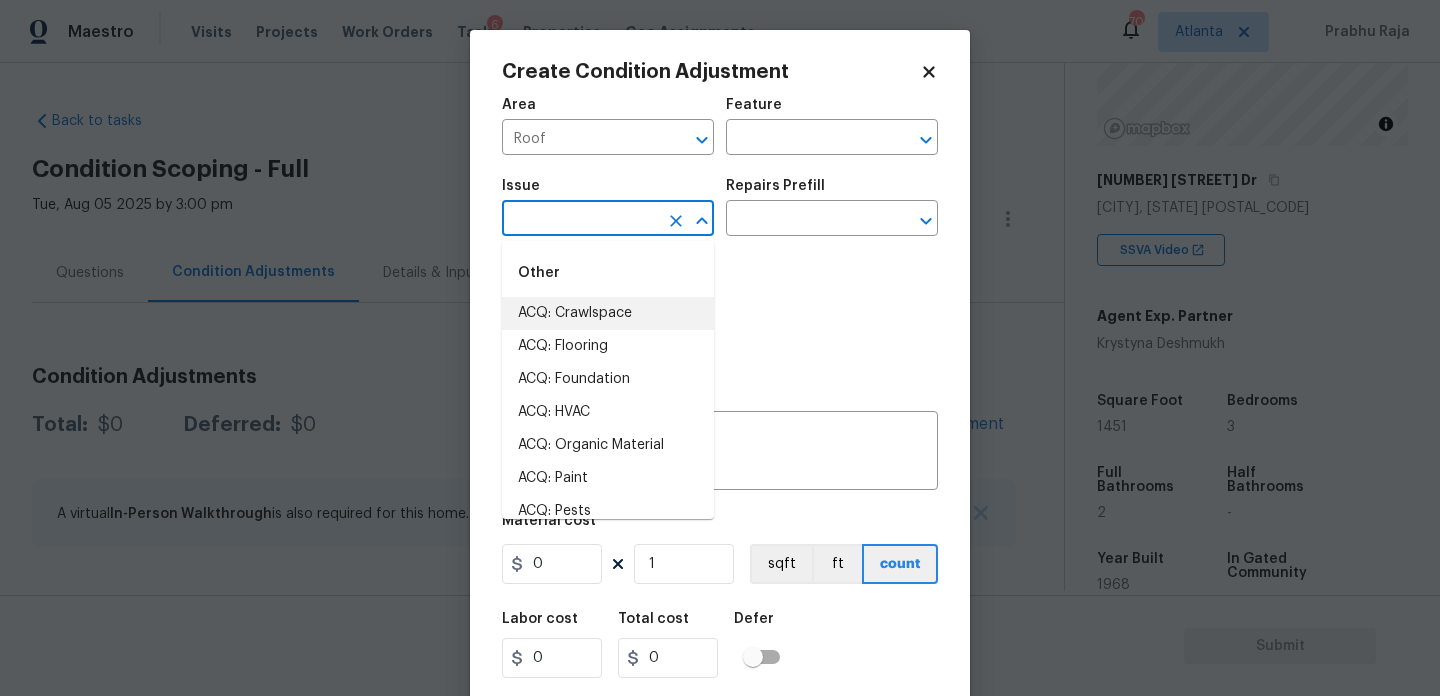 click at bounding box center (580, 220) 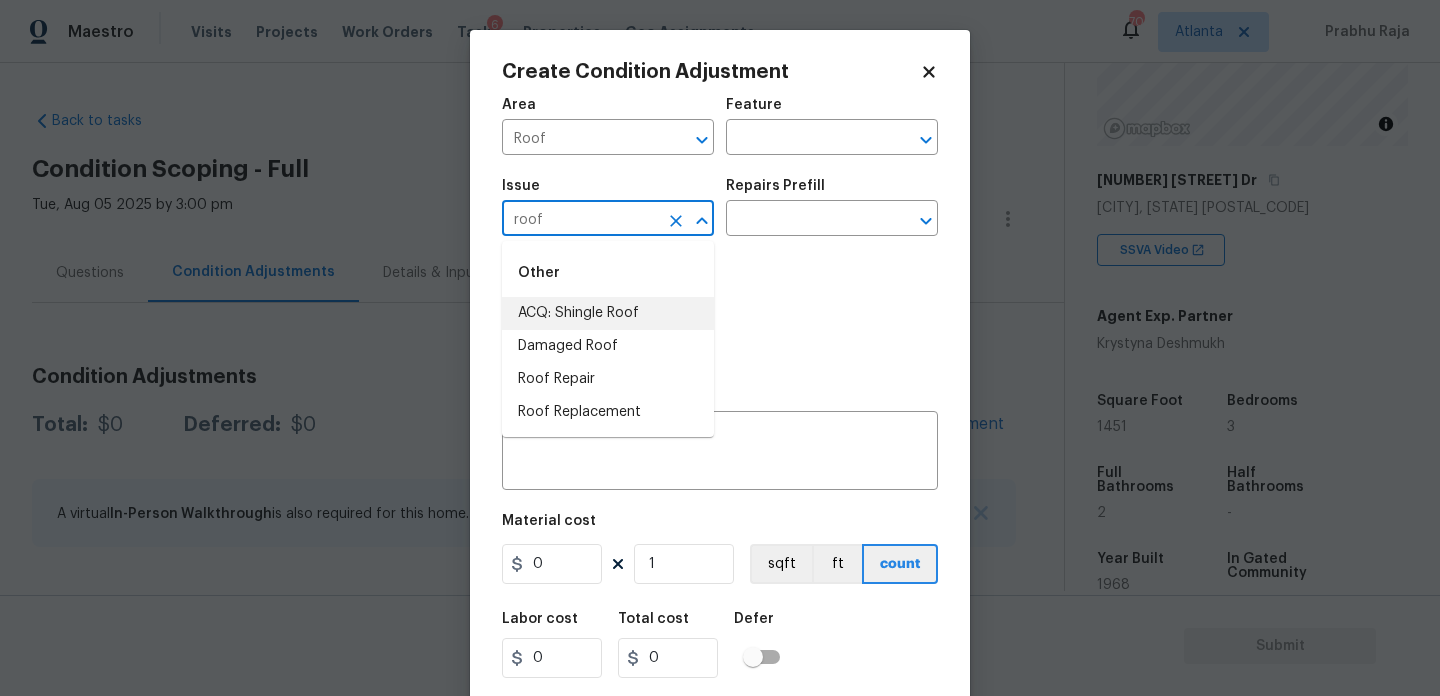 click on "ACQ: Shingle Roof" at bounding box center [608, 313] 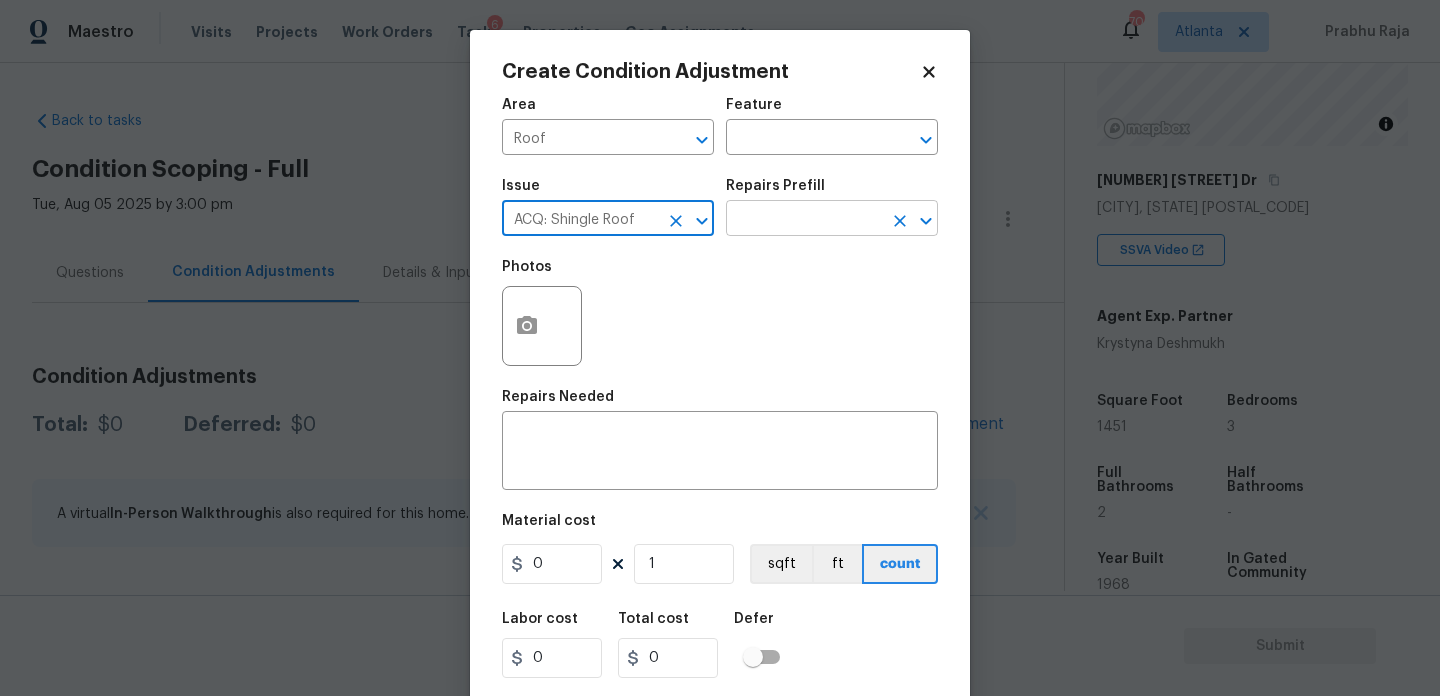 type on "ACQ: Shingle Roof" 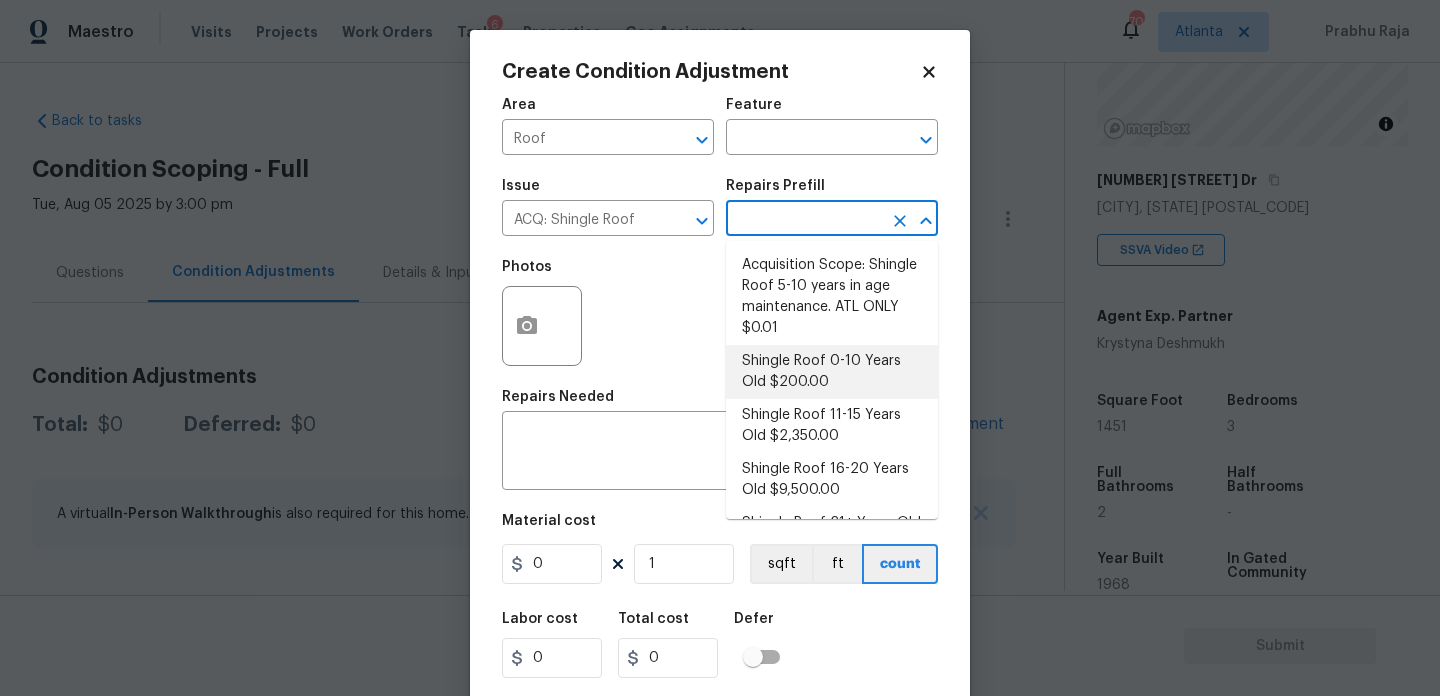 click on "Shingle Roof 0-10 Years Old $200.00" at bounding box center (832, 372) 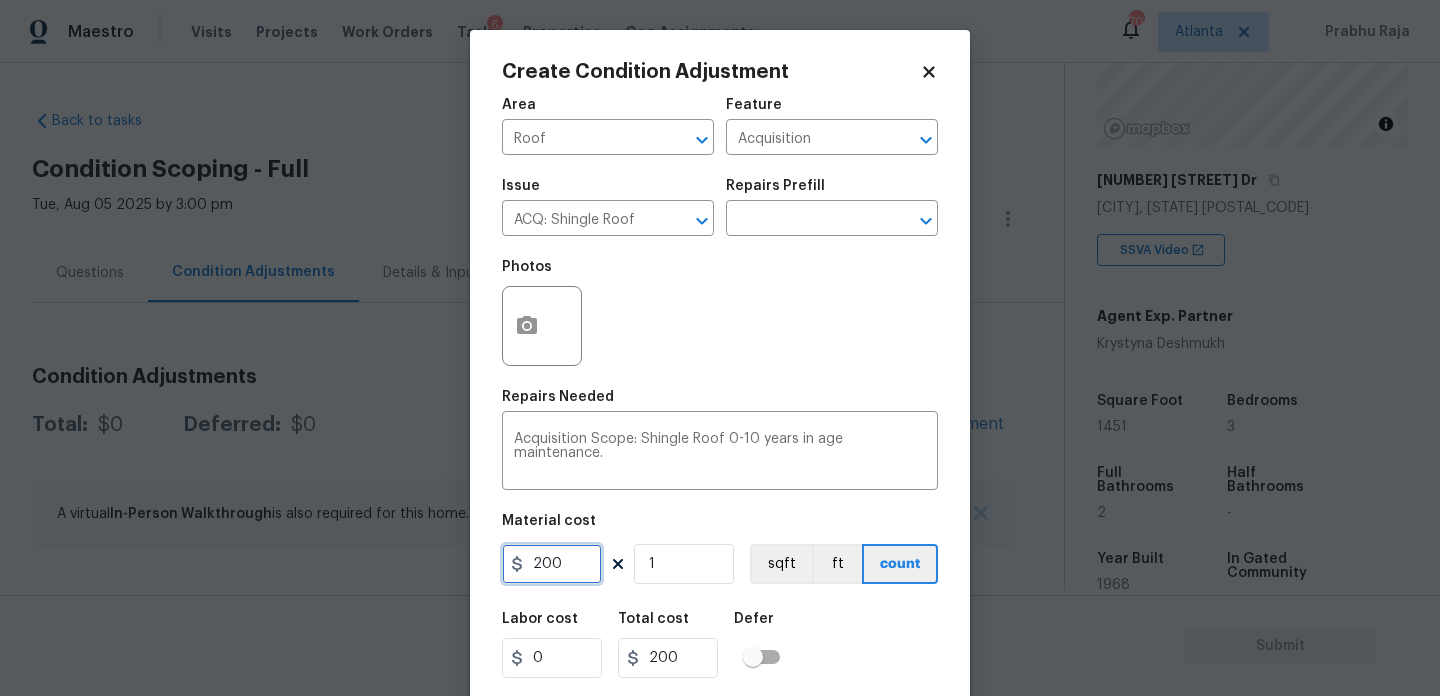 drag, startPoint x: 575, startPoint y: 569, endPoint x: 414, endPoint y: 564, distance: 161.07762 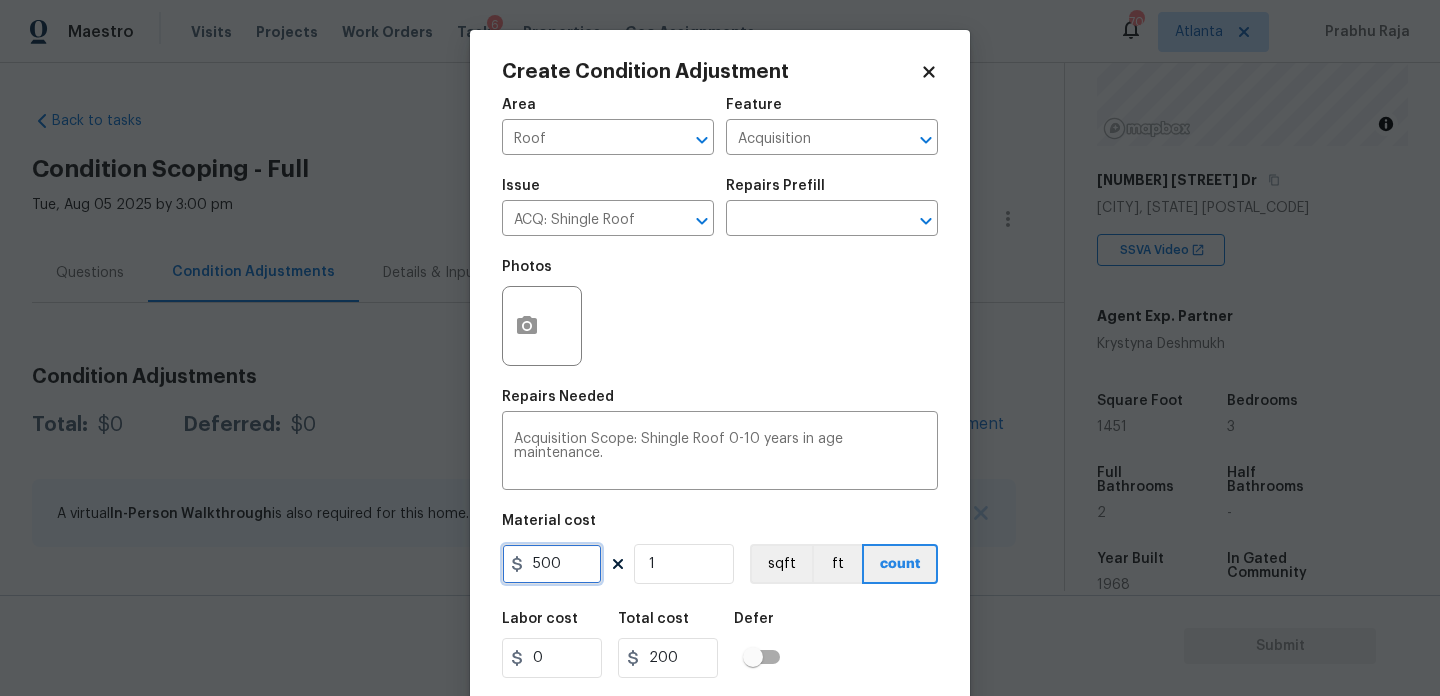 type on "500" 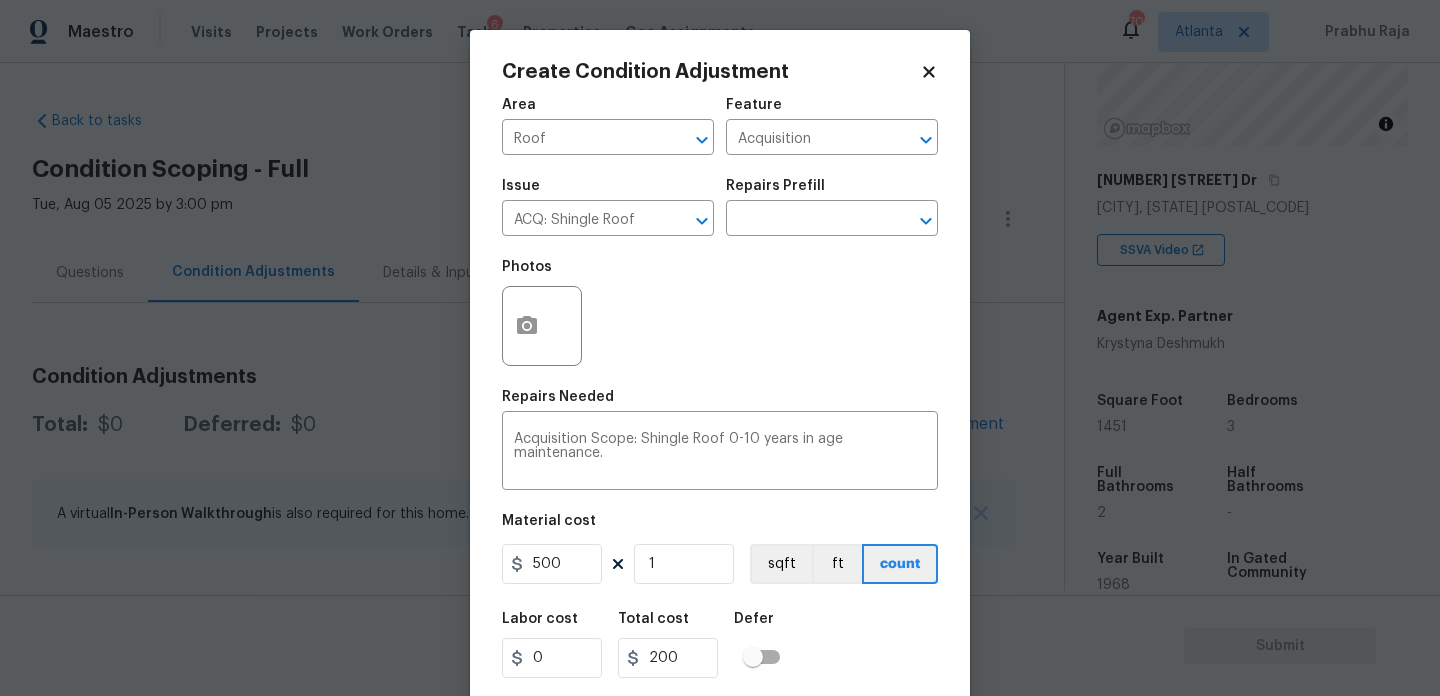 type on "500" 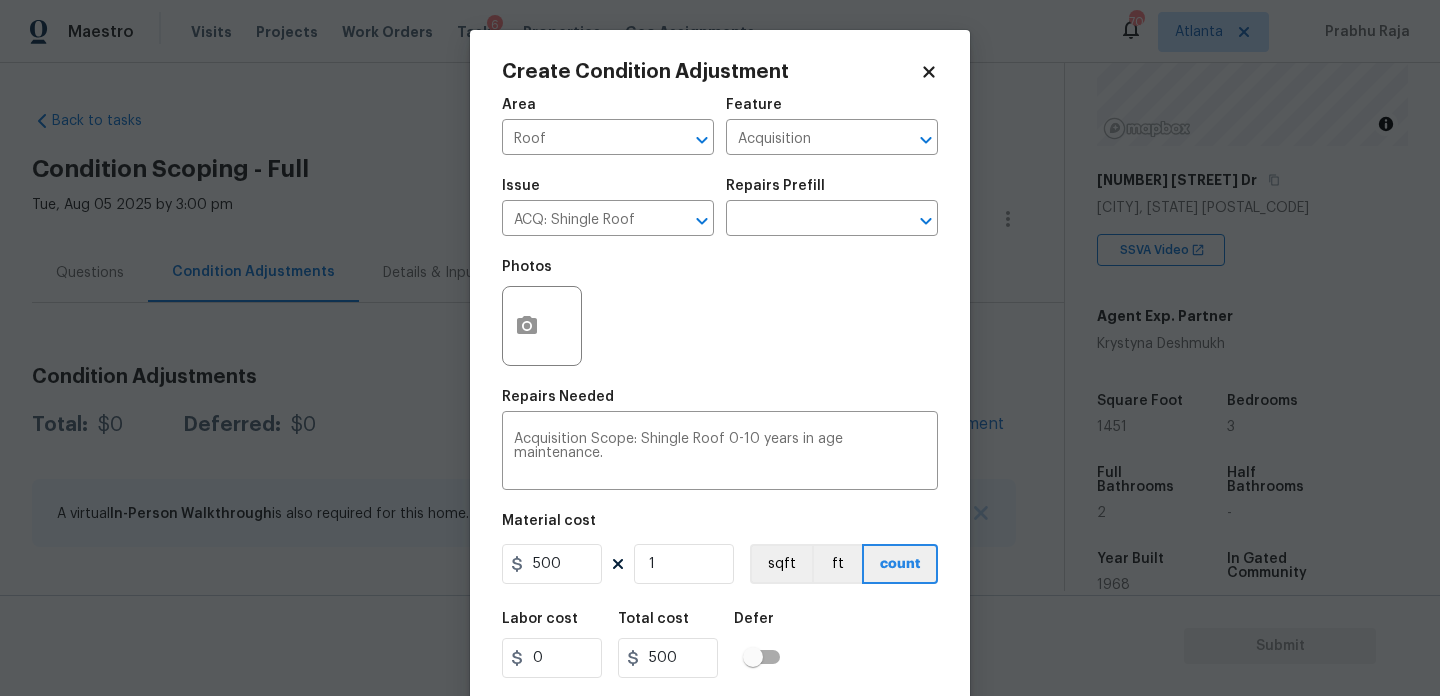click on "Photos" at bounding box center [720, 313] 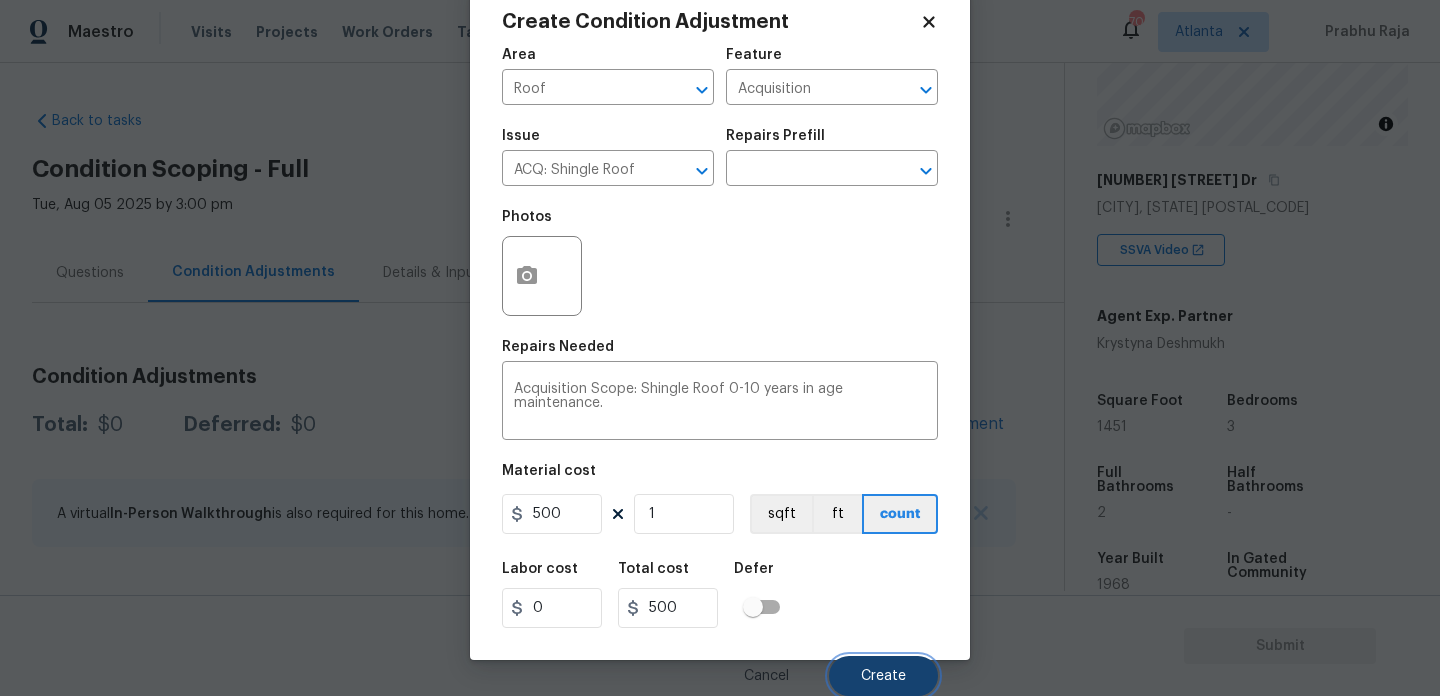 click on "Create" at bounding box center [883, 676] 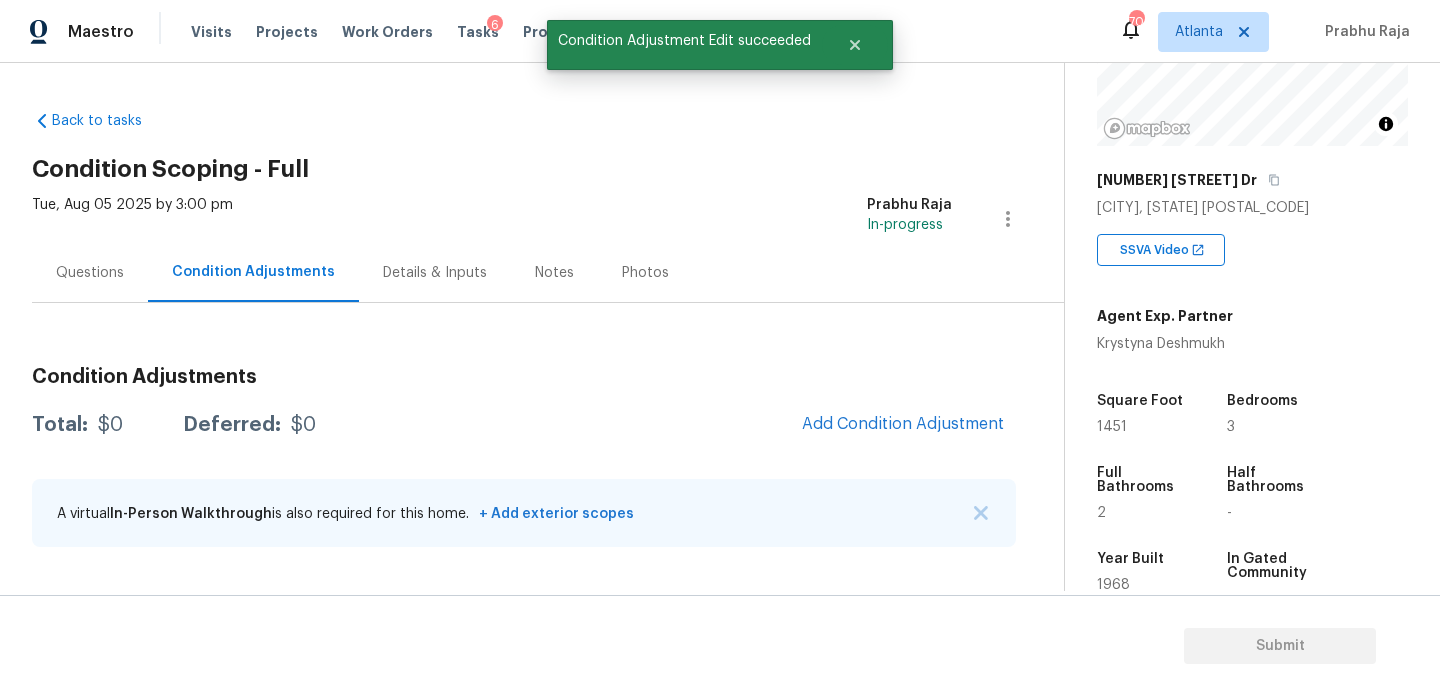 scroll, scrollTop: 44, scrollLeft: 0, axis: vertical 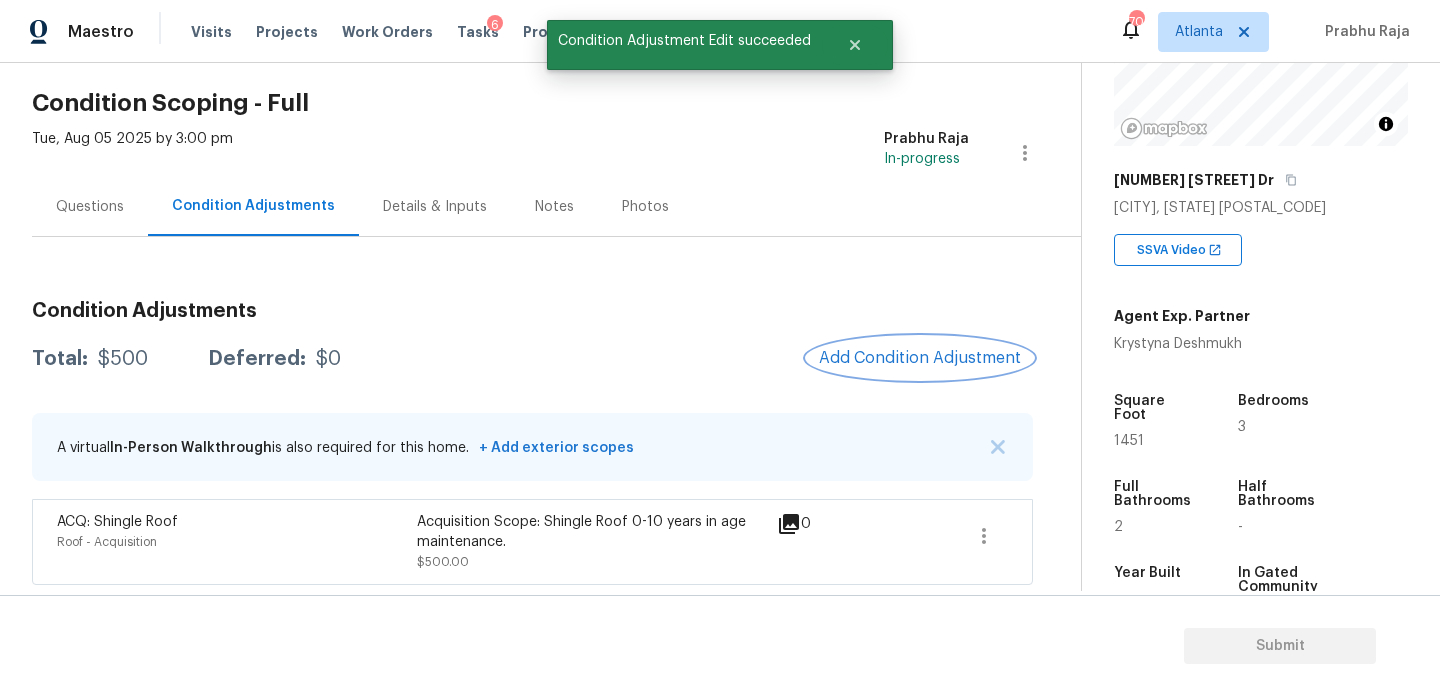 click on "Add Condition Adjustment" at bounding box center (920, 358) 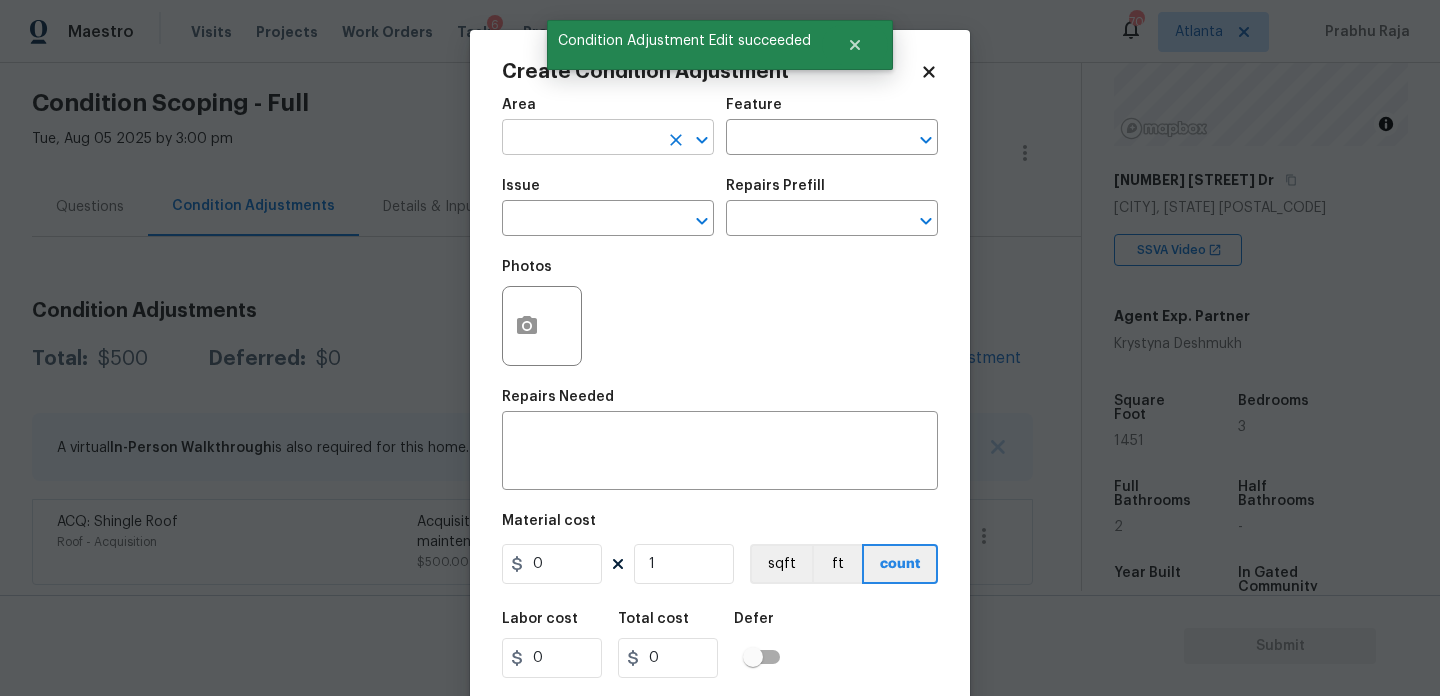click at bounding box center [580, 139] 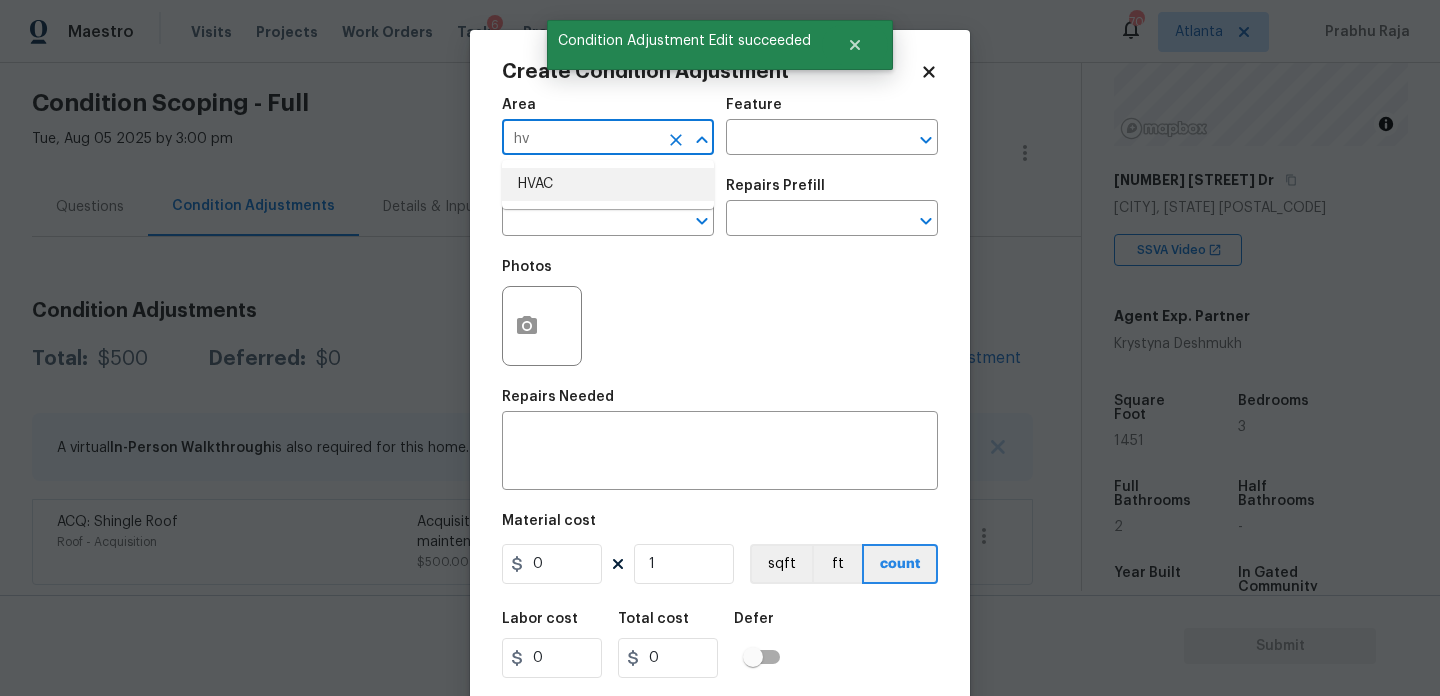 click on "HVAC" at bounding box center [608, 184] 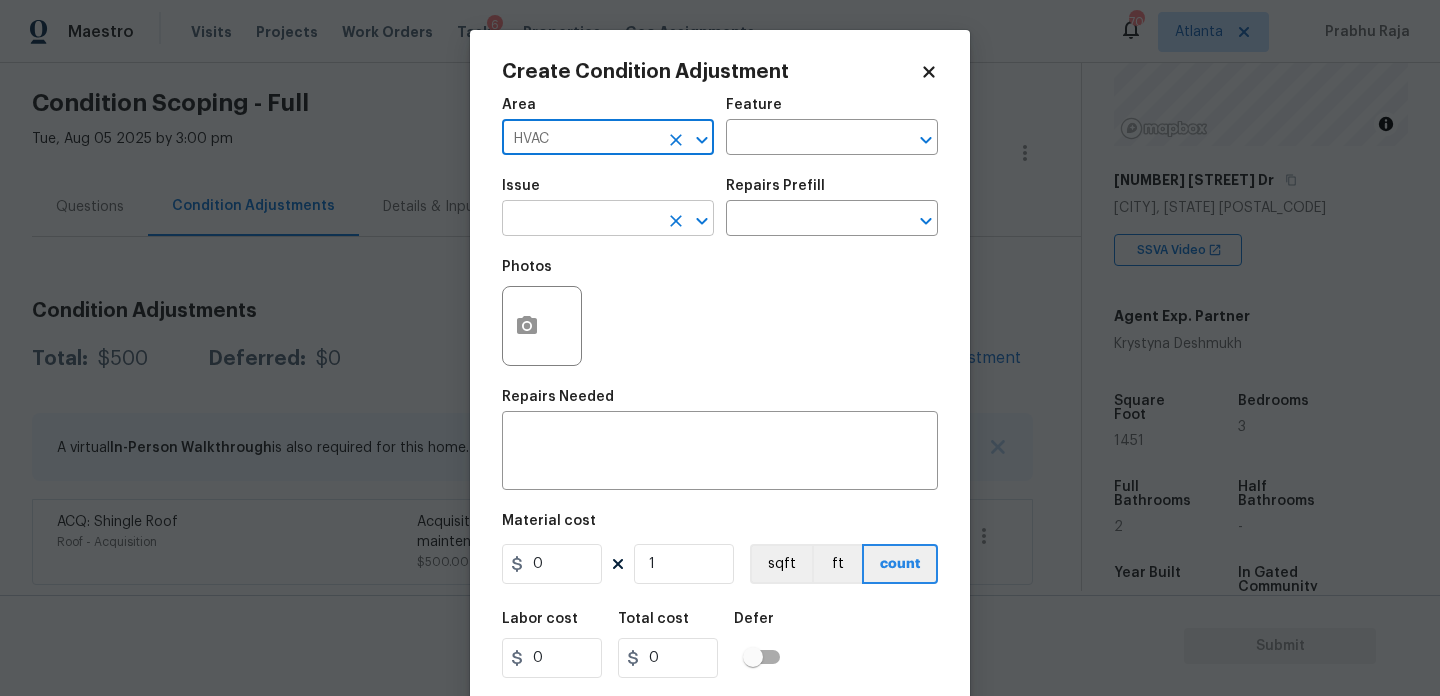 type on "HVAC" 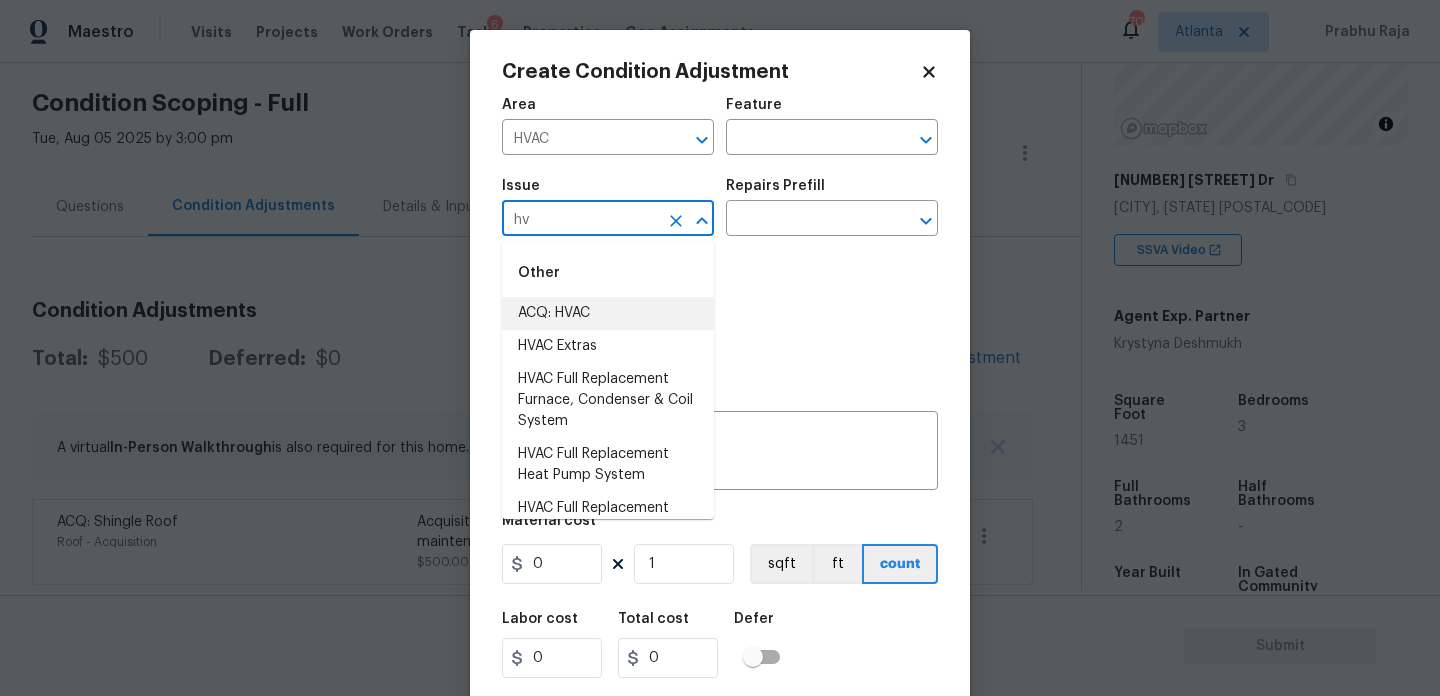 click on "ACQ: HVAC" at bounding box center (608, 313) 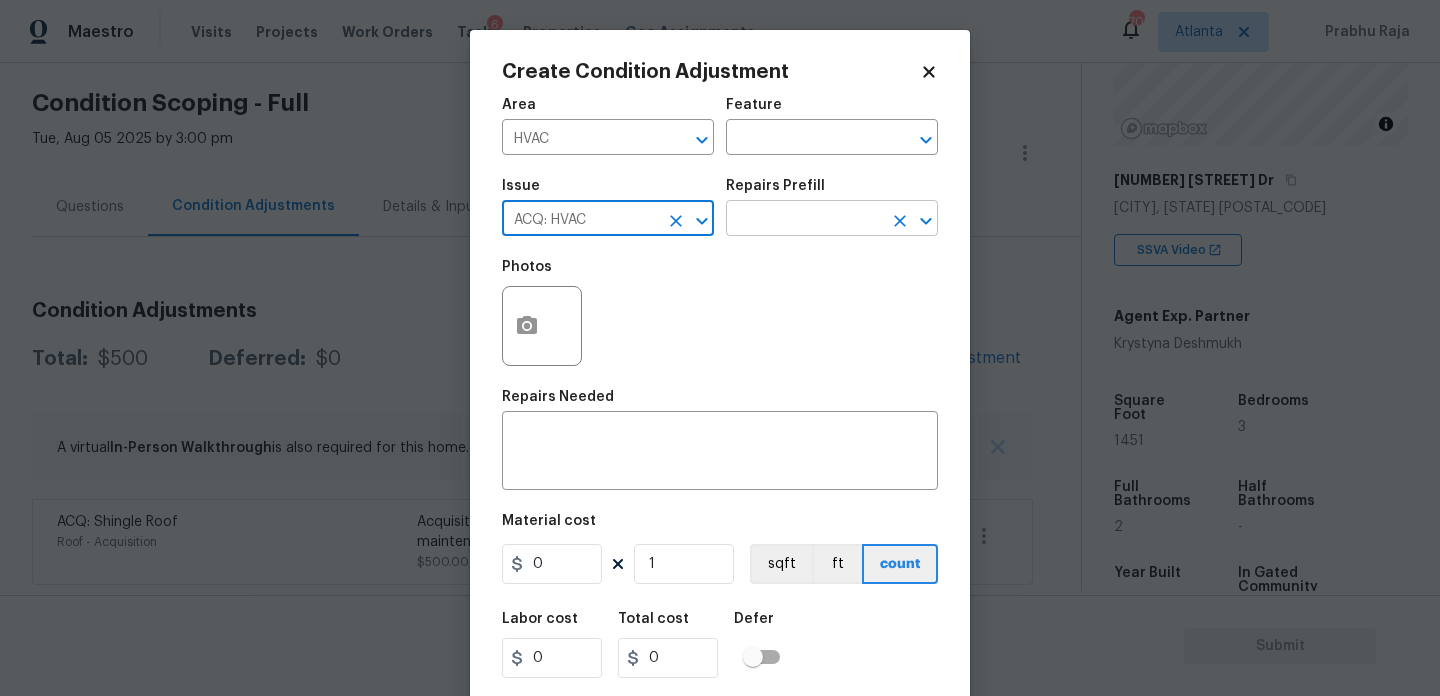 type on "ACQ: HVAC" 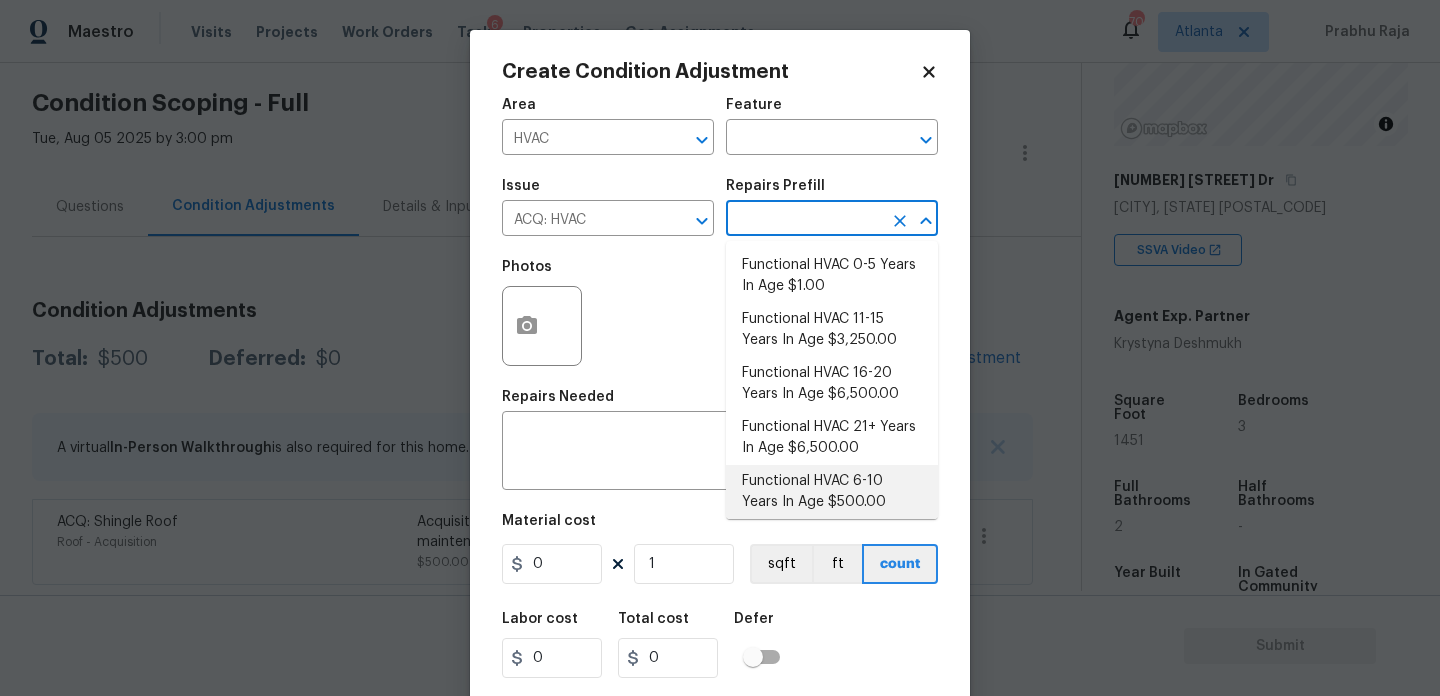 click on "Functional HVAC 6-10 Years In Age $500.00" at bounding box center (832, 492) 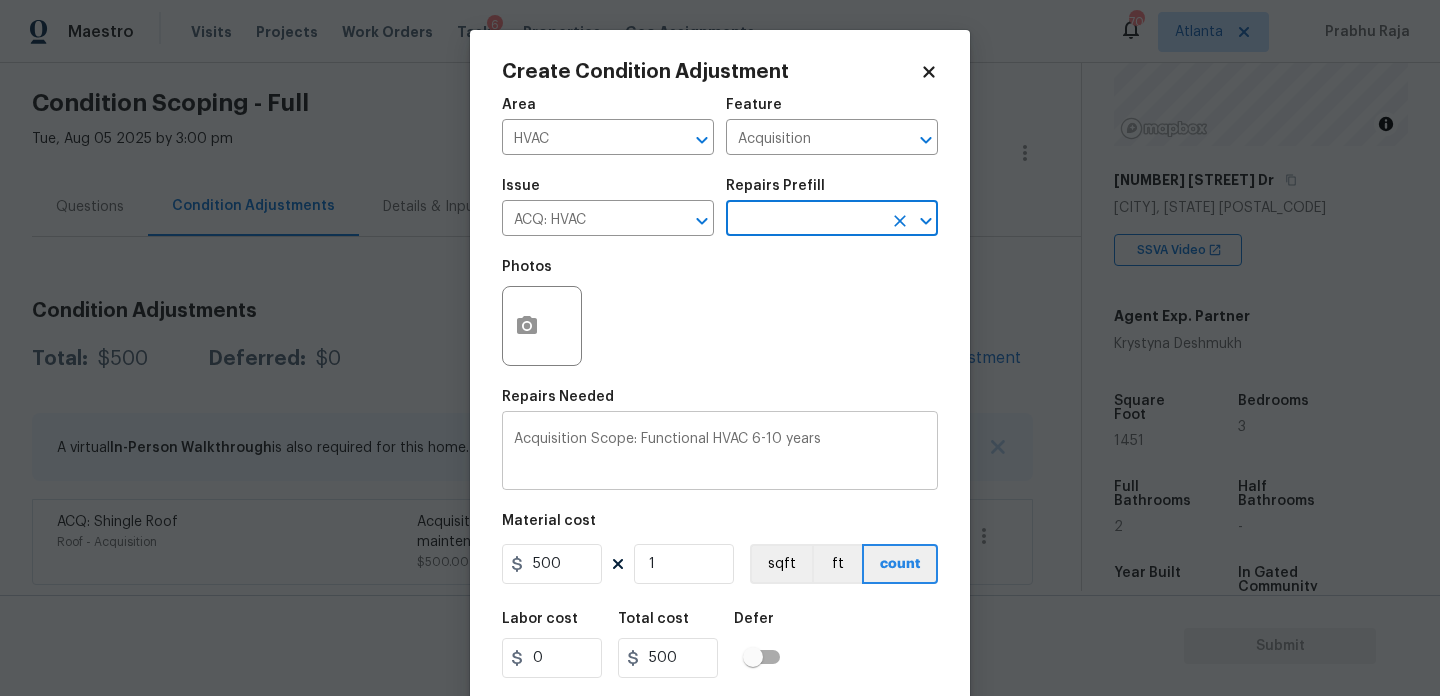 scroll, scrollTop: 51, scrollLeft: 0, axis: vertical 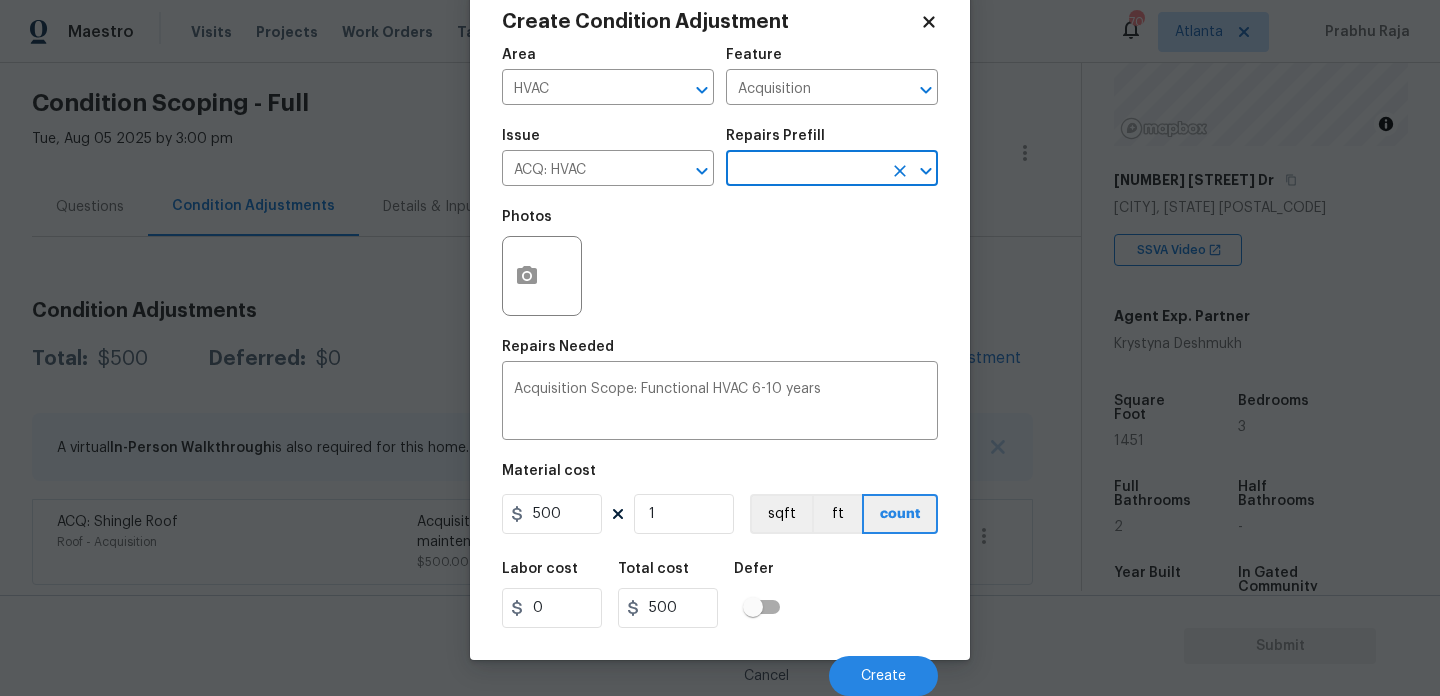 click on "Cancel Create" at bounding box center [720, 668] 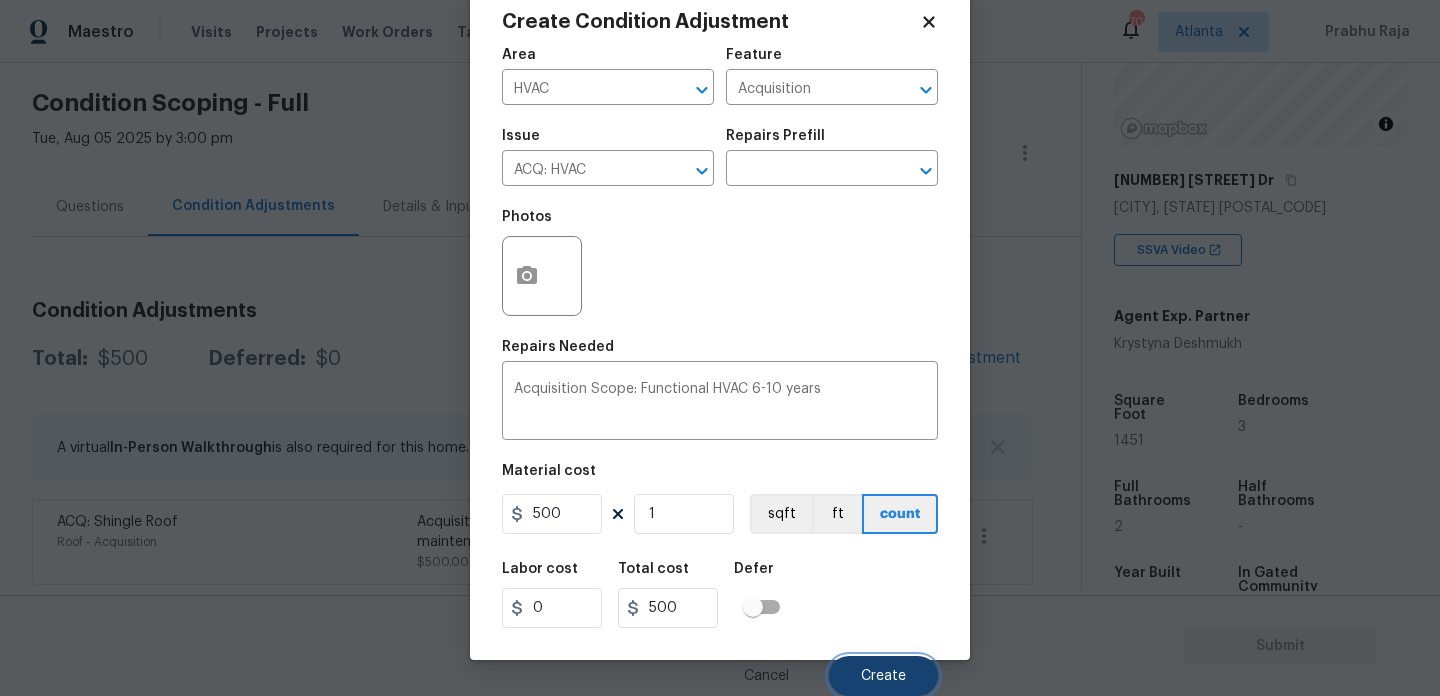 click on "Create" at bounding box center (883, 676) 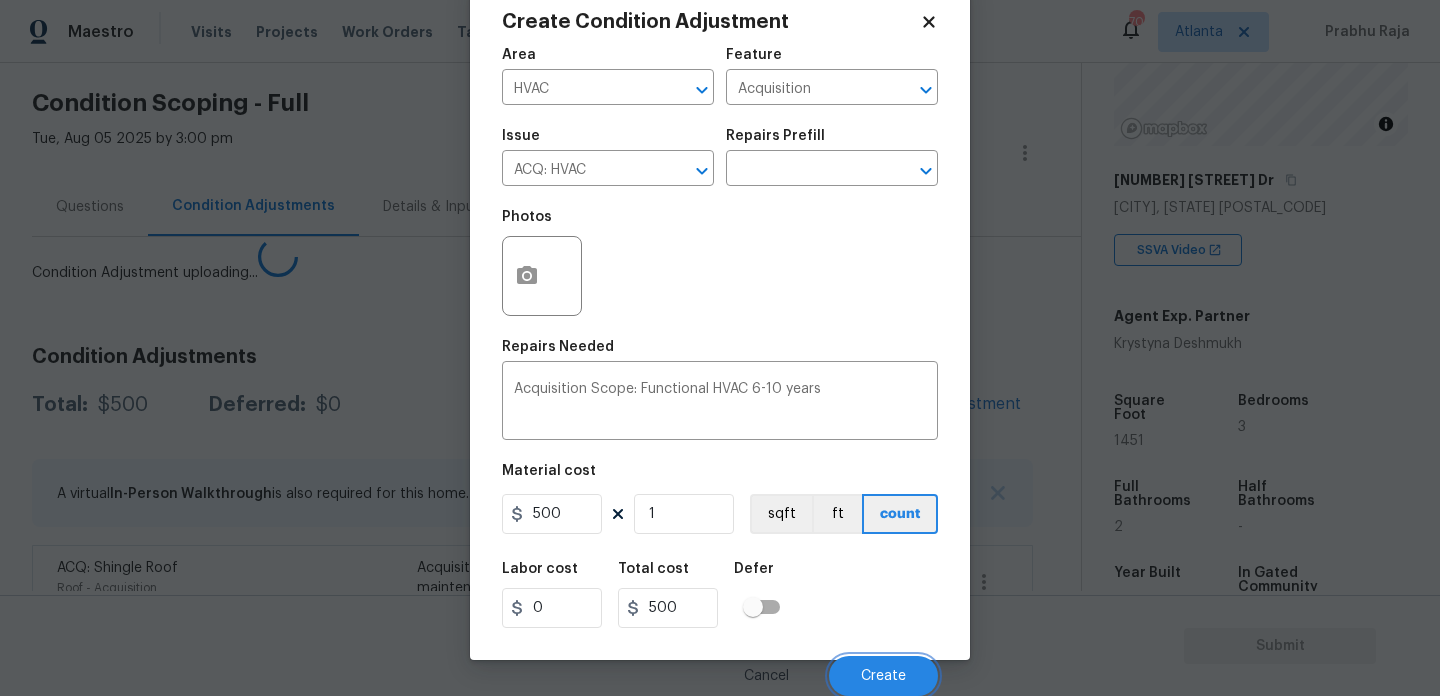 scroll, scrollTop: 44, scrollLeft: 0, axis: vertical 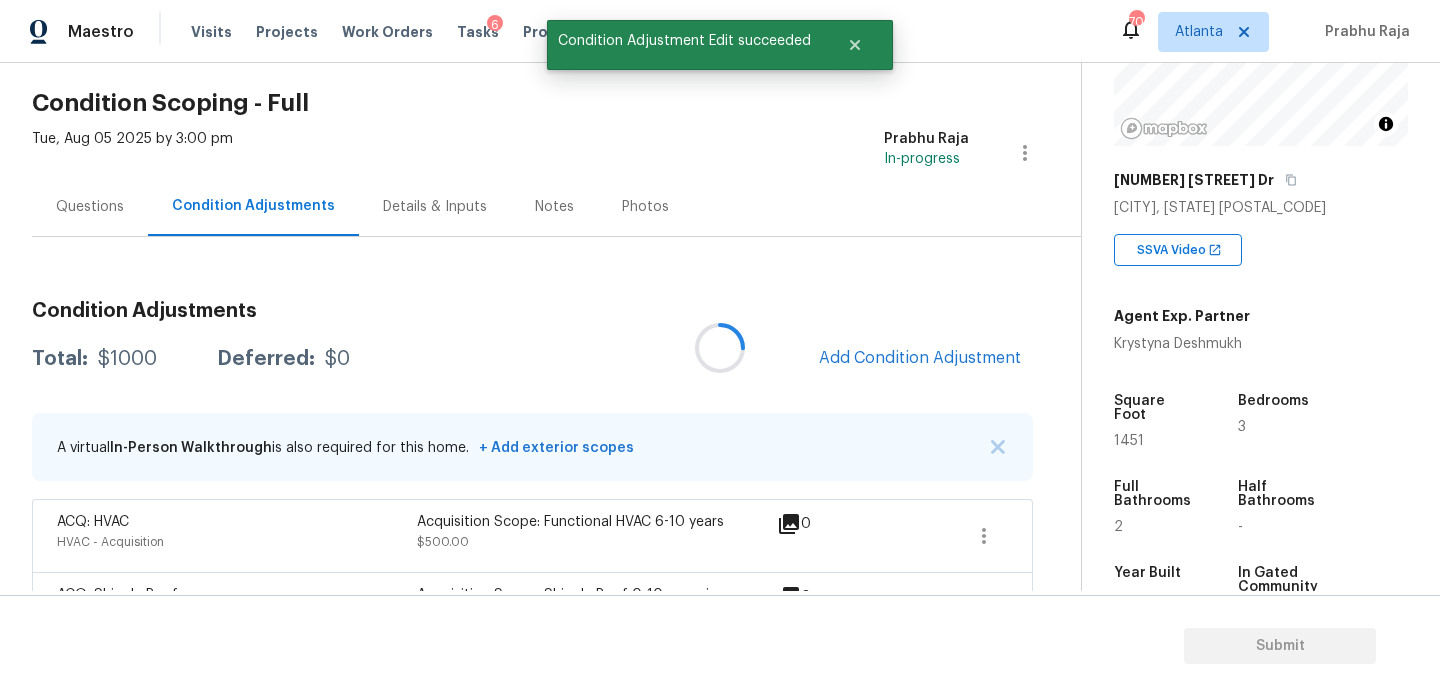 click on "1451" at bounding box center (1129, 441) 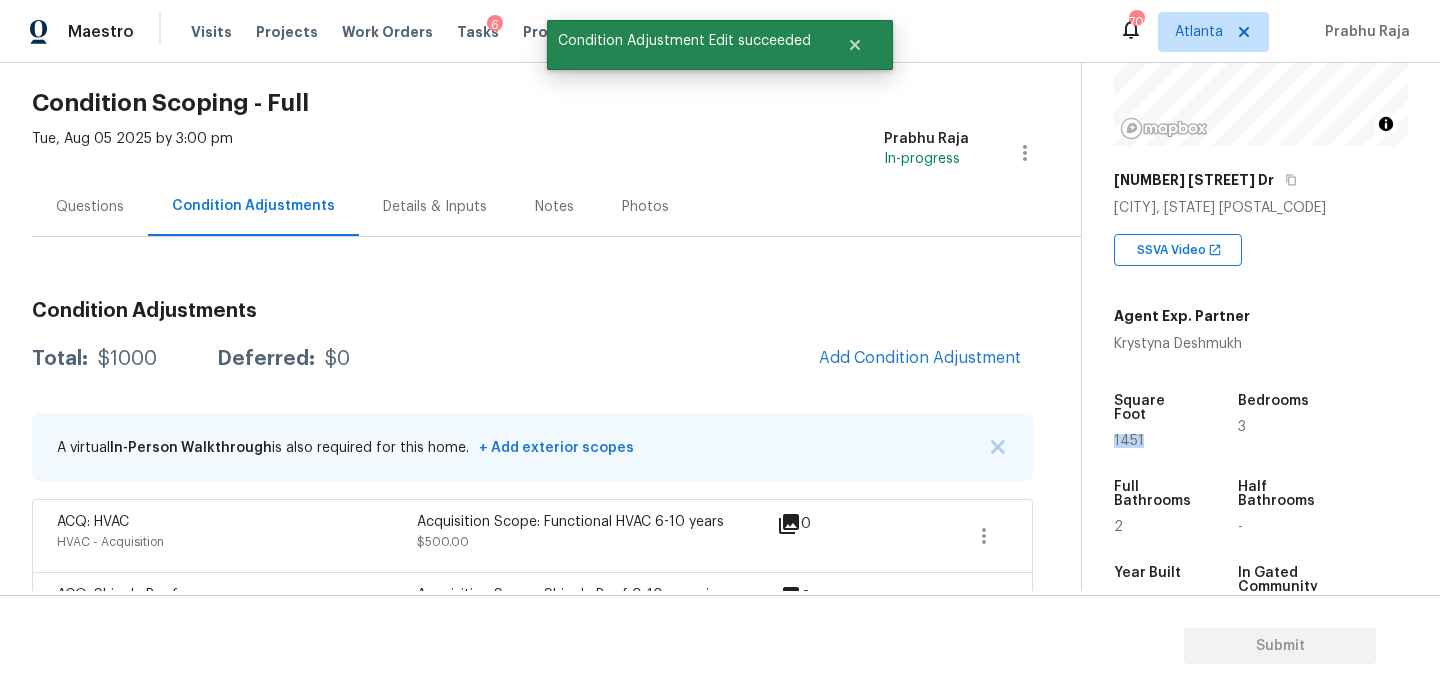 copy on "1451" 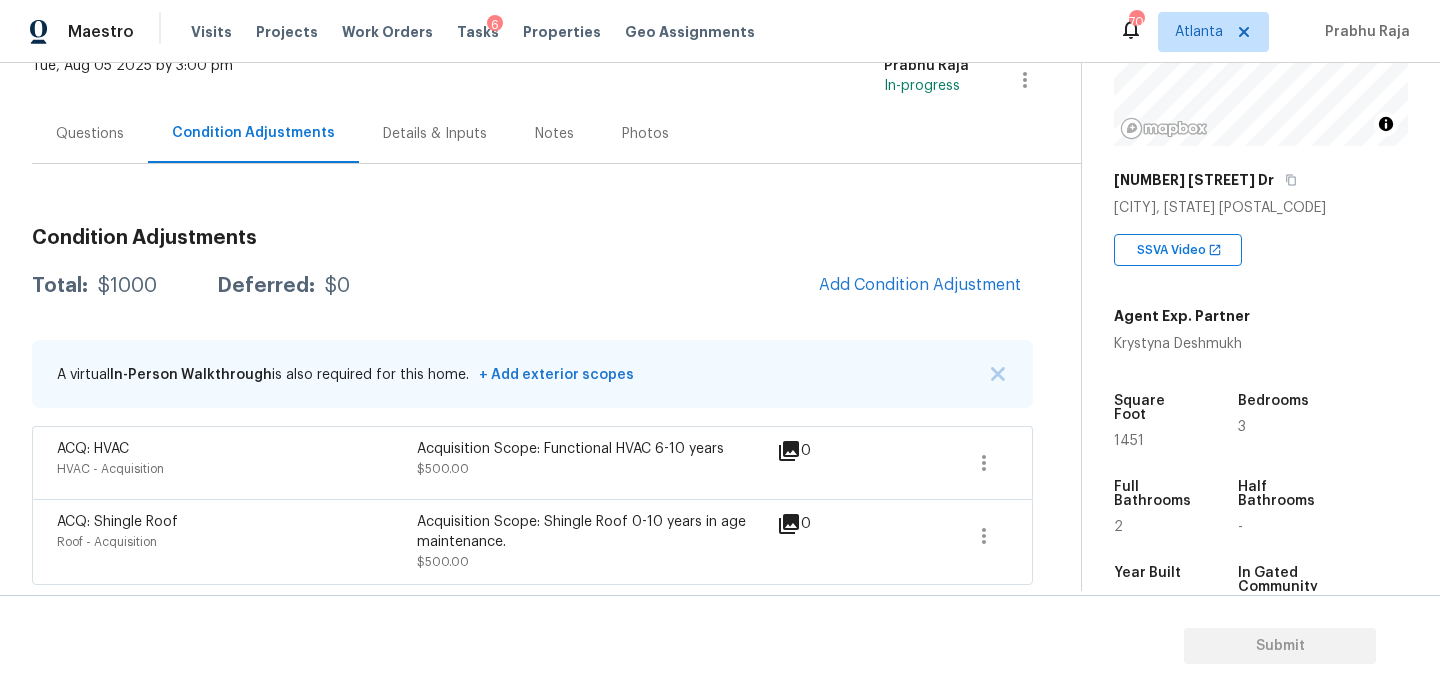 click on "Questions" at bounding box center (90, 134) 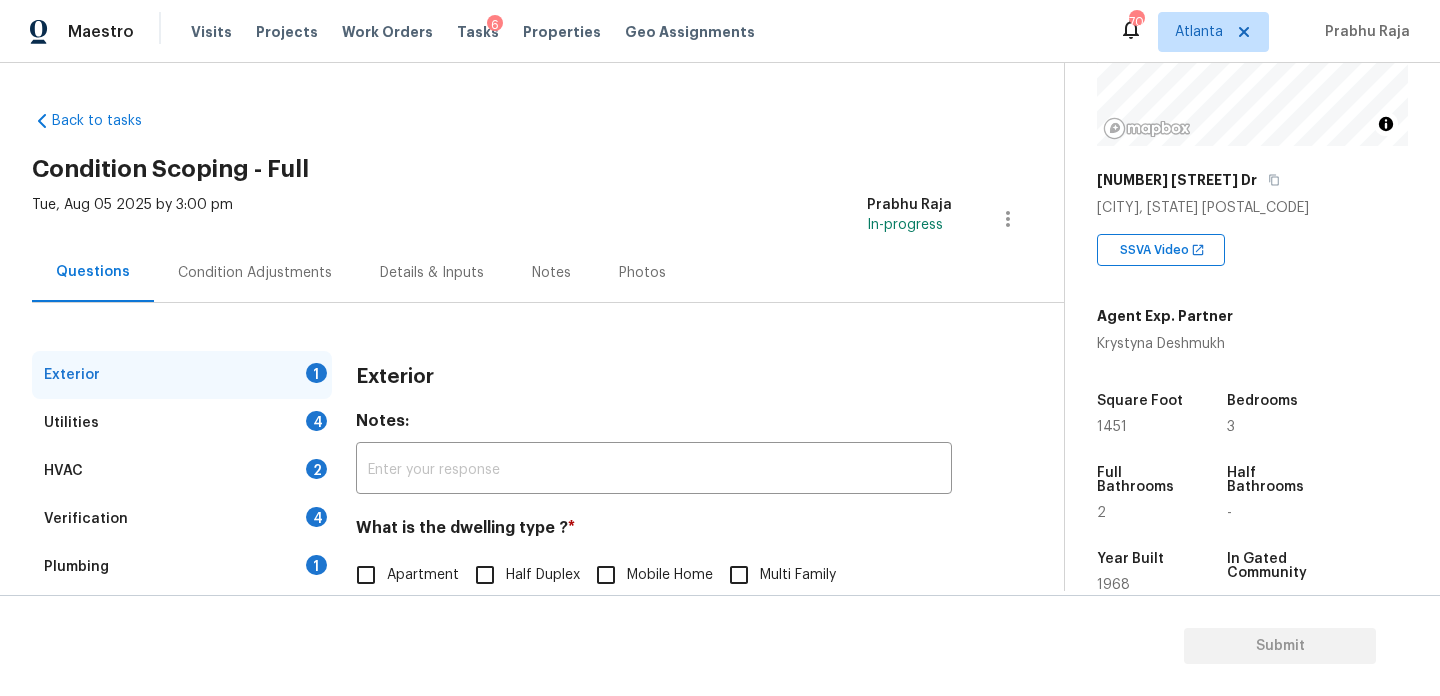 scroll, scrollTop: 267, scrollLeft: 0, axis: vertical 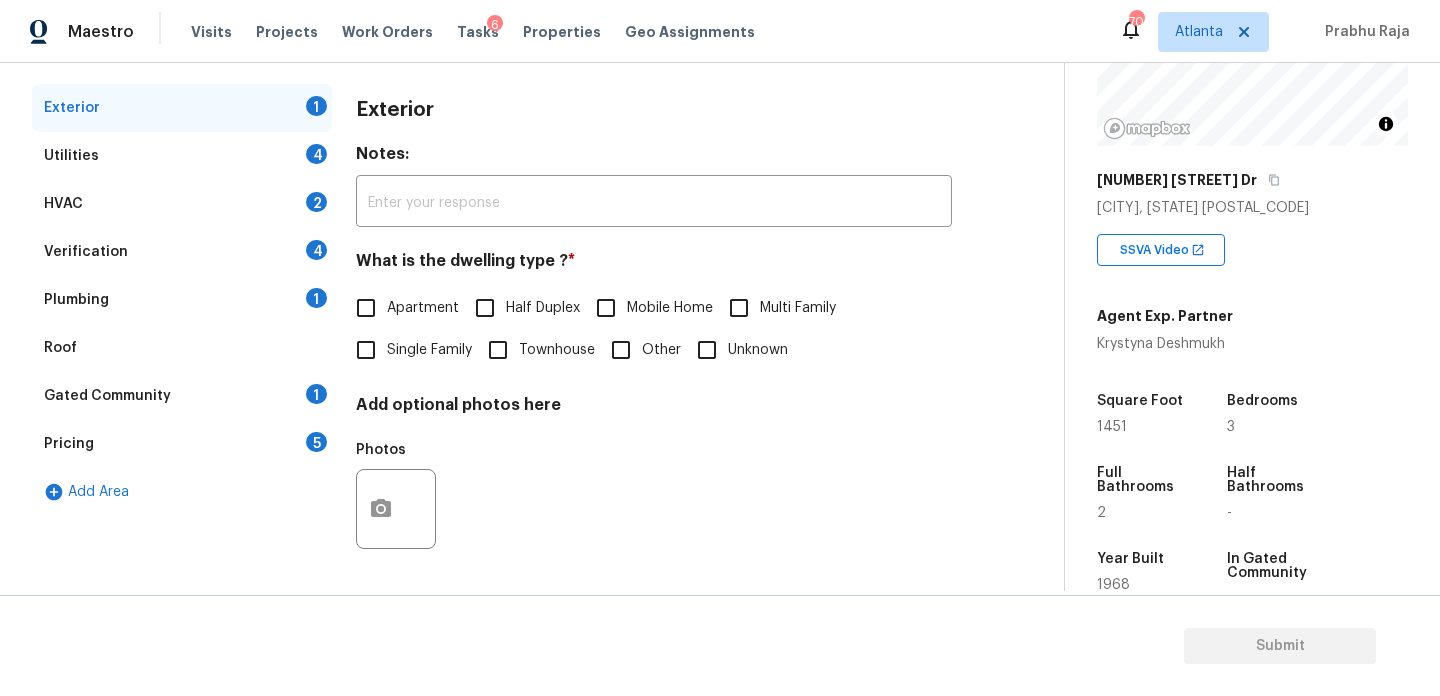 click on "Pricing 5" at bounding box center (182, 444) 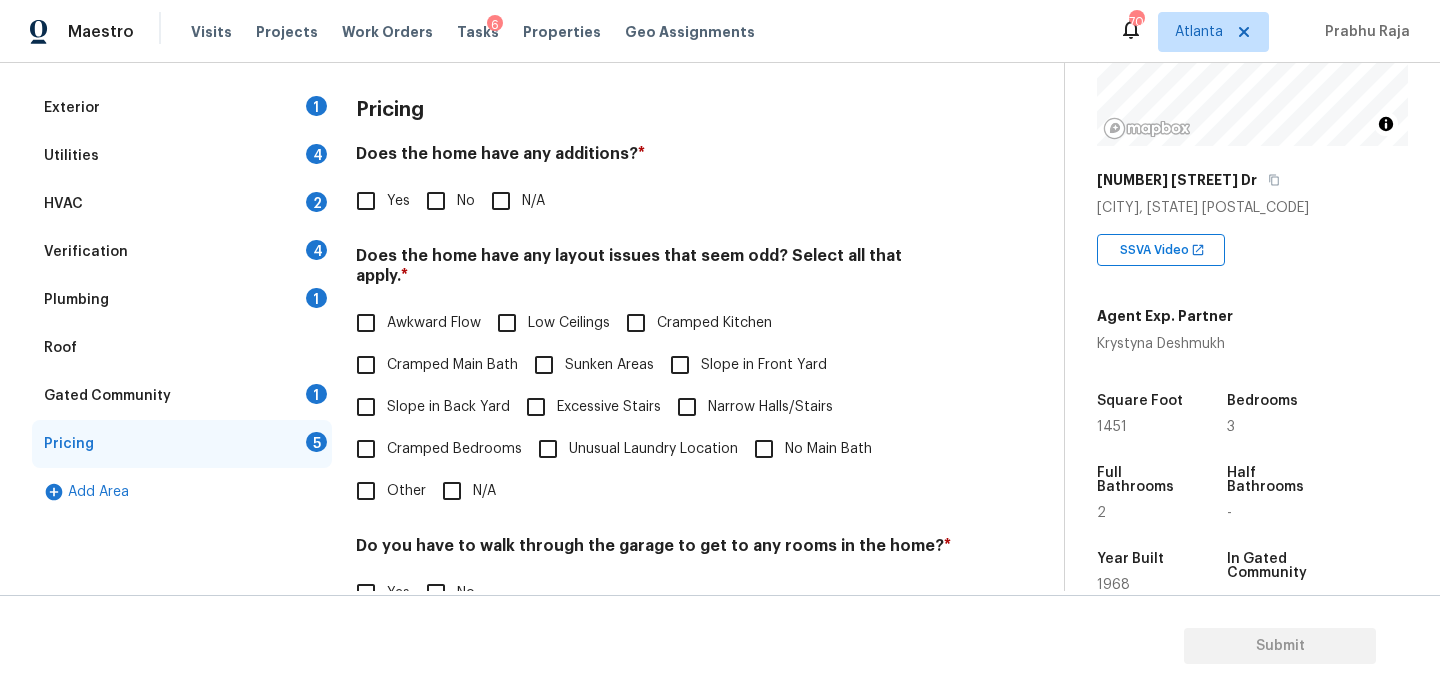 click on "Slope in Back Yard" at bounding box center (366, 407) 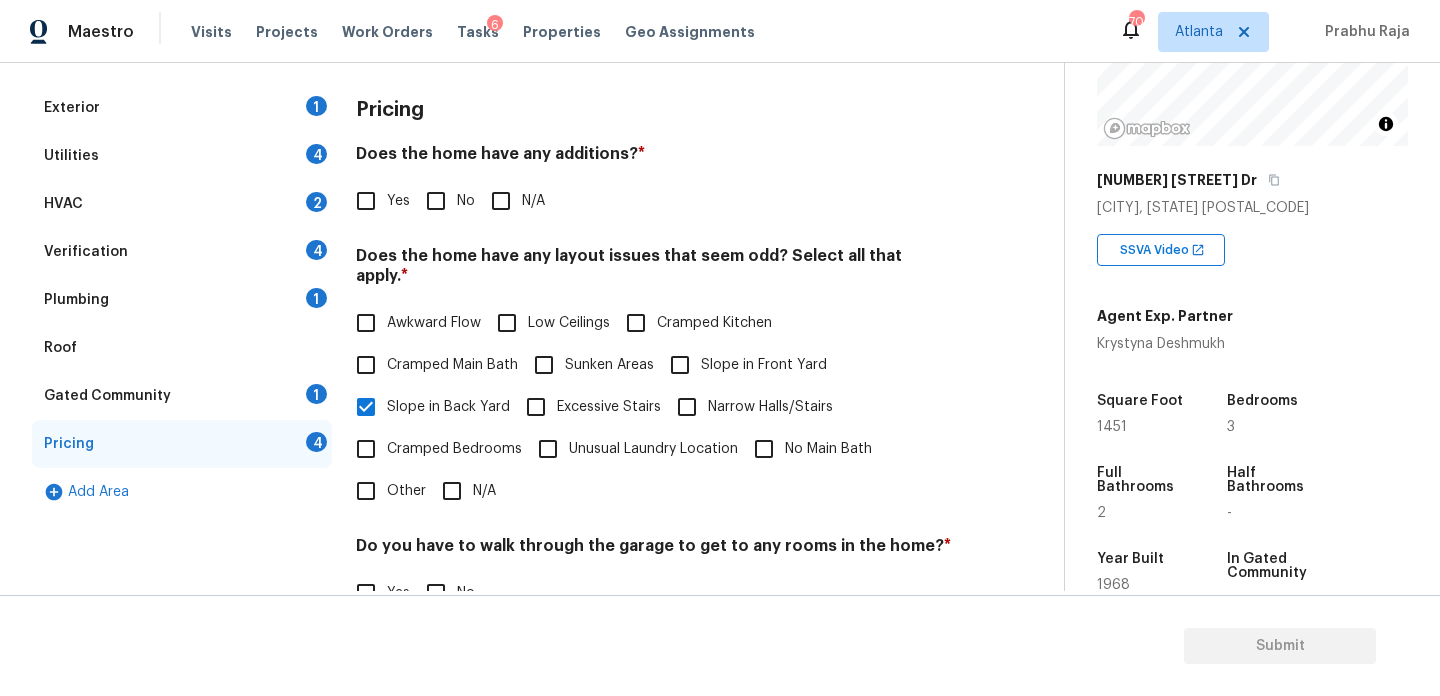click on "Slope in Front Yard" at bounding box center [764, 365] 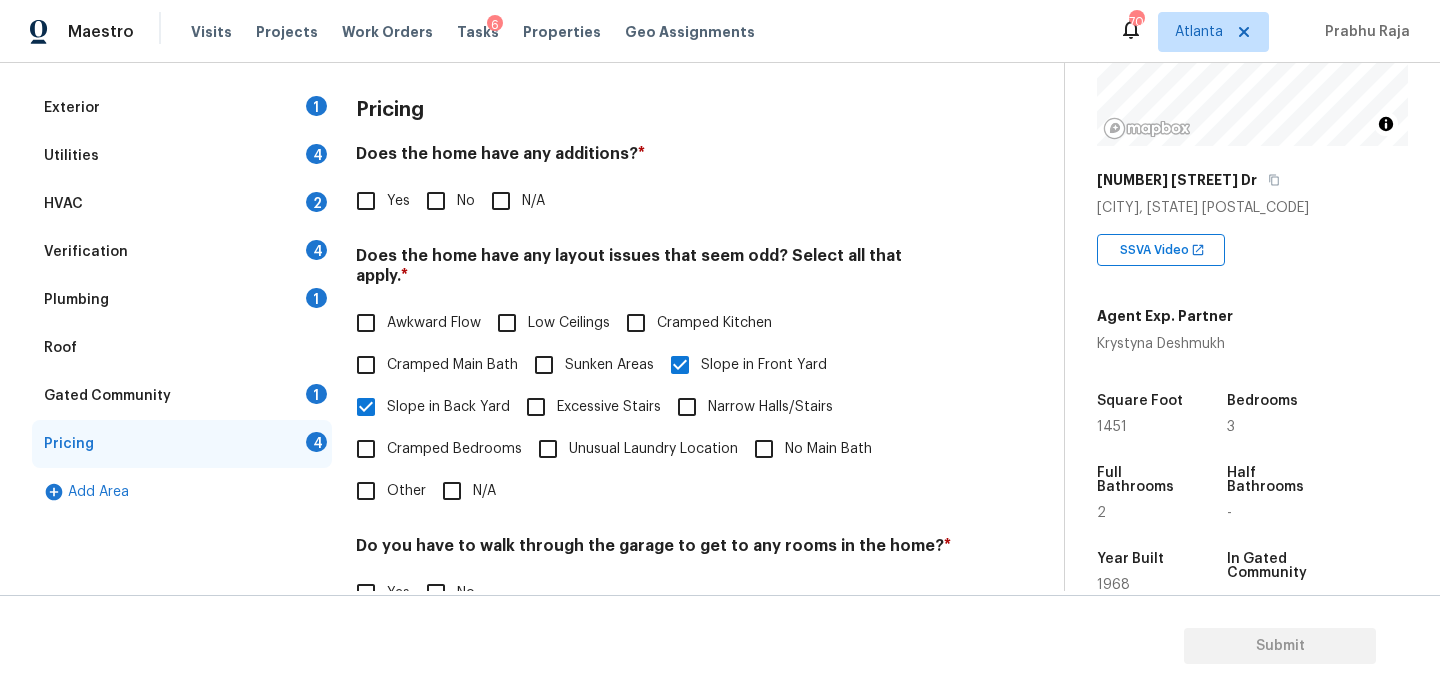 click on "No" at bounding box center [436, 201] 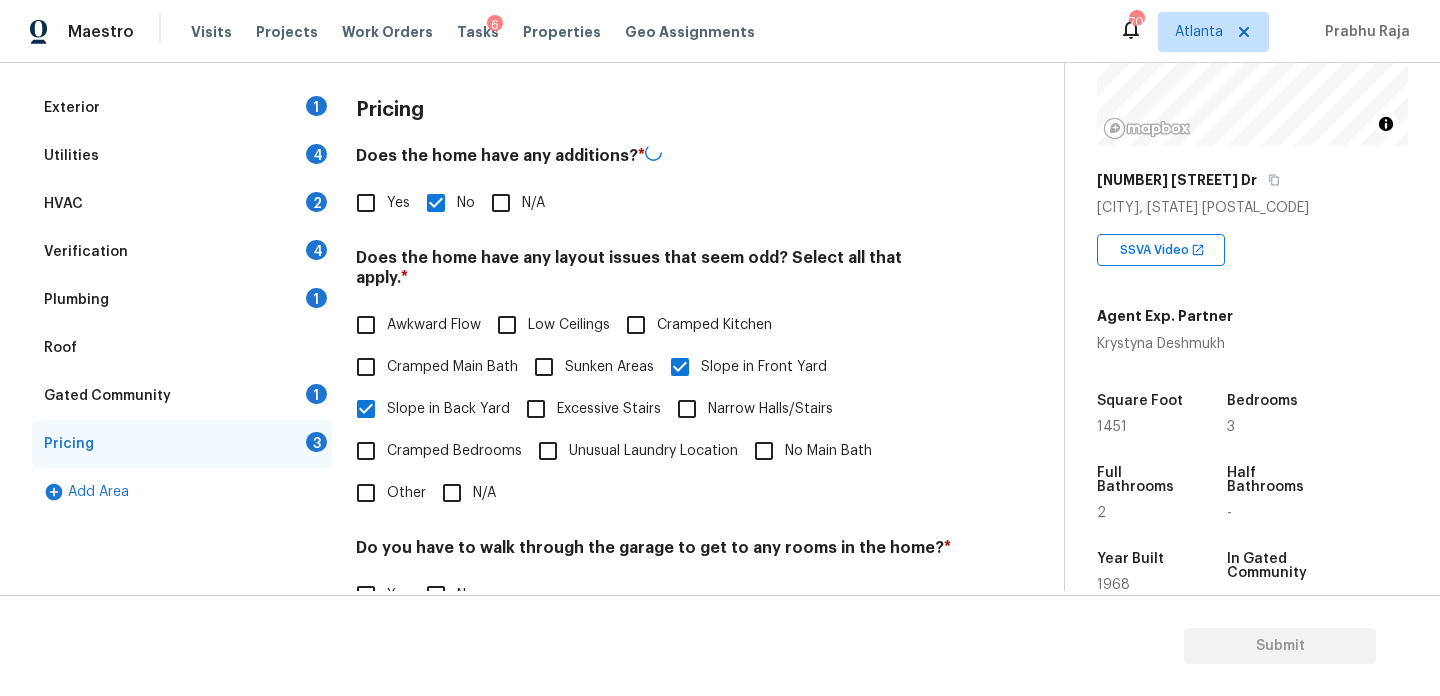 scroll, scrollTop: 504, scrollLeft: 0, axis: vertical 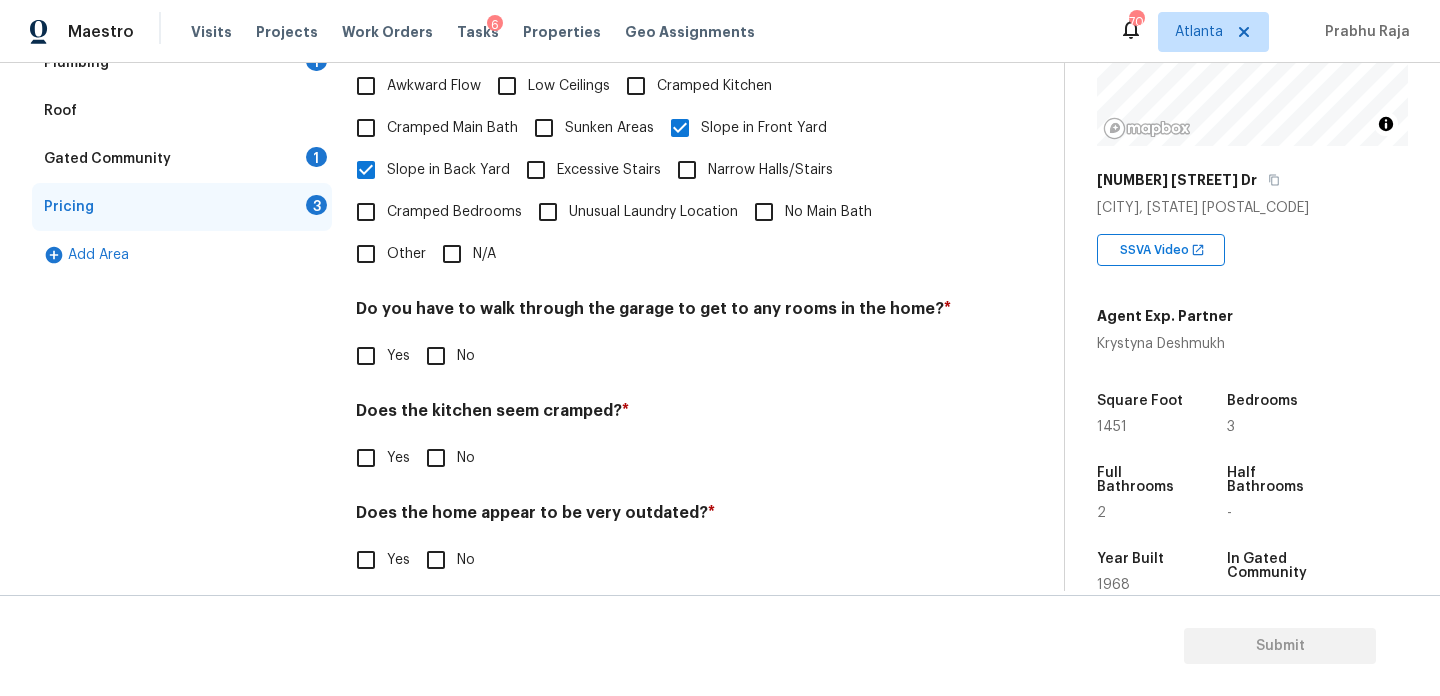 click on "No" at bounding box center [436, 356] 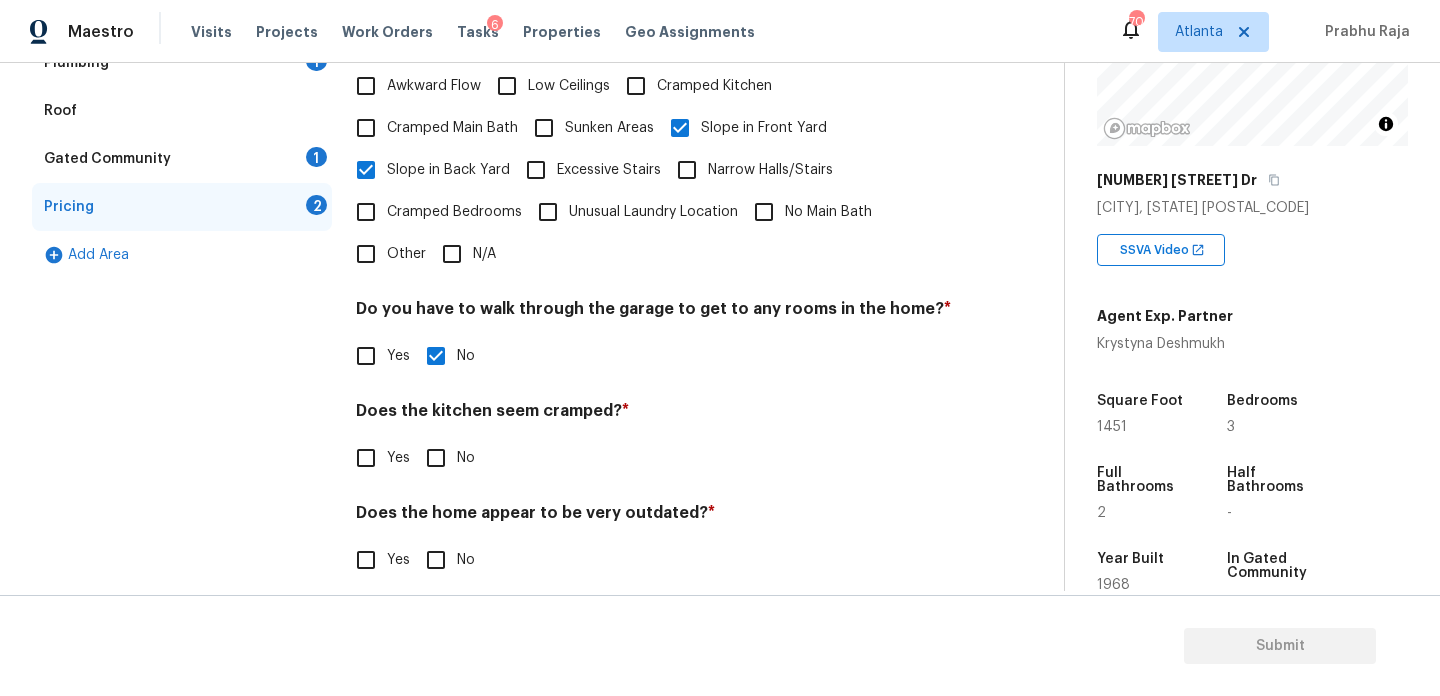 click on "No" at bounding box center (466, 458) 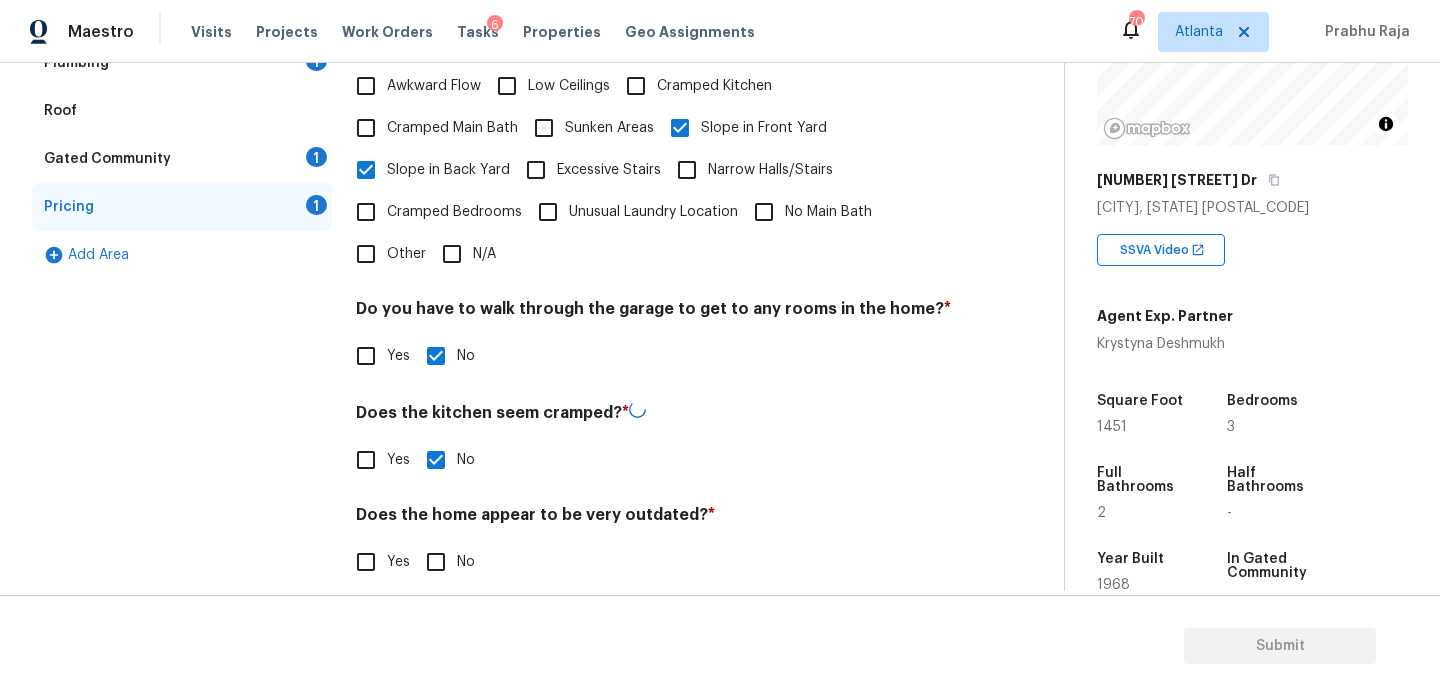 click on "Does the home appear to be very outdated?  * Yes No" at bounding box center [654, 544] 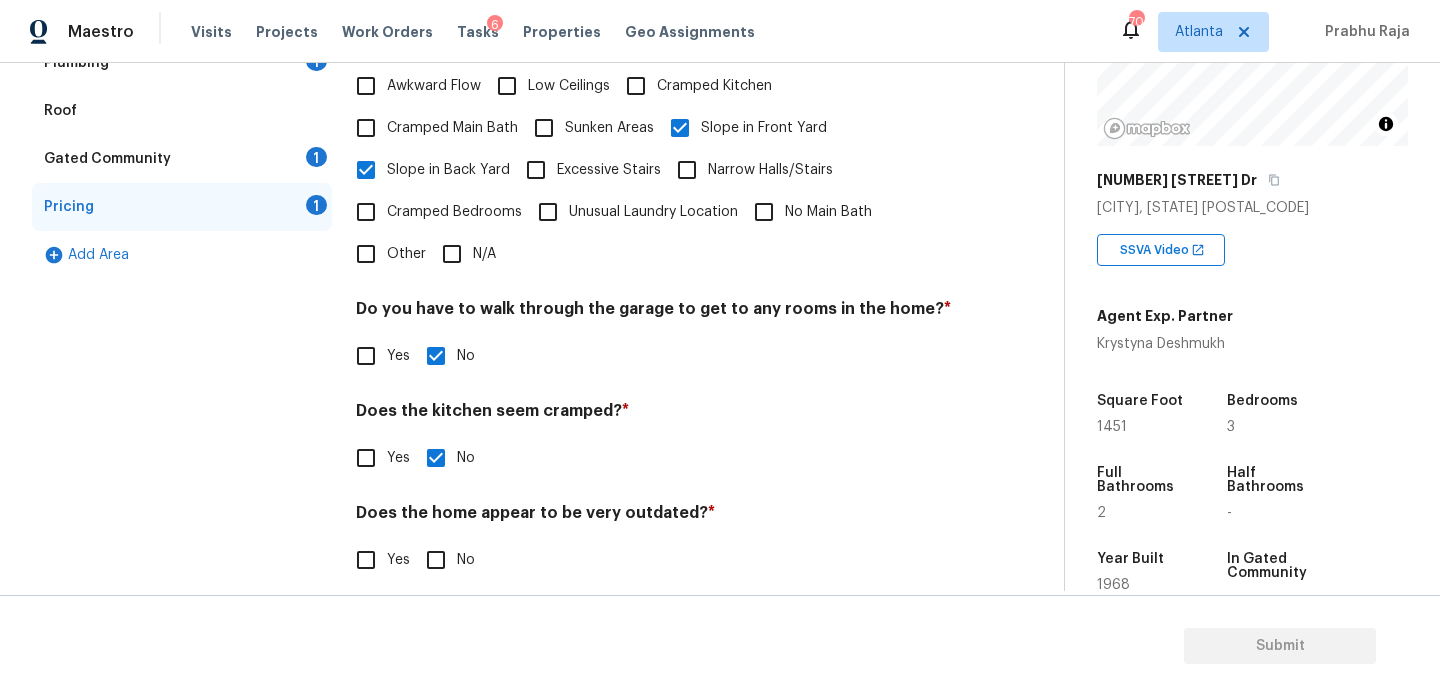 click on "No" at bounding box center [436, 560] 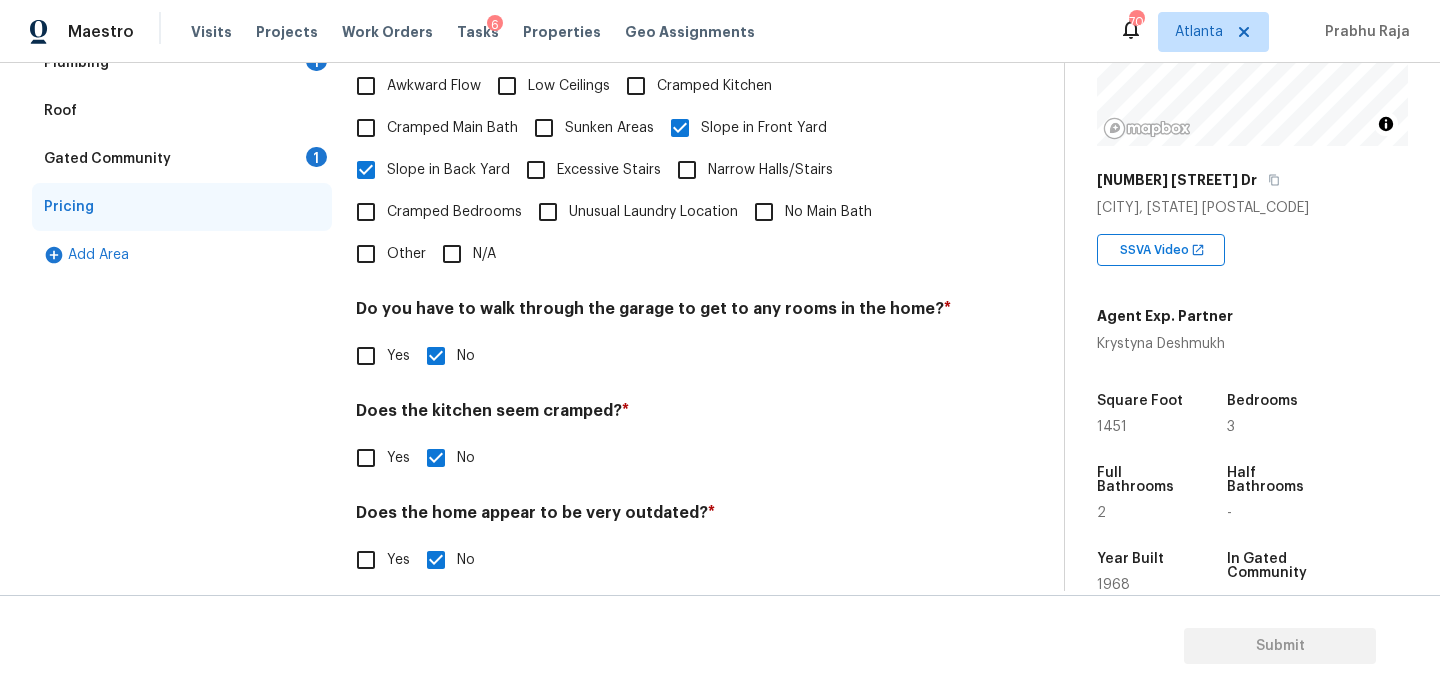 scroll, scrollTop: 0, scrollLeft: 0, axis: both 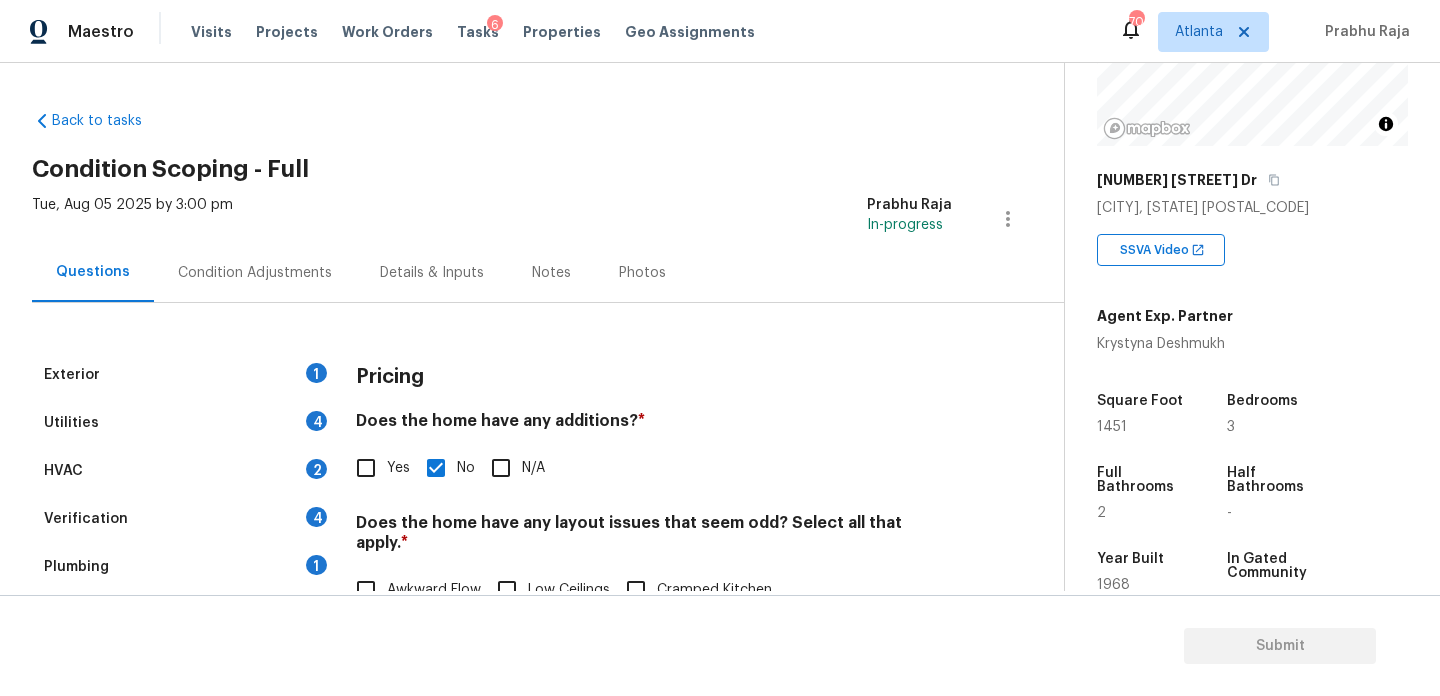 click on "Condition Adjustments" at bounding box center (255, 273) 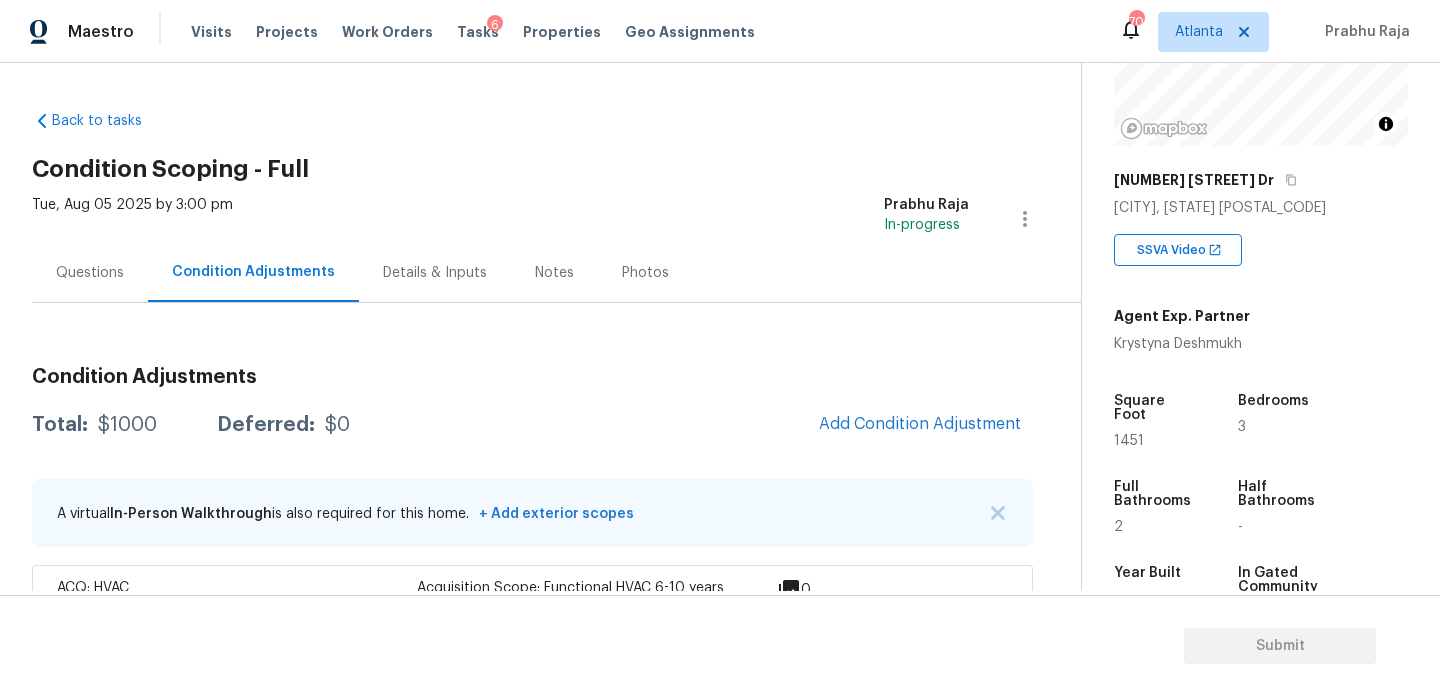 scroll, scrollTop: 139, scrollLeft: 0, axis: vertical 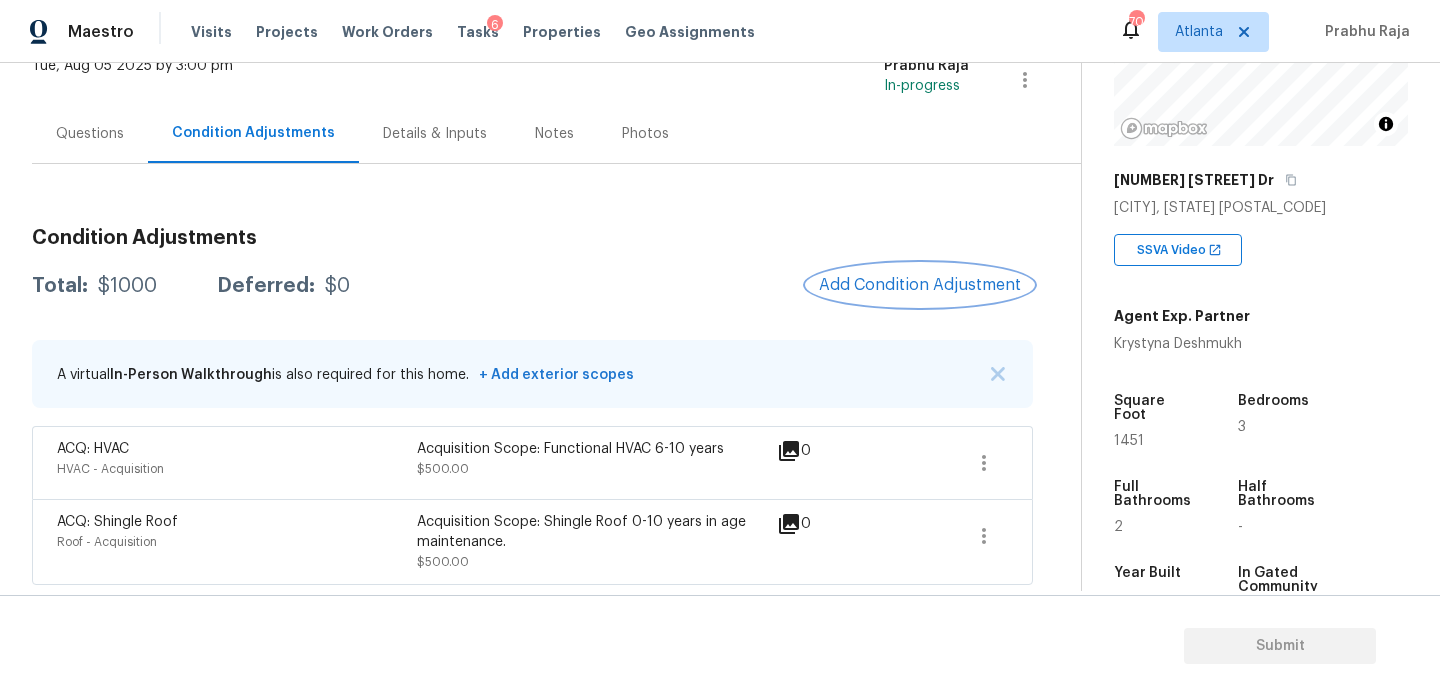 click on "Add Condition Adjustment" at bounding box center [920, 285] 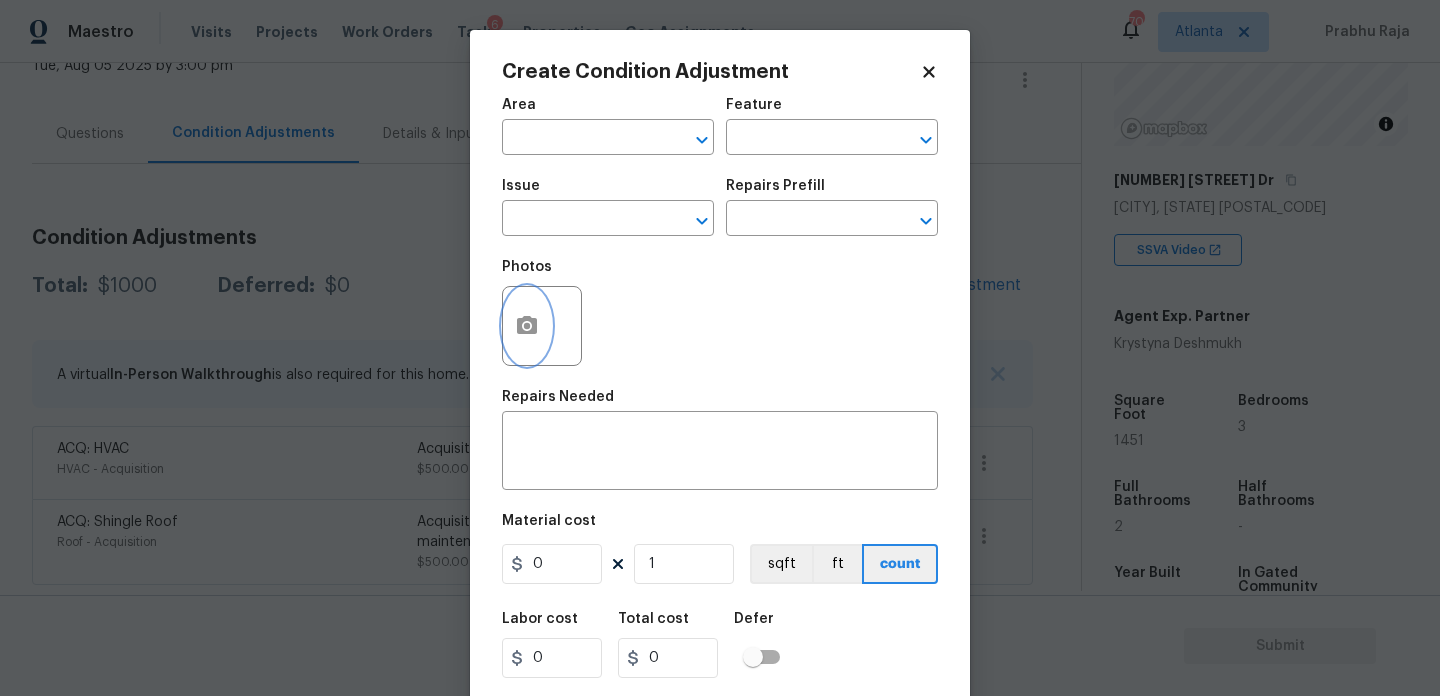 click at bounding box center [527, 326] 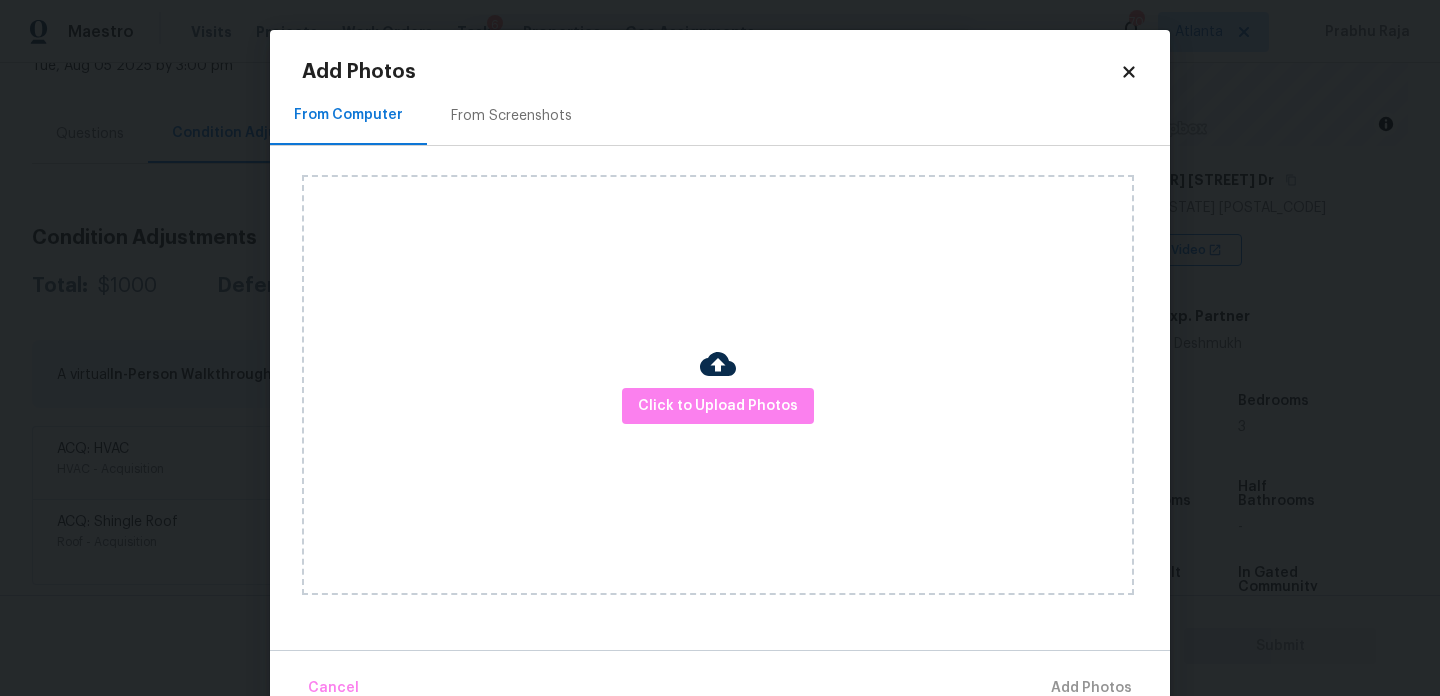 click on "Click to Upload Photos" at bounding box center [718, 385] 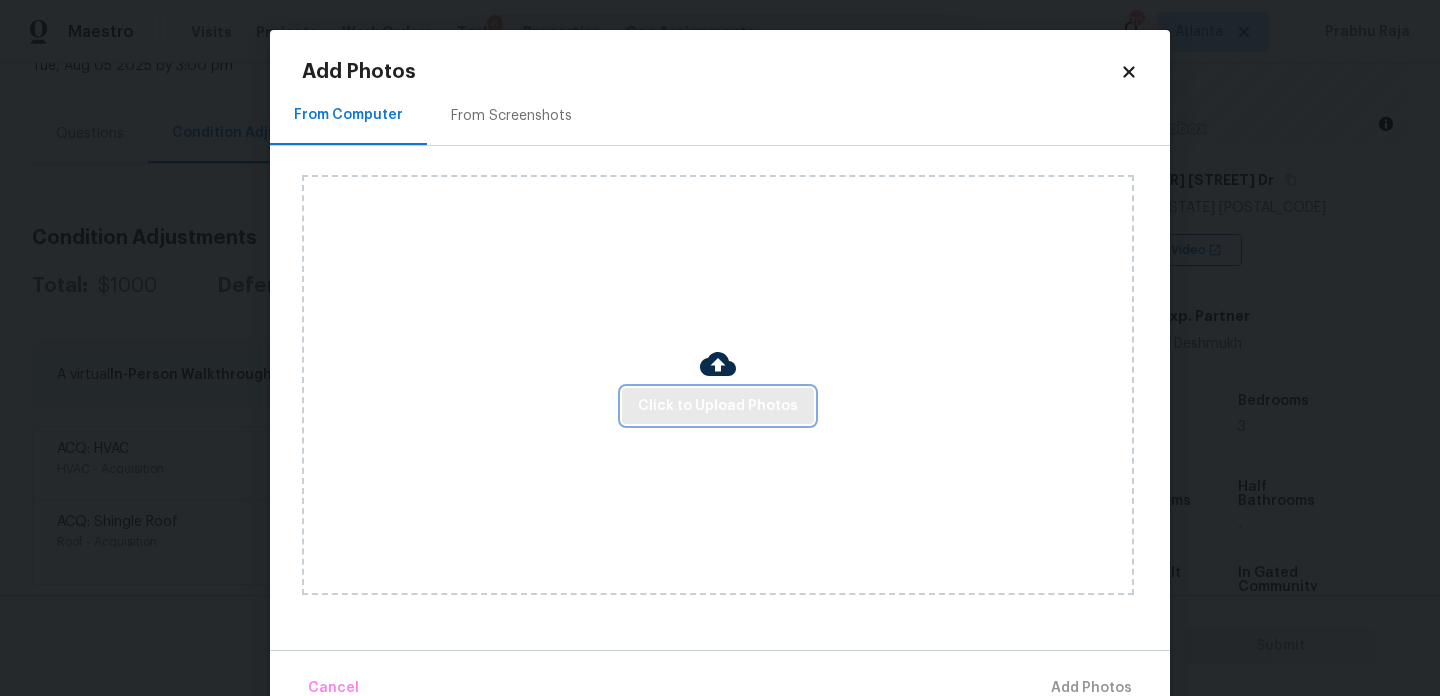 click on "Click to Upload Photos" at bounding box center [718, 406] 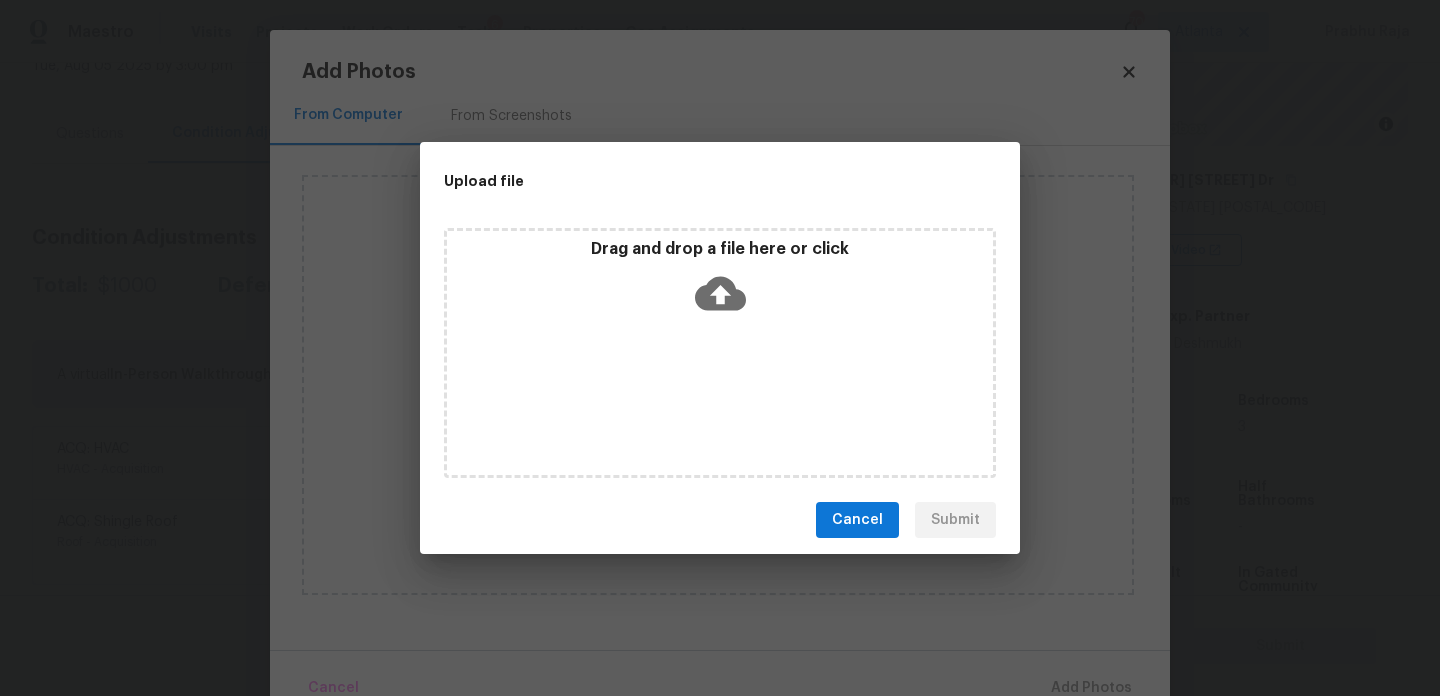 click on "Drag and drop a file here or click" at bounding box center (720, 353) 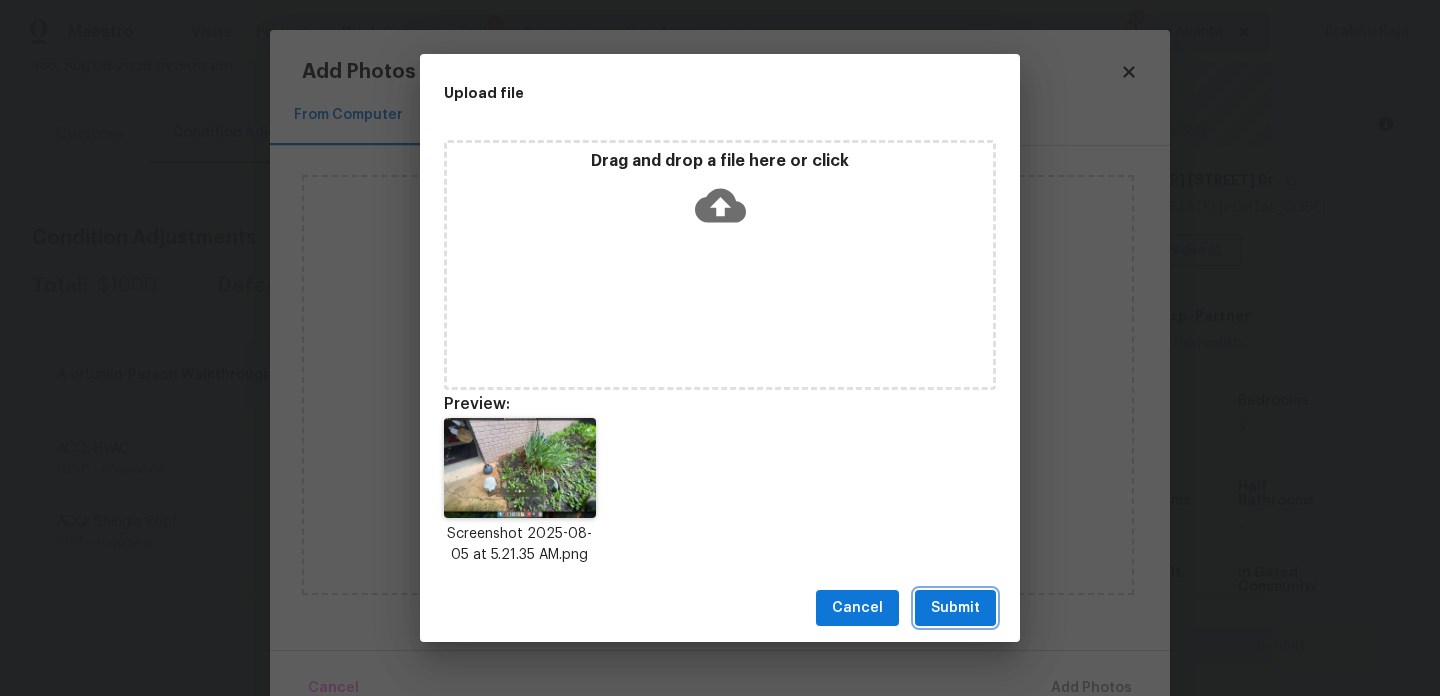 click on "Submit" at bounding box center [955, 608] 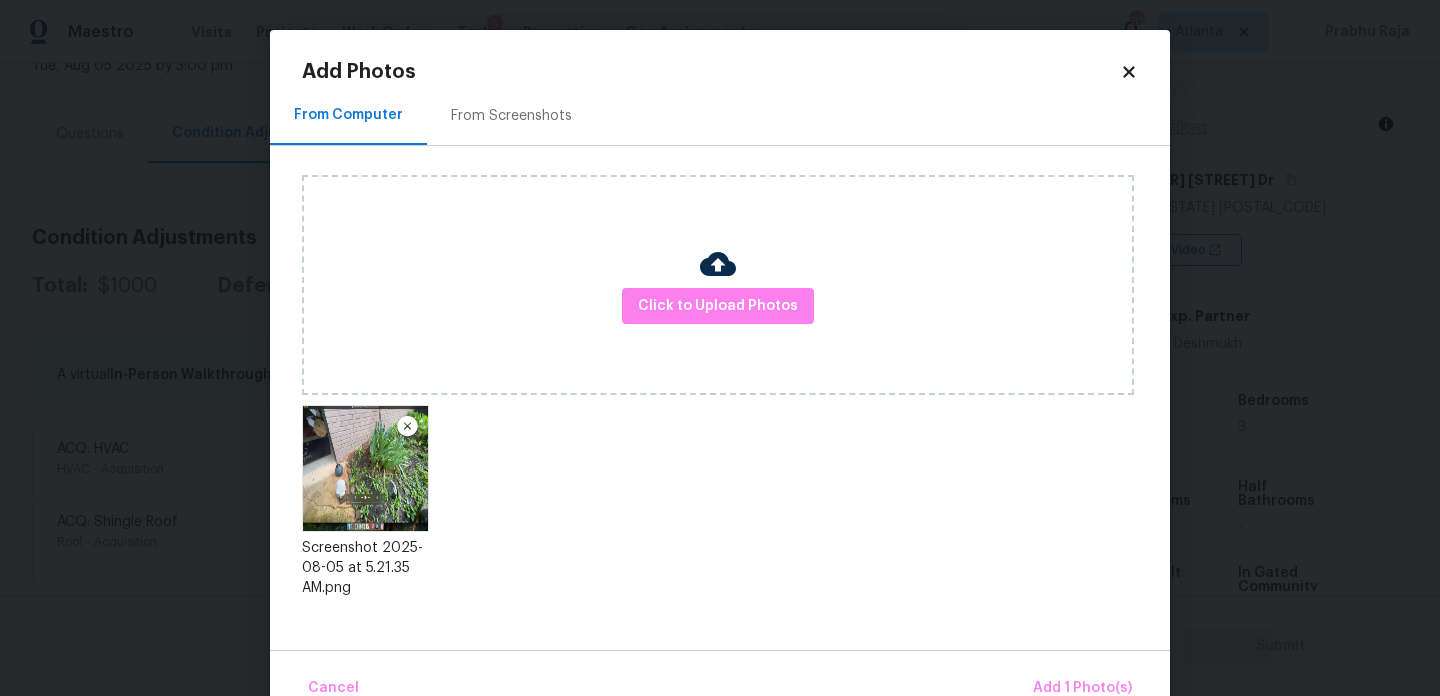click on "Cancel Add 1 Photo(s)" at bounding box center (720, 680) 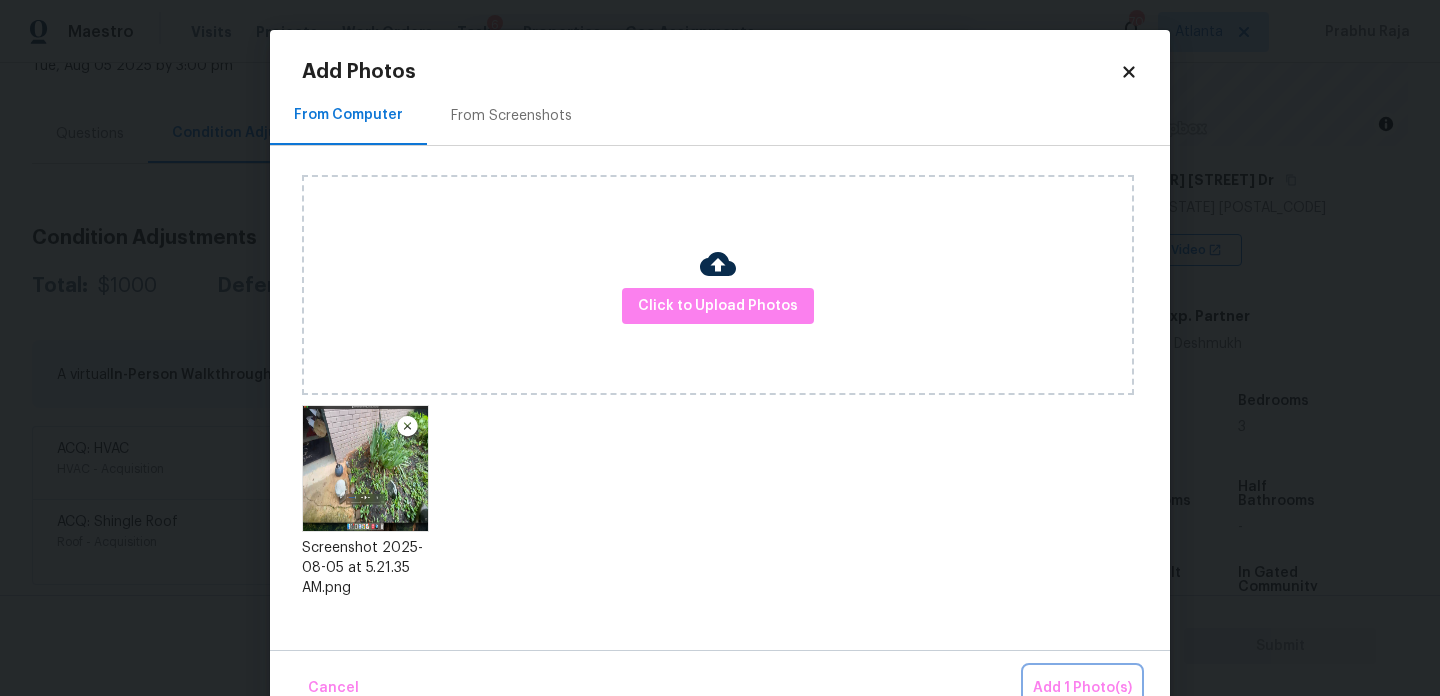 click on "Add 1 Photo(s)" at bounding box center [1082, 688] 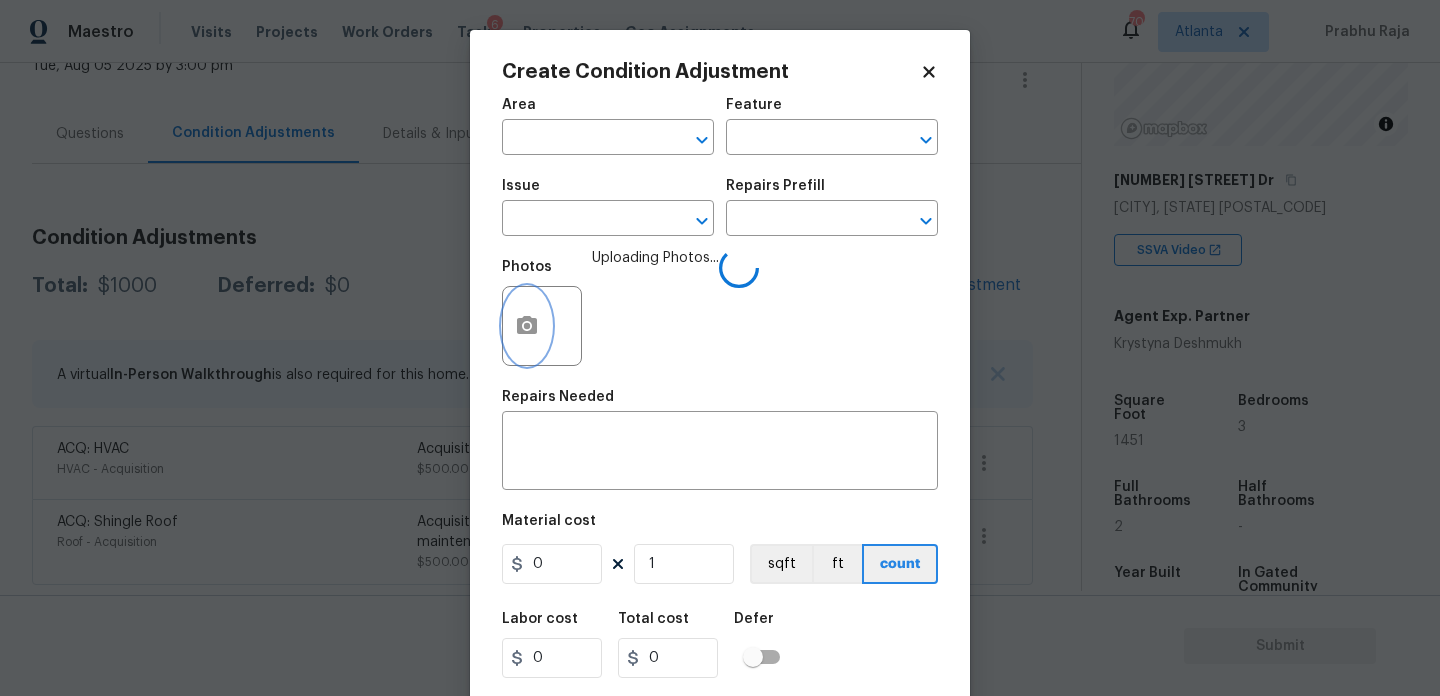 type 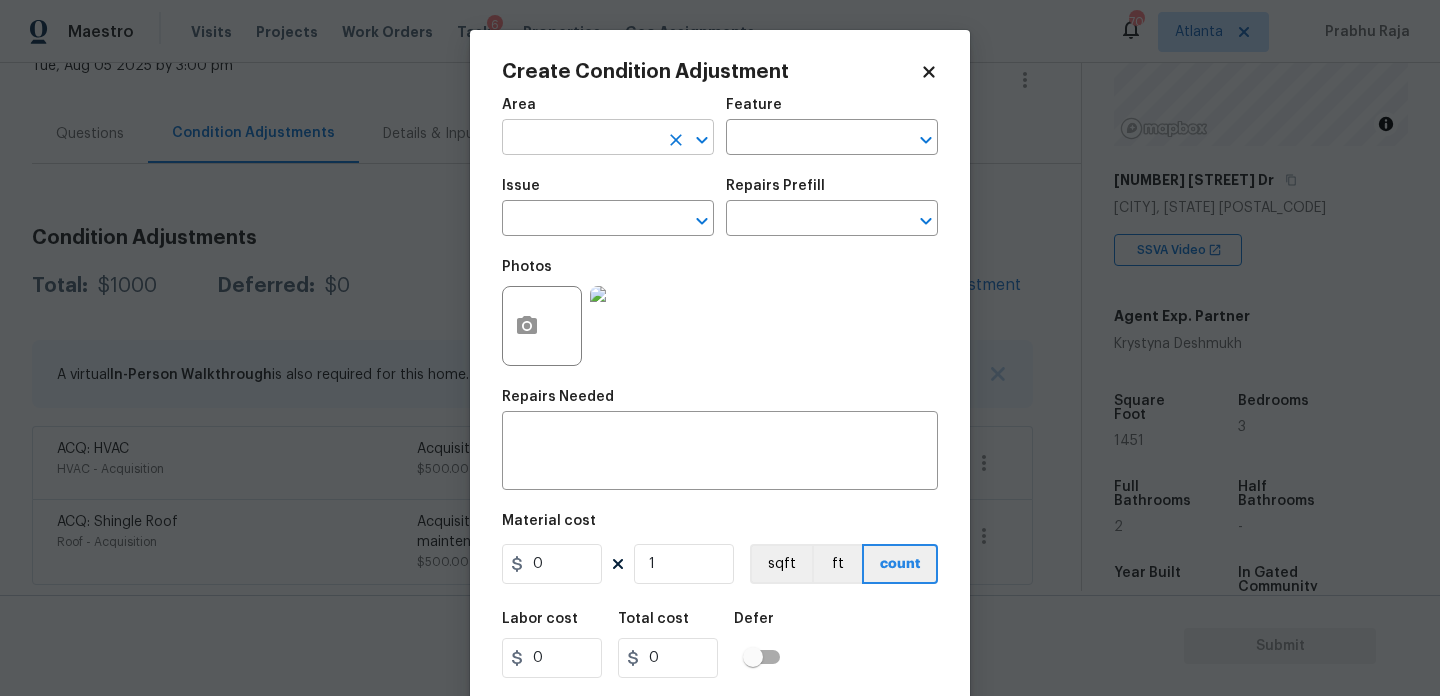 click at bounding box center (580, 139) 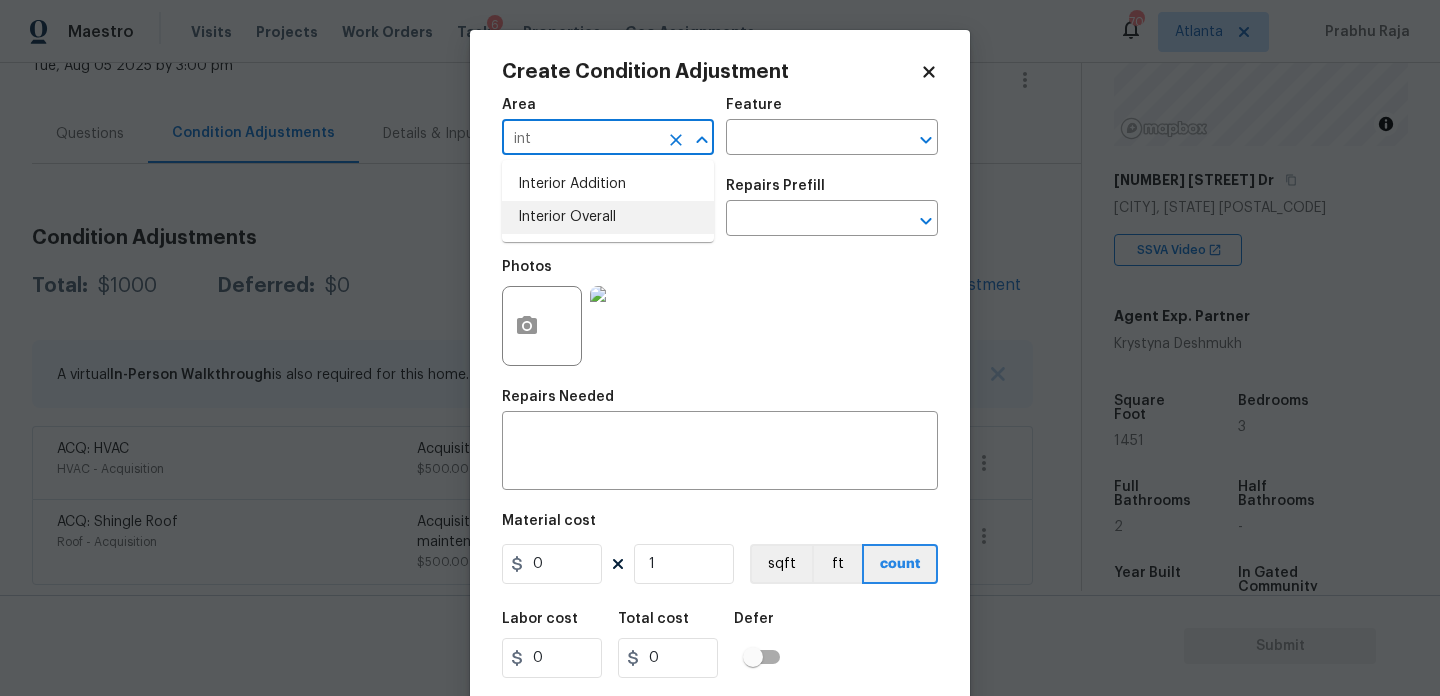 click on "Interior Overall" at bounding box center [608, 217] 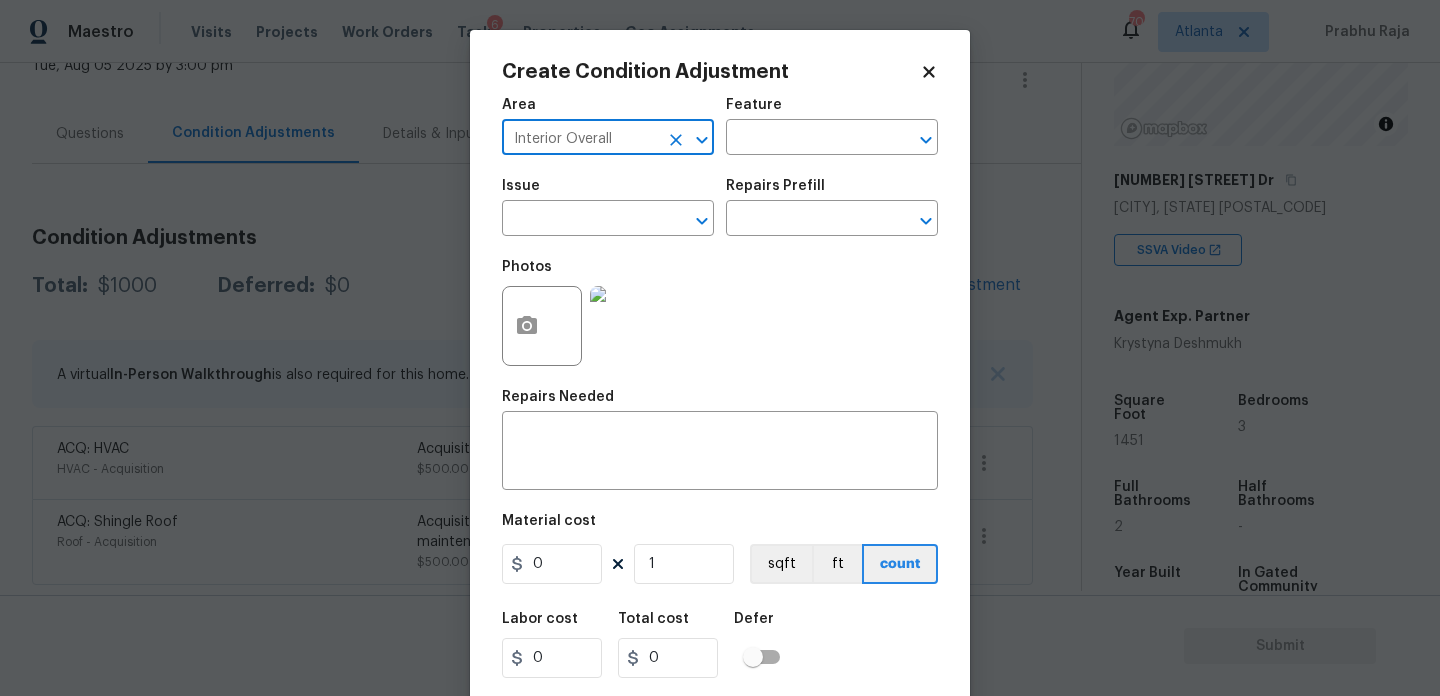 type on "Interior Overall" 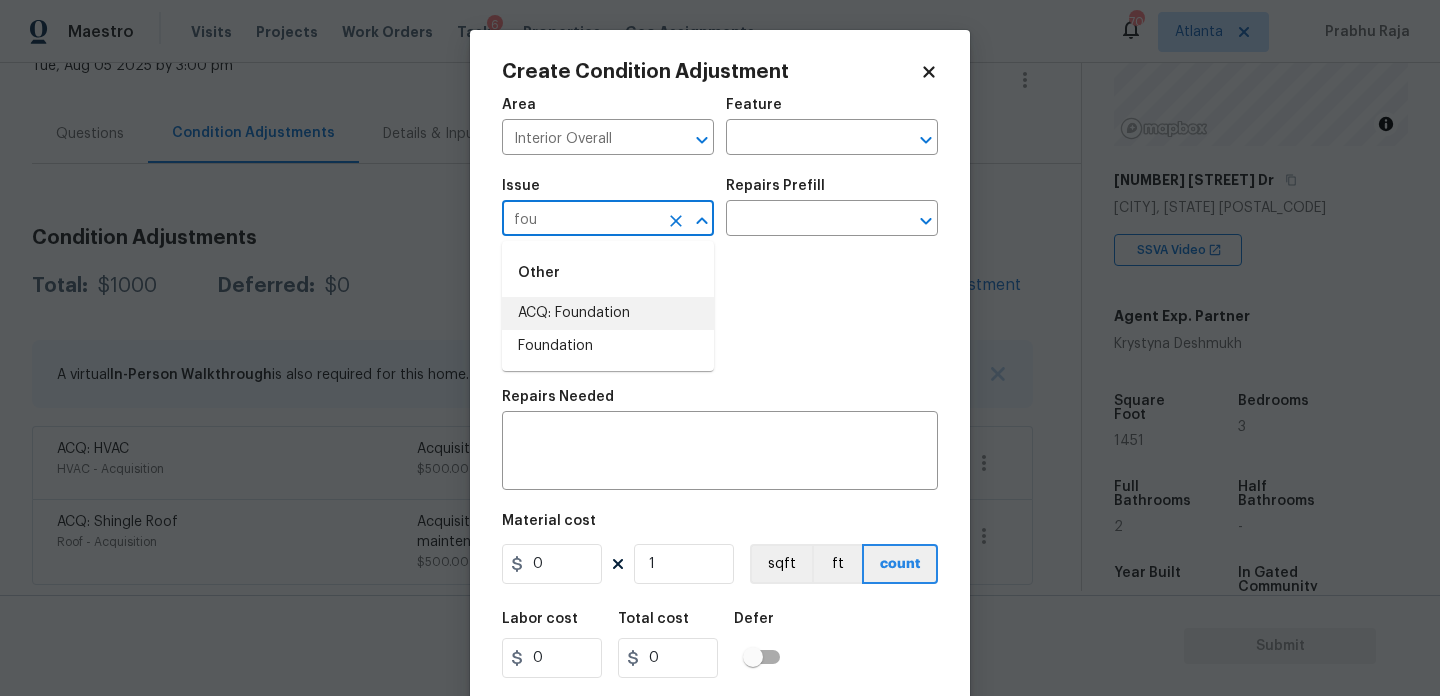 click on "ACQ: Foundation" at bounding box center [608, 313] 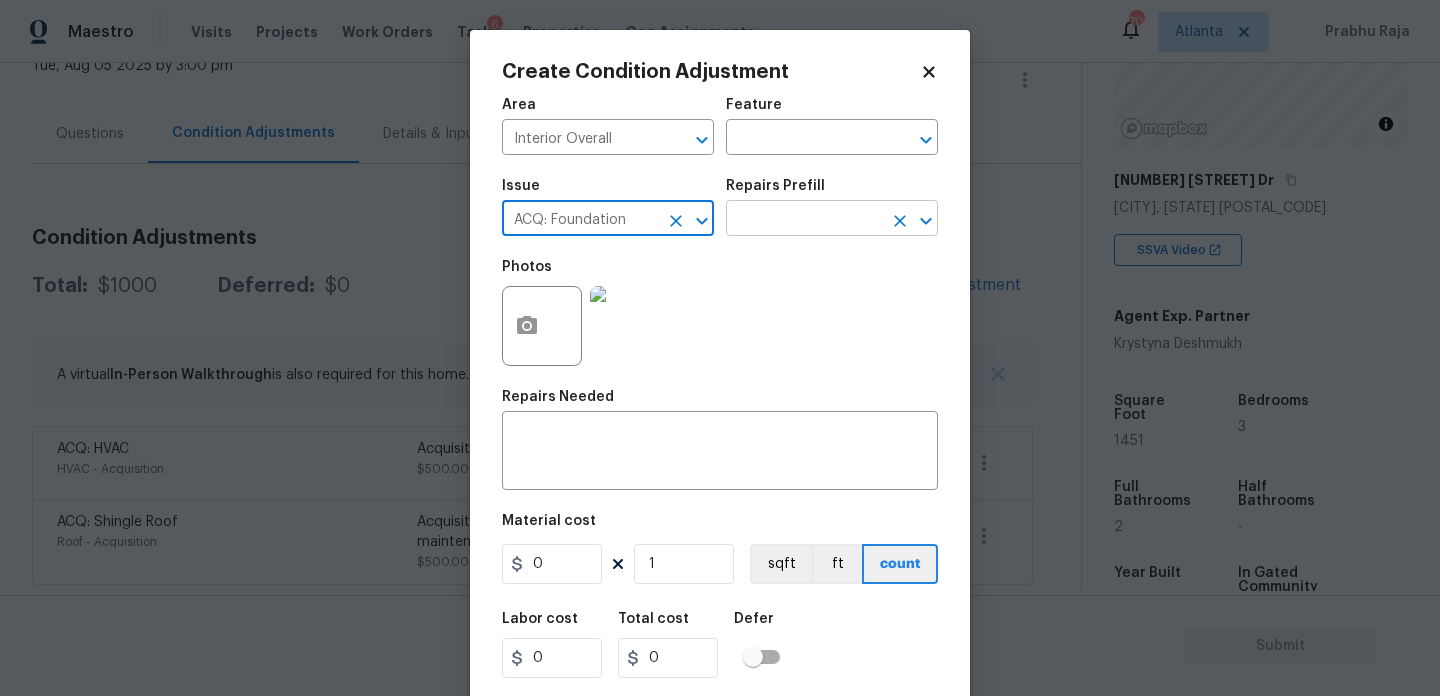 type on "ACQ: Foundation" 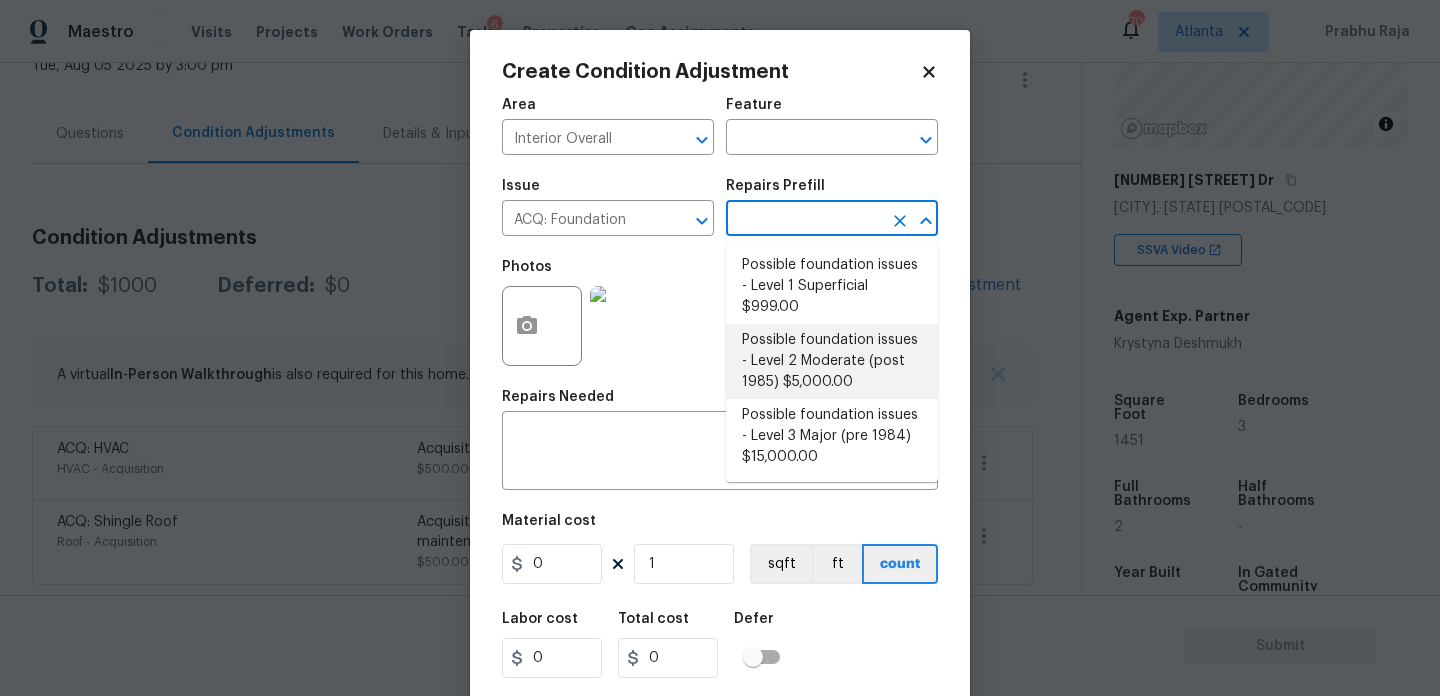 click on "Possible foundation issues - Level 2 Moderate (post 1985) $5,000.00" at bounding box center (832, 361) 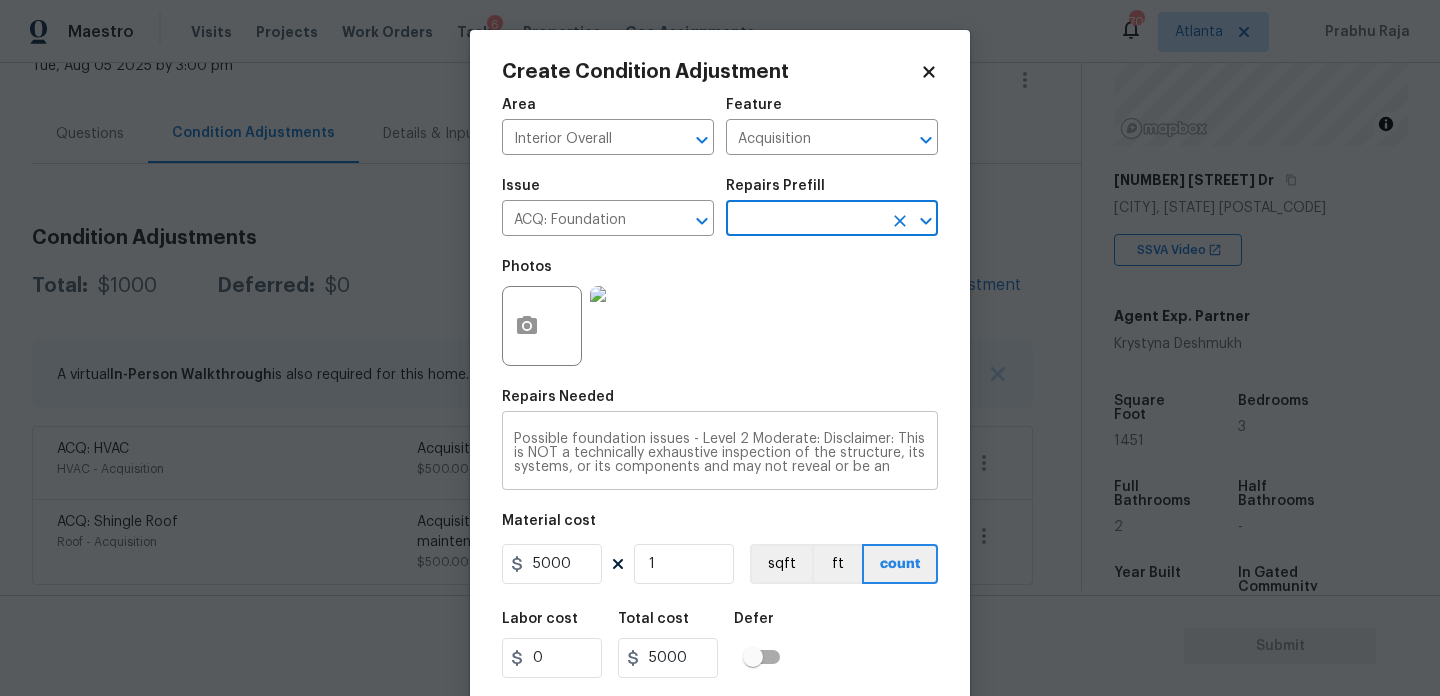 scroll, scrollTop: 51, scrollLeft: 0, axis: vertical 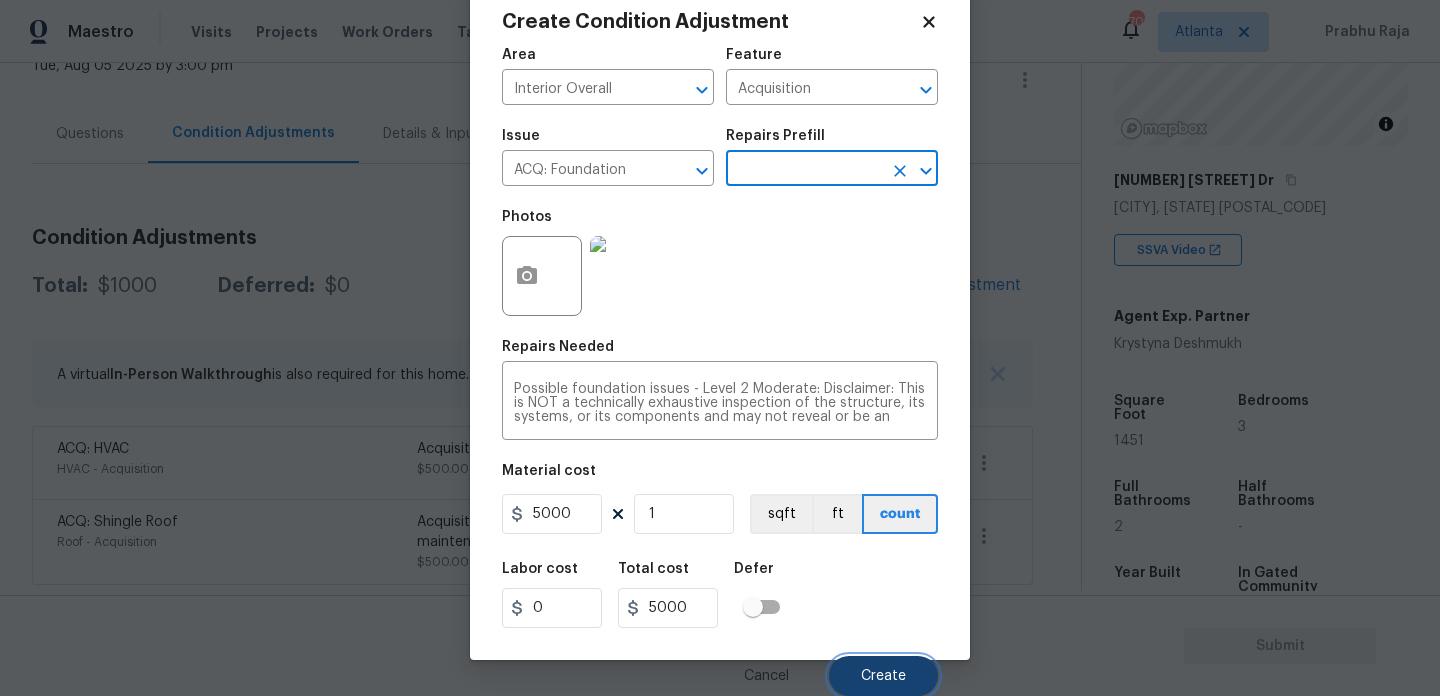 click on "Create" at bounding box center (883, 676) 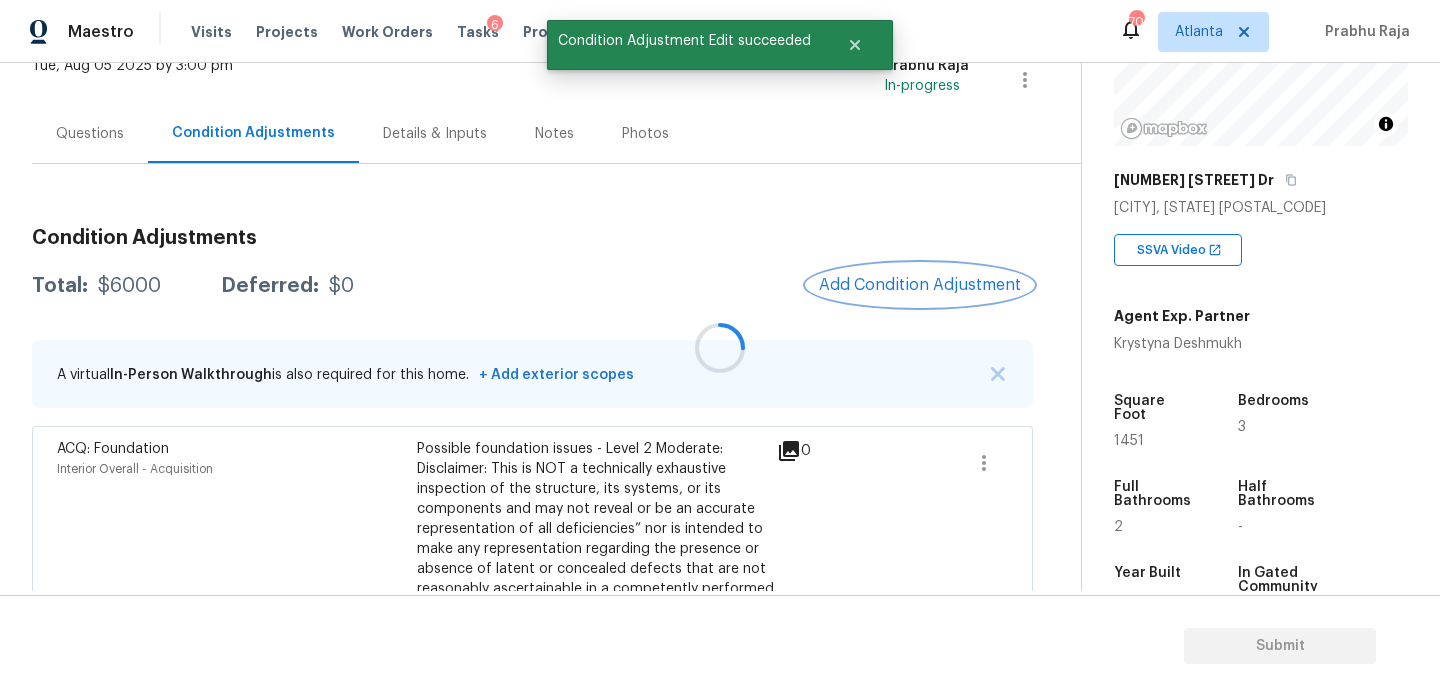 scroll, scrollTop: 0, scrollLeft: 0, axis: both 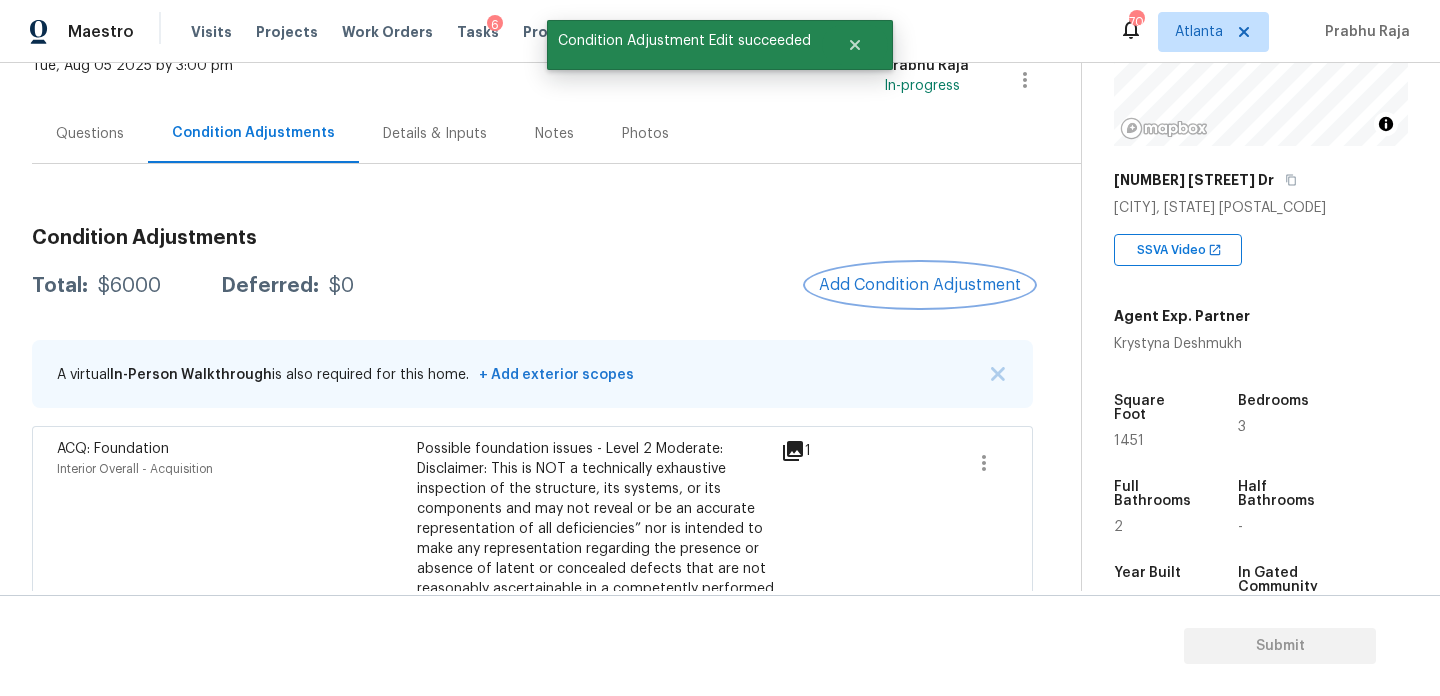click on "Add Condition Adjustment" at bounding box center [920, 285] 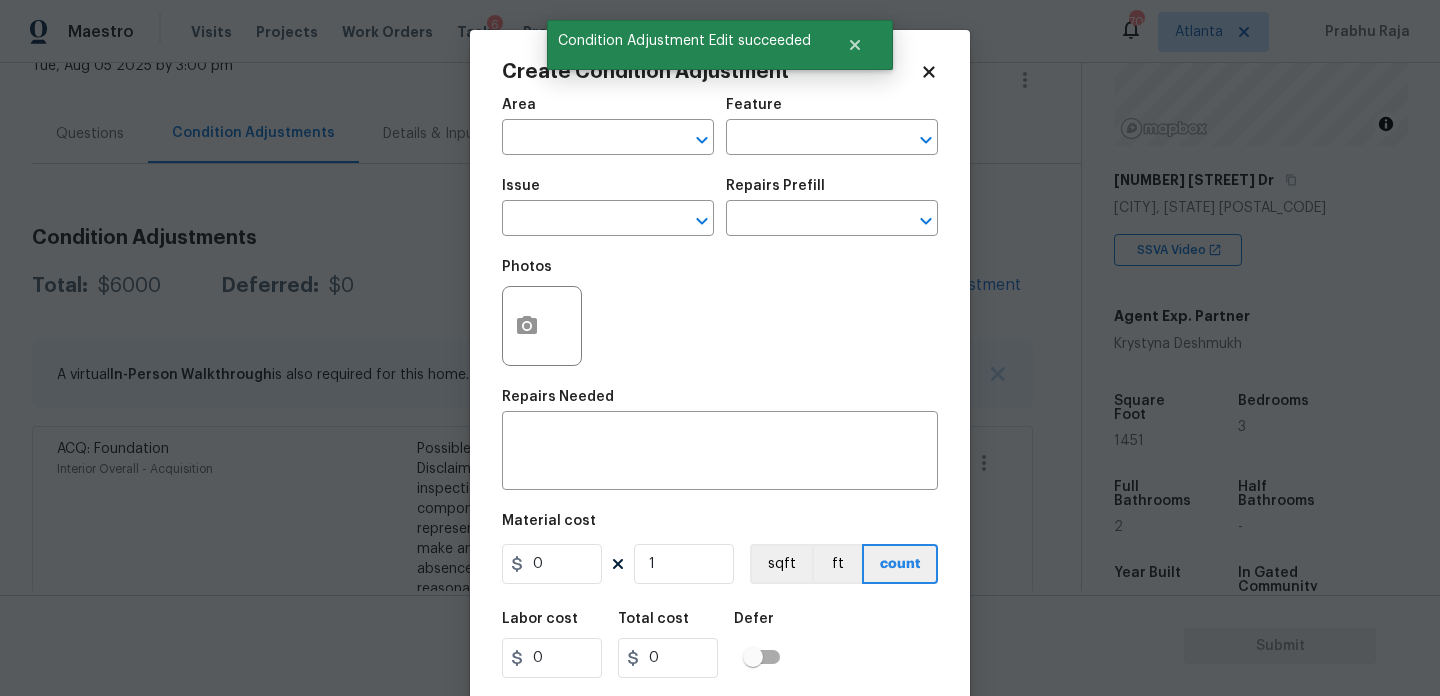 click on "Photos" at bounding box center (720, 313) 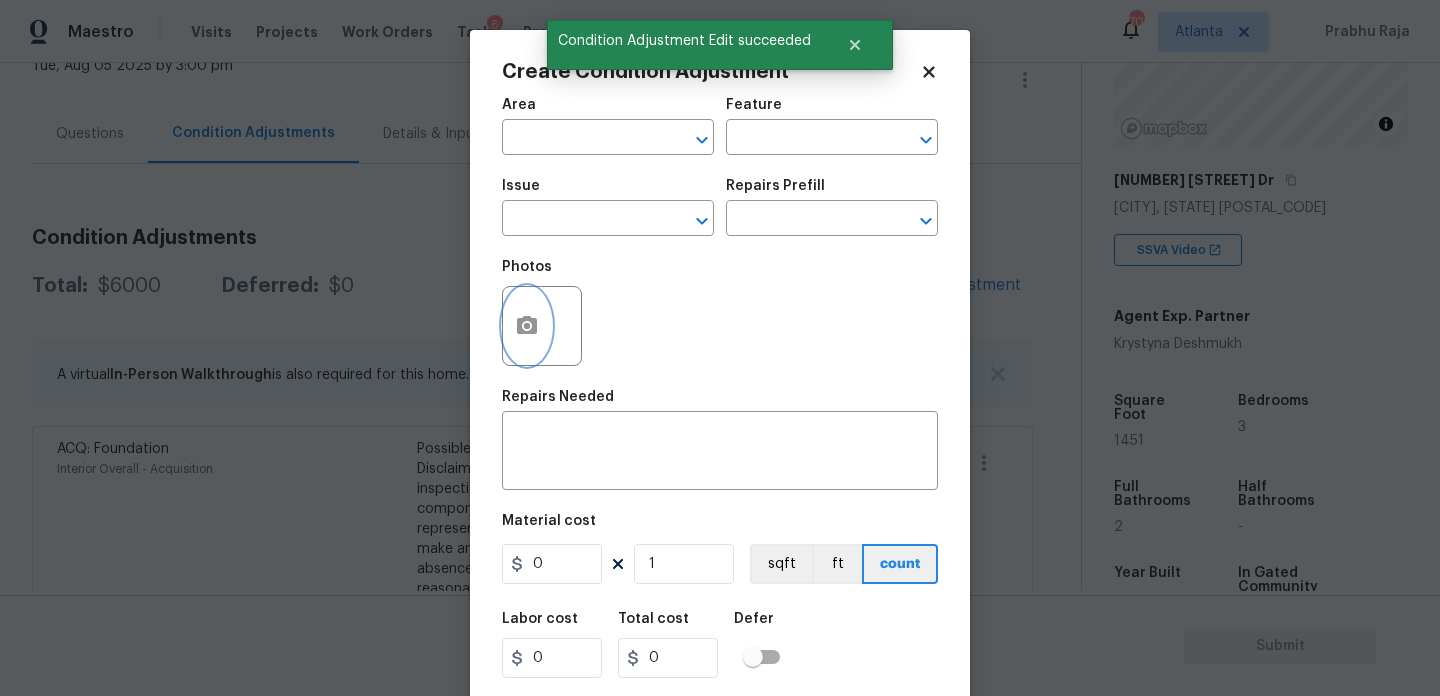 click at bounding box center (527, 326) 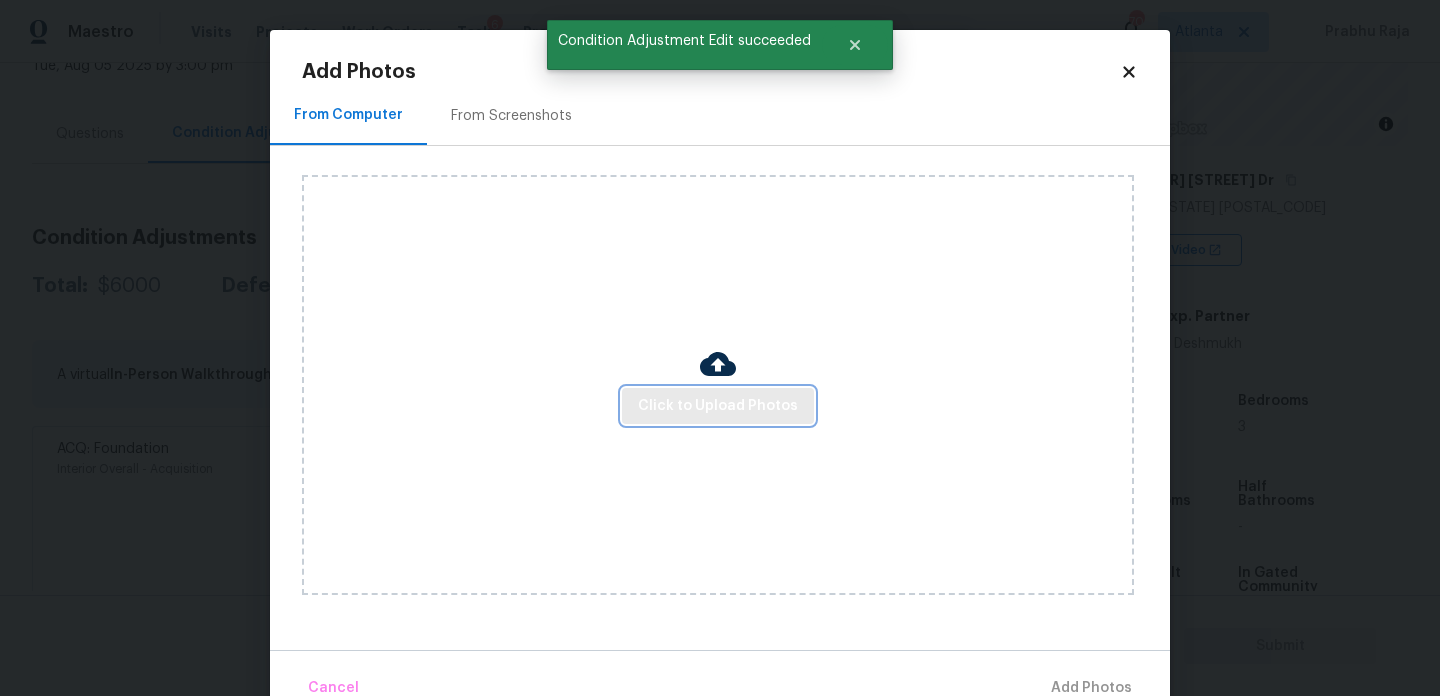 click on "Click to Upload Photos" at bounding box center [718, 406] 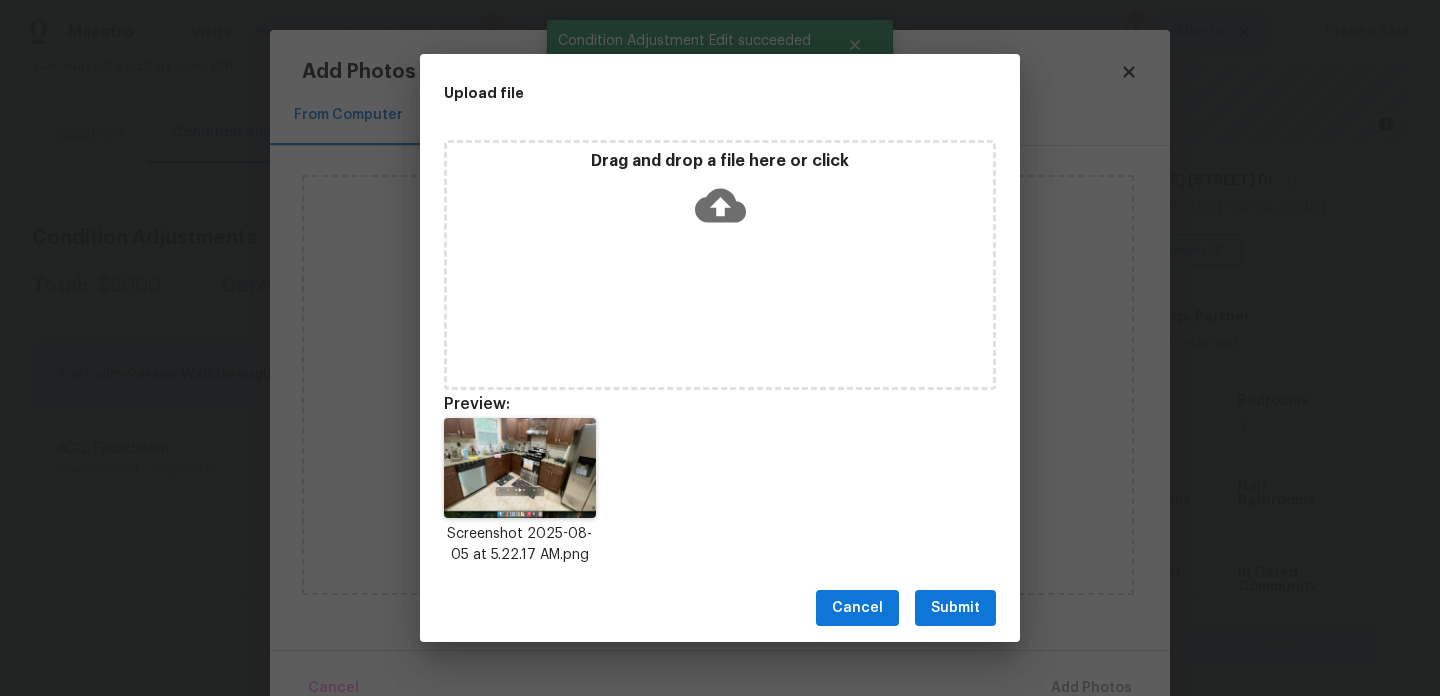 click on "Submit" at bounding box center [955, 608] 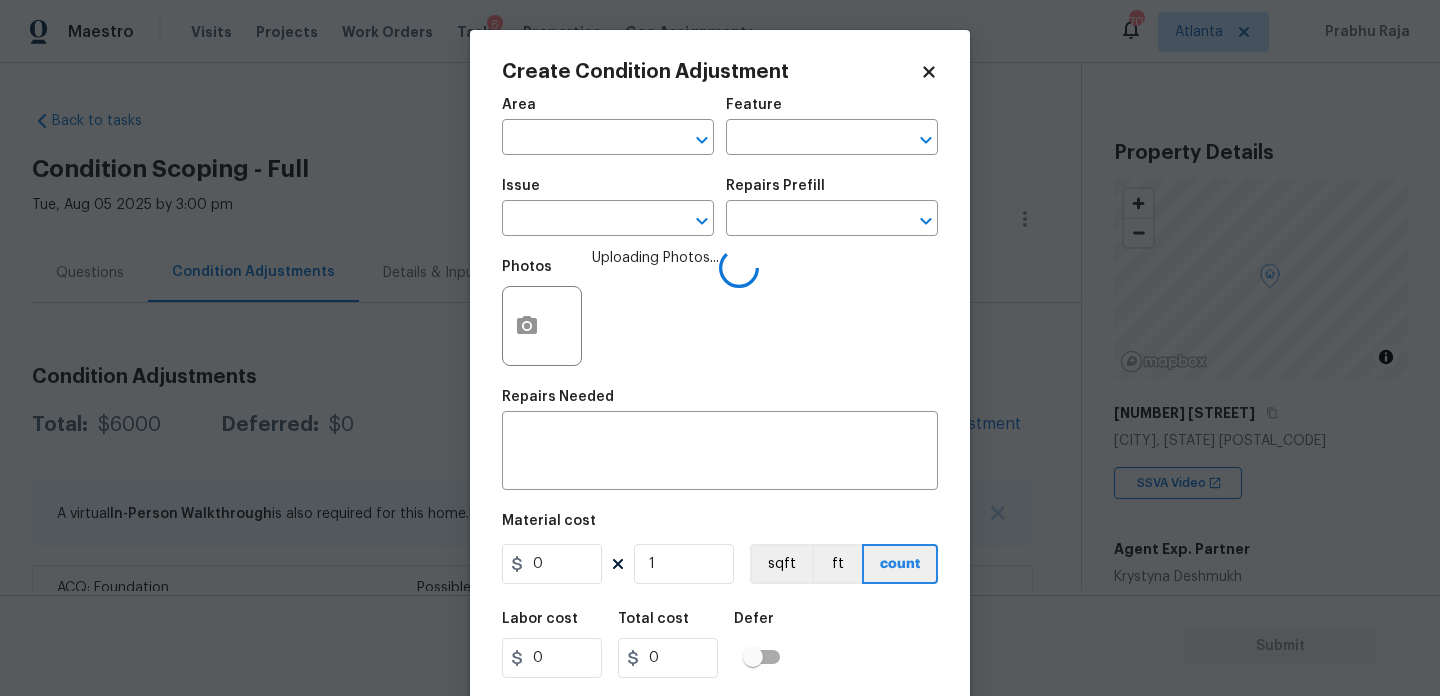 scroll, scrollTop: 0, scrollLeft: 0, axis: both 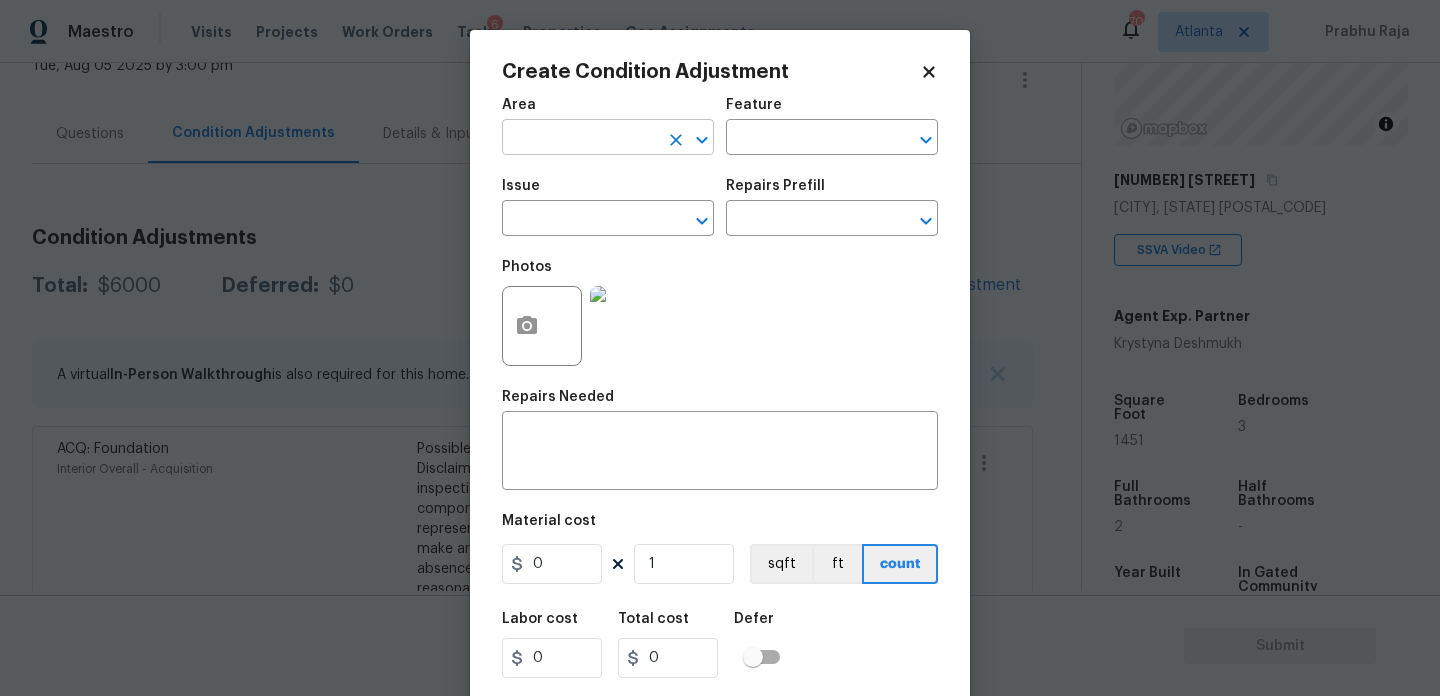 click at bounding box center (580, 139) 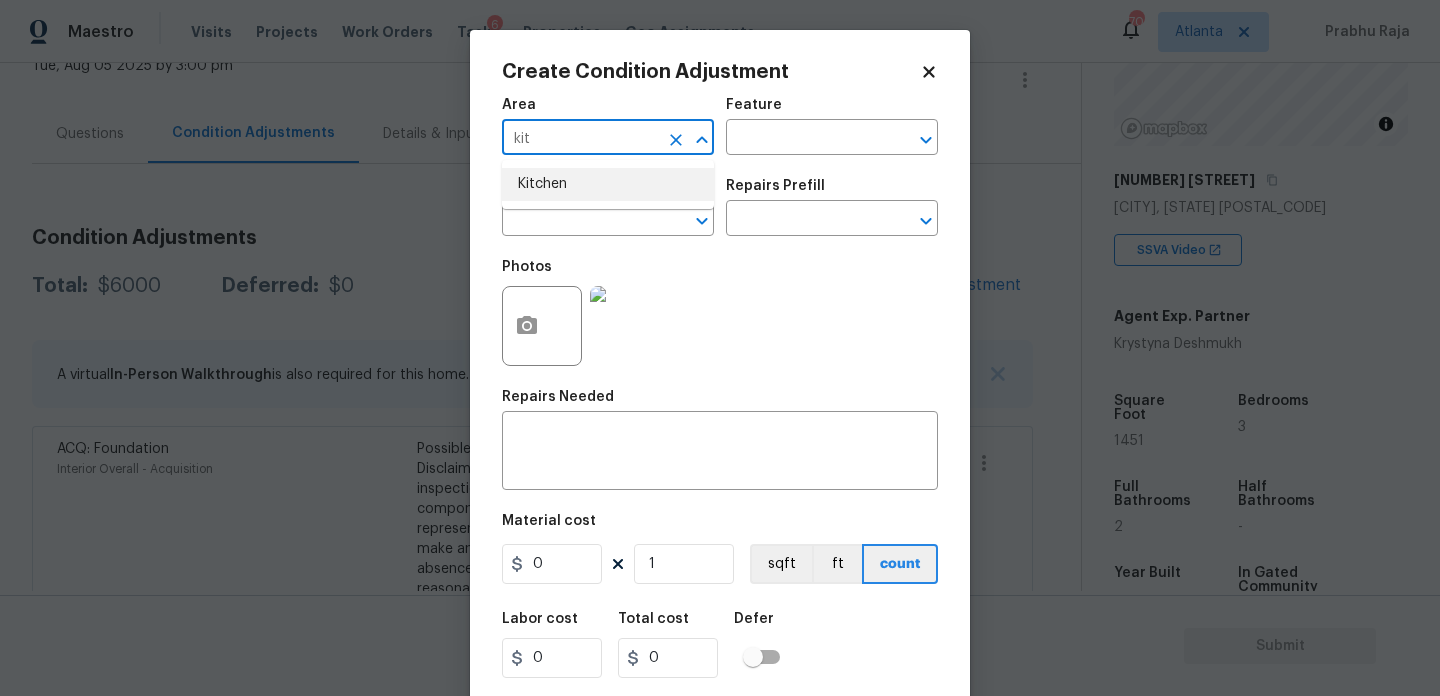 click on "Kitchen" at bounding box center [608, 184] 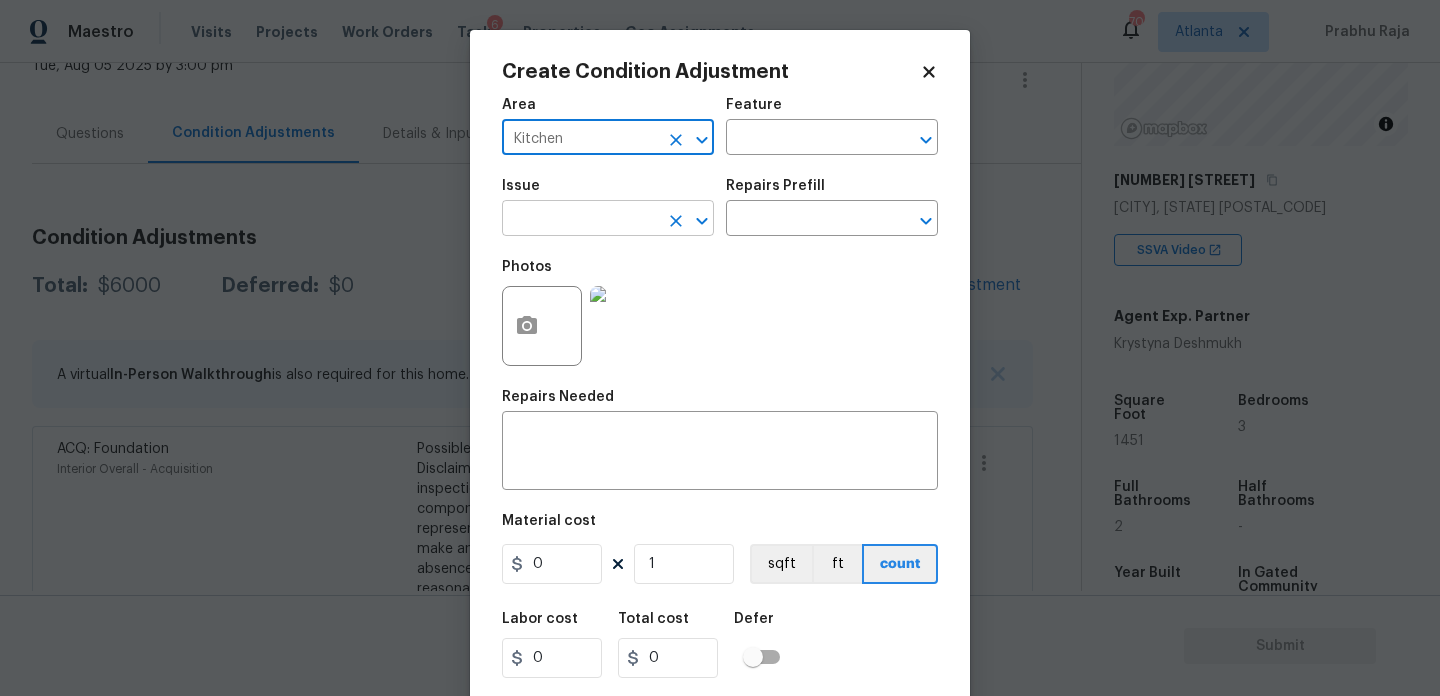 type on "Kitchen" 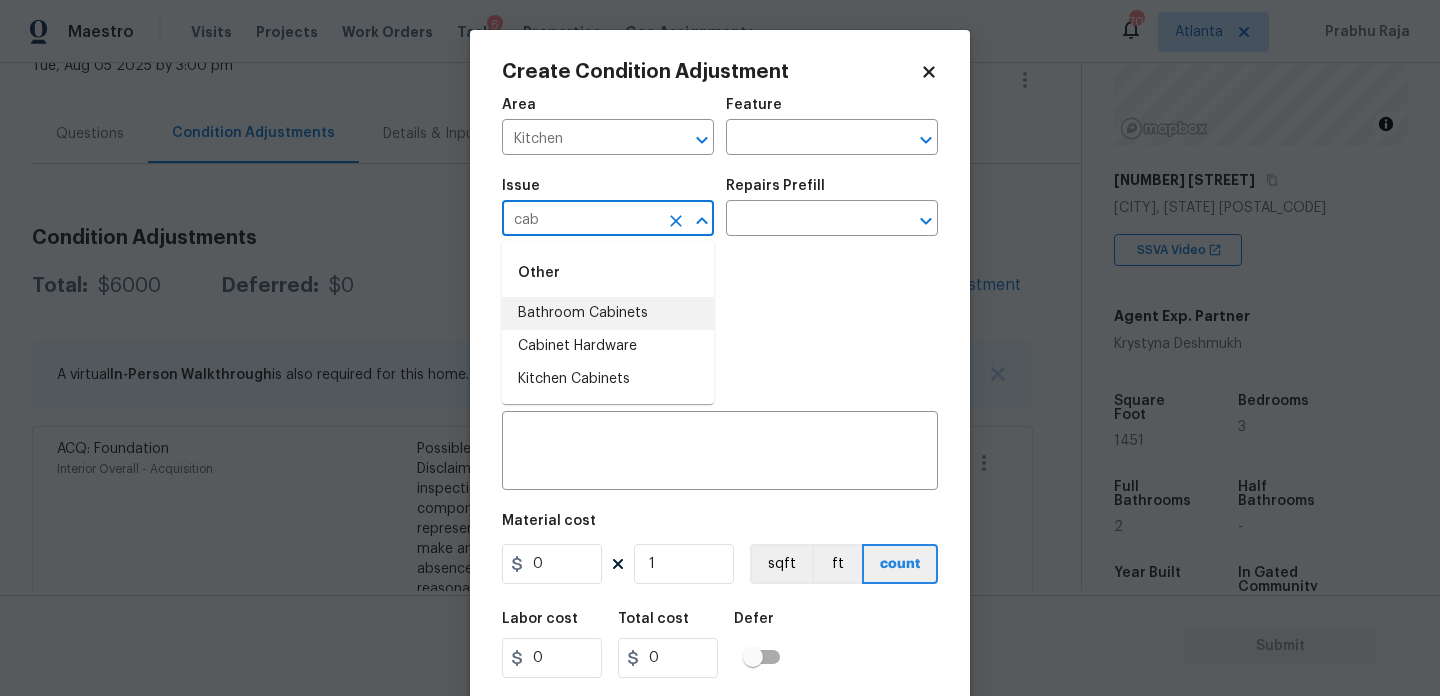 click on "Bathroom Cabinets" at bounding box center (608, 313) 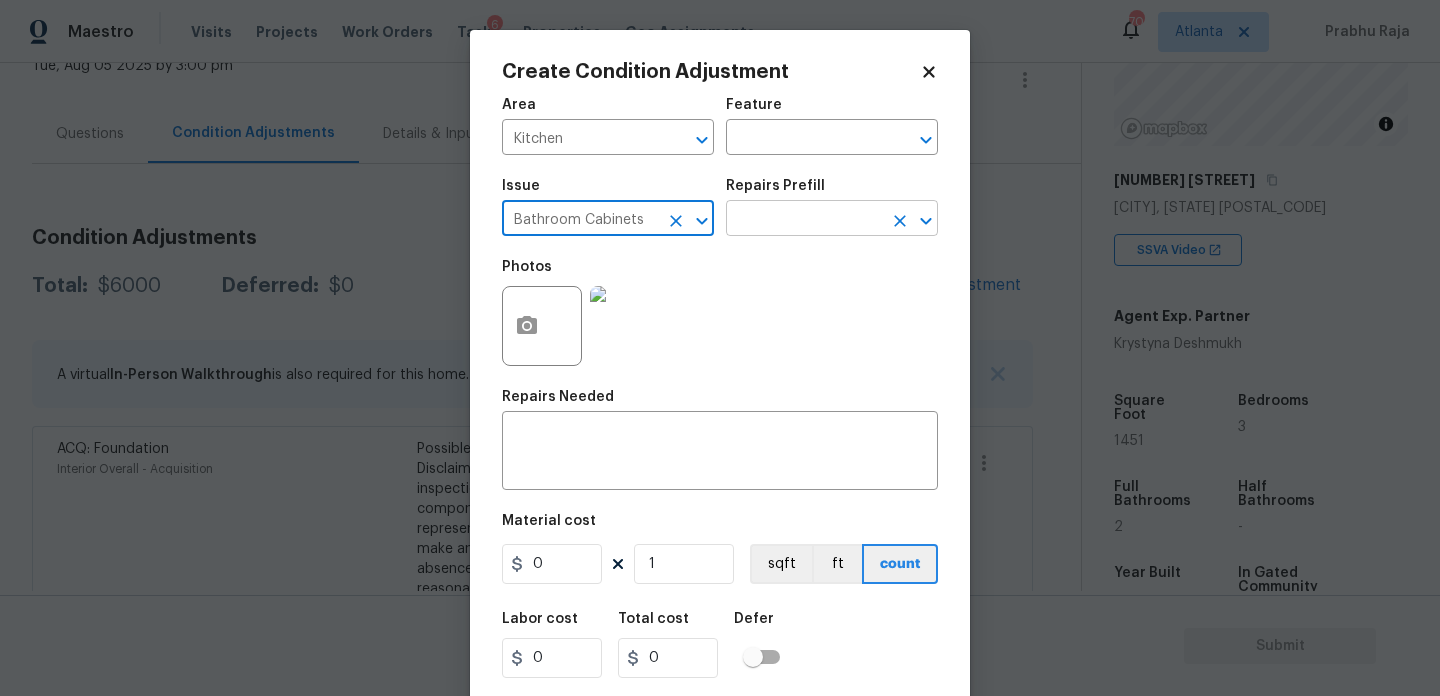 type on "Bathroom Cabinets" 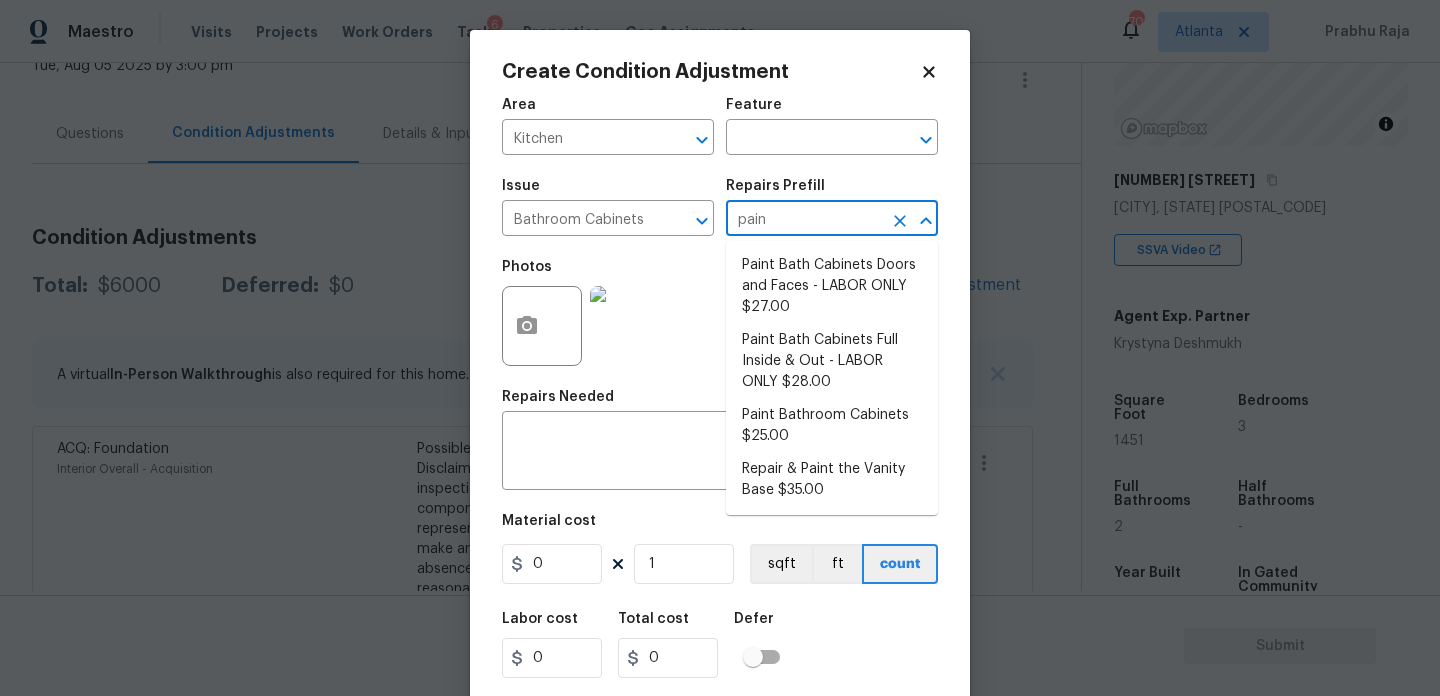 type on "paint" 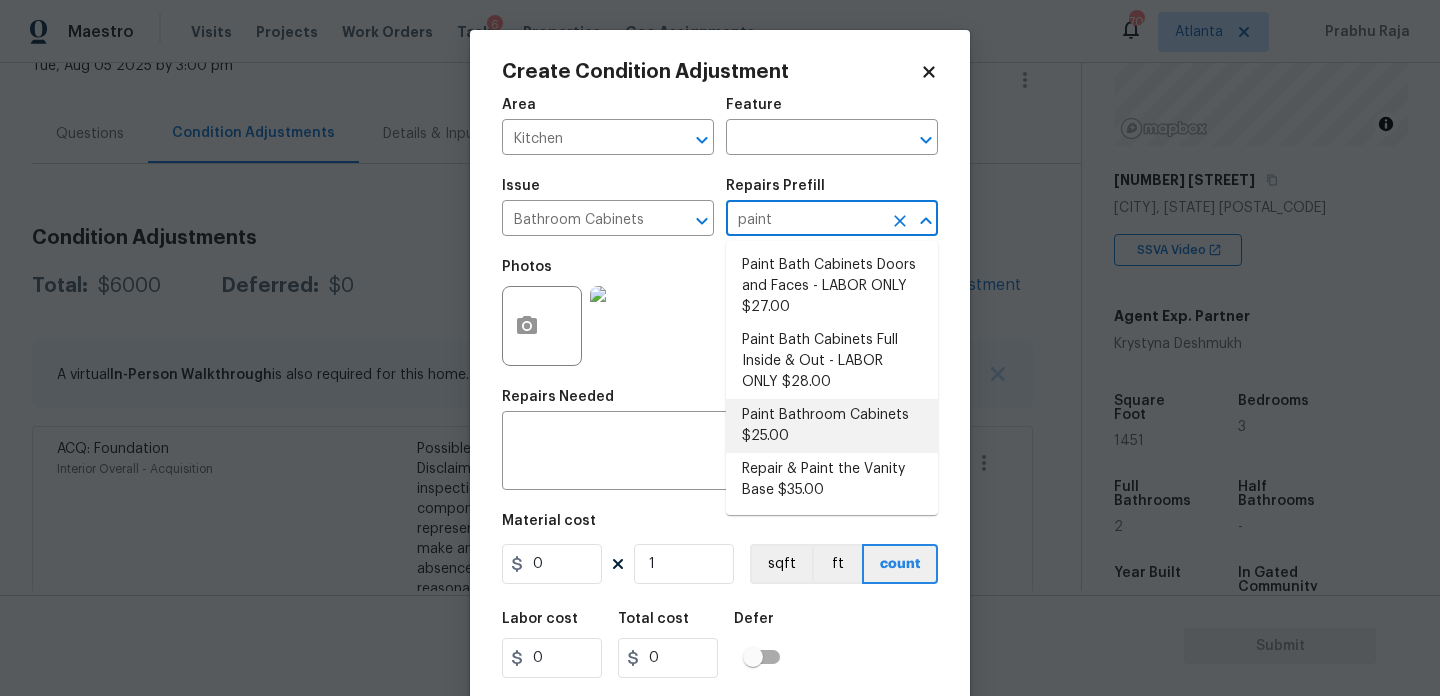 click on "Paint Bathroom Cabinets $25.00" at bounding box center (832, 426) 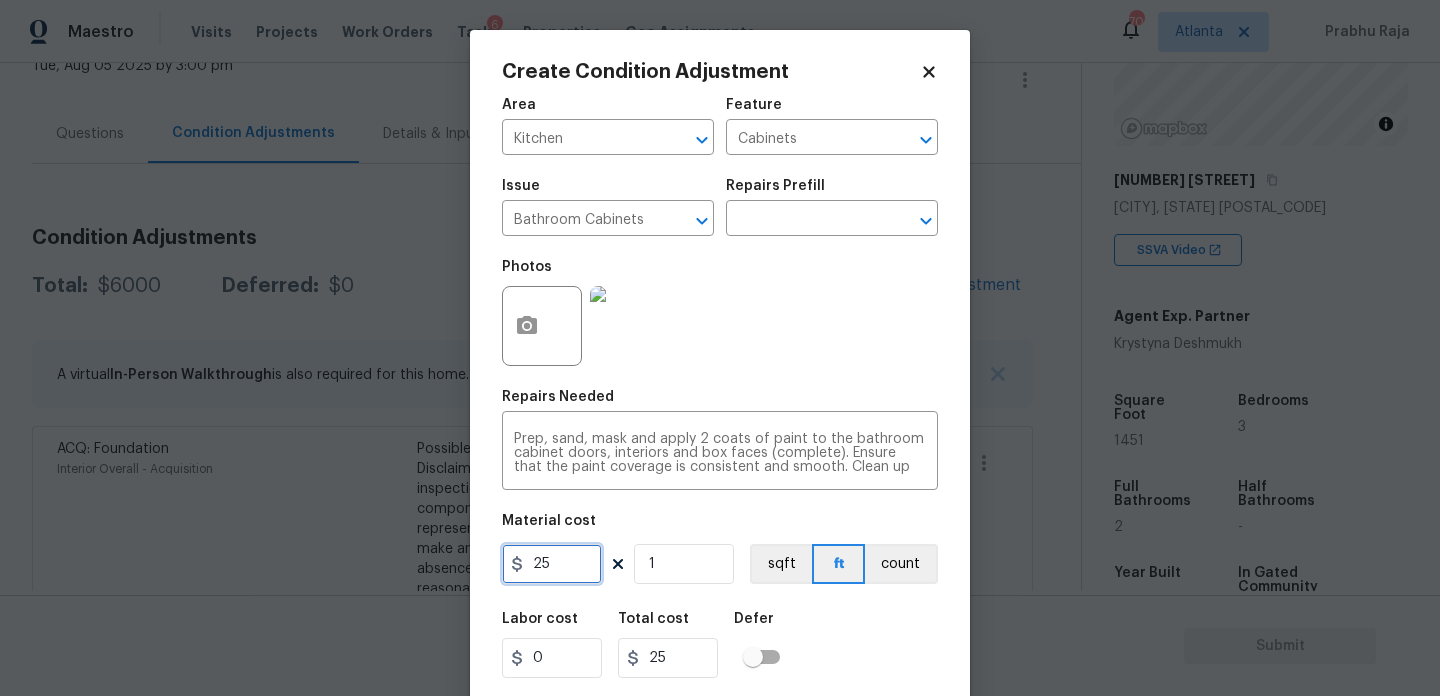drag, startPoint x: 569, startPoint y: 565, endPoint x: 339, endPoint y: 565, distance: 230 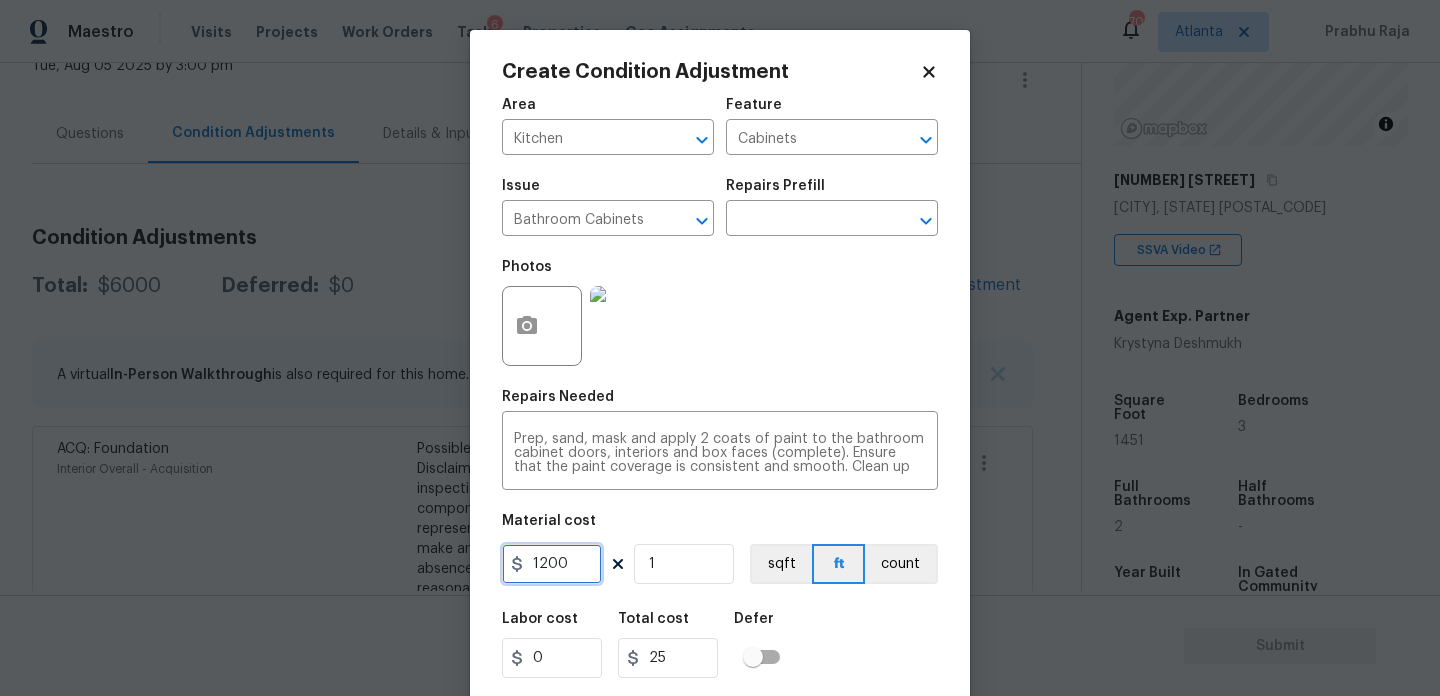 type on "1200" 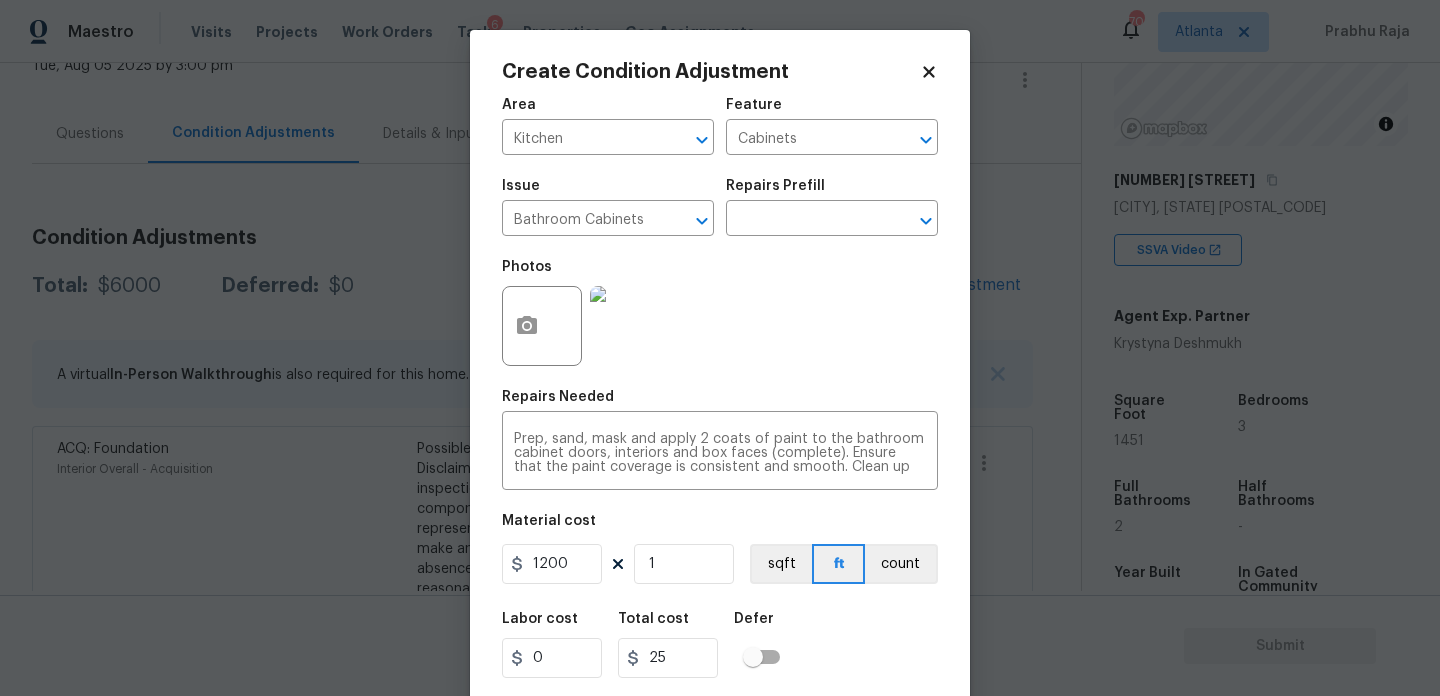 type on "1200" 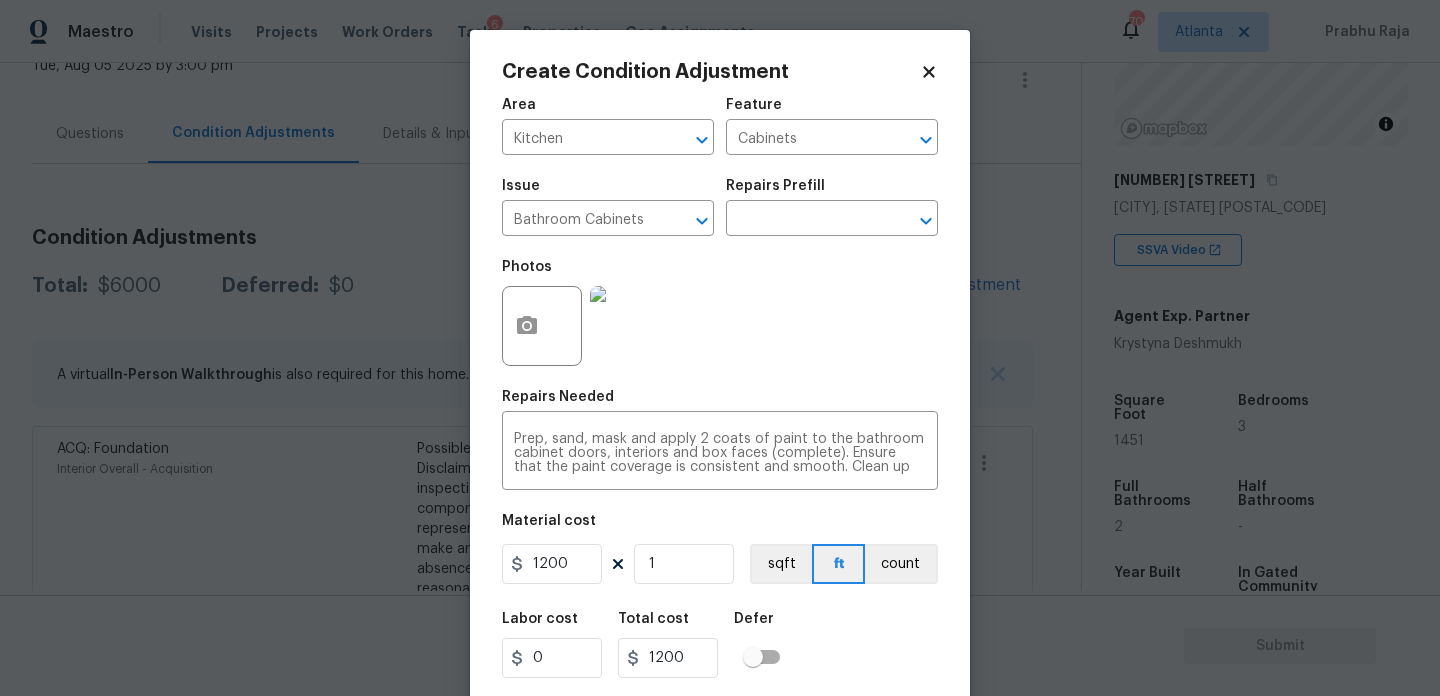 click on "Photos" at bounding box center (720, 313) 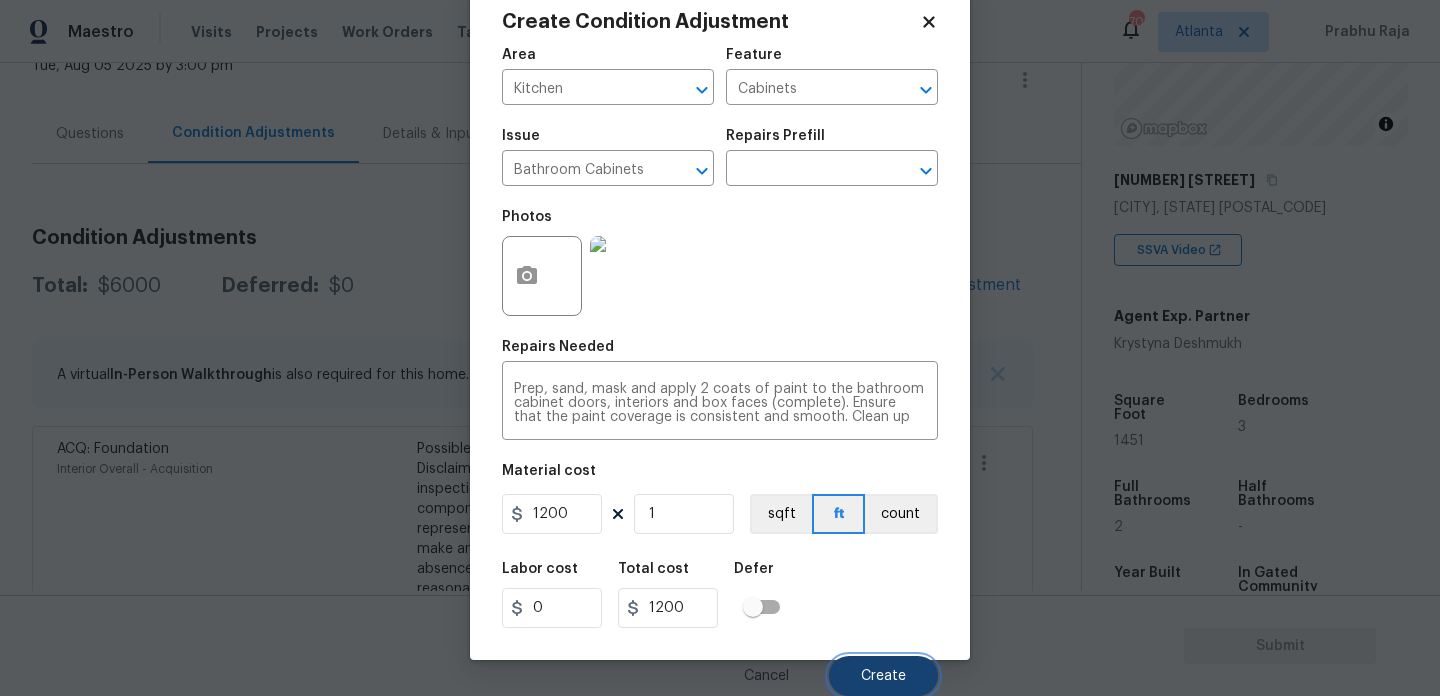 click on "Create" at bounding box center [883, 676] 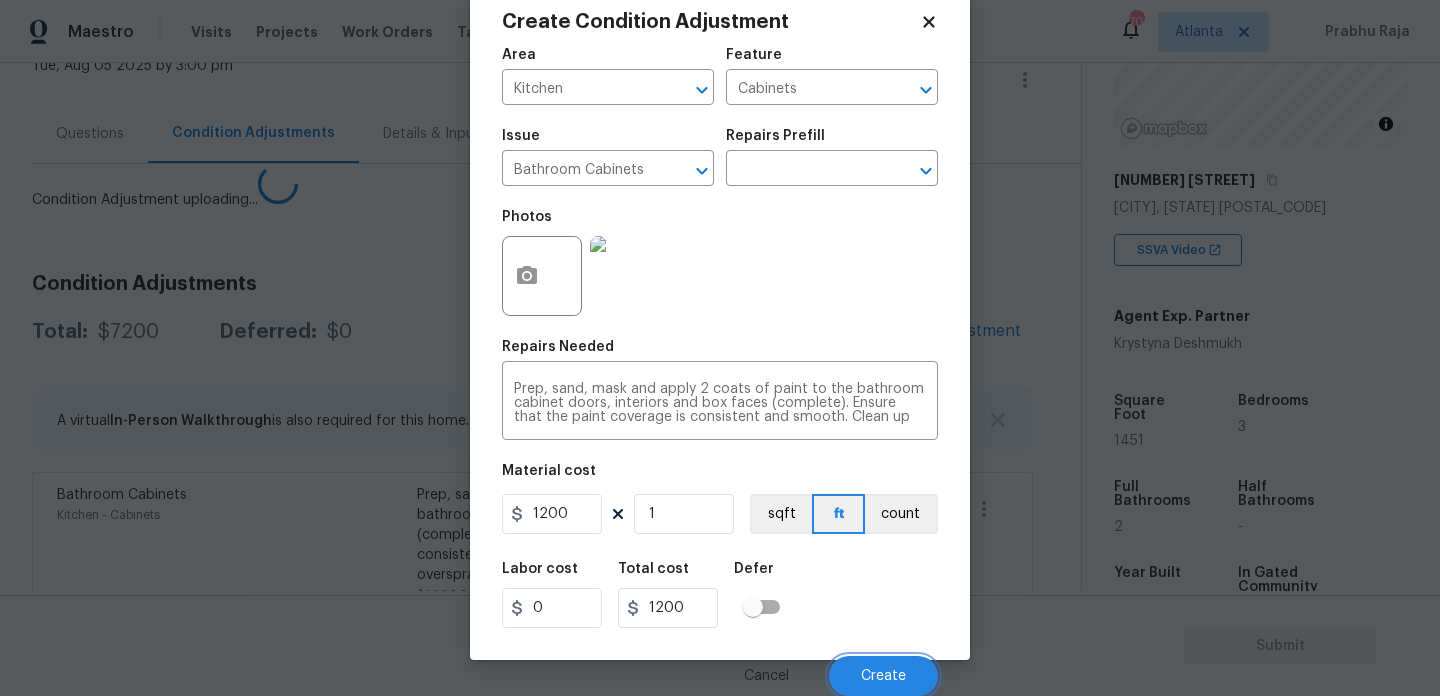 scroll, scrollTop: 44, scrollLeft: 0, axis: vertical 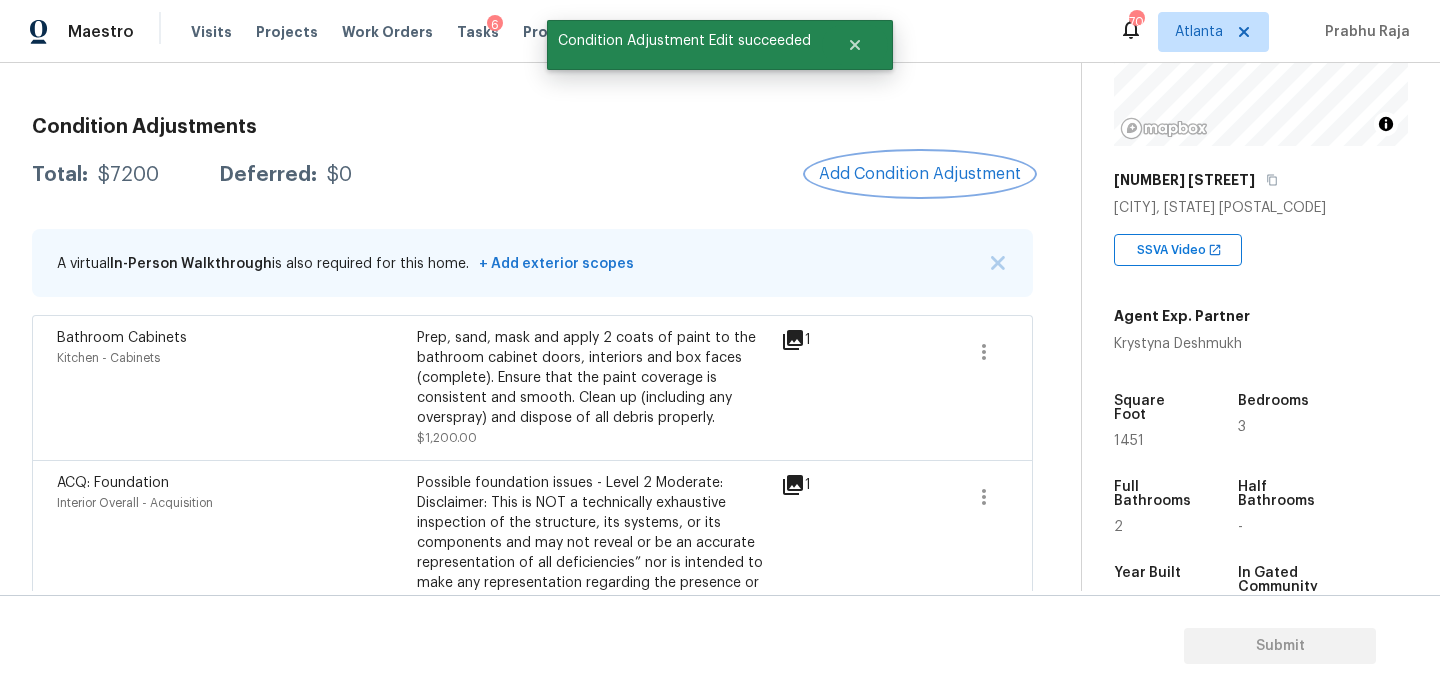 type 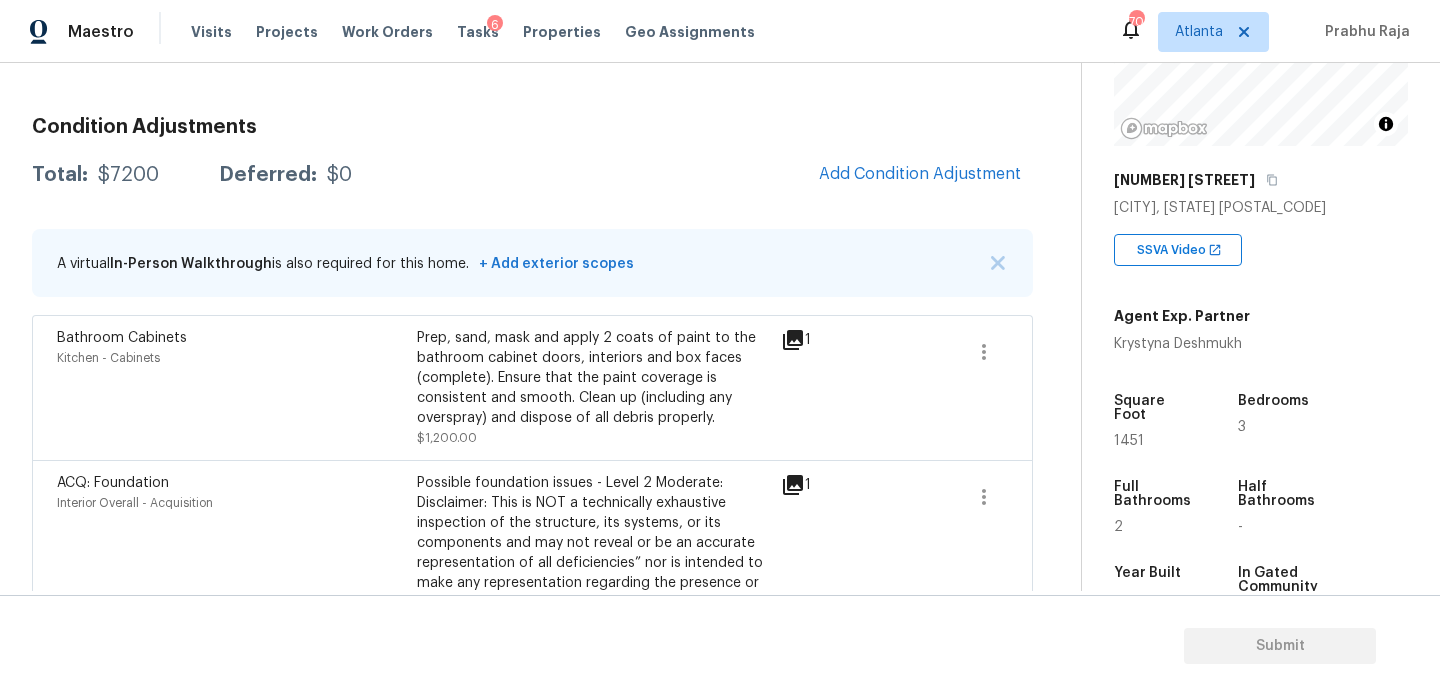 scroll, scrollTop: 530, scrollLeft: 0, axis: vertical 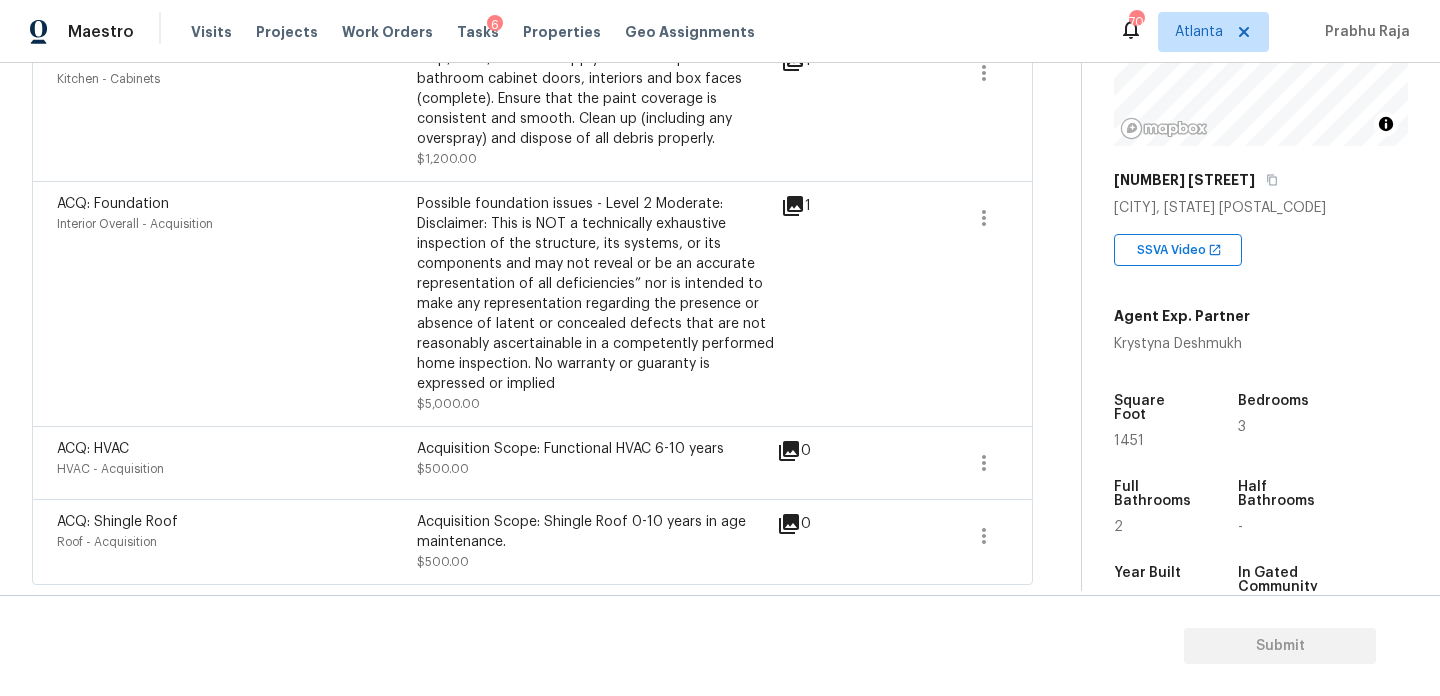 click on "1451" at bounding box center [1129, 441] 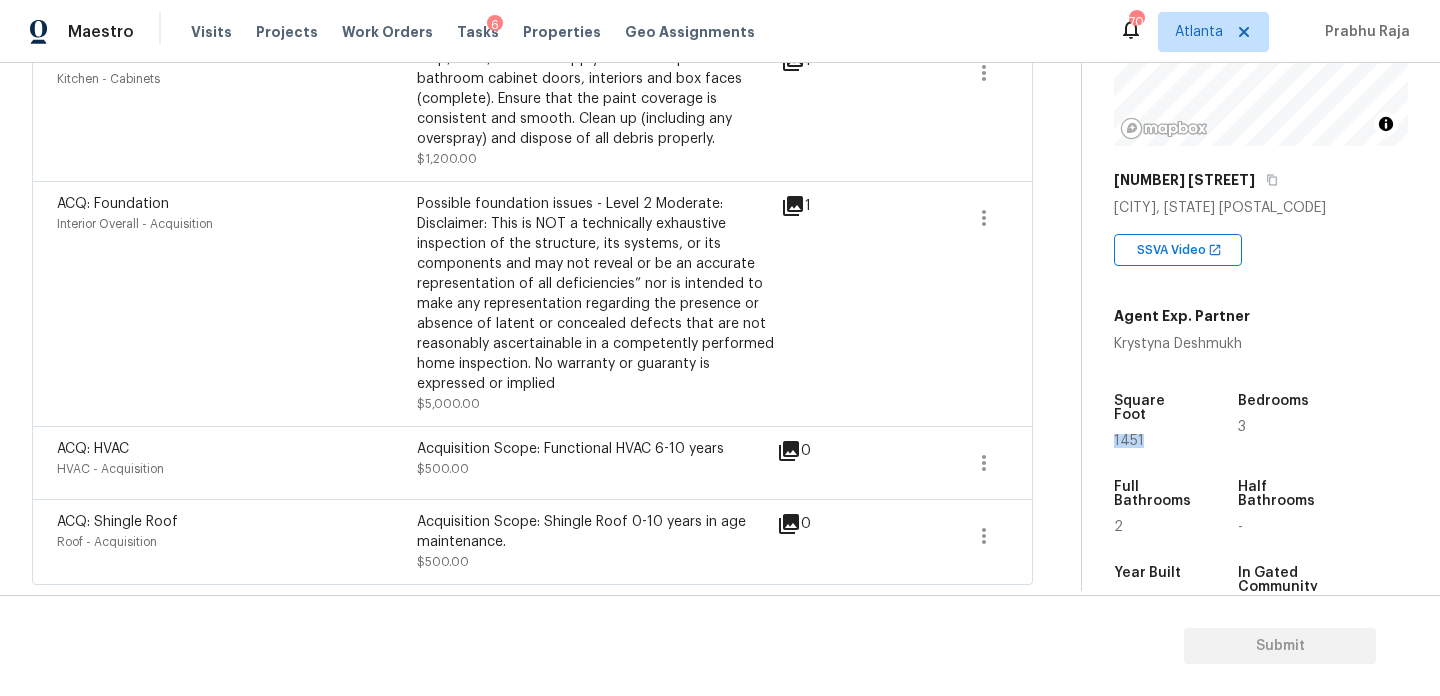 copy on "1451" 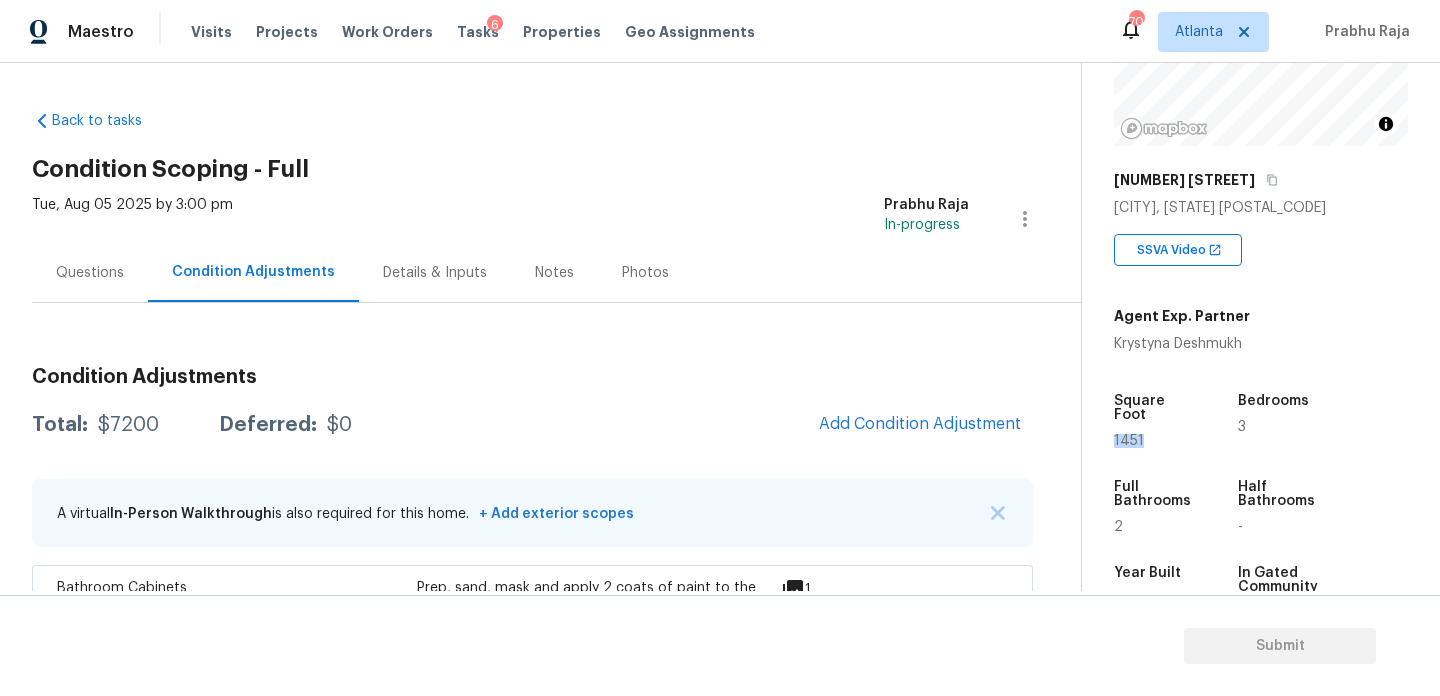 scroll, scrollTop: 355, scrollLeft: 0, axis: vertical 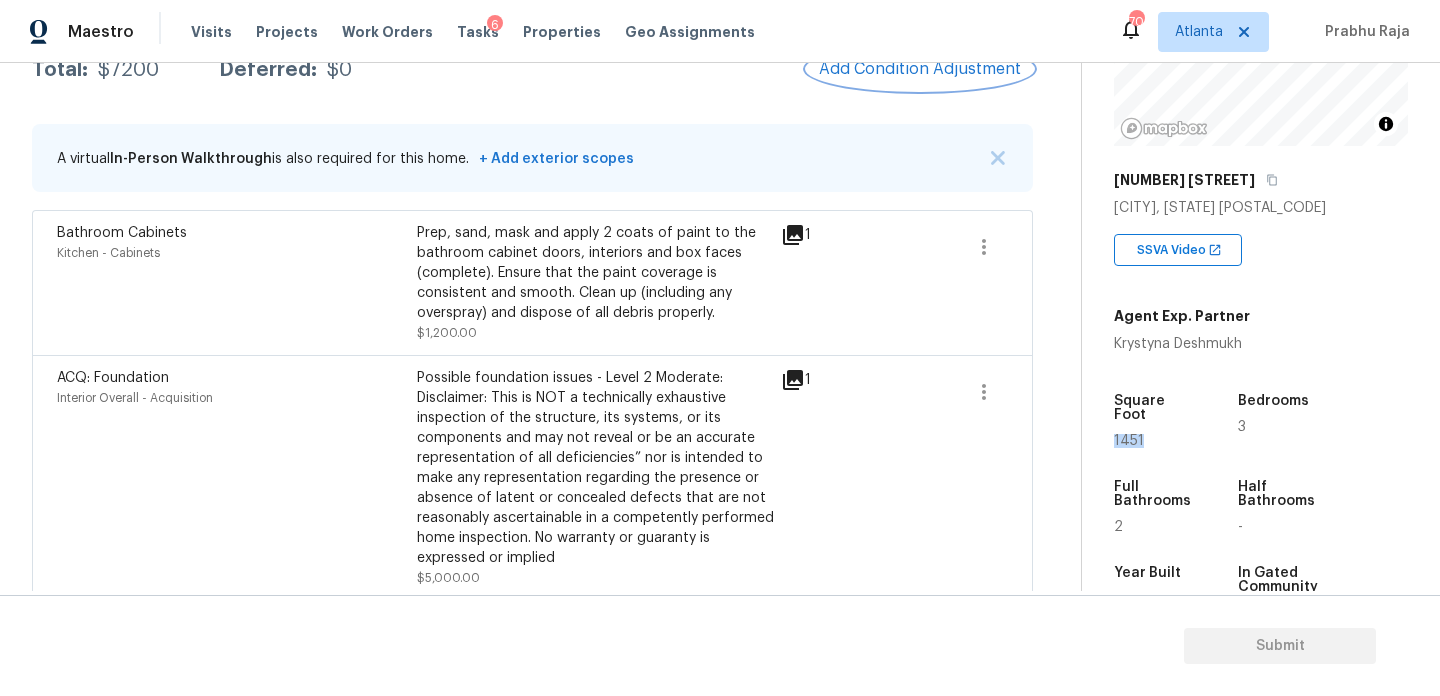 click on "Add Condition Adjustment" at bounding box center (920, 69) 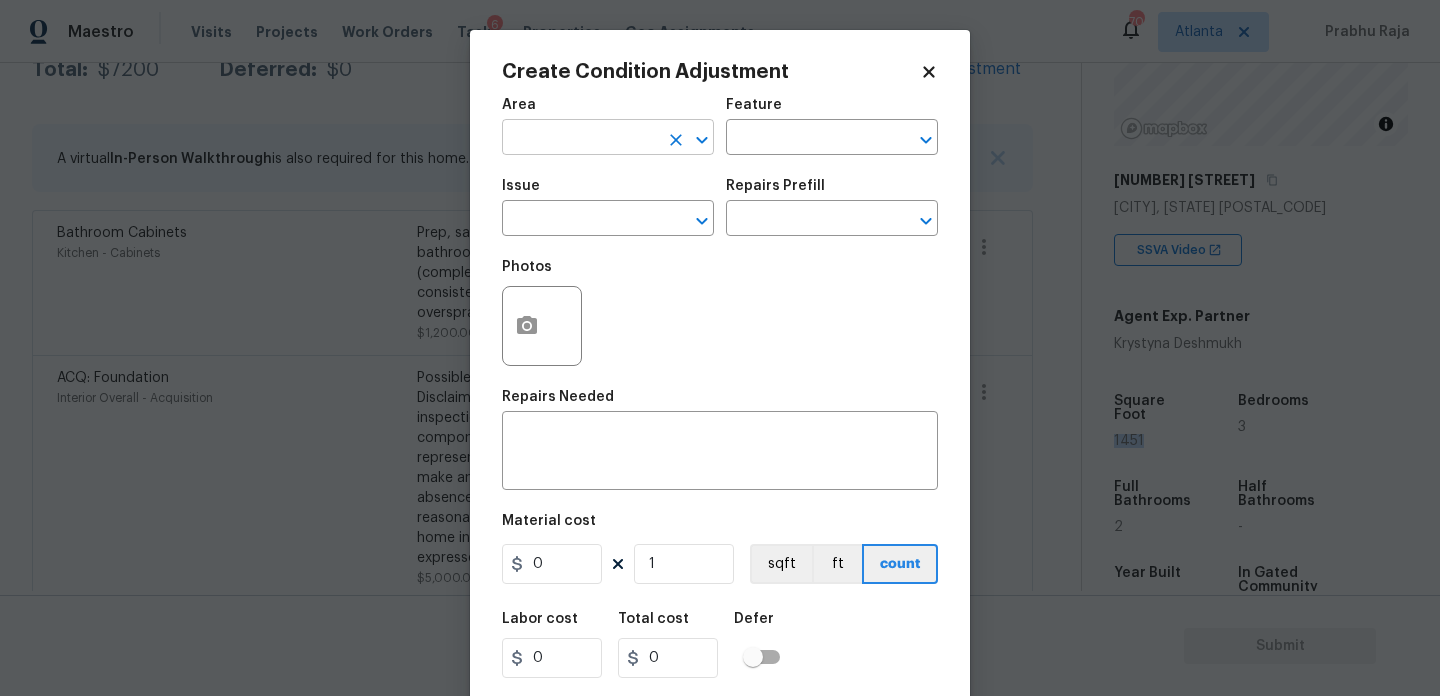 click at bounding box center (580, 139) 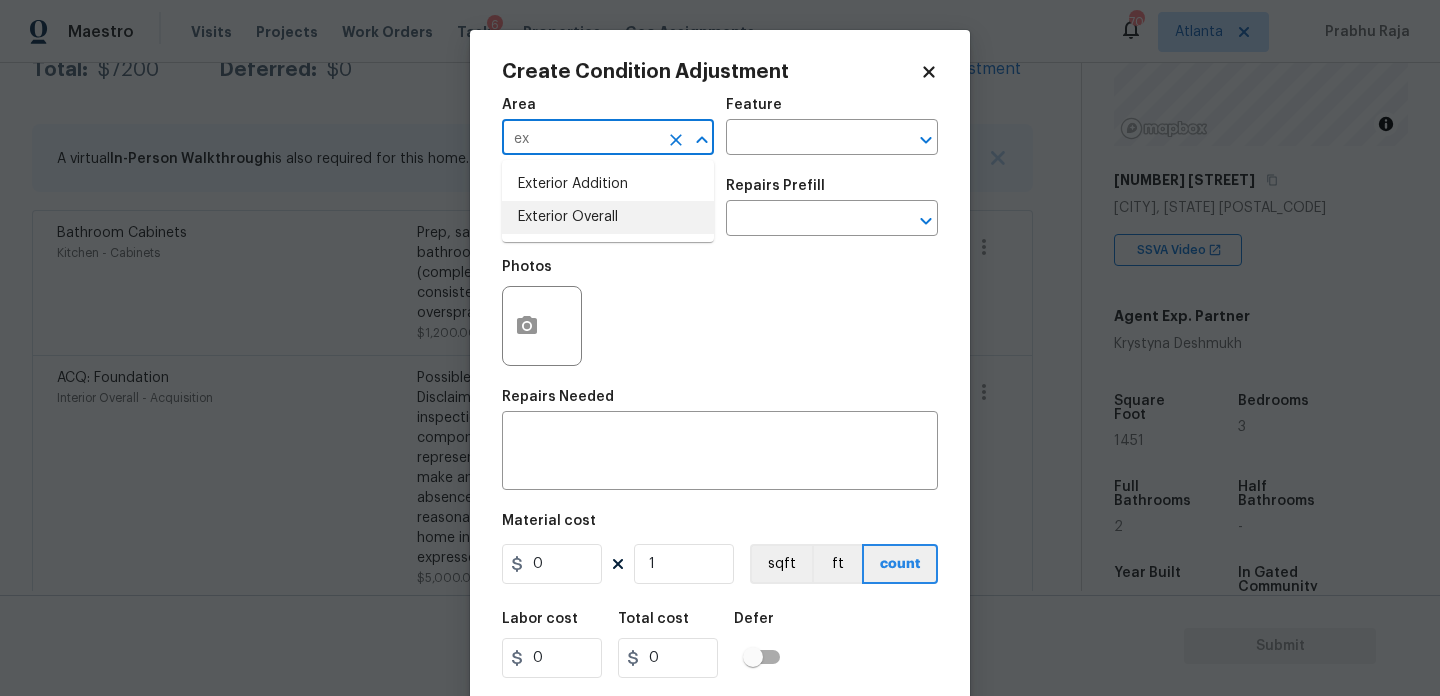 click on "Exterior Overall" at bounding box center [608, 217] 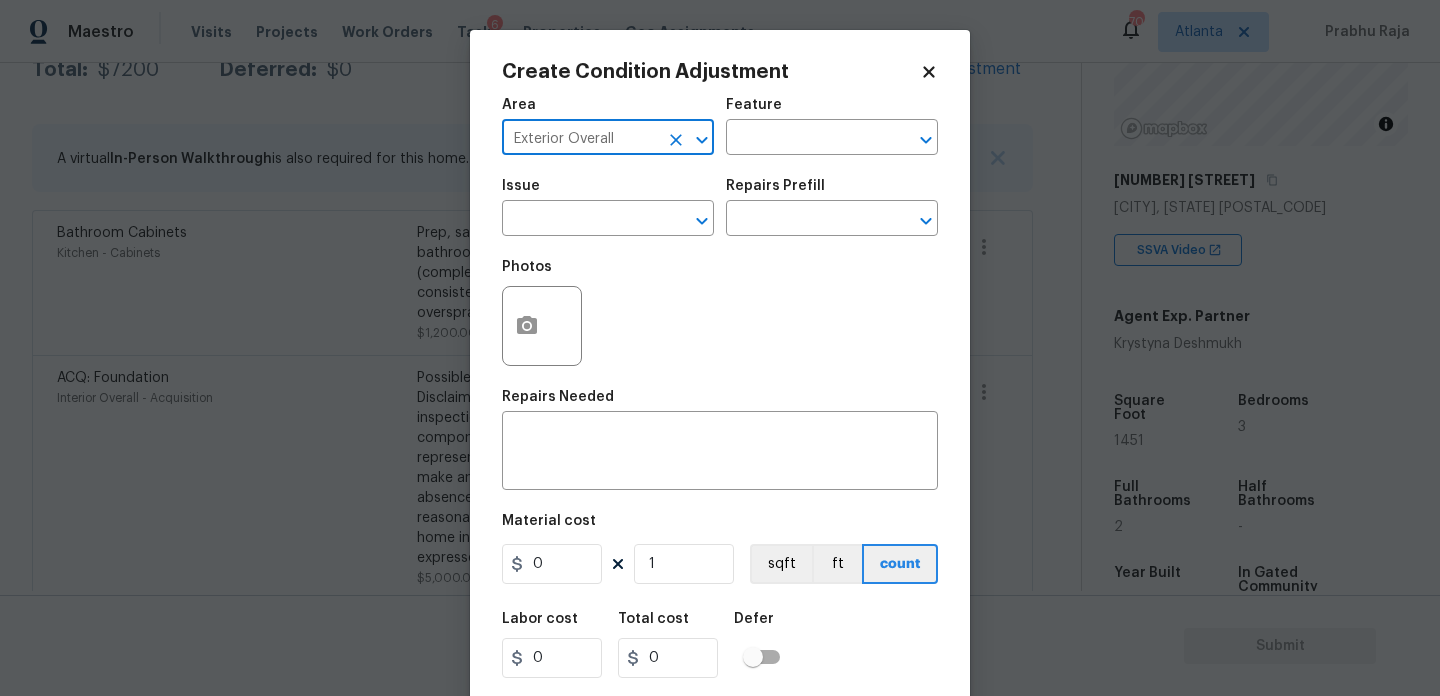 type on "Exterior Overall" 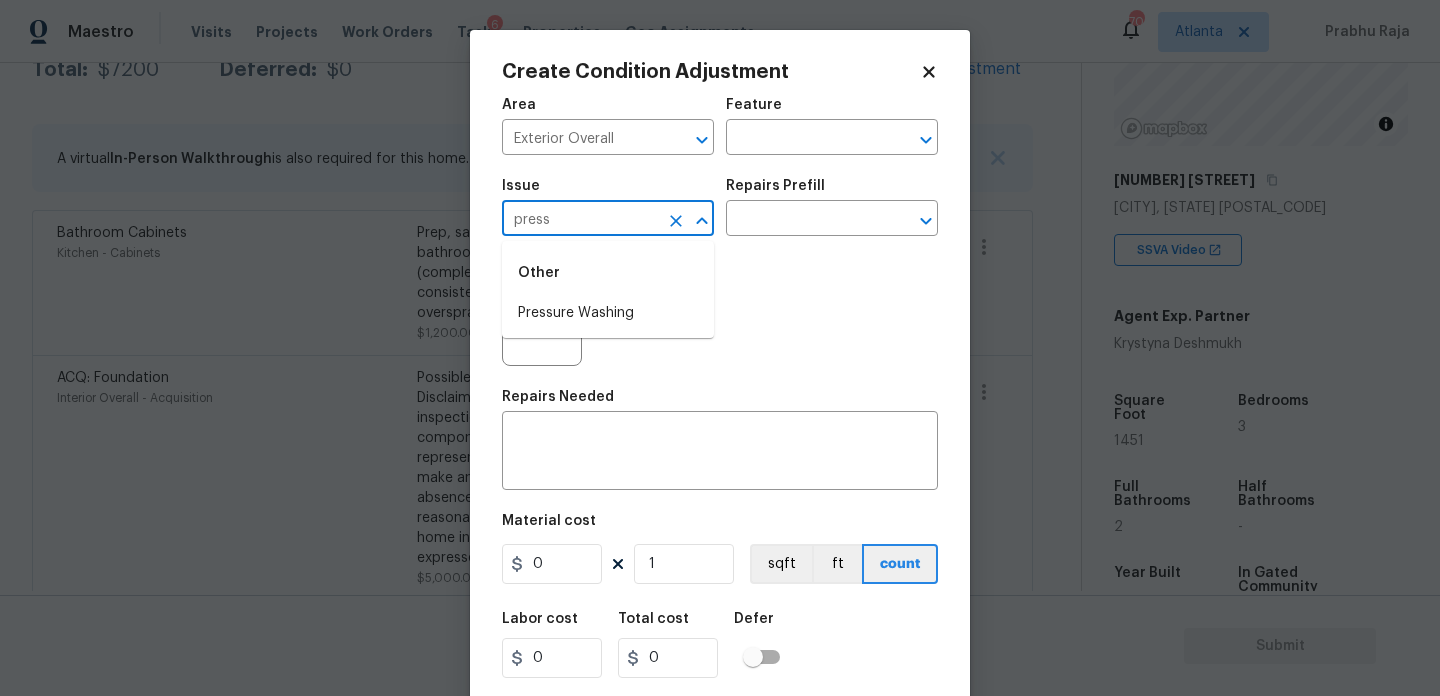 click on "Pressure Washing" at bounding box center [608, 313] 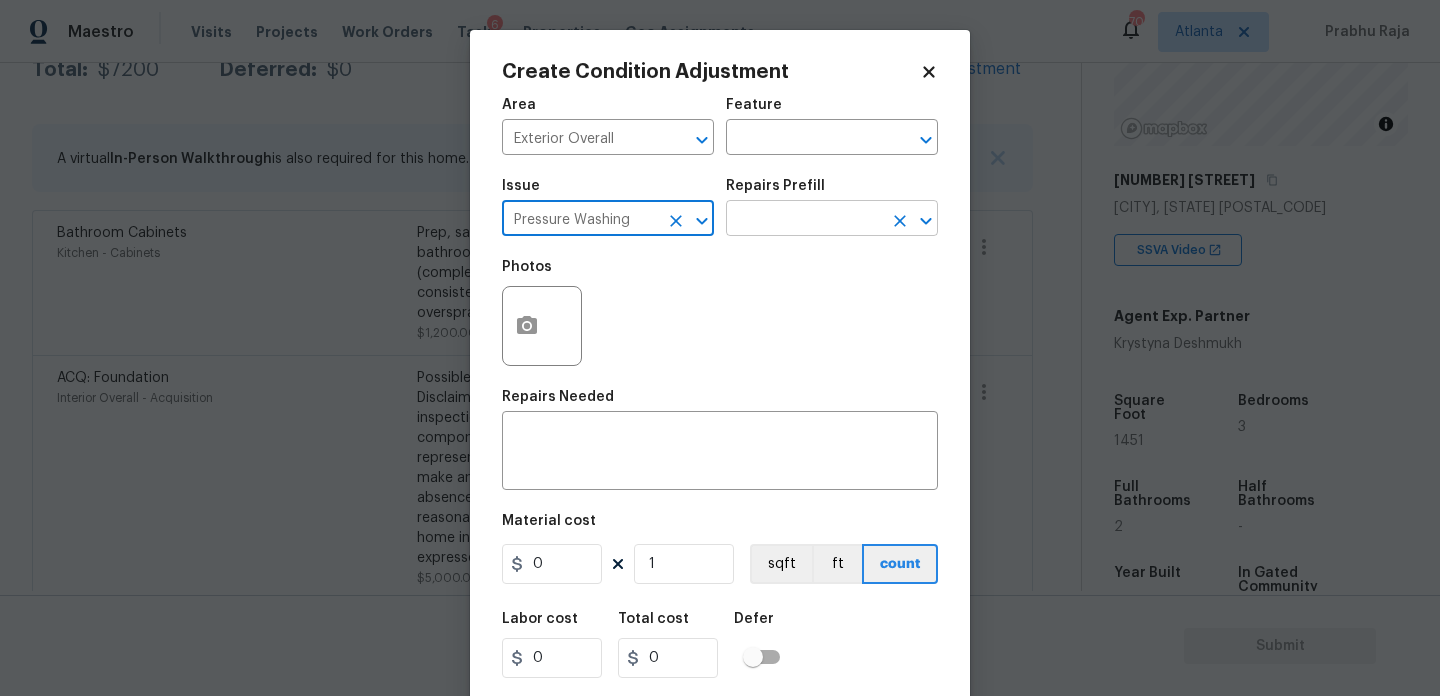 type on "Pressure Washing" 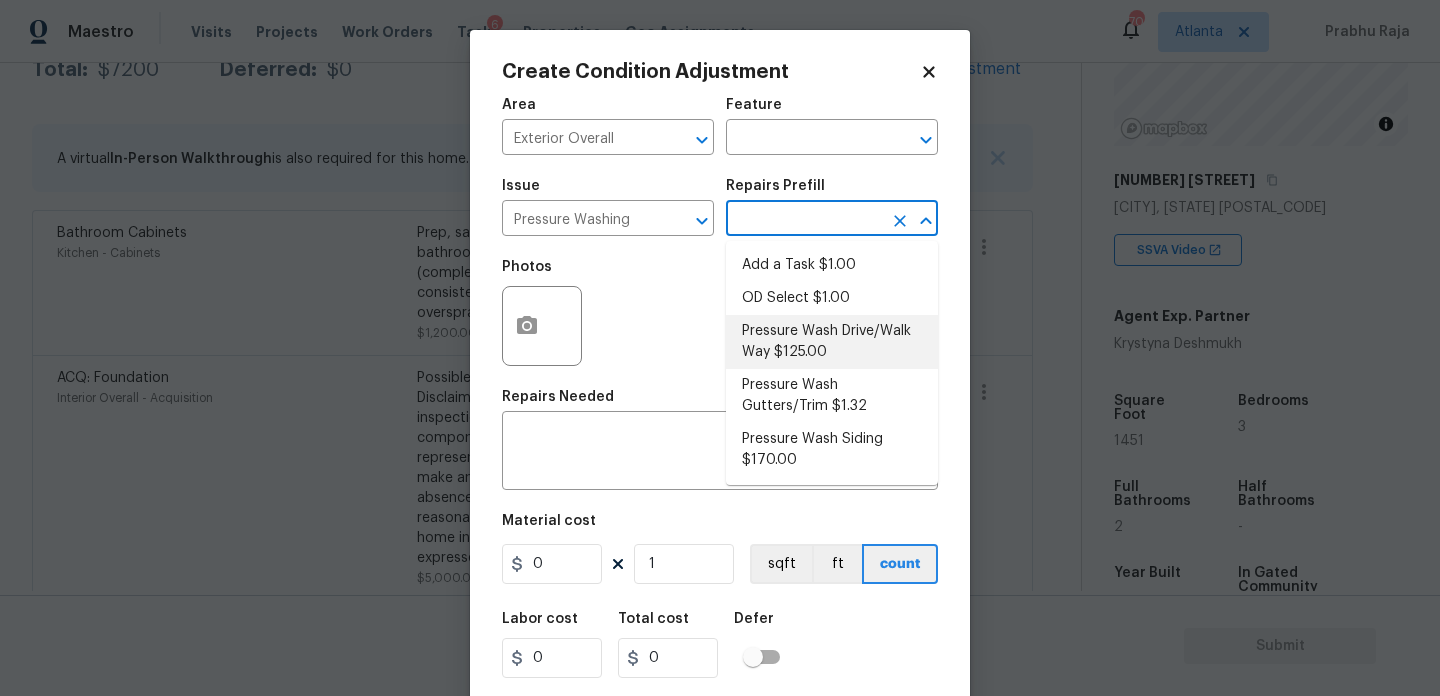 click on "Pressure Wash Drive/Walk Way $125.00" at bounding box center (832, 342) 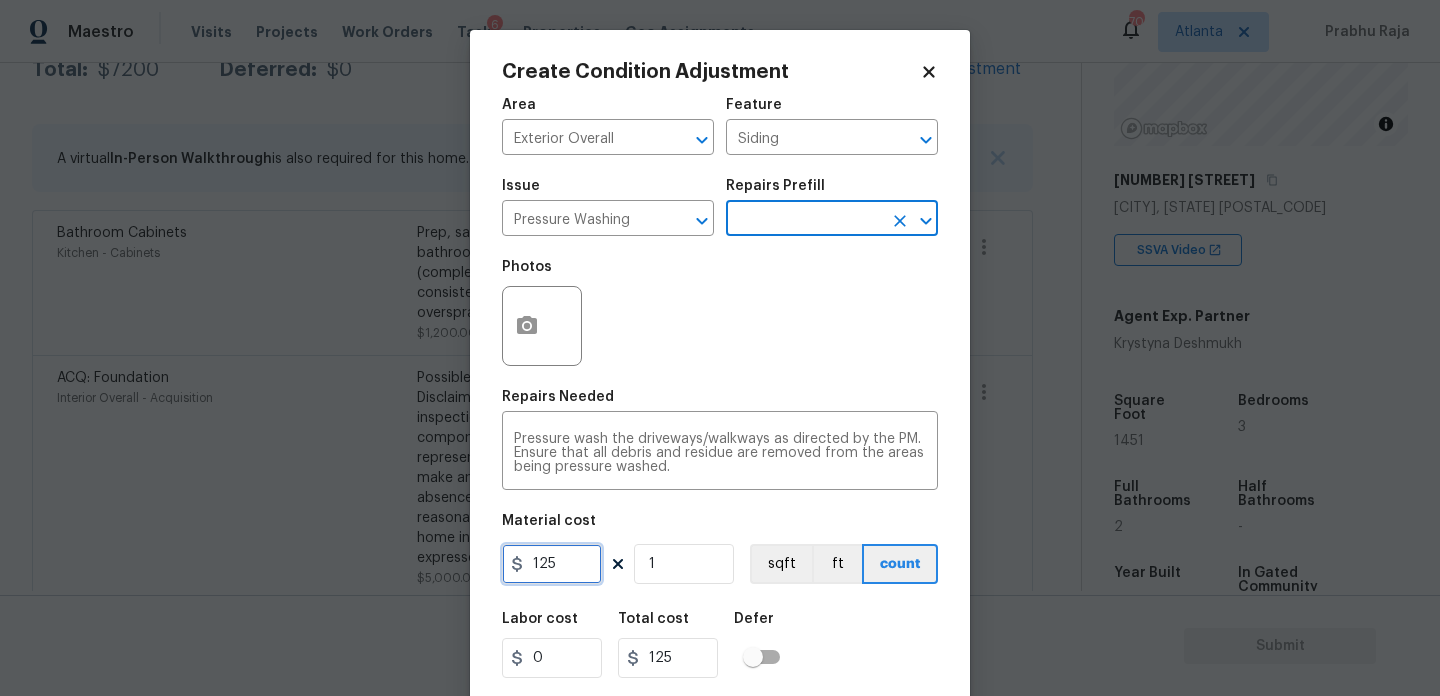drag, startPoint x: 578, startPoint y: 574, endPoint x: 307, endPoint y: 573, distance: 271.00183 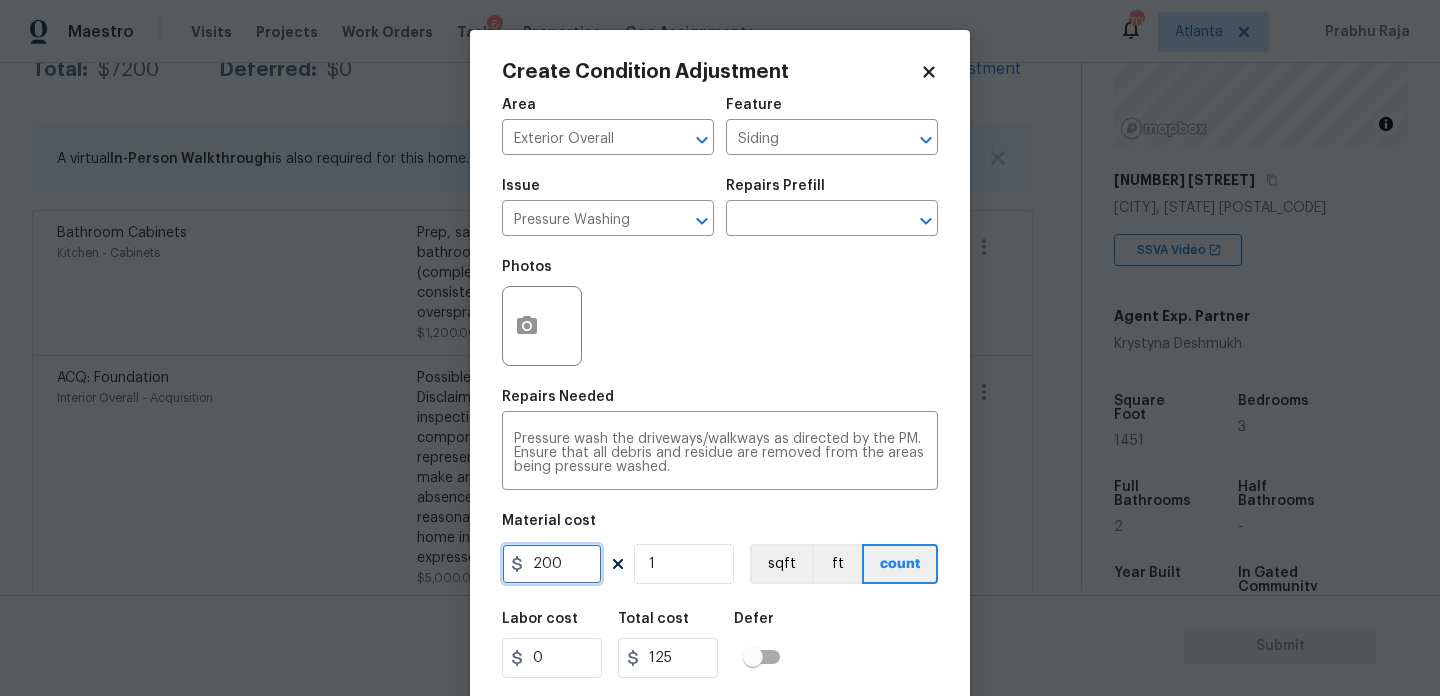 type on "200" 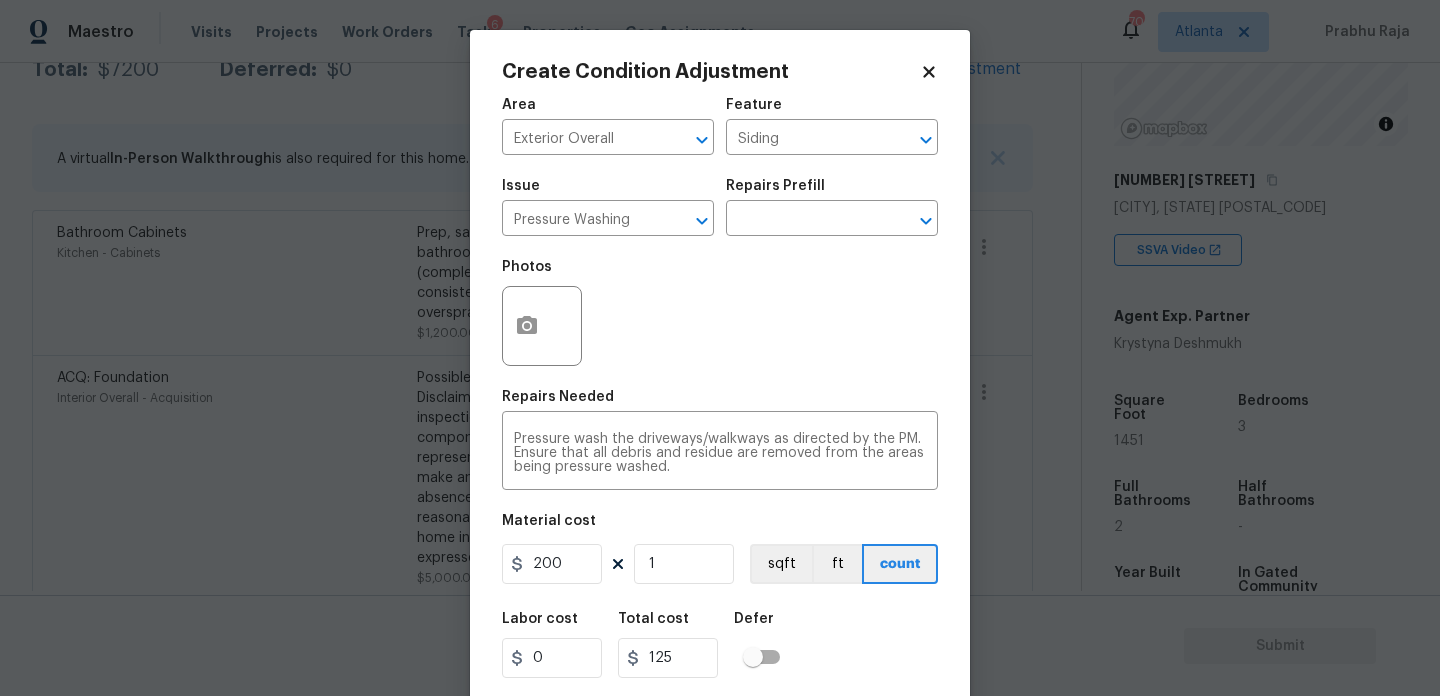 click on "Photos" at bounding box center (720, 313) 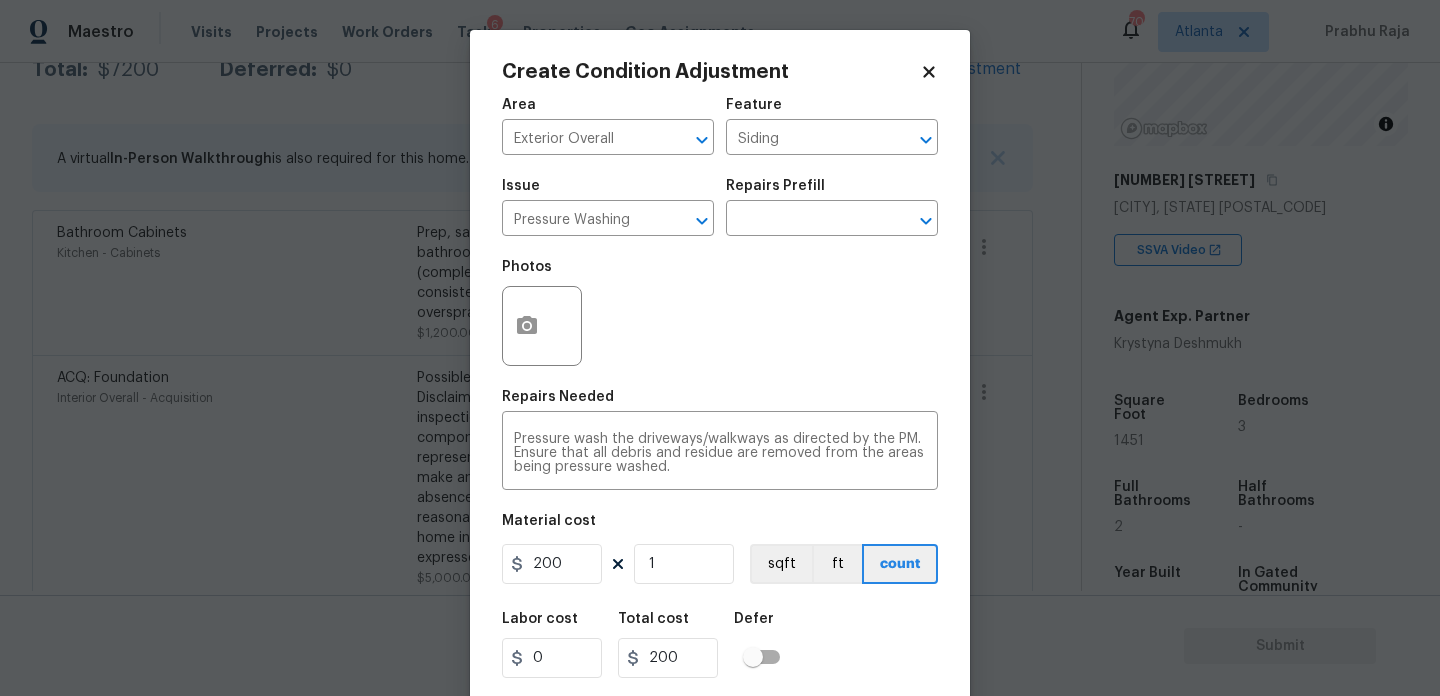 scroll, scrollTop: 51, scrollLeft: 0, axis: vertical 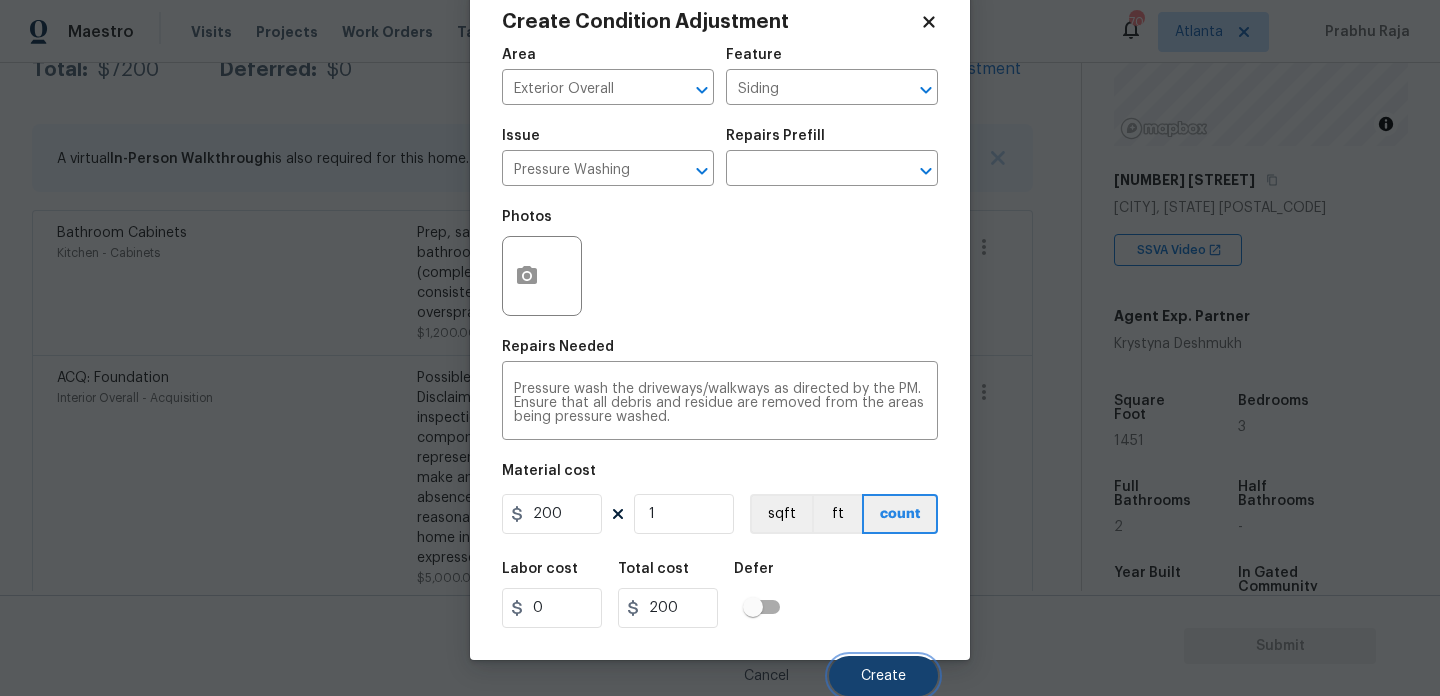 click on "Create" at bounding box center [883, 676] 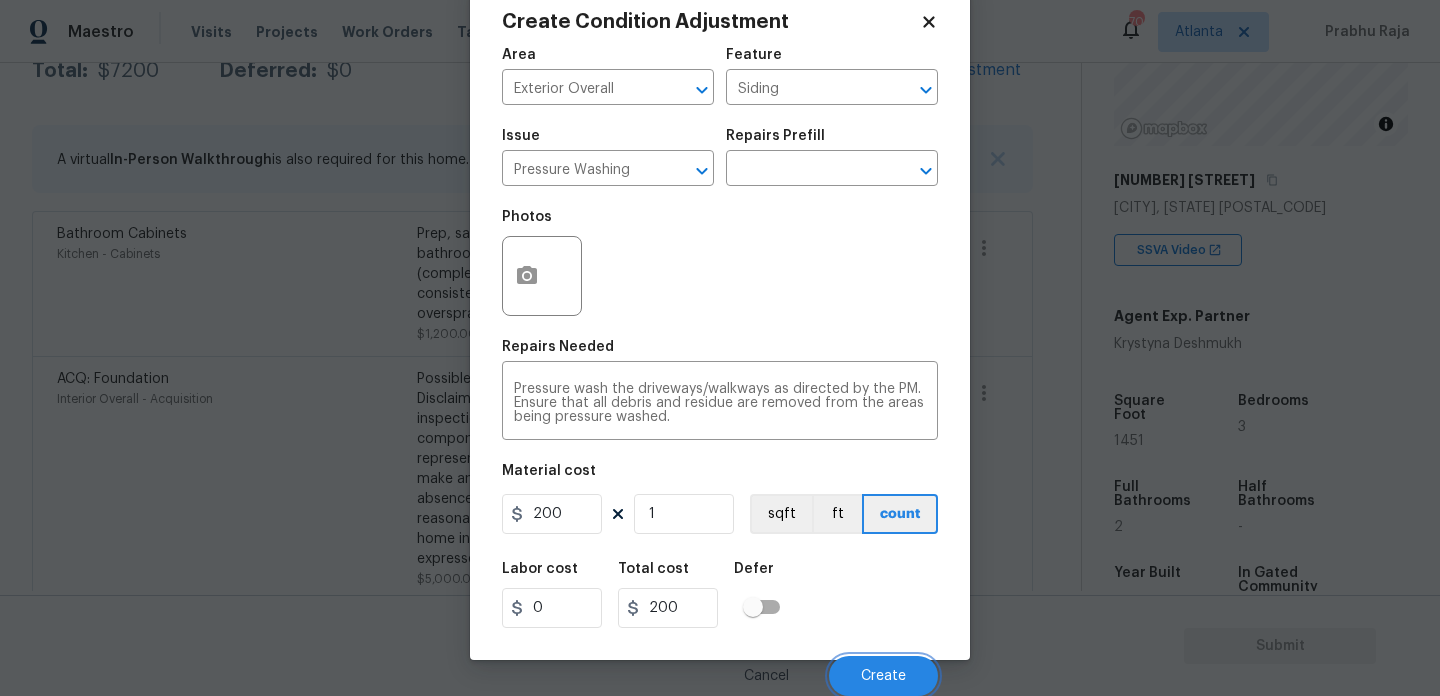 scroll, scrollTop: 355, scrollLeft: 0, axis: vertical 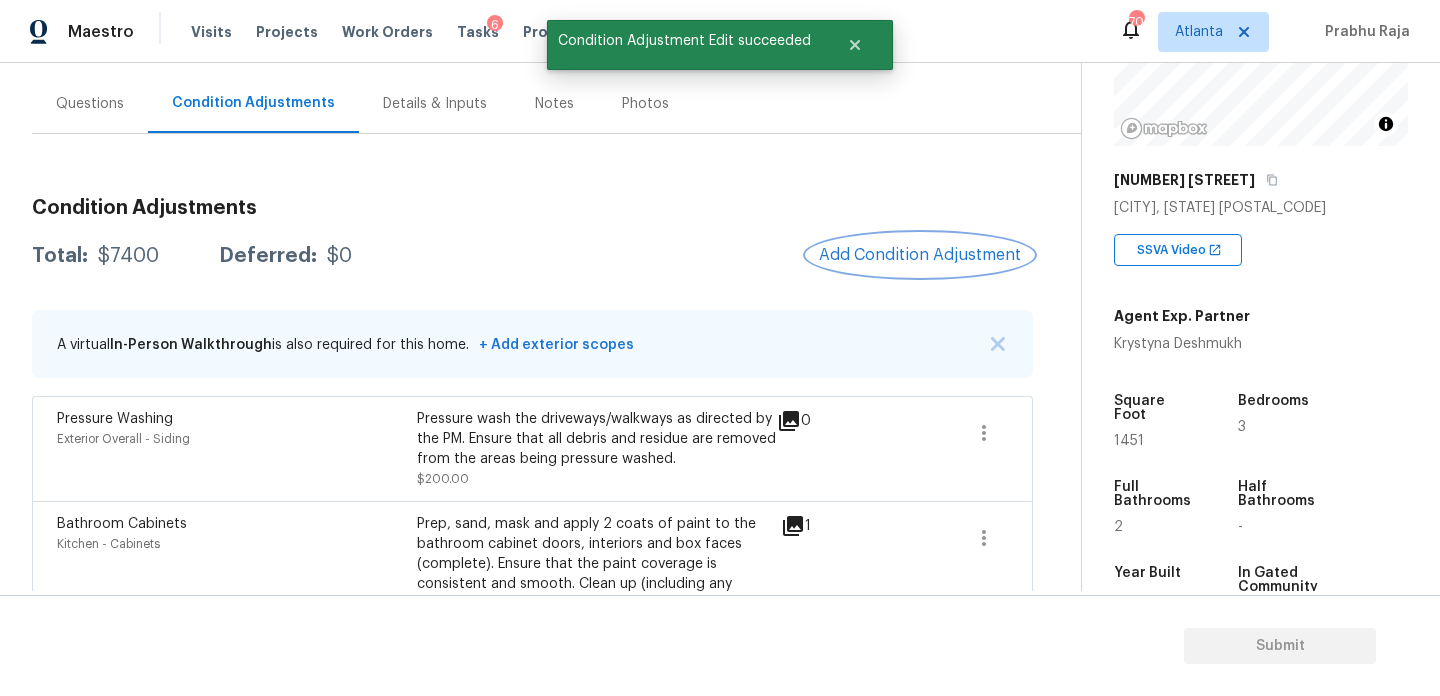 click on "Add Condition Adjustment" at bounding box center [920, 255] 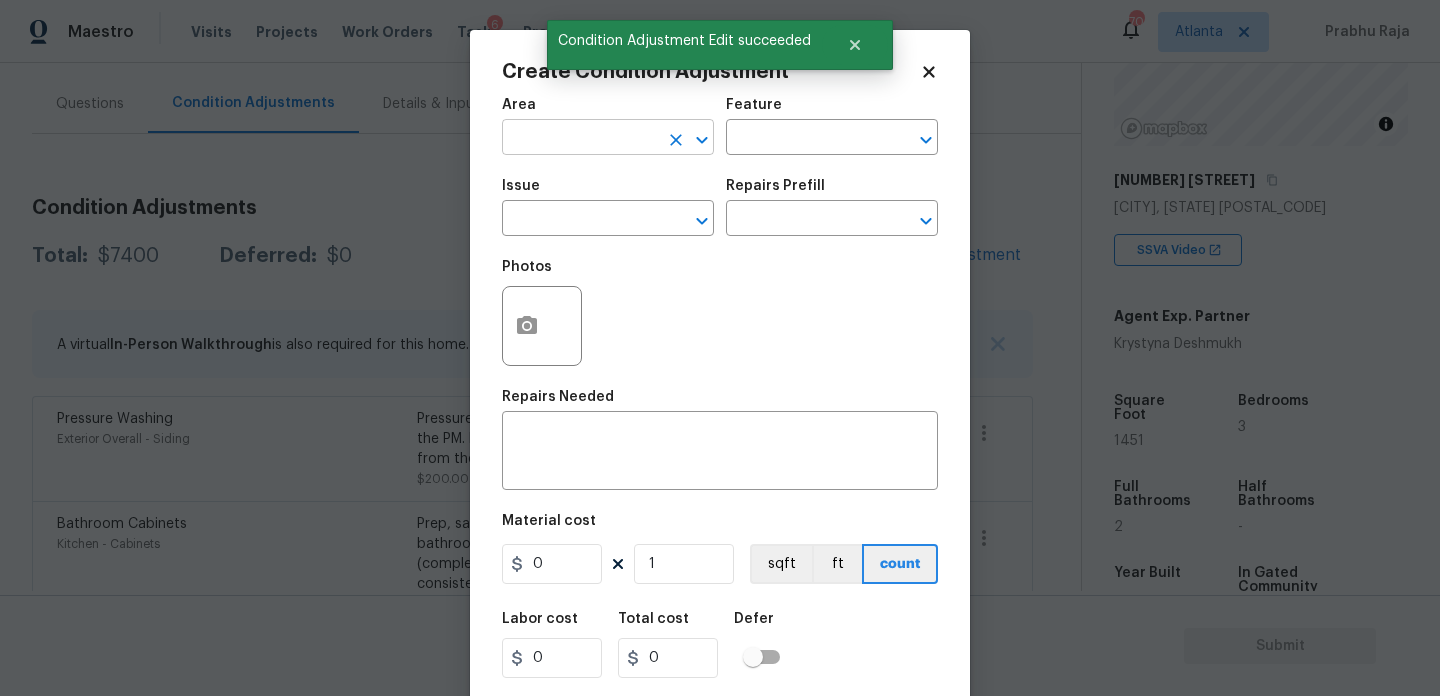click at bounding box center (580, 139) 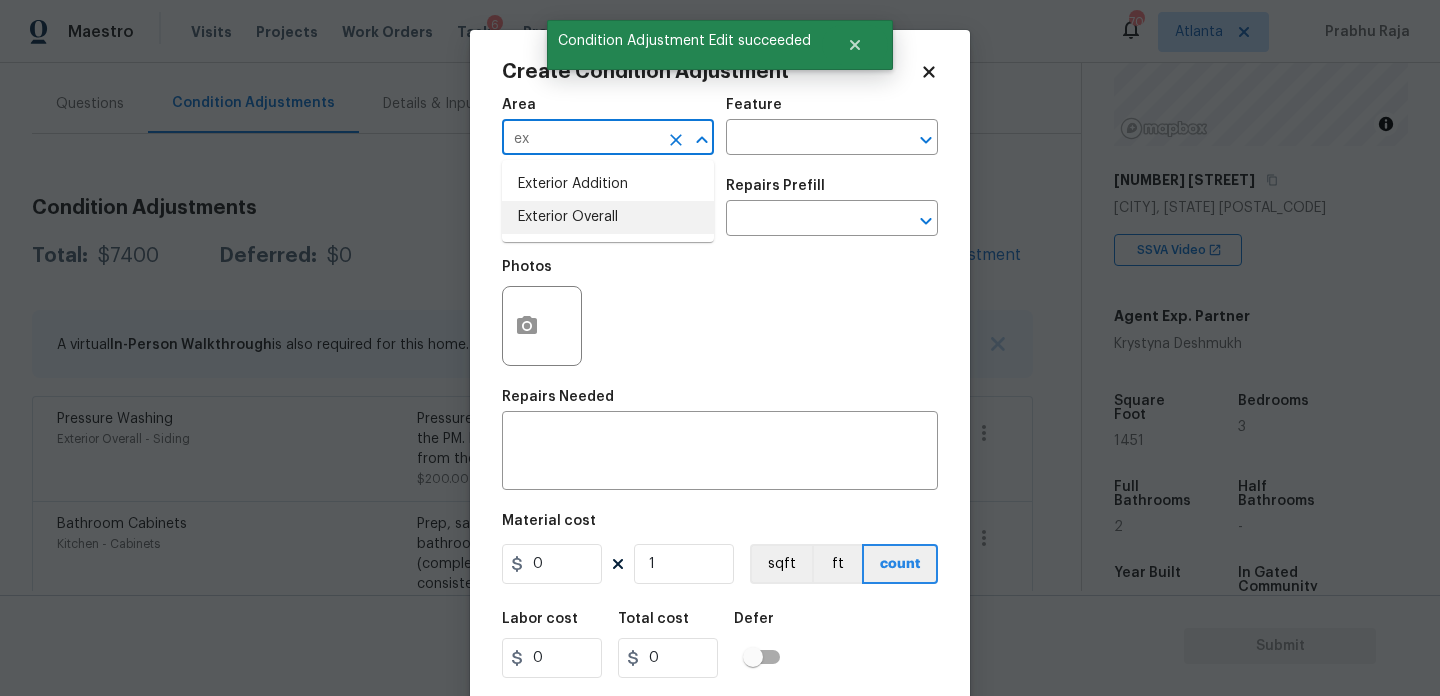click on "Exterior Overall" at bounding box center (608, 217) 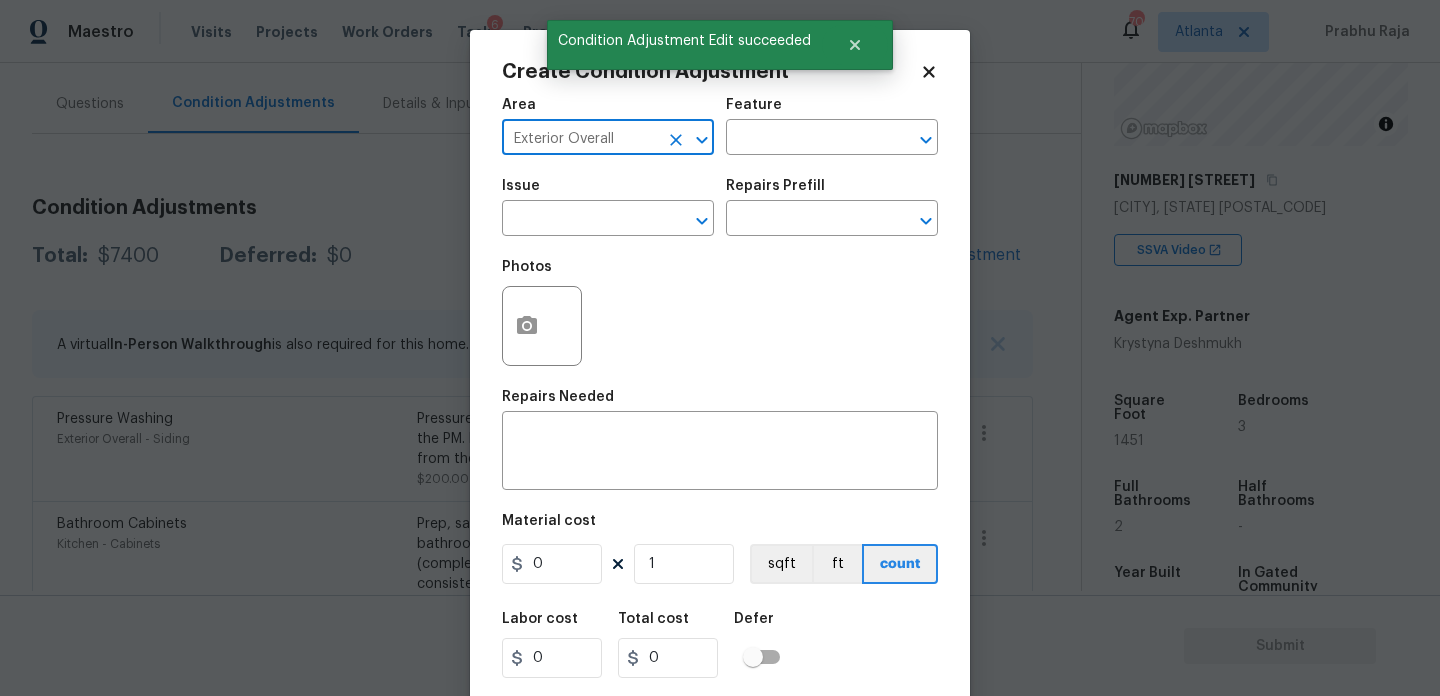 type on "Exterior Overall" 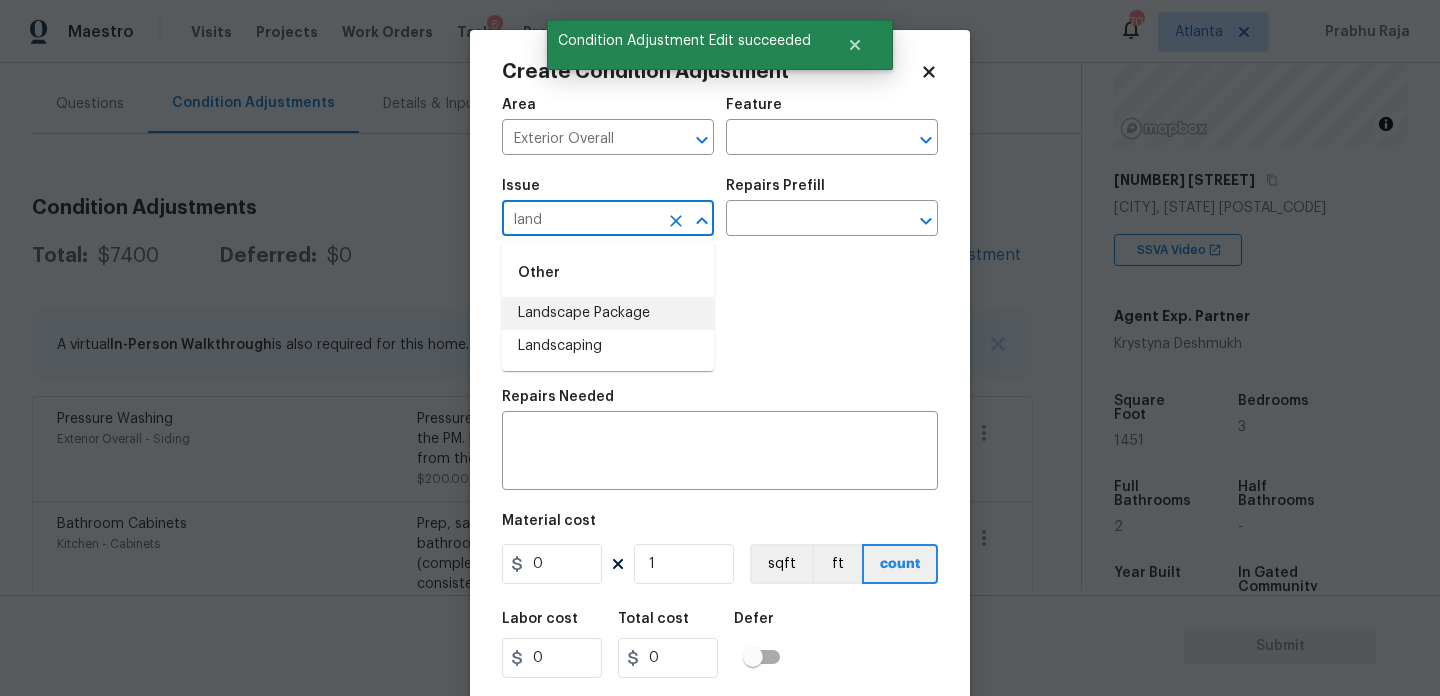 click on "Landscape Package" at bounding box center [608, 313] 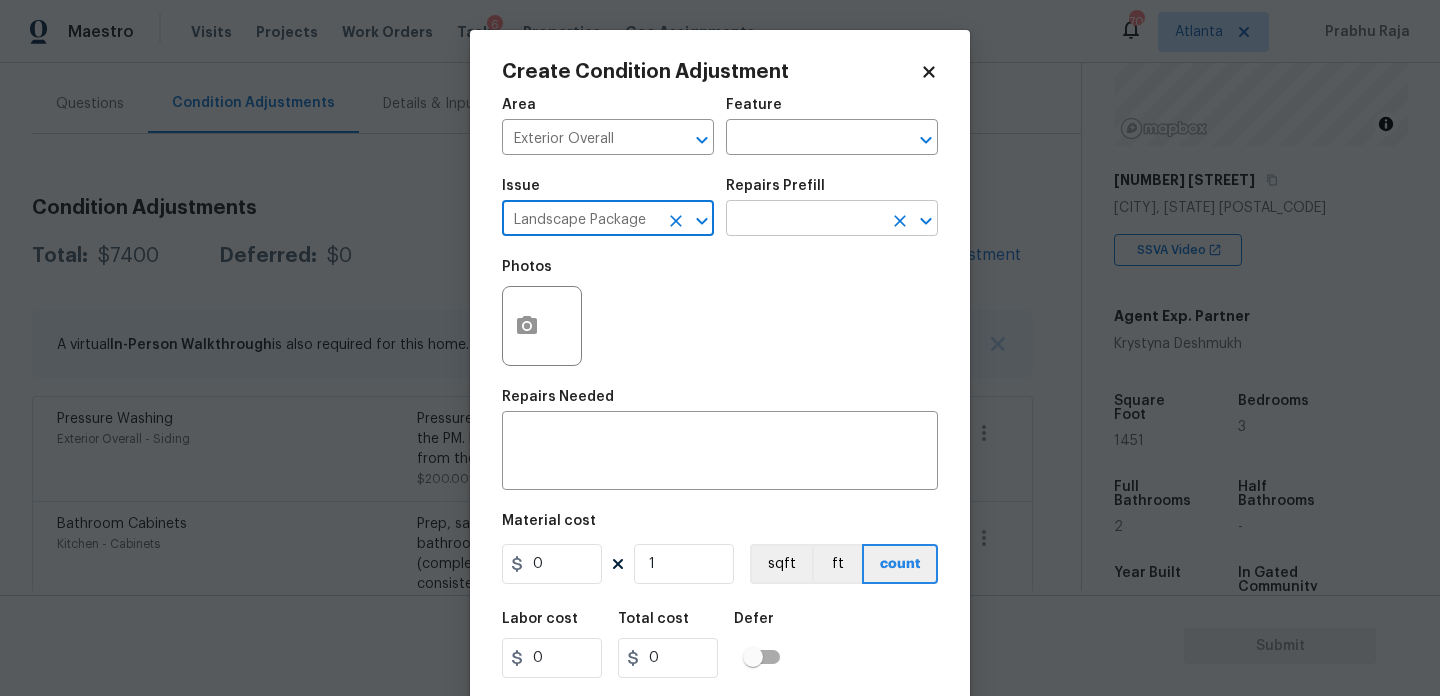 type on "Landscape Package" 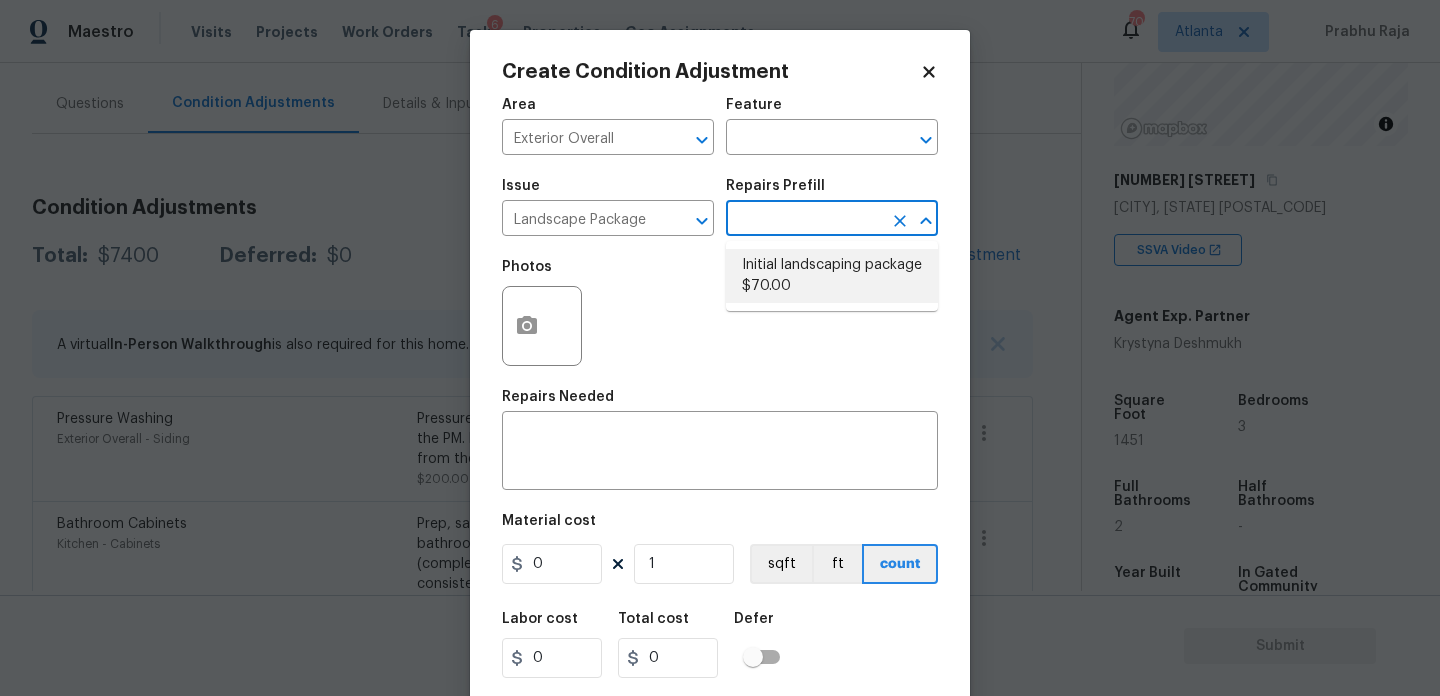 click on "Initial landscaping package $70.00" at bounding box center (832, 276) 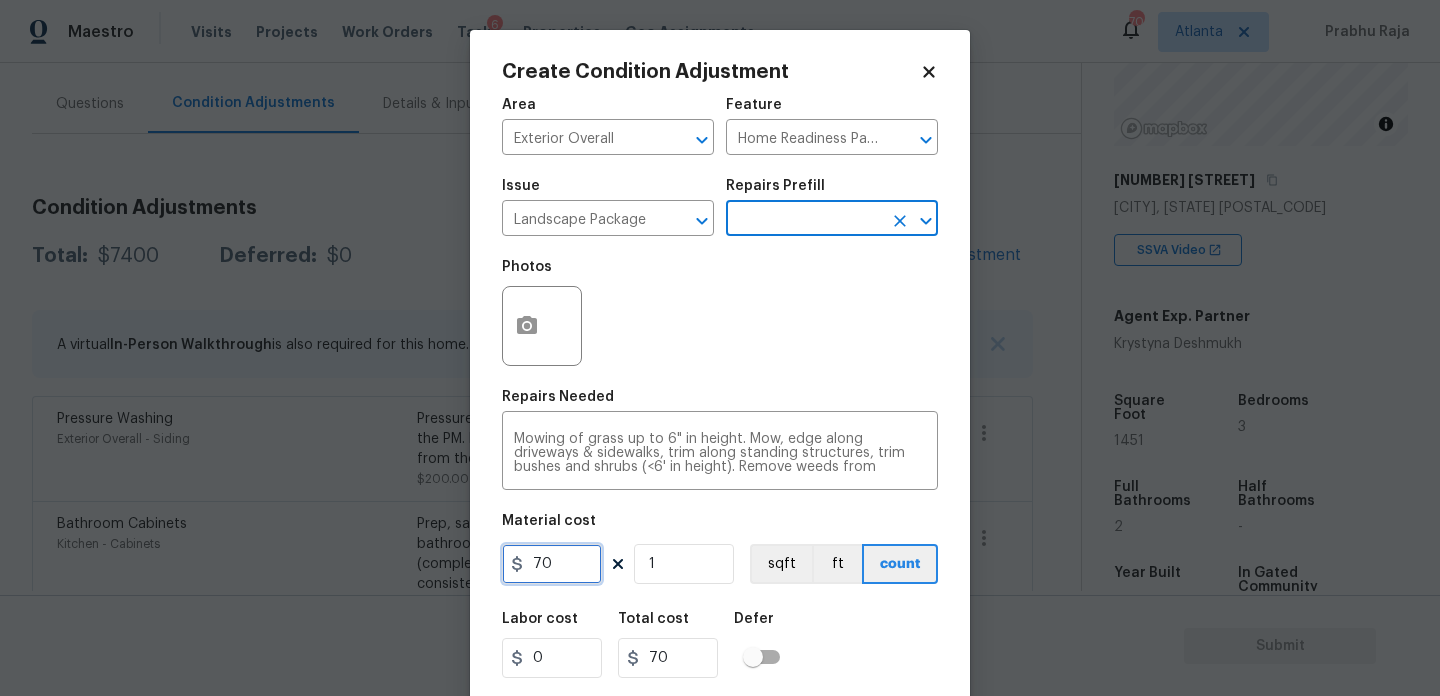 click on "70" at bounding box center (552, 564) 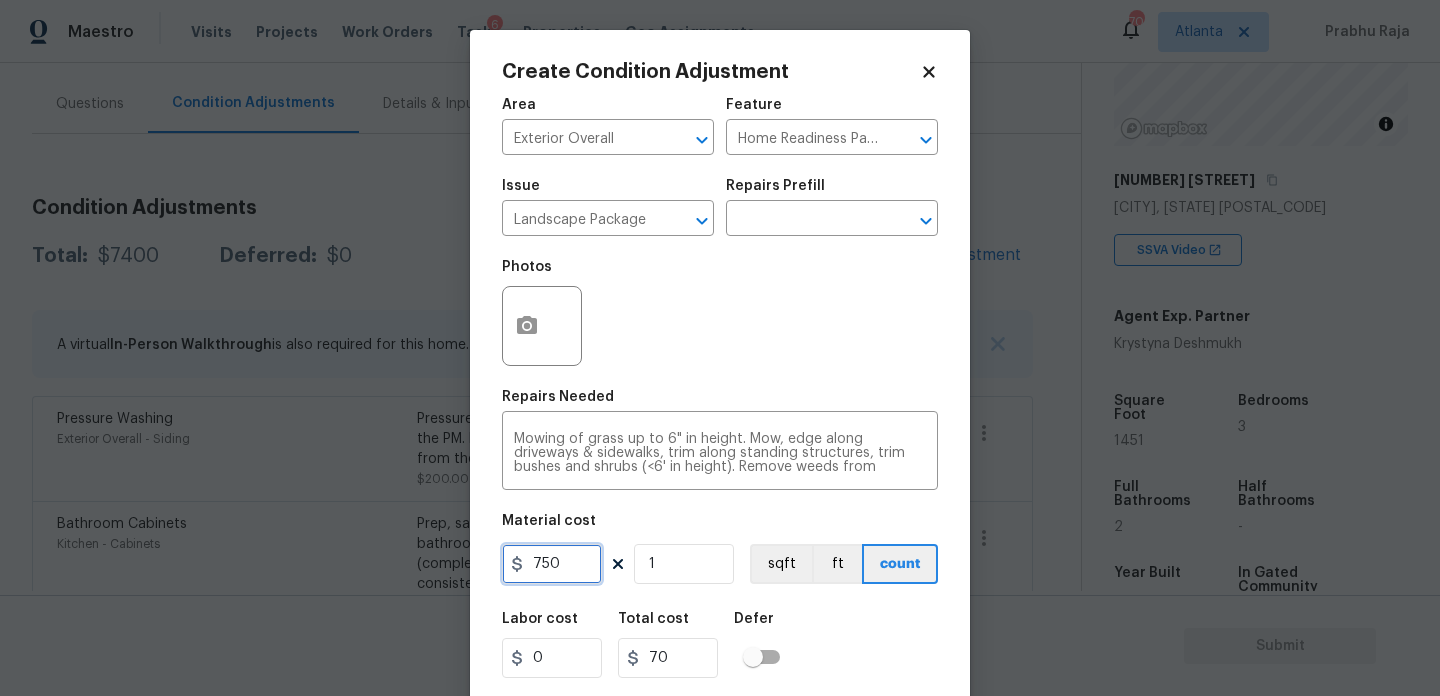 type on "750" 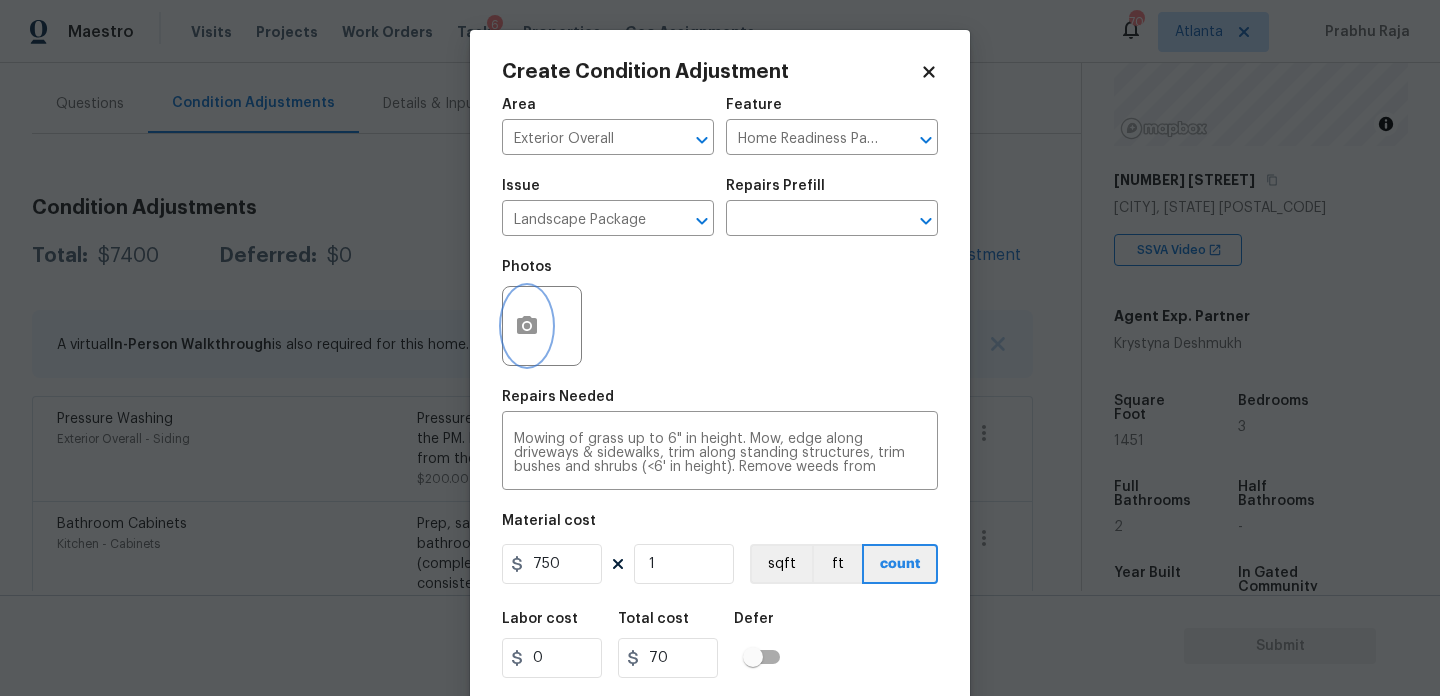 click at bounding box center [527, 326] 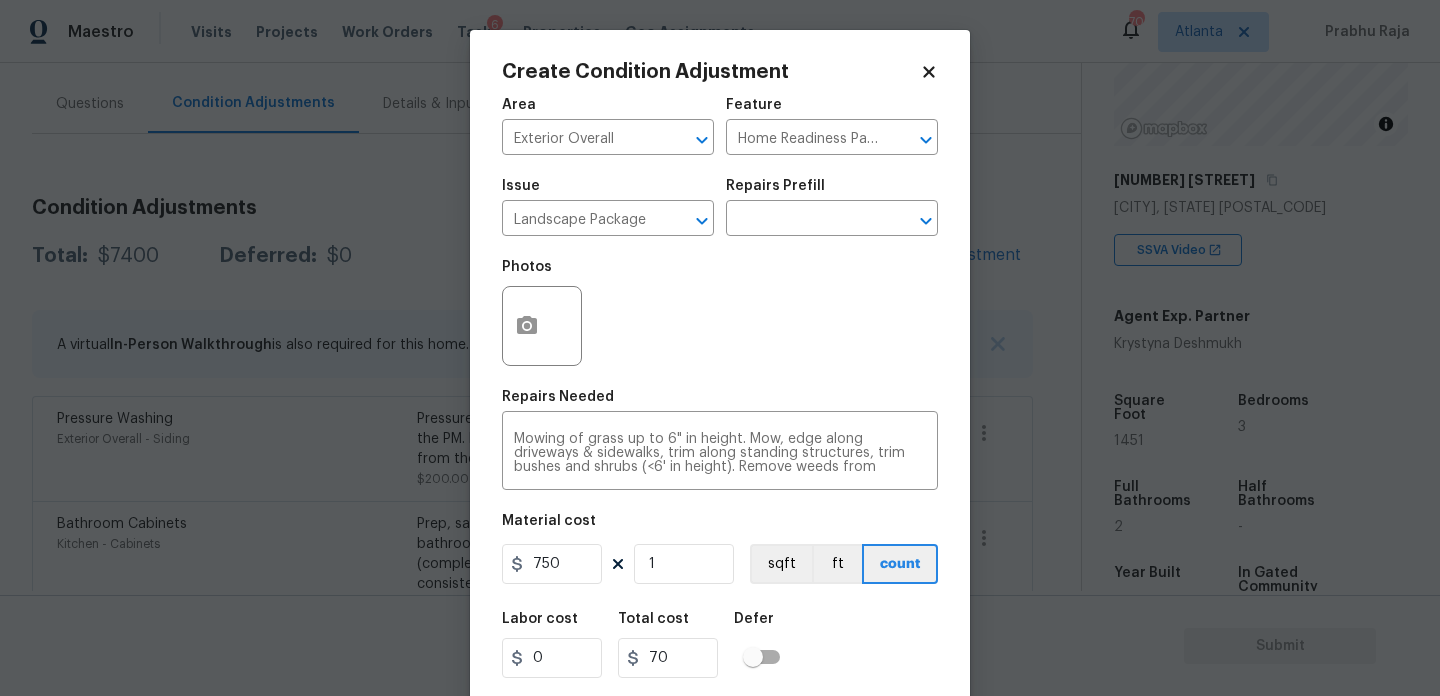 type on "750" 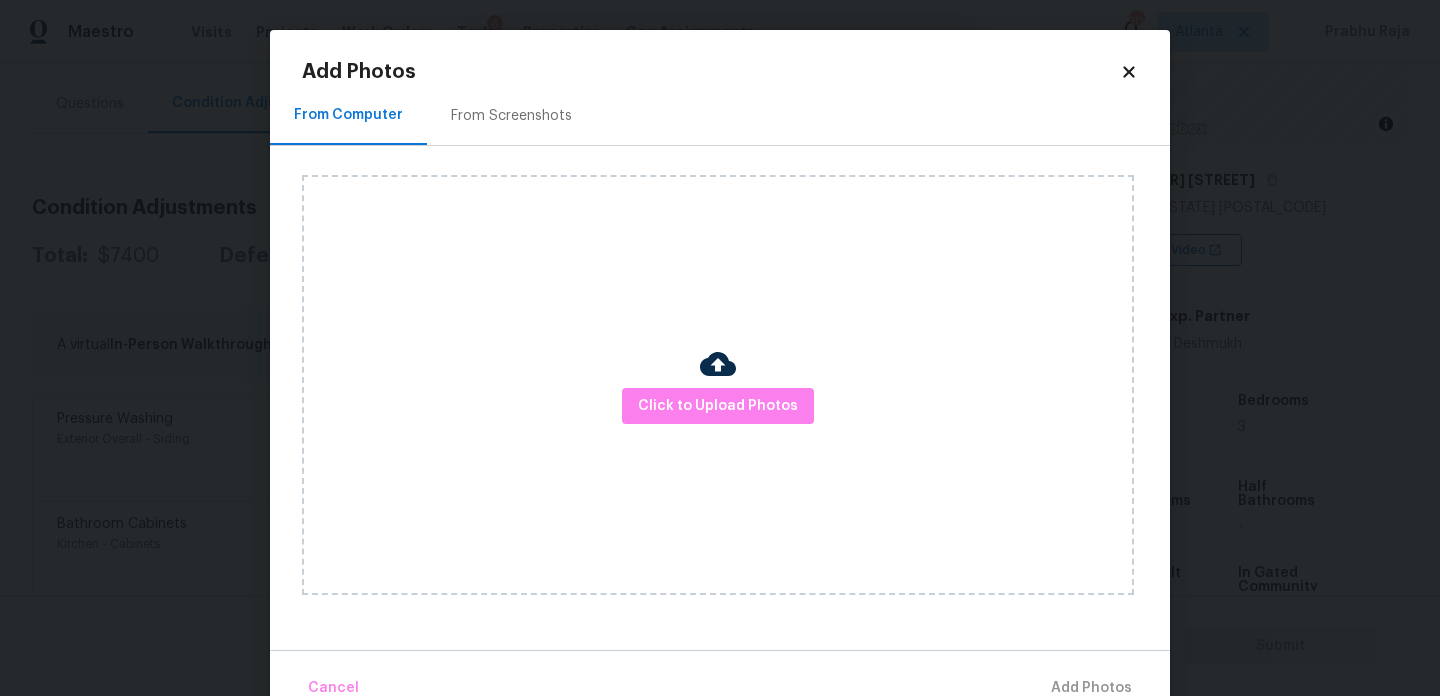 click on "From Screenshots" at bounding box center (511, 115) 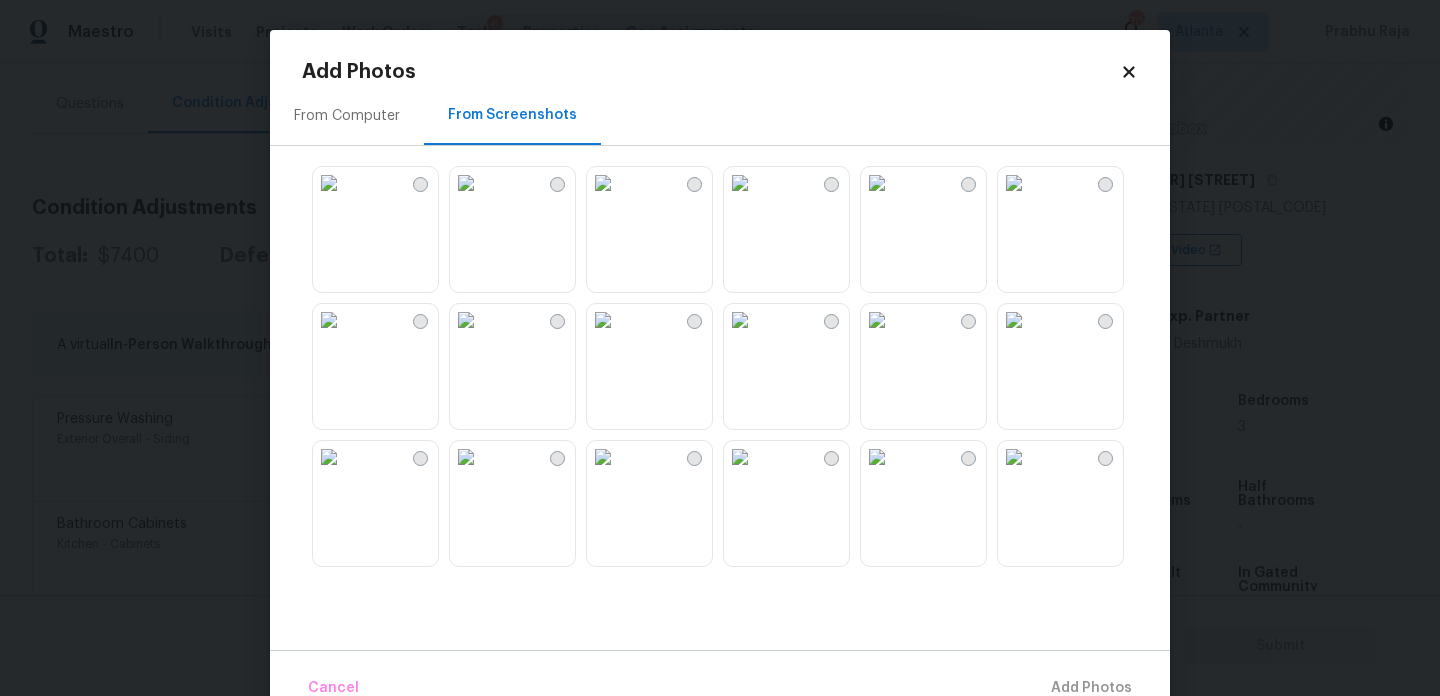 click at bounding box center [603, 183] 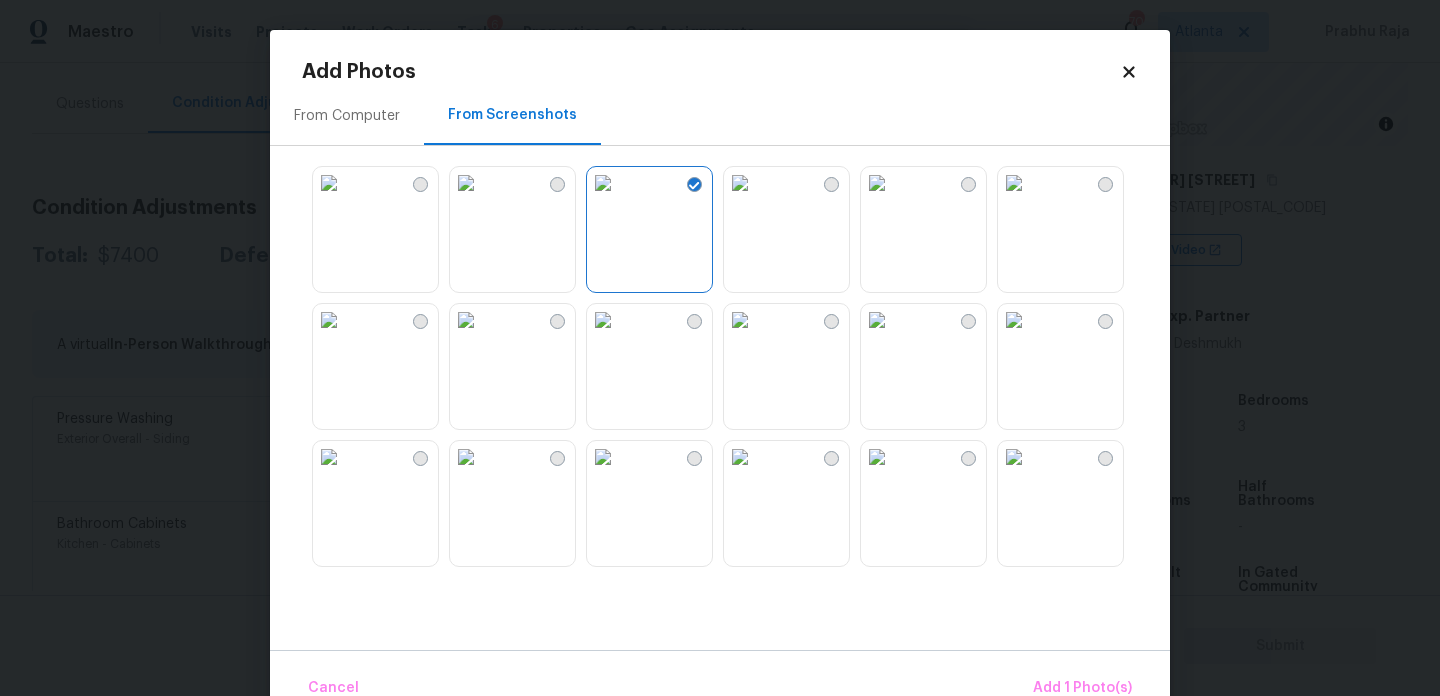 click at bounding box center (466, 183) 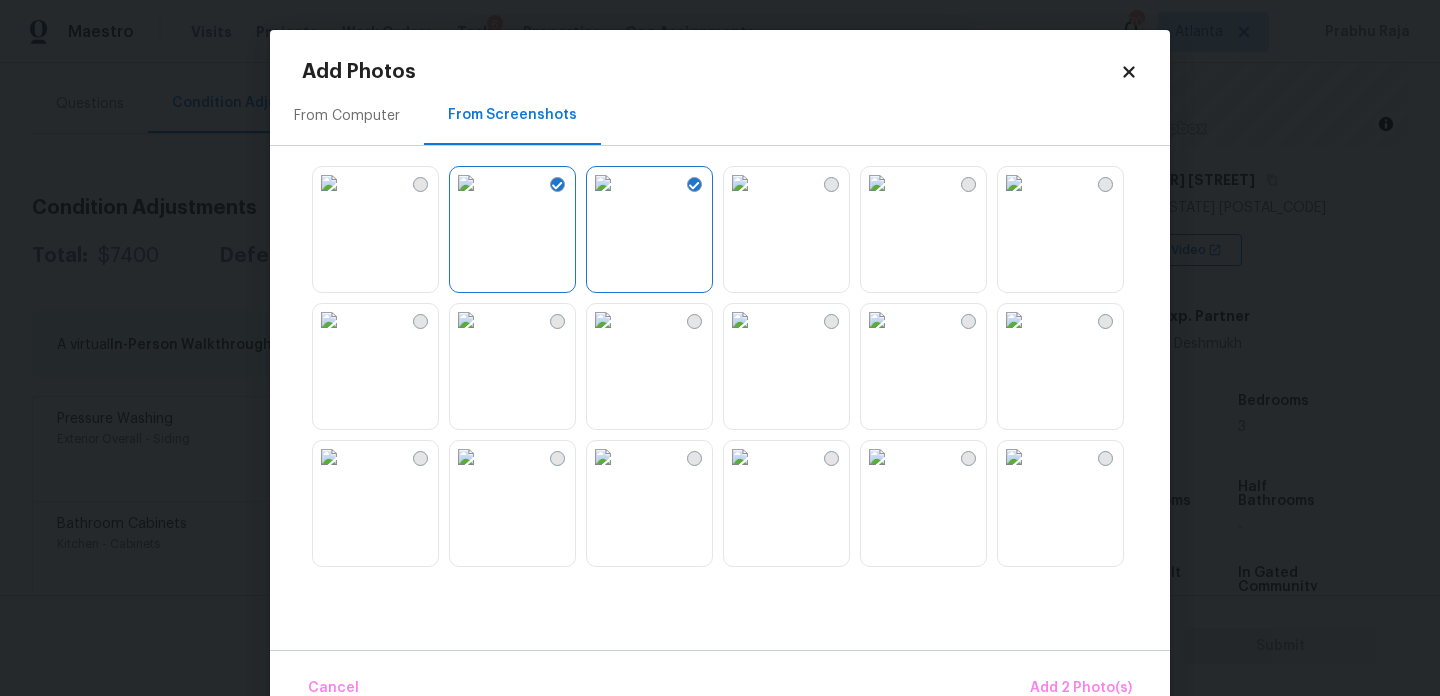 click at bounding box center (877, 183) 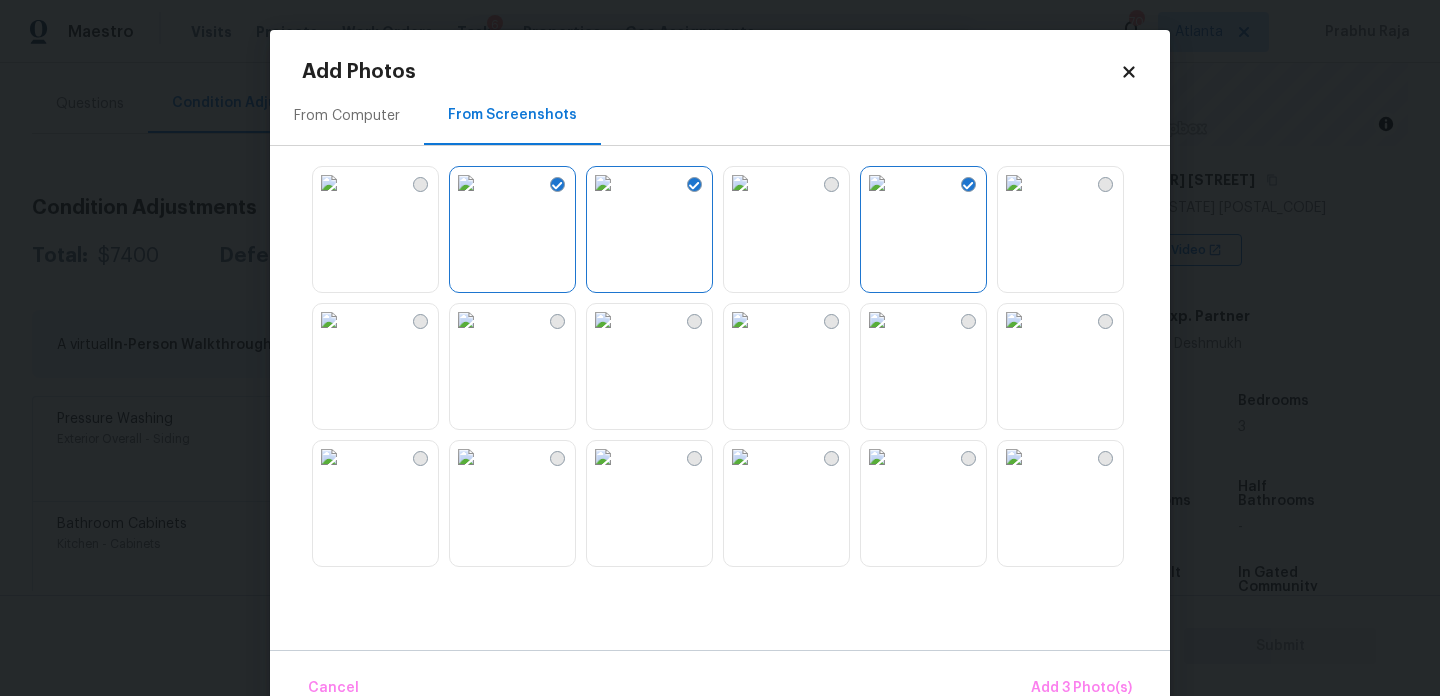 click at bounding box center [877, 320] 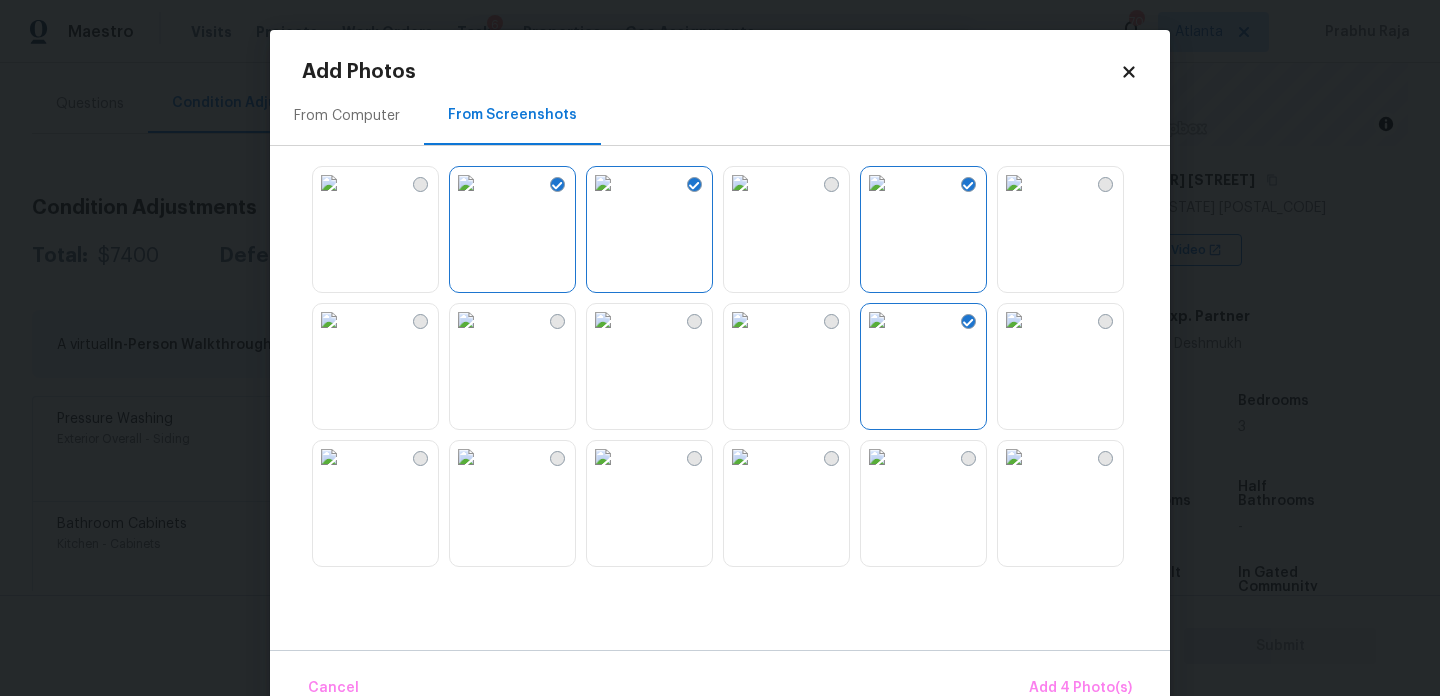 click at bounding box center (740, 320) 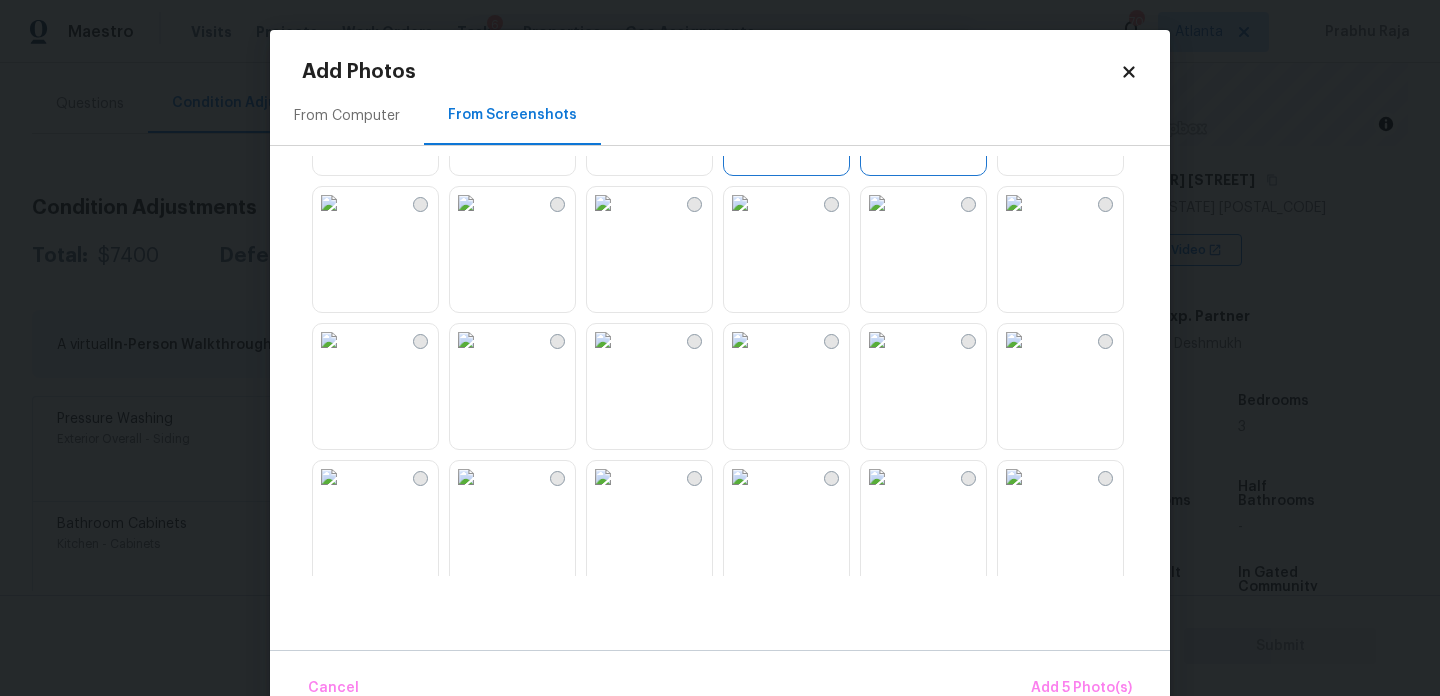 scroll, scrollTop: 258, scrollLeft: 0, axis: vertical 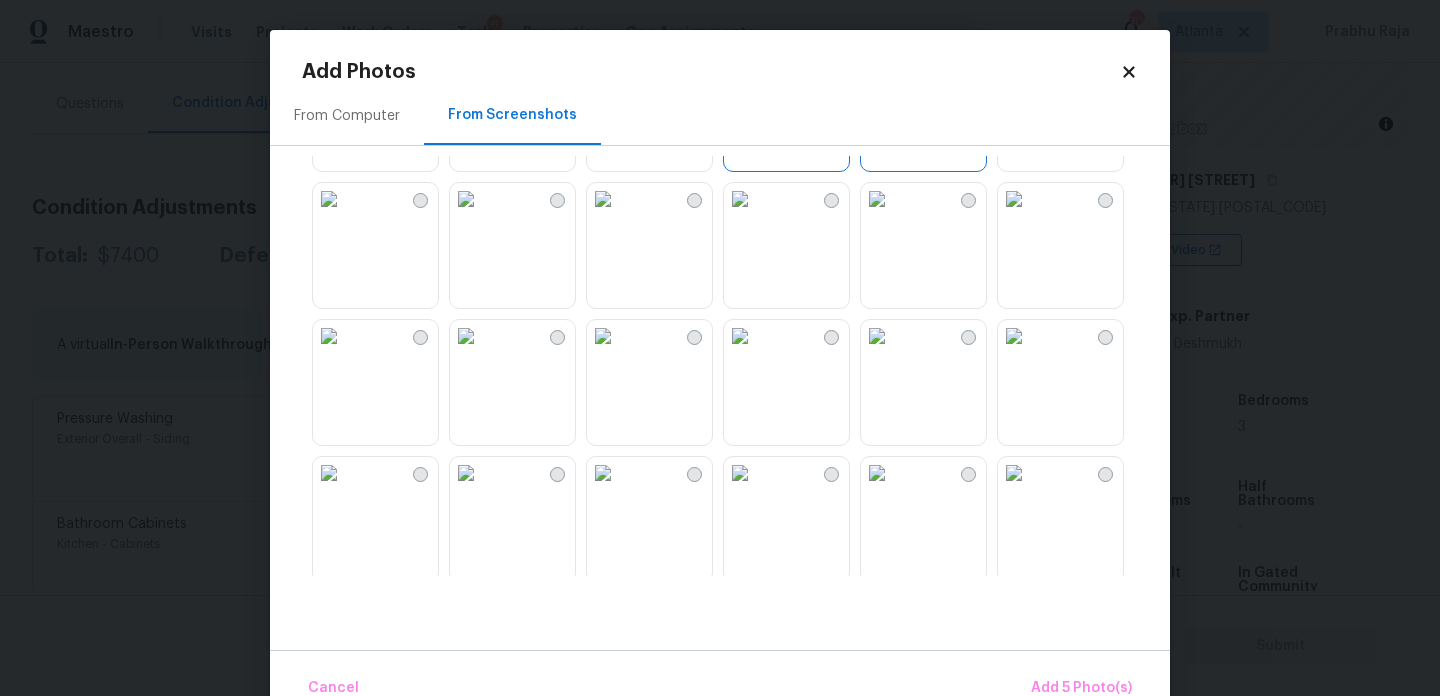 click at bounding box center [466, 336] 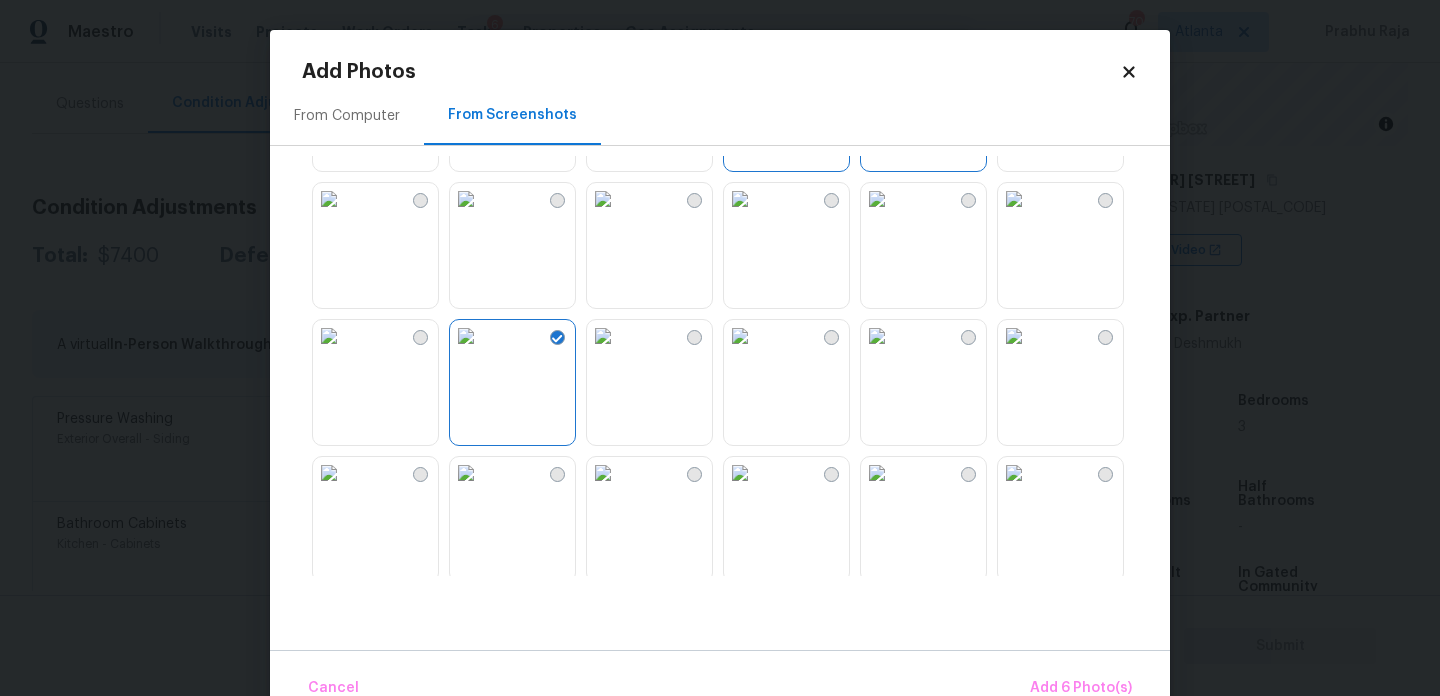 click at bounding box center (1014, 473) 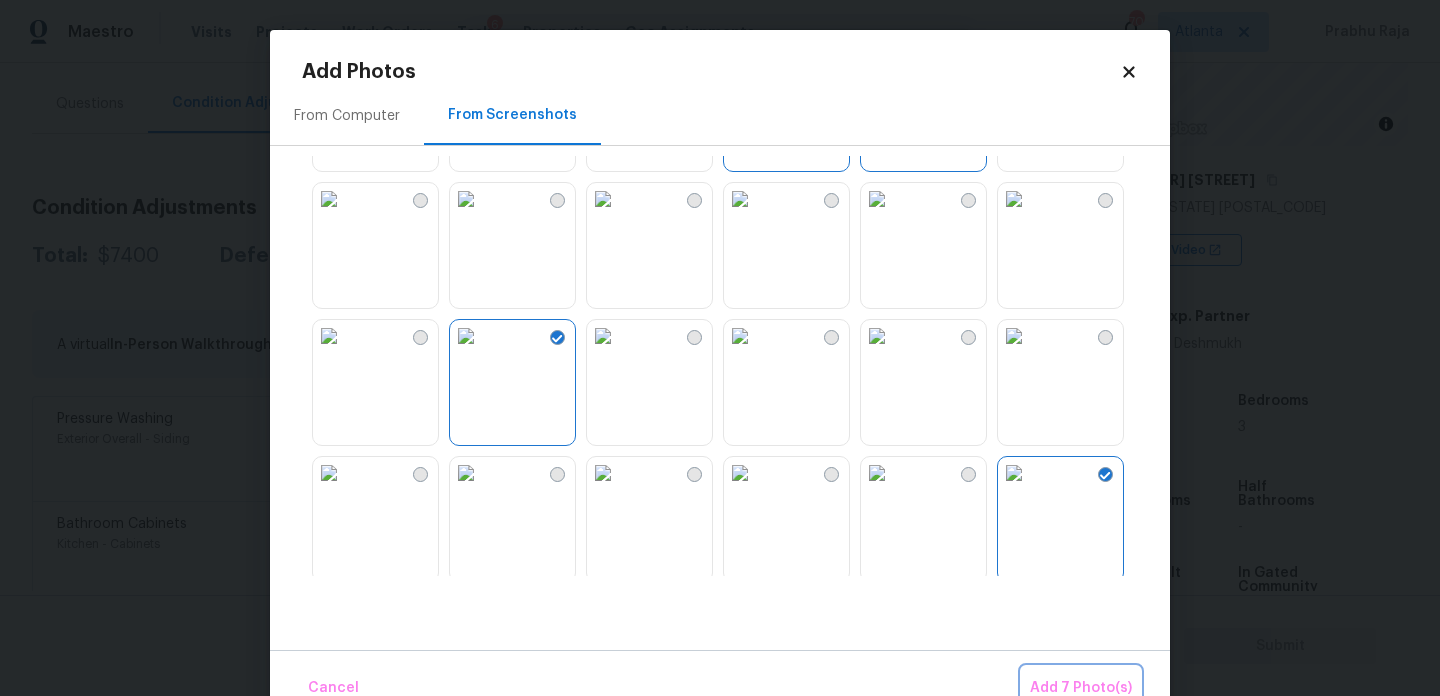 click on "Add 7 Photo(s)" at bounding box center [1081, 688] 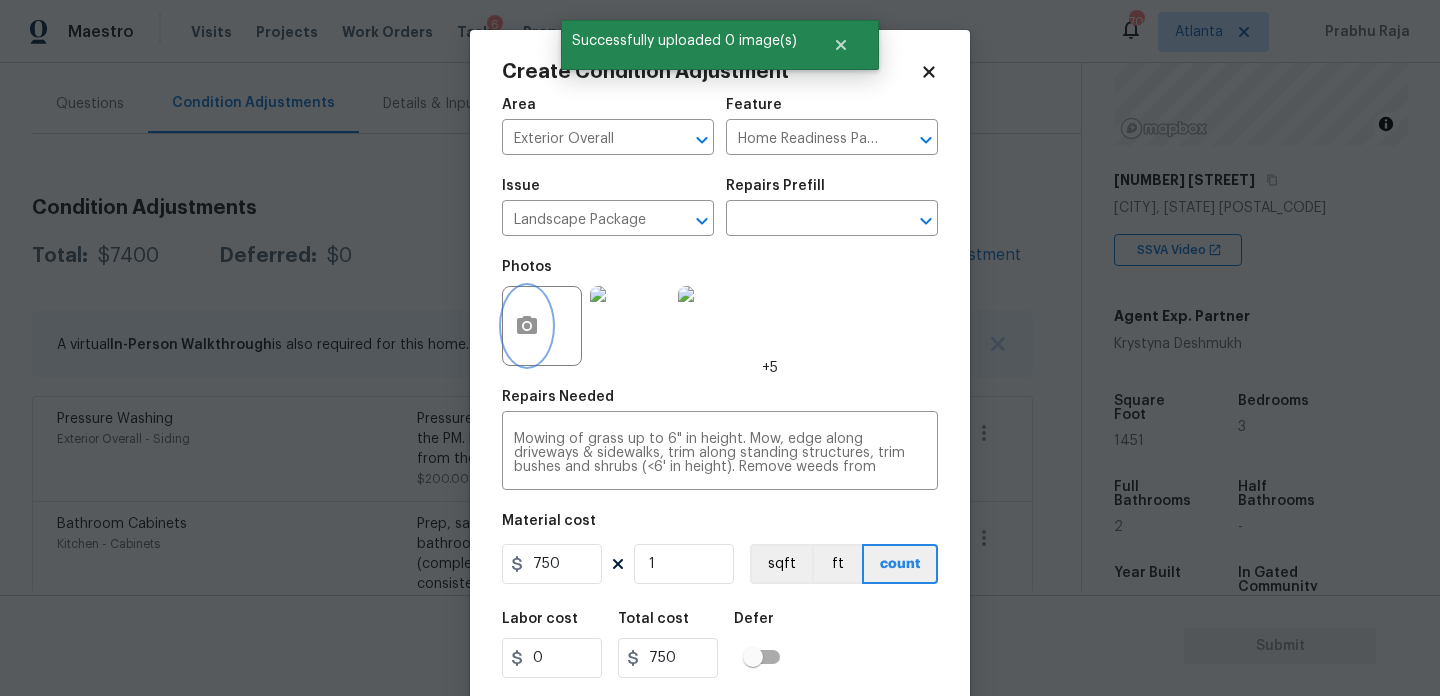scroll, scrollTop: 51, scrollLeft: 0, axis: vertical 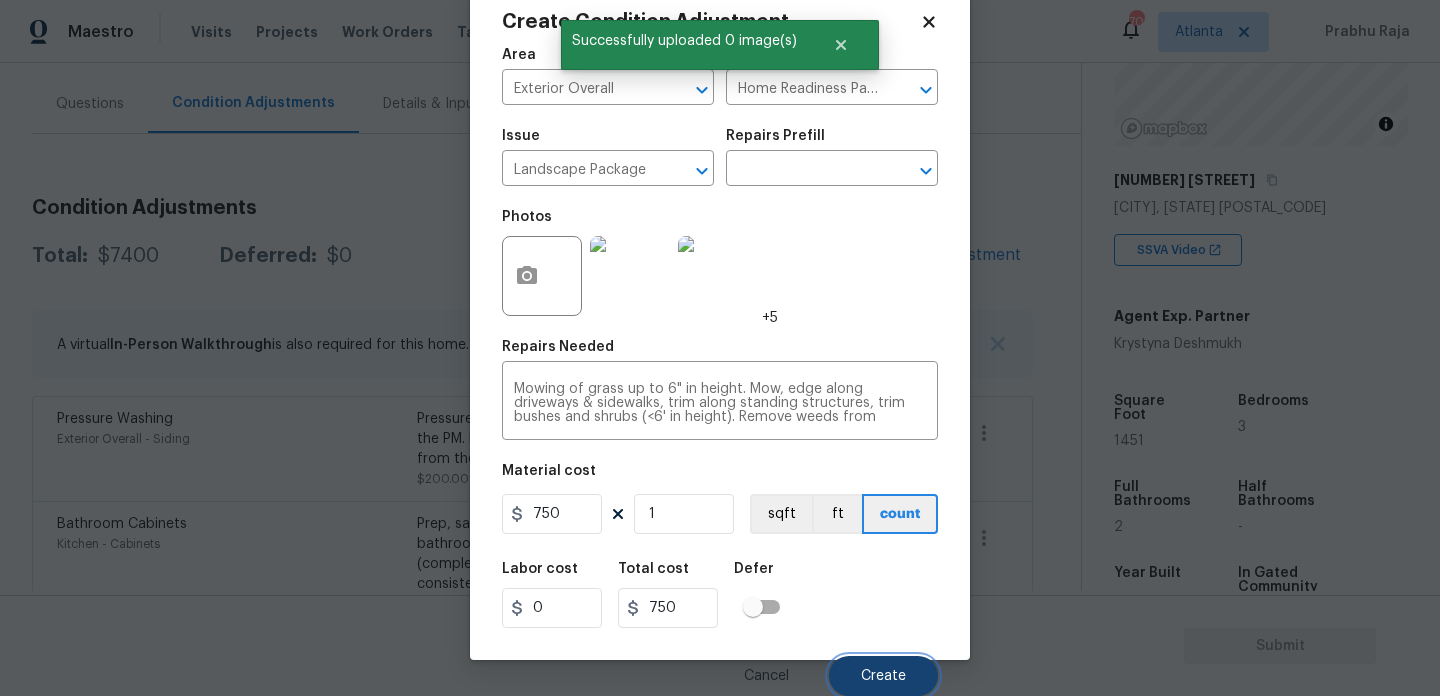 click on "Create" at bounding box center [883, 676] 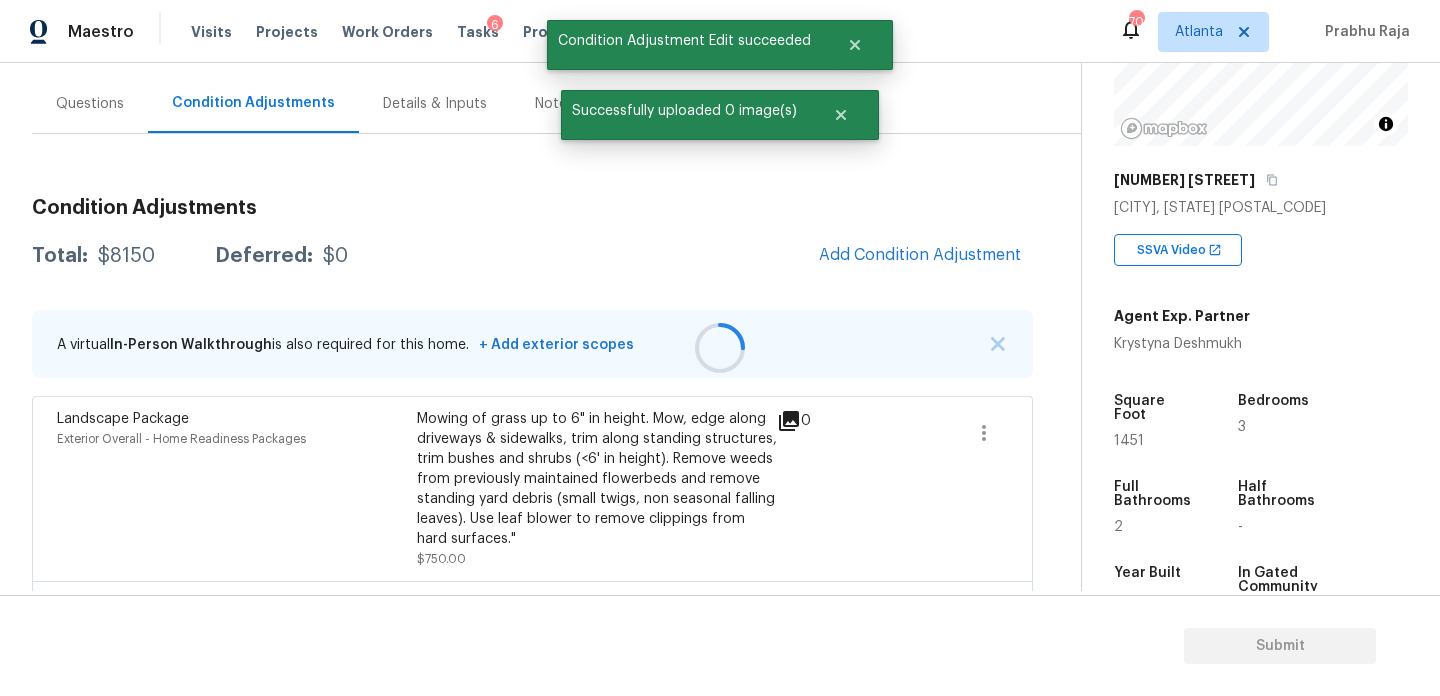 scroll, scrollTop: 44, scrollLeft: 0, axis: vertical 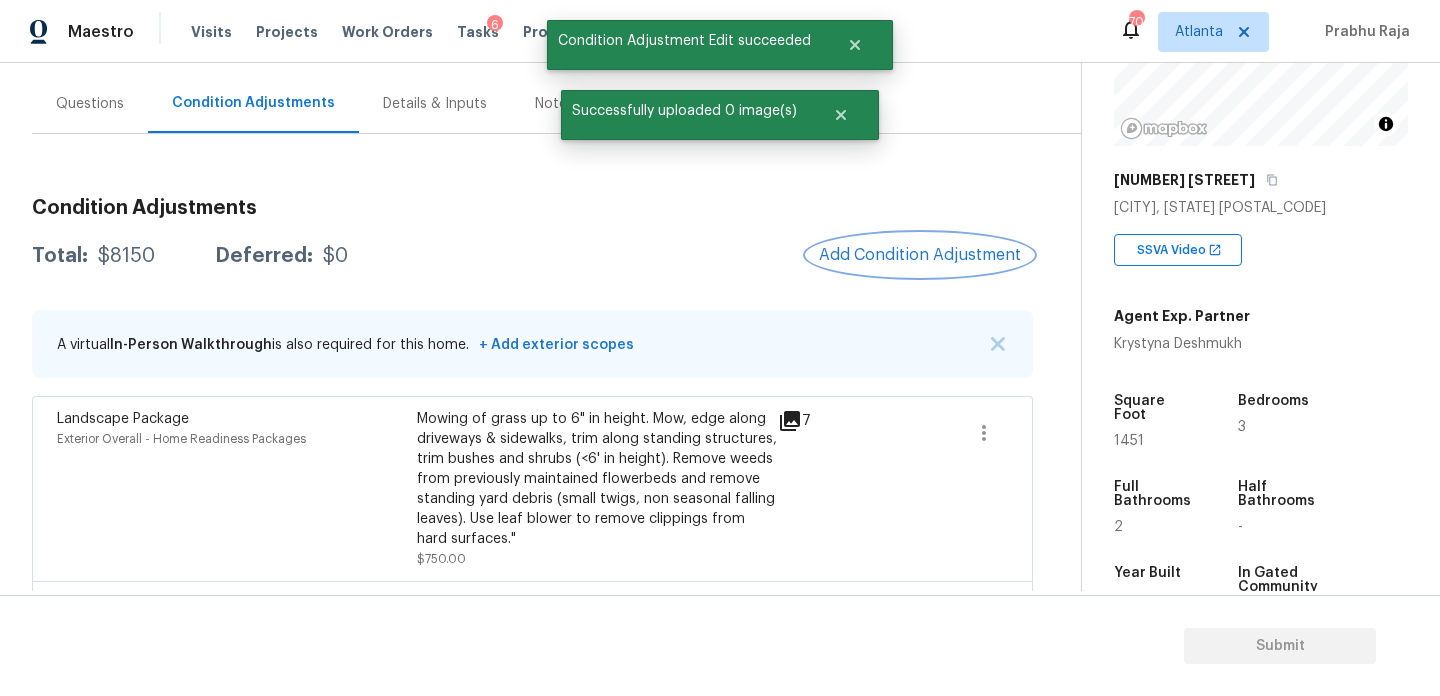 click on "Add Condition Adjustment" at bounding box center [920, 255] 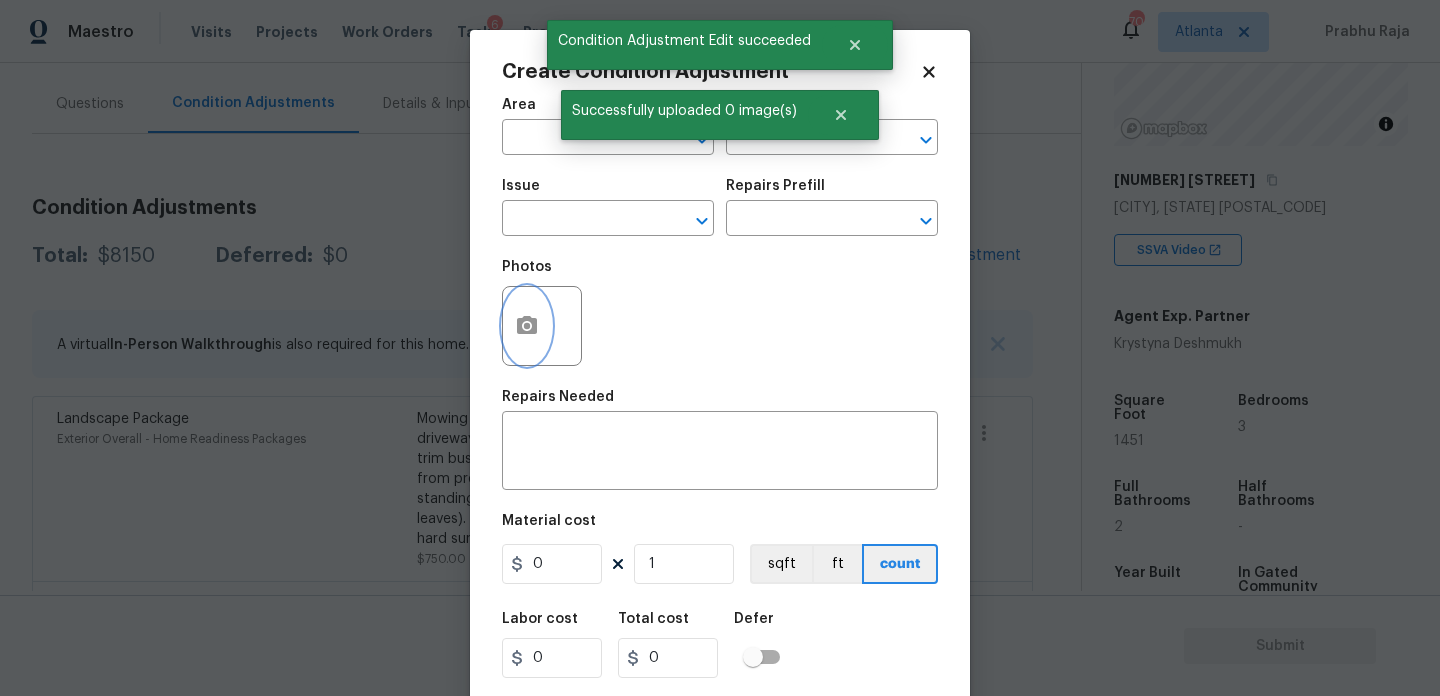 click at bounding box center (527, 326) 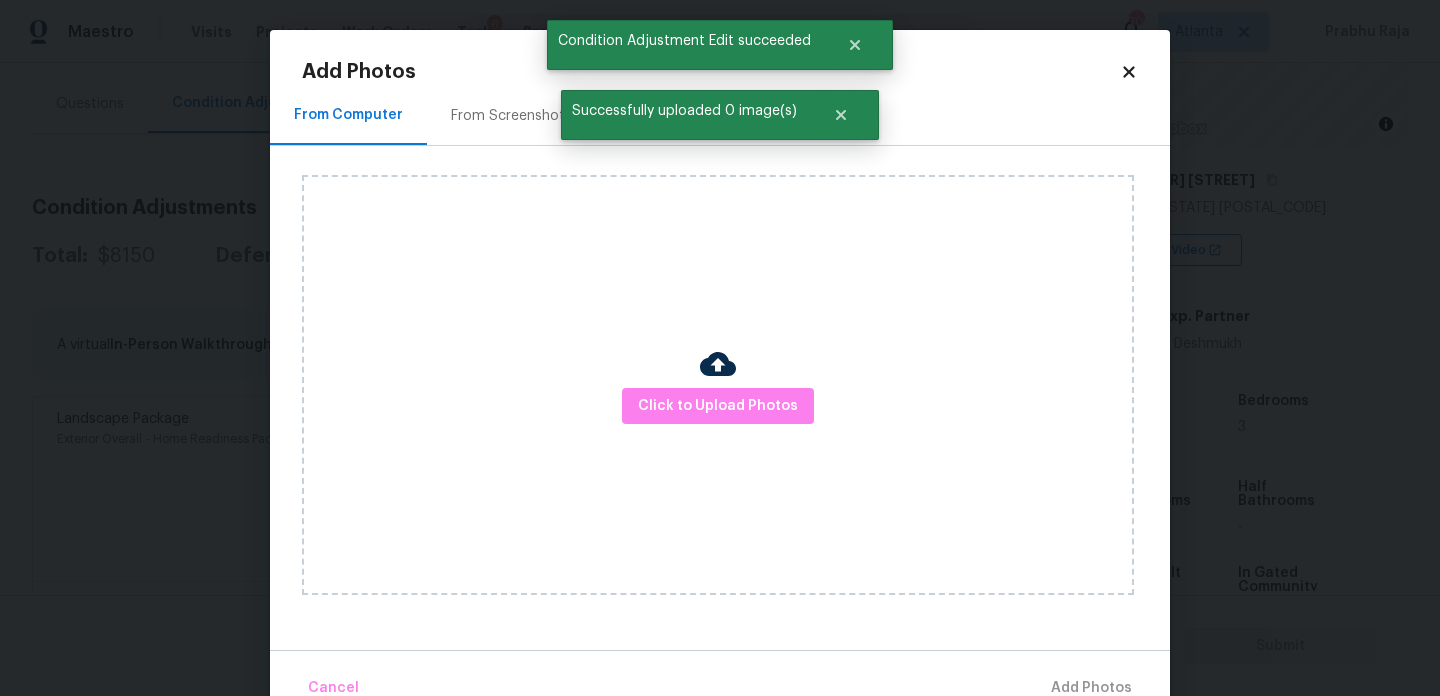 click on "Click to Upload Photos" at bounding box center (718, 385) 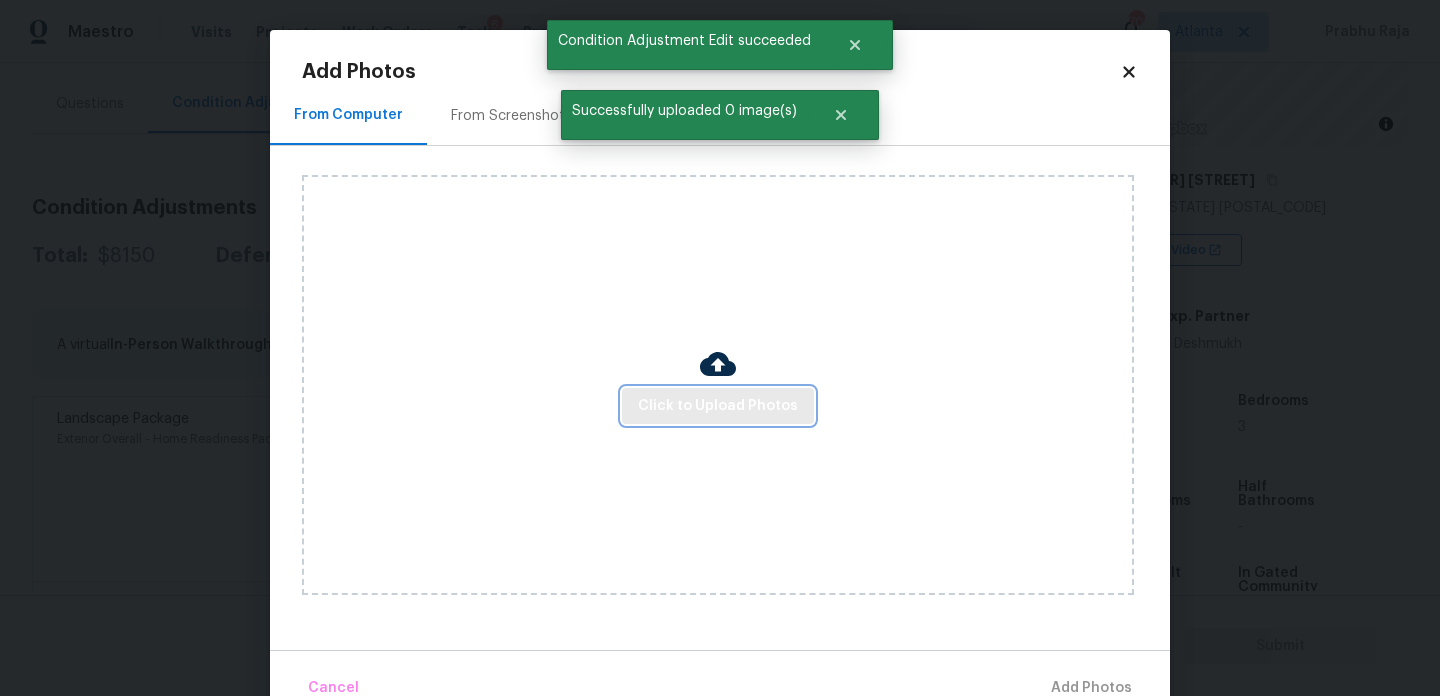 click on "Click to Upload Photos" at bounding box center [718, 406] 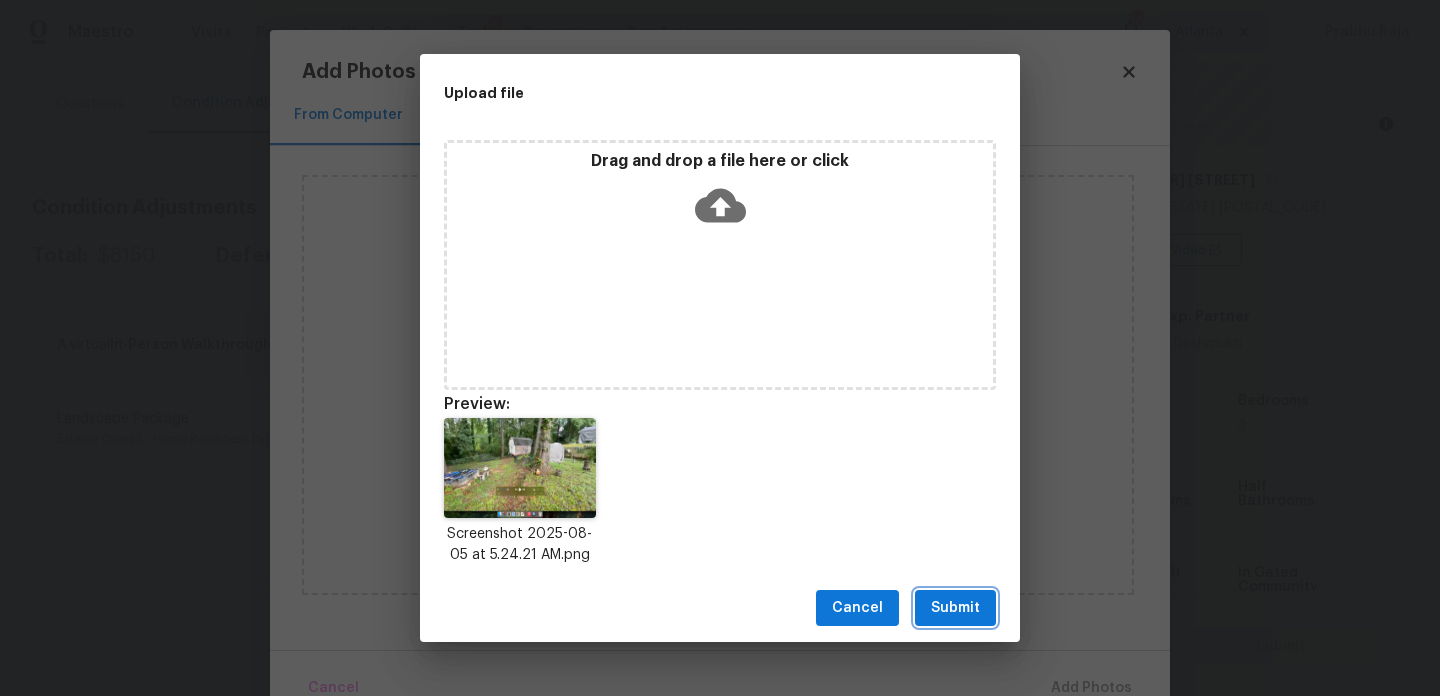 click on "Submit" at bounding box center (955, 608) 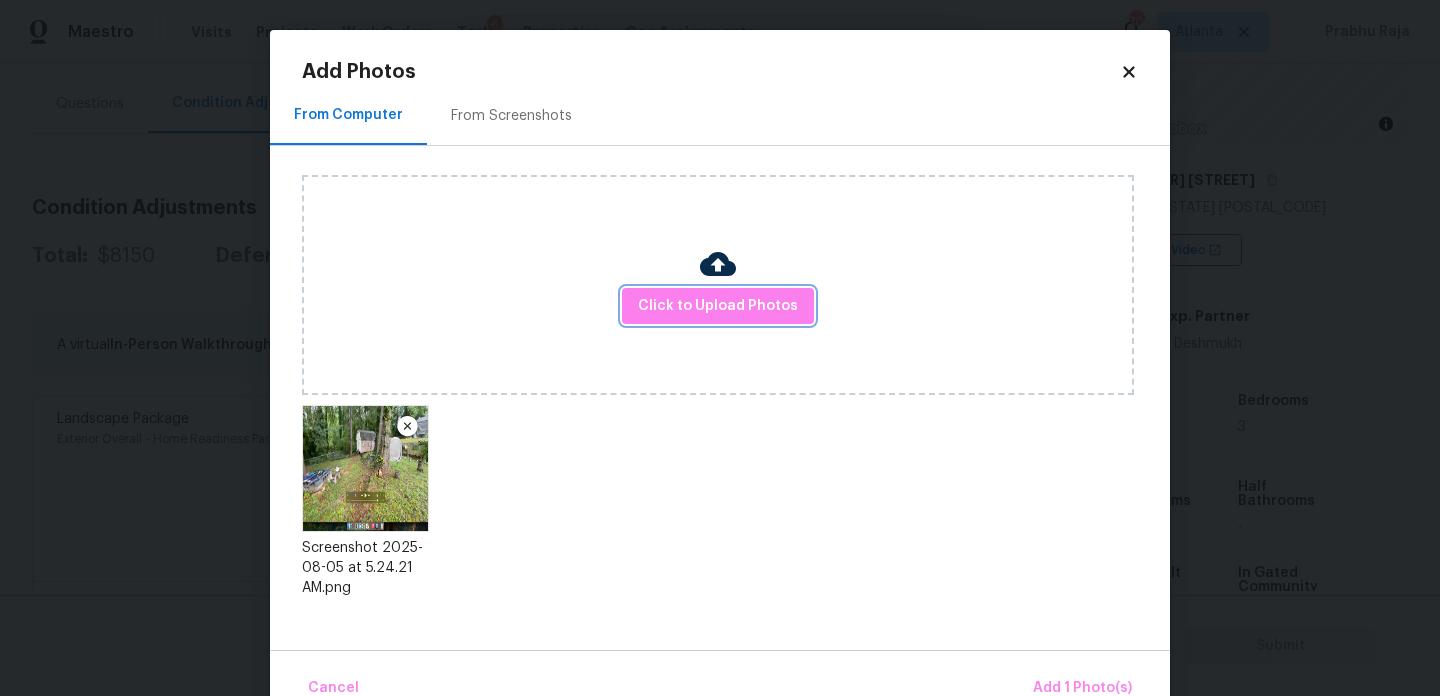 scroll, scrollTop: 44, scrollLeft: 0, axis: vertical 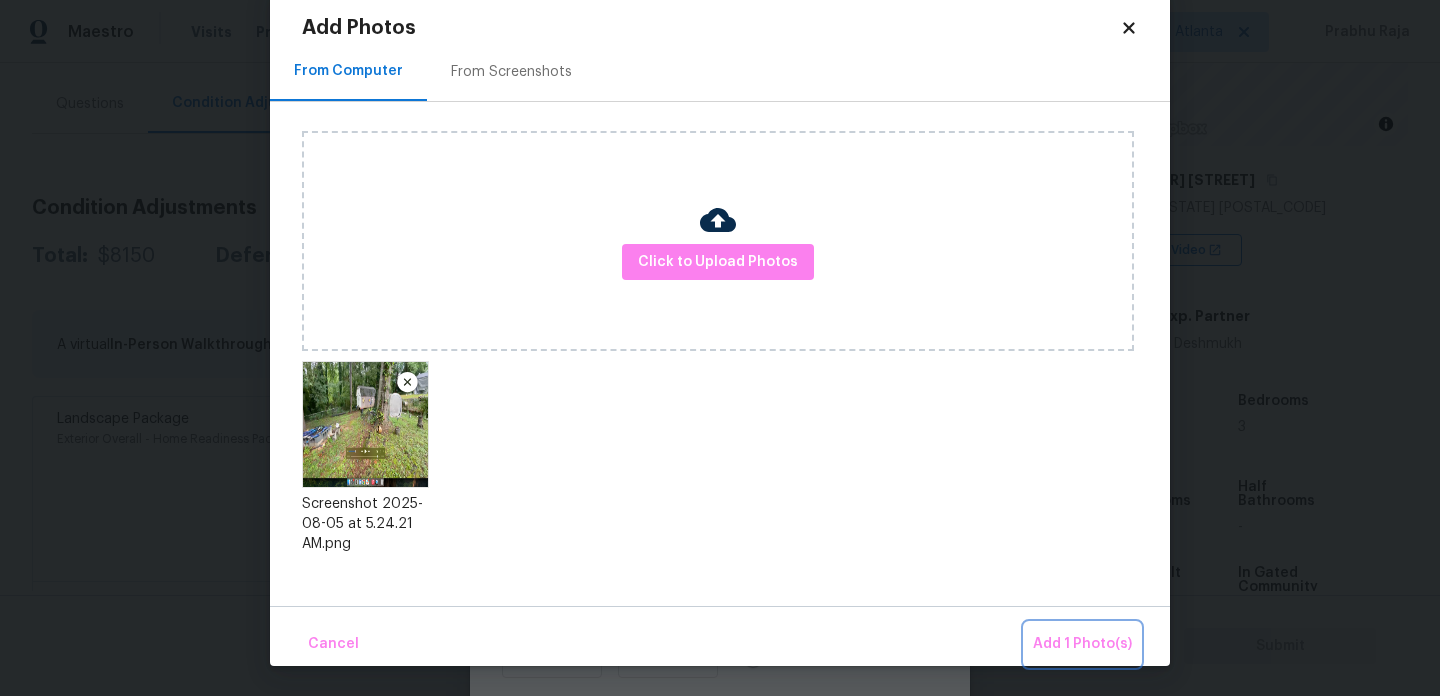click on "Add 1 Photo(s)" at bounding box center (1082, 644) 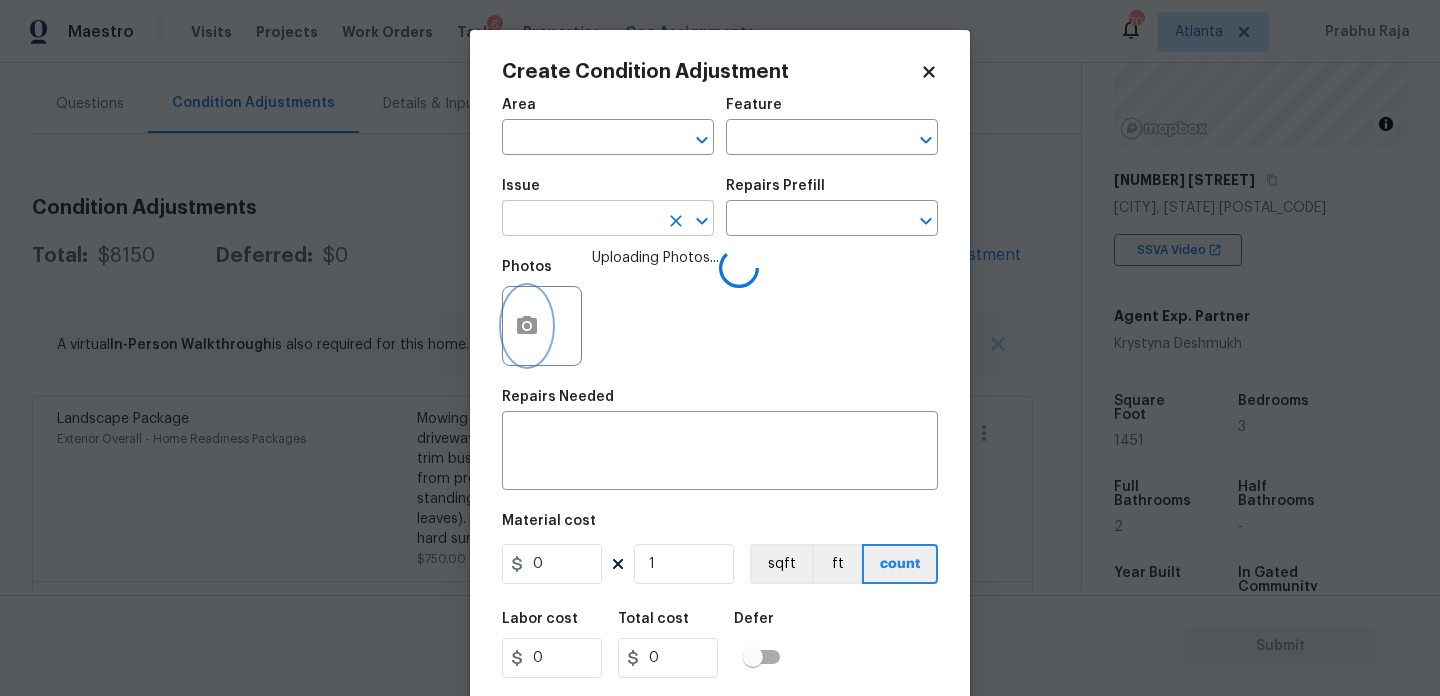 scroll, scrollTop: 0, scrollLeft: 0, axis: both 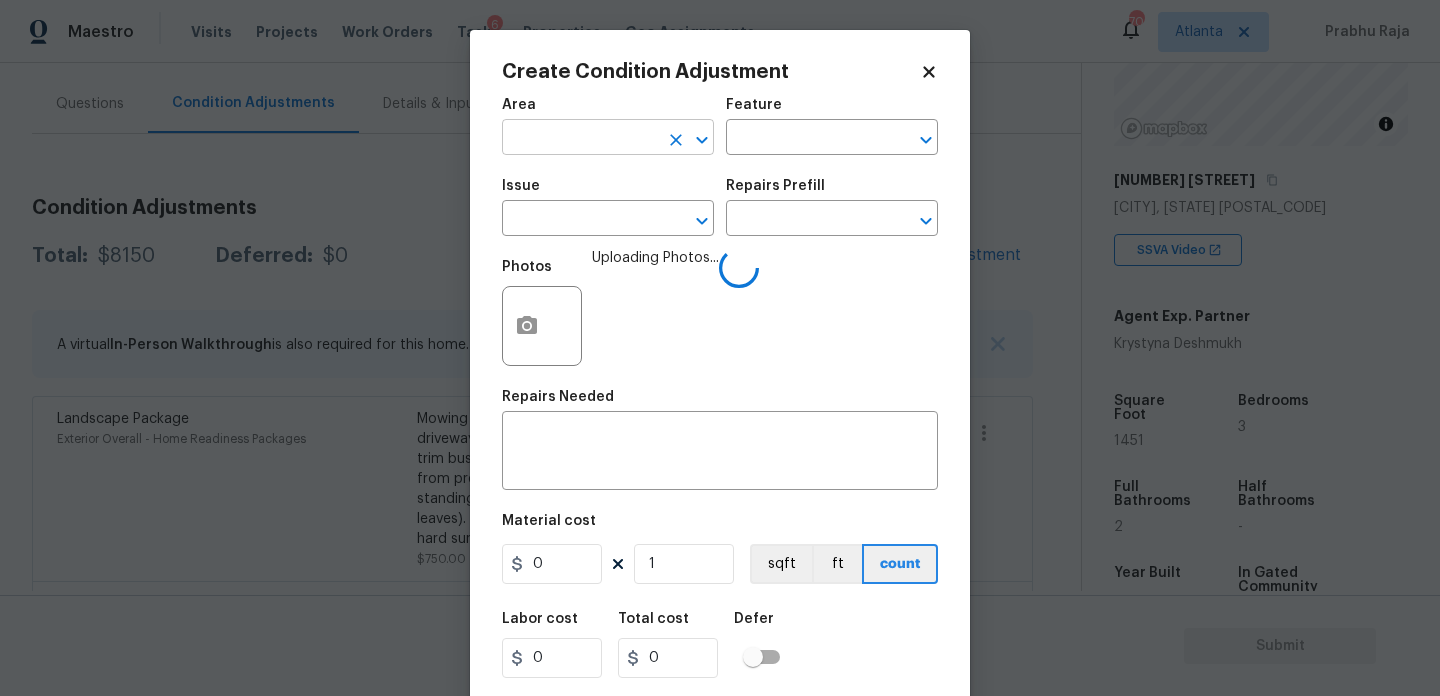 click at bounding box center [580, 139] 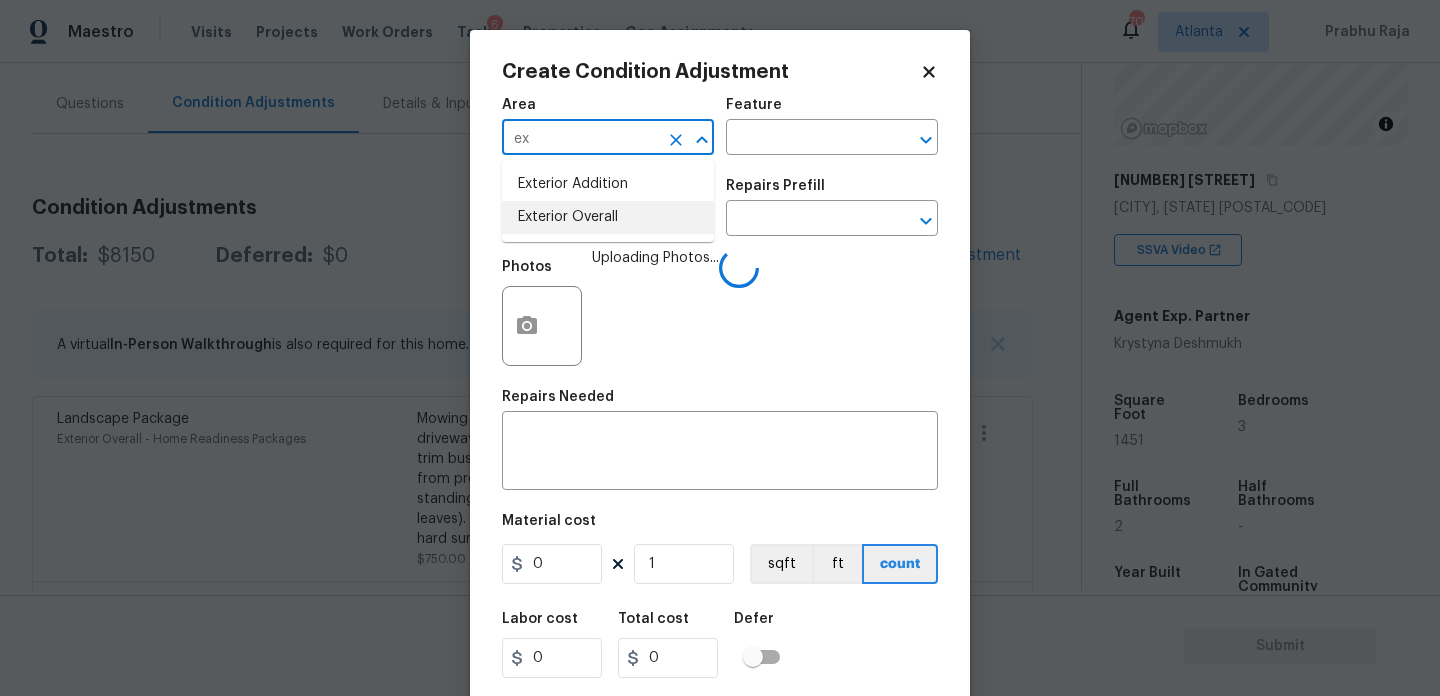 click on "Exterior Overall" at bounding box center (608, 217) 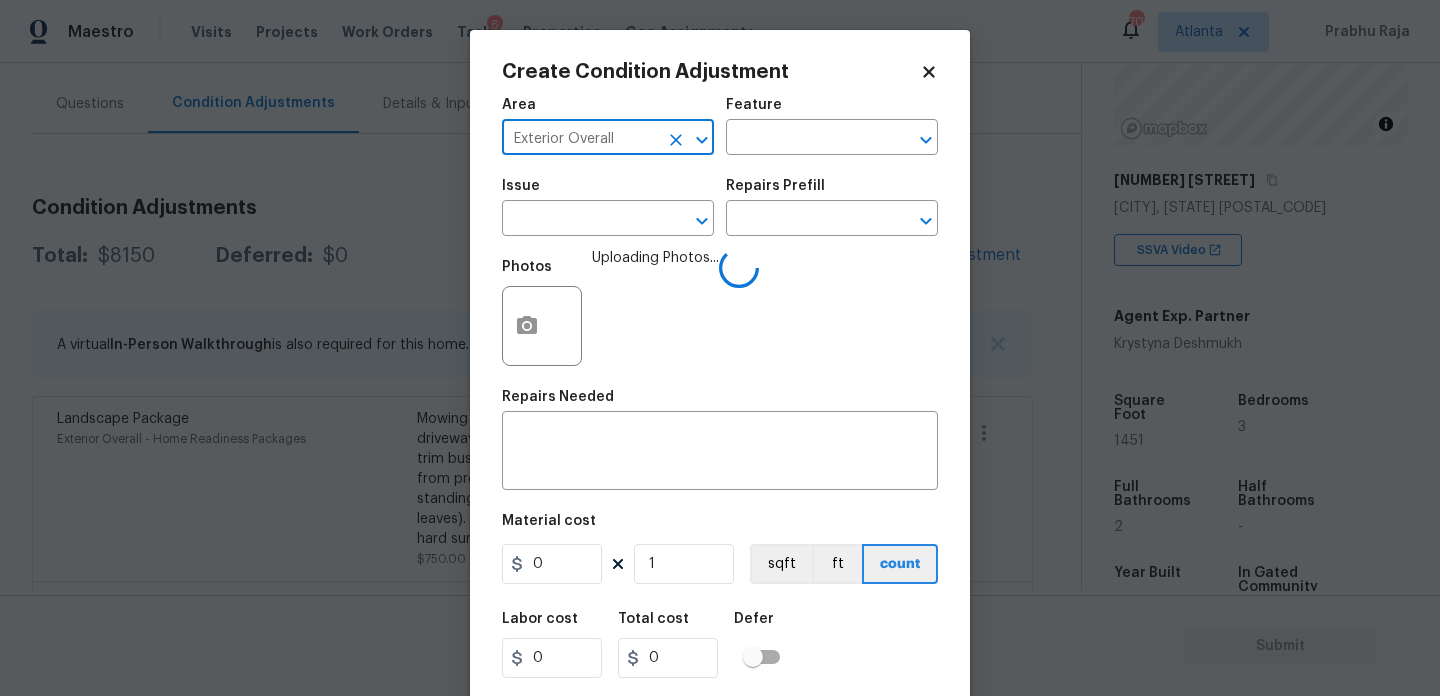 type on "Exterior Overall" 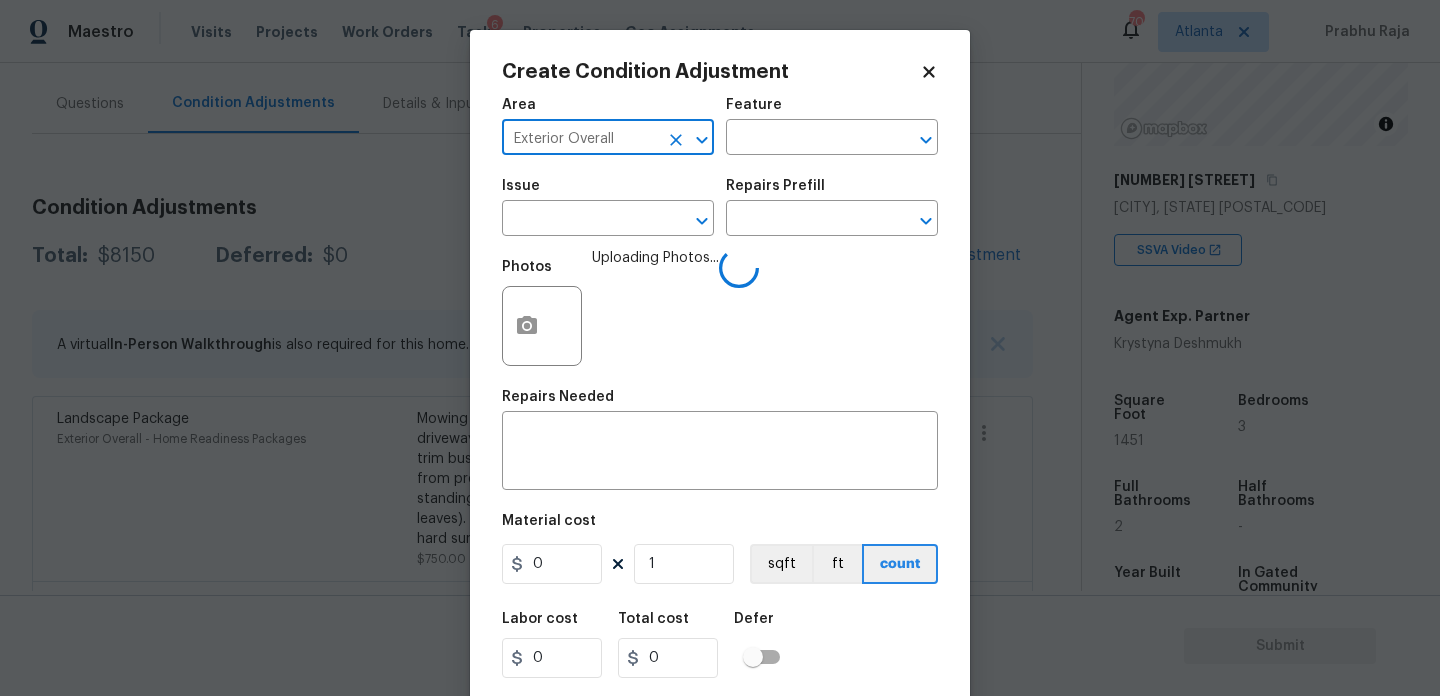 click at bounding box center (580, 220) 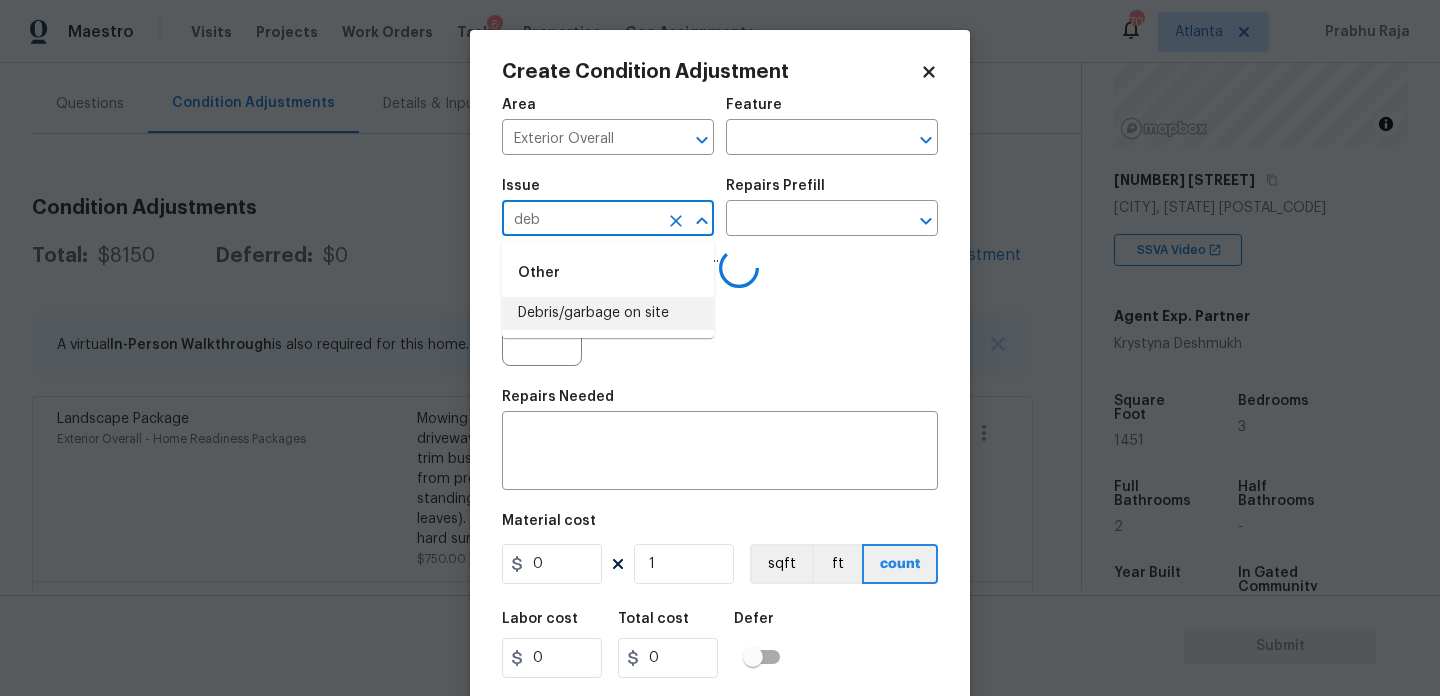 click on "Debris/garbage on site" at bounding box center [608, 313] 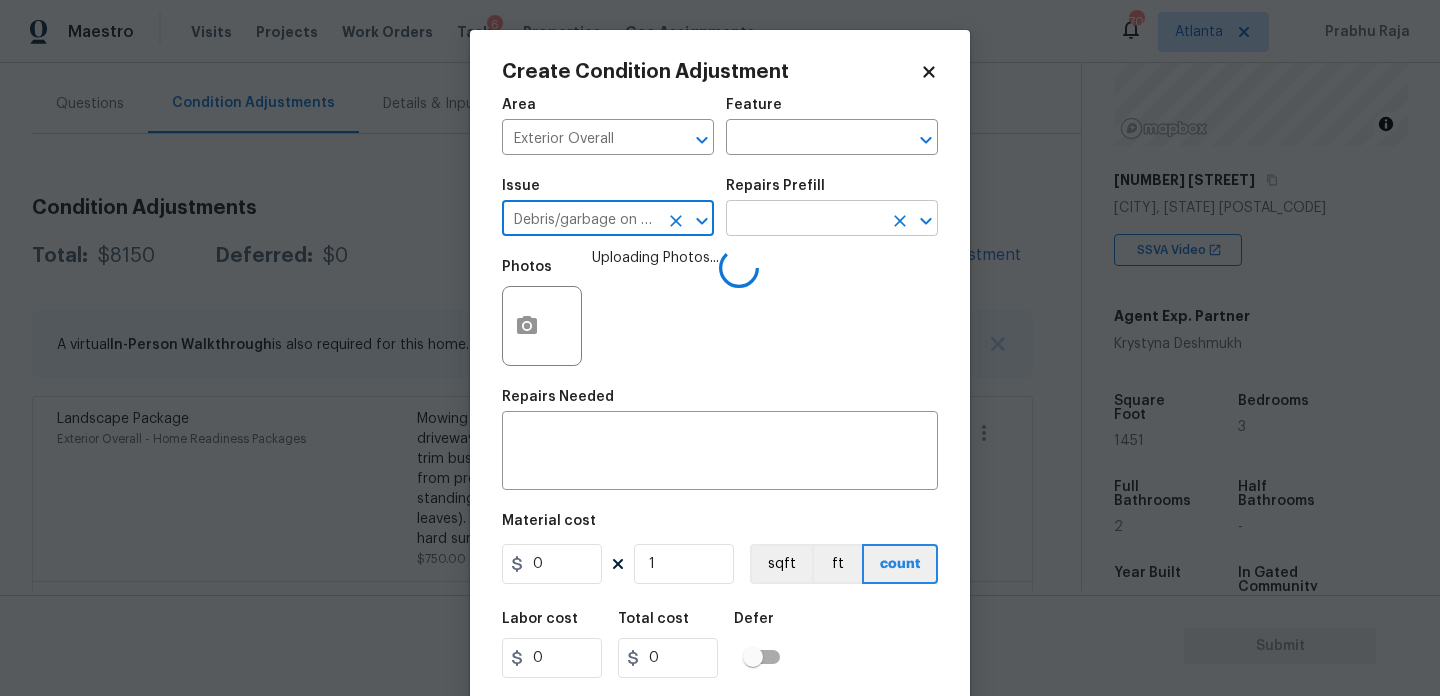 type on "Debris/garbage on site" 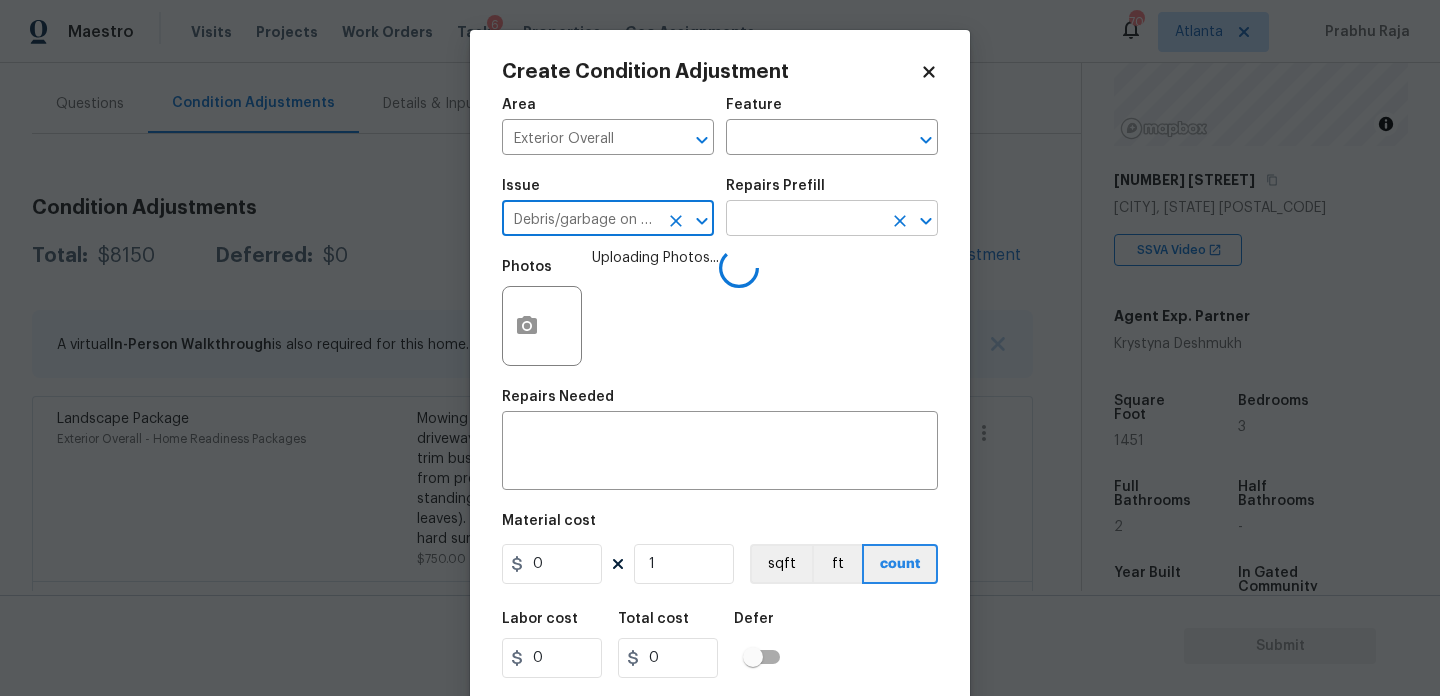 click at bounding box center [804, 220] 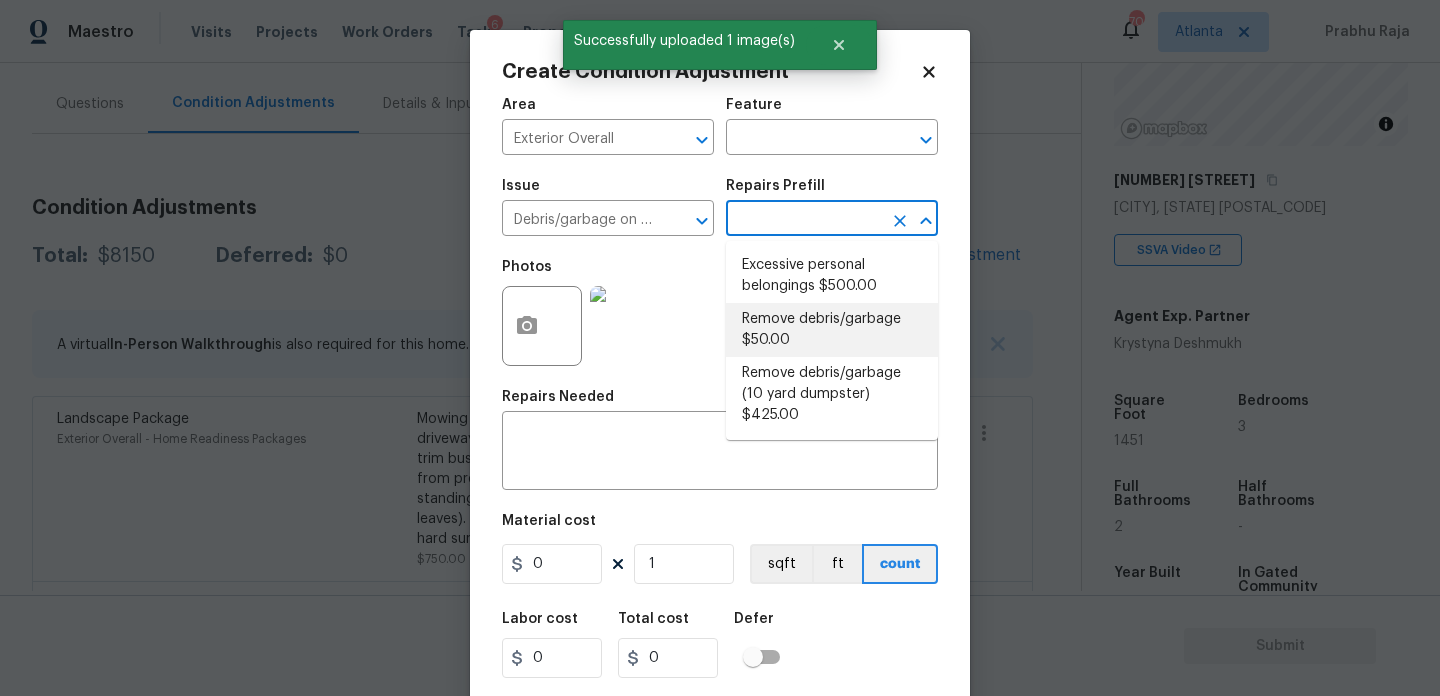 click on "Remove debris/garbage $50.00" at bounding box center (832, 330) 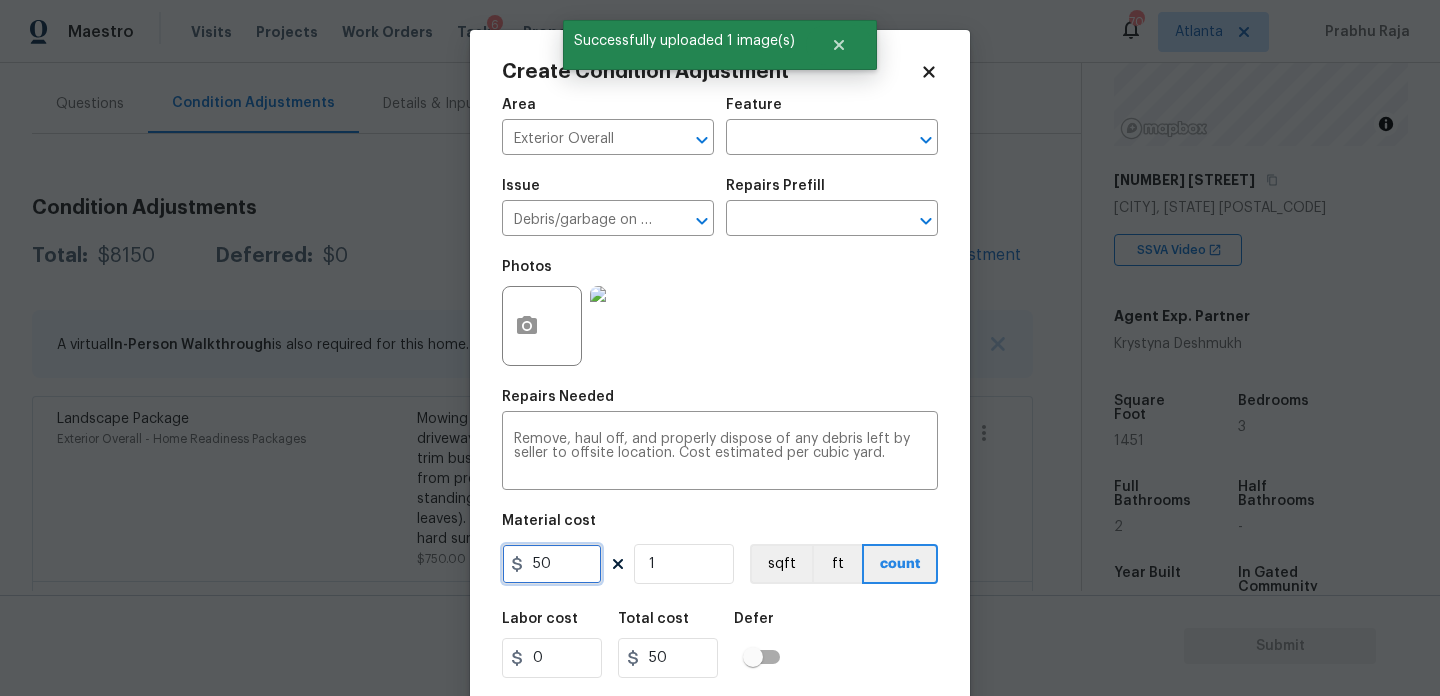 drag, startPoint x: 573, startPoint y: 572, endPoint x: 386, endPoint y: 566, distance: 187.09624 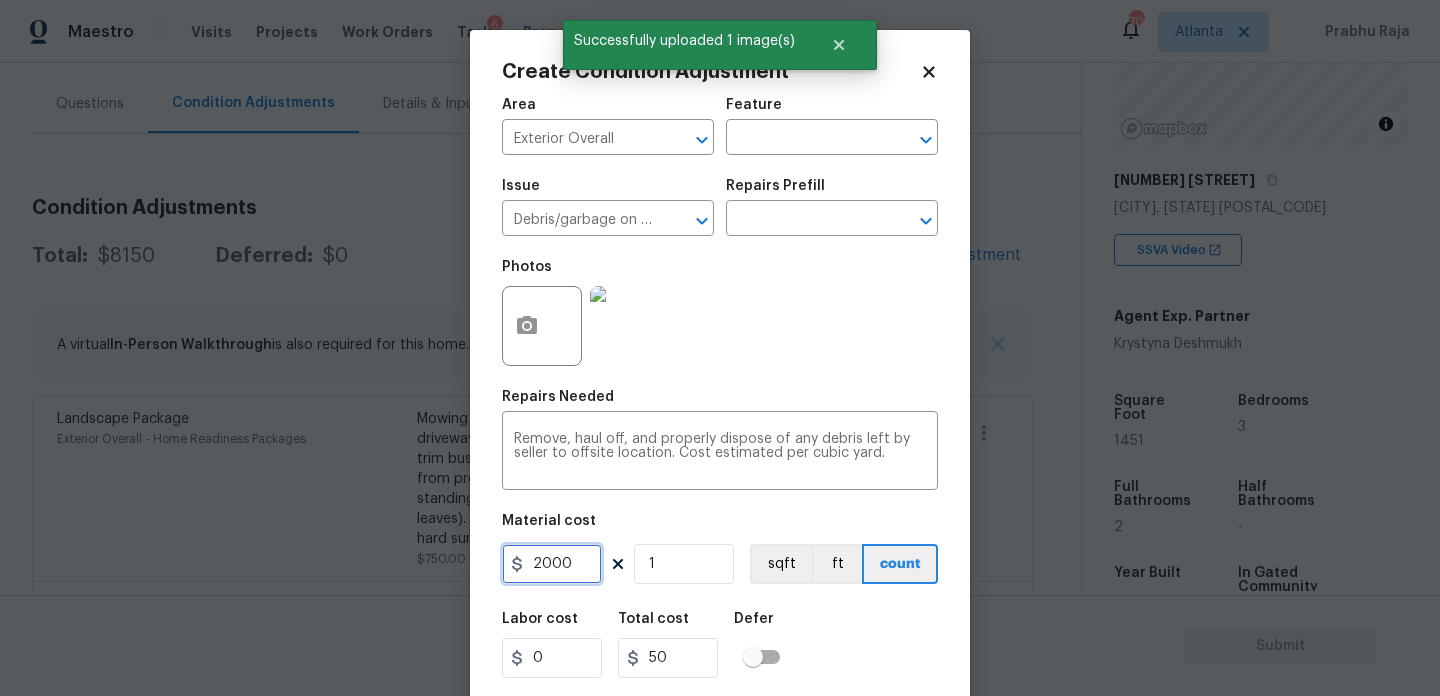 type on "2000" 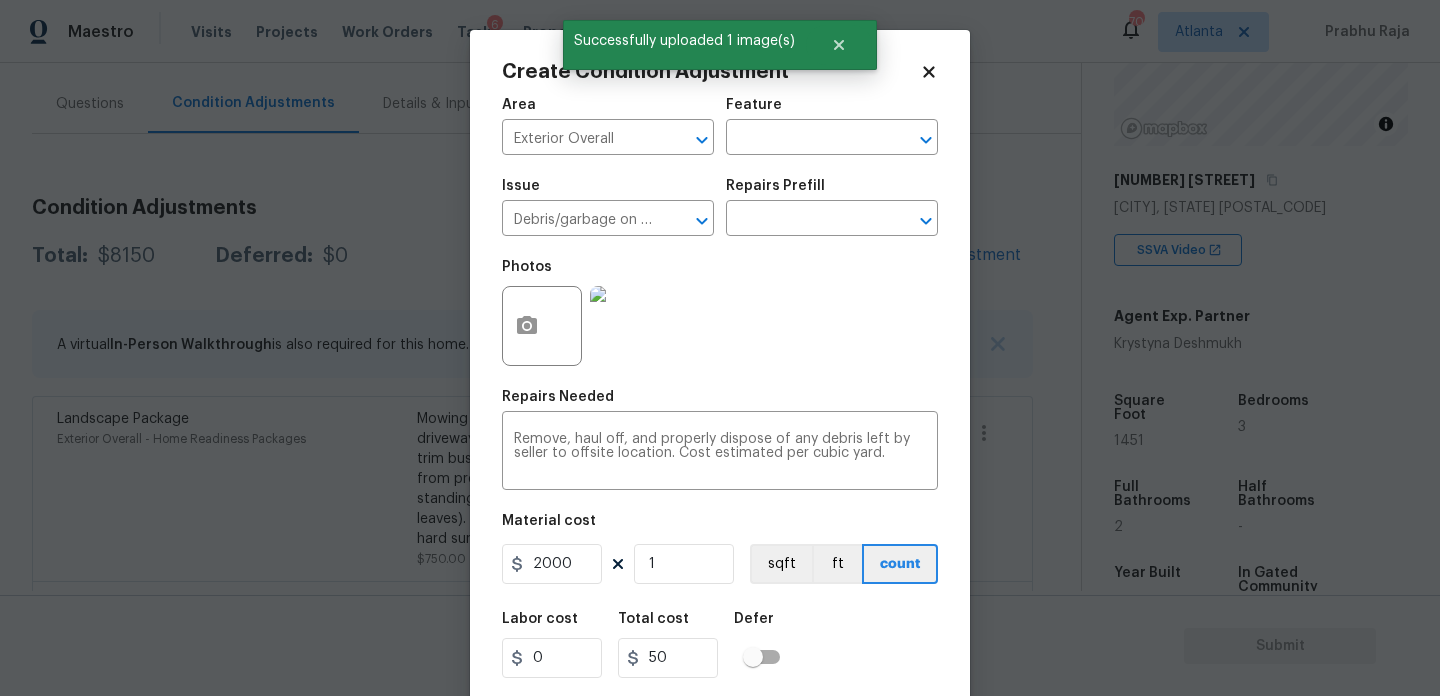 type on "2000" 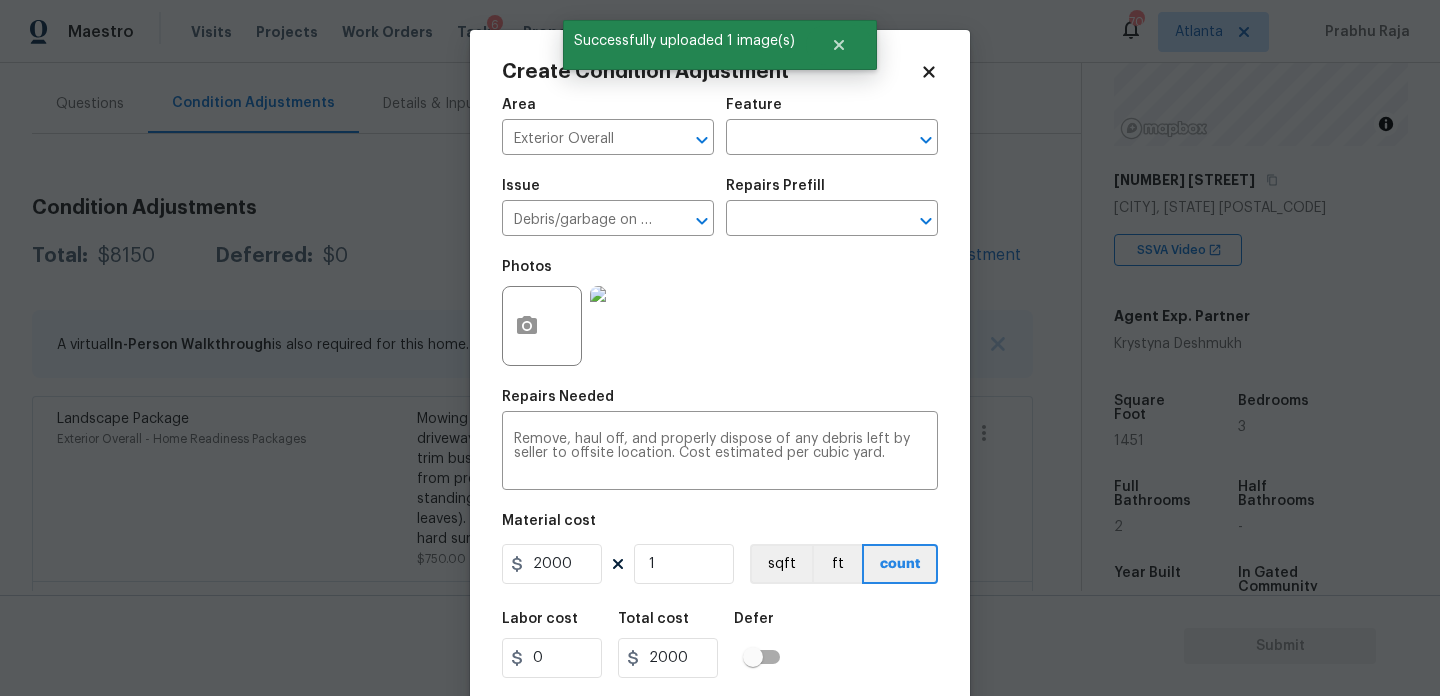 click on "Photos" at bounding box center [720, 313] 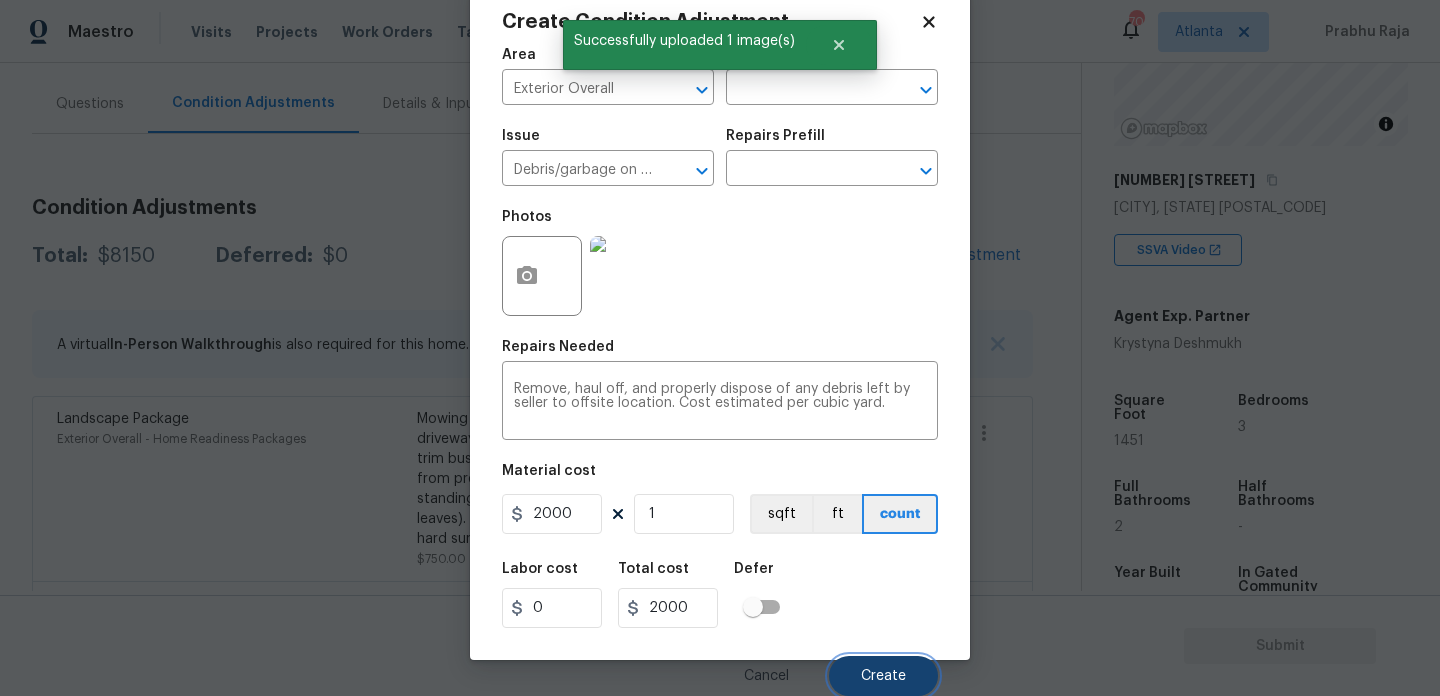 click on "Create" at bounding box center [883, 676] 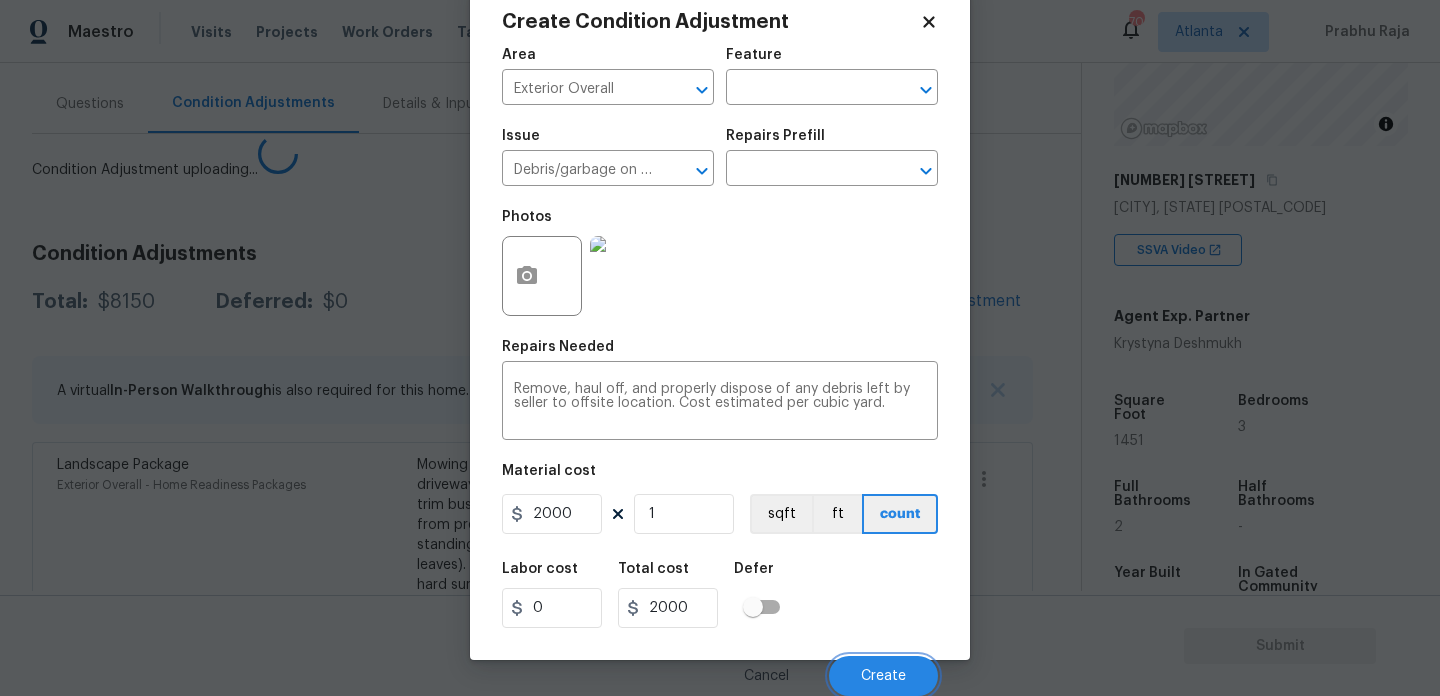 scroll, scrollTop: 44, scrollLeft: 0, axis: vertical 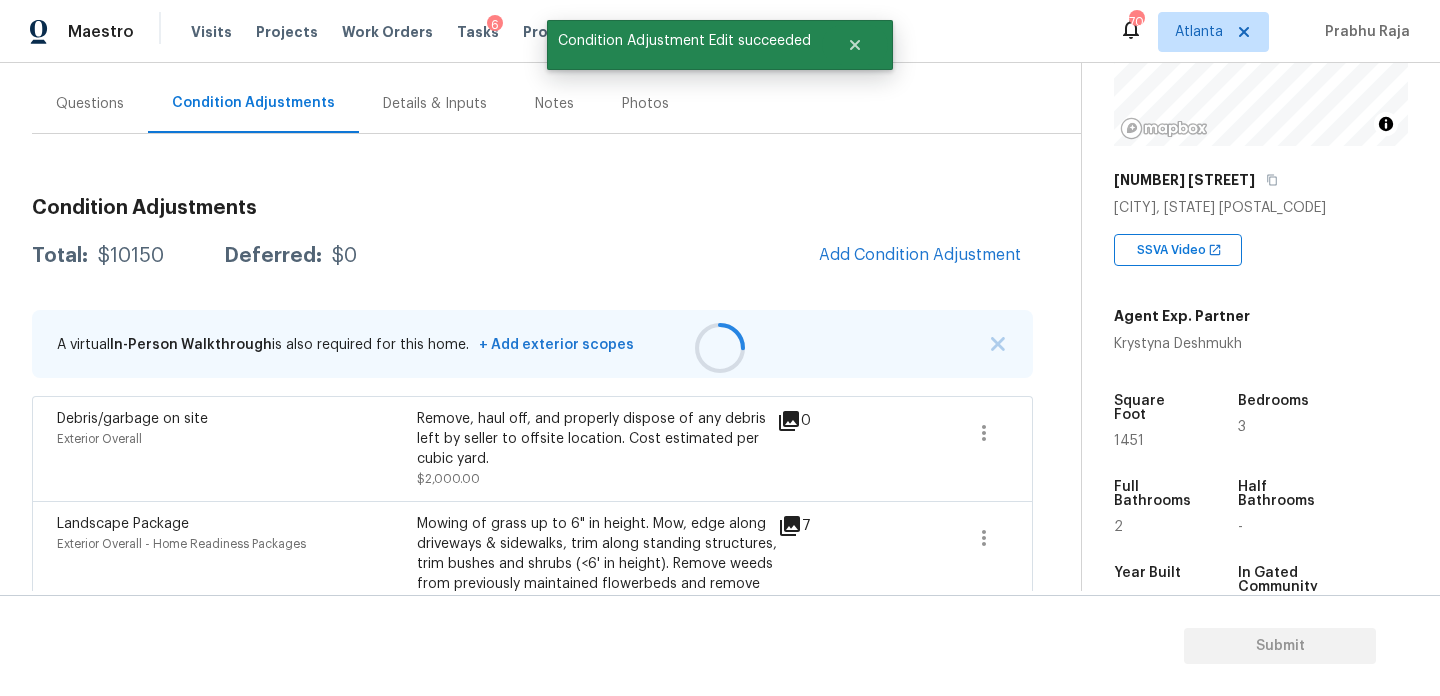 click at bounding box center [720, 348] 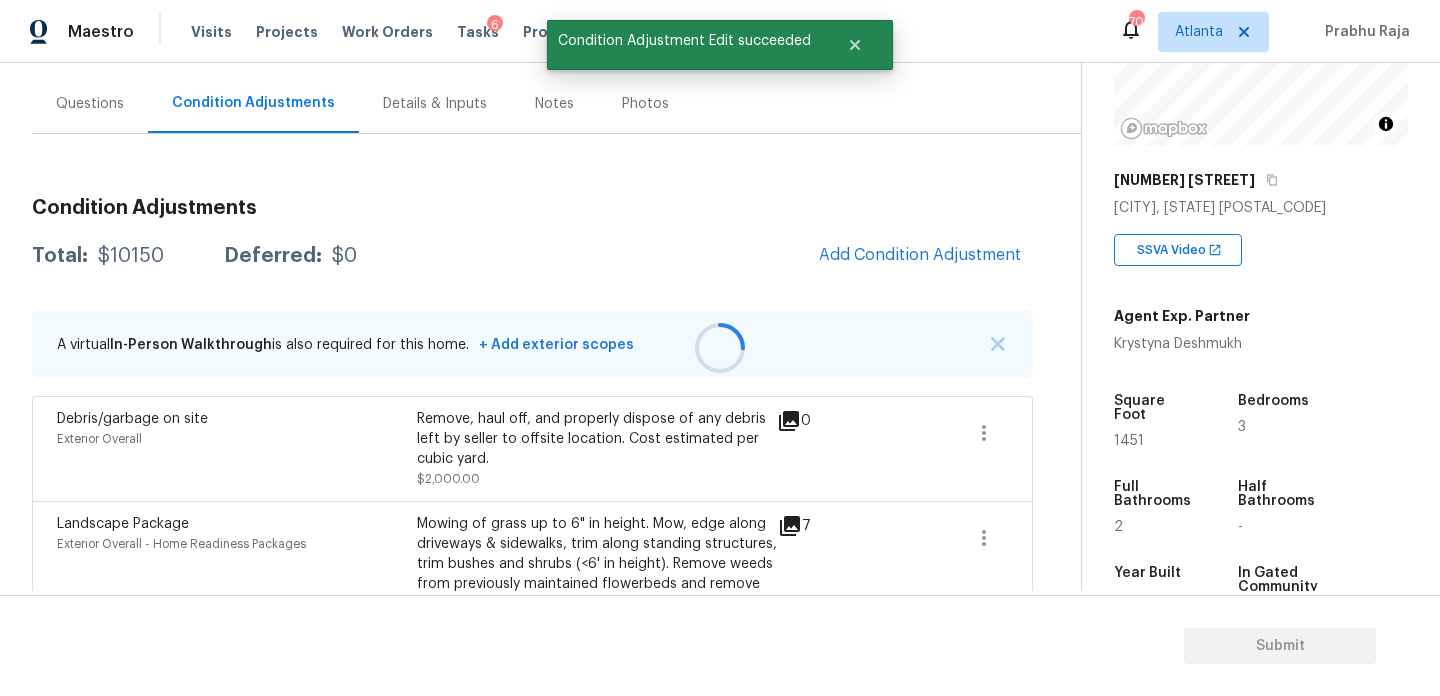 scroll, scrollTop: 0, scrollLeft: 0, axis: both 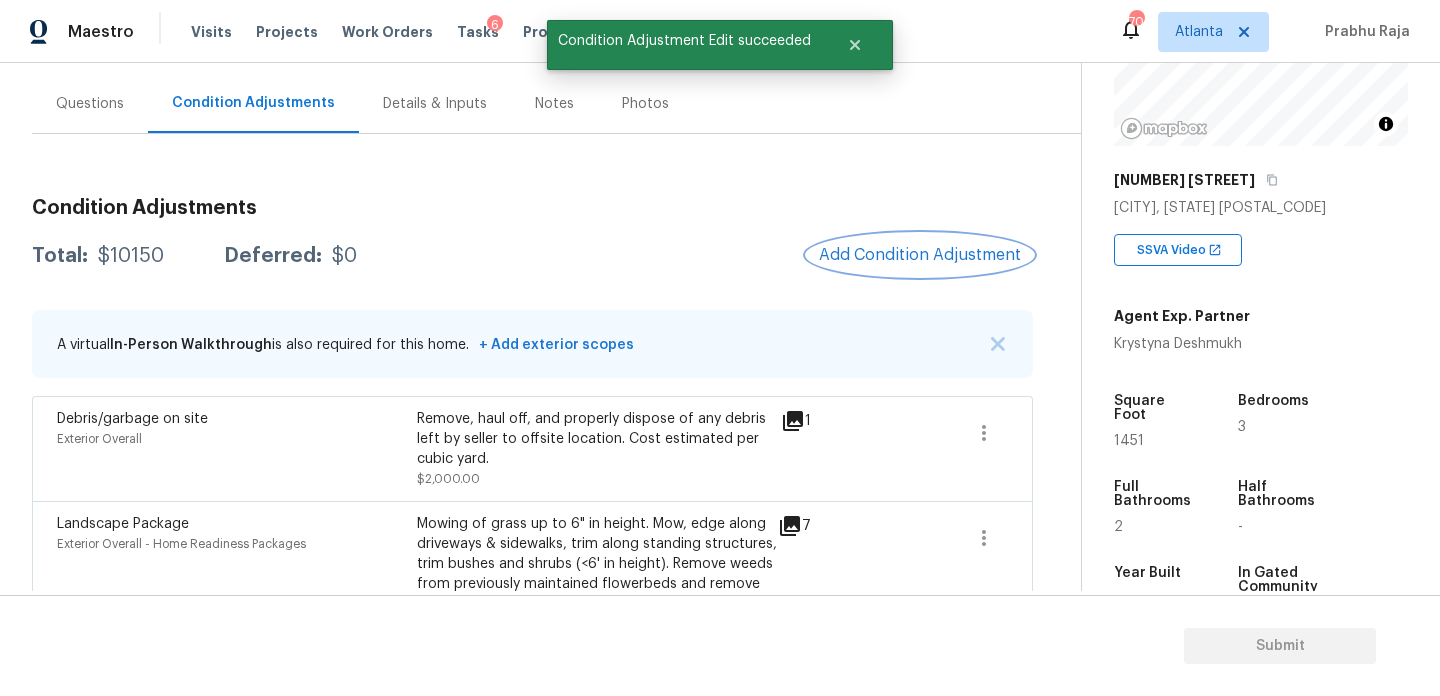 click on "Add Condition Adjustment" at bounding box center (920, 255) 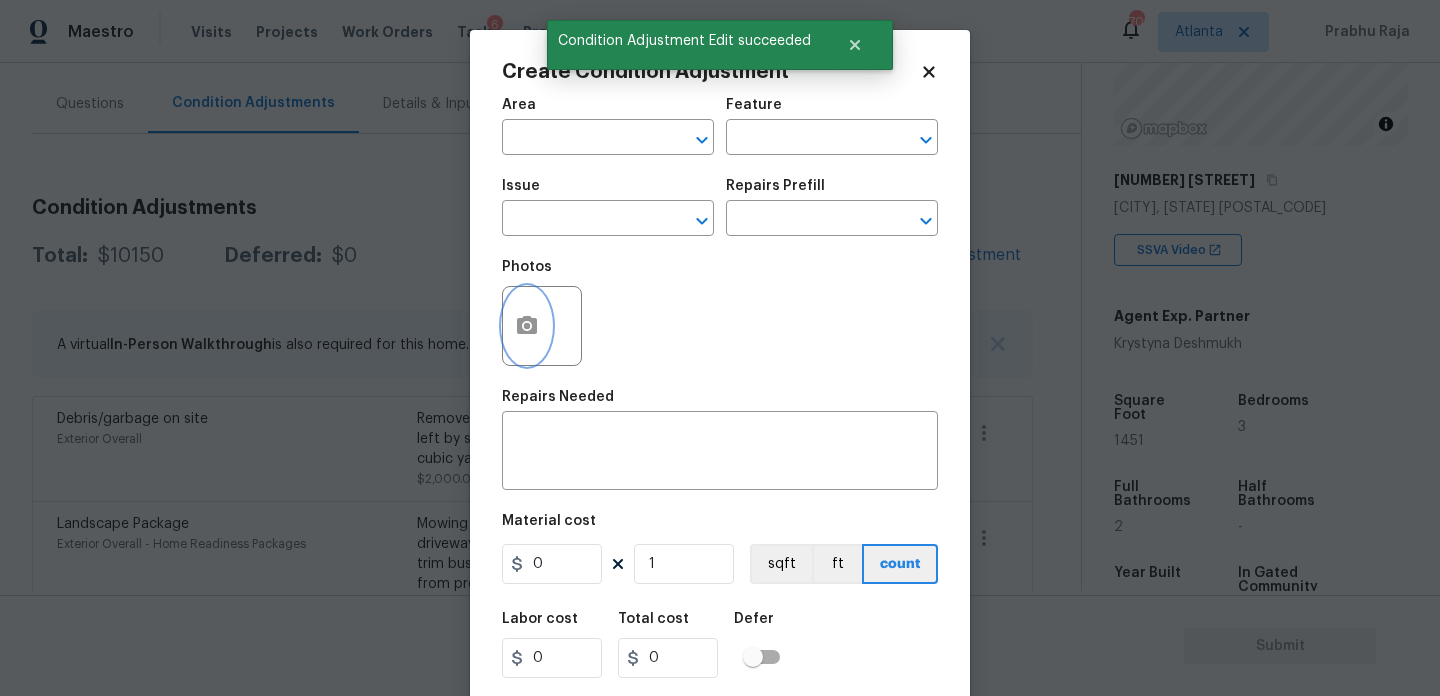 click 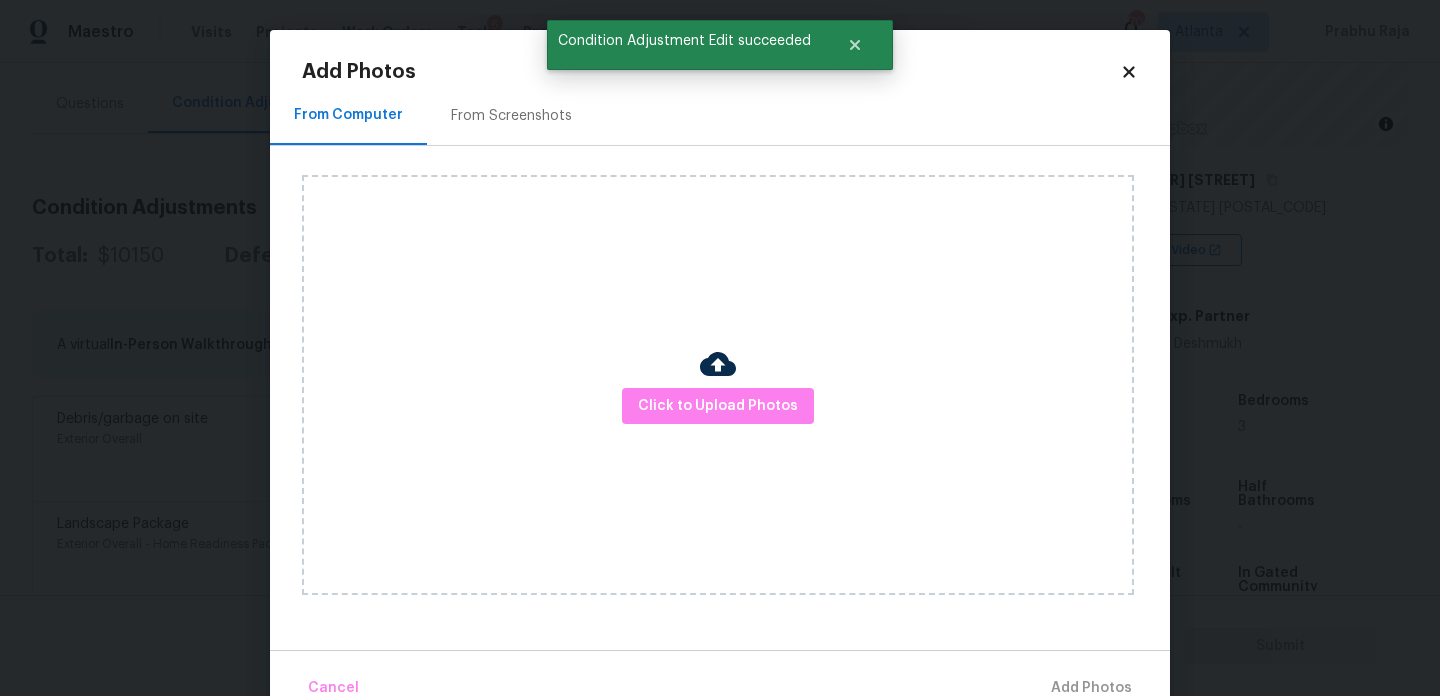 click on "Click to Upload Photos" at bounding box center (718, 385) 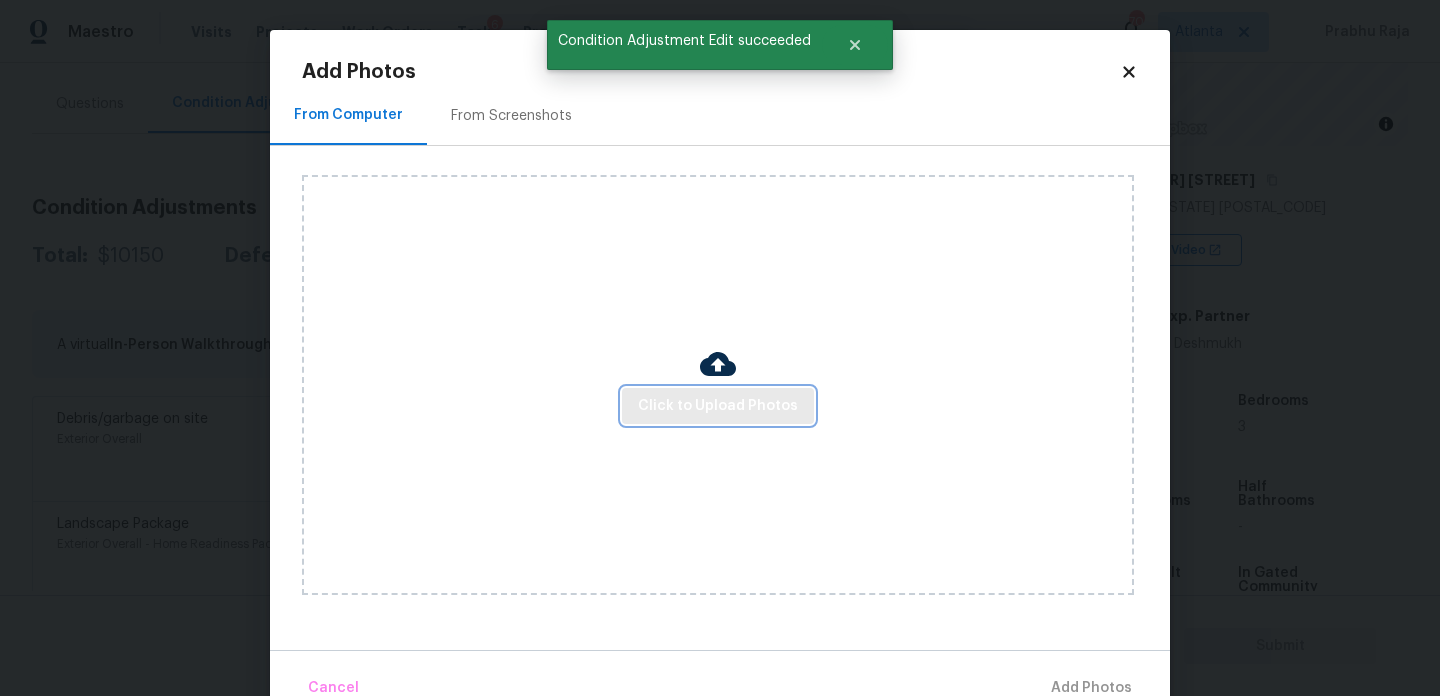 click on "Click to Upload Photos" at bounding box center (718, 406) 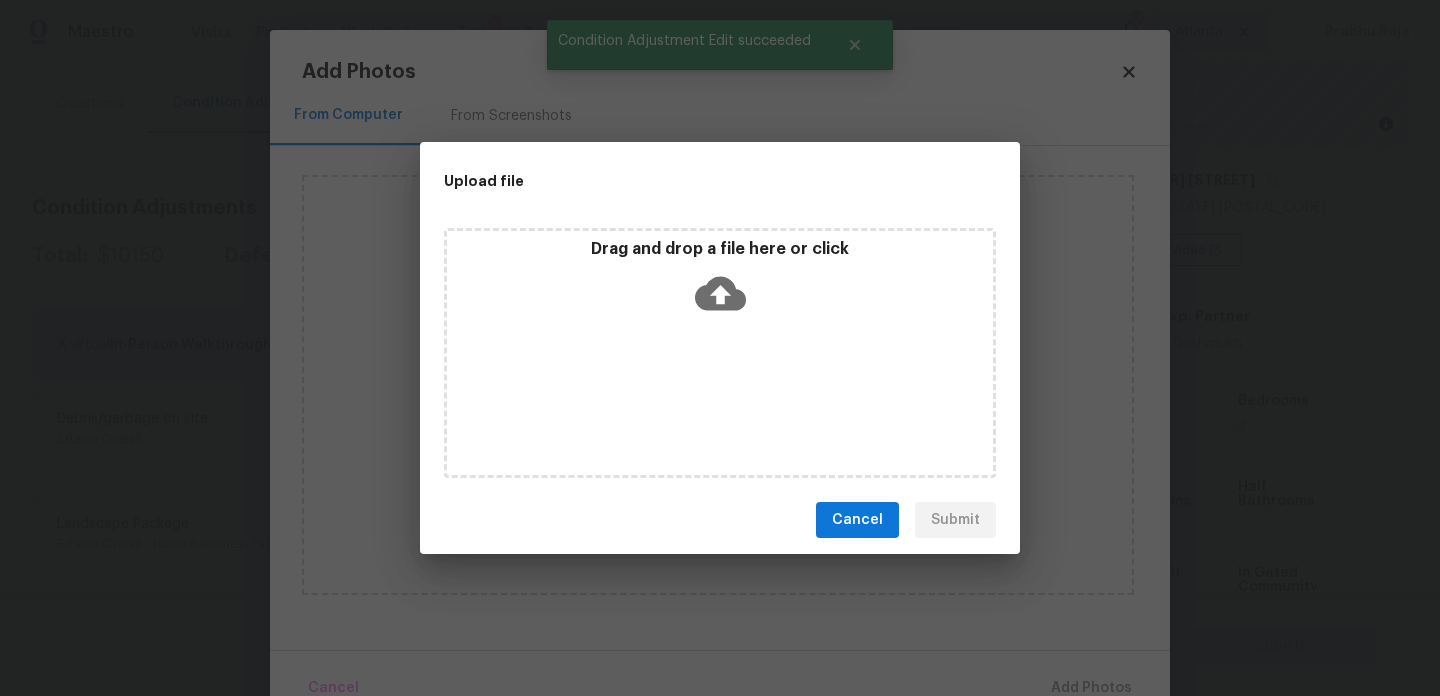 click on "Drag and drop a file here or click" at bounding box center [720, 353] 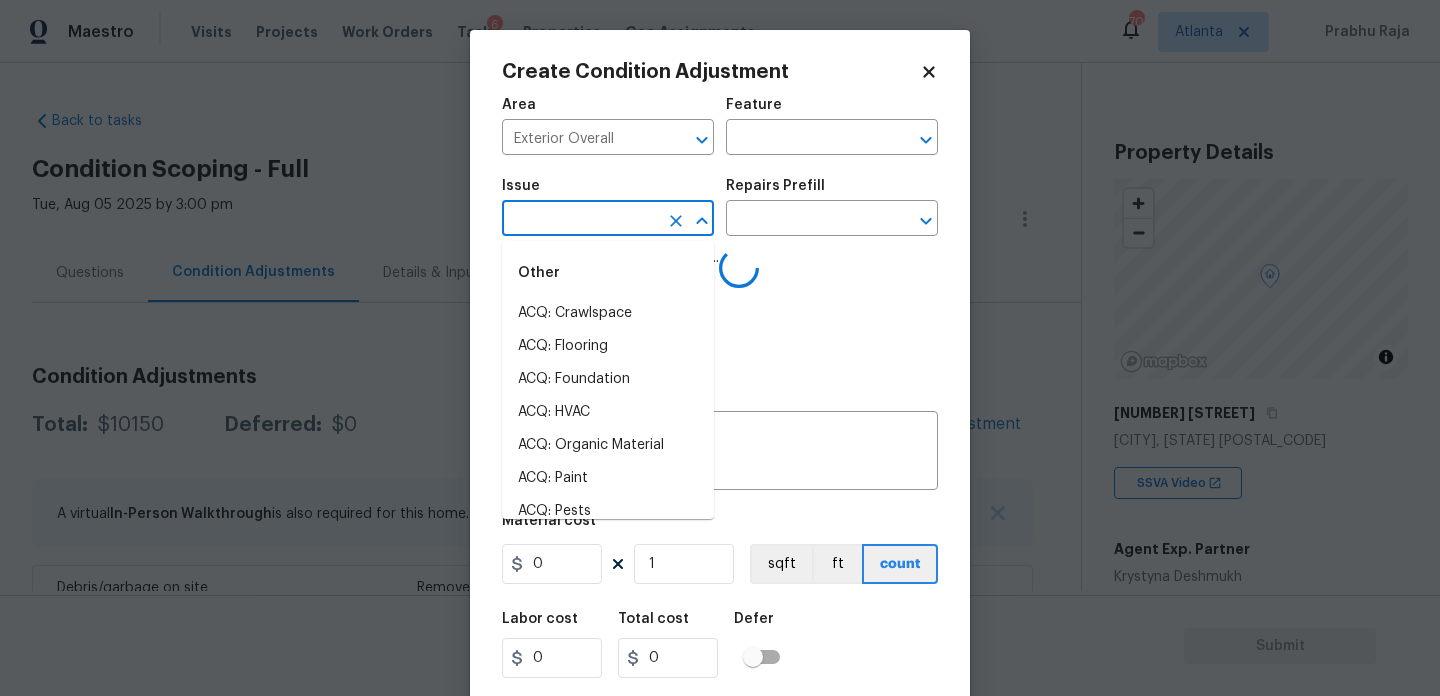 scroll, scrollTop: 0, scrollLeft: 0, axis: both 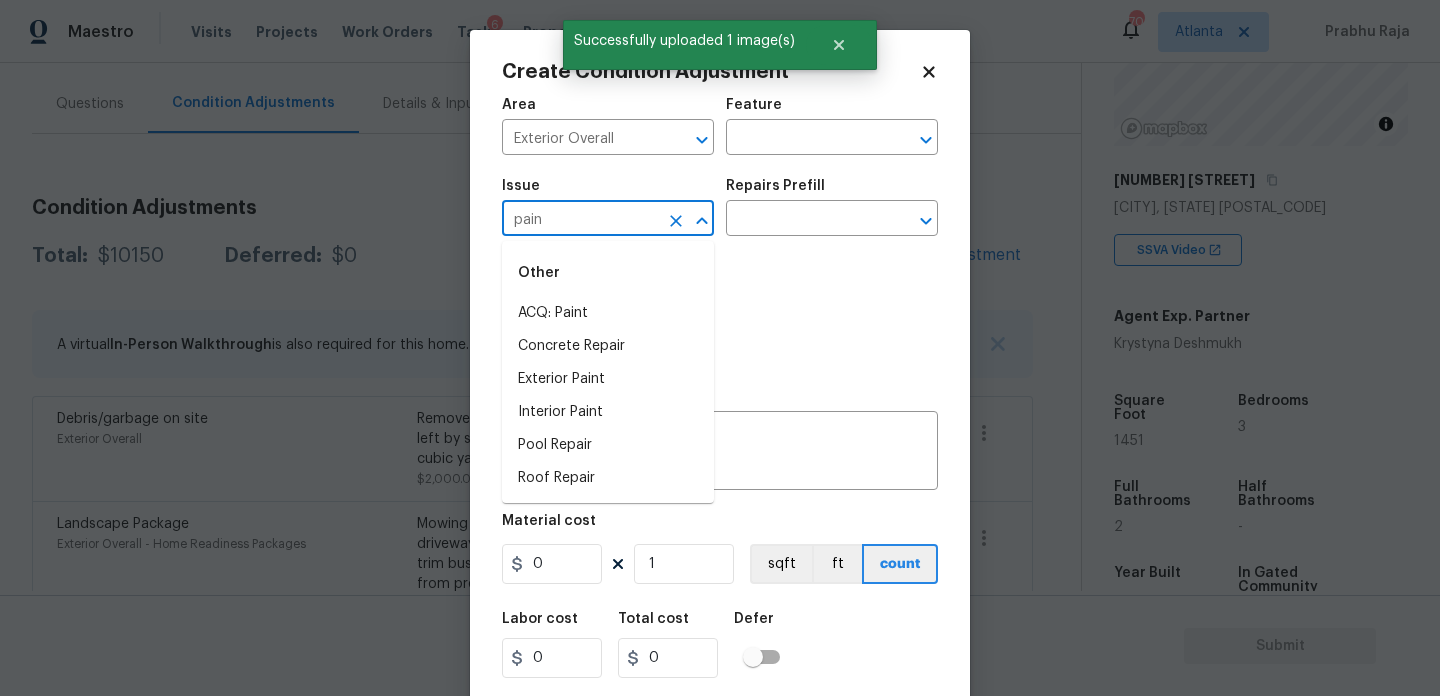 type on "paint" 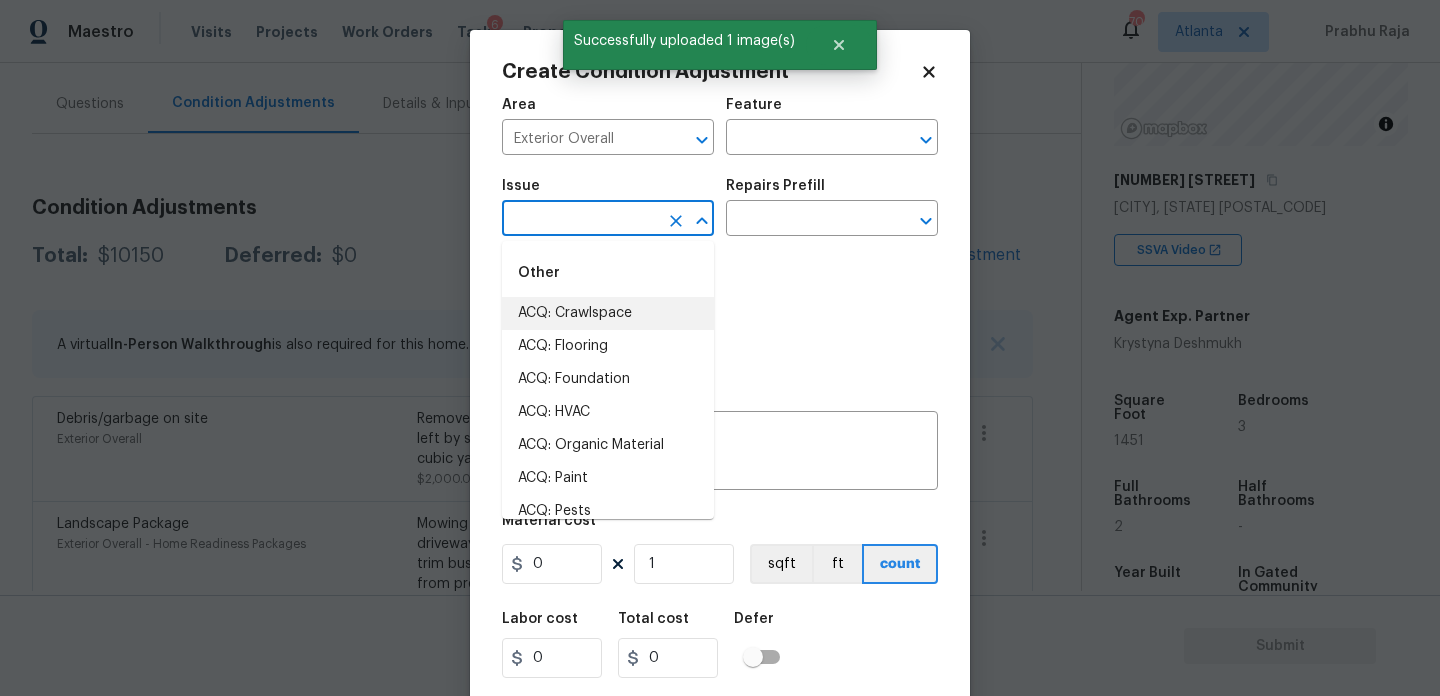 click at bounding box center [580, 220] 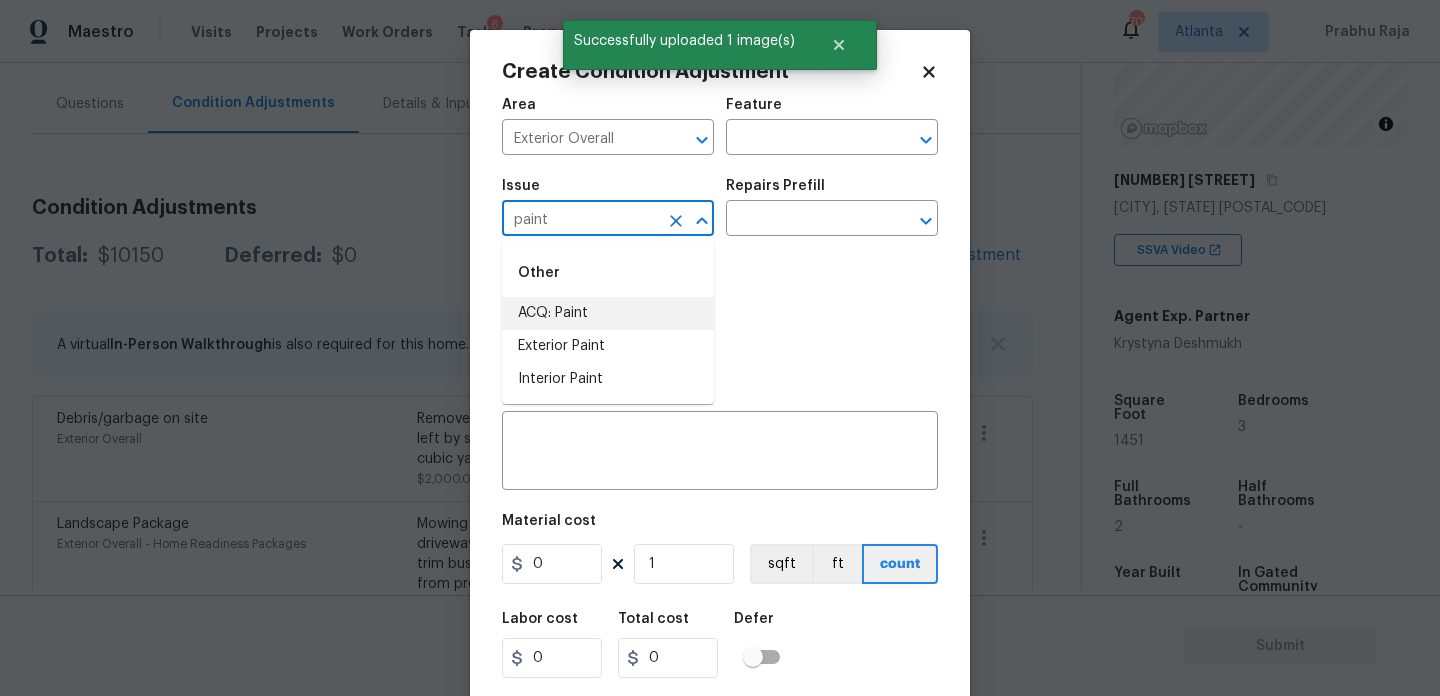 click on "ACQ: Paint" at bounding box center [608, 313] 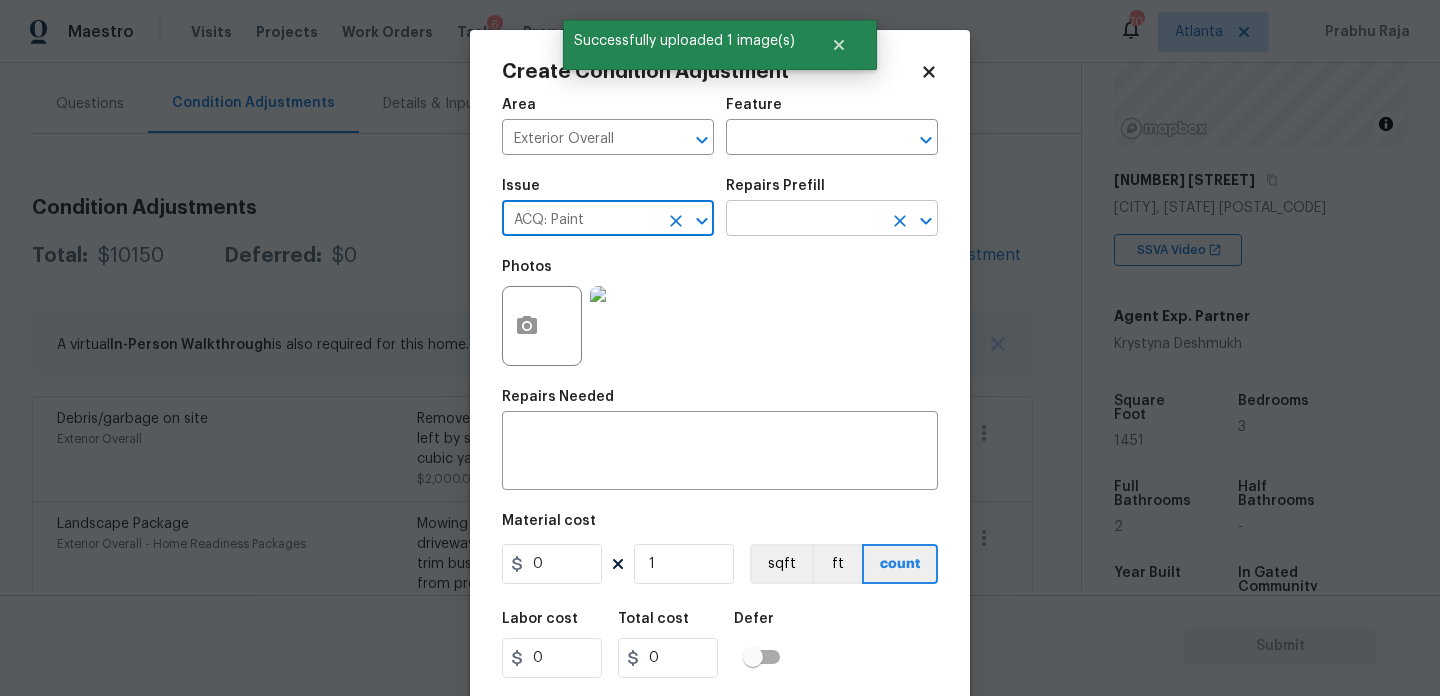 type on "ACQ: Paint" 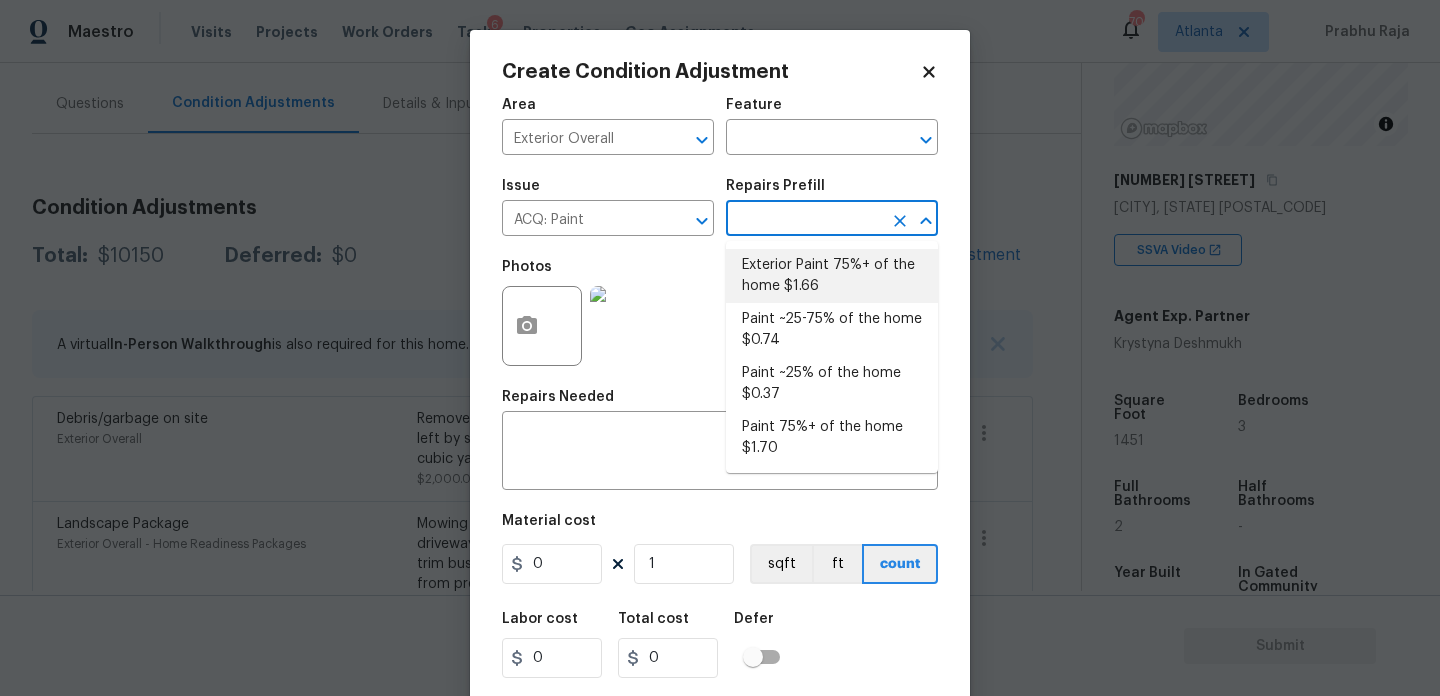 click on "Exterior Paint 75%+ of the home $1.66" at bounding box center (832, 276) 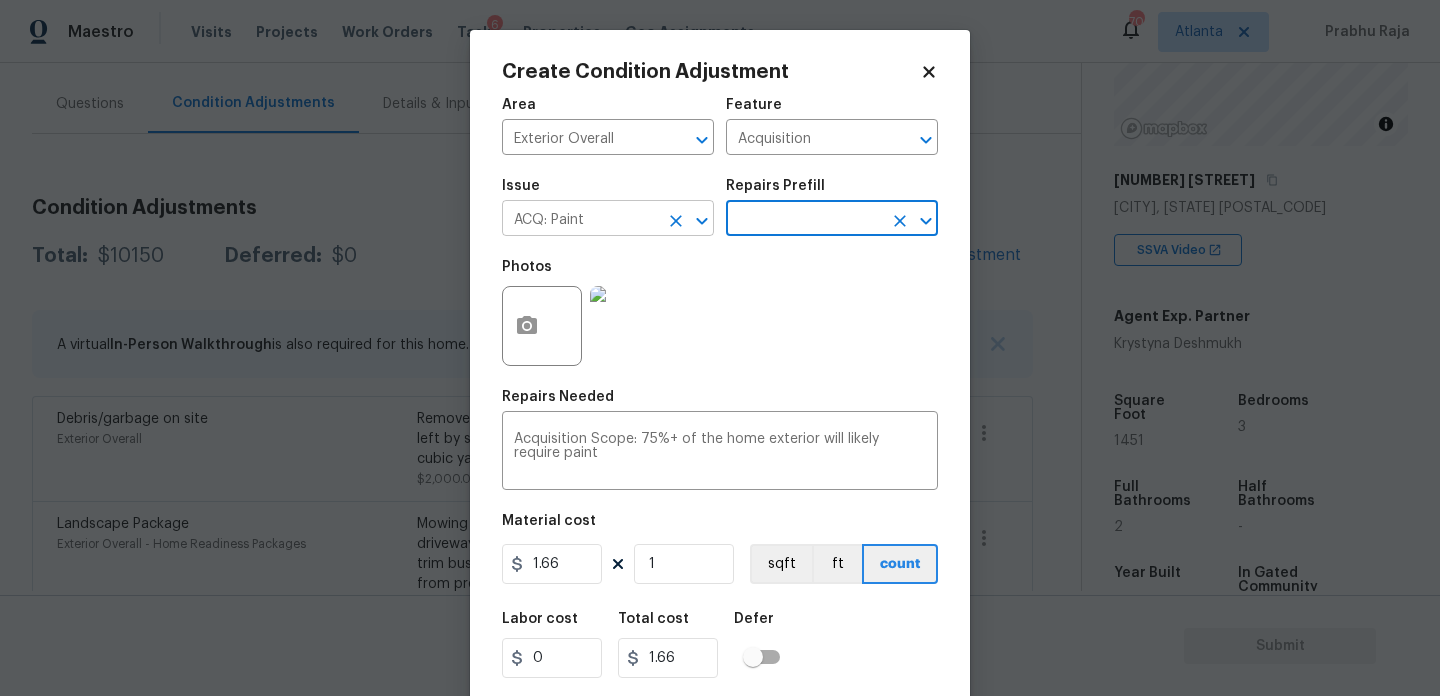 click 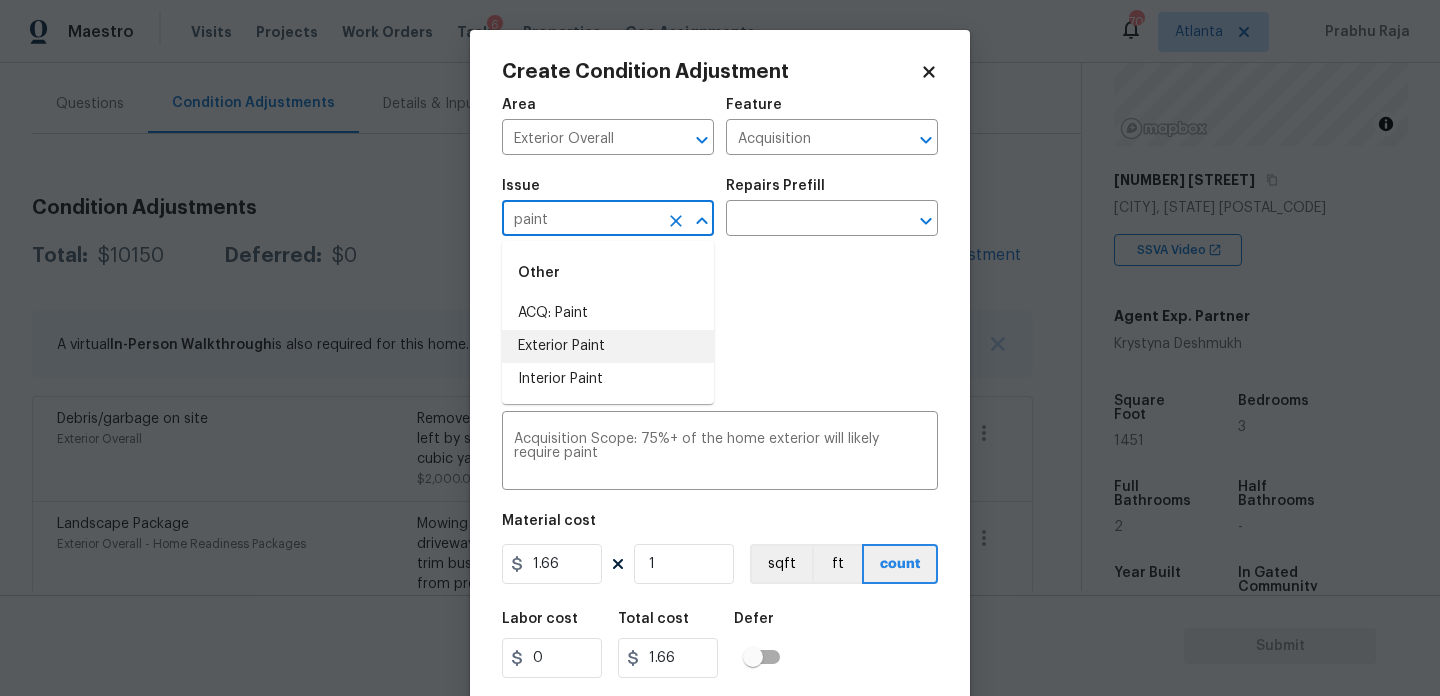 click on "Exterior Paint" at bounding box center (608, 346) 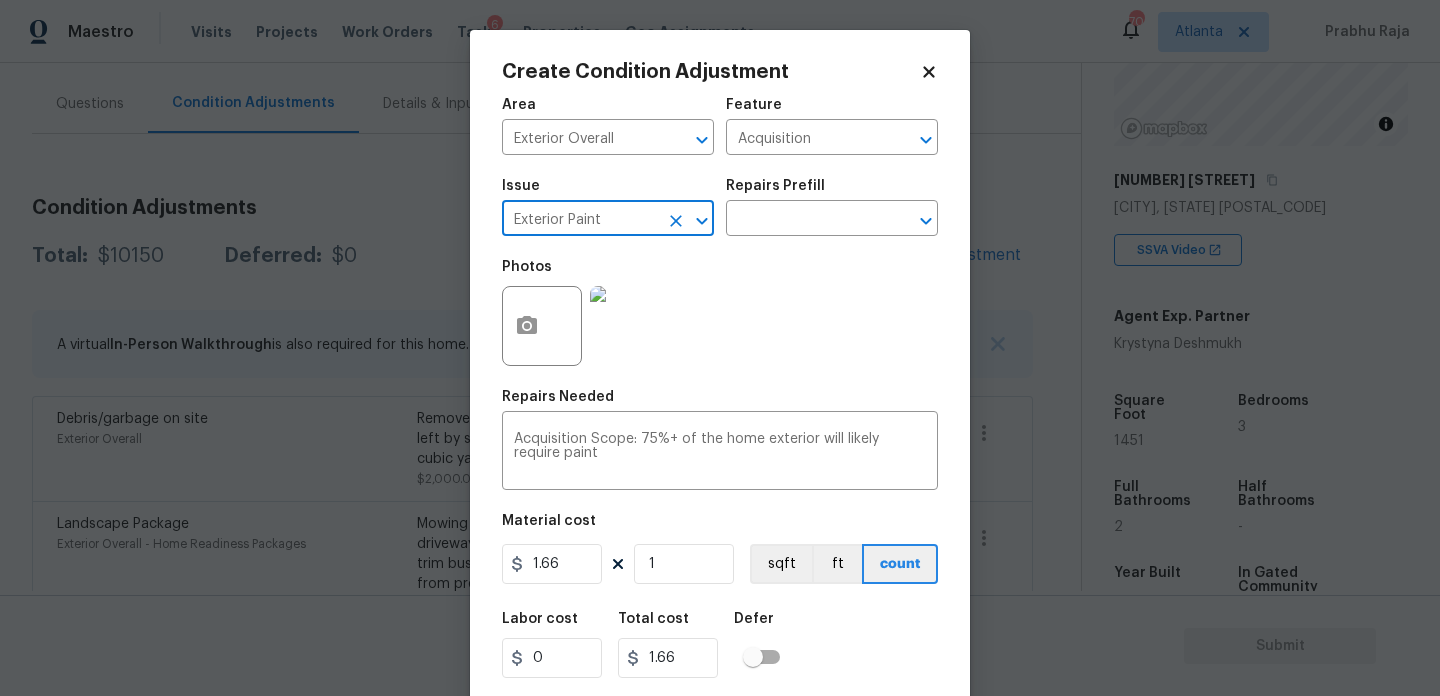 type on "Exterior Paint" 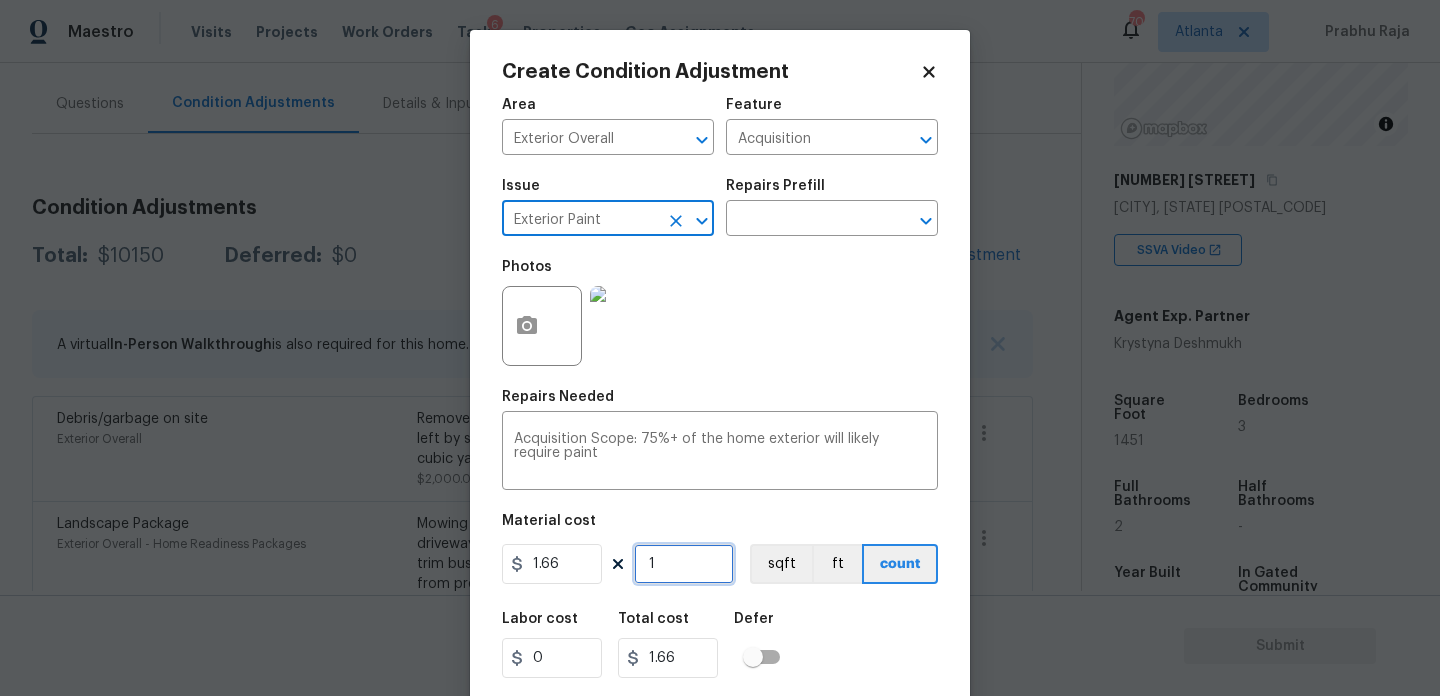 click on "1" at bounding box center (684, 564) 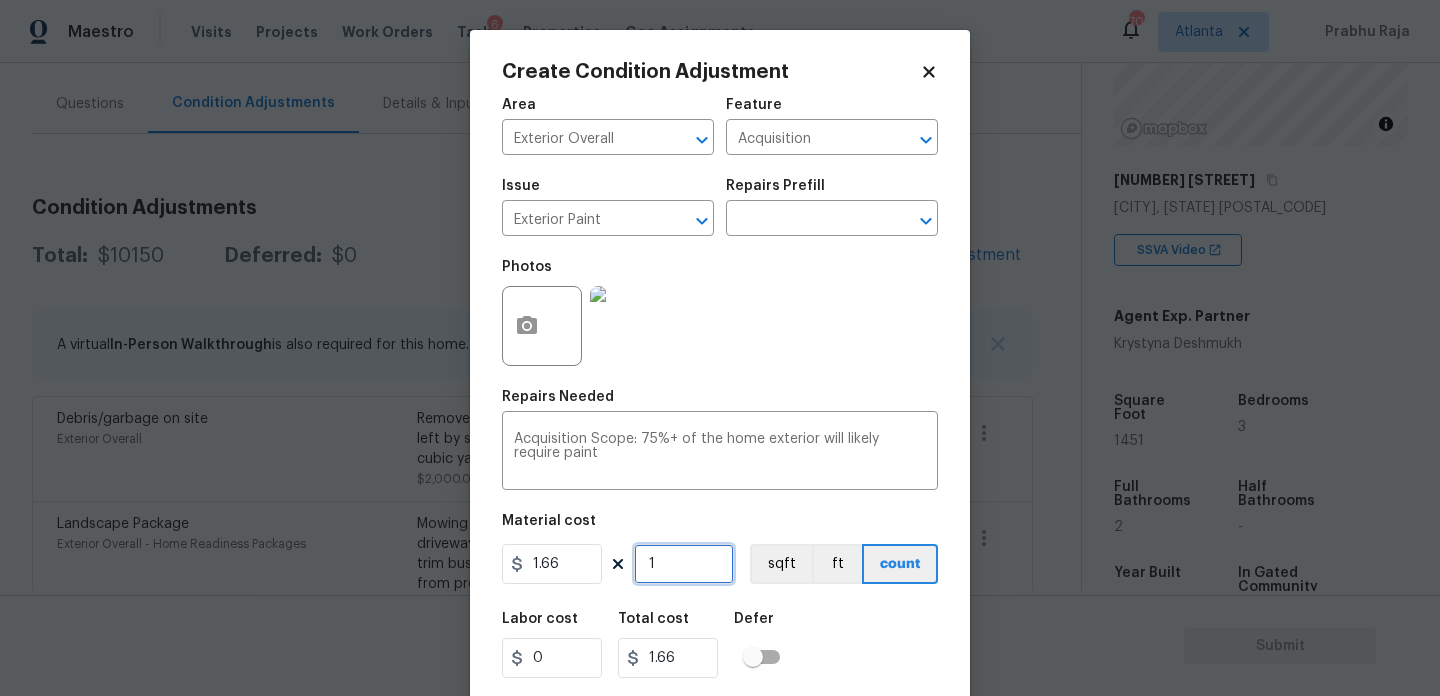 type on "0" 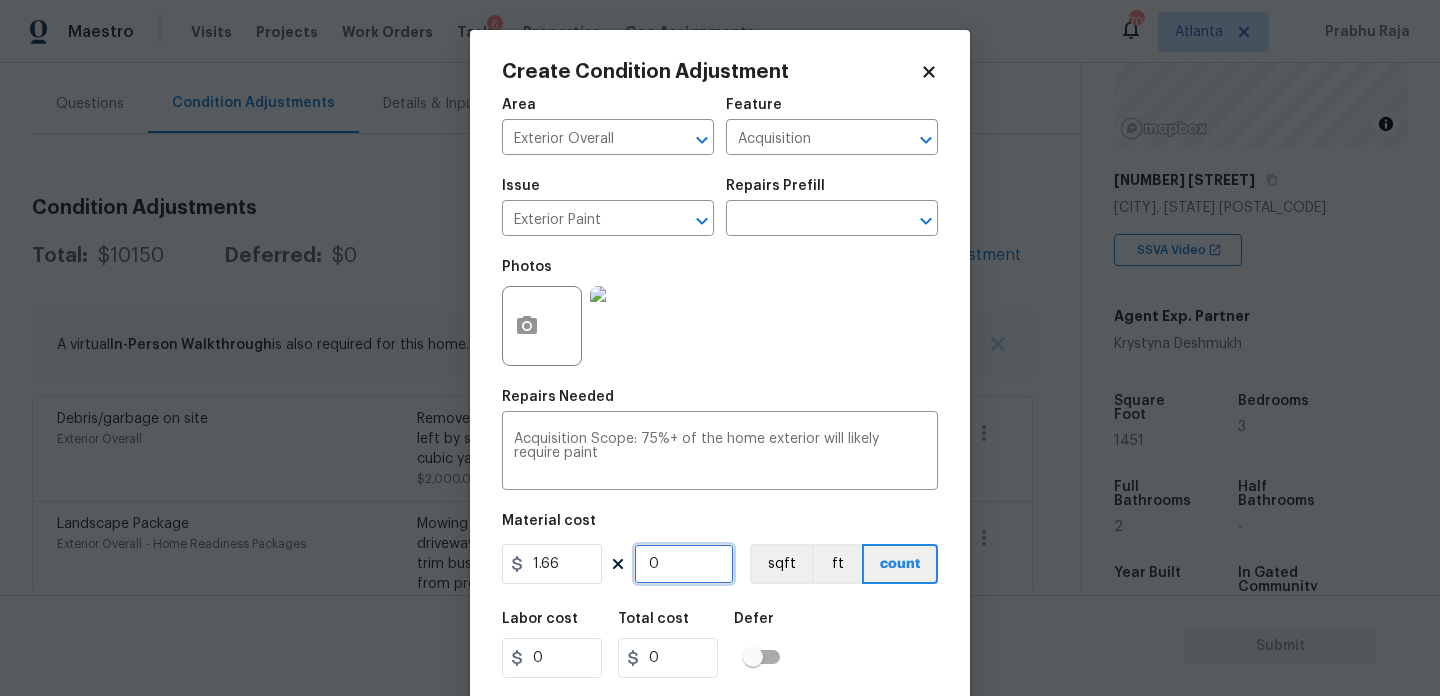 paste on "1451" 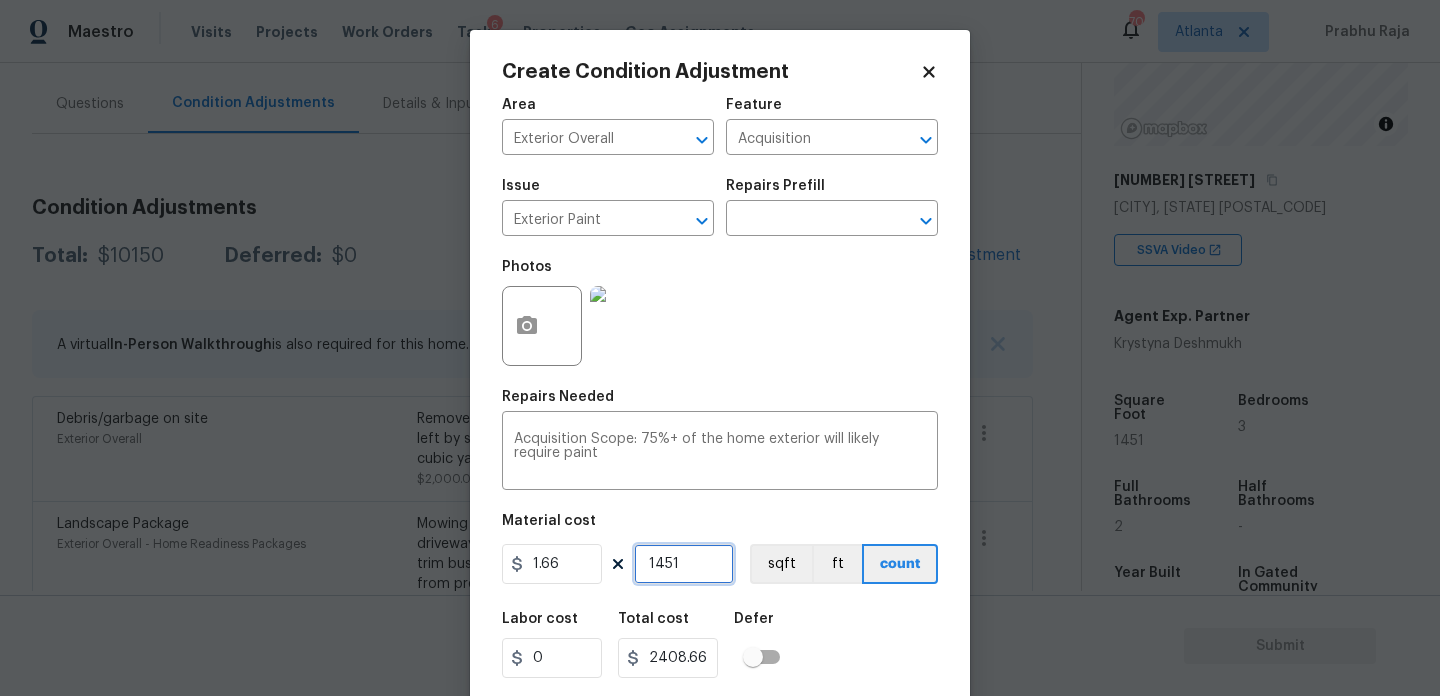 scroll, scrollTop: 51, scrollLeft: 0, axis: vertical 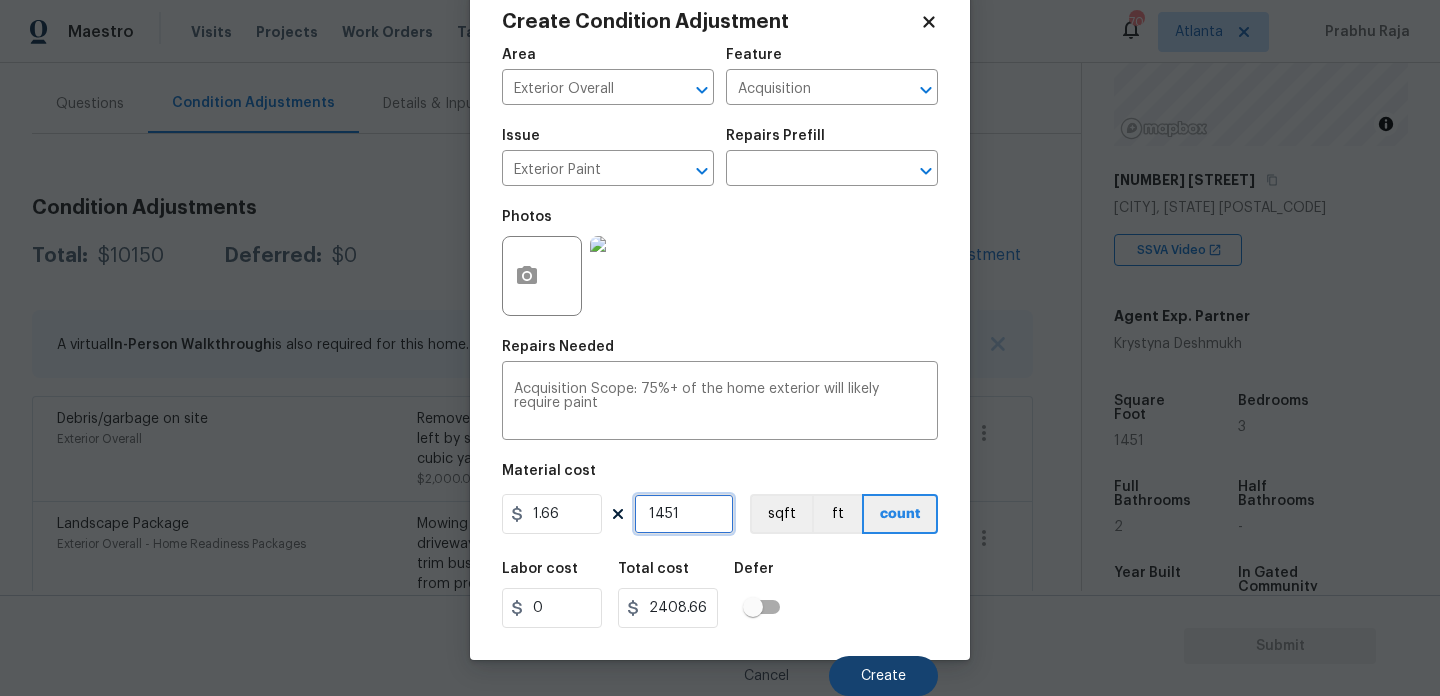 type on "1451" 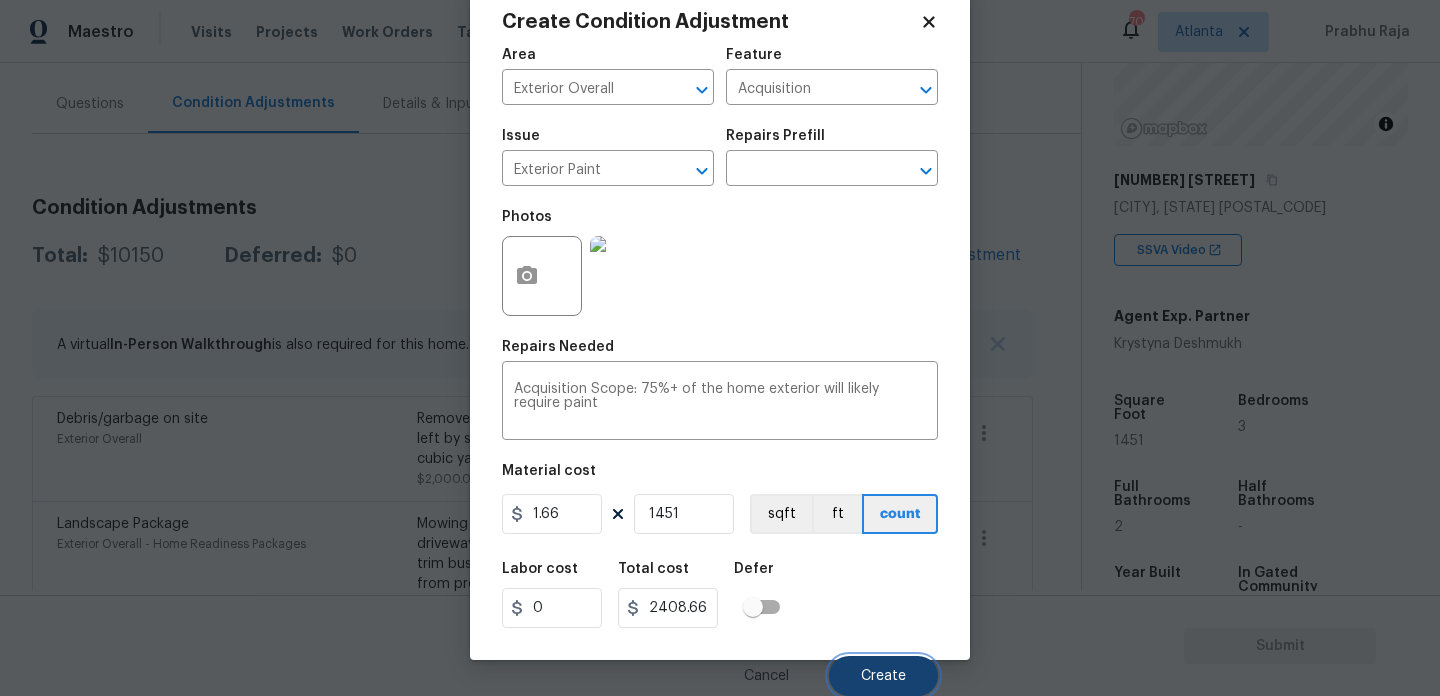 click on "Create" at bounding box center [883, 676] 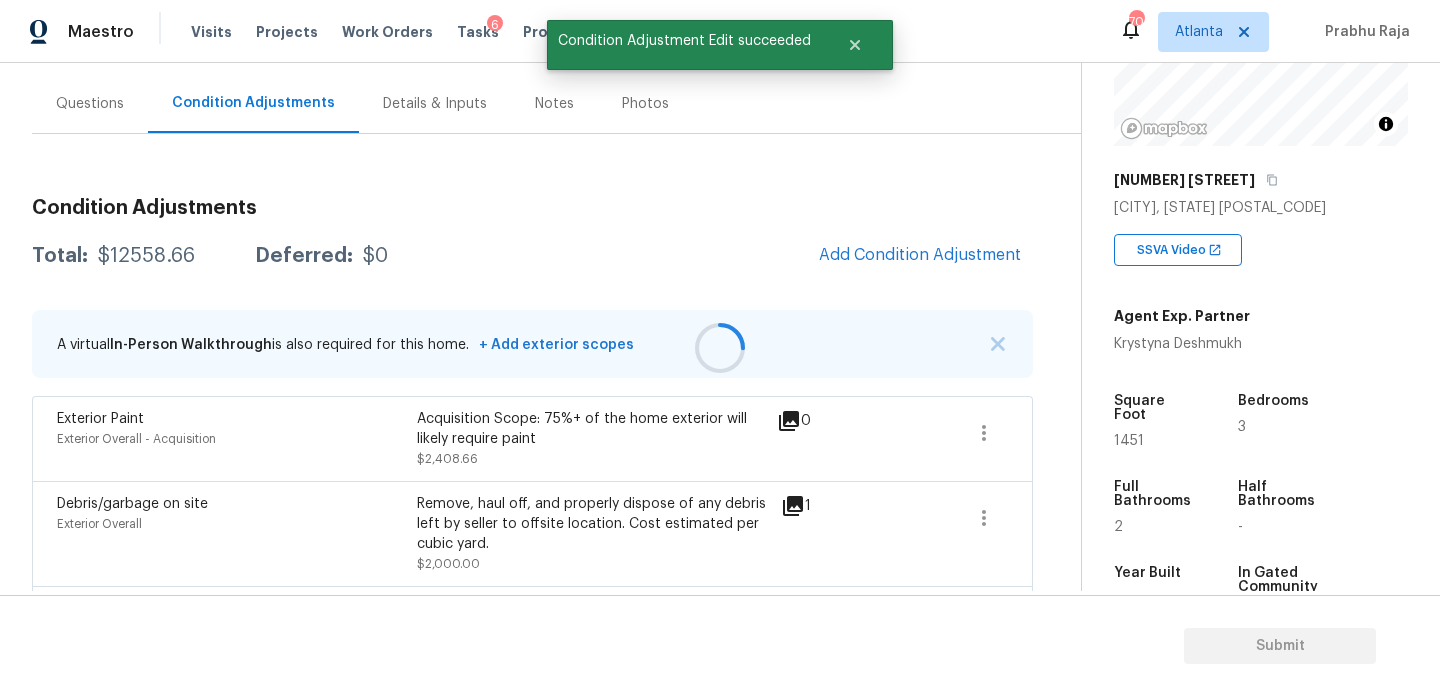 scroll, scrollTop: 44, scrollLeft: 0, axis: vertical 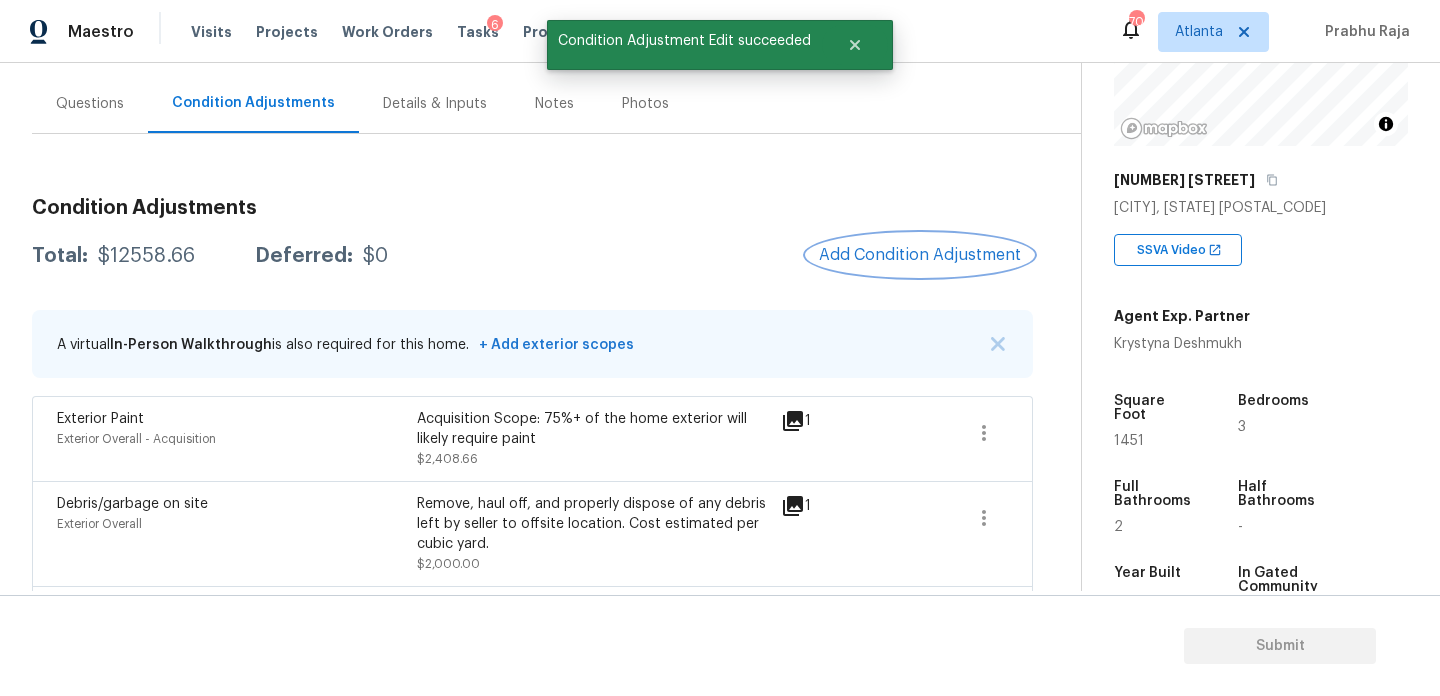 click on "Add Condition Adjustment" at bounding box center [920, 255] 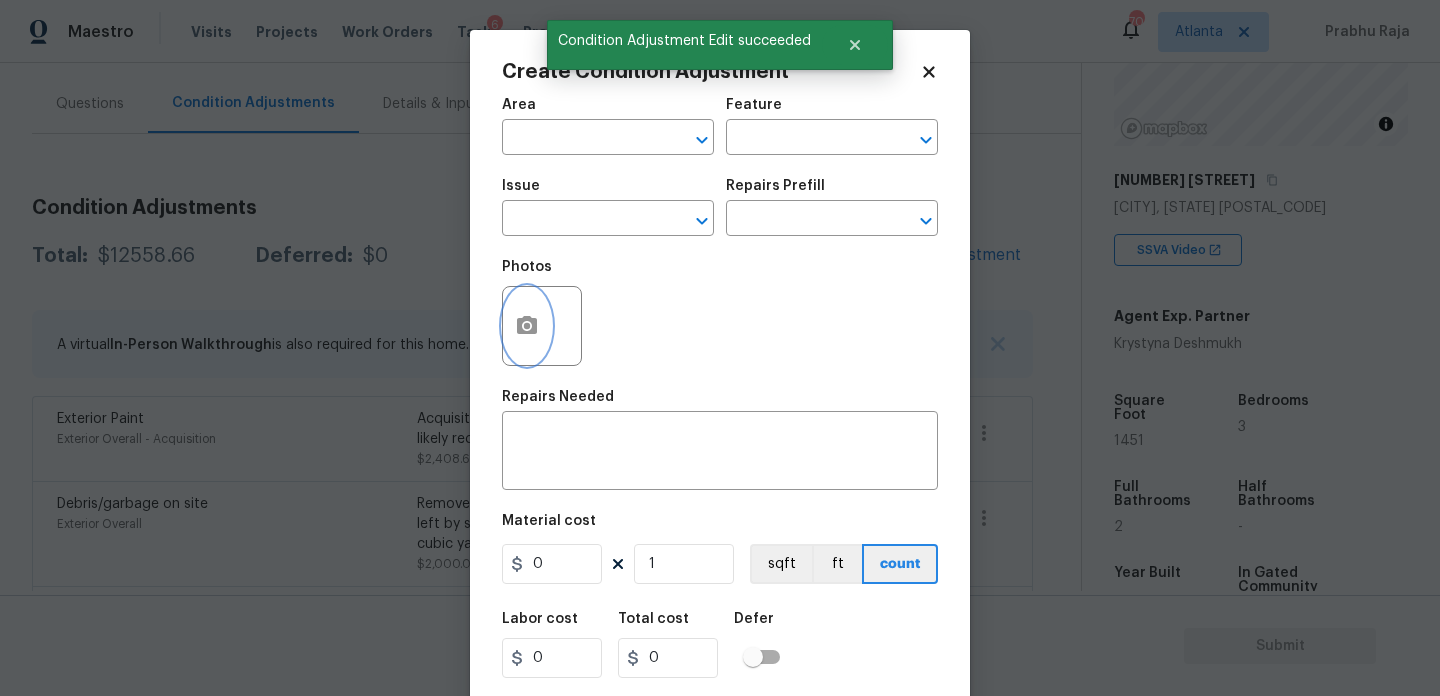 click 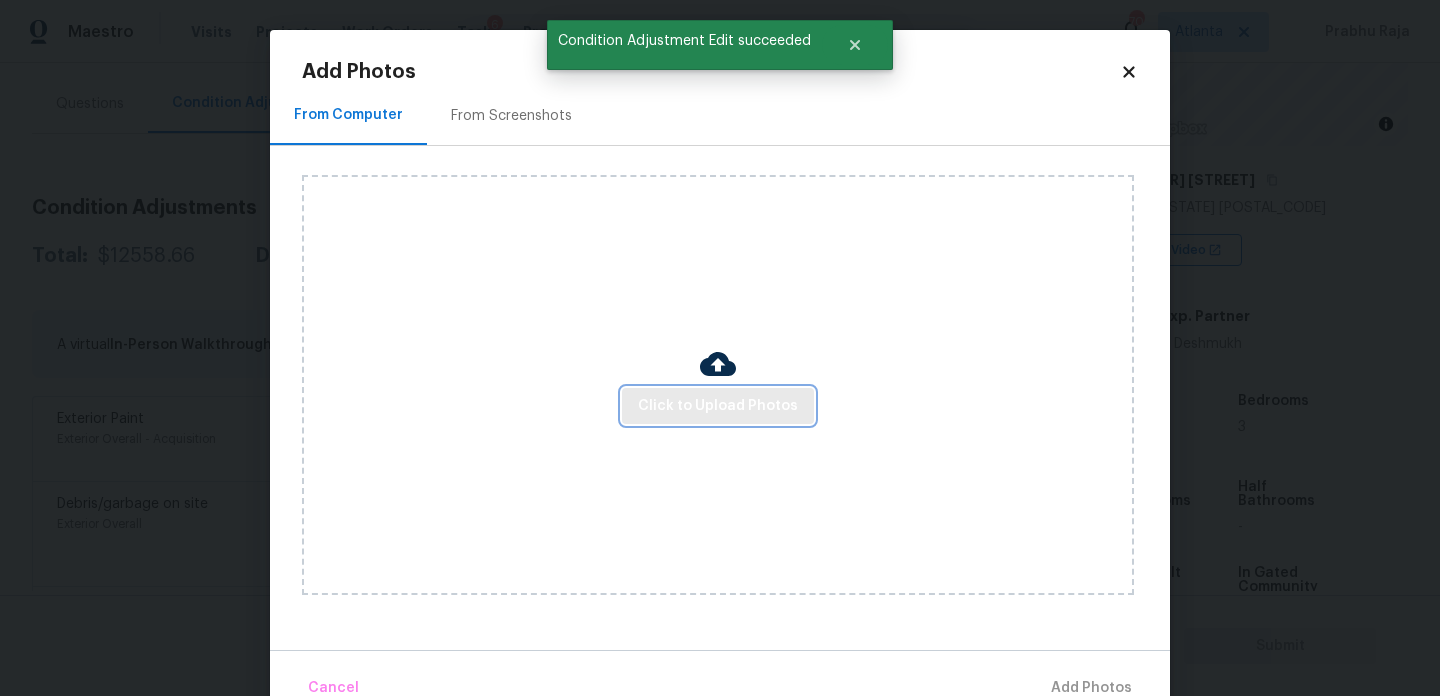 click on "Click to Upload Photos" at bounding box center [718, 406] 